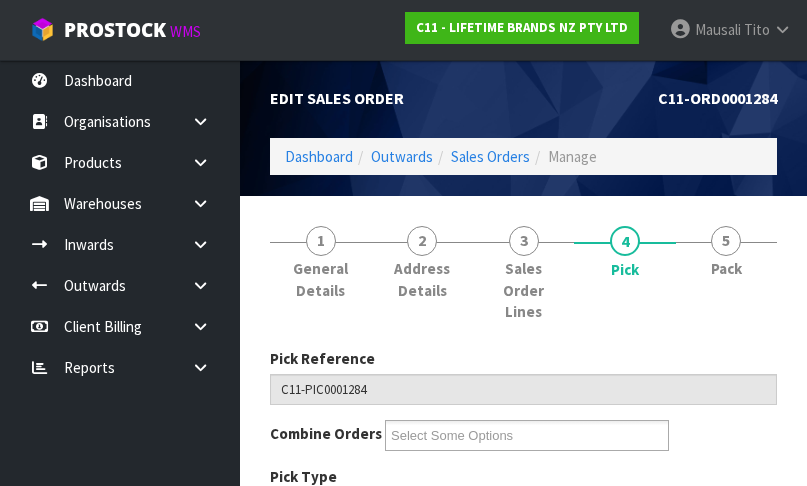 click on "1 SCT" at bounding box center [550, 811] 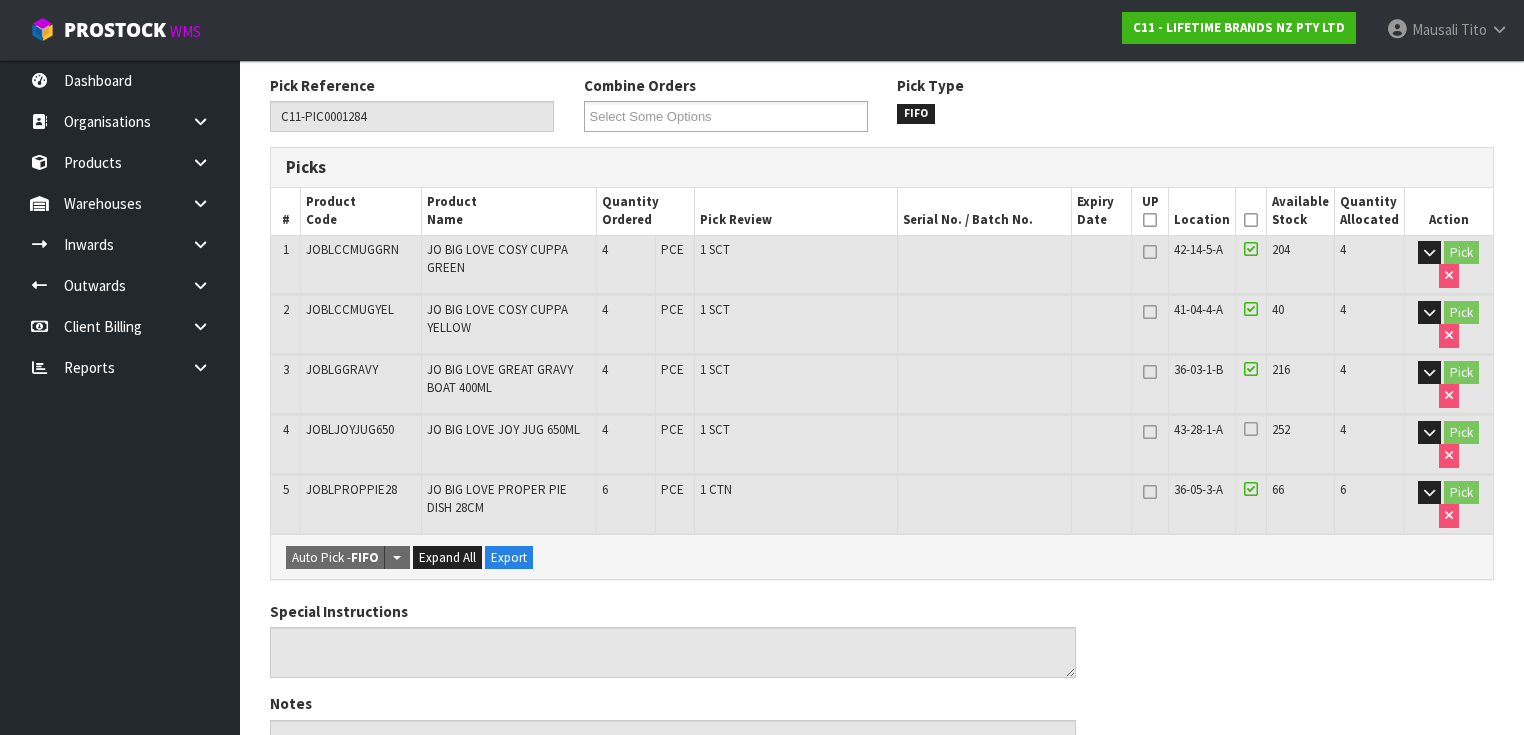 scroll, scrollTop: 0, scrollLeft: 0, axis: both 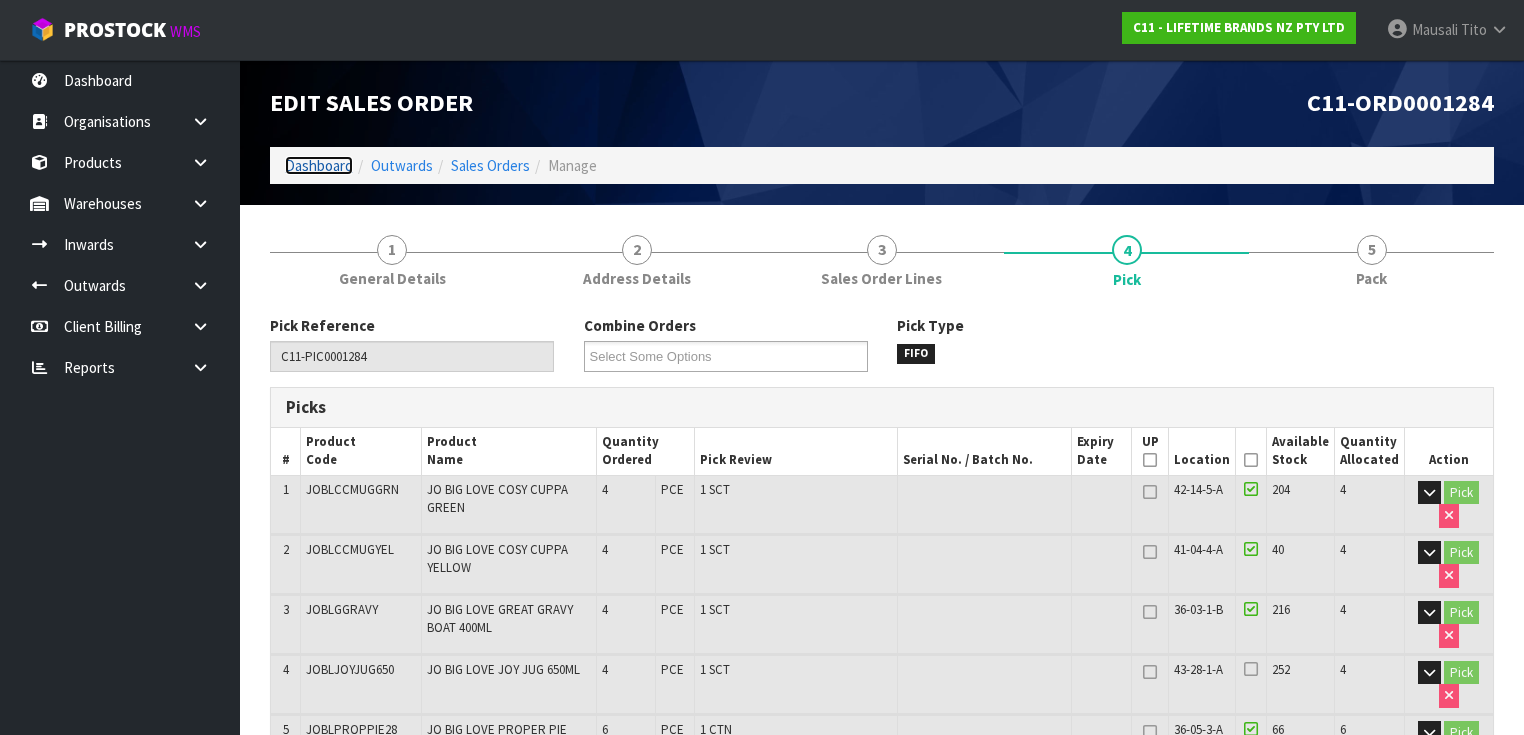 click on "Dashboard" at bounding box center [319, 165] 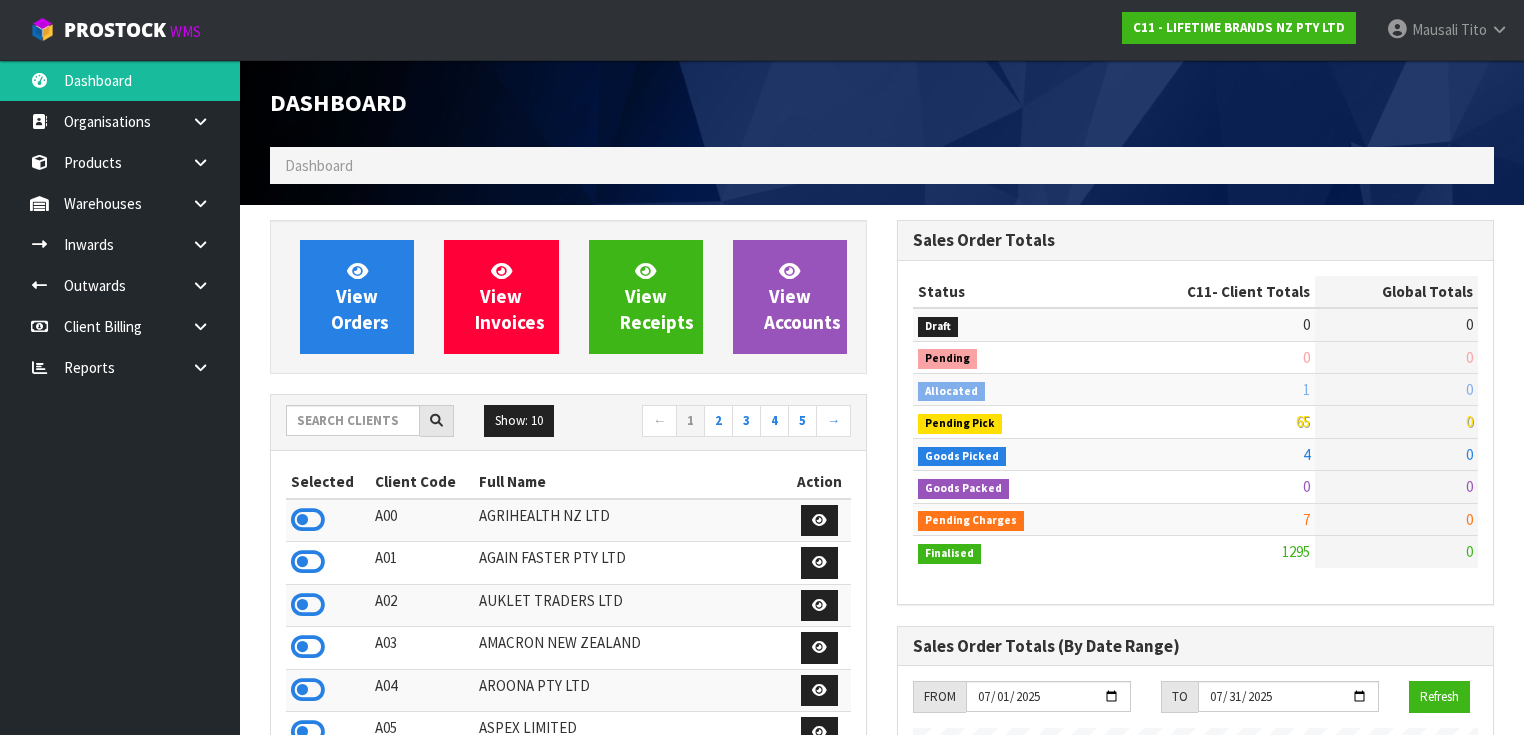scroll, scrollTop: 998427, scrollLeft: 999372, axis: both 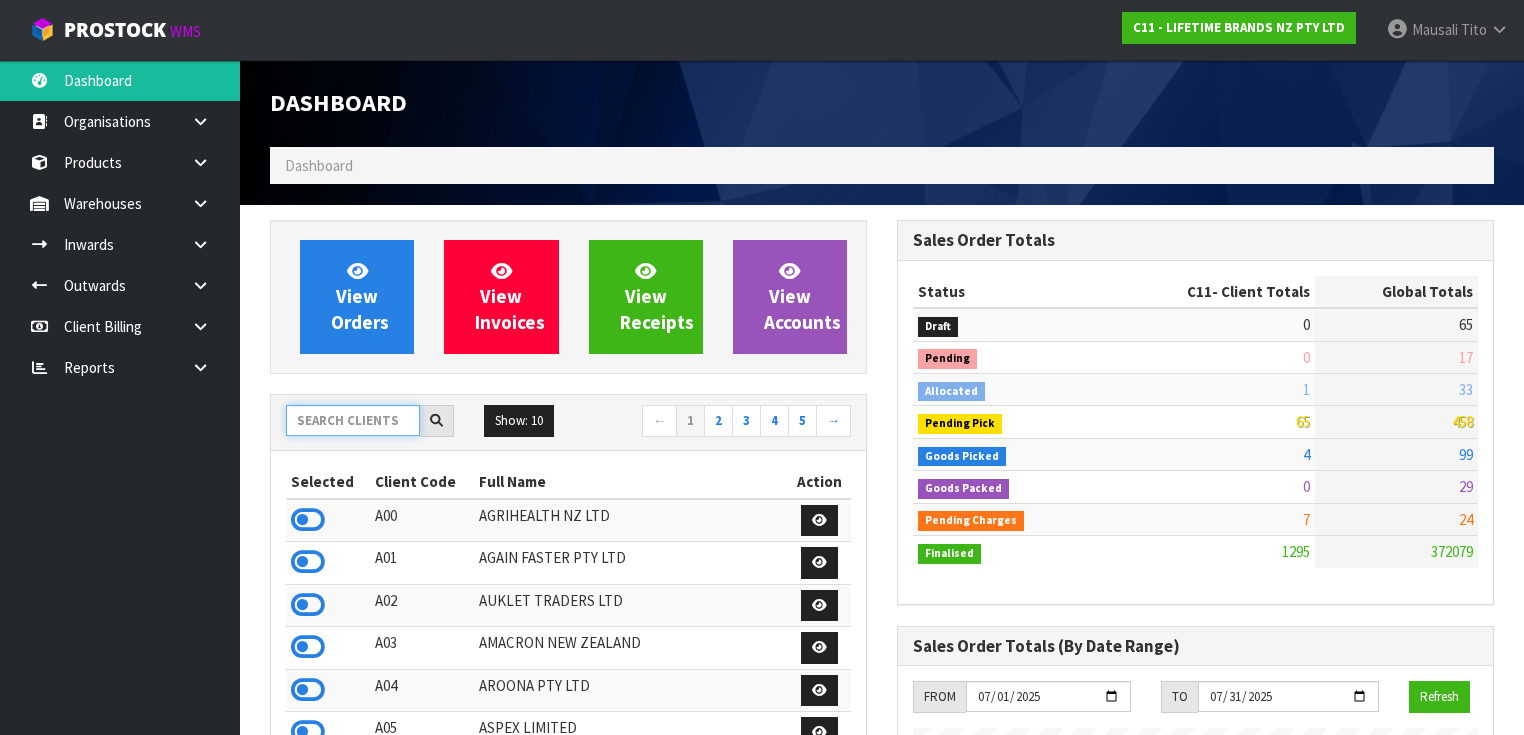 click at bounding box center (353, 420) 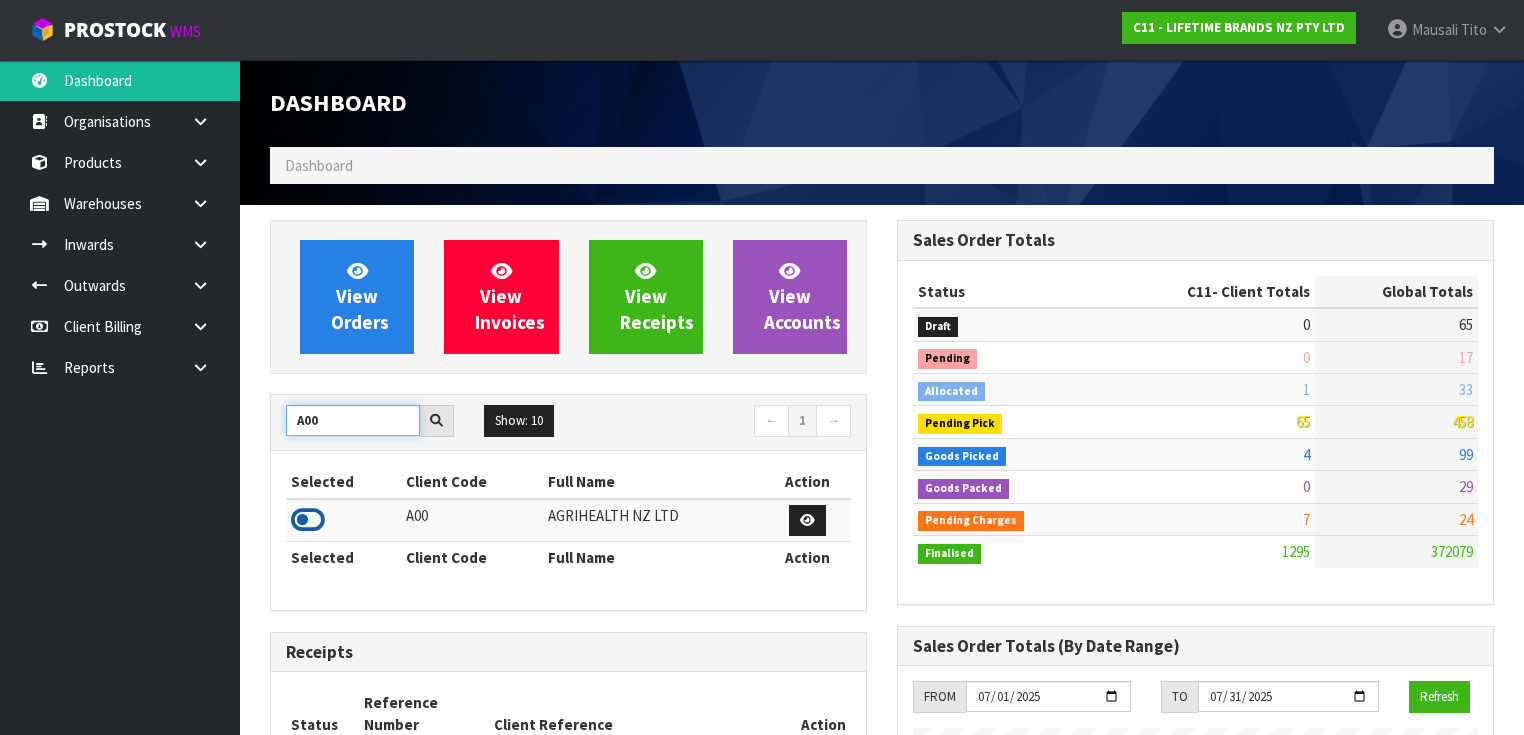type on "A00" 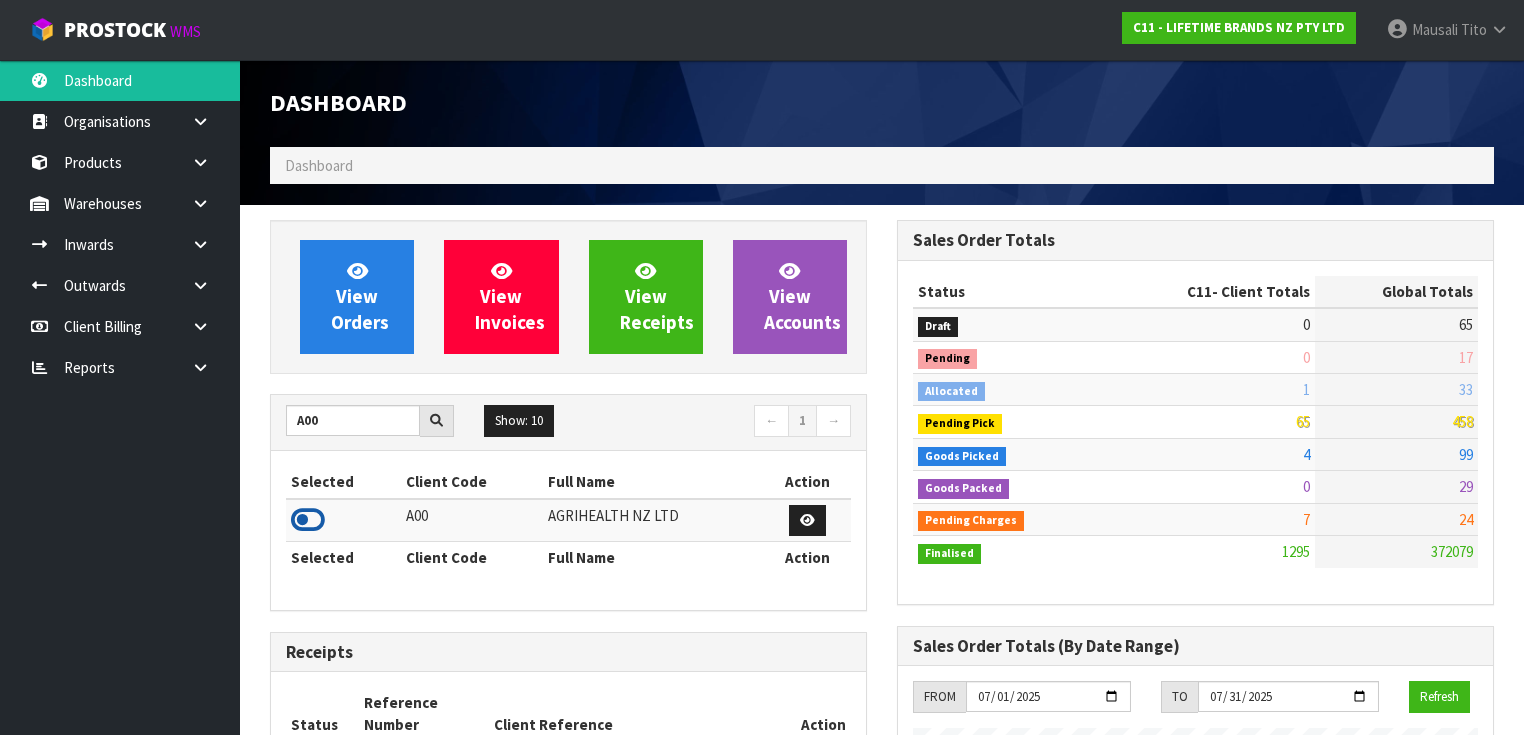 click at bounding box center [308, 520] 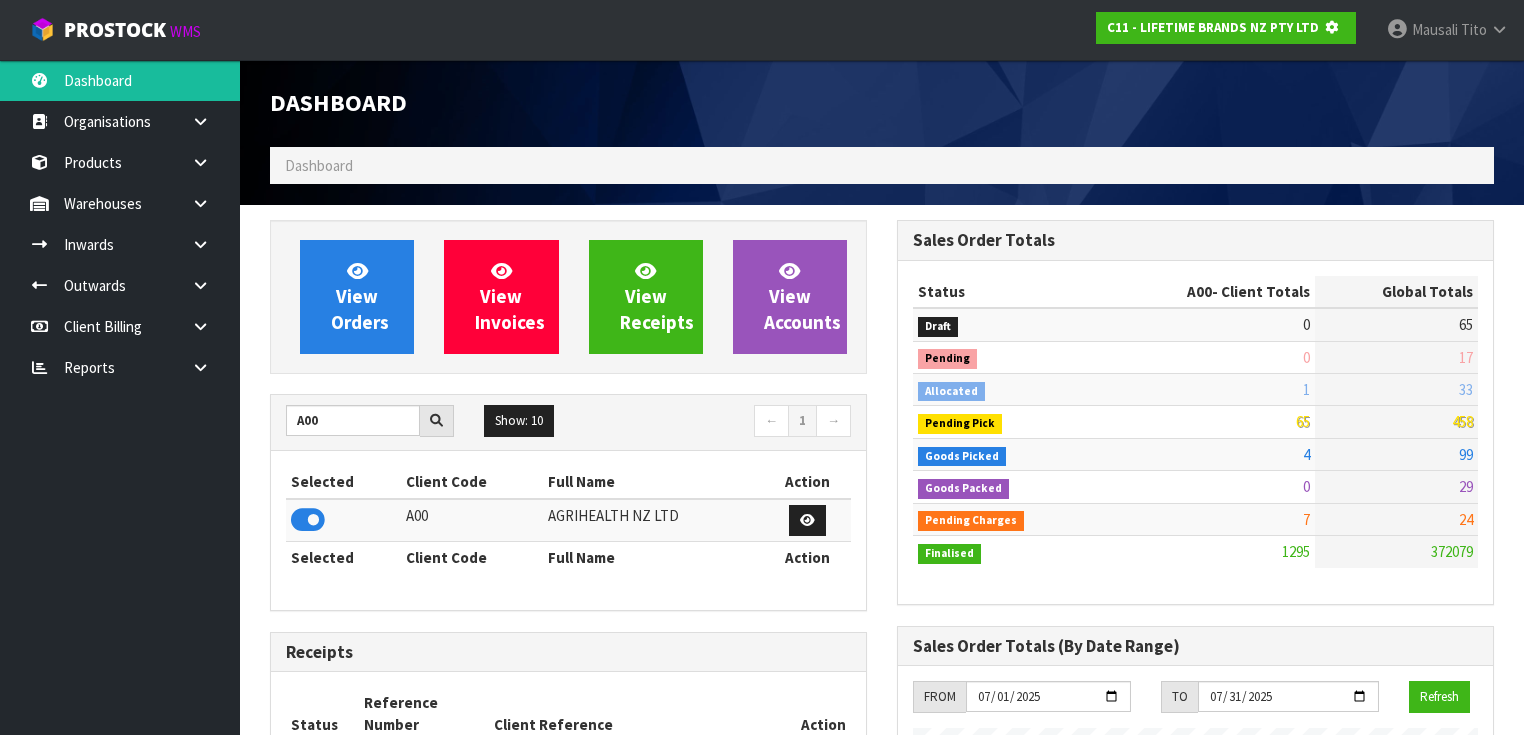 scroll, scrollTop: 1242, scrollLeft: 627, axis: both 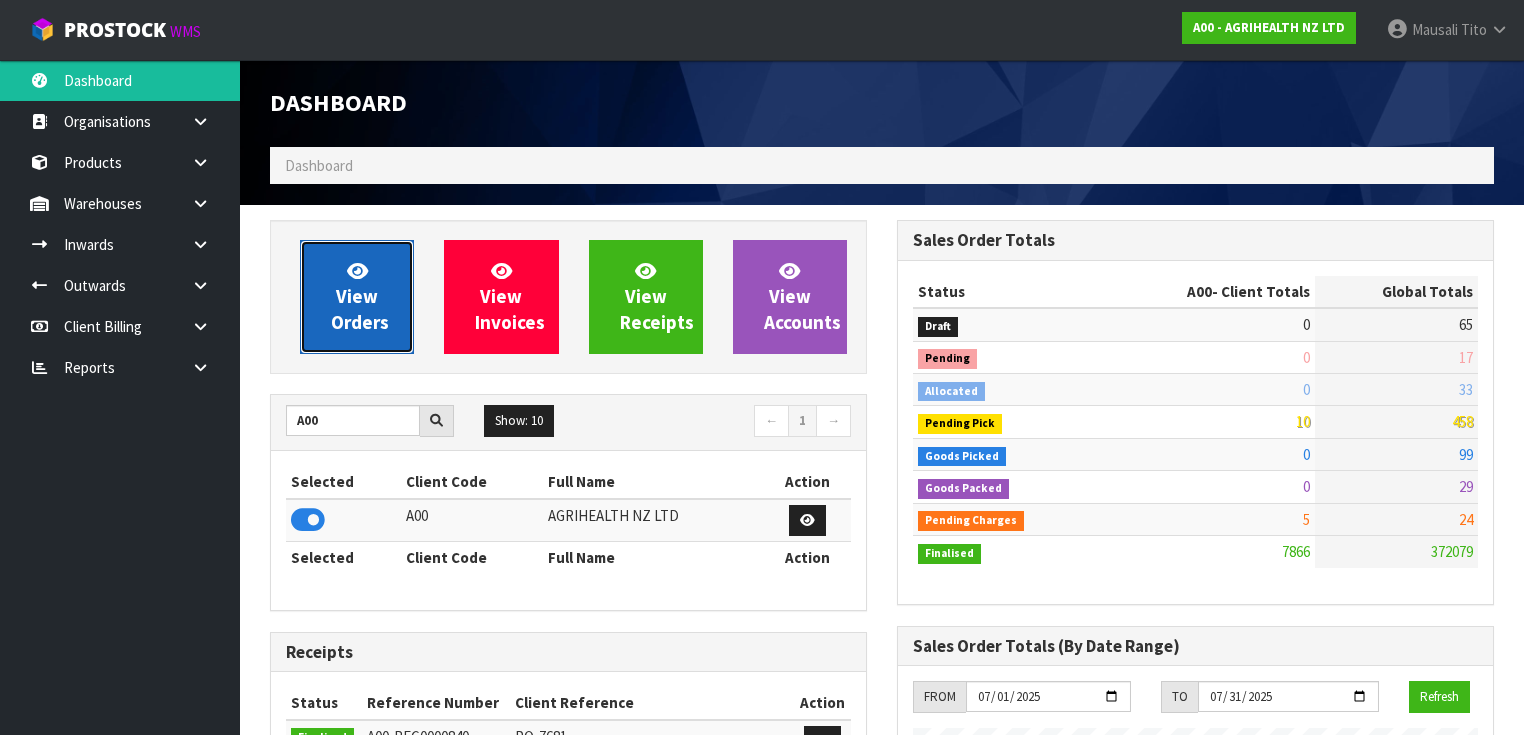 click on "View
Orders" at bounding box center (360, 296) 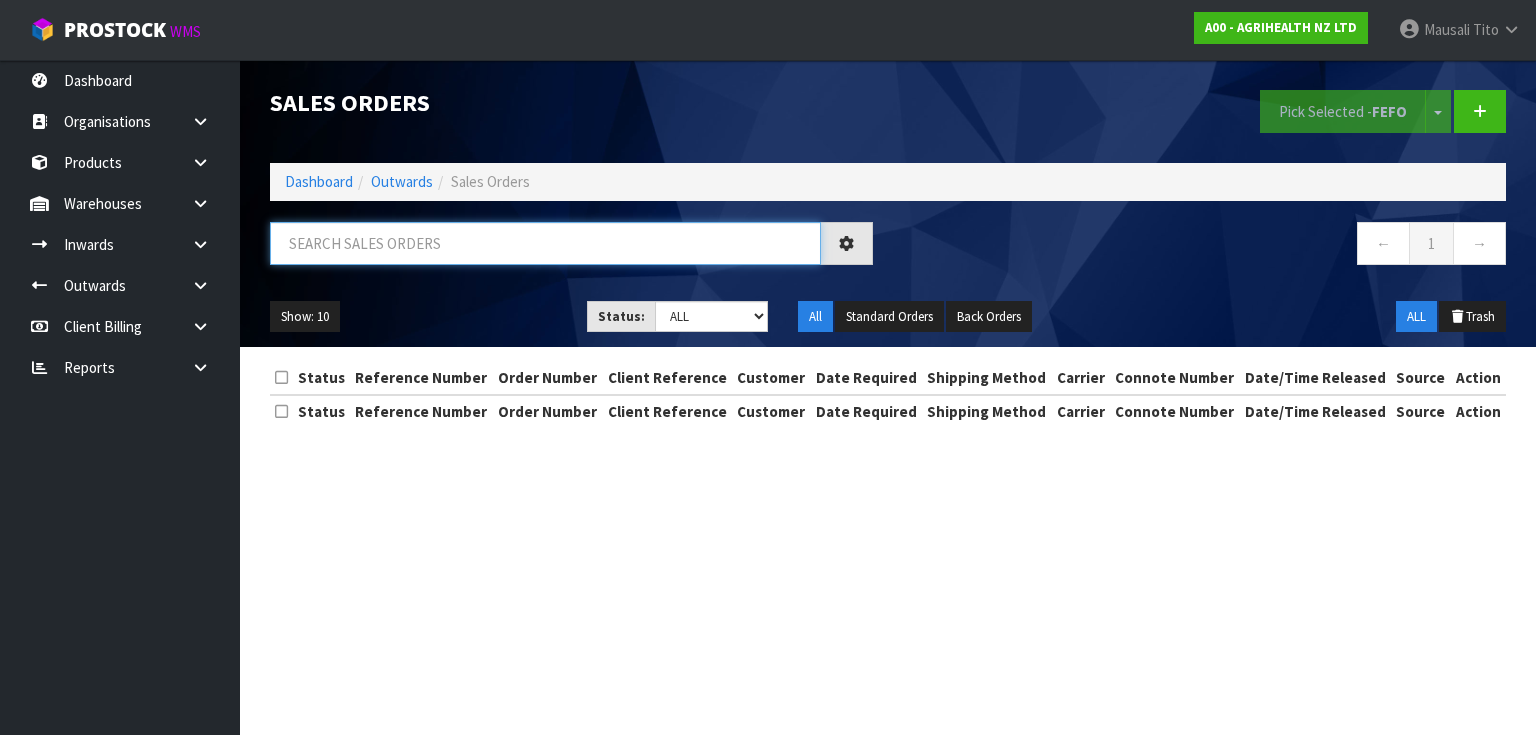 click at bounding box center (545, 243) 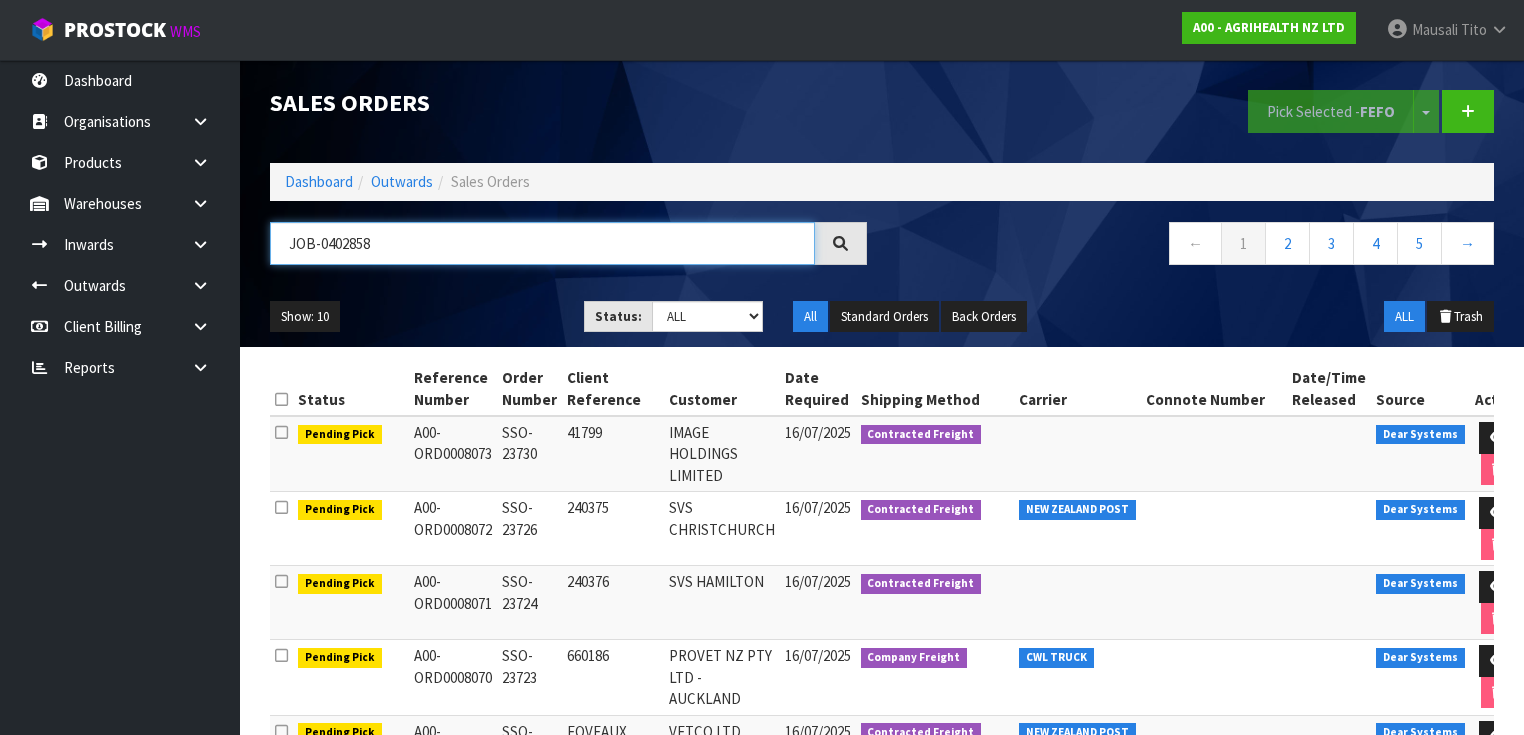 type on "JOB-0402858" 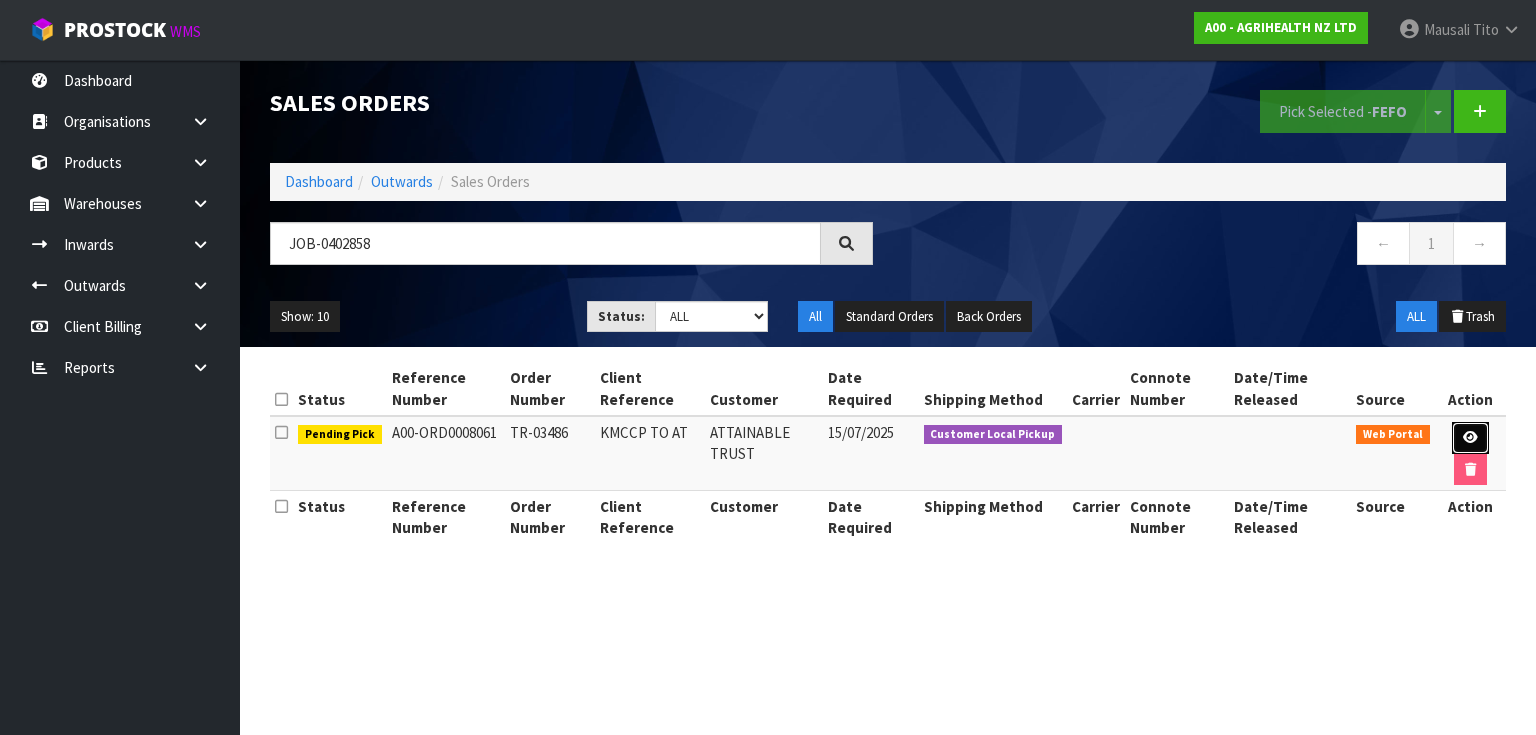 click at bounding box center (1470, 438) 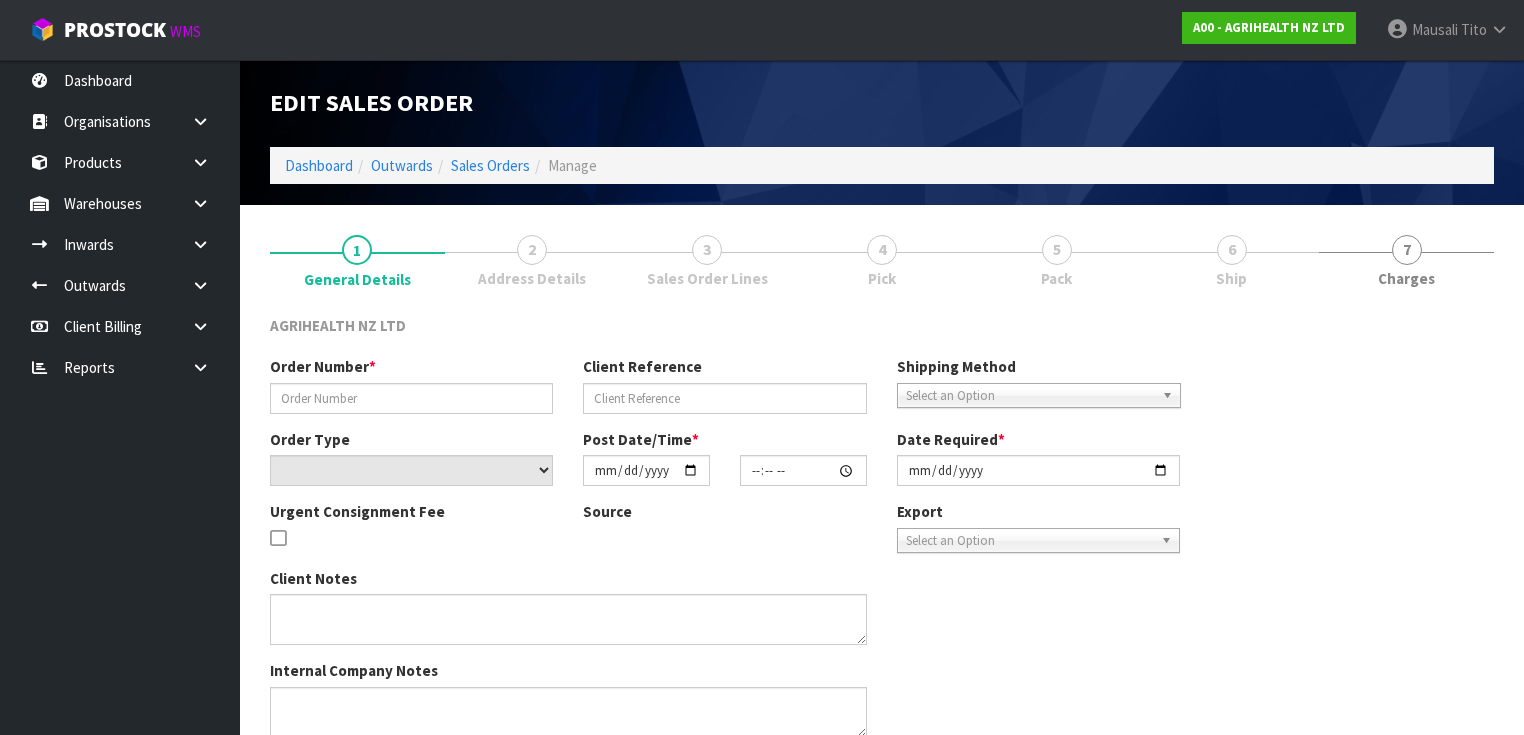 type on "TR-03486" 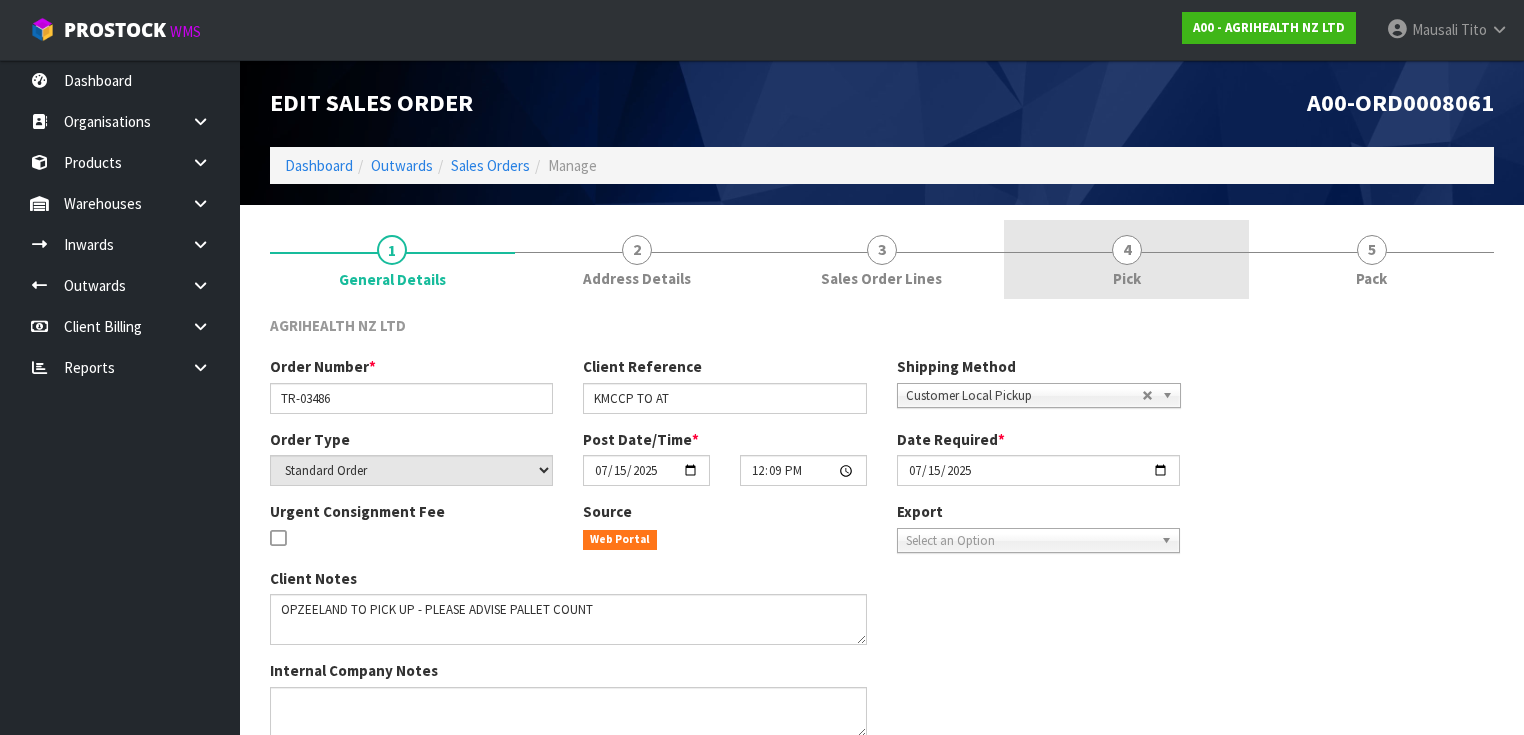 click on "4
Pick" at bounding box center (1126, 259) 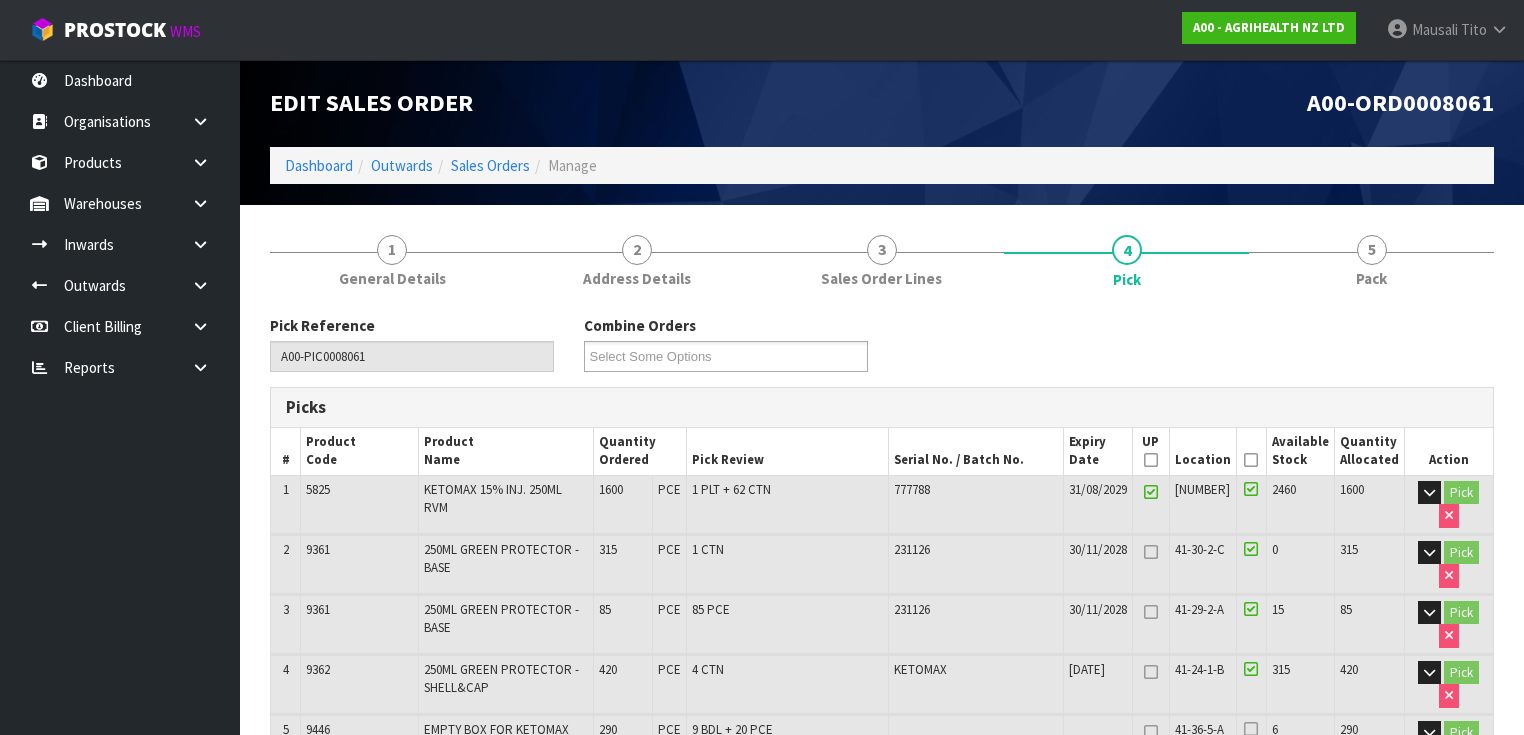 click at bounding box center [1251, 460] 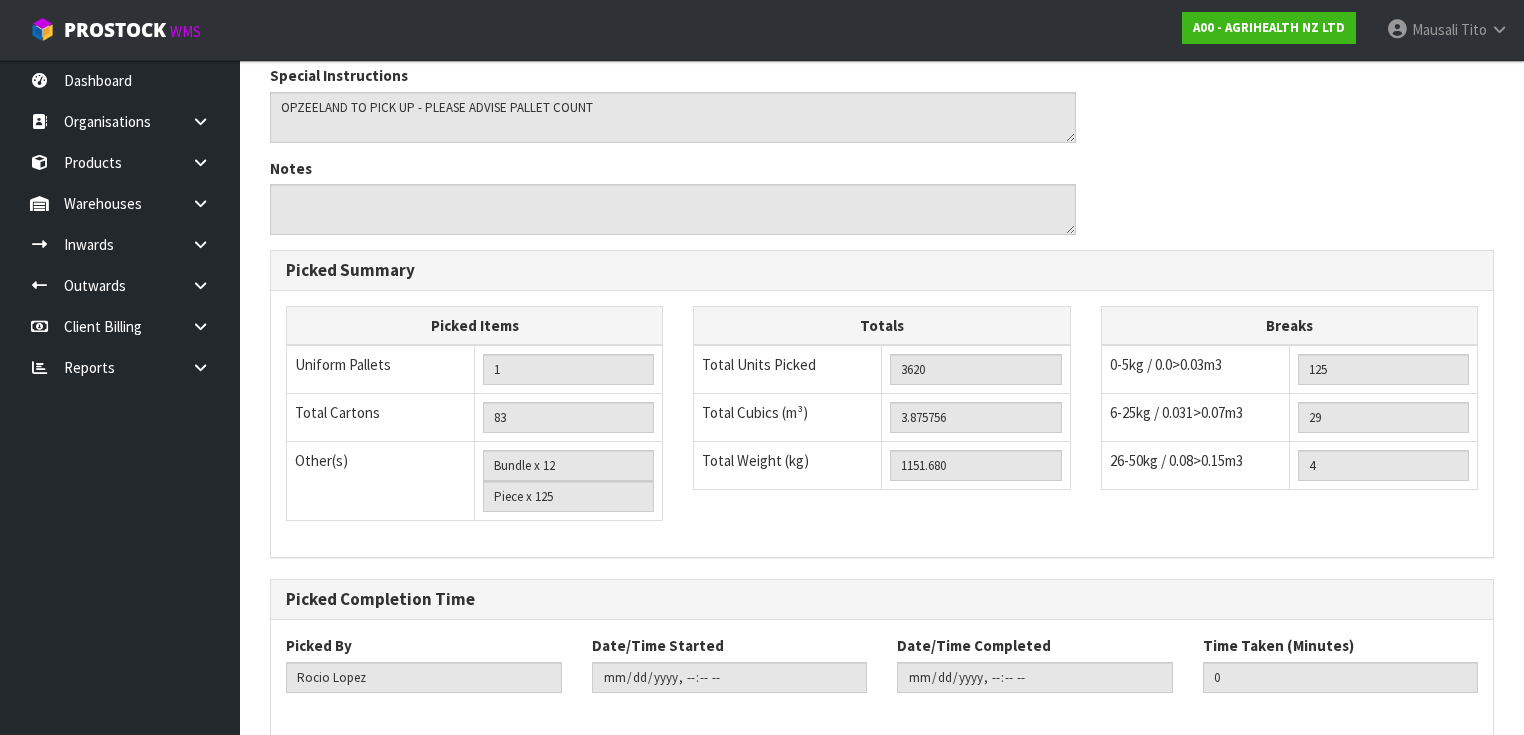 scroll, scrollTop: 1108, scrollLeft: 0, axis: vertical 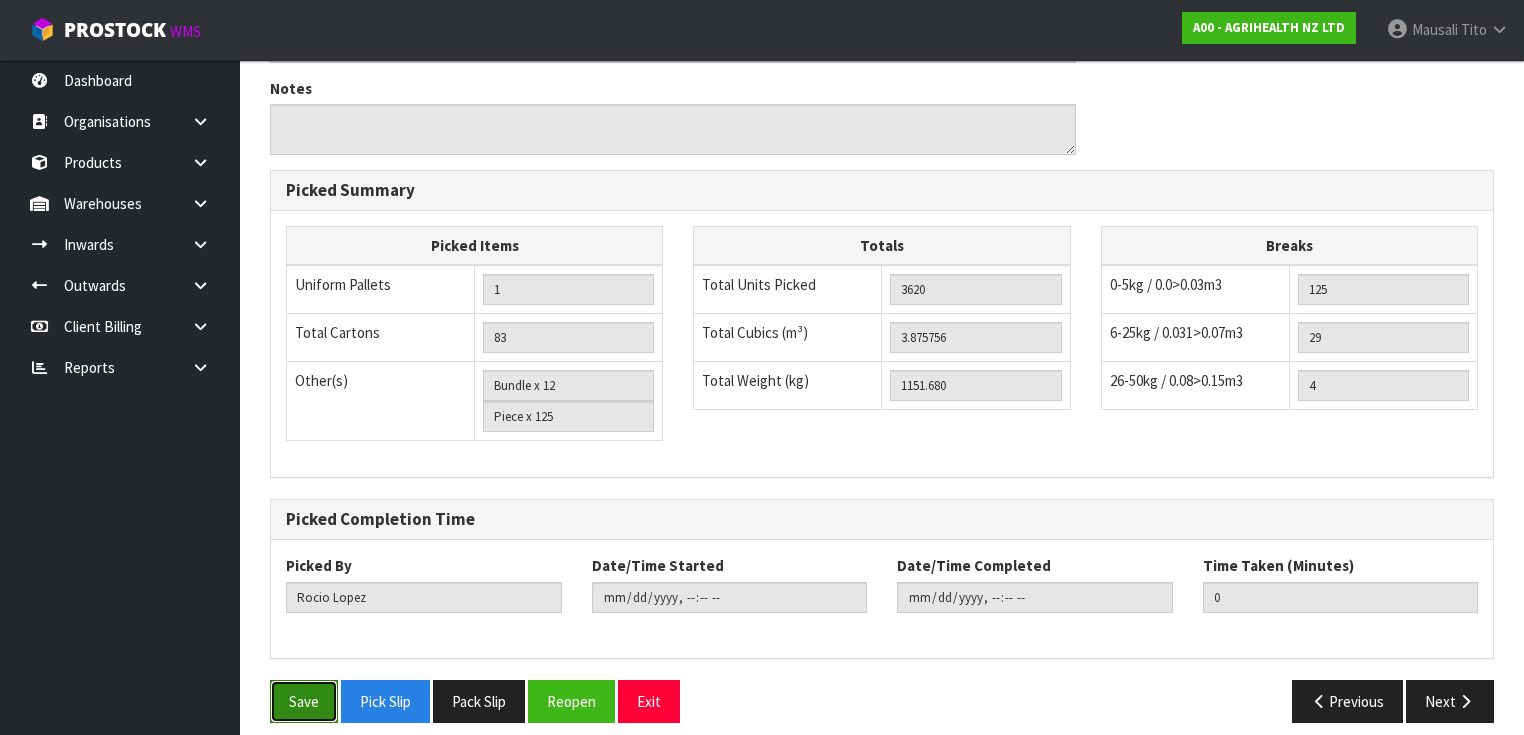 click on "Save" at bounding box center [304, 701] 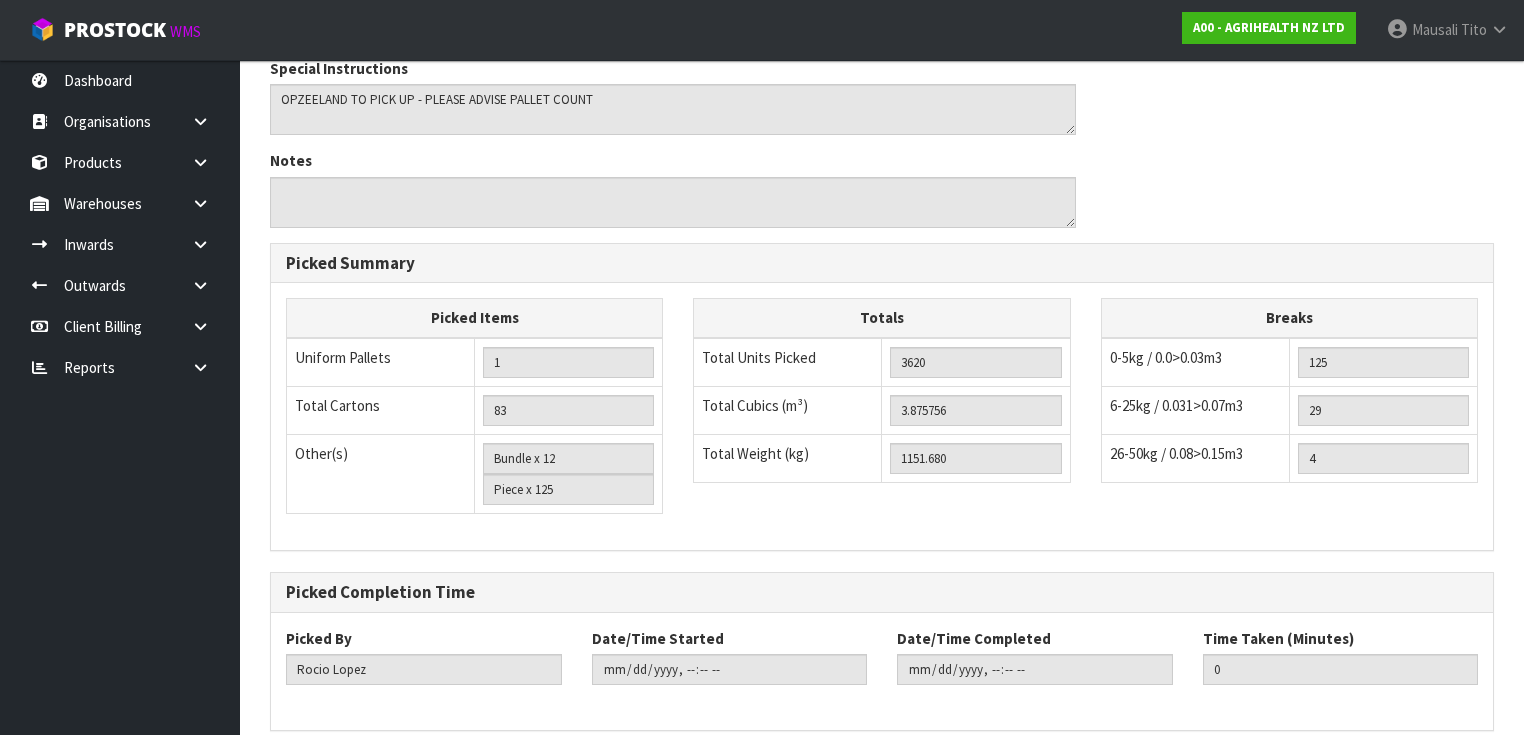 scroll, scrollTop: 0, scrollLeft: 0, axis: both 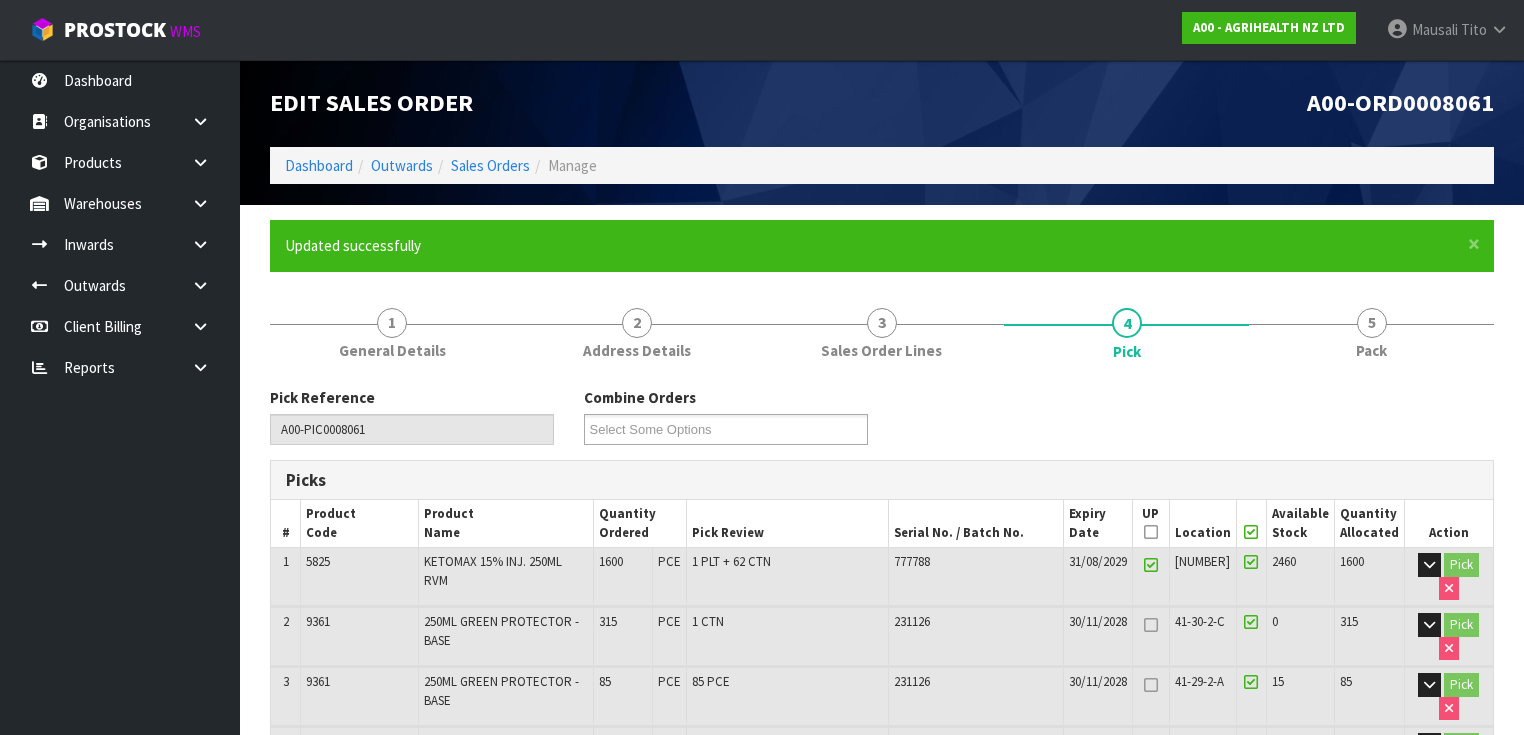 type on "Mausali Tito" 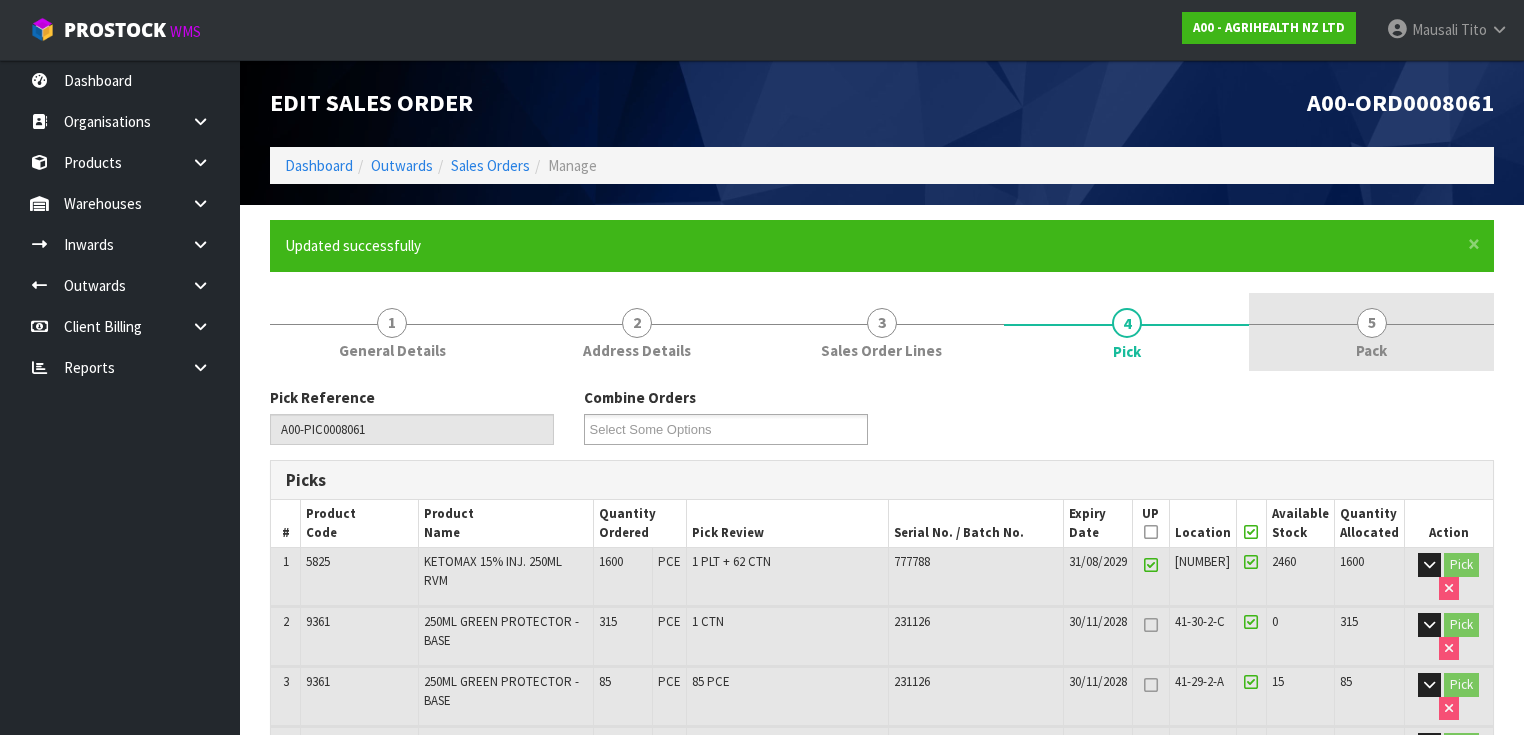 click on "5
Pack" at bounding box center (1371, 332) 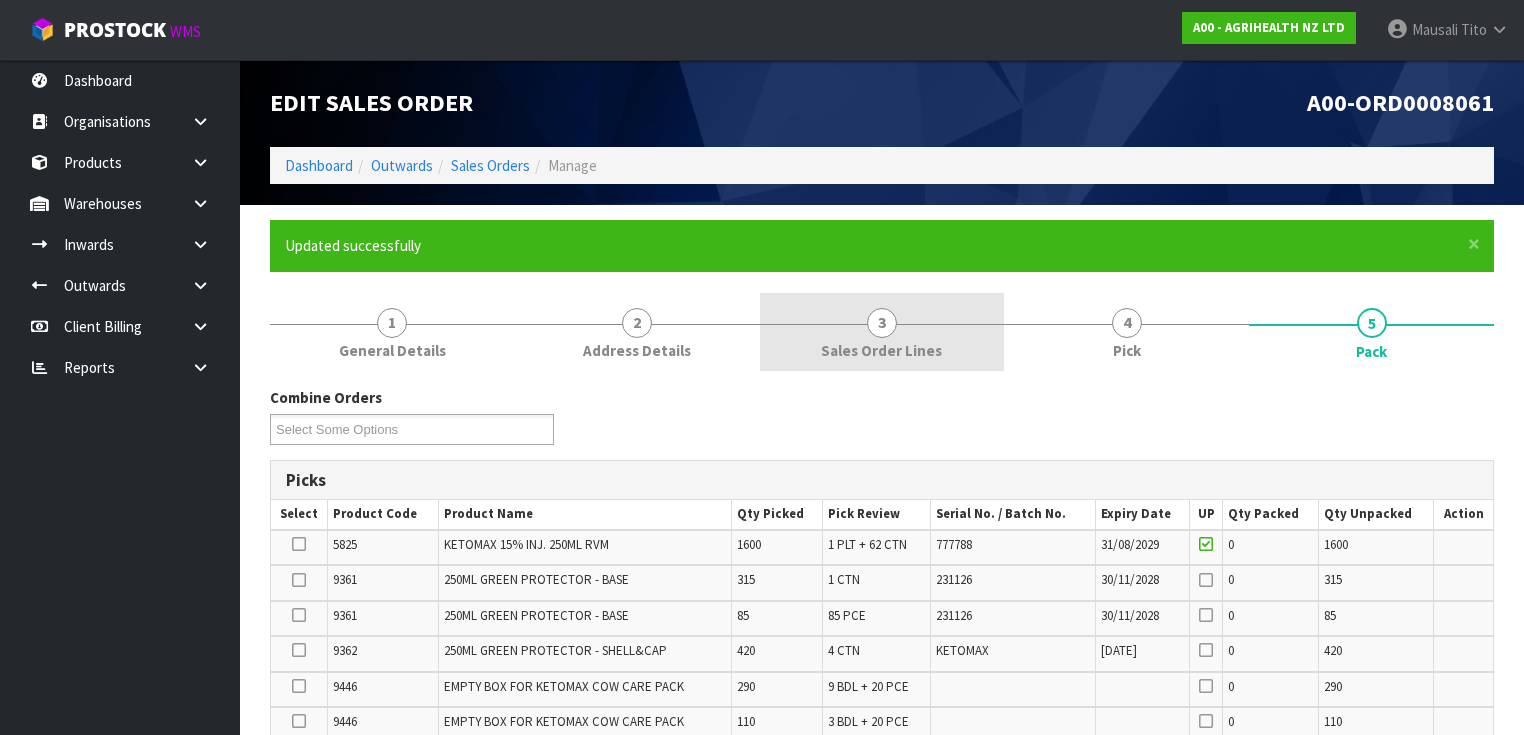 scroll, scrollTop: 400, scrollLeft: 0, axis: vertical 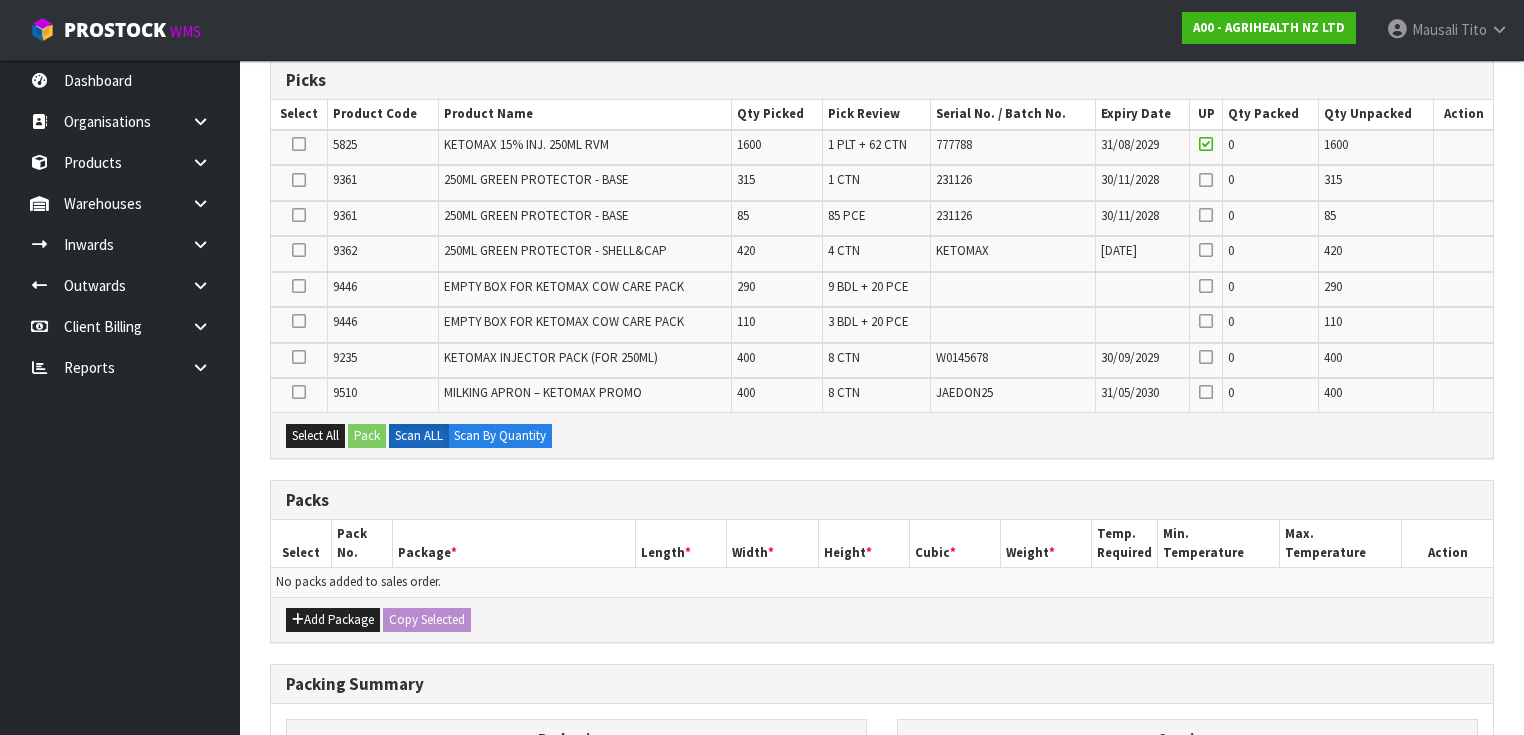 click at bounding box center (299, 144) 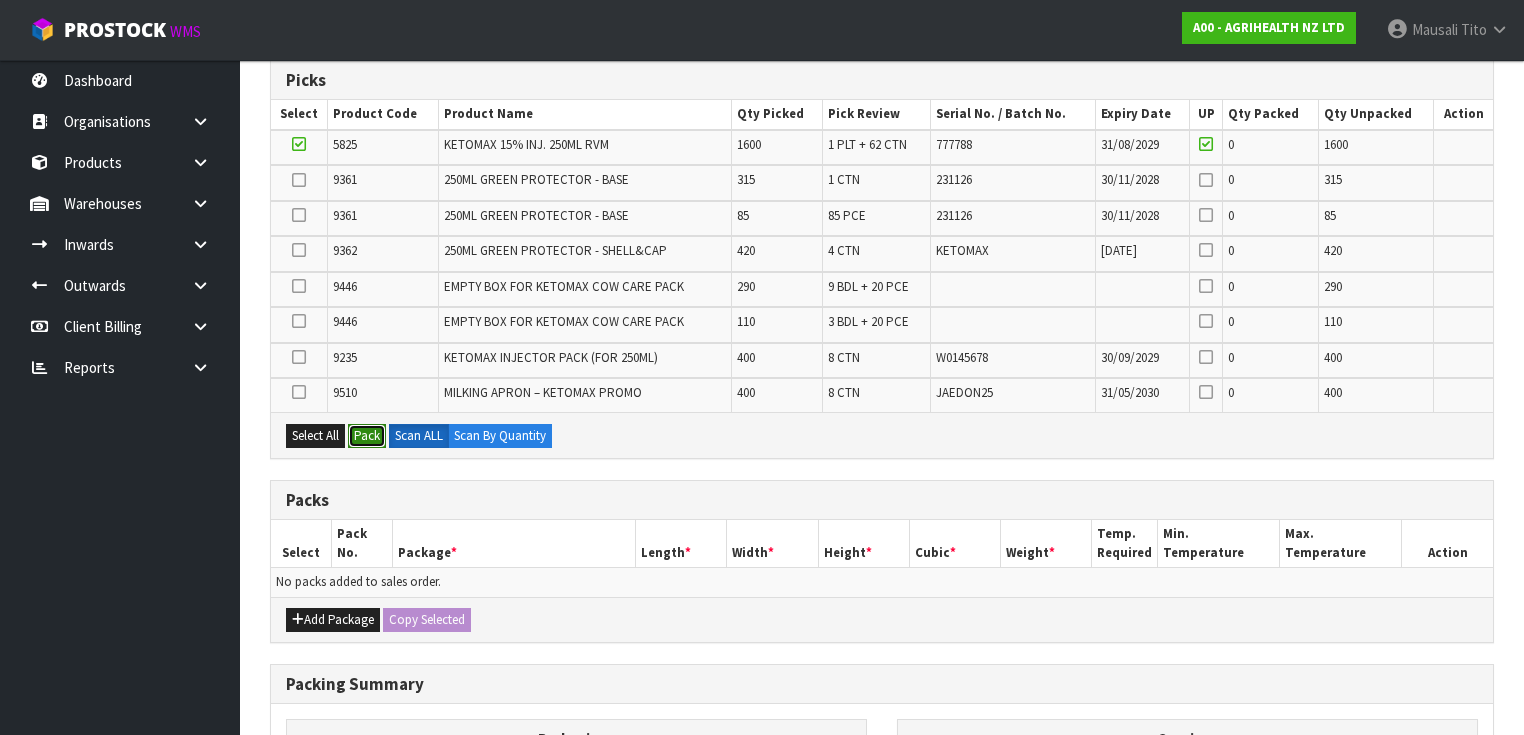 click on "Pack" at bounding box center [367, 436] 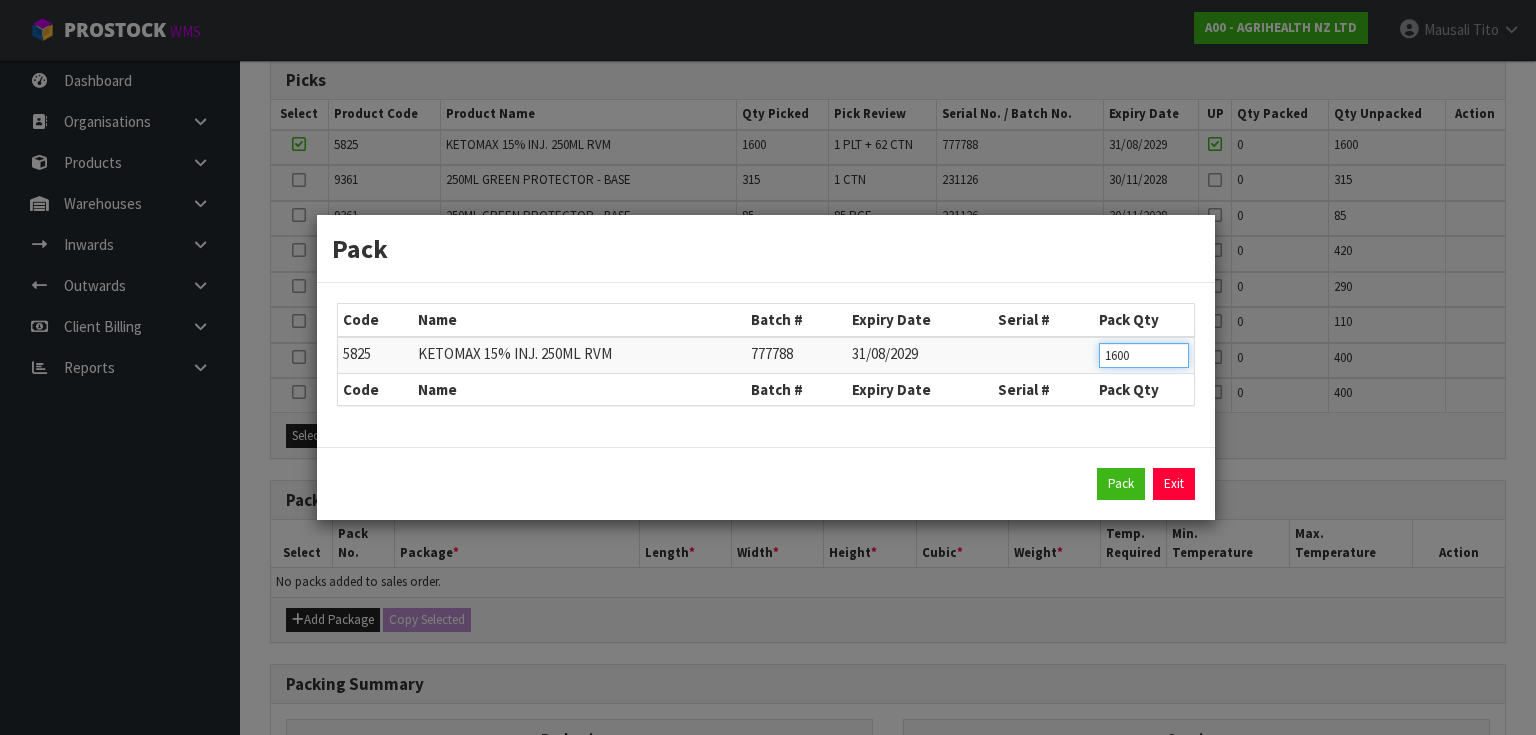 drag, startPoint x: 1144, startPoint y: 358, endPoint x: 1085, endPoint y: 358, distance: 59 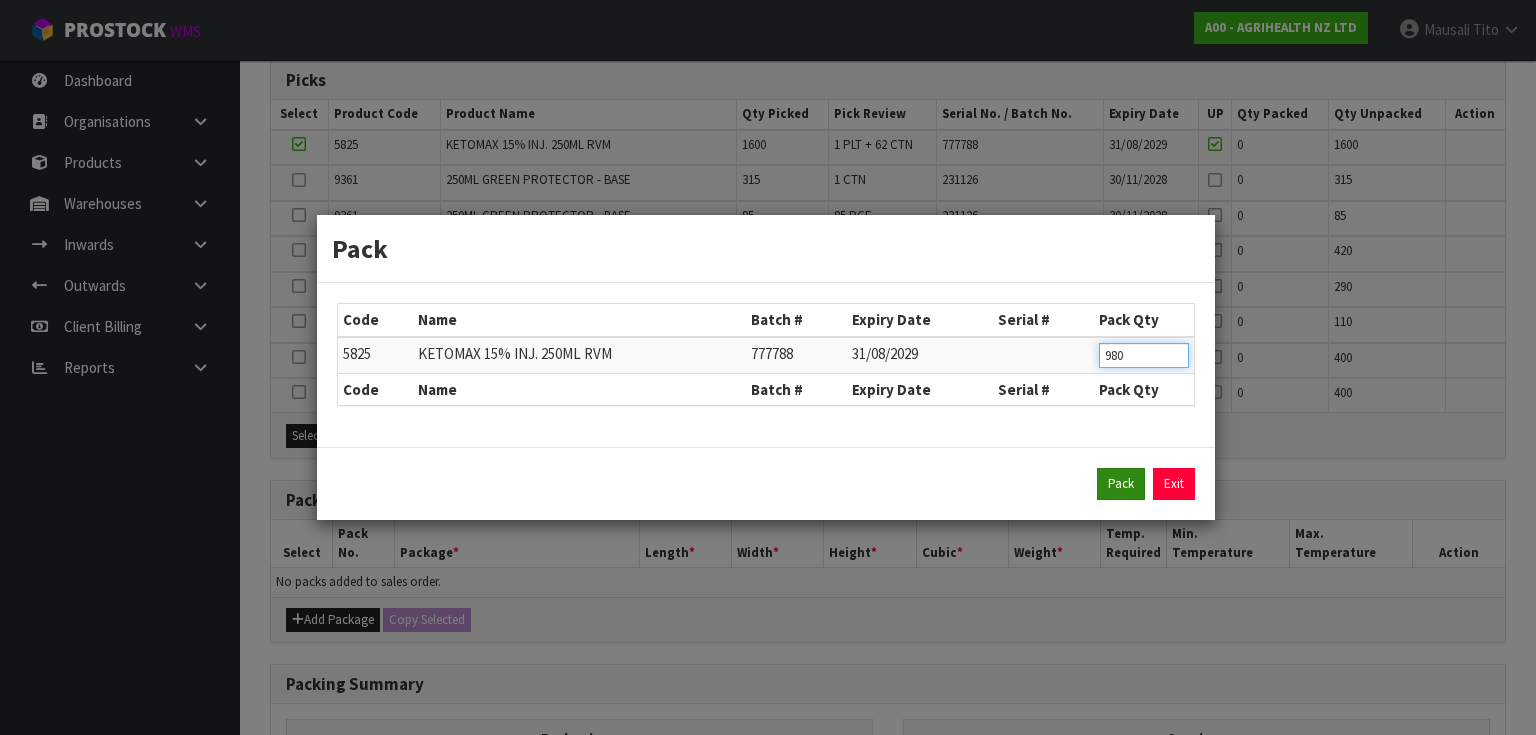 type on "980" 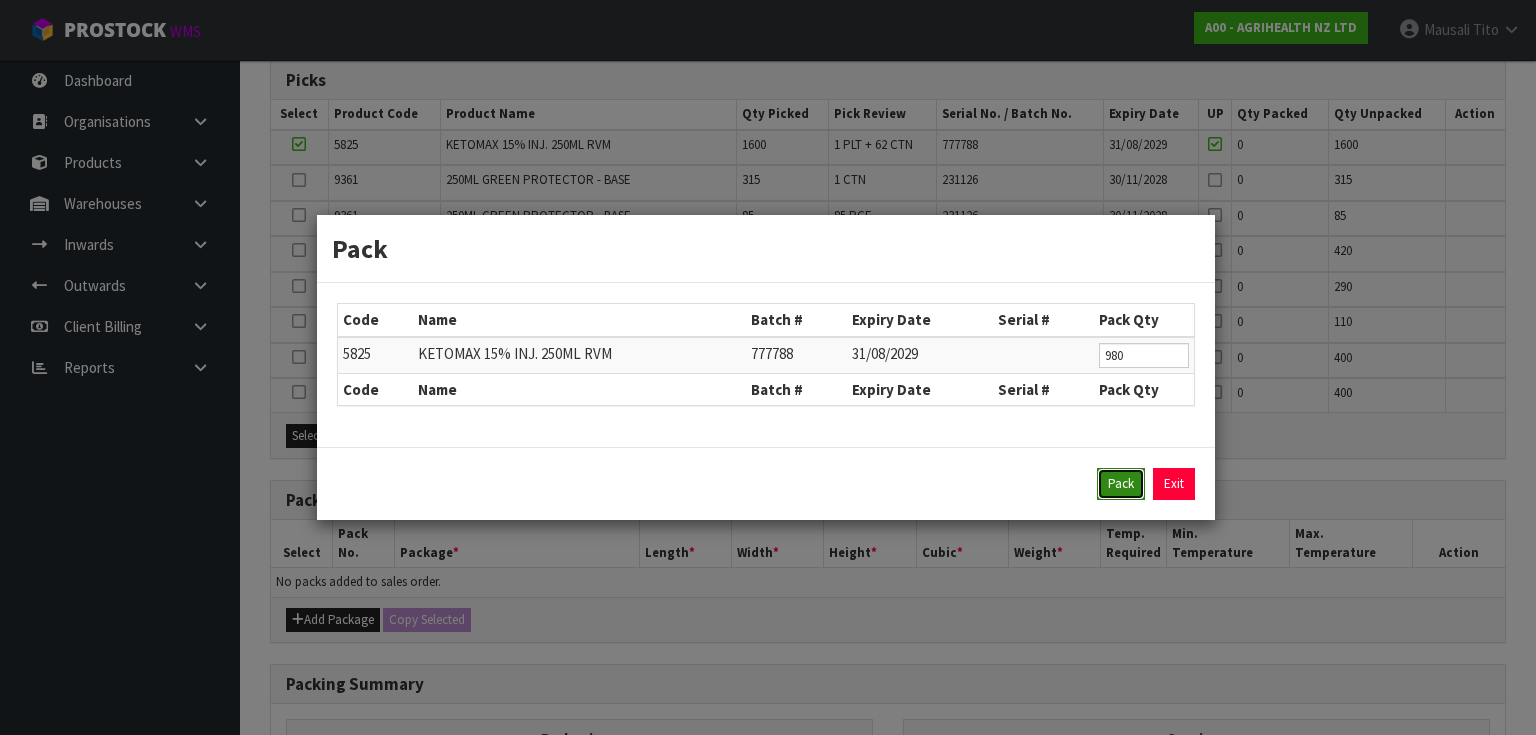 click on "Pack" at bounding box center (1121, 484) 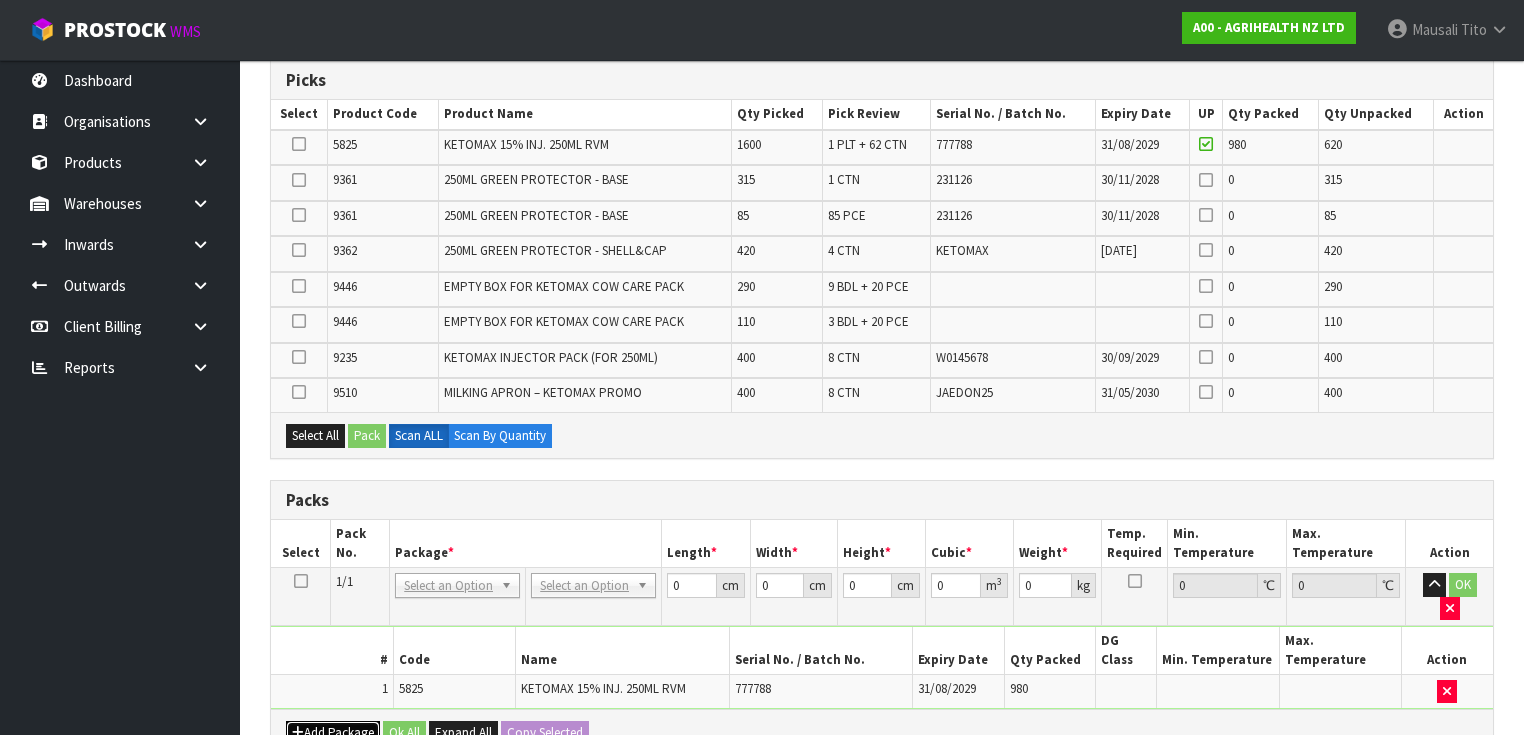 click on "Add Package" at bounding box center (333, 733) 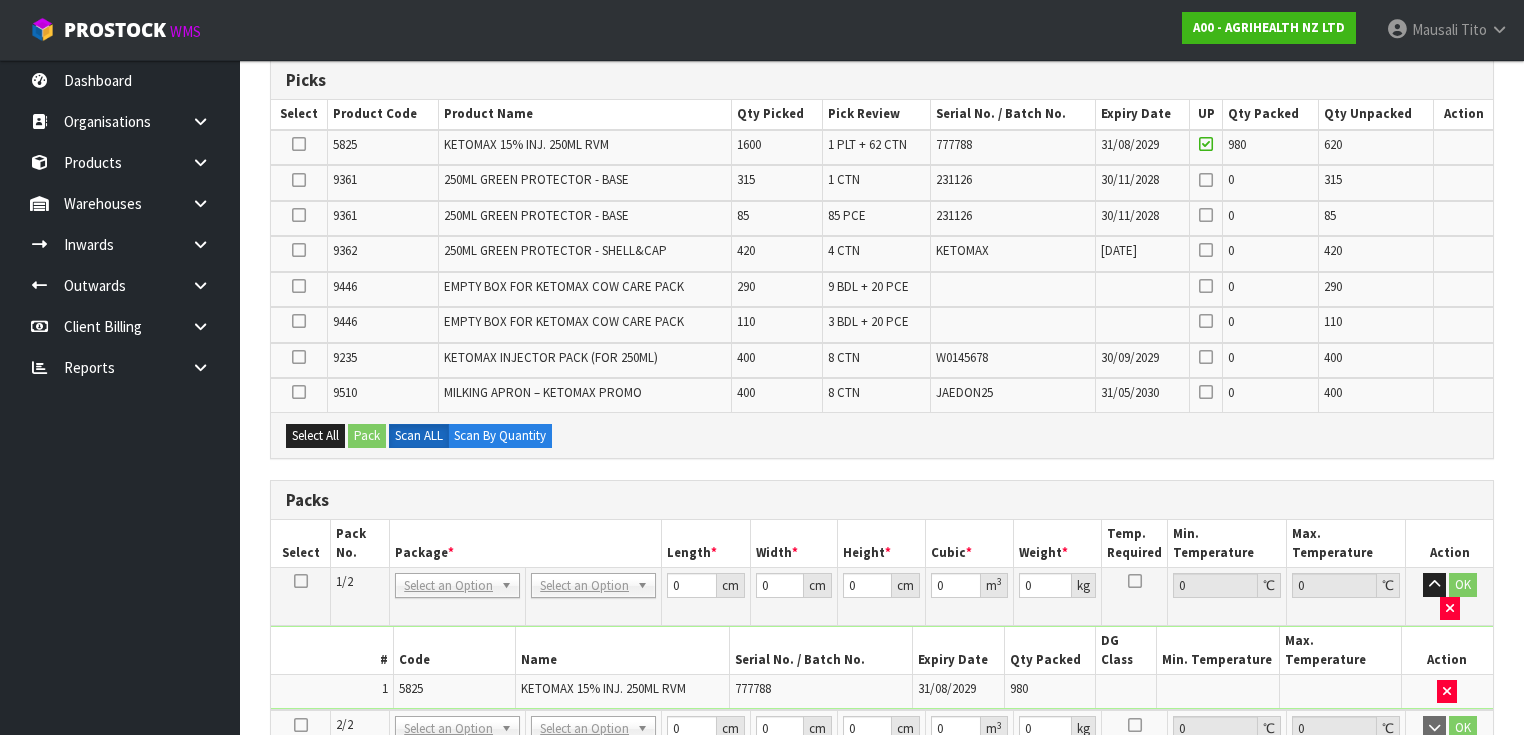 click at bounding box center [301, 725] 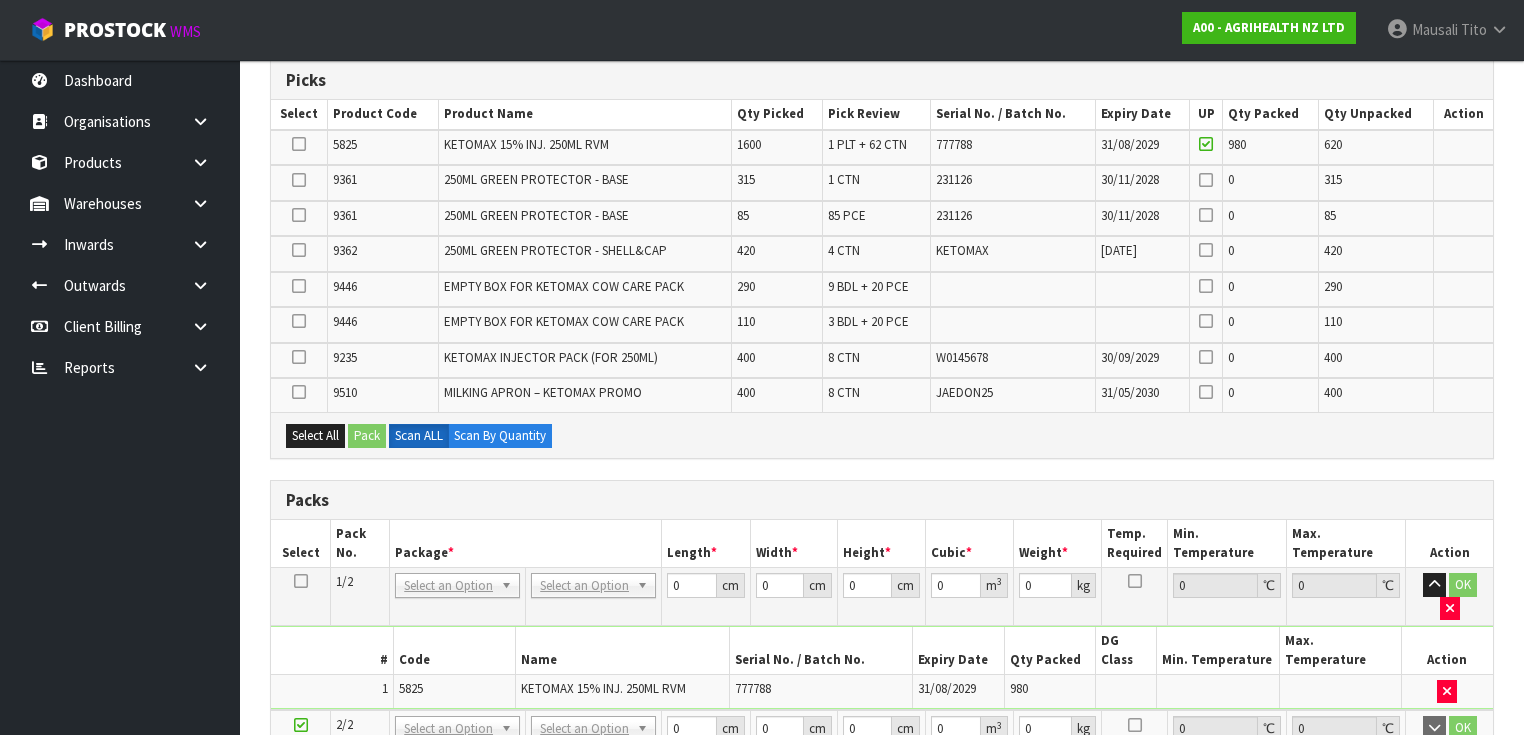 click at bounding box center [299, 144] 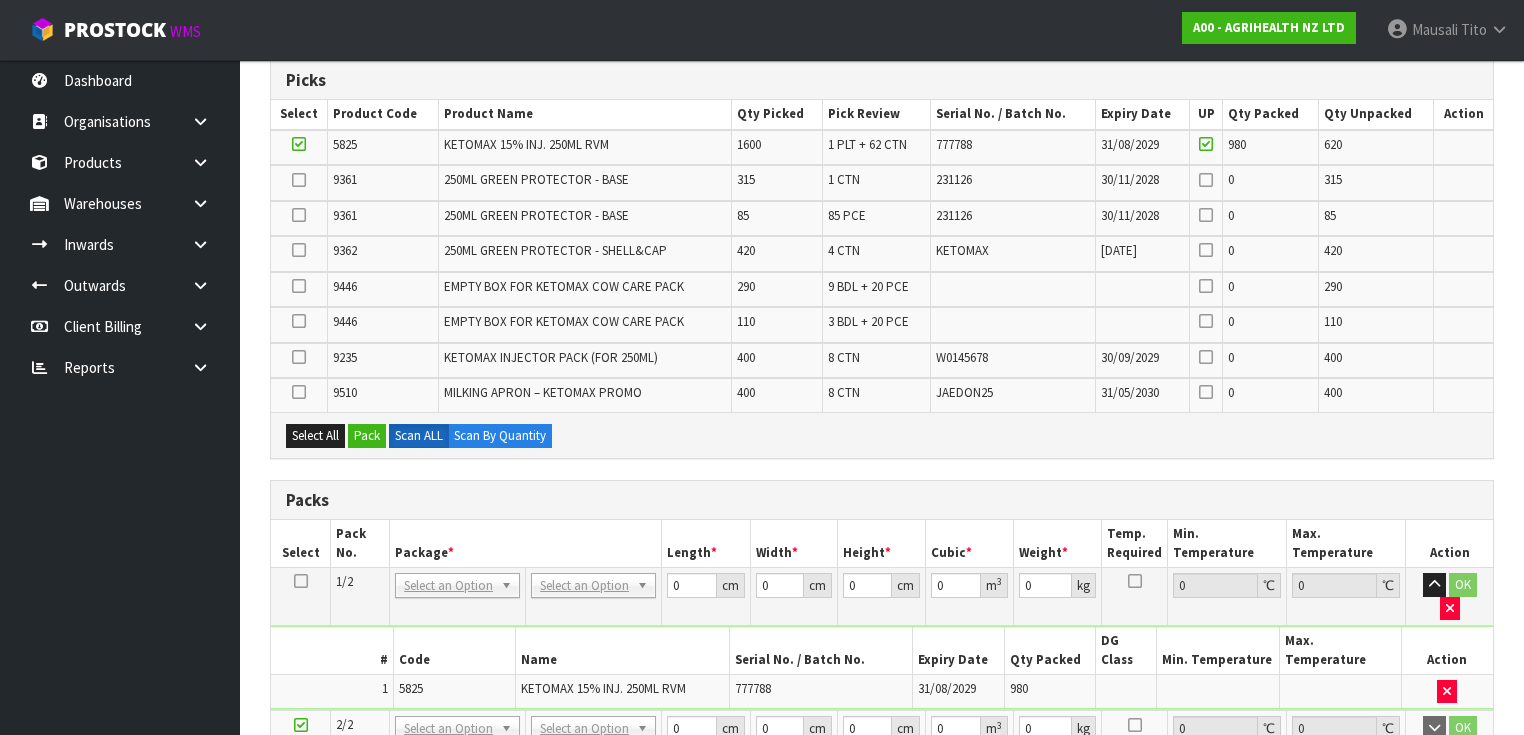 click at bounding box center (299, 357) 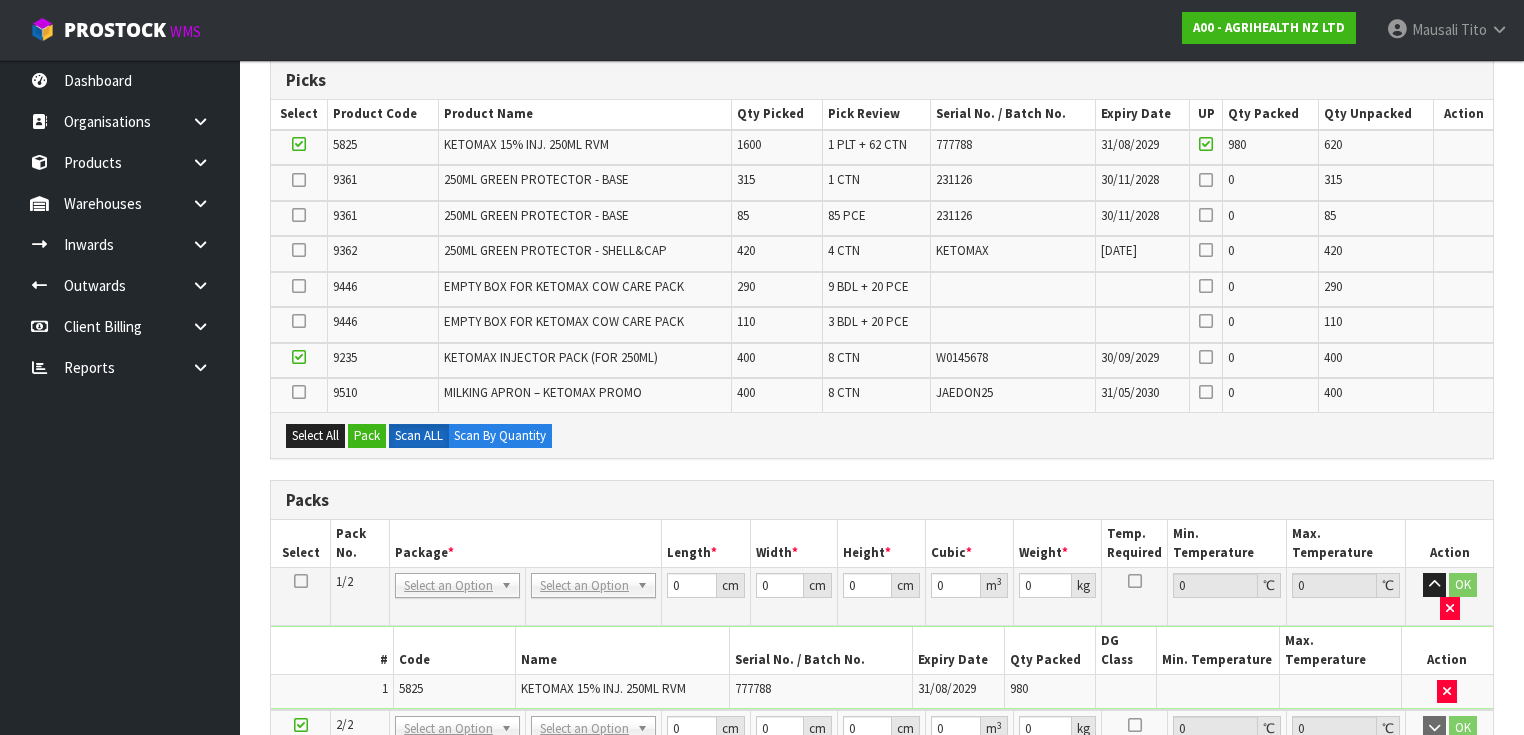 click at bounding box center [299, 357] 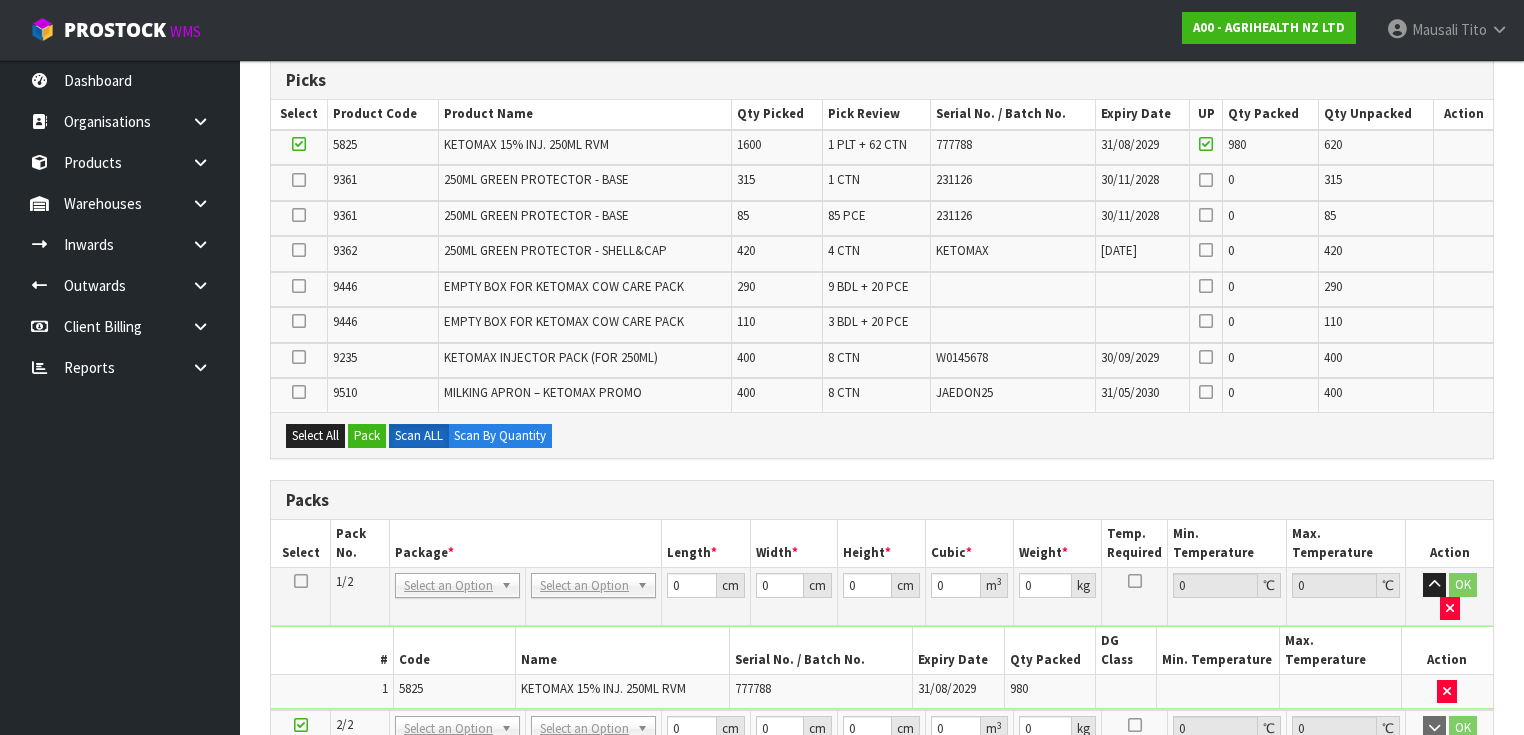 click at bounding box center [299, 144] 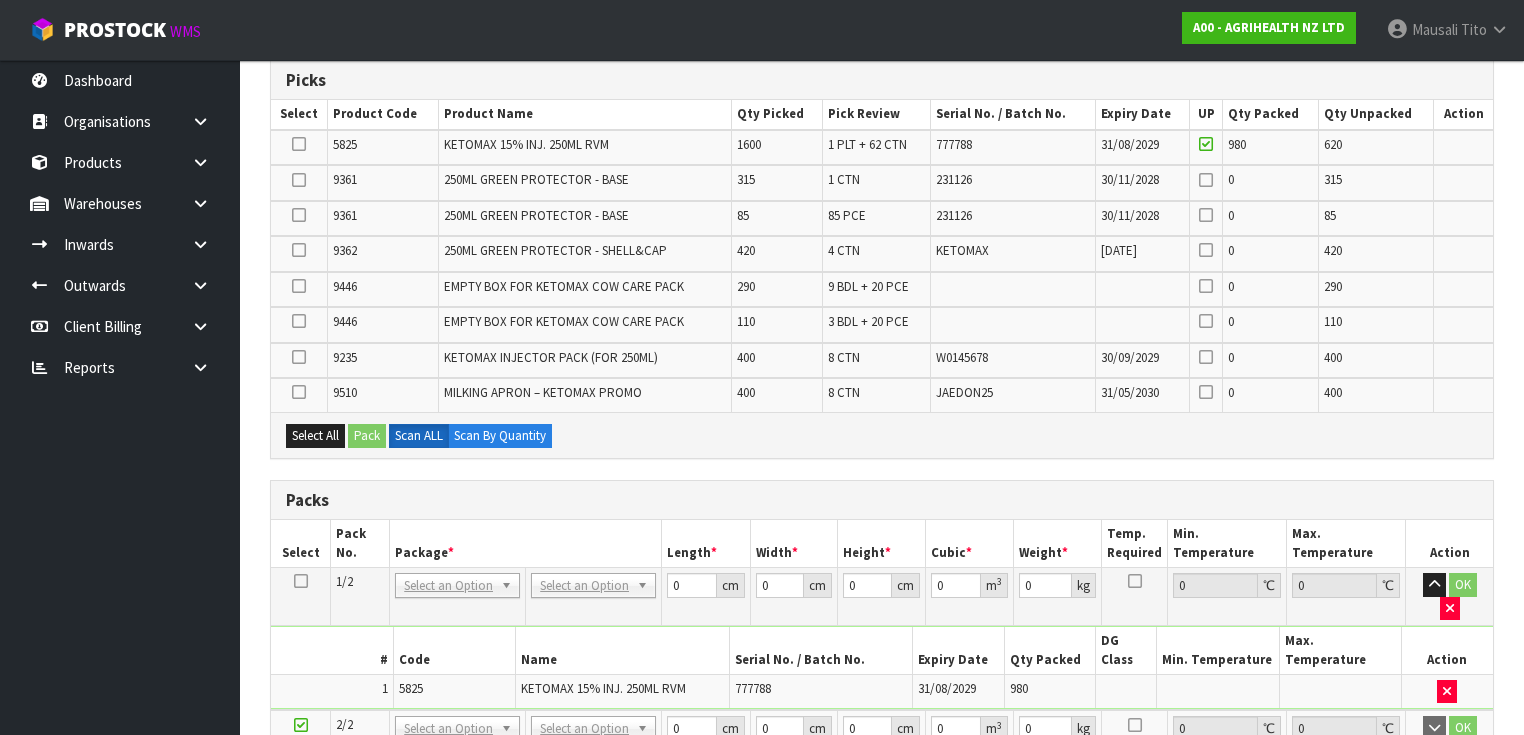 click at bounding box center (299, 392) 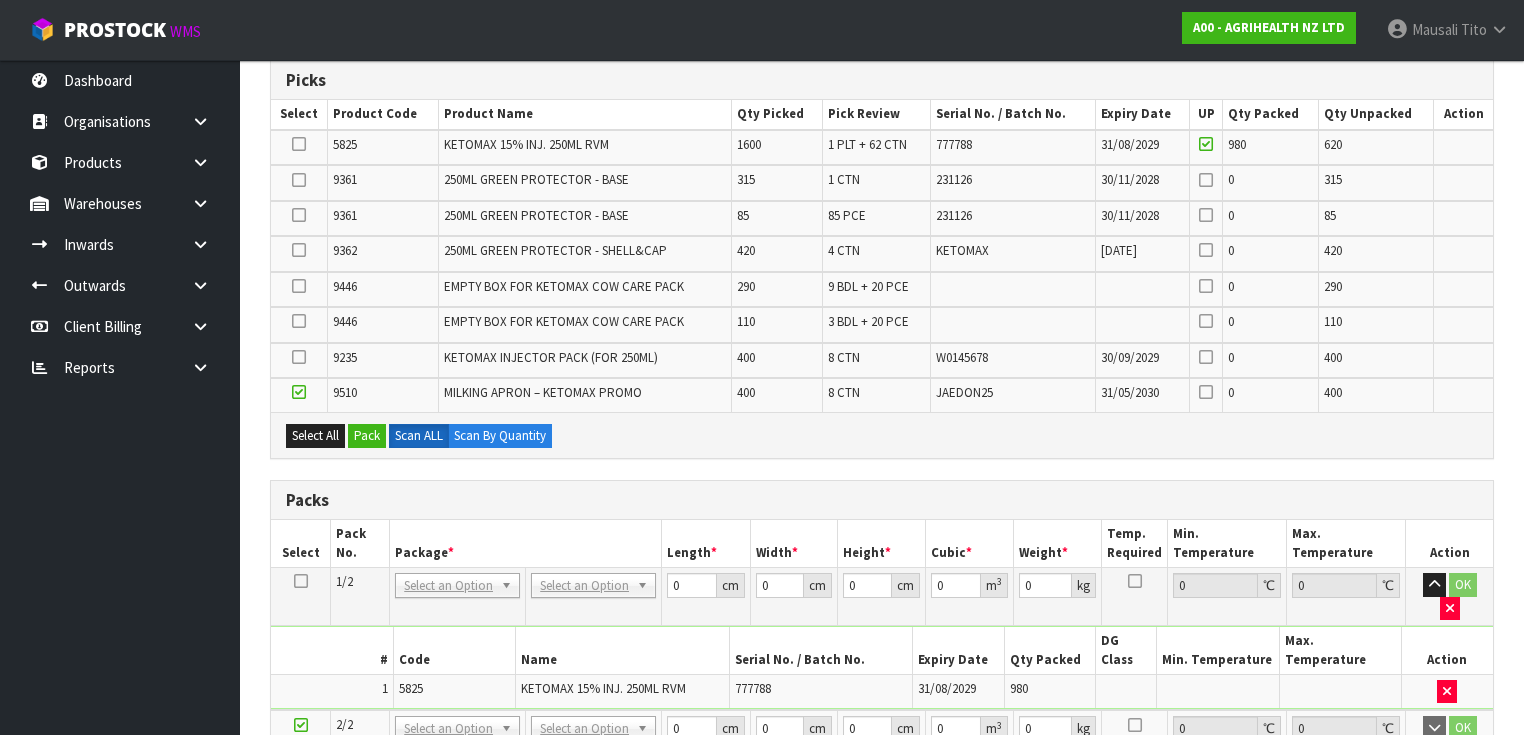 click at bounding box center (299, 144) 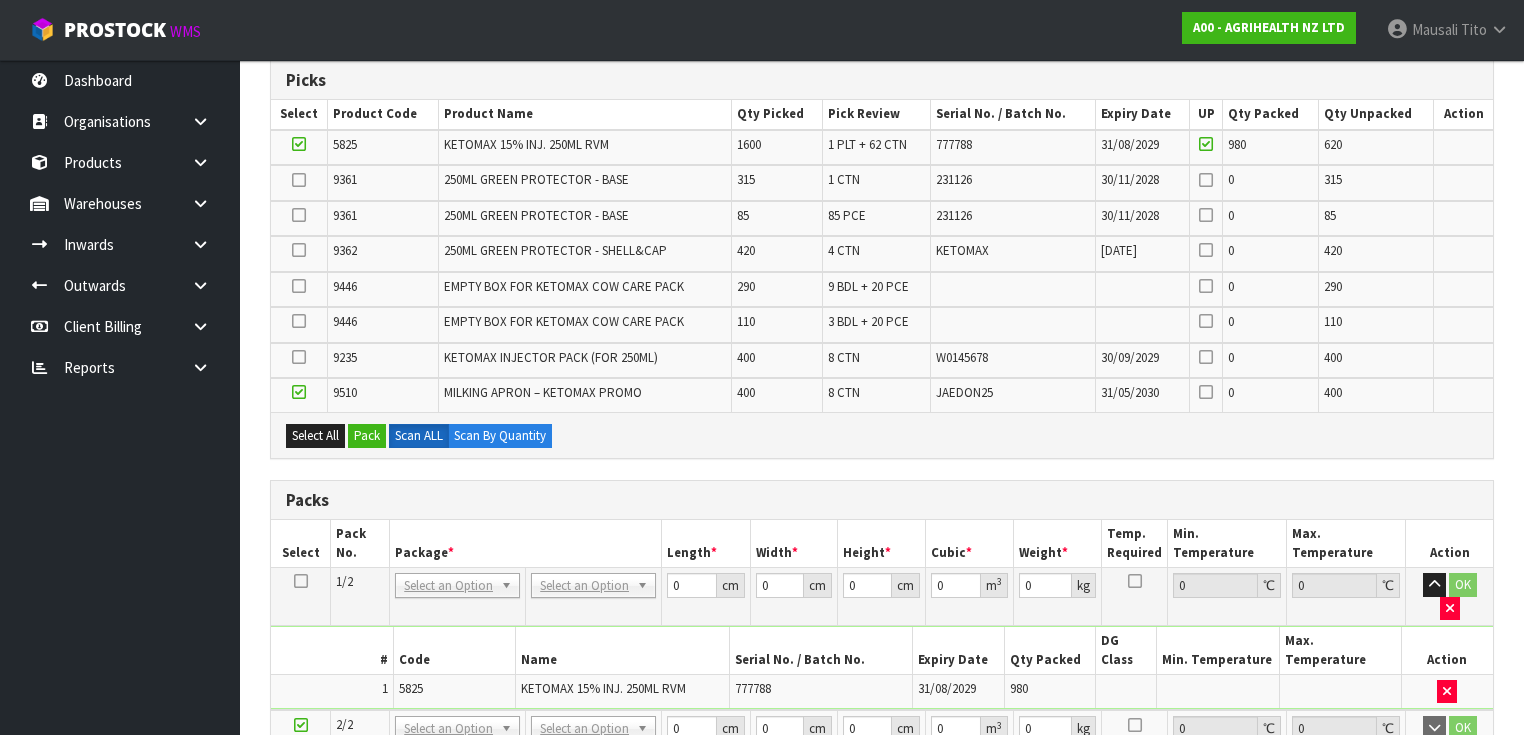 click on "Add Package" at bounding box center (333, 792) 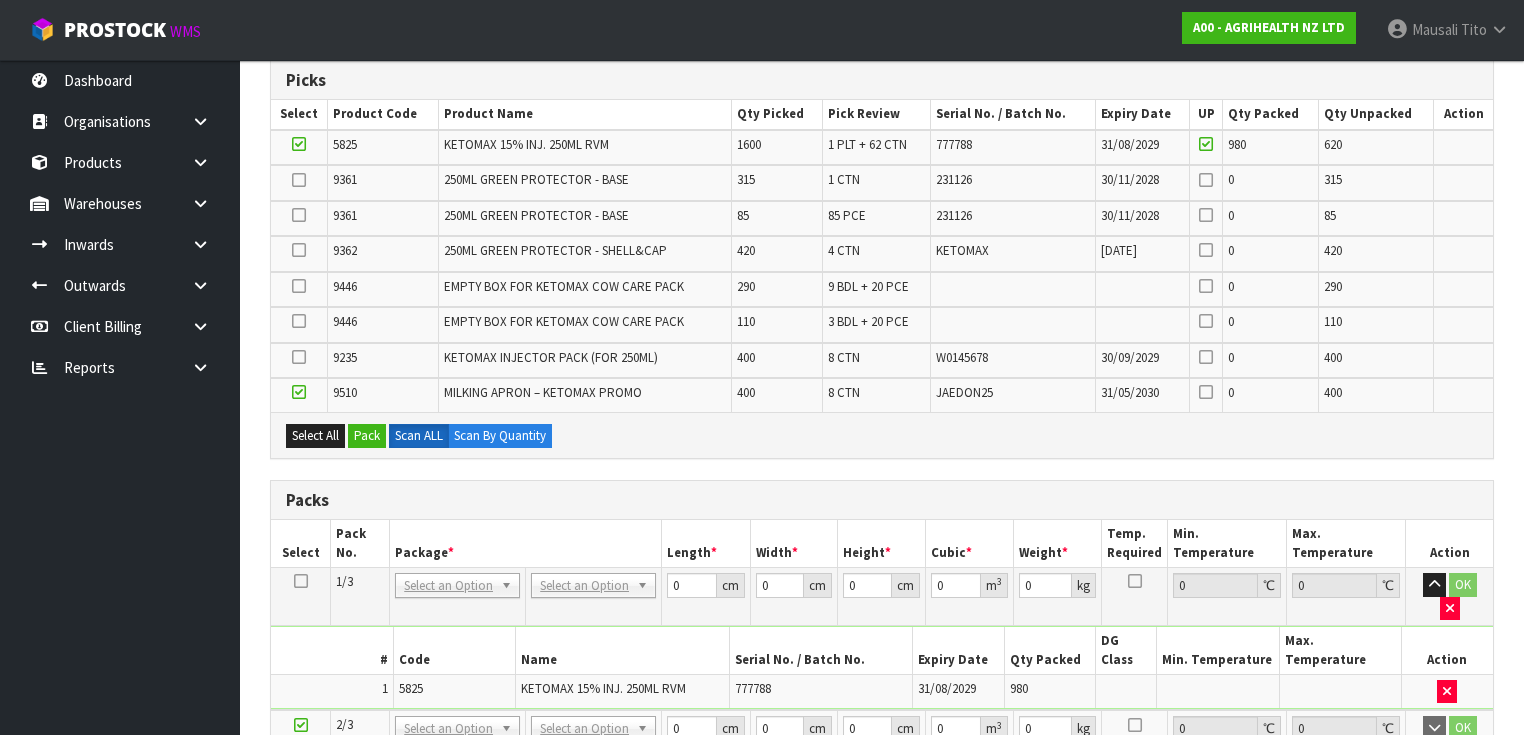 click at bounding box center (301, 784) 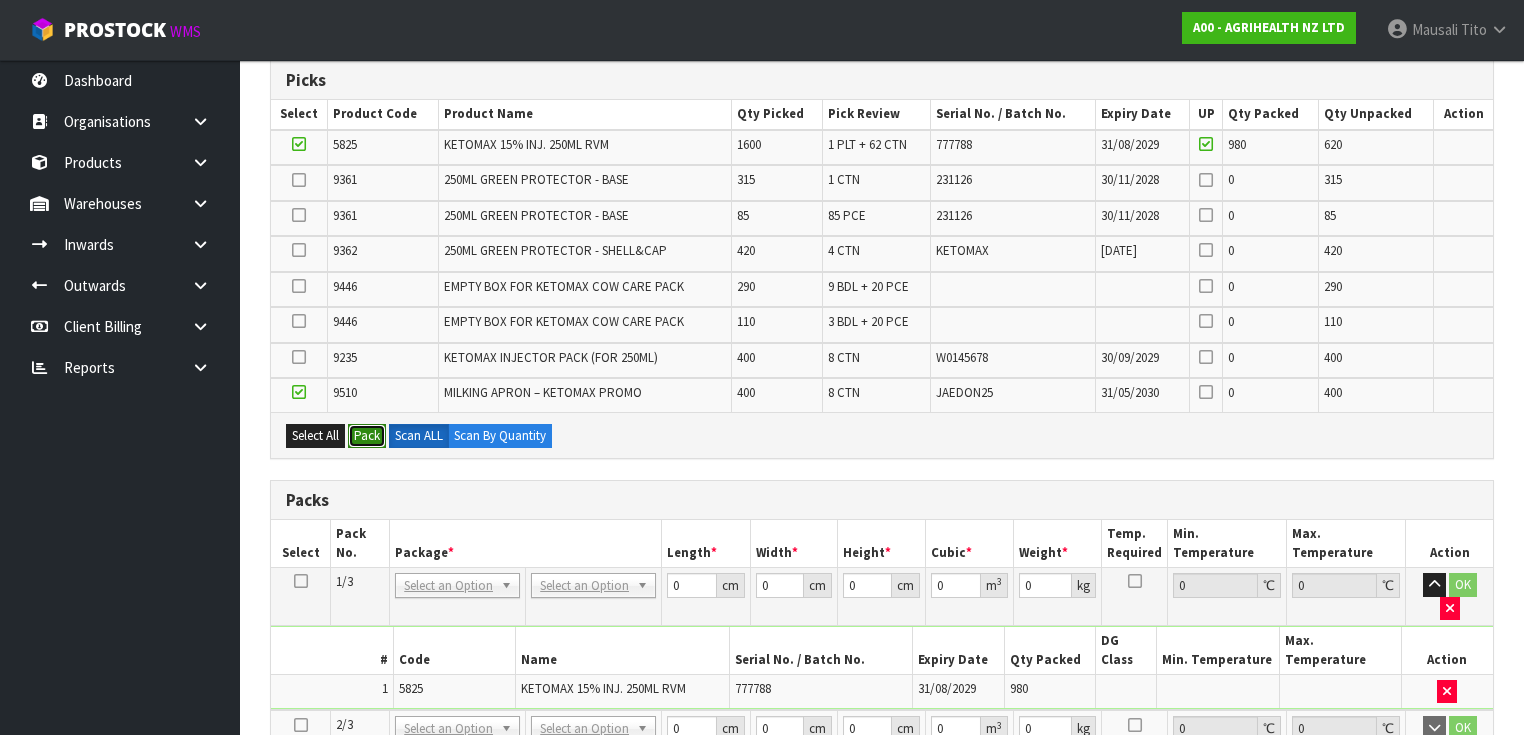 click on "Pack" at bounding box center [367, 436] 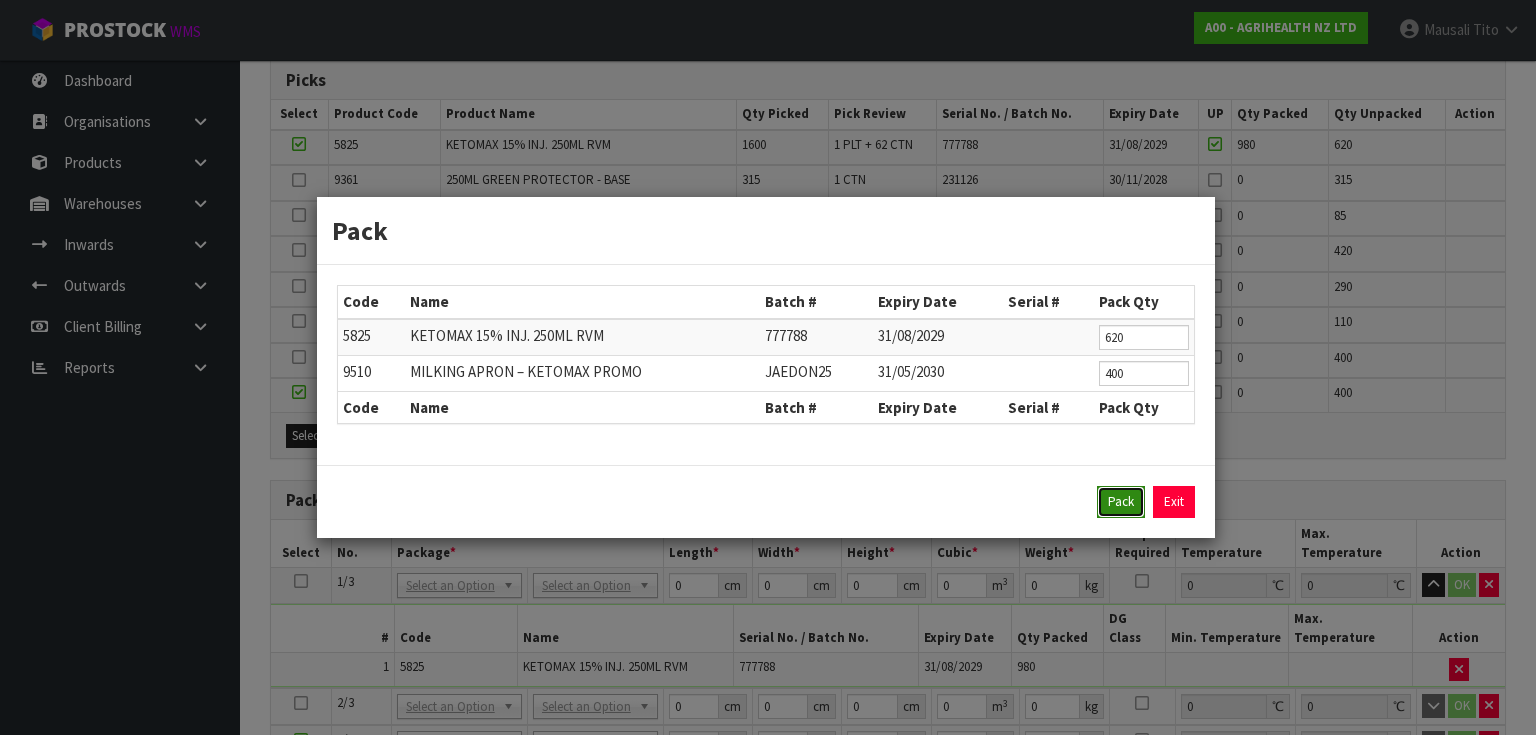 click on "Pack" at bounding box center [1121, 502] 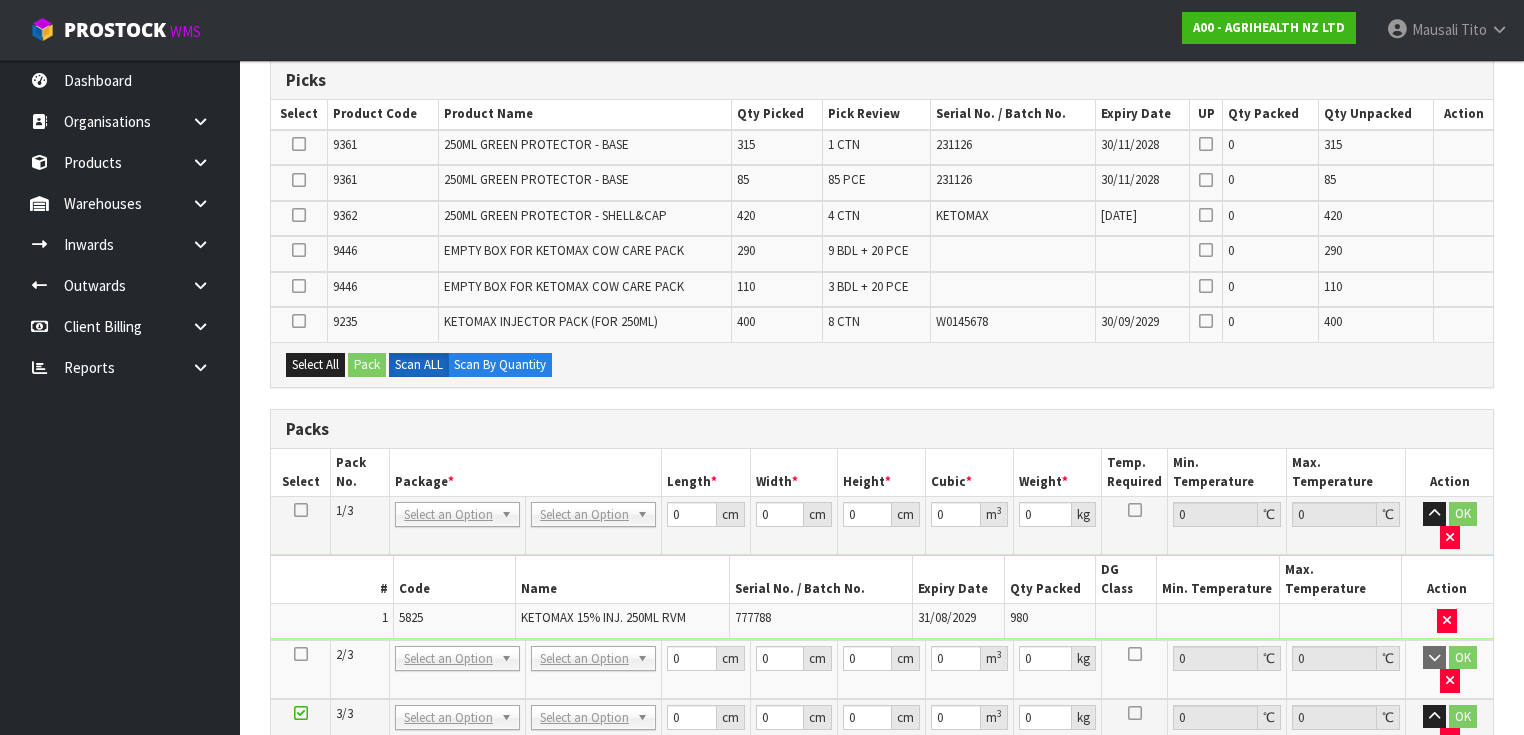 scroll, scrollTop: 800, scrollLeft: 0, axis: vertical 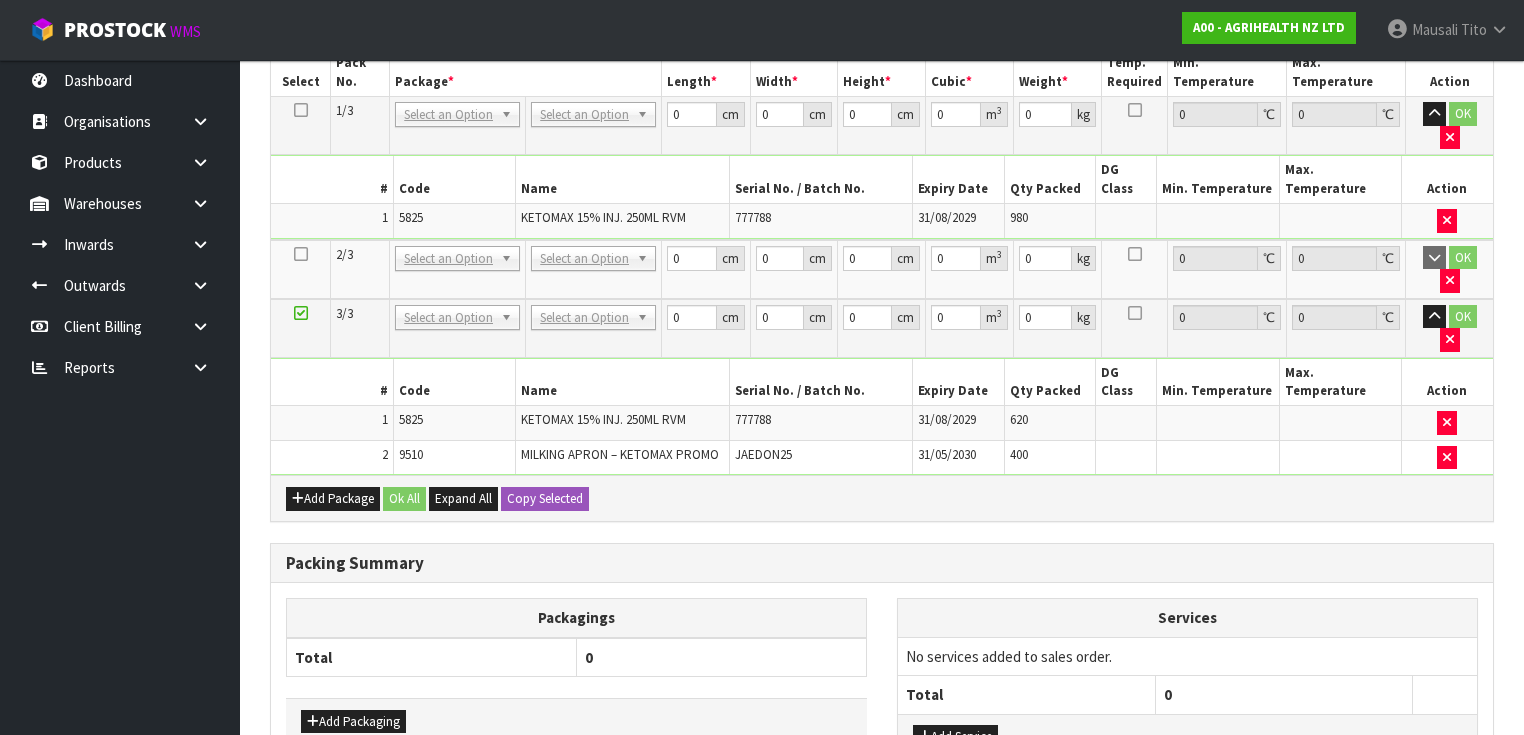 click at bounding box center (301, 254) 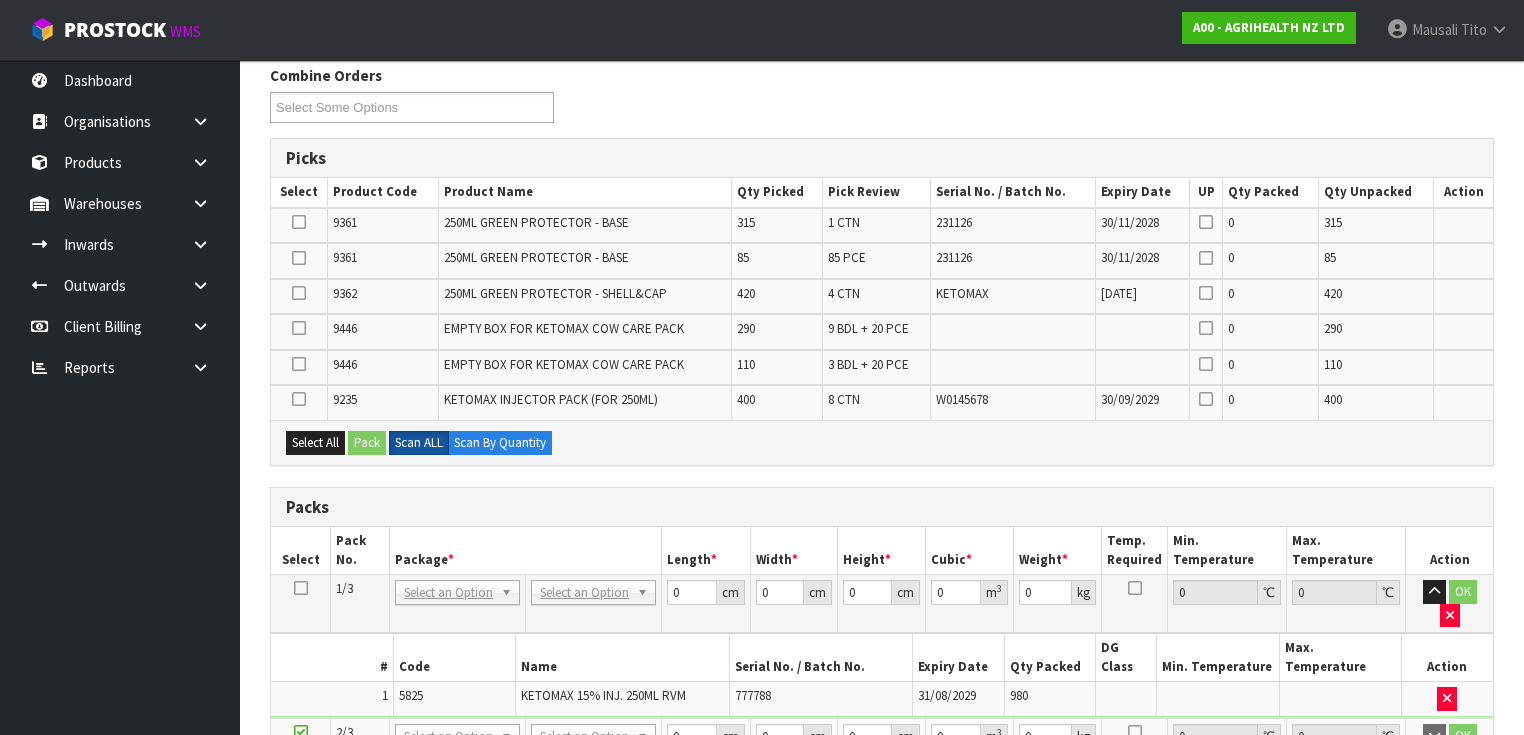 scroll, scrollTop: 320, scrollLeft: 0, axis: vertical 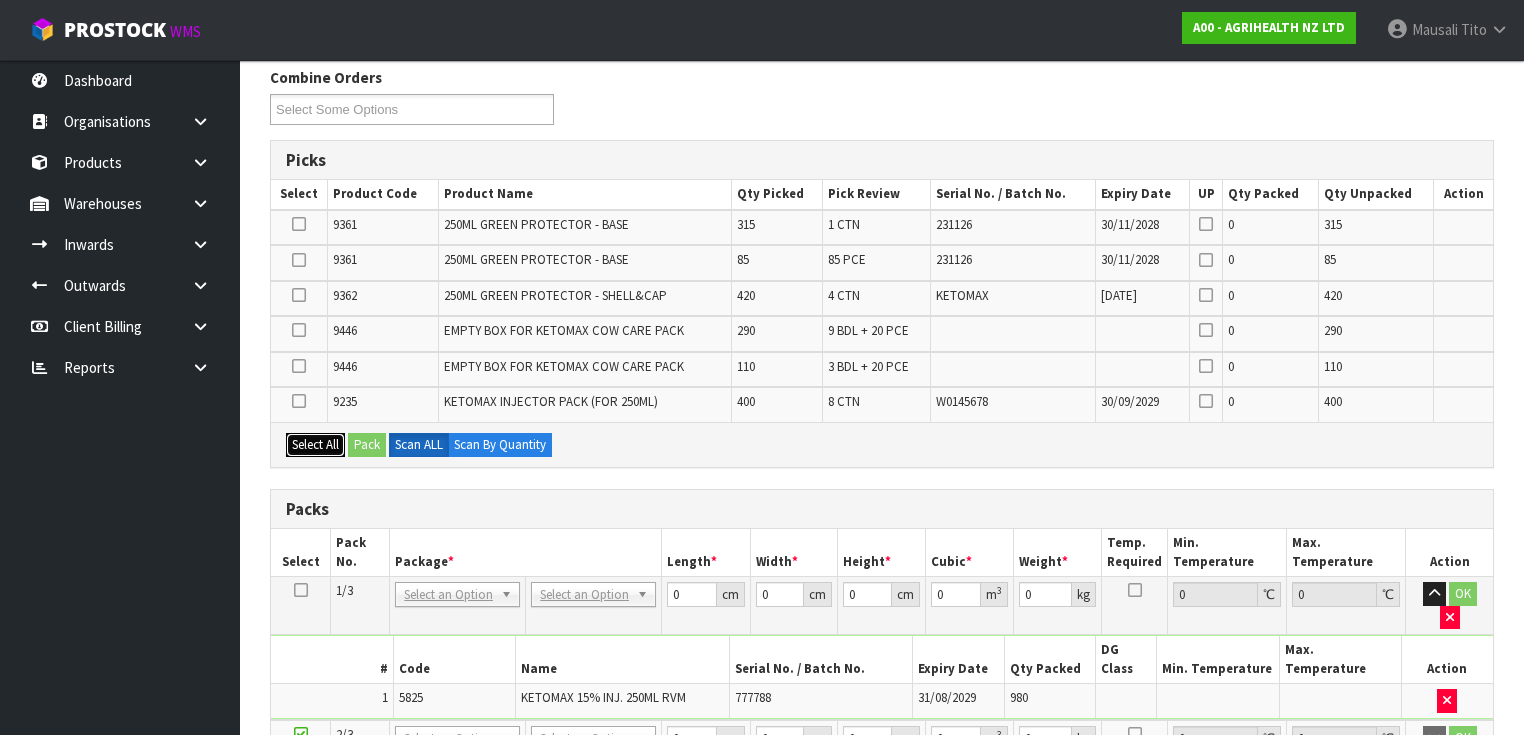 click on "Select All" at bounding box center [315, 445] 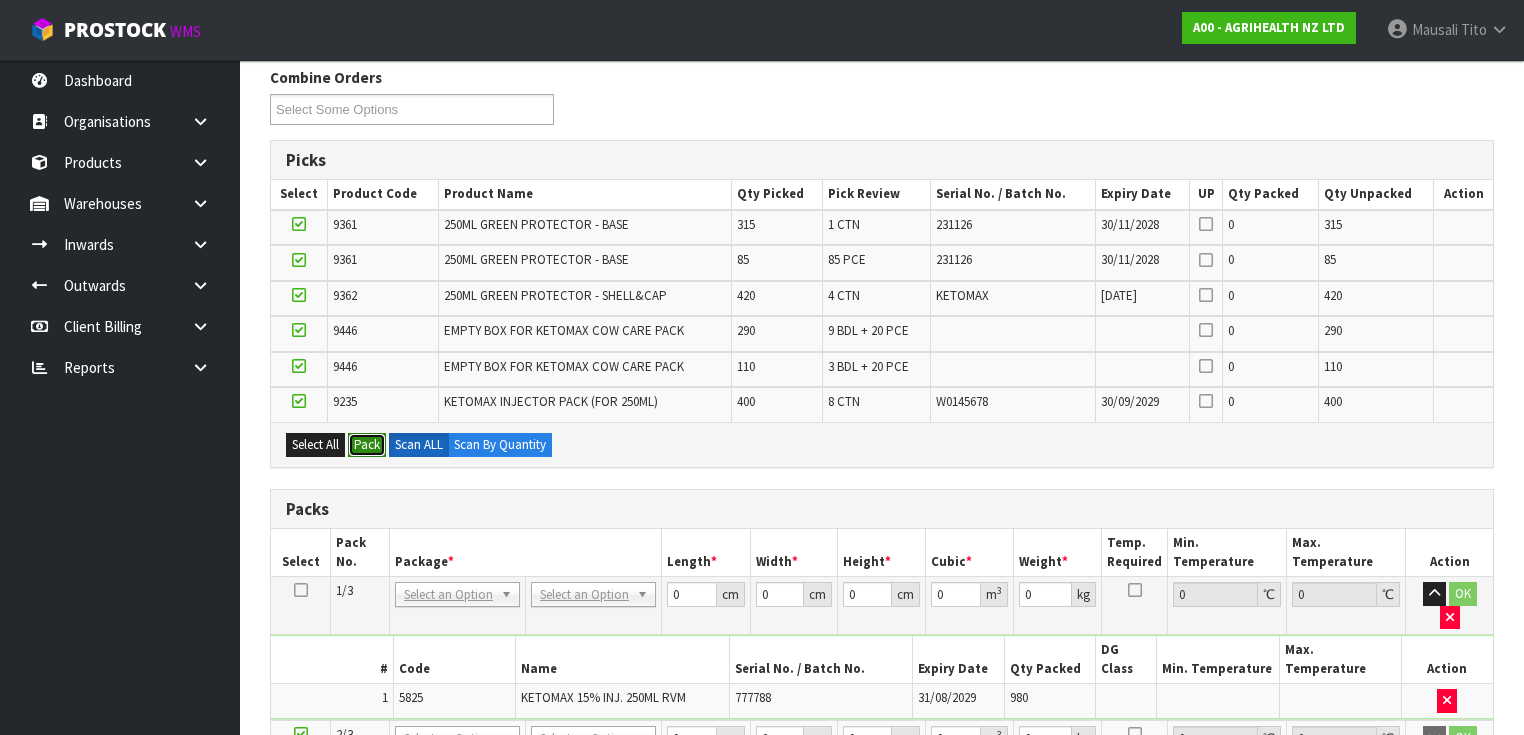click on "Pack" at bounding box center [367, 445] 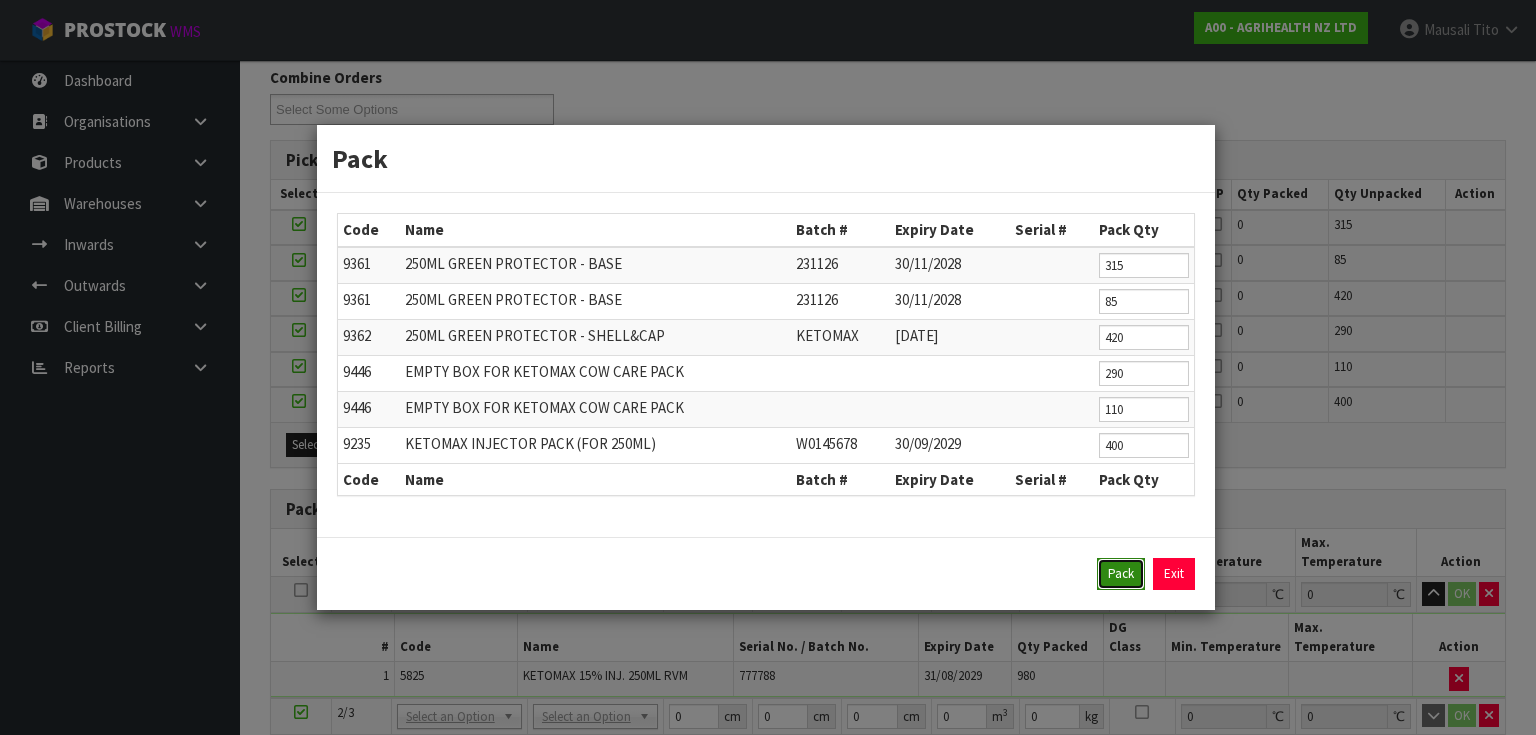 click on "Pack" at bounding box center (1121, 574) 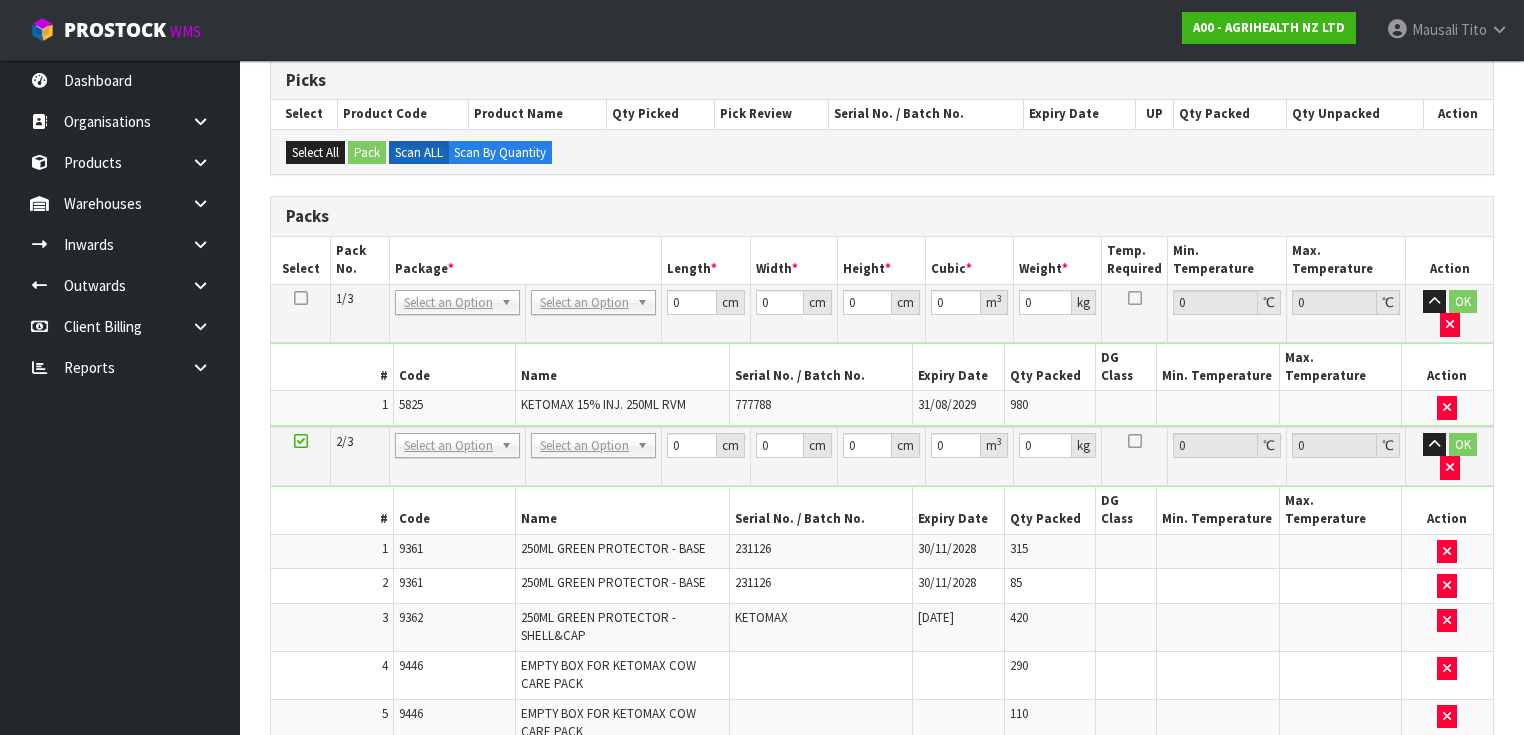scroll, scrollTop: 400, scrollLeft: 0, axis: vertical 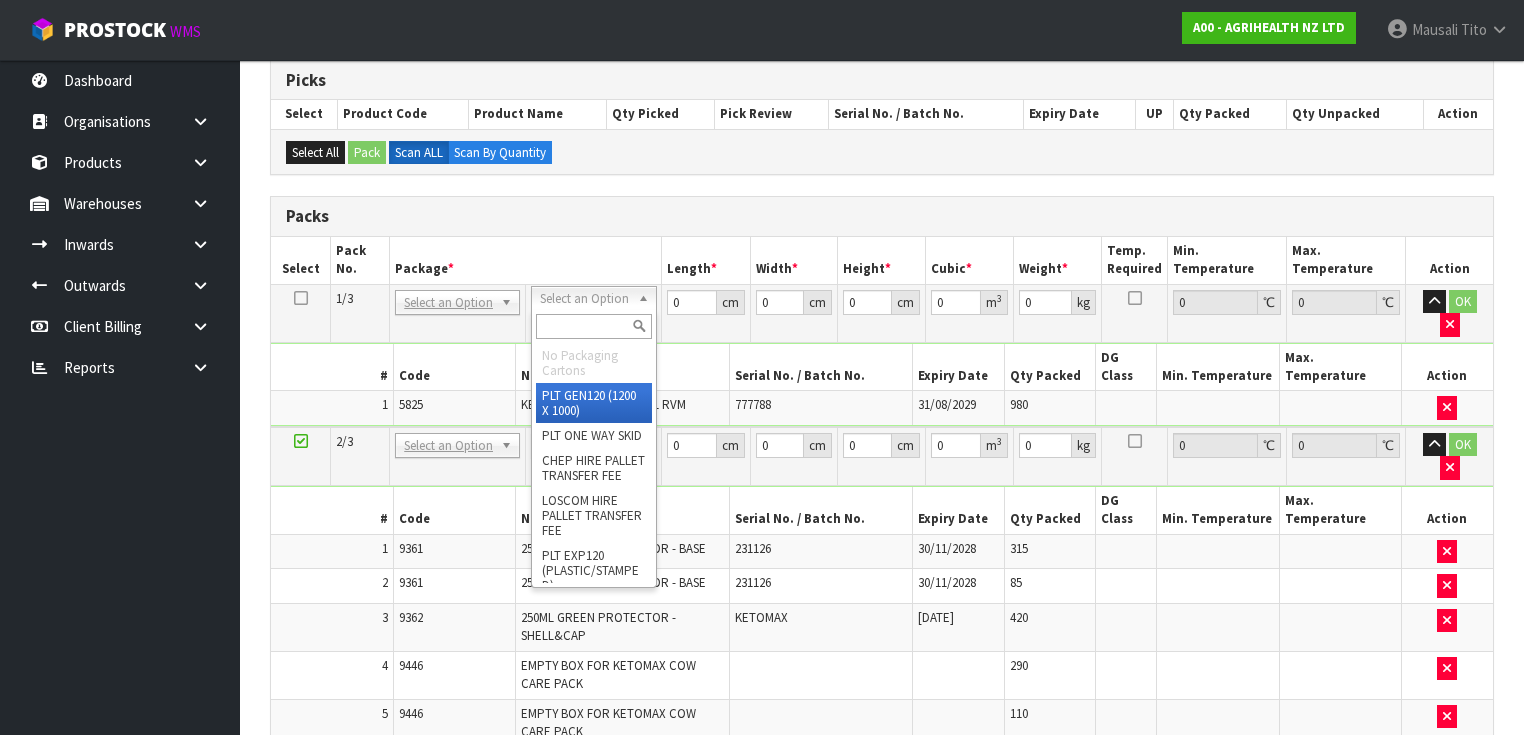 drag, startPoint x: 558, startPoint y: 300, endPoint x: 571, endPoint y: 336, distance: 38.27532 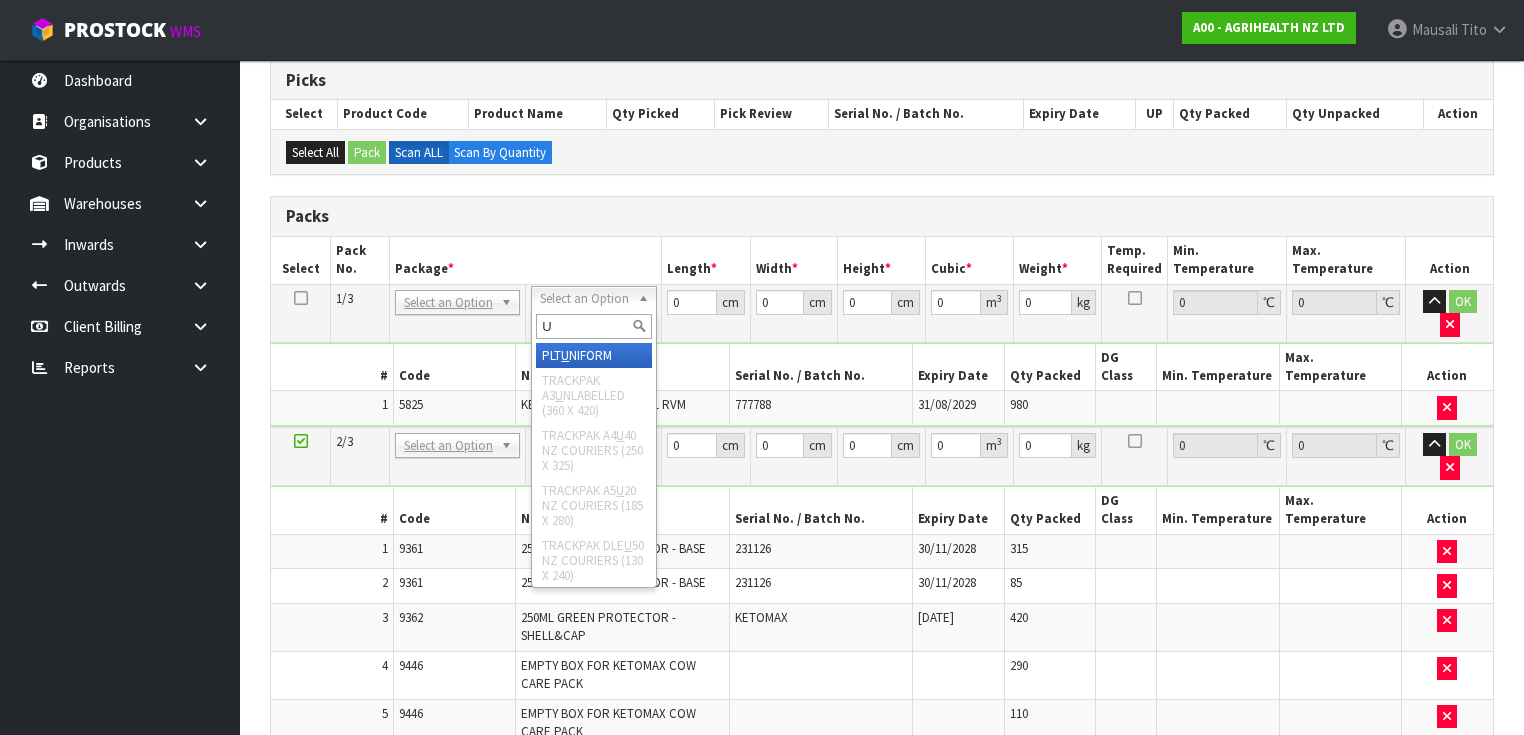 type on "U" 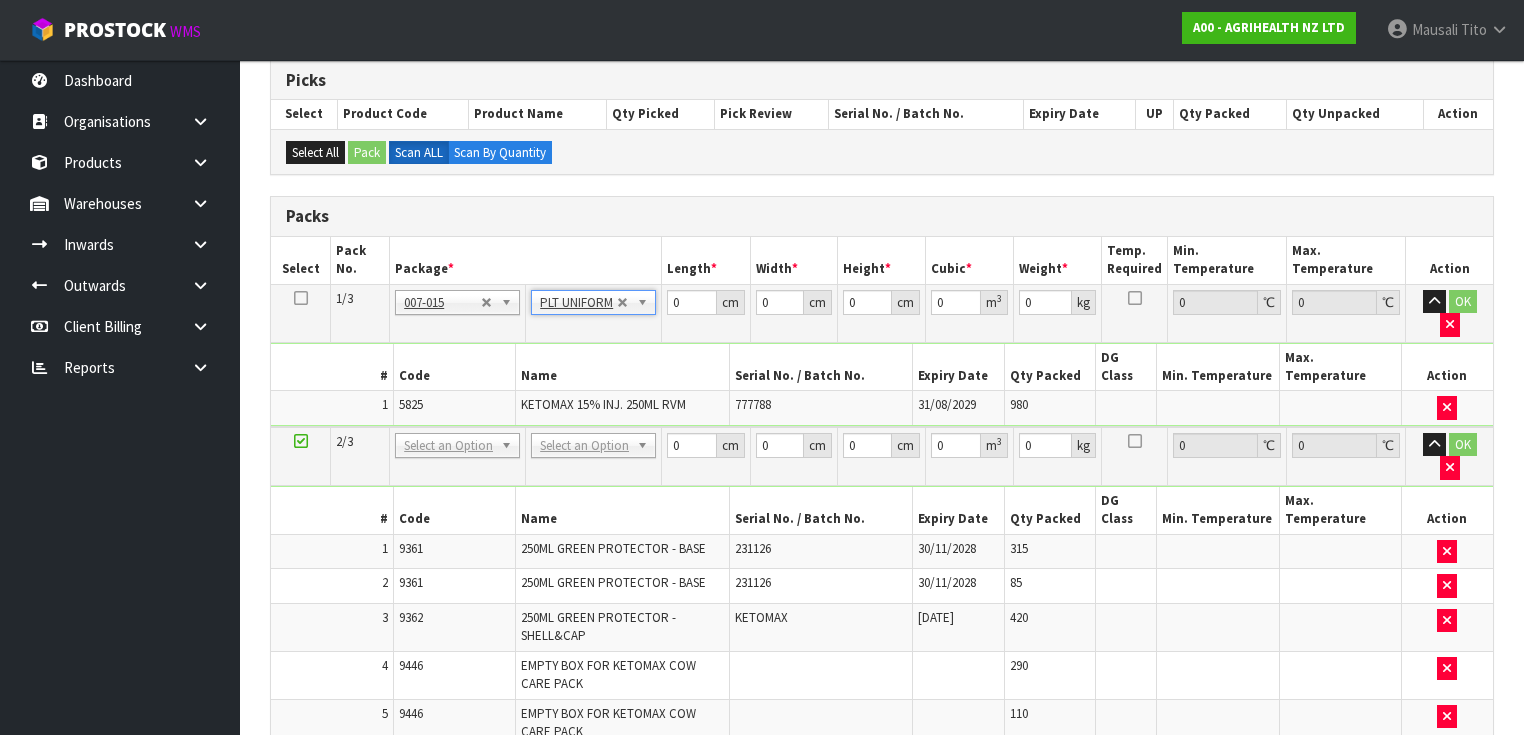 type on "510" 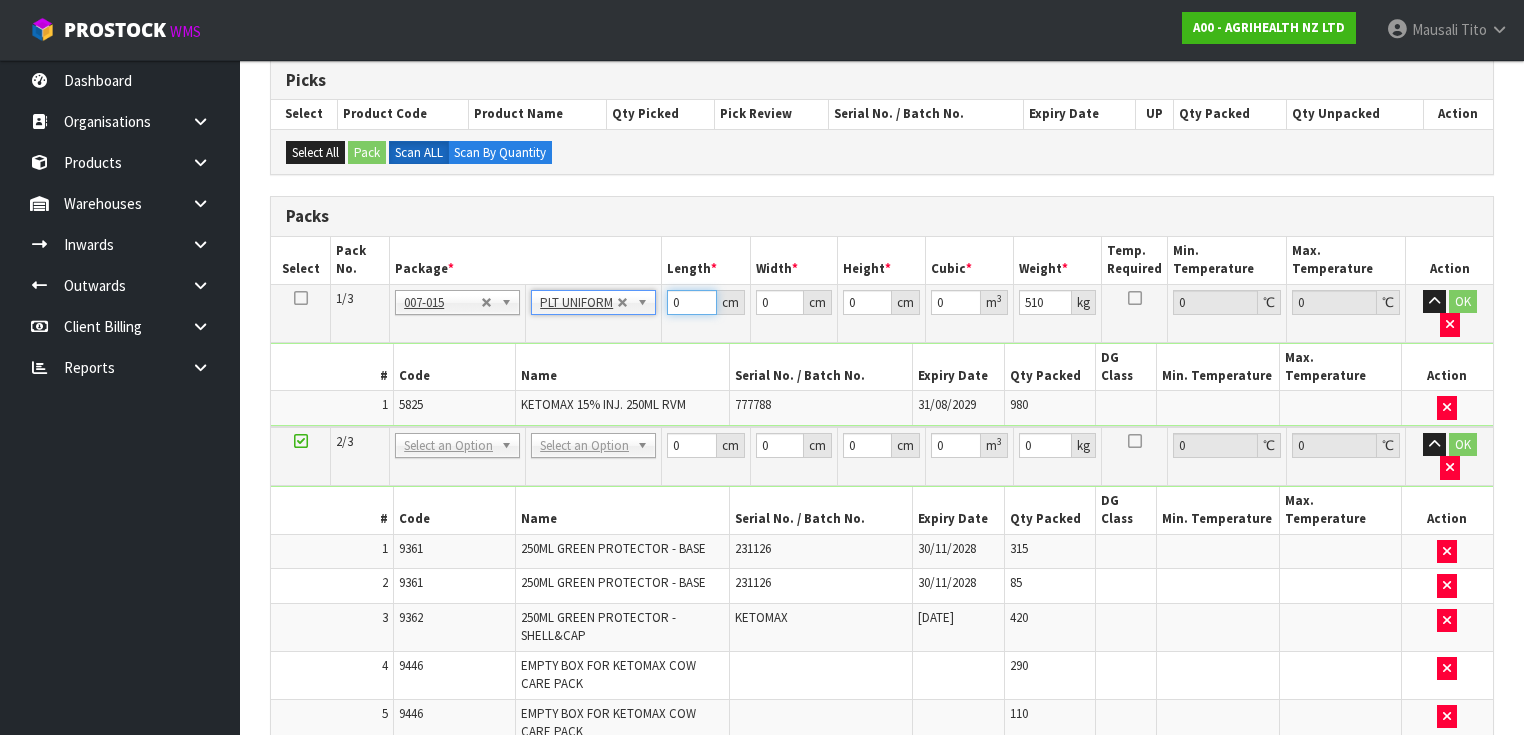 drag, startPoint x: 692, startPoint y: 297, endPoint x: 665, endPoint y: 301, distance: 27.294687 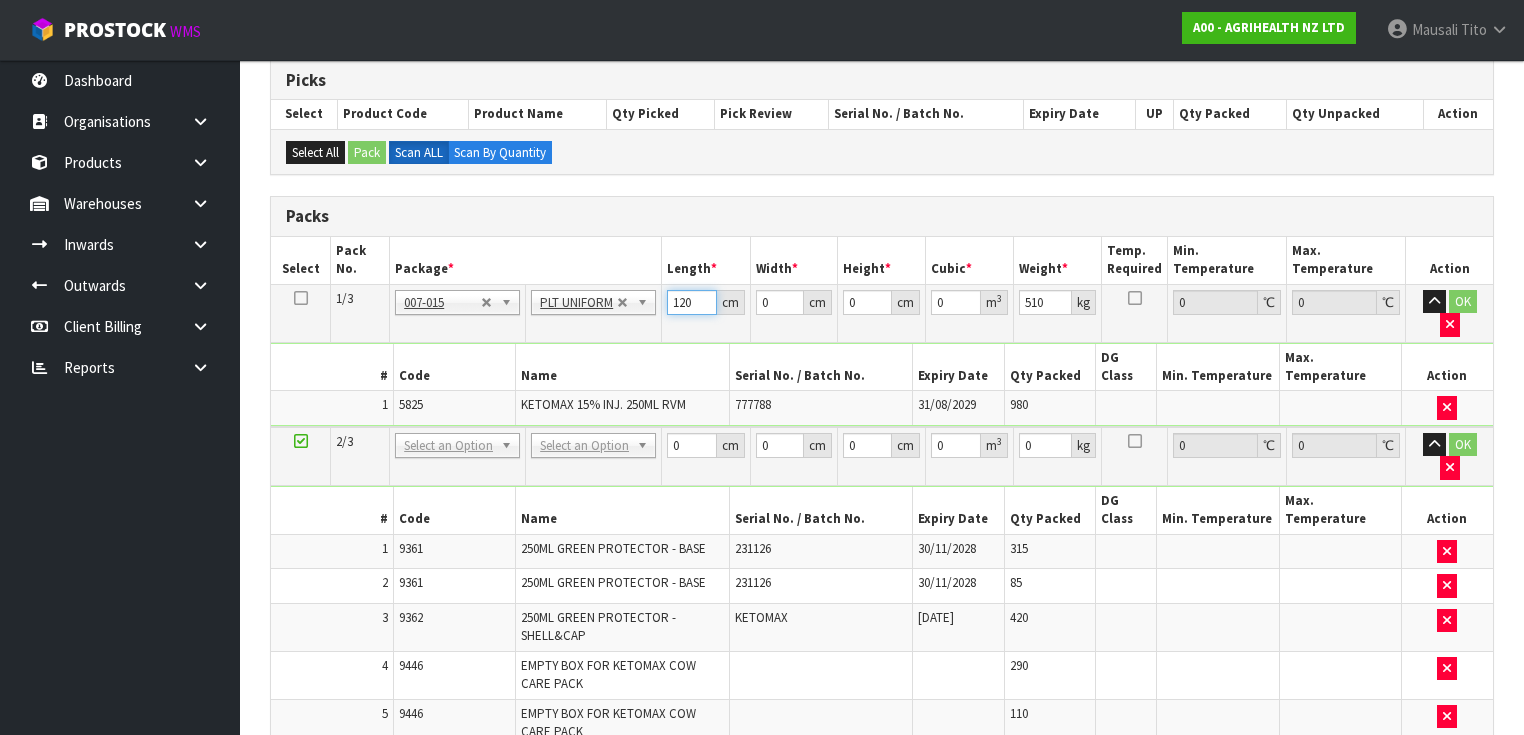 type on "120" 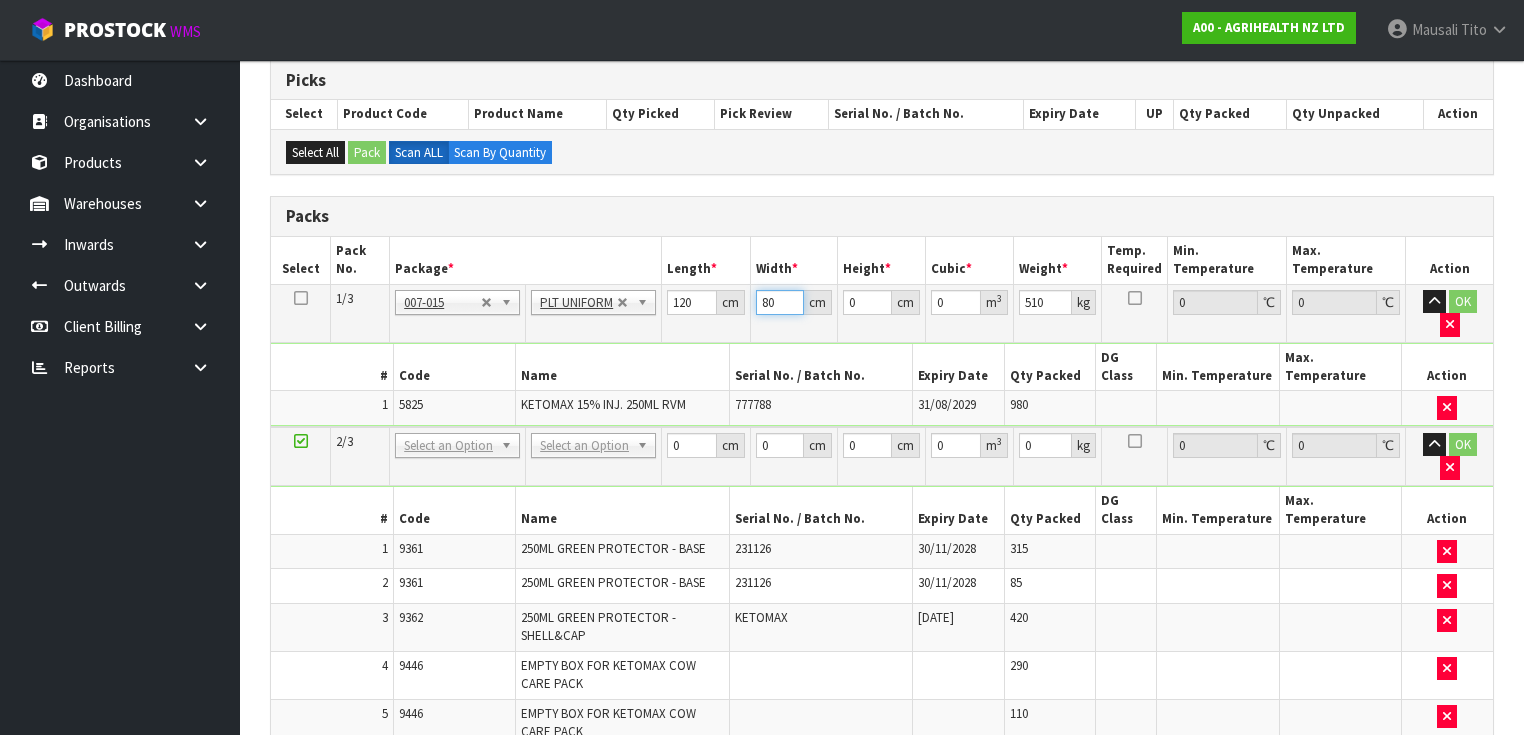 type on "80" 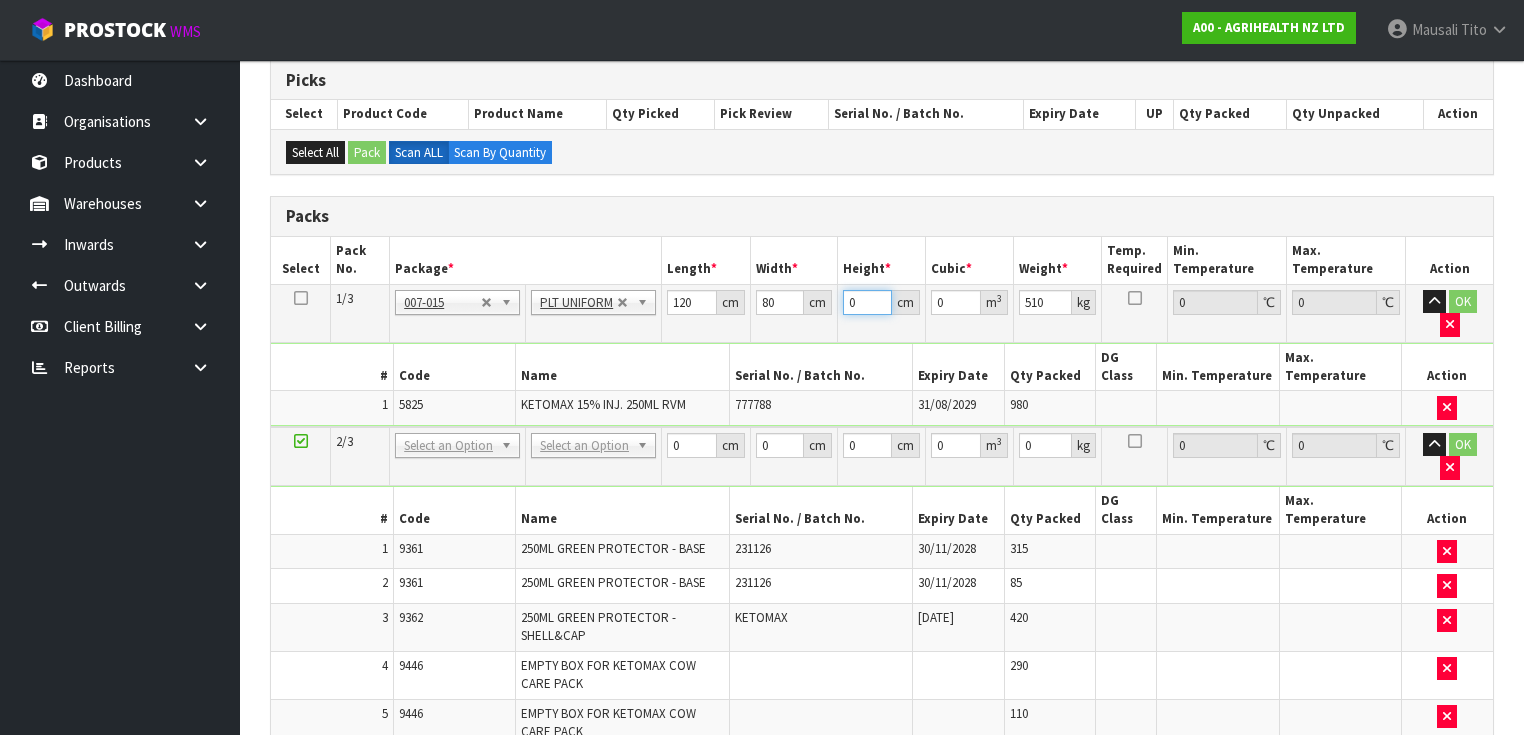 type on "1" 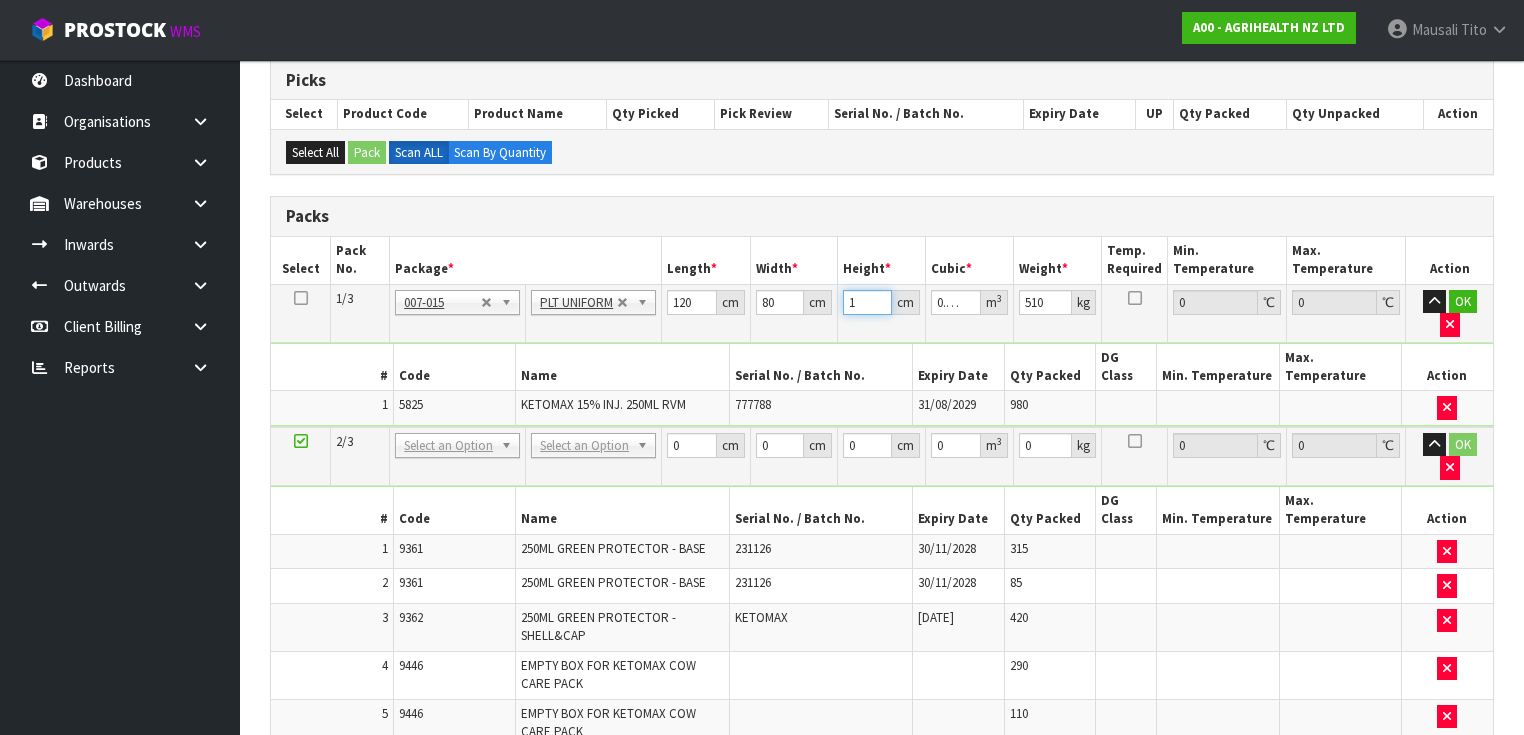 type on "13" 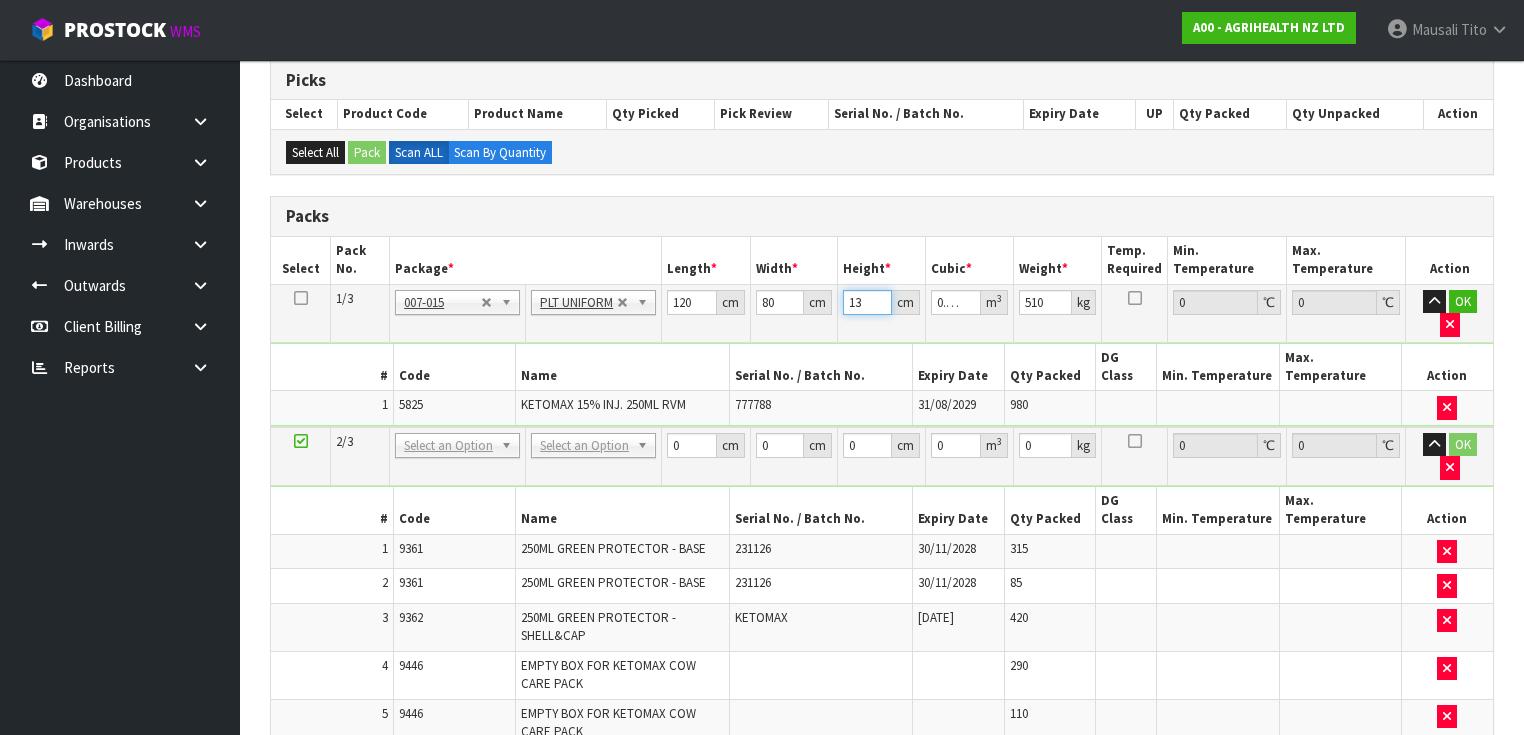 type on "131" 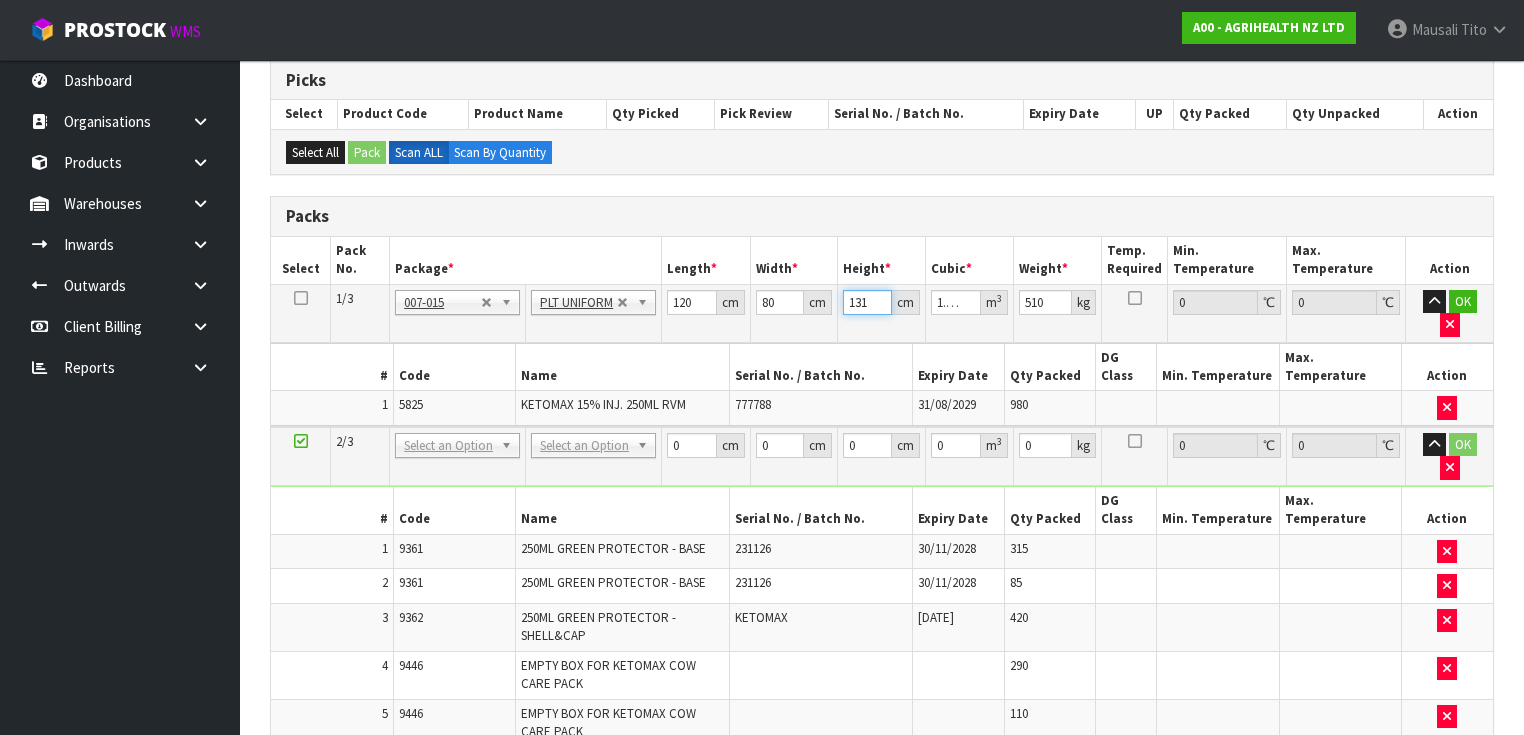 type on "131" 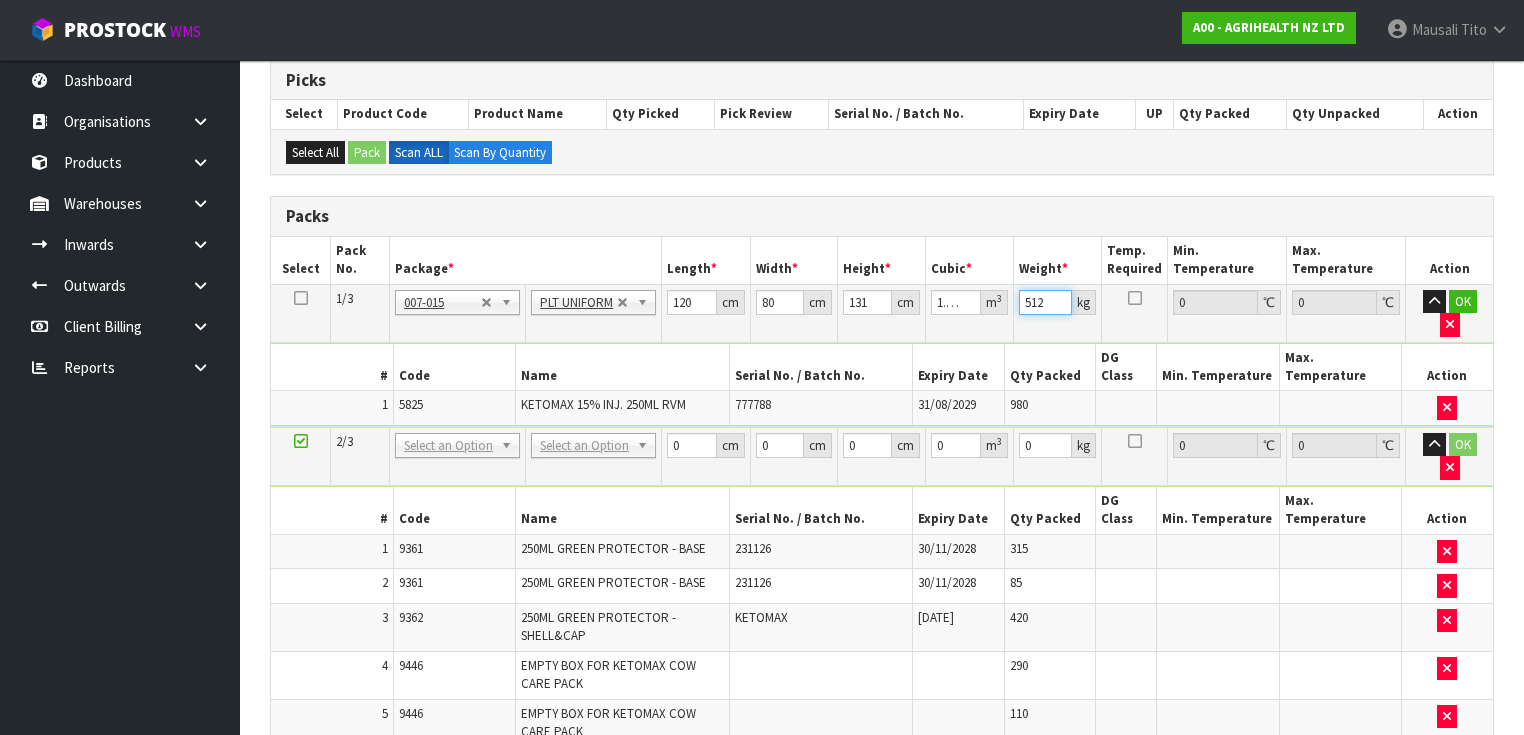 type on "512" 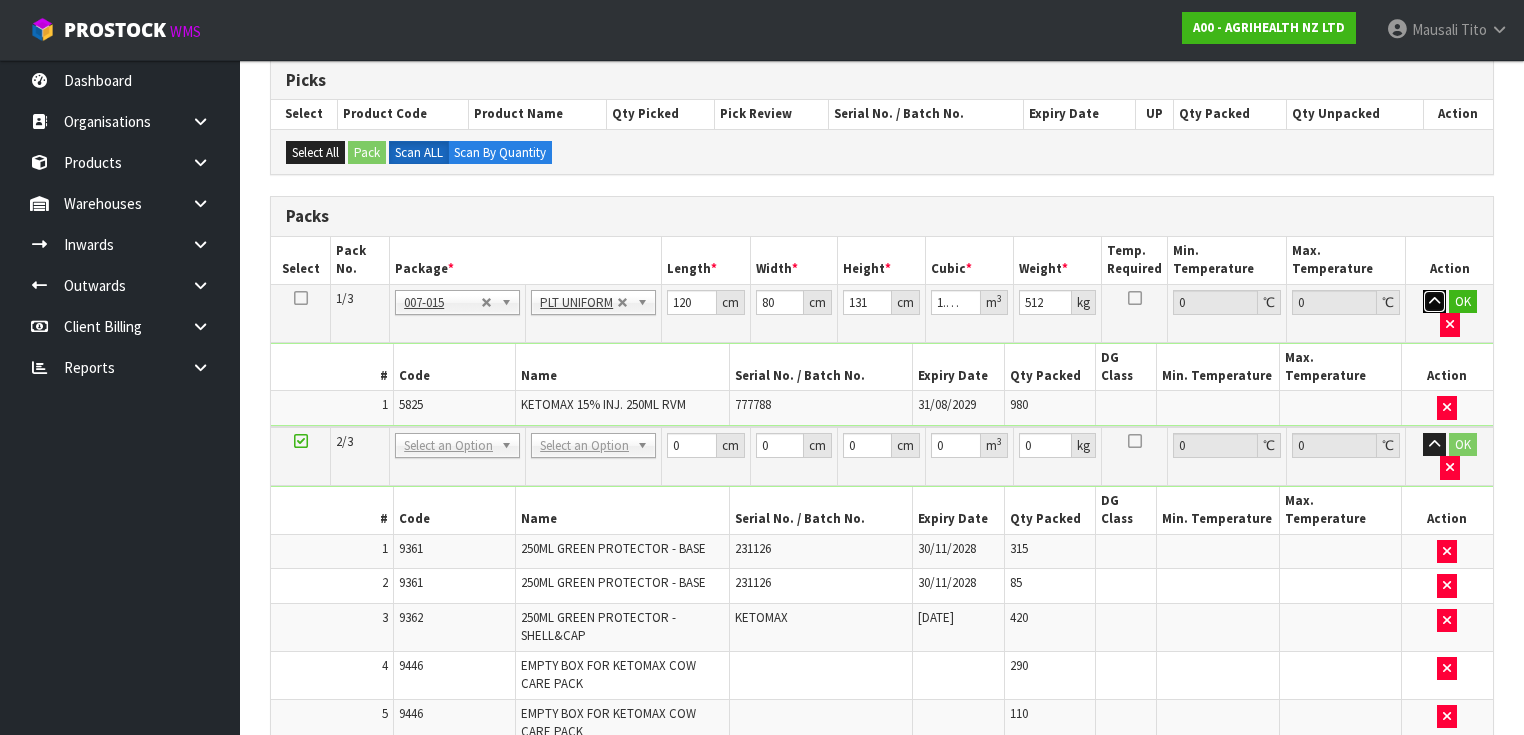 type 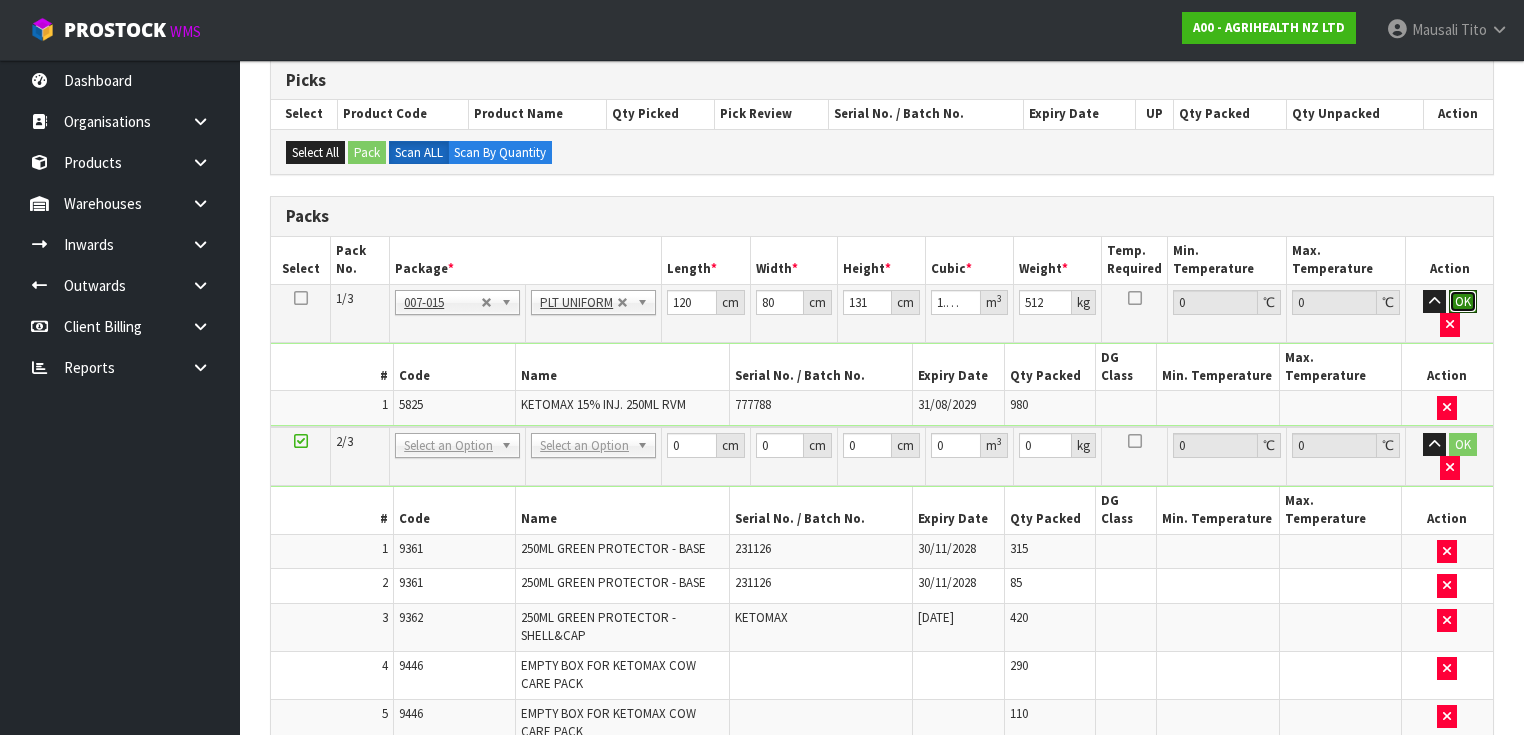type 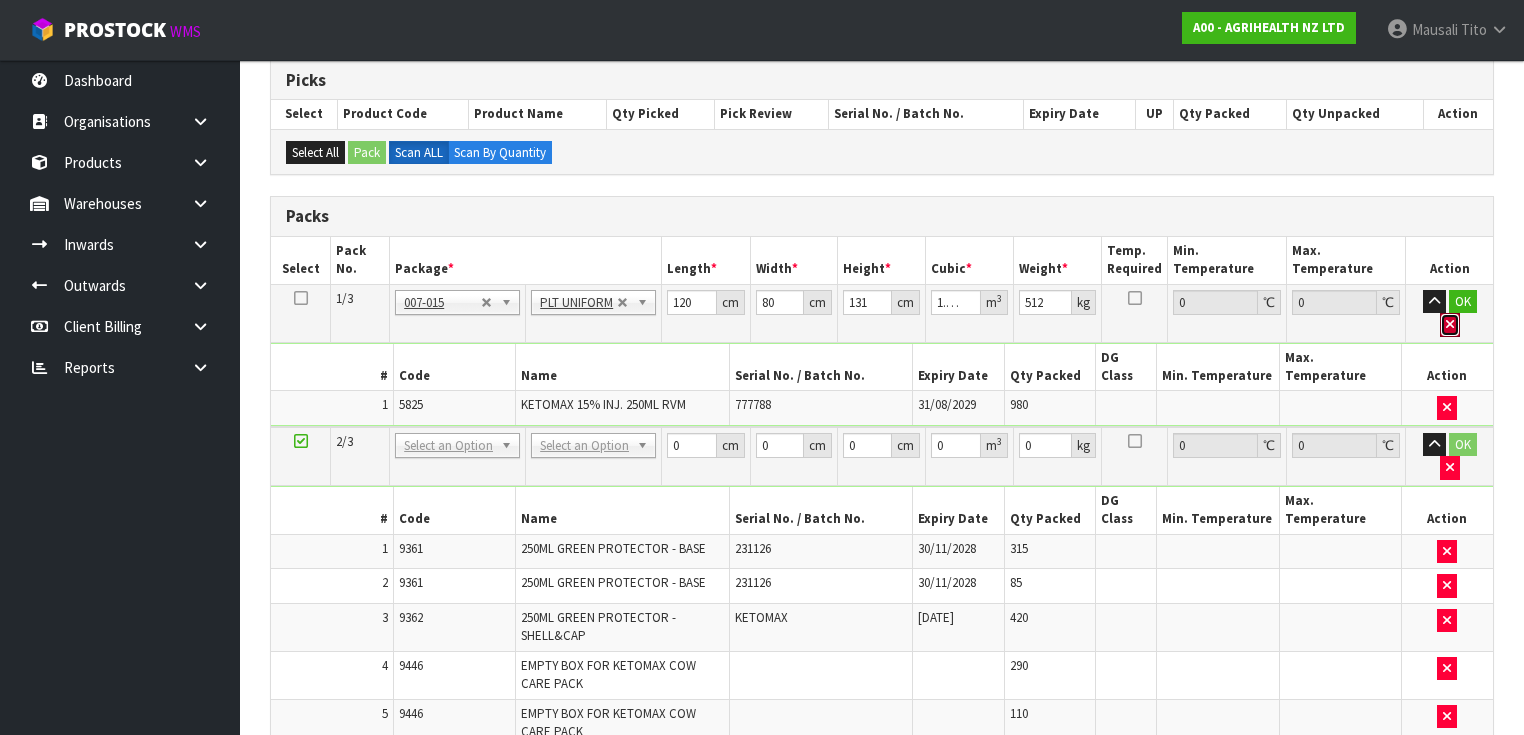 type 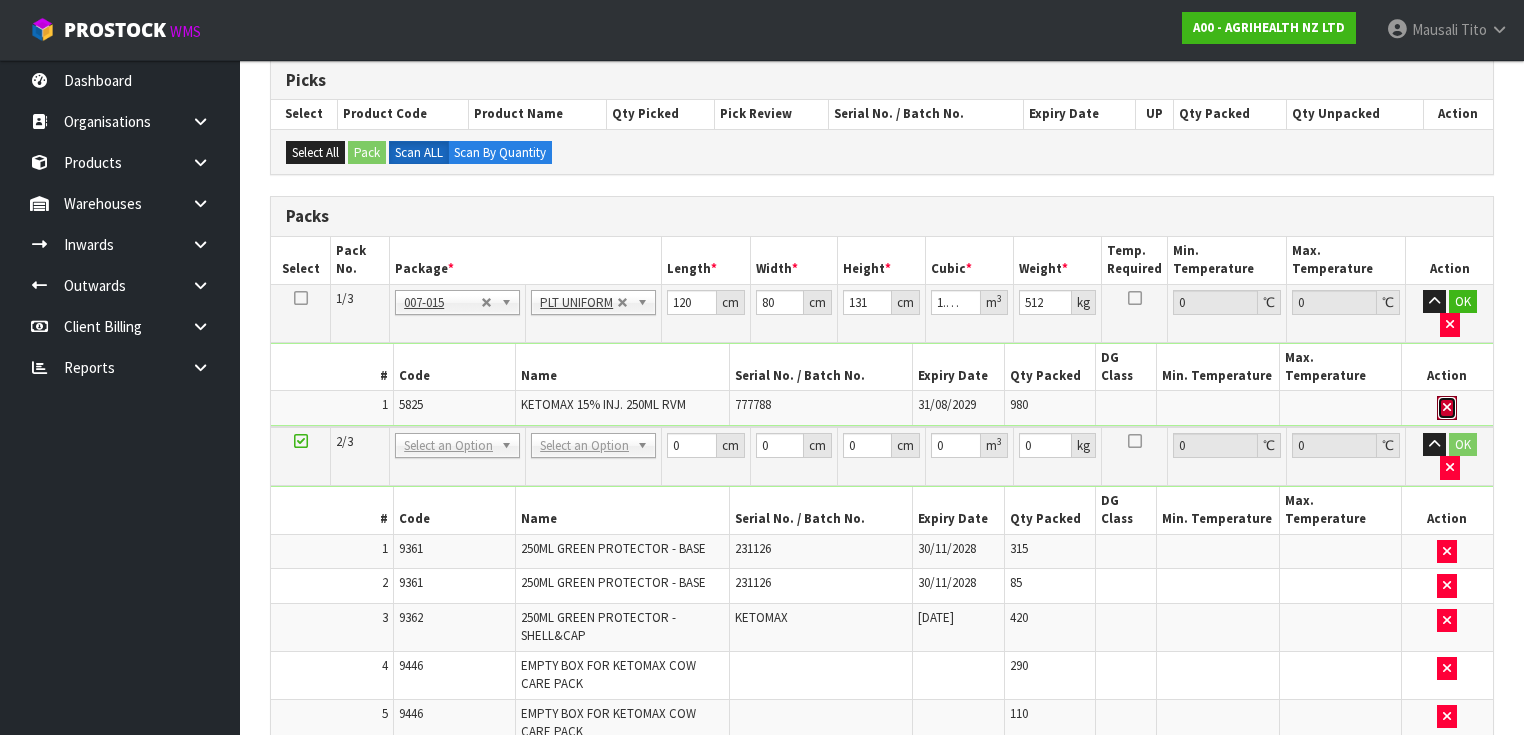 type 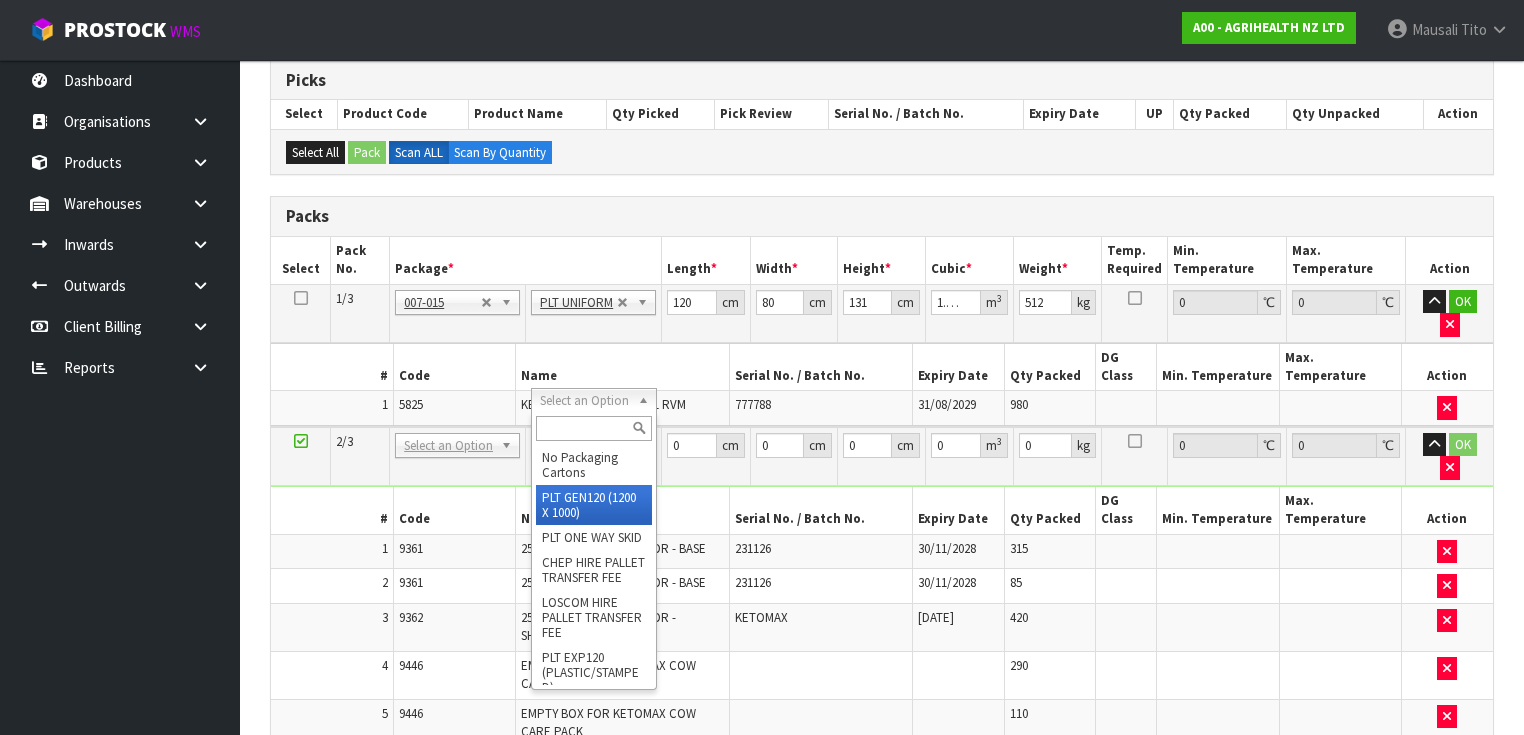 type on "120" 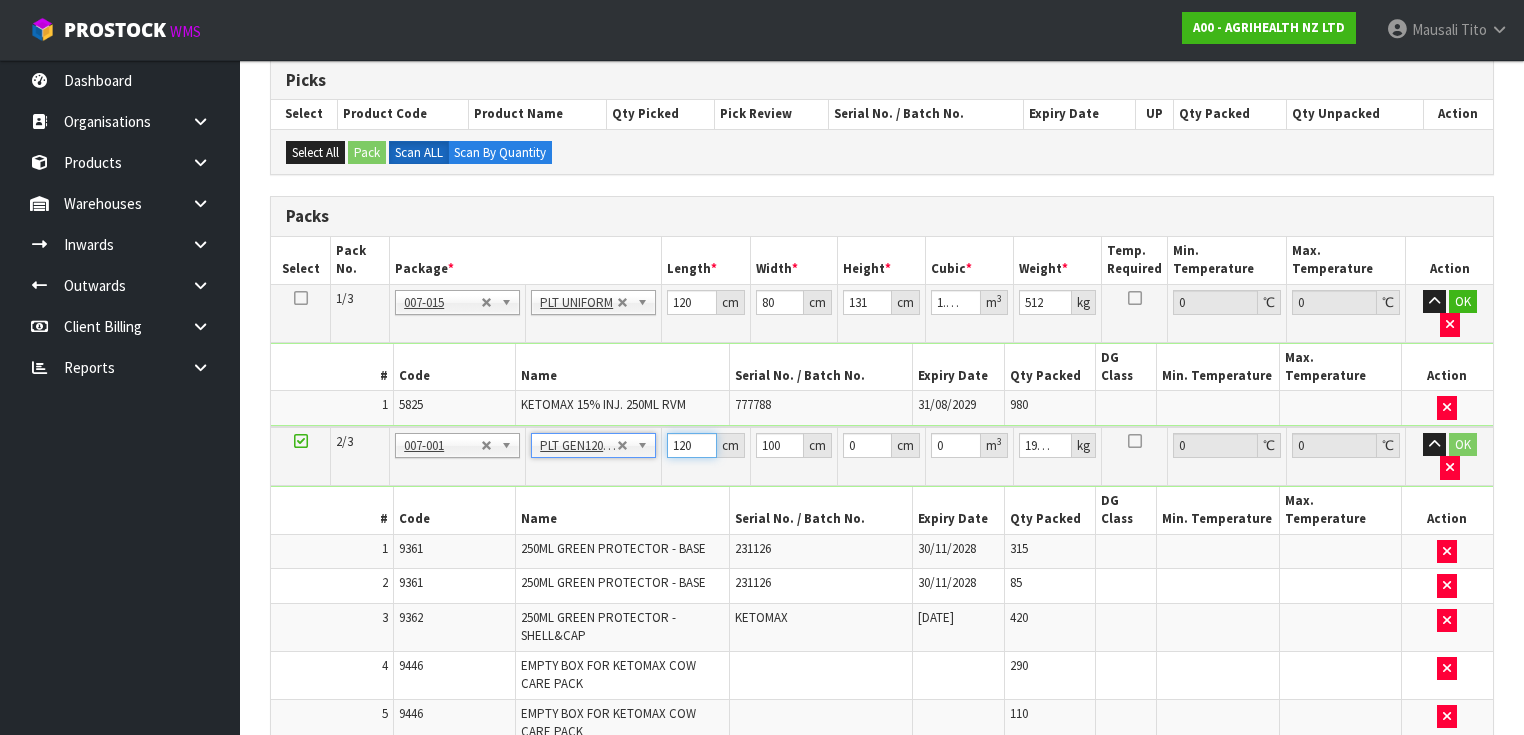drag, startPoint x: 693, startPoint y: 401, endPoint x: 667, endPoint y: 406, distance: 26.476404 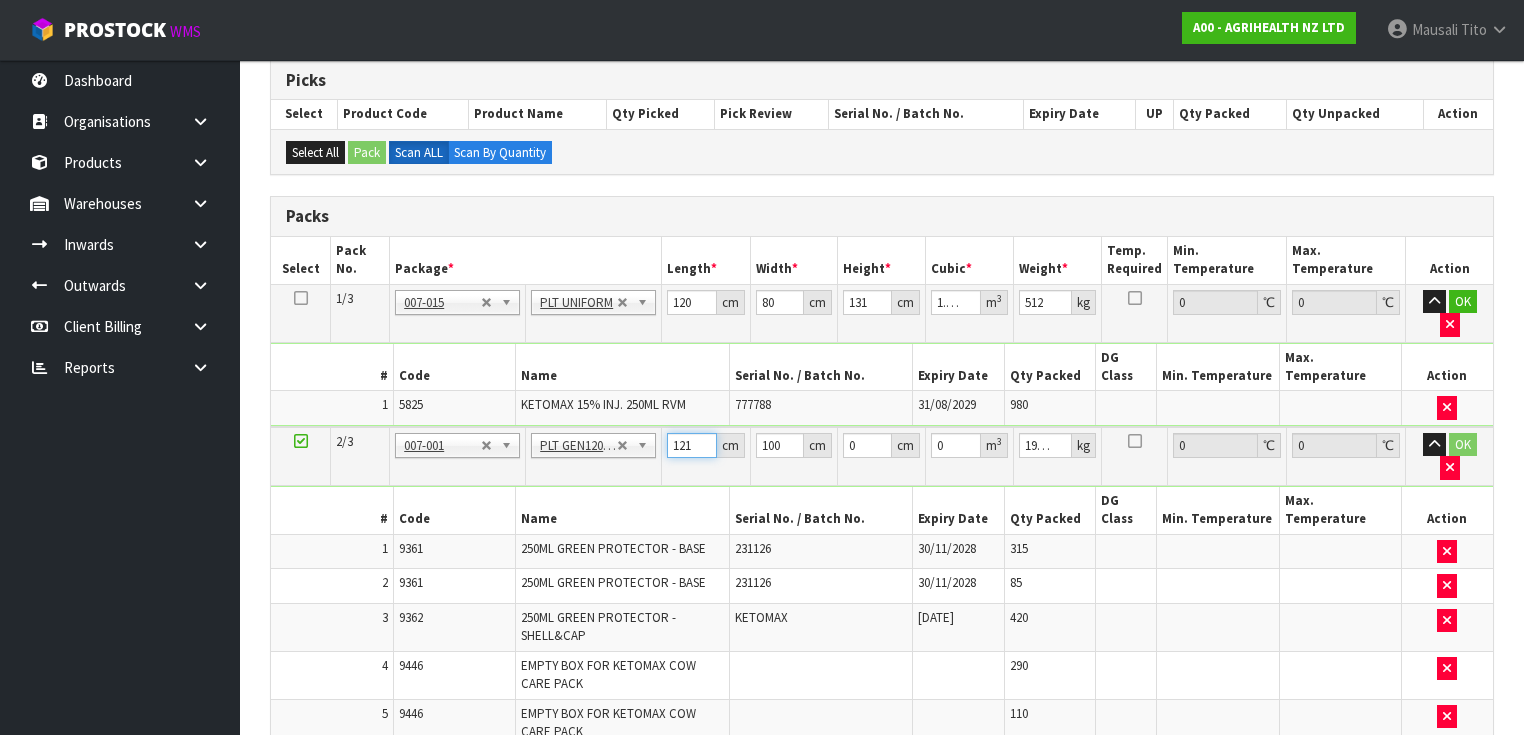 type on "121" 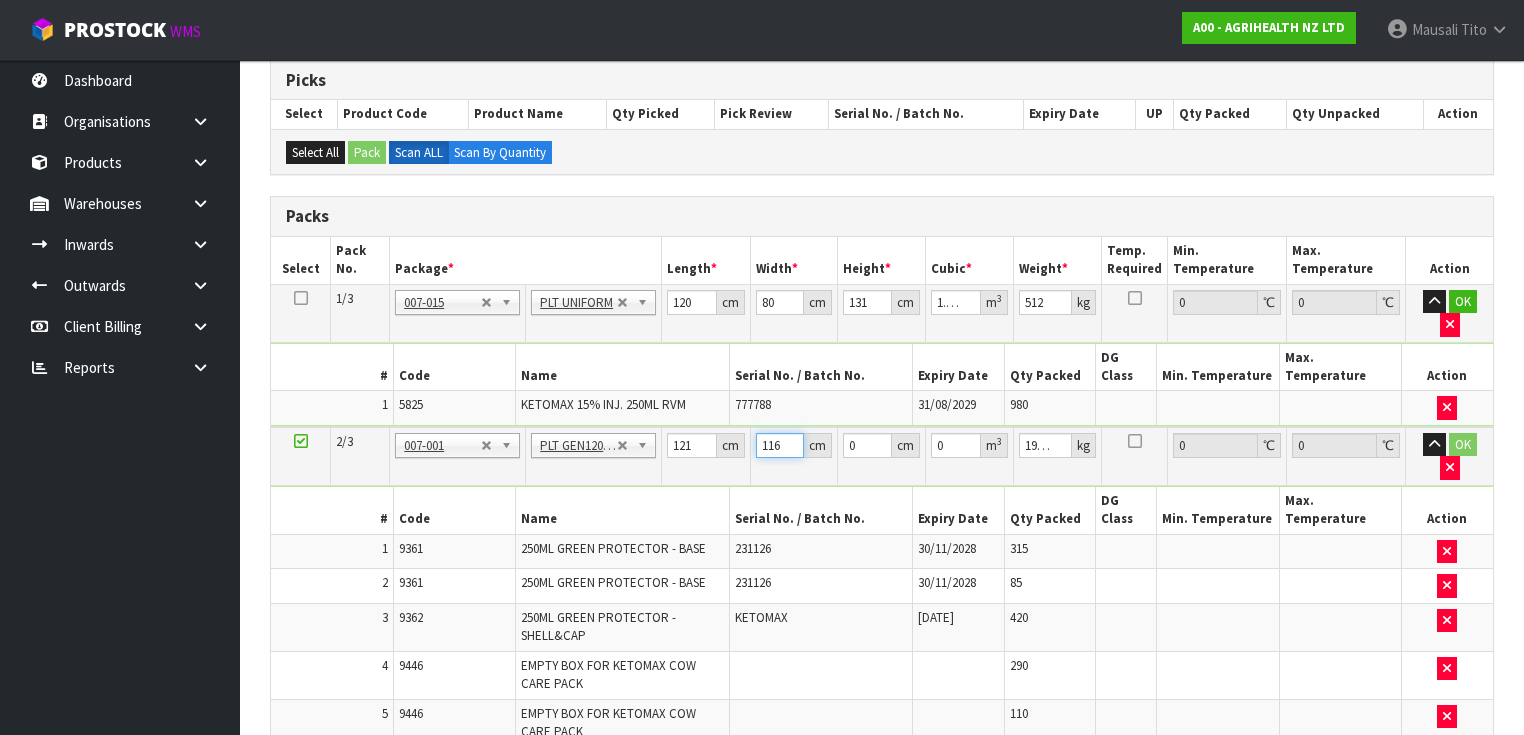 type on "116" 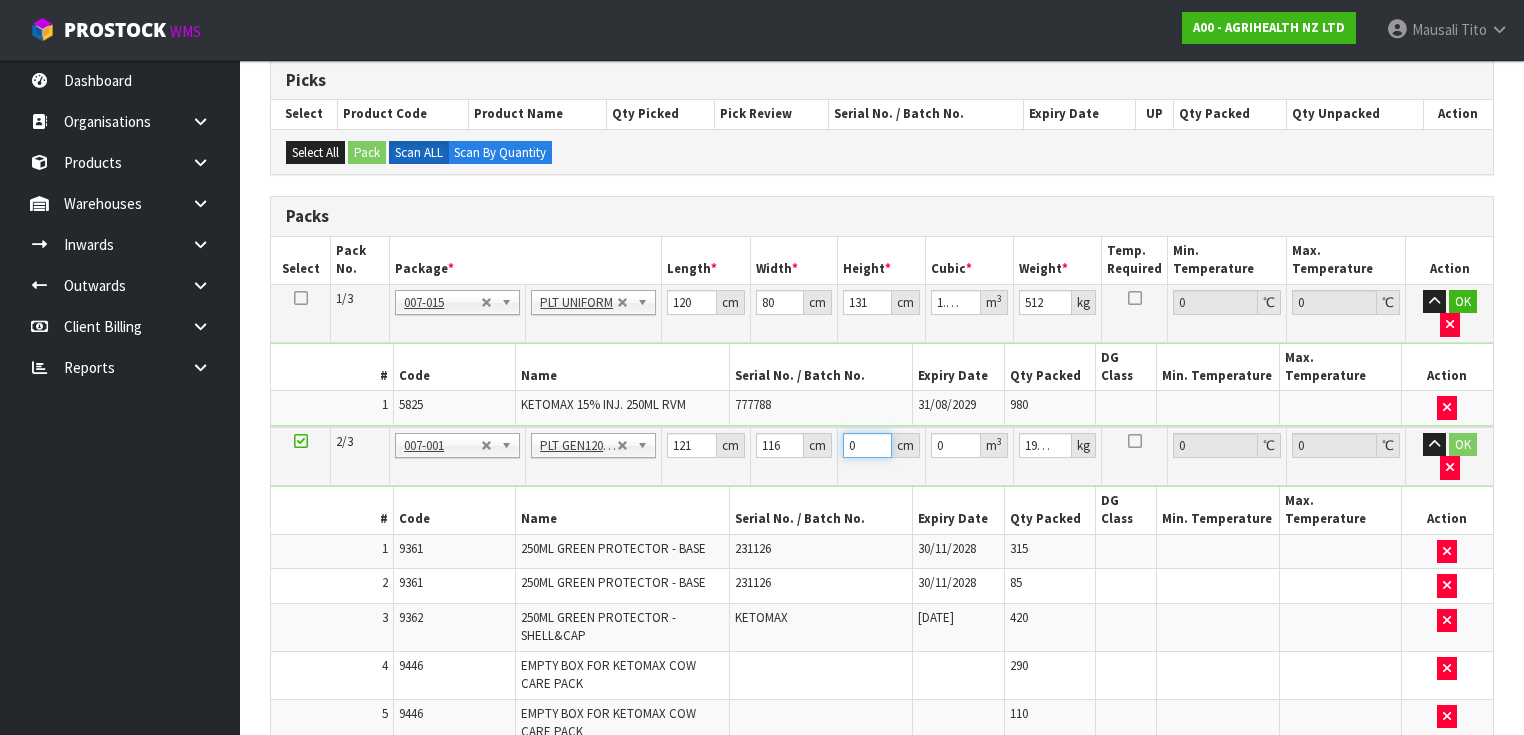 type on "1" 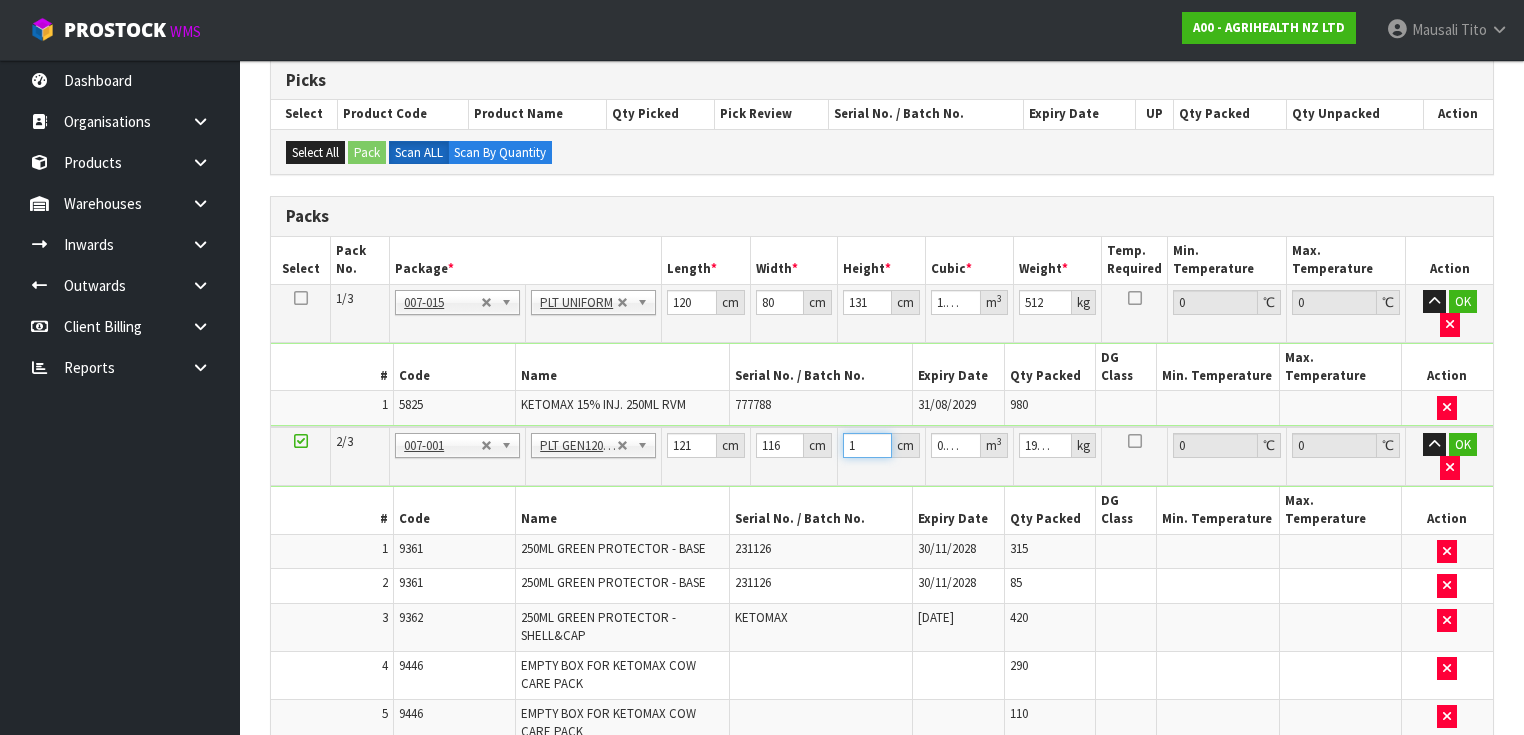 type on "12" 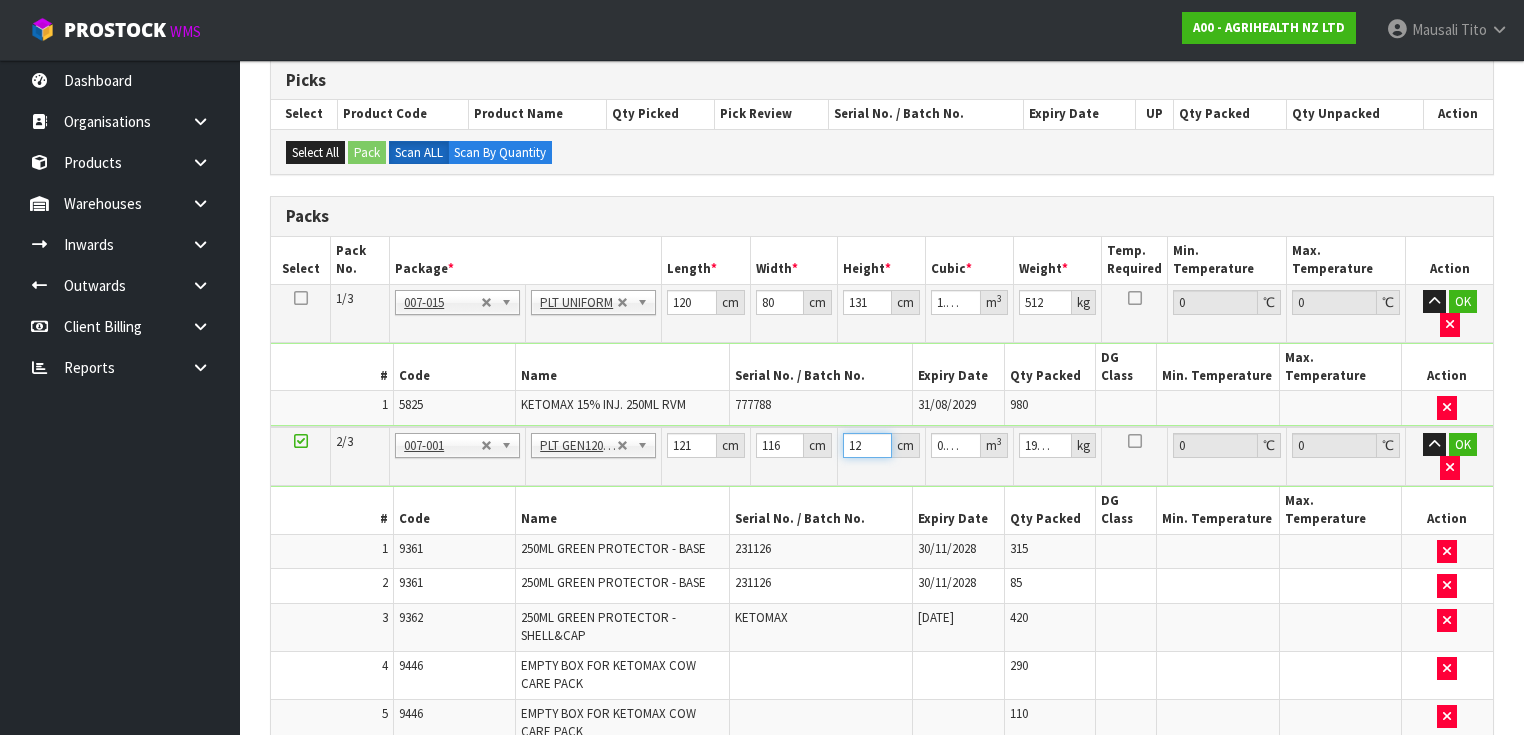 type on "128" 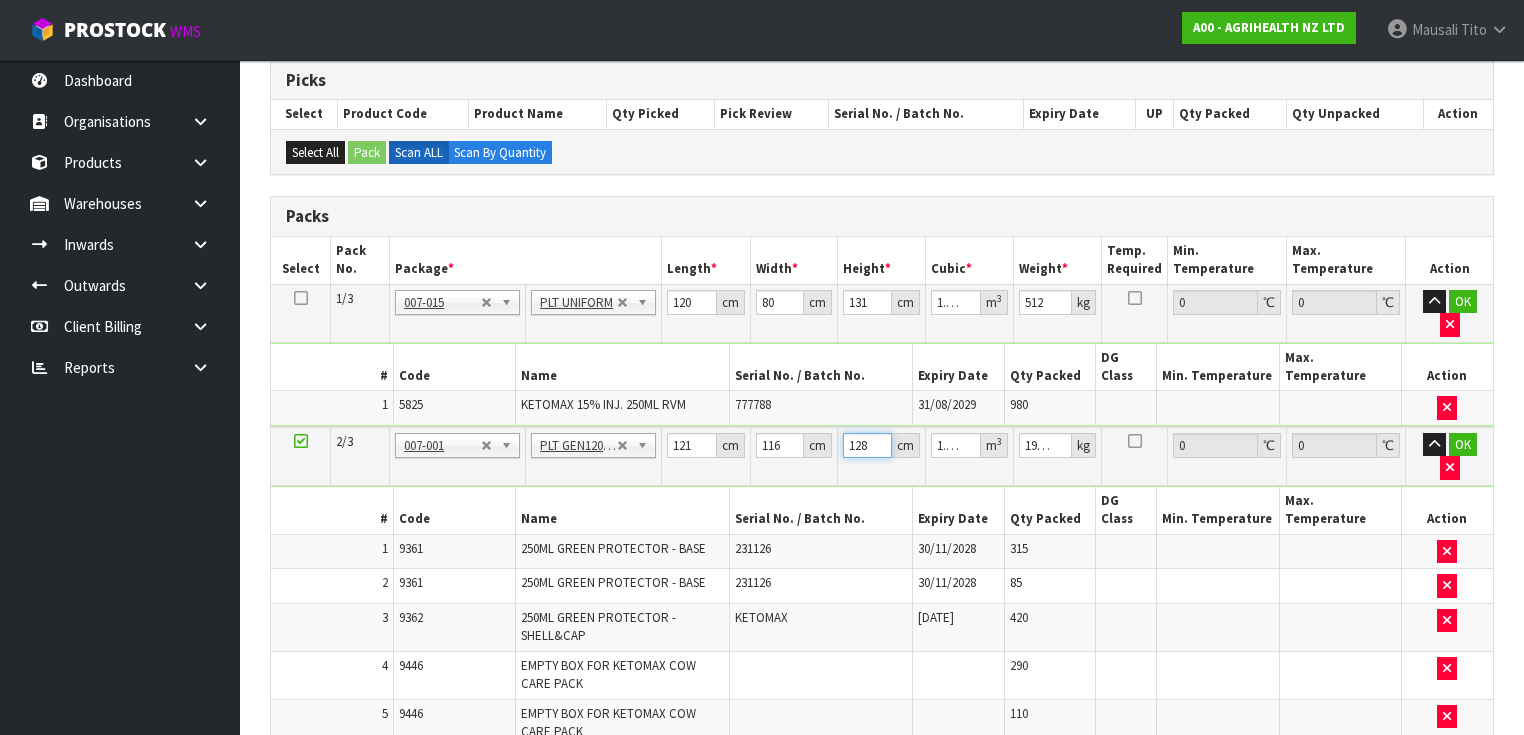 type on "128" 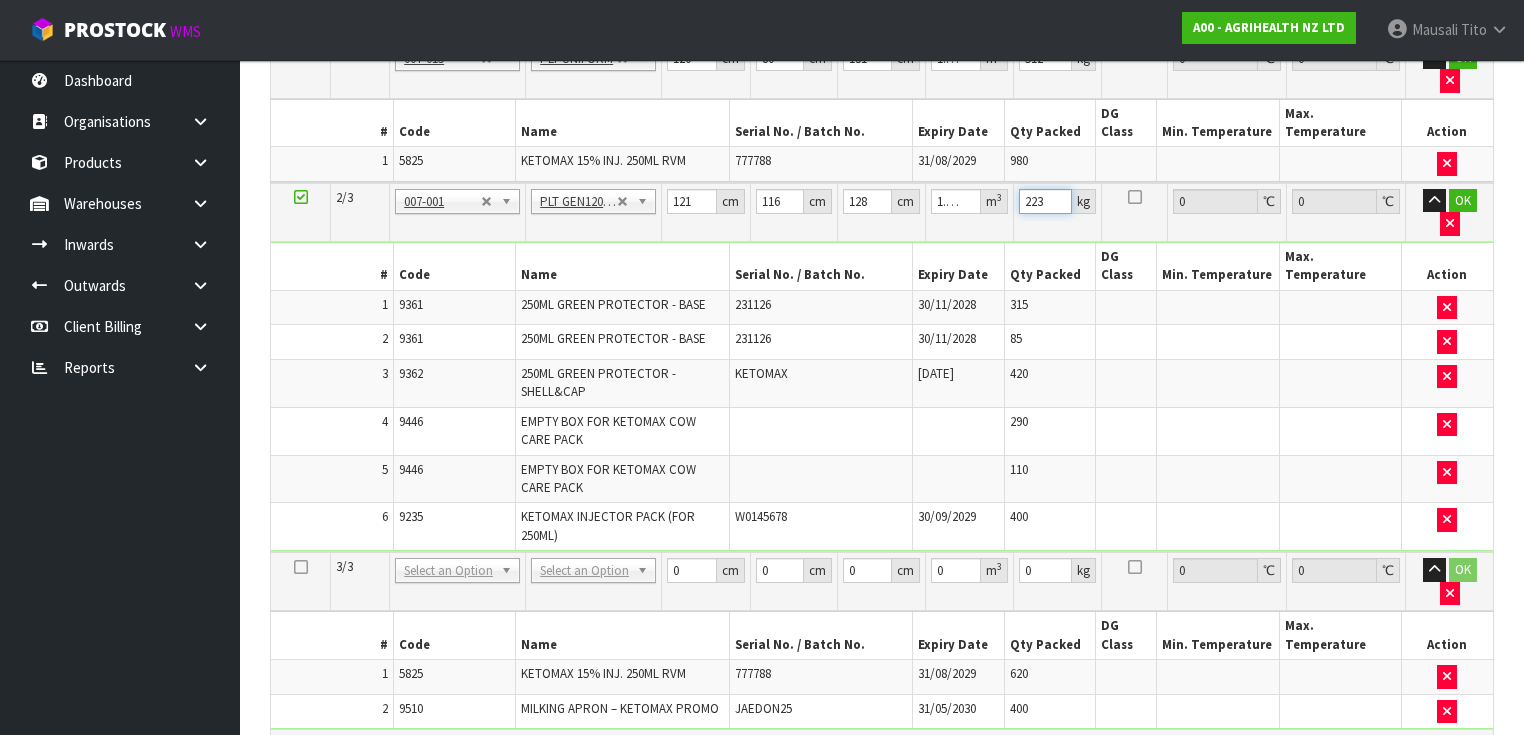 scroll, scrollTop: 720, scrollLeft: 0, axis: vertical 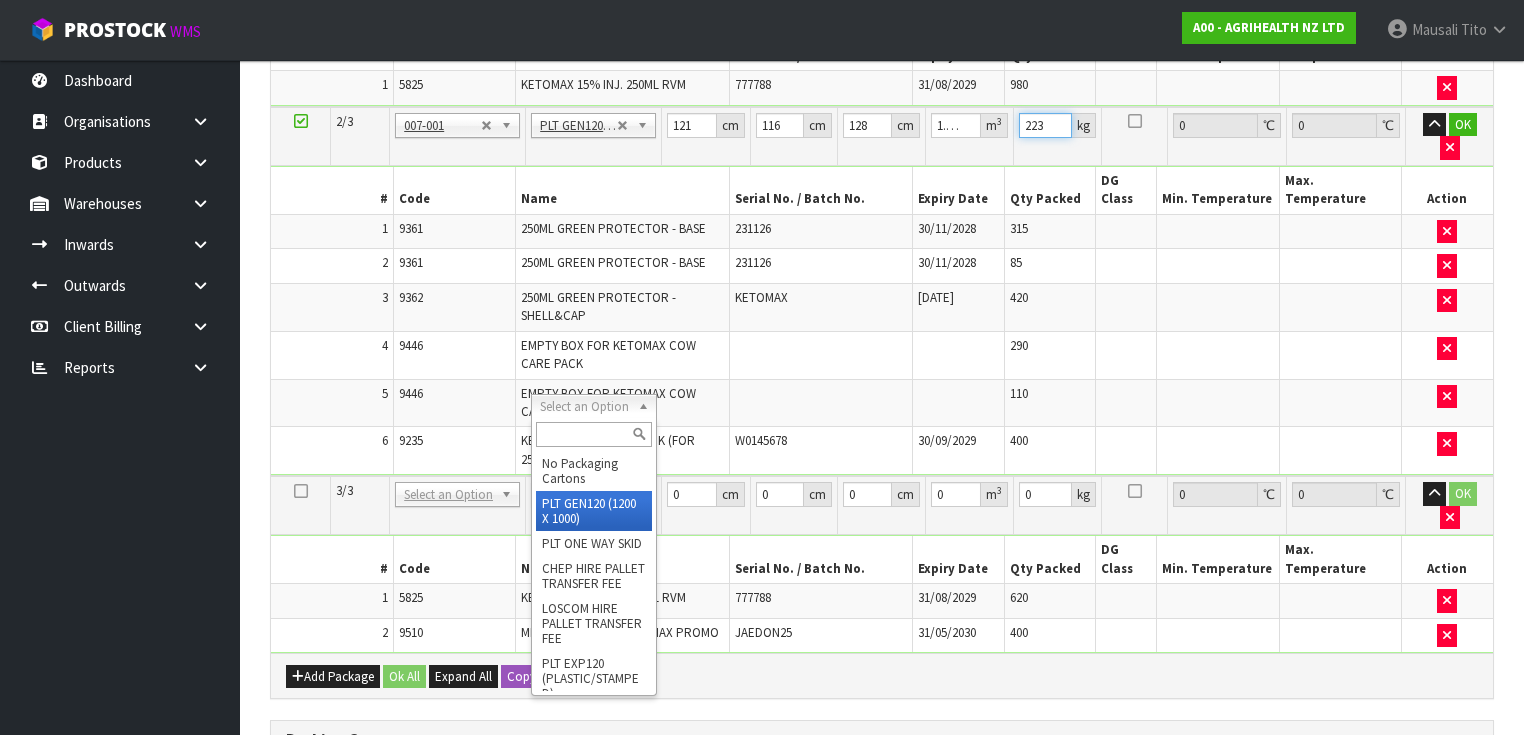 type on "223" 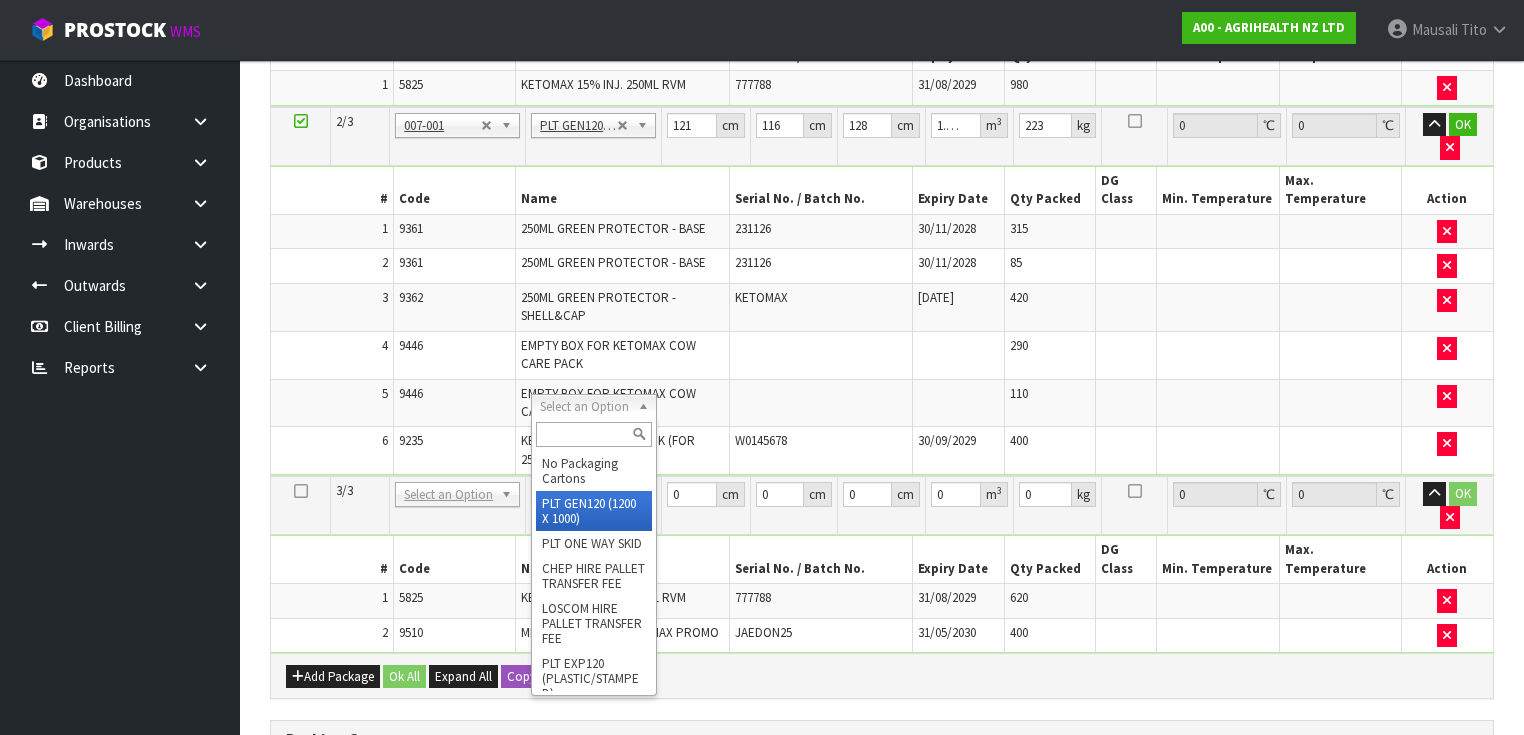 type on "2" 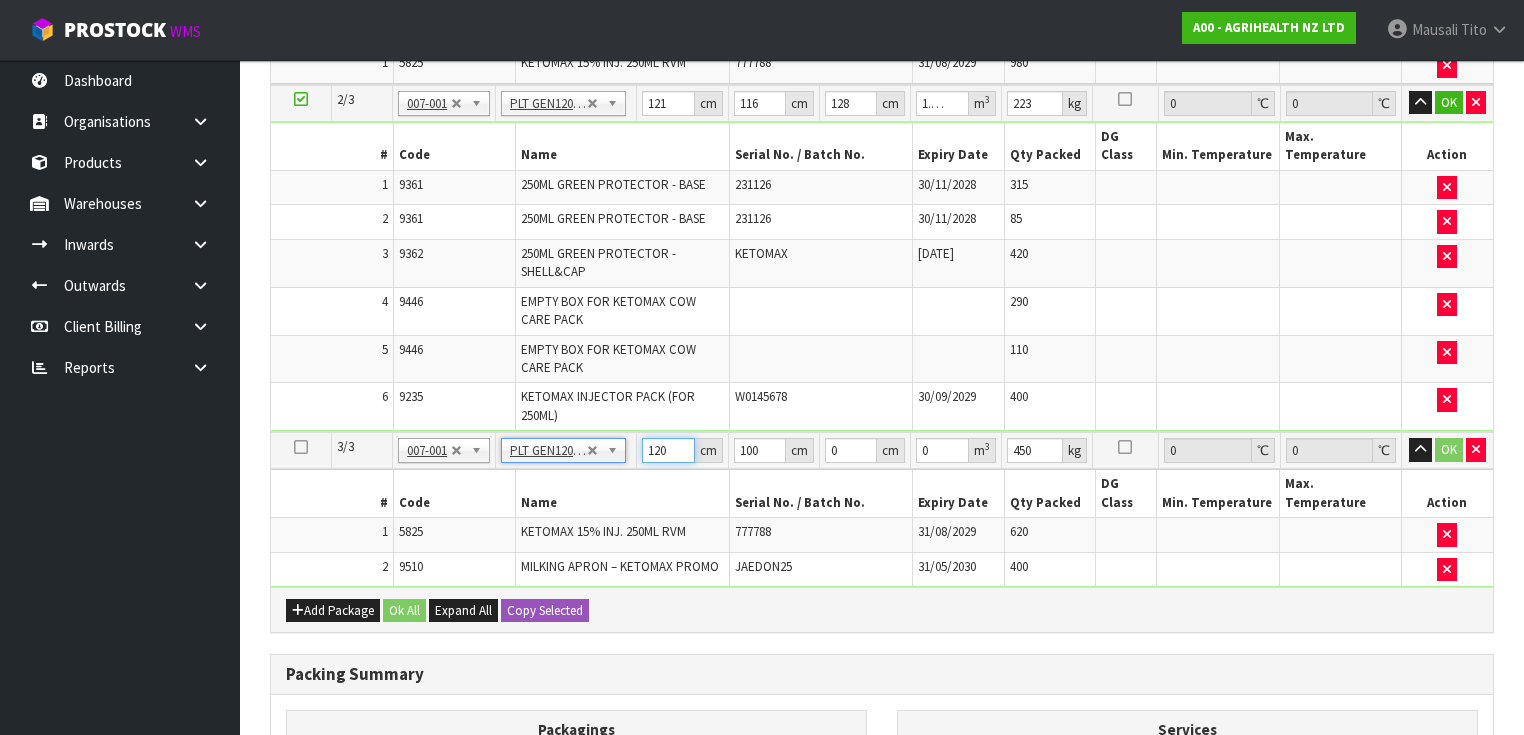 drag, startPoint x: 672, startPoint y: 411, endPoint x: 646, endPoint y: 415, distance: 26.305893 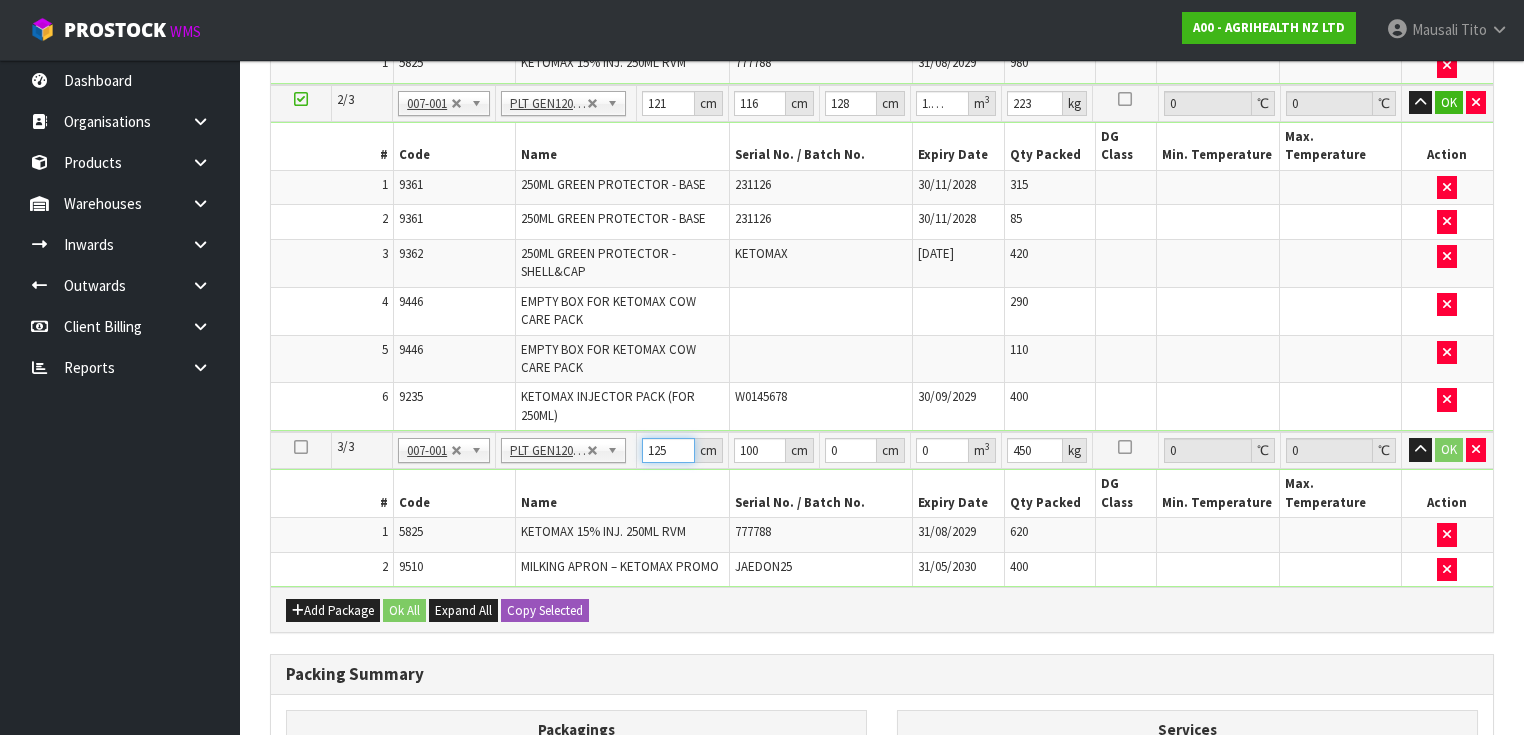 type on "125" 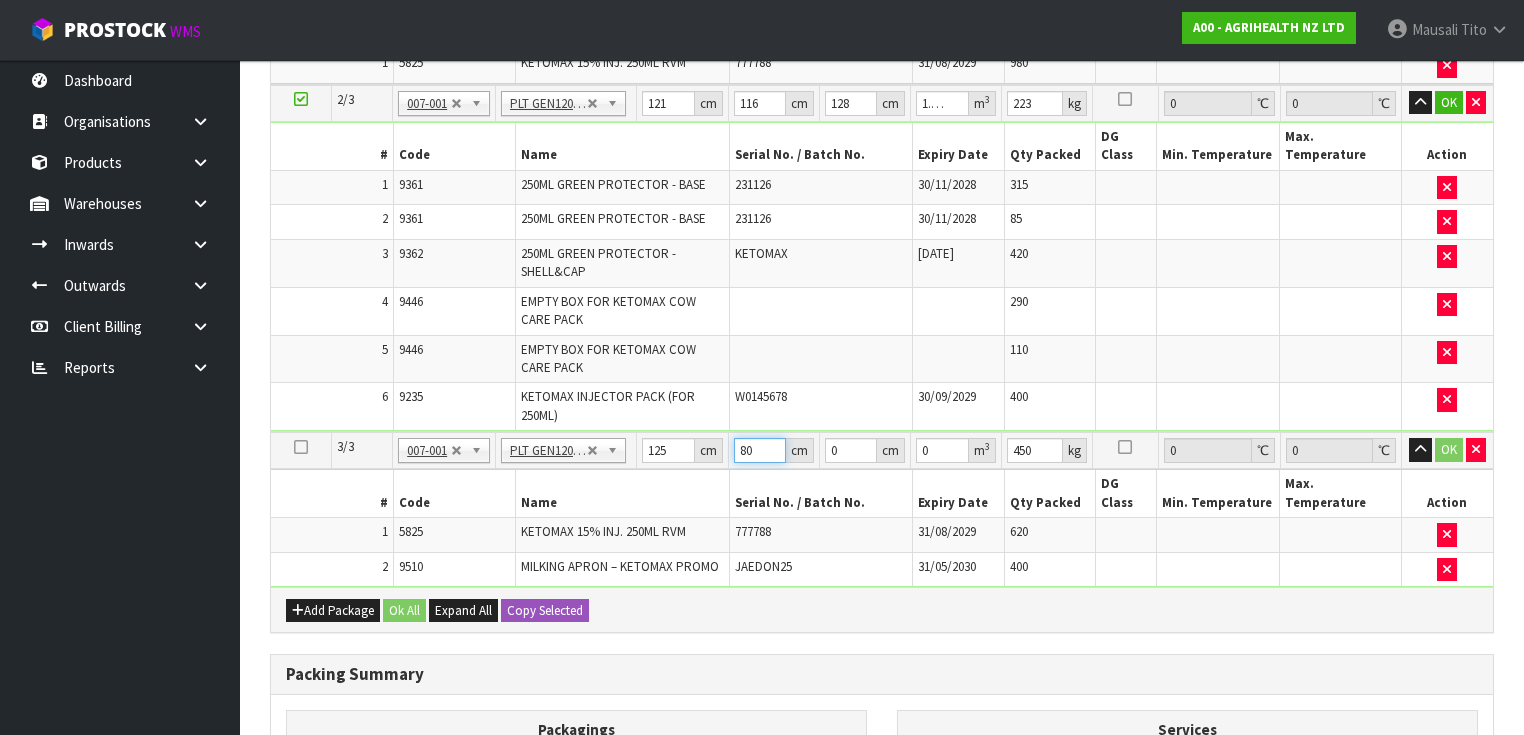 type on "80" 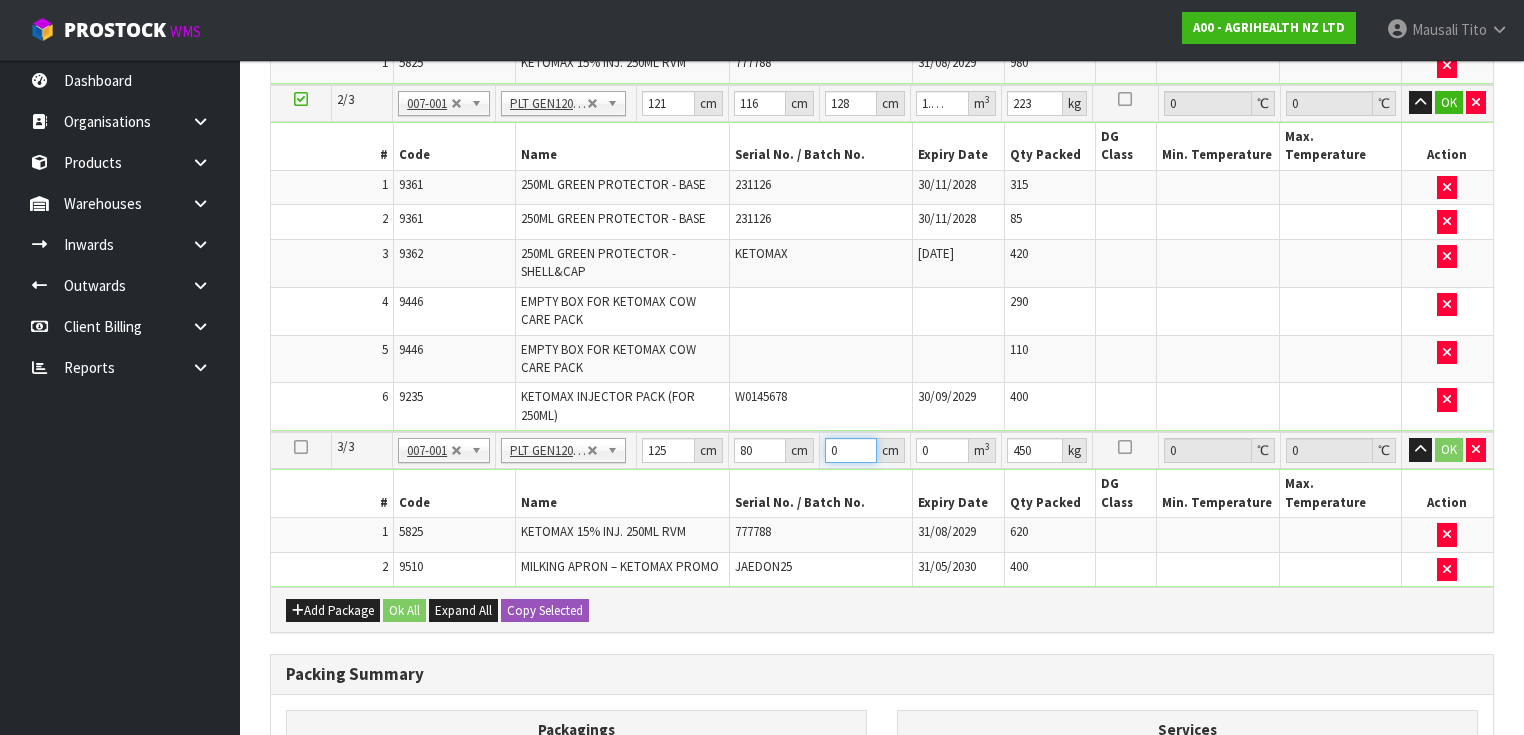 type on "1" 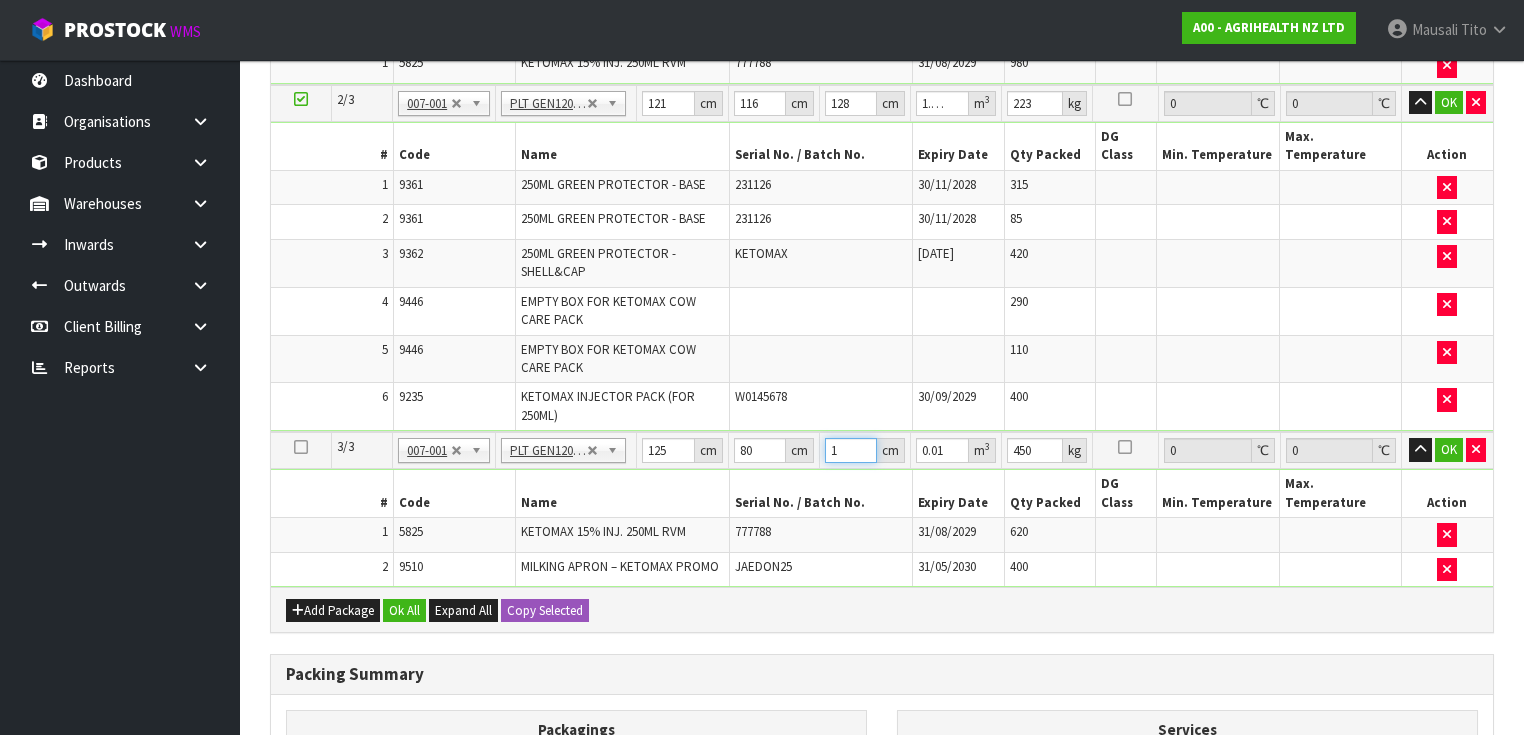 type on "14" 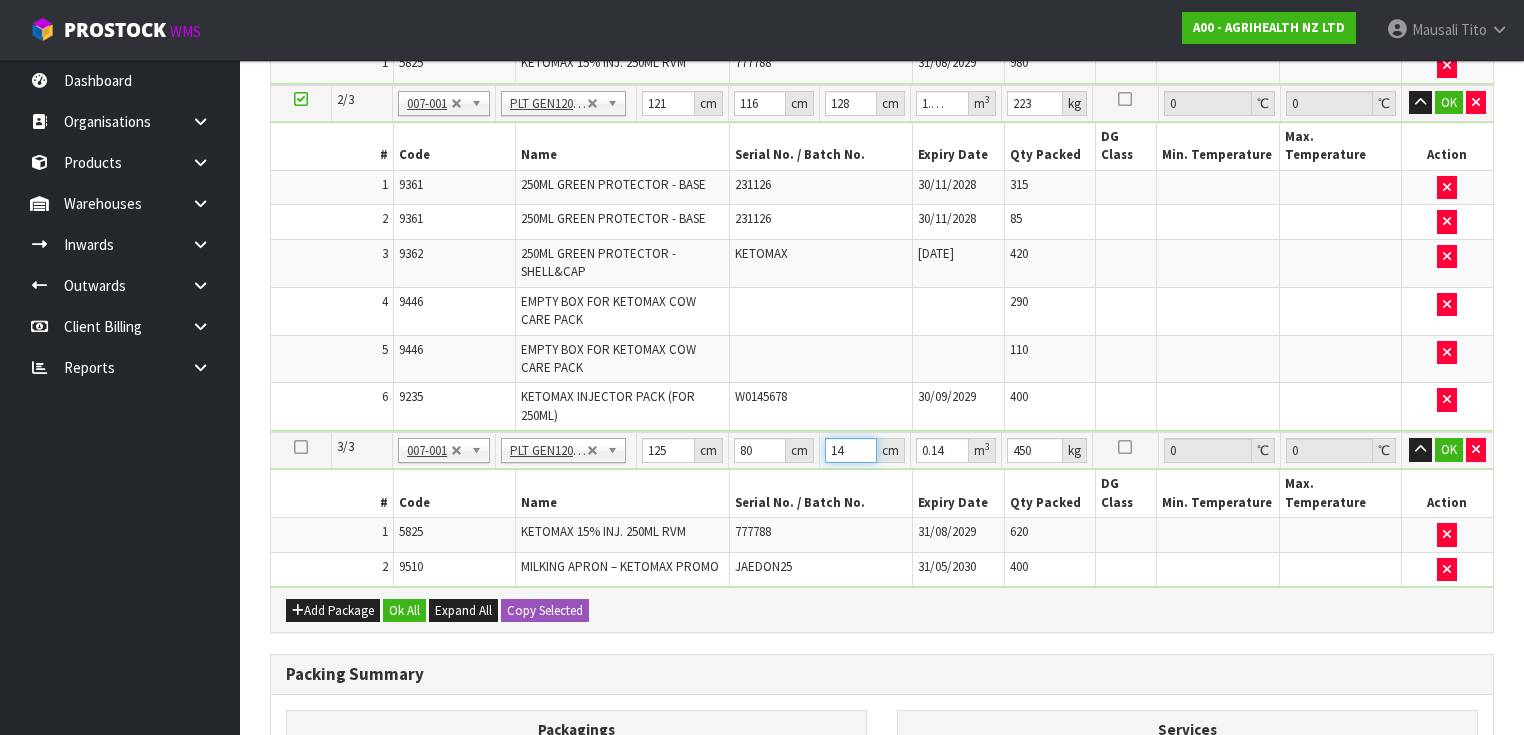 type on "142" 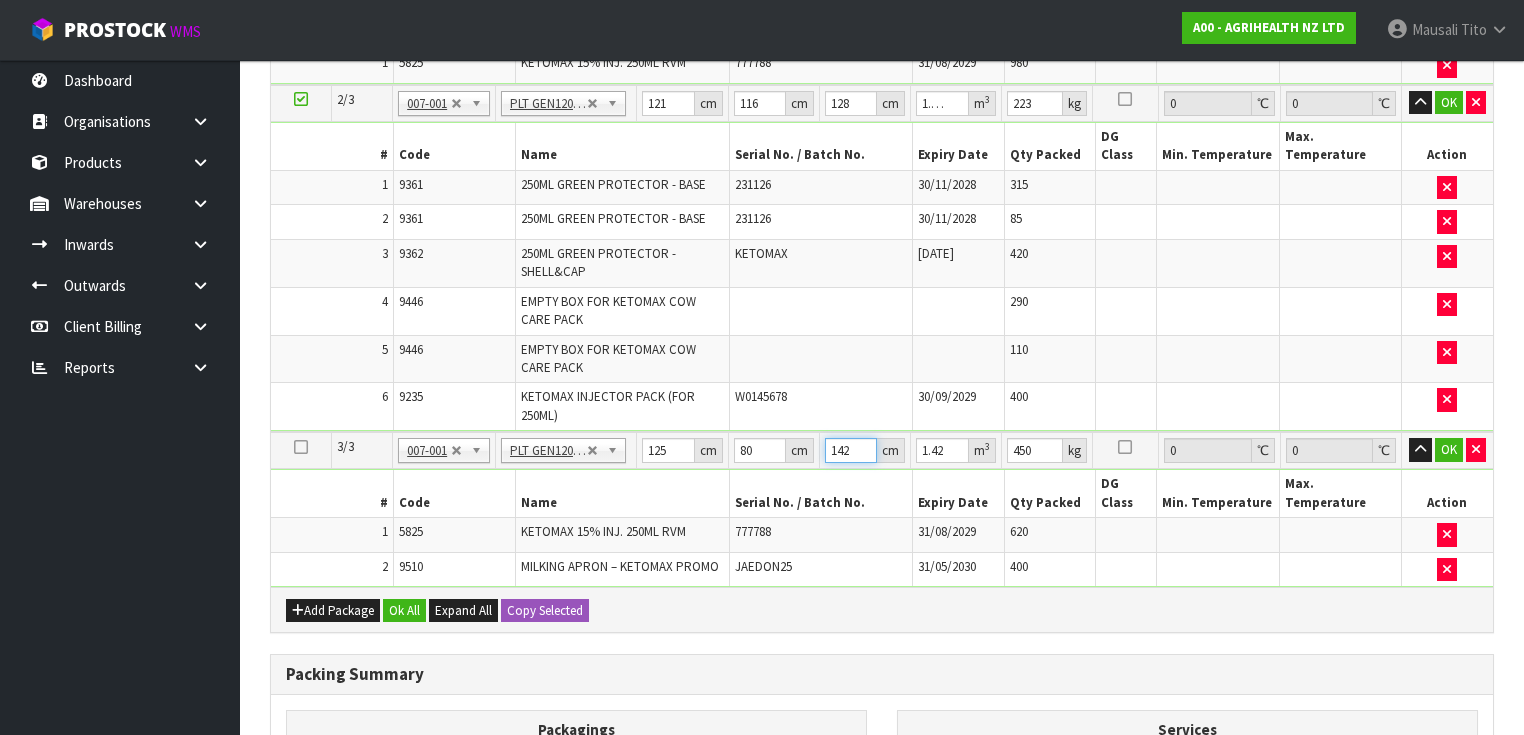 type on "142" 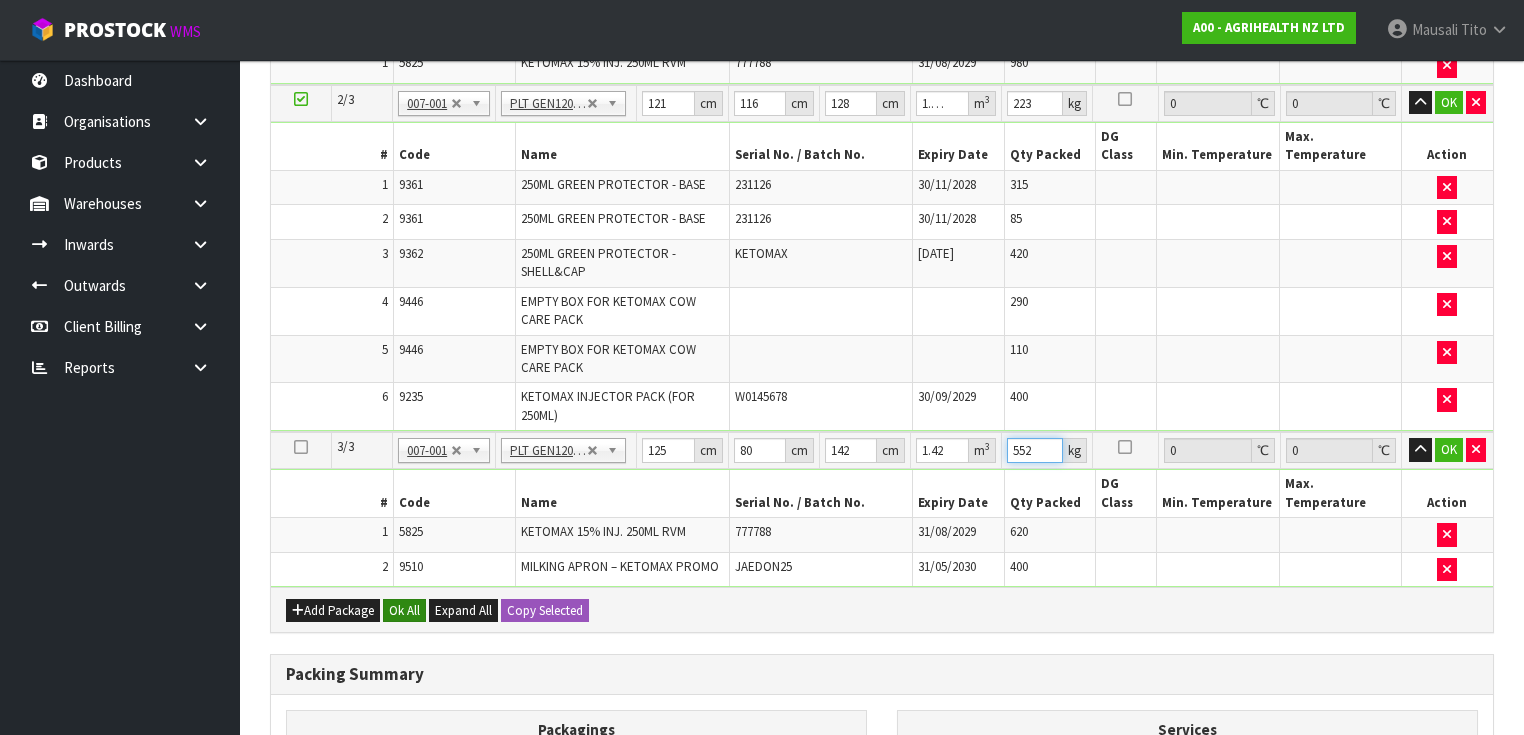 type on "552" 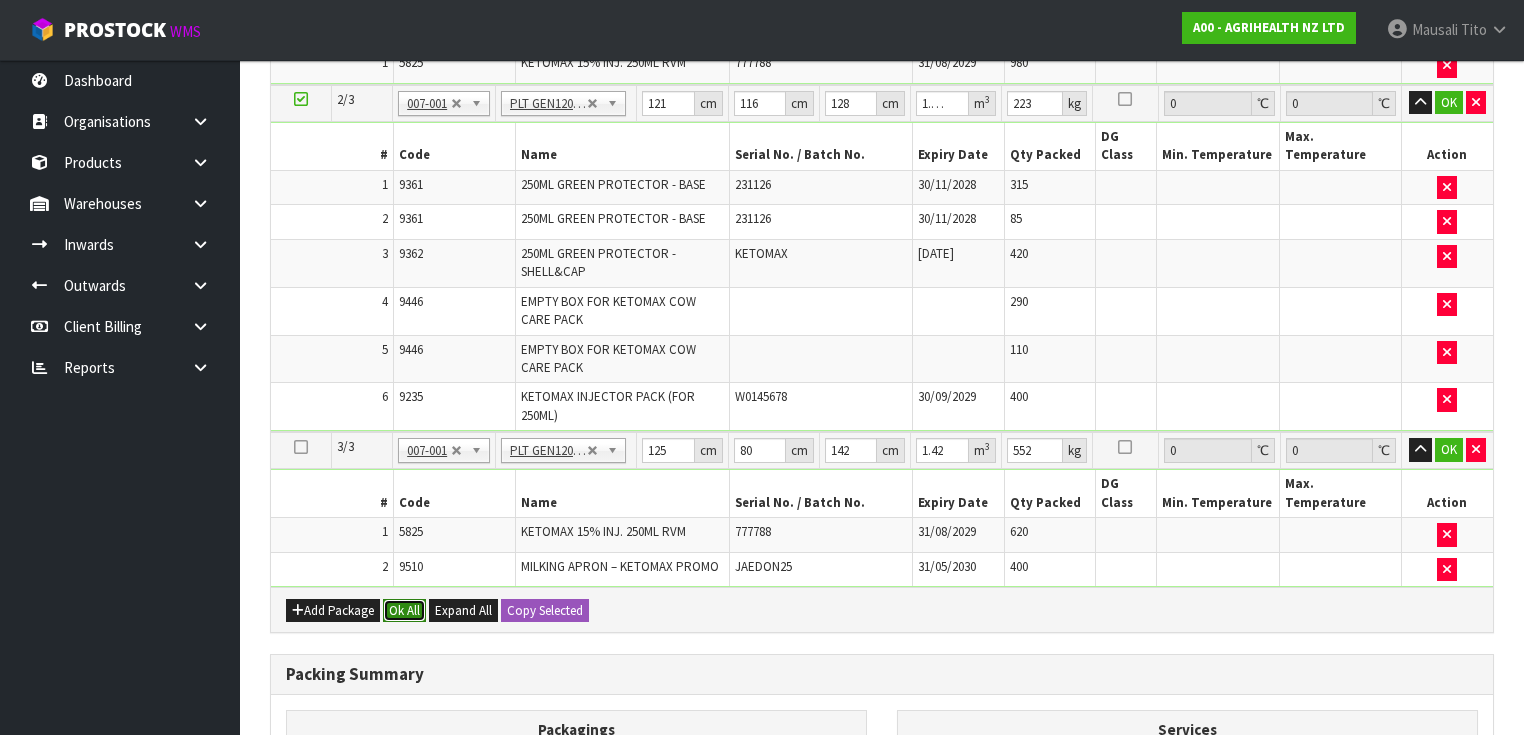 click on "Ok All" at bounding box center (404, 611) 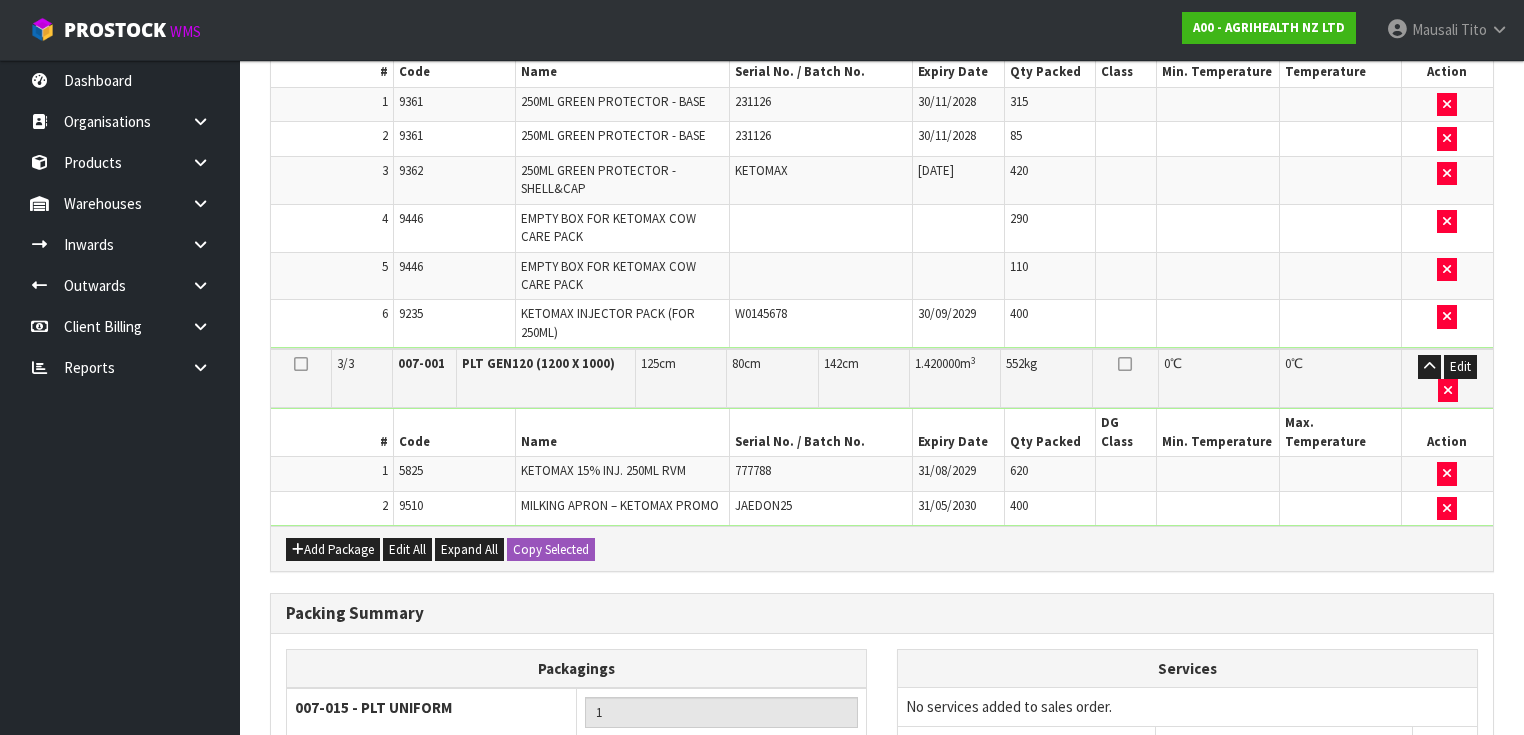scroll, scrollTop: 972, scrollLeft: 0, axis: vertical 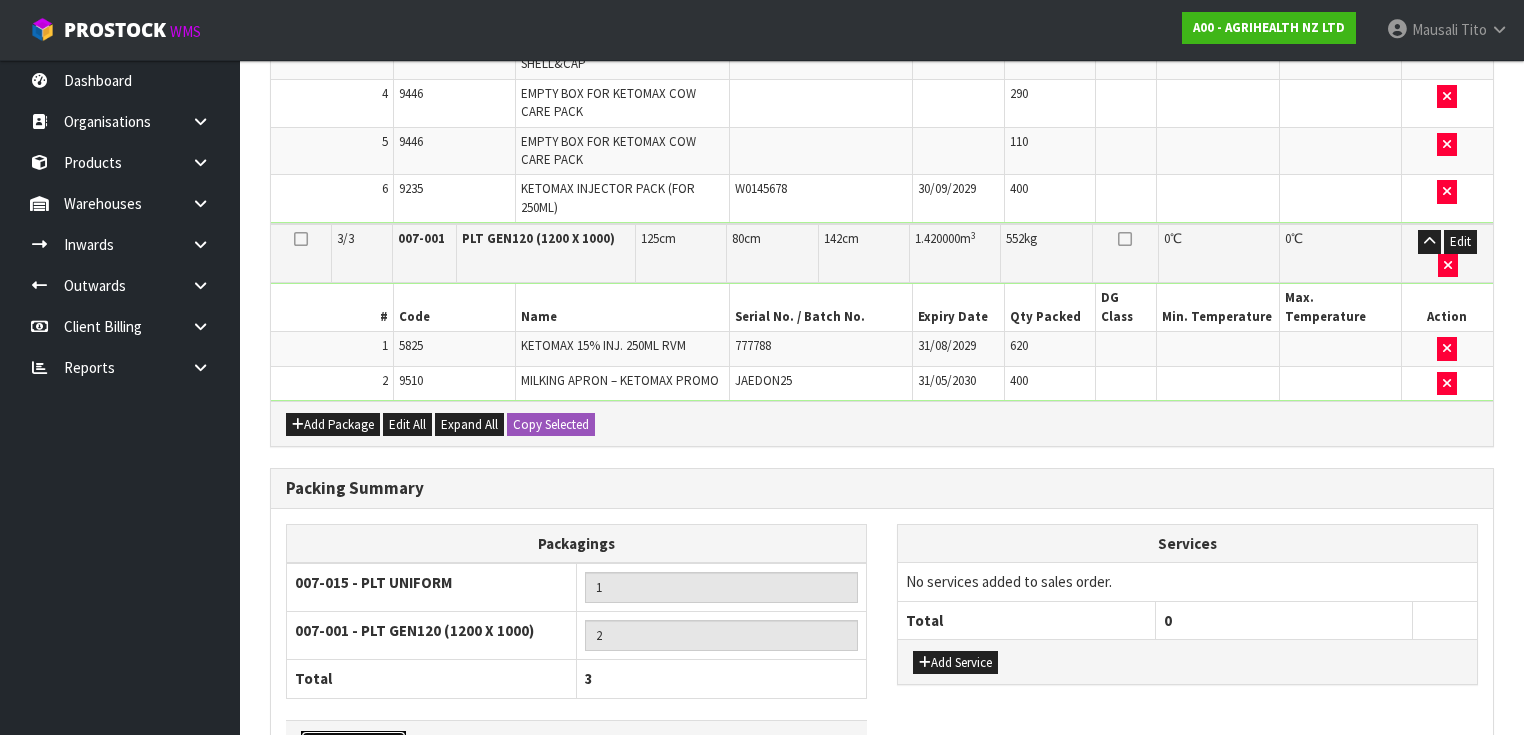 click on "Add Packaging" at bounding box center [353, 743] 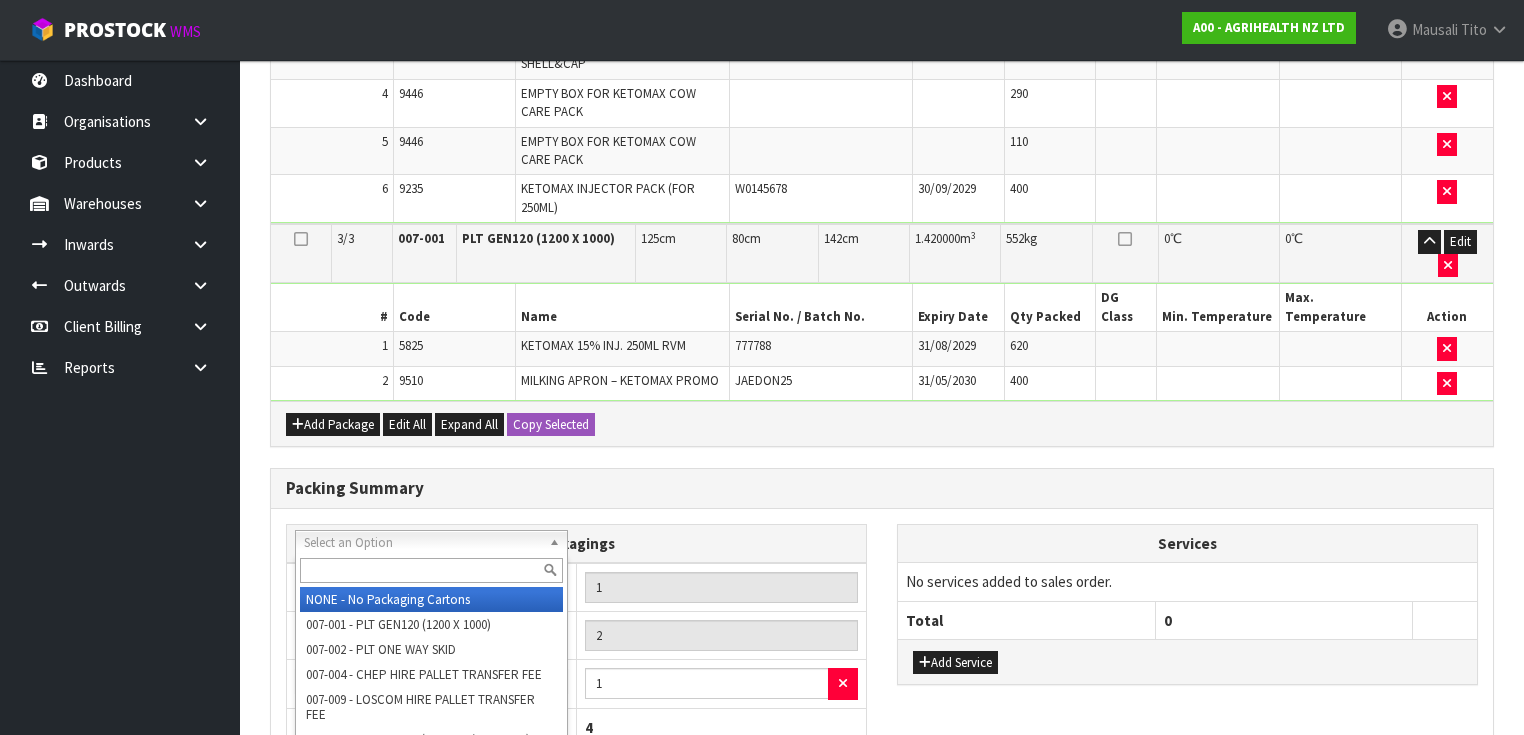 click at bounding box center (431, 570) 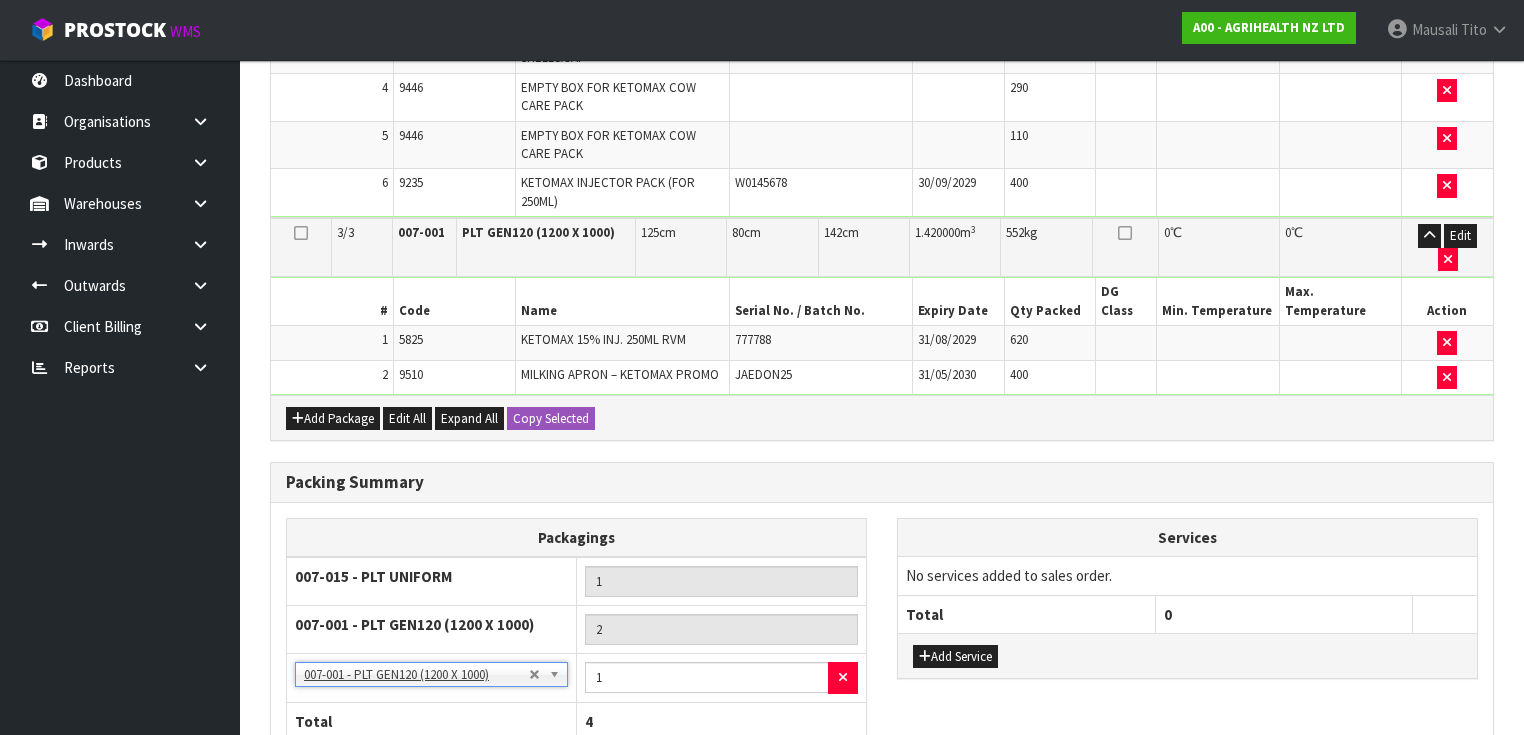 scroll, scrollTop: 1019, scrollLeft: 0, axis: vertical 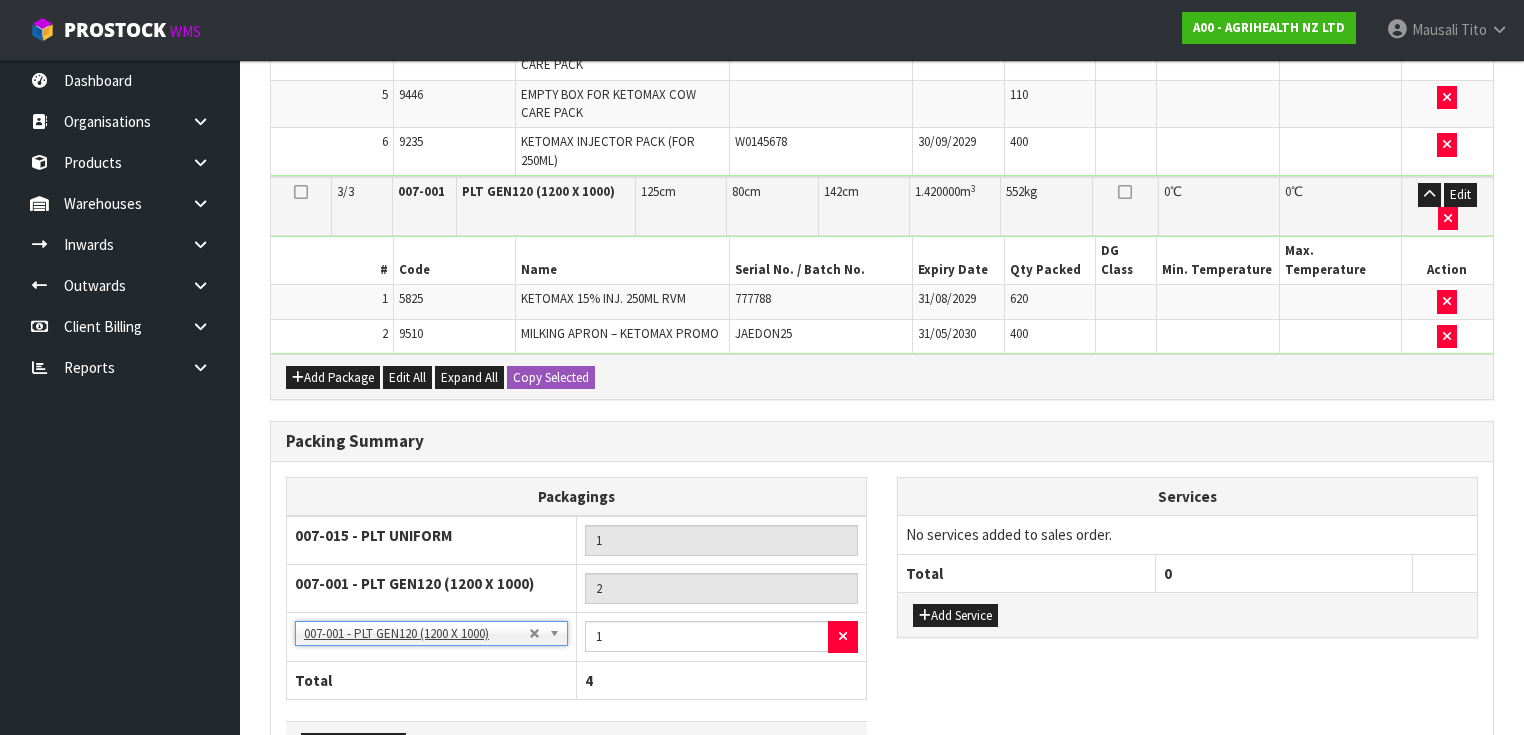 click on "Save & Confirm Packs" at bounding box center [427, 824] 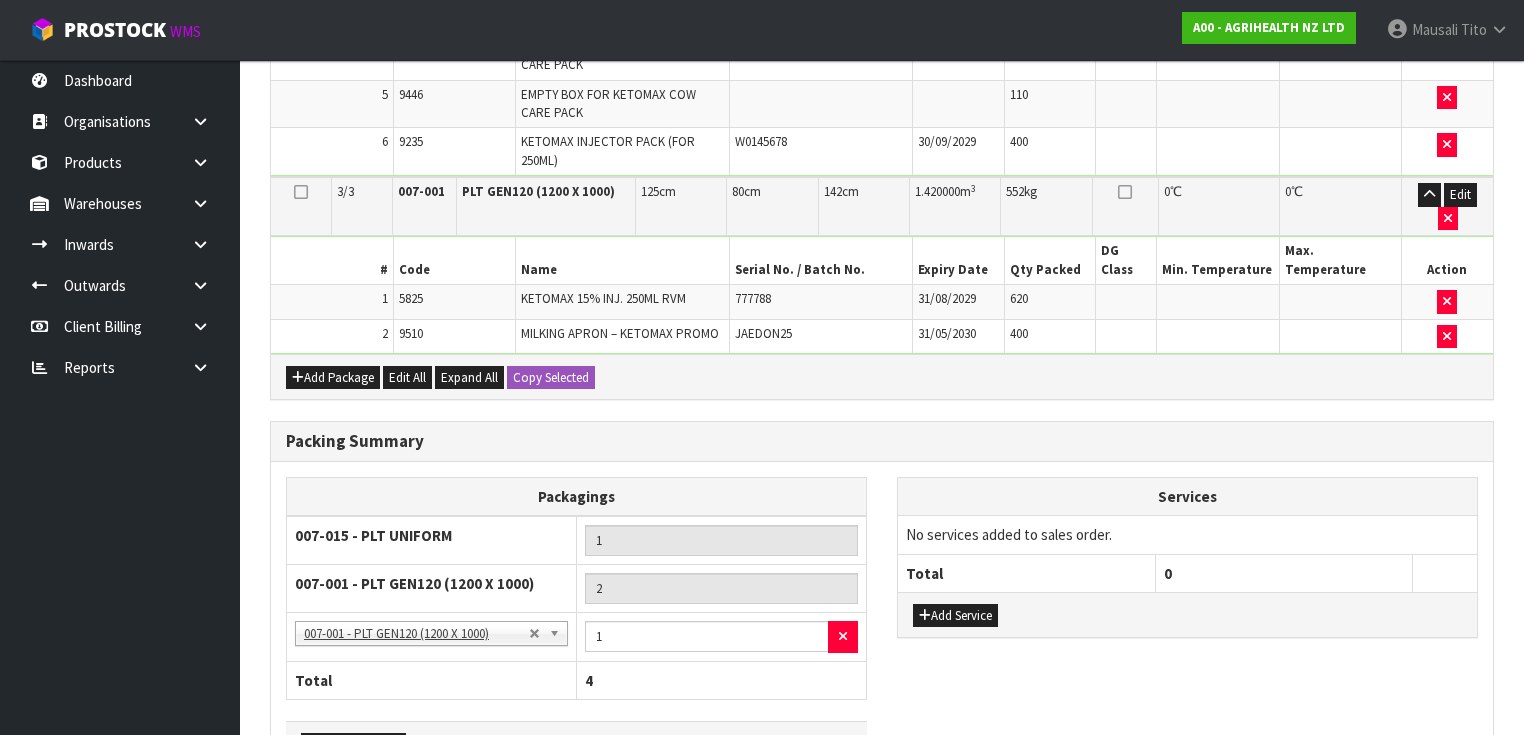 scroll, scrollTop: 0, scrollLeft: 0, axis: both 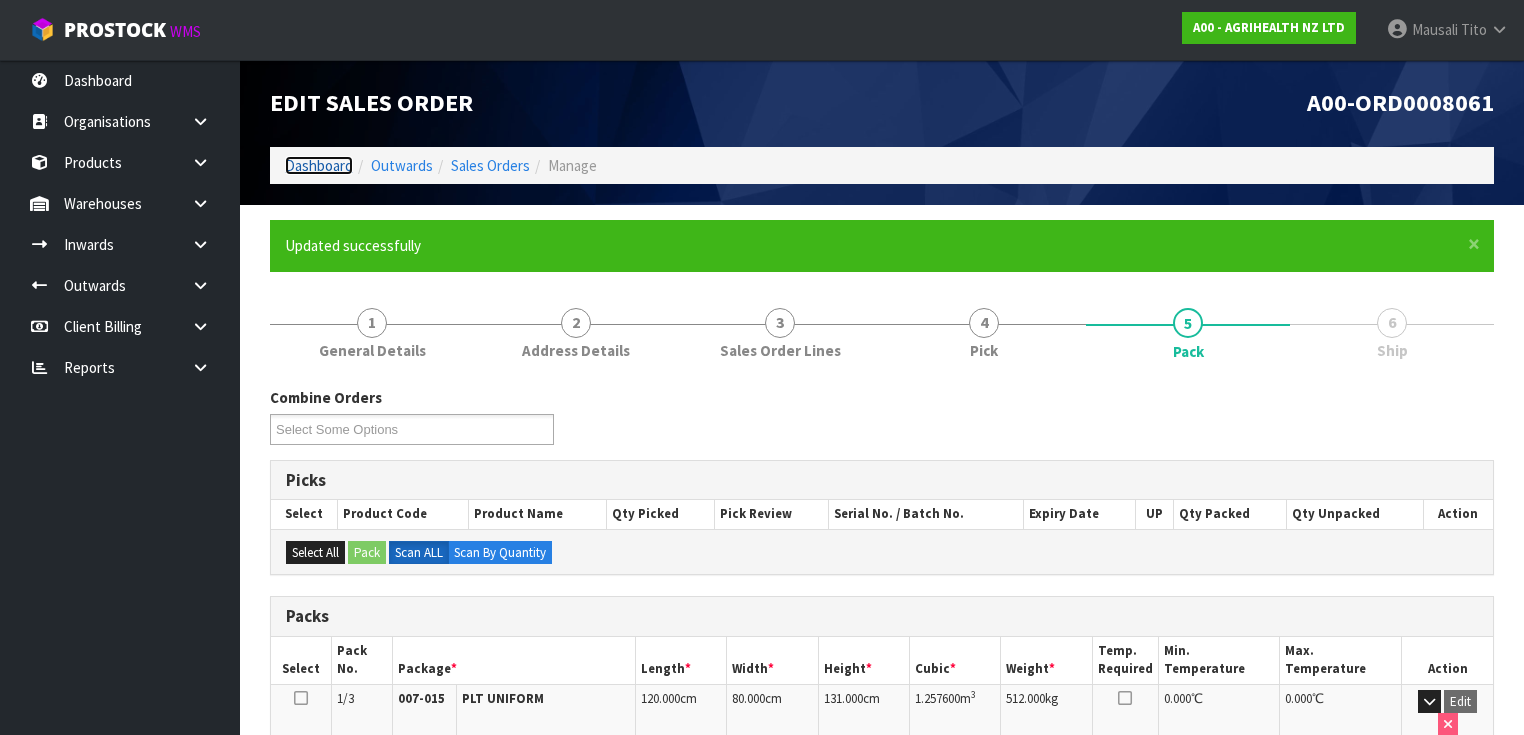 click on "Dashboard" at bounding box center [319, 165] 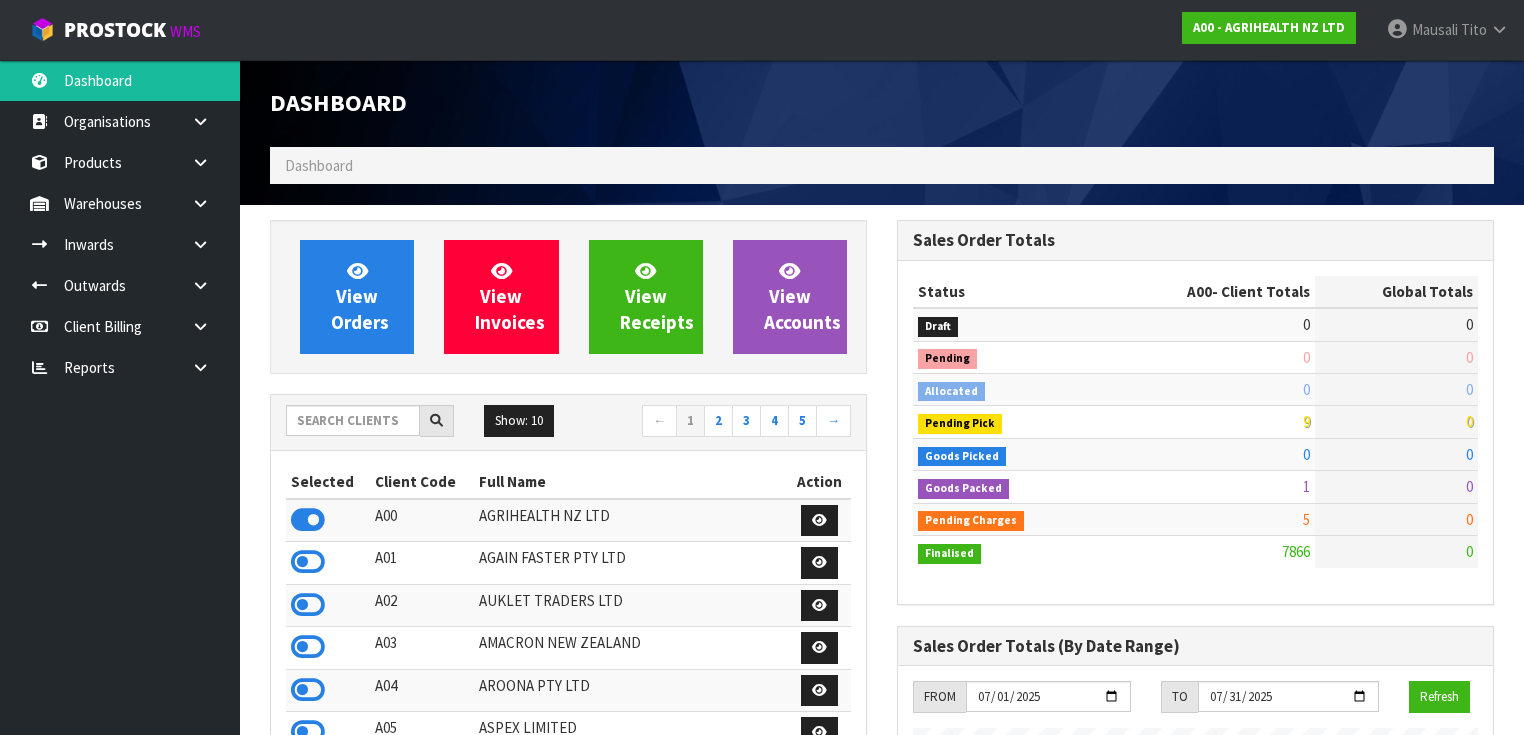 scroll, scrollTop: 998491, scrollLeft: 999372, axis: both 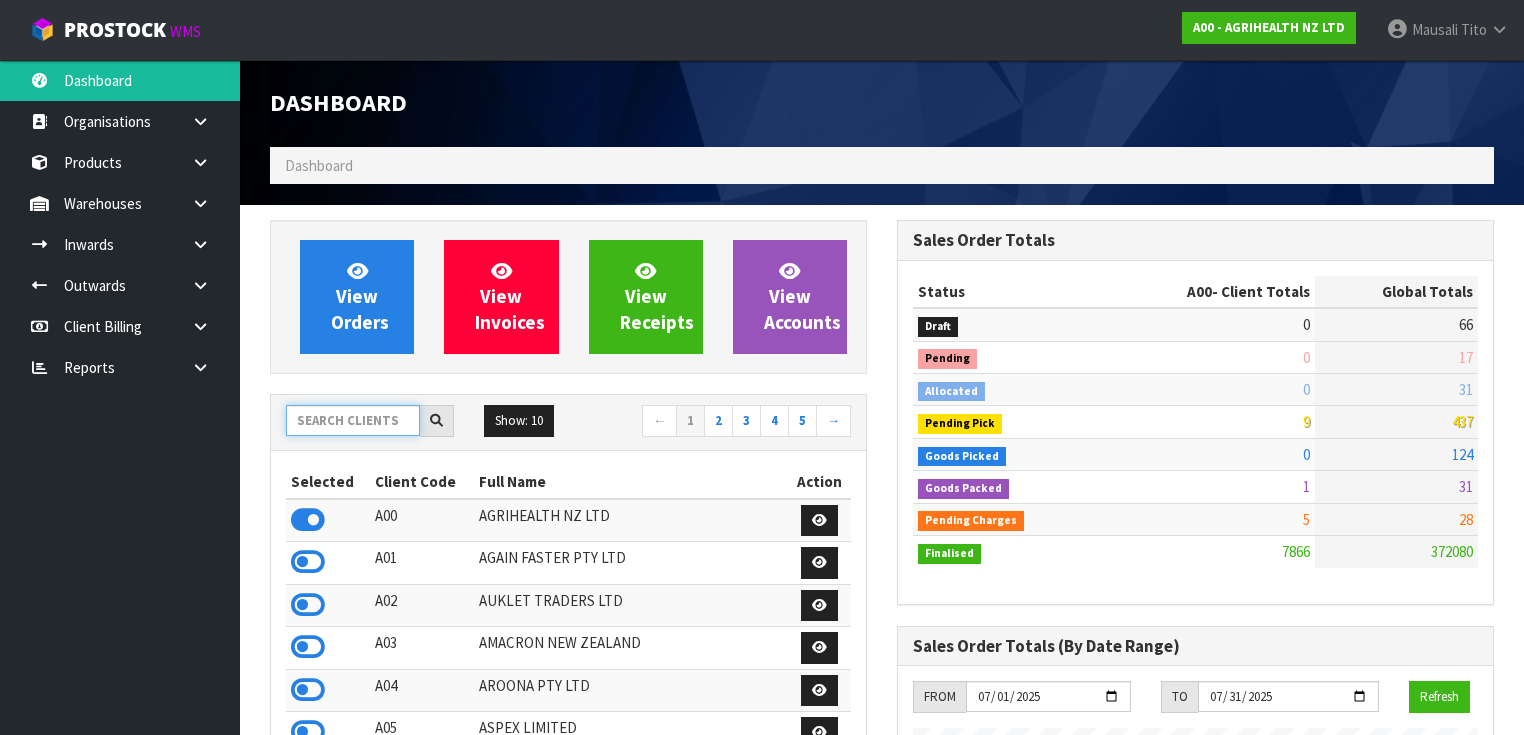 click at bounding box center (353, 420) 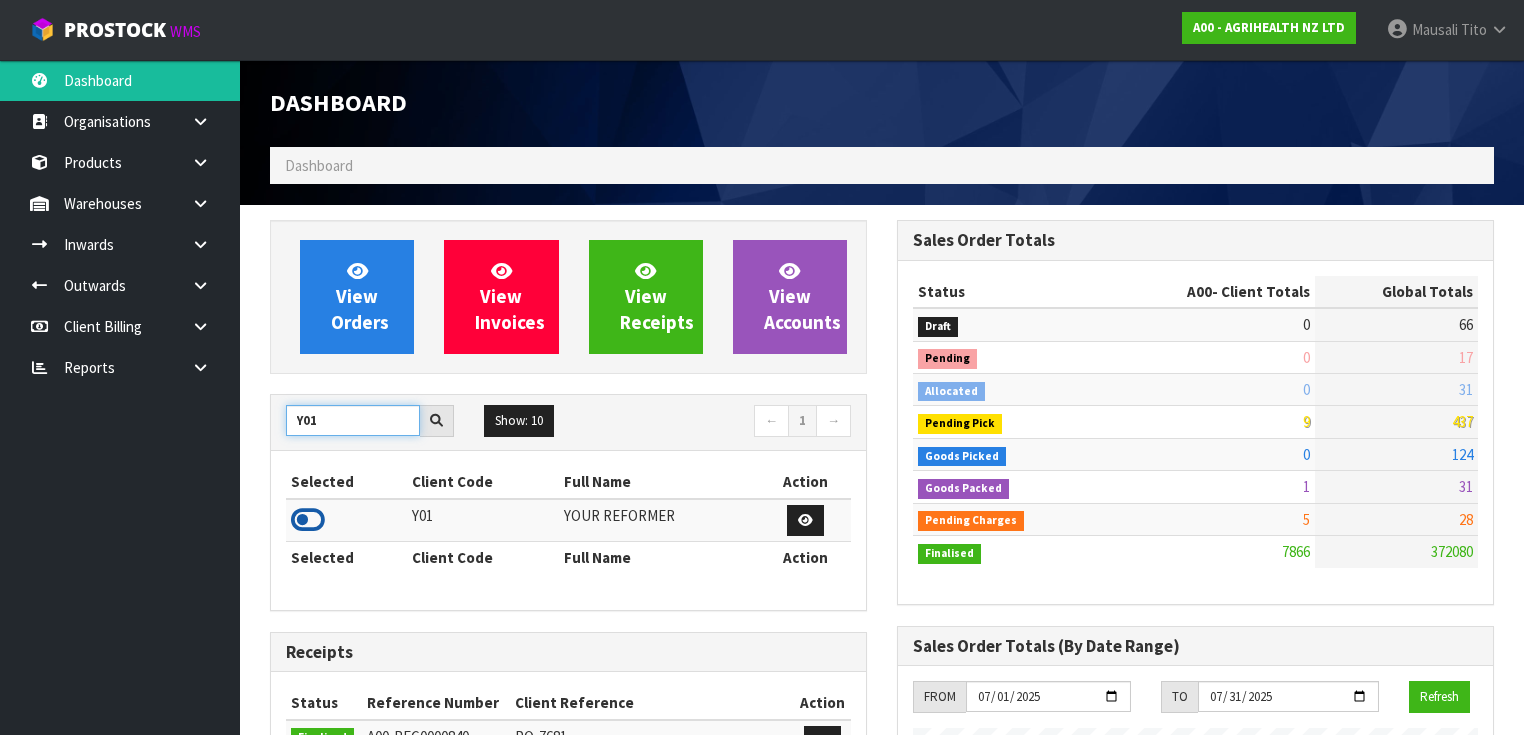 type on "Y01" 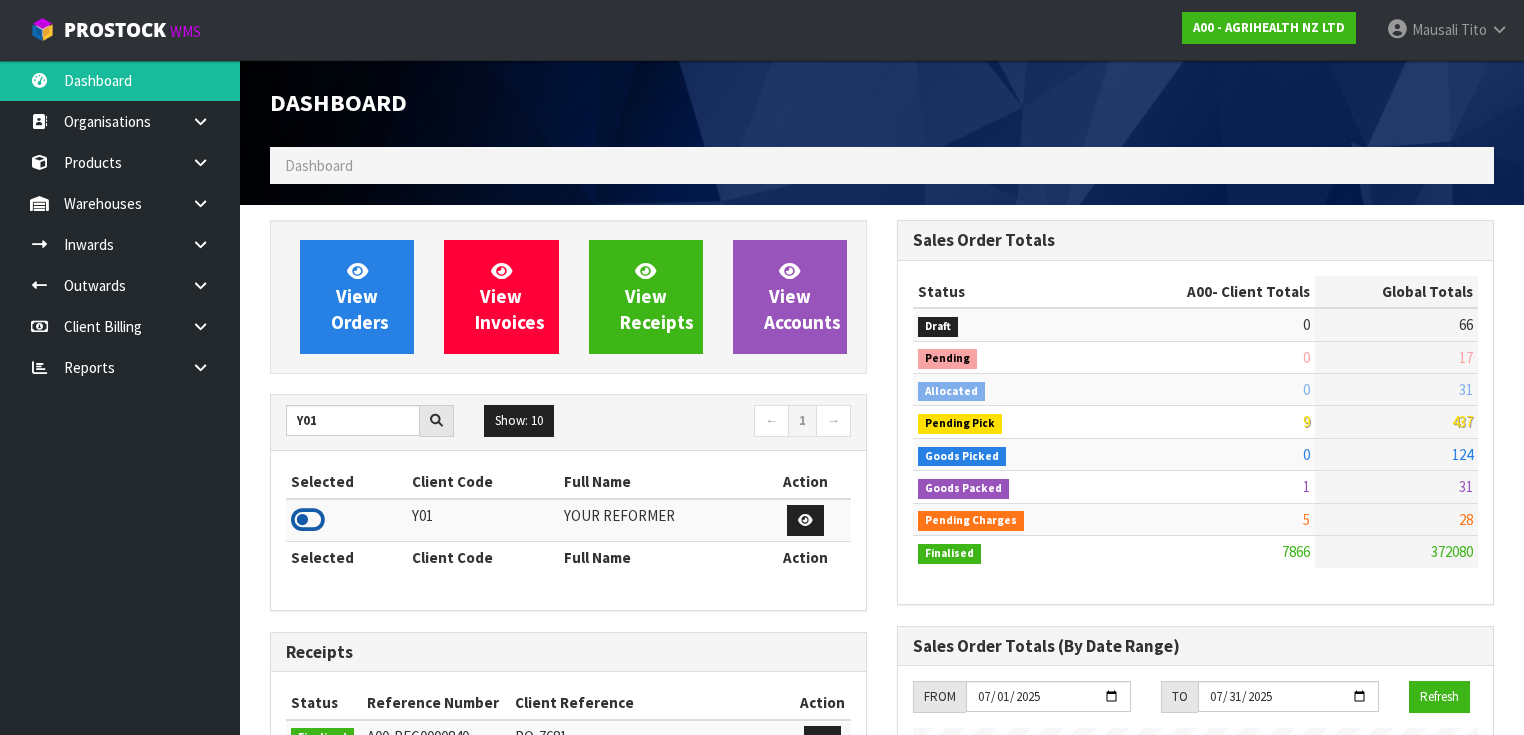click at bounding box center [308, 520] 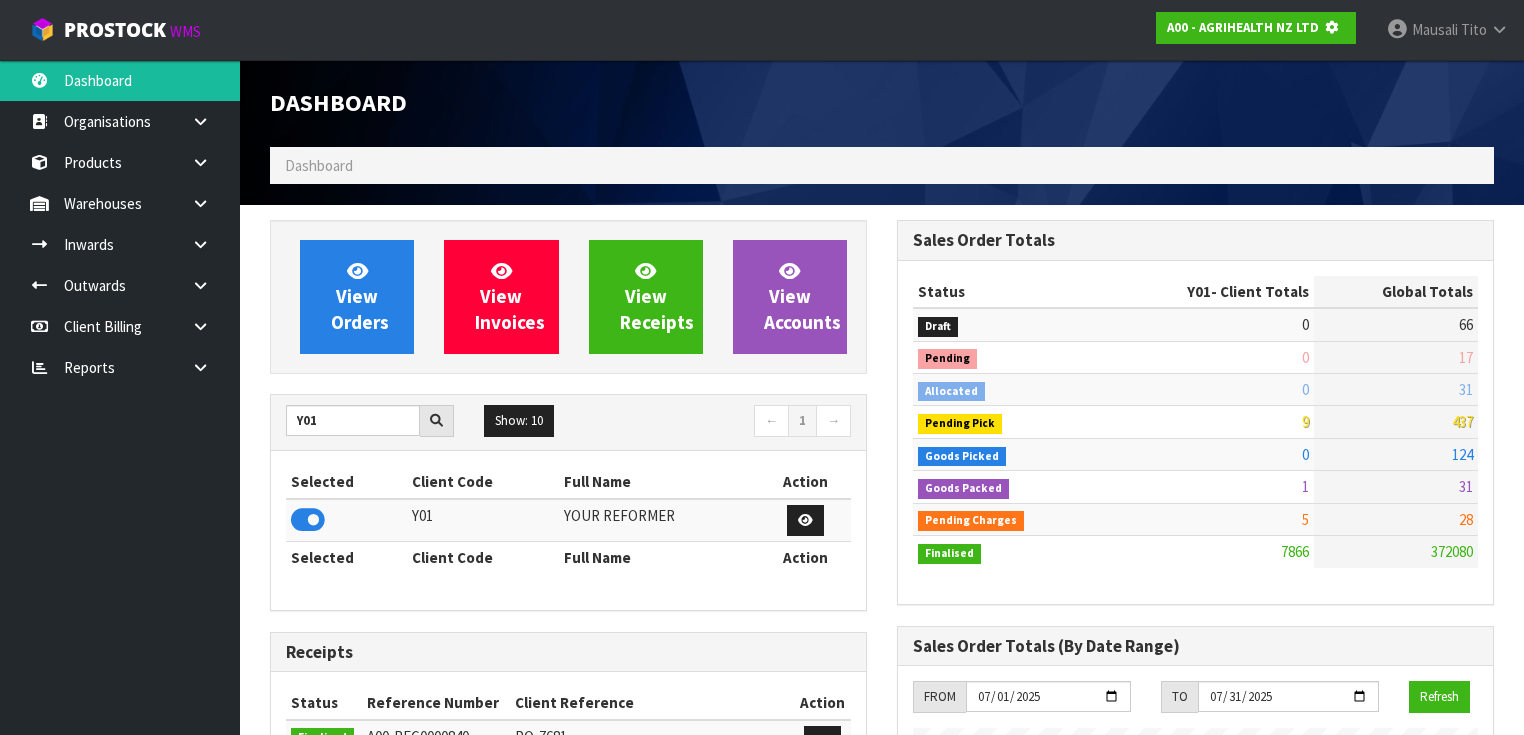 scroll, scrollTop: 1242, scrollLeft: 627, axis: both 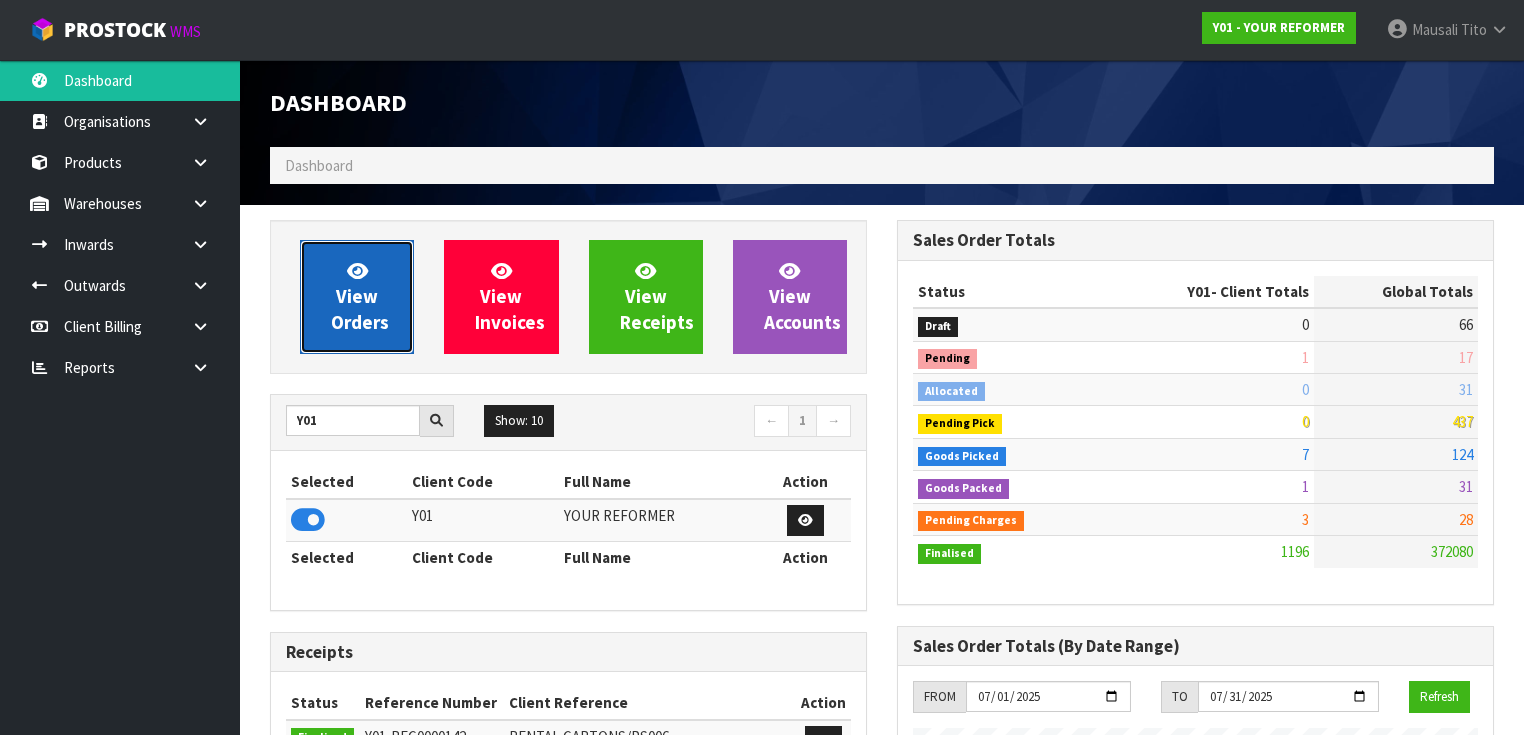 click on "View
Orders" at bounding box center [357, 297] 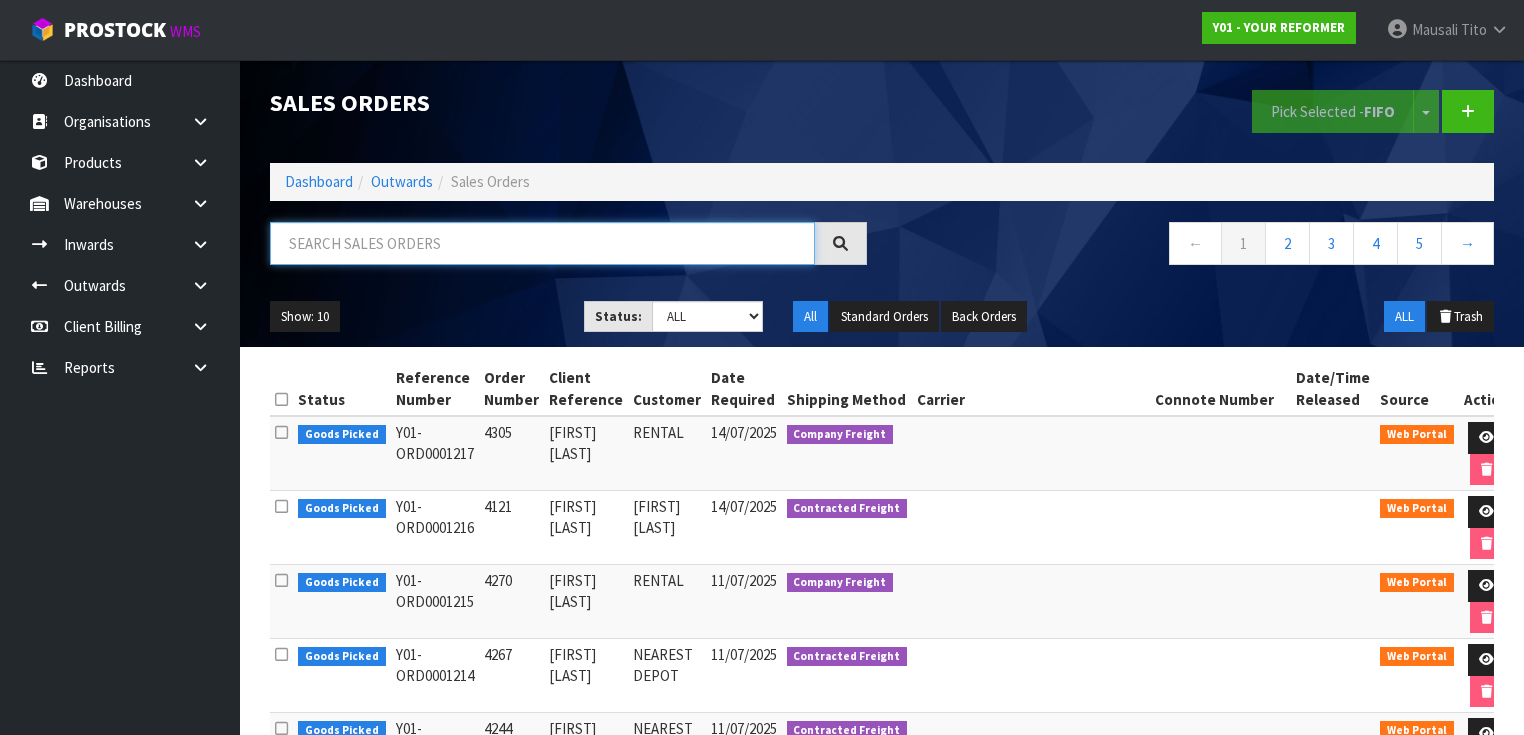 click at bounding box center [542, 243] 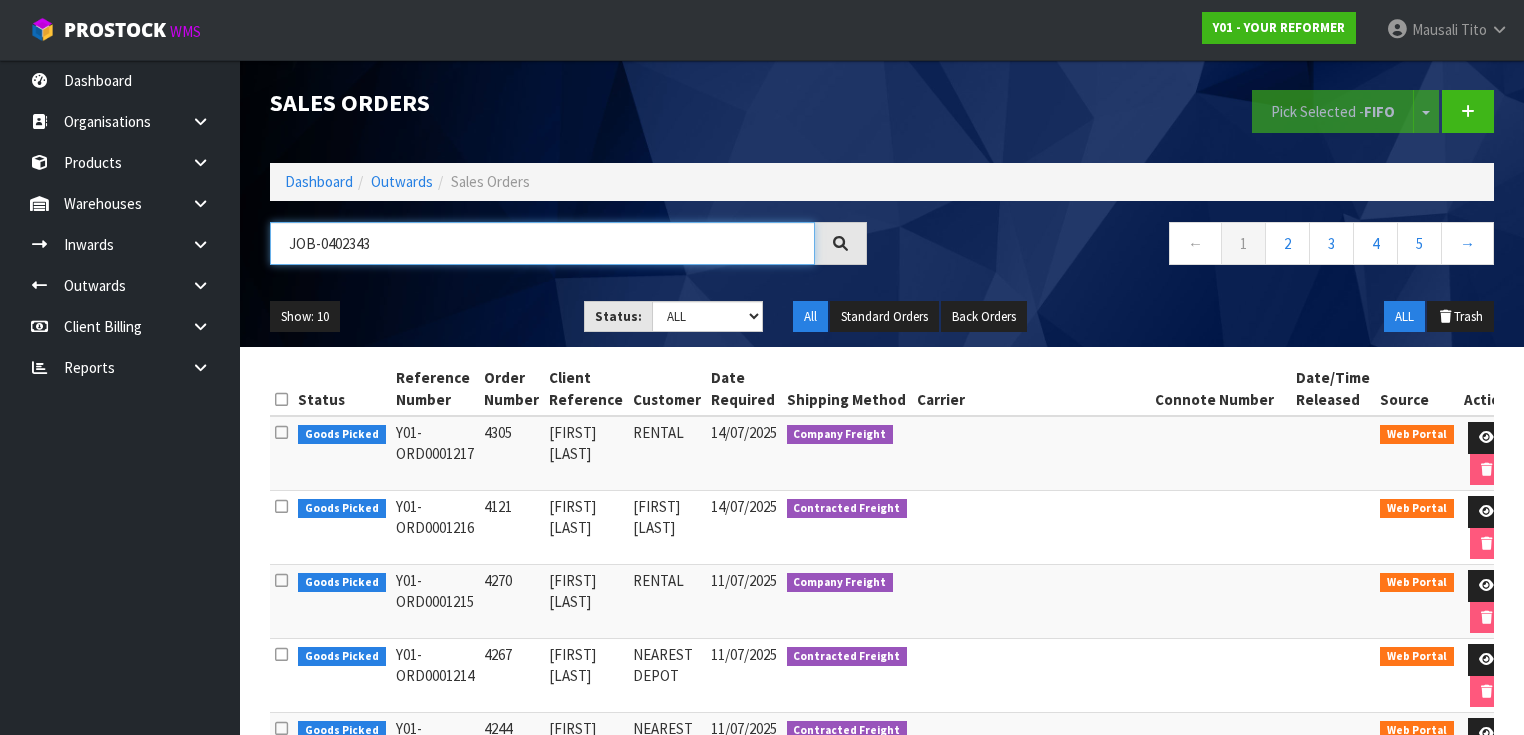 type on "JOB-0402343" 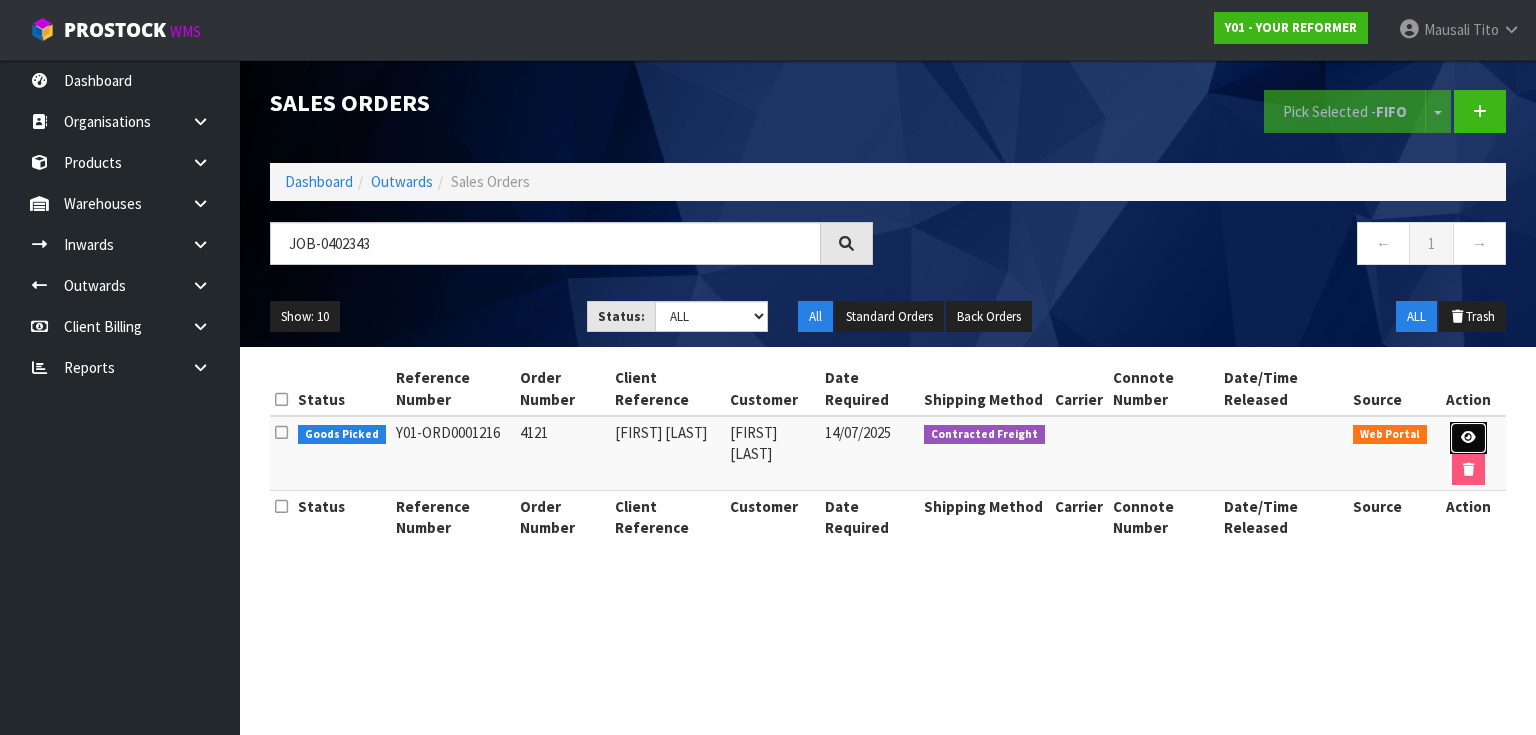 click at bounding box center (1468, 437) 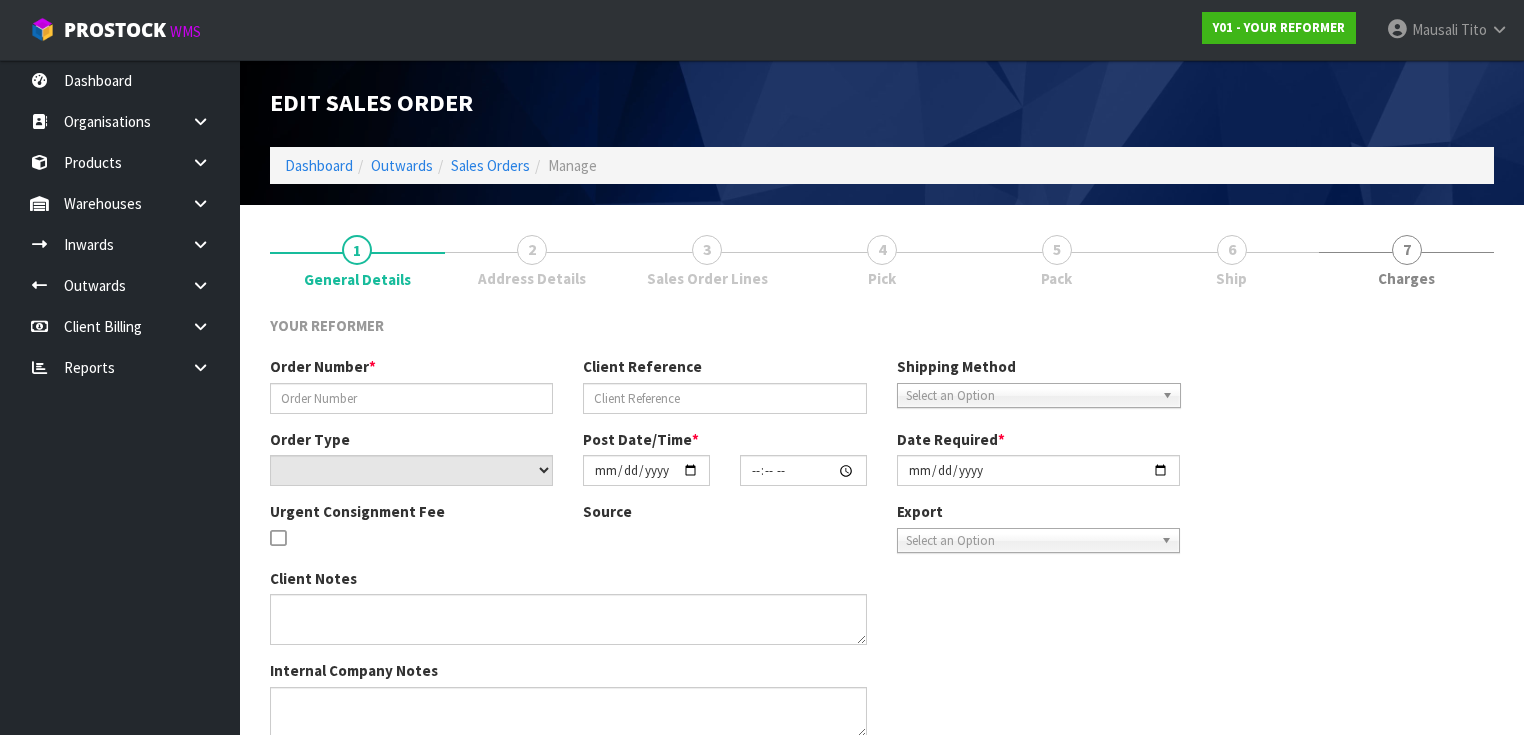 type on "4121" 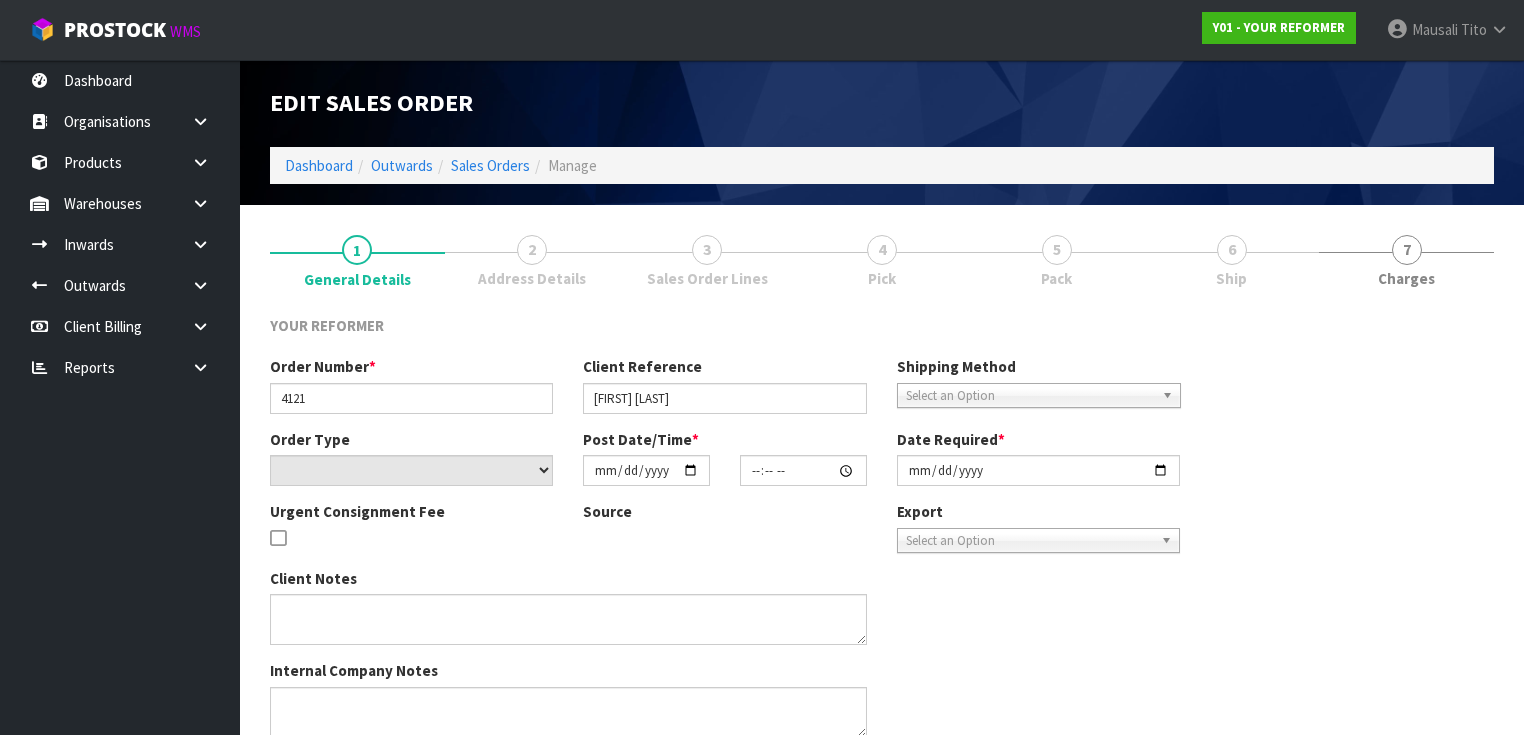 select on "number:0" 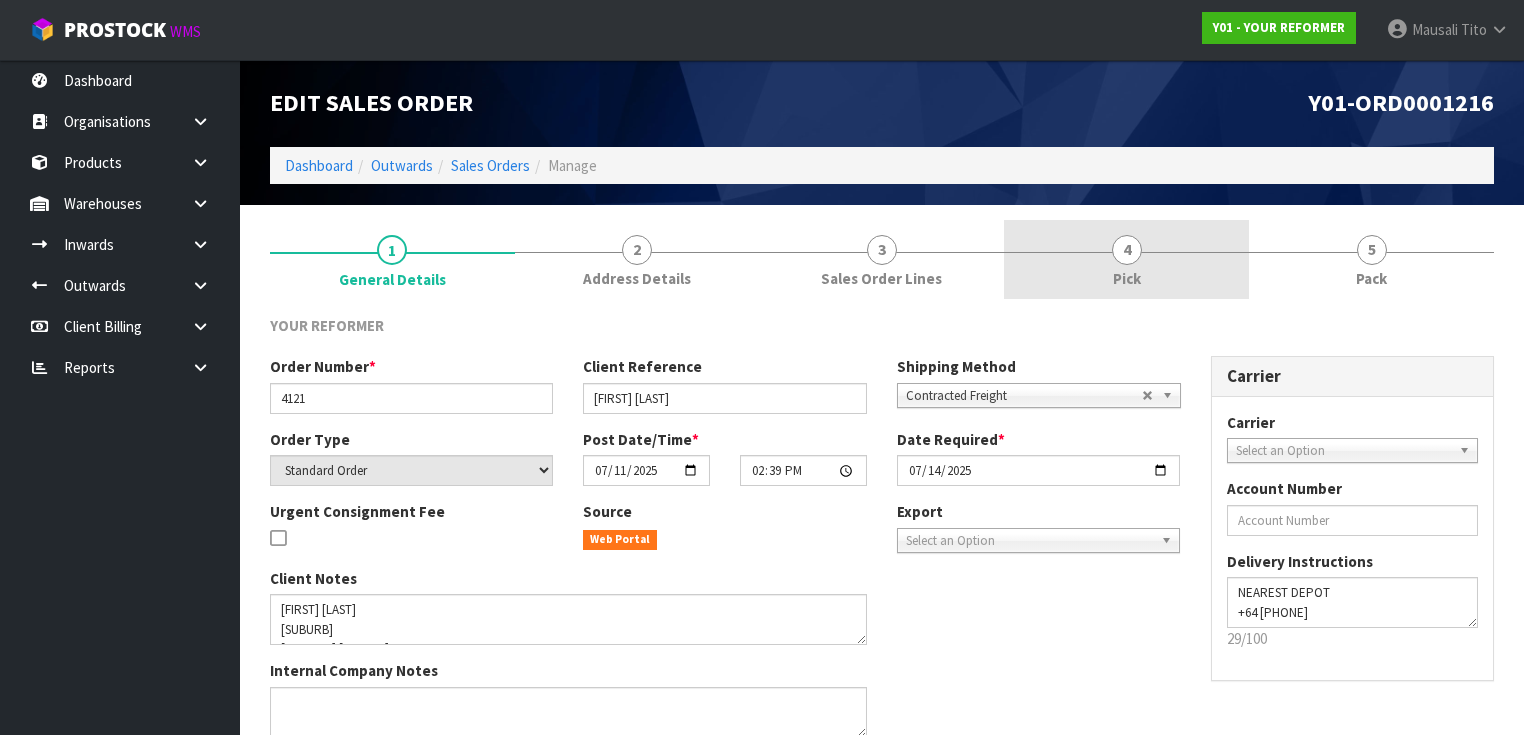 click on "4
Pick" at bounding box center [1126, 259] 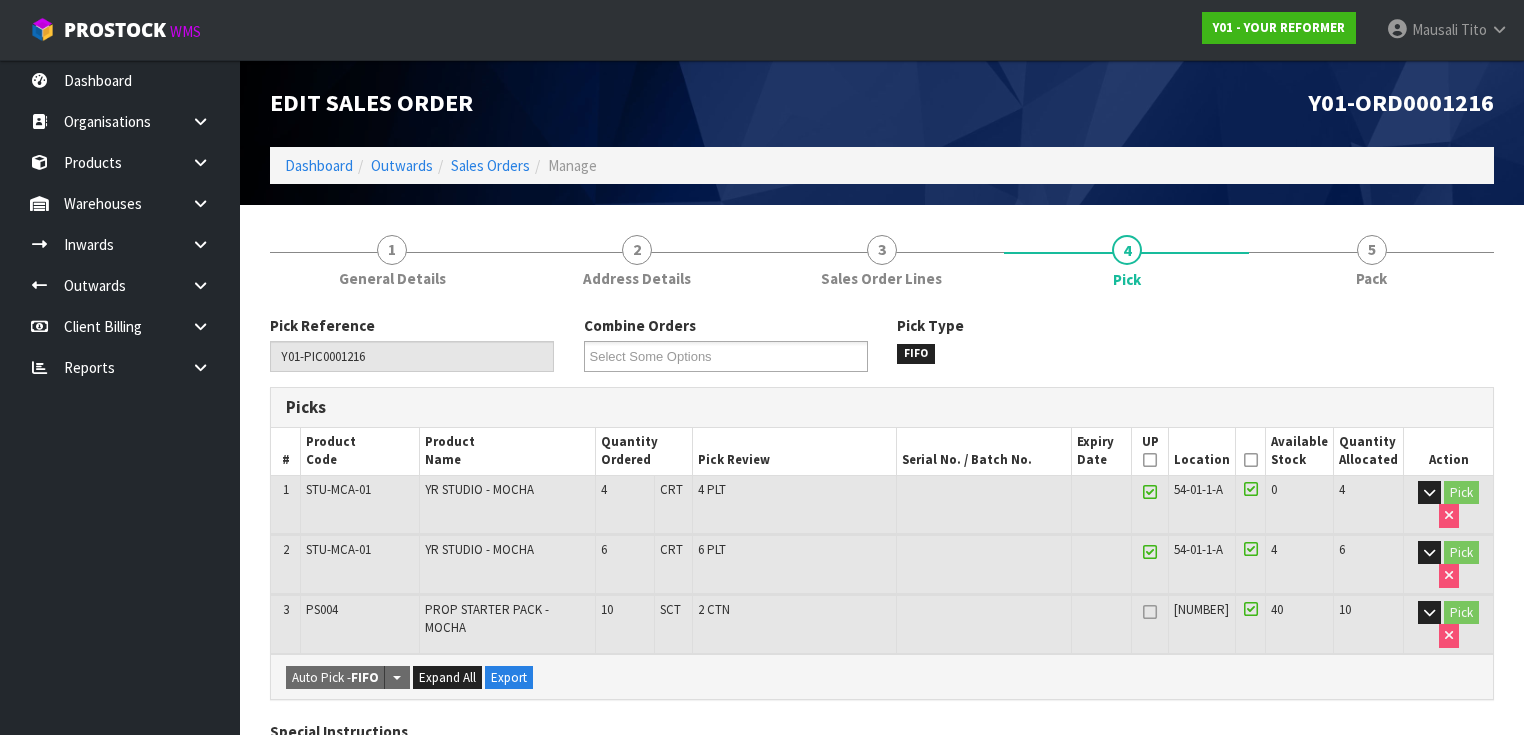 click at bounding box center (1251, 460) 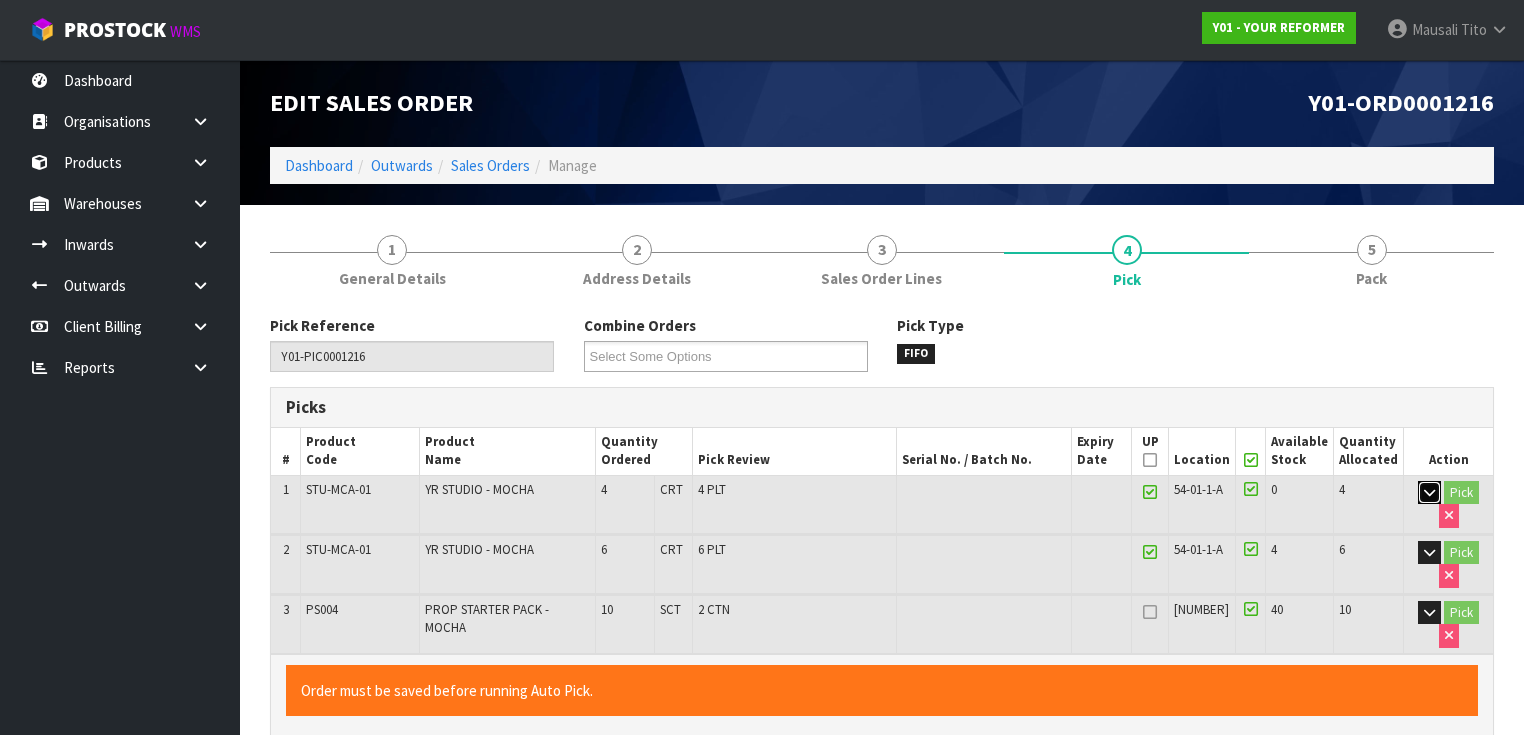 click at bounding box center (1429, 492) 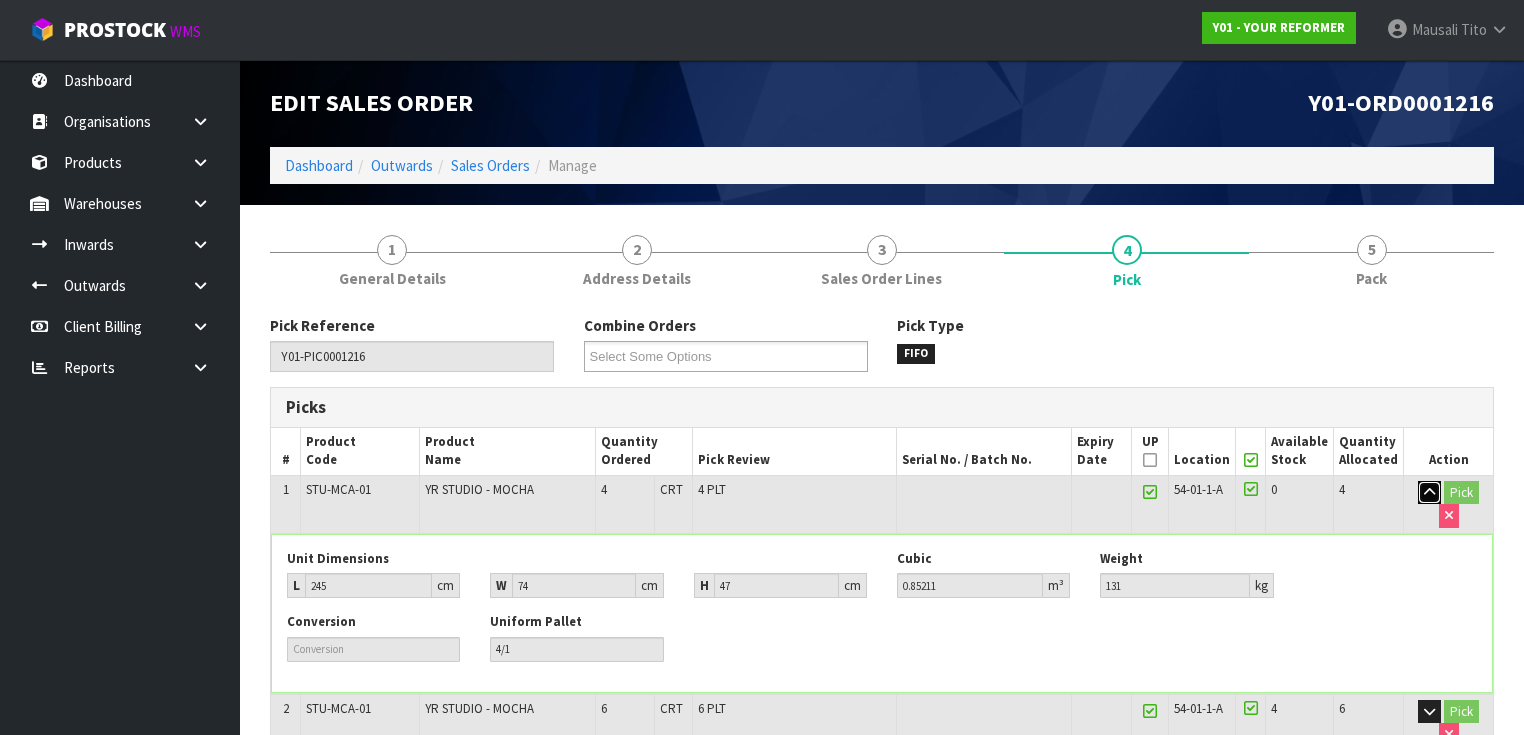 click at bounding box center (1429, 492) 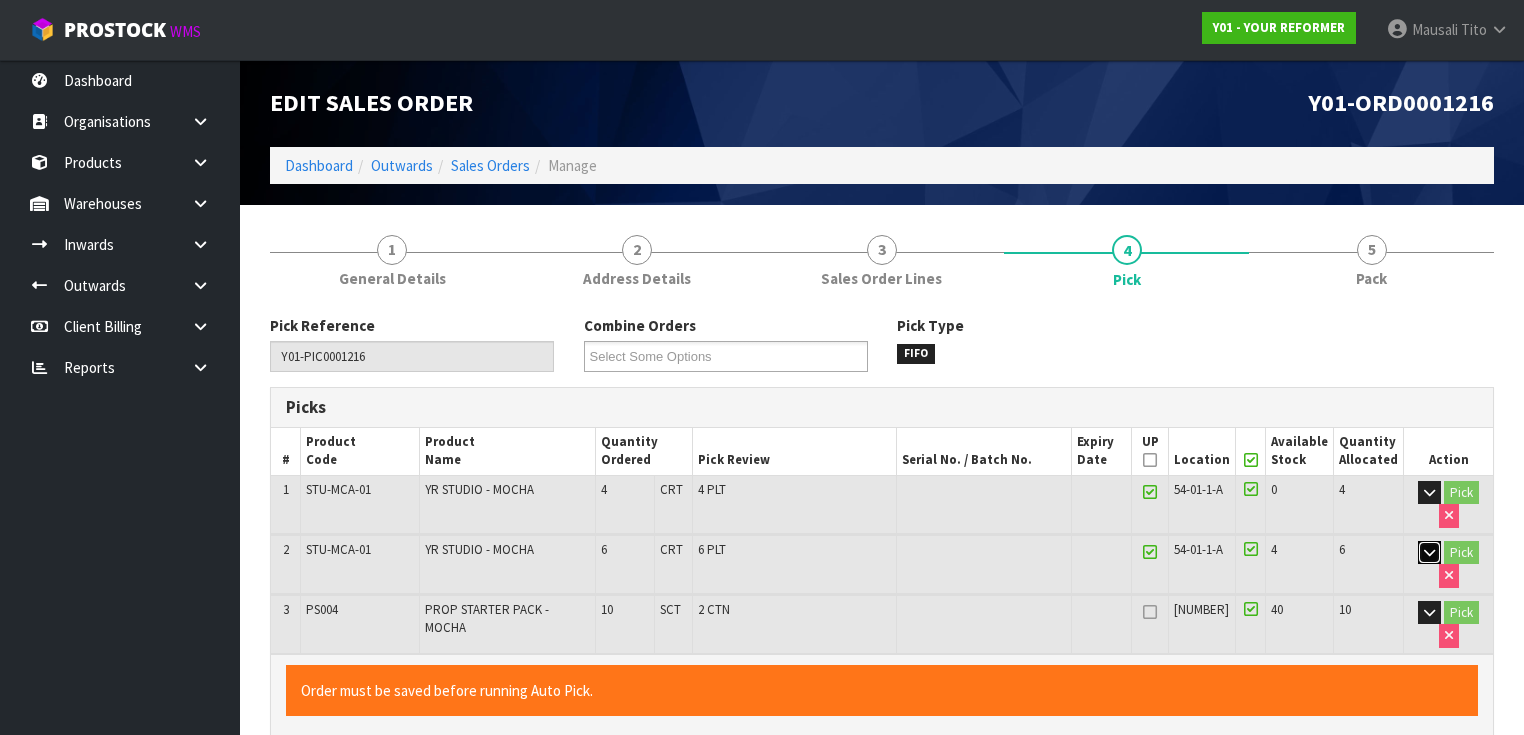 click at bounding box center [1429, 553] 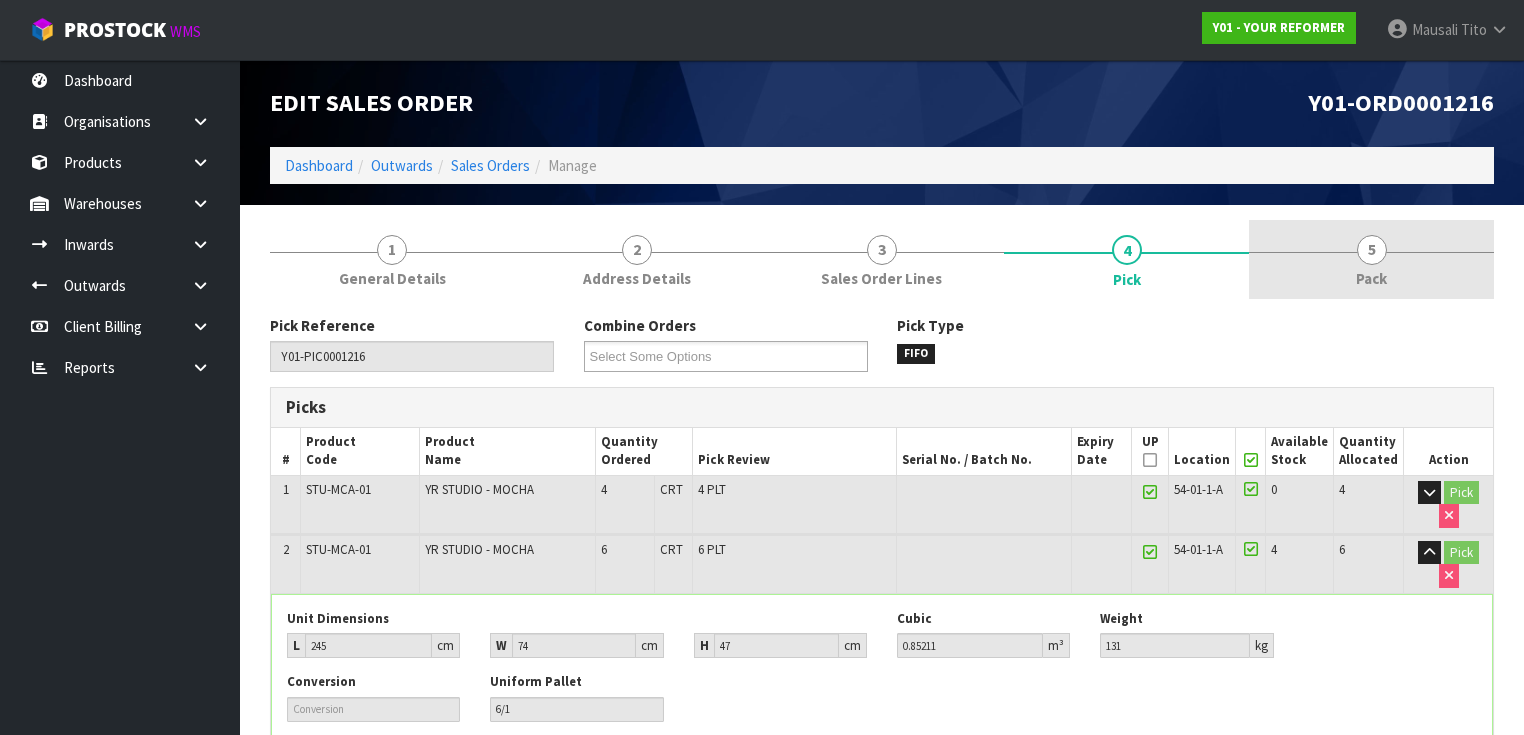 click on "5" at bounding box center [1372, 250] 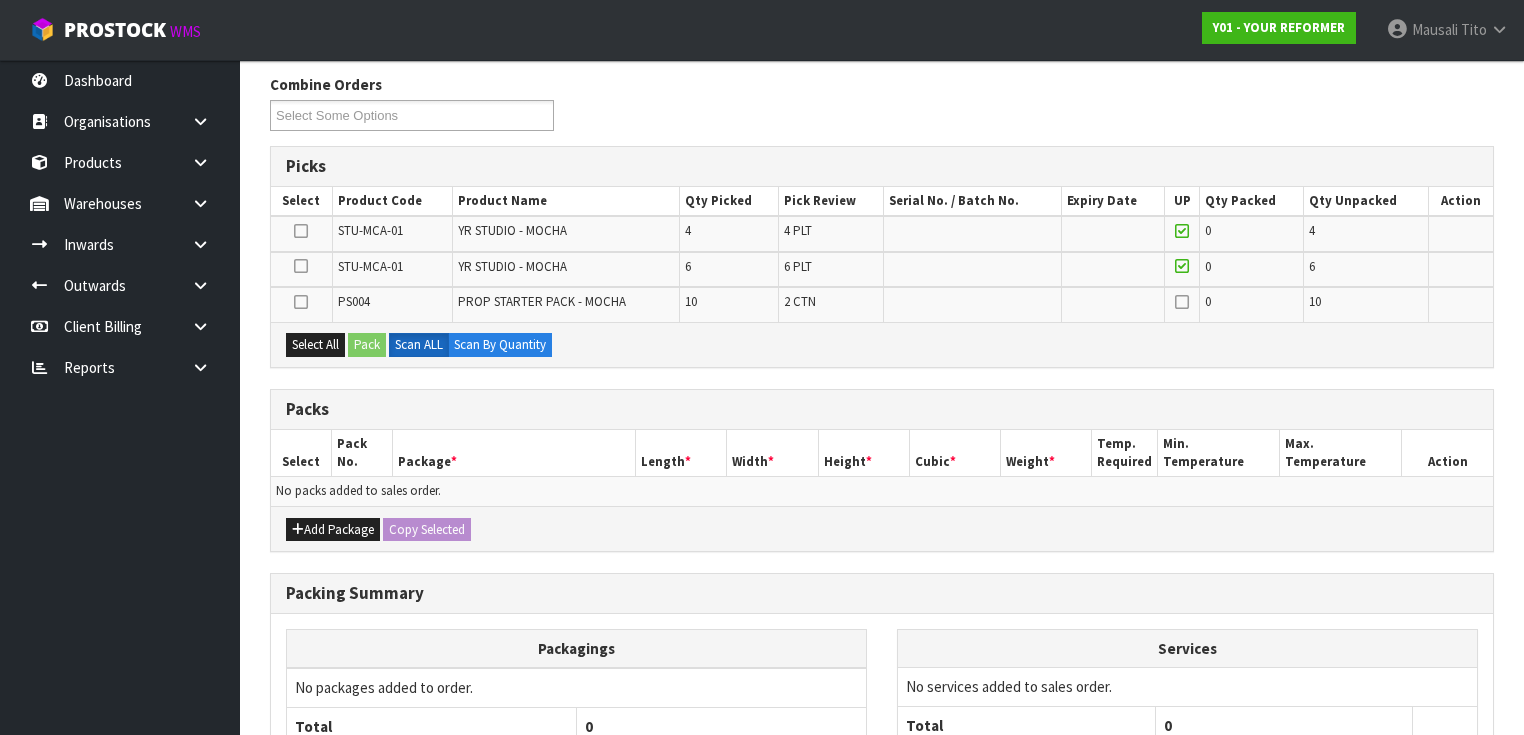 scroll, scrollTop: 0, scrollLeft: 0, axis: both 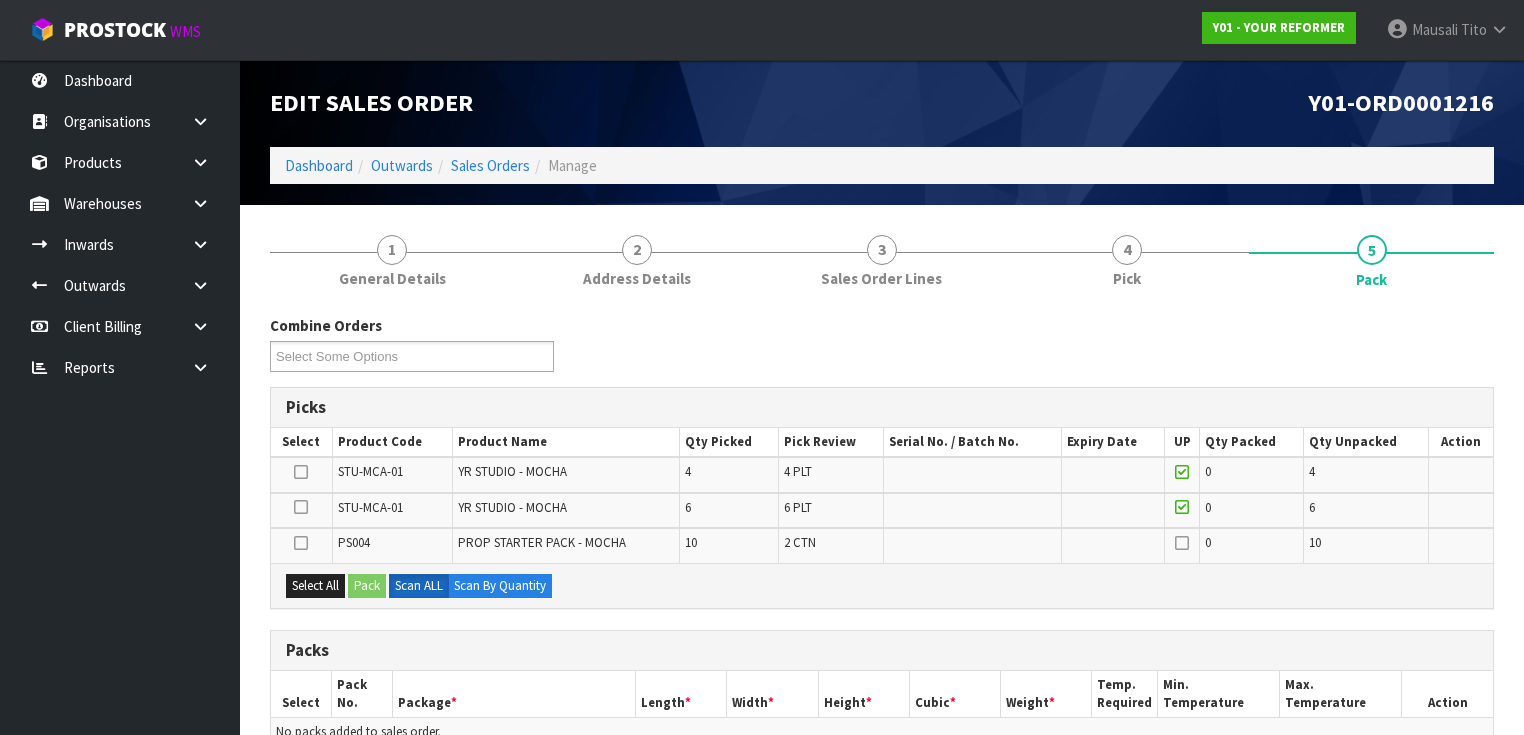 click at bounding box center [301, 472] 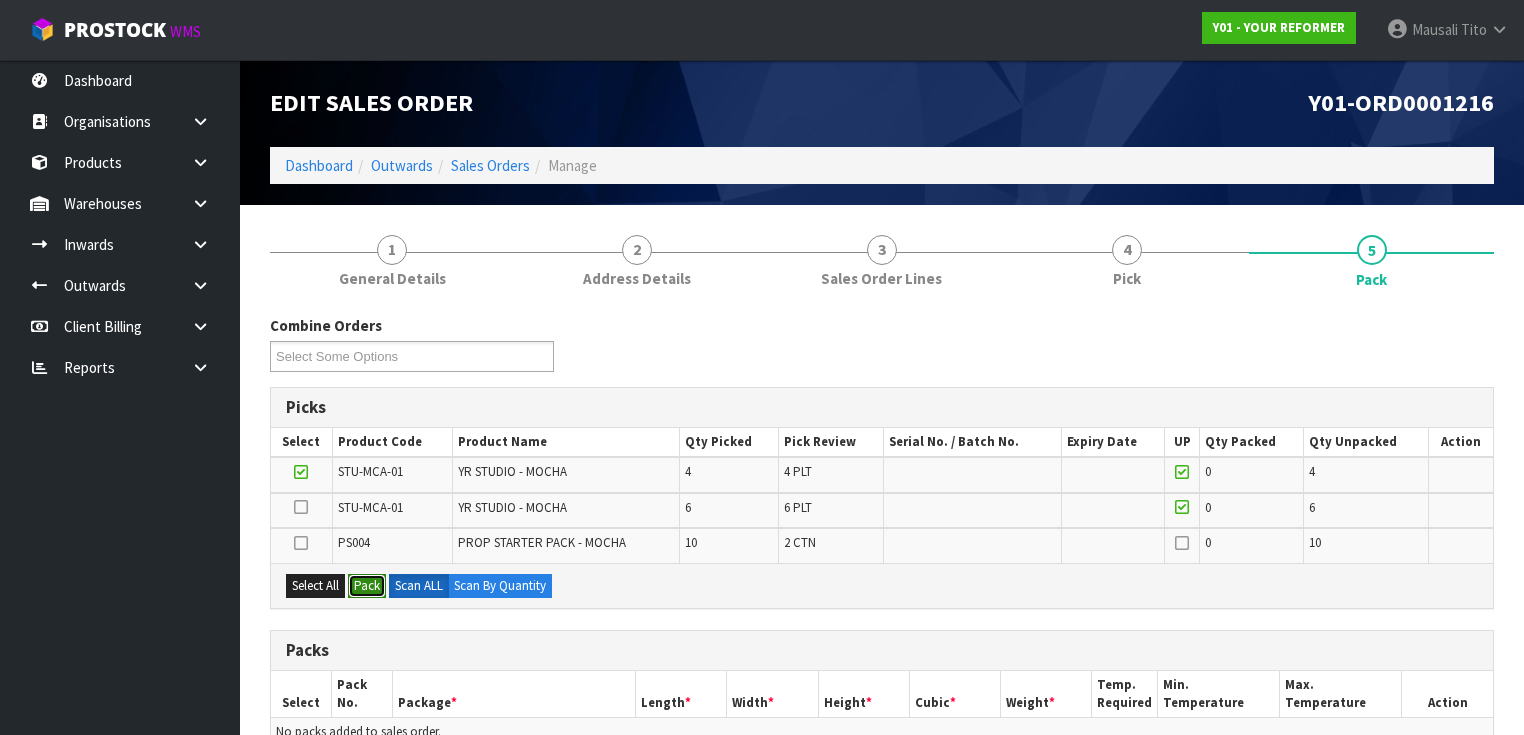 click on "Pack" at bounding box center [367, 586] 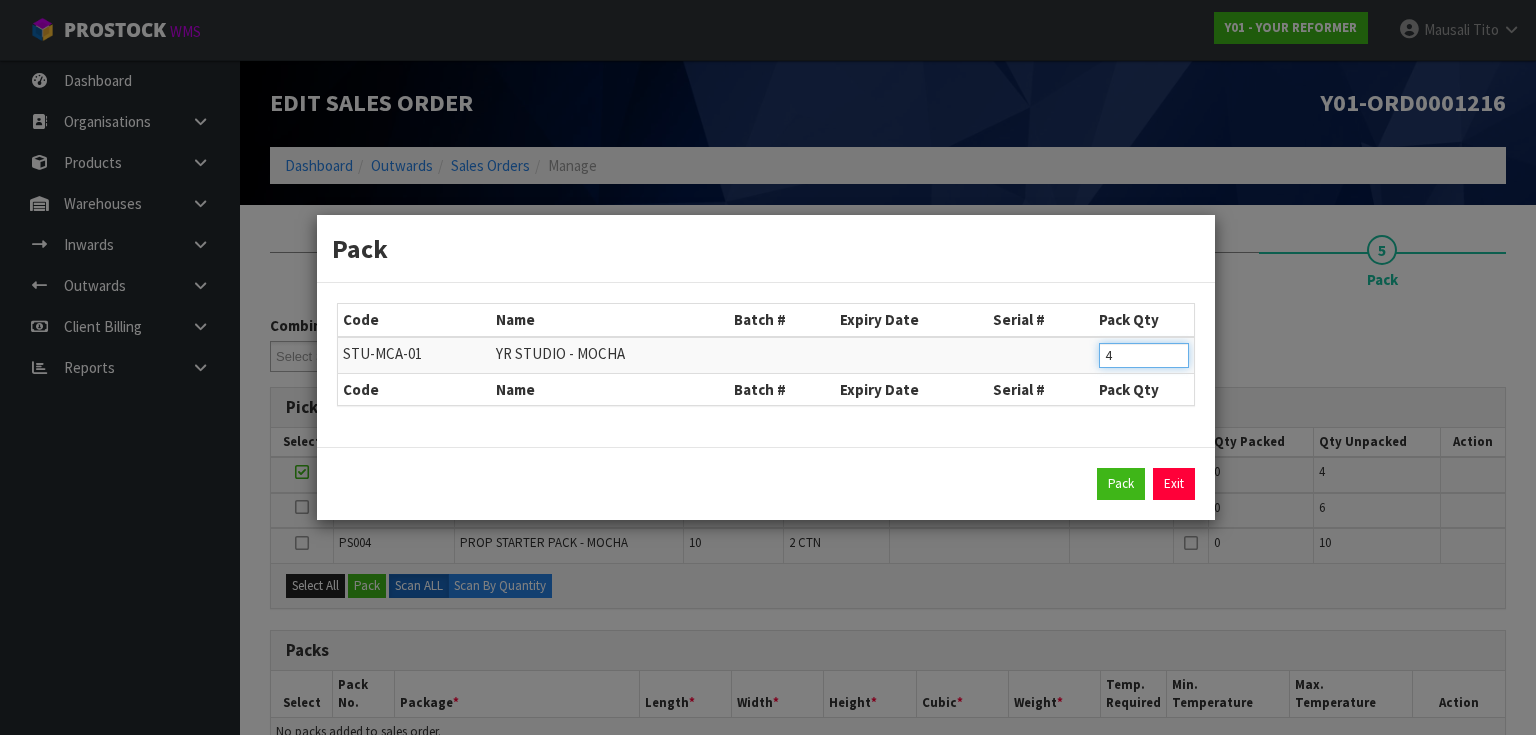 click on "STU-MCA-01
YR STUDIO - MOCHA
[NUMBER]" at bounding box center [766, 355] 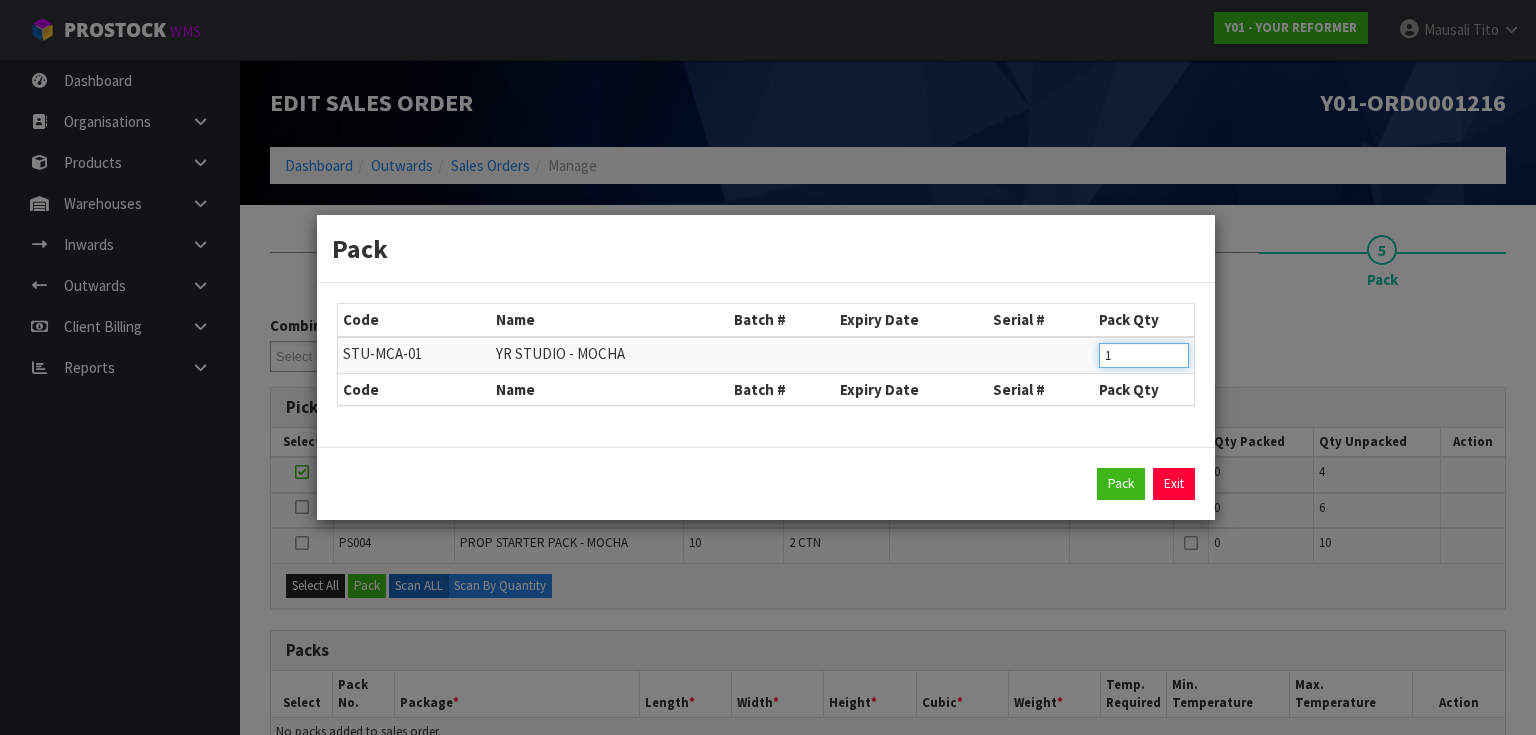 click on "Pack" at bounding box center (1121, 484) 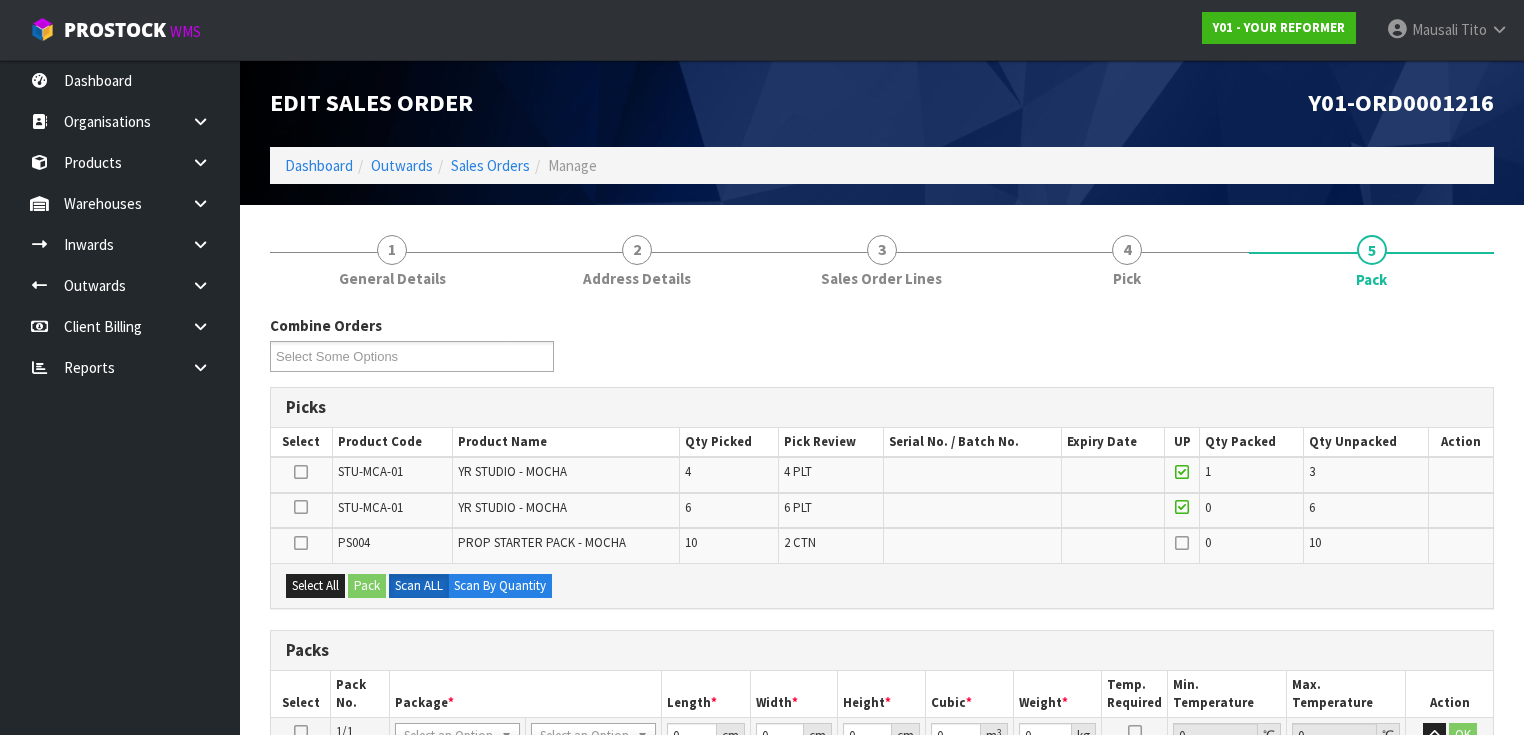 click at bounding box center [301, 507] 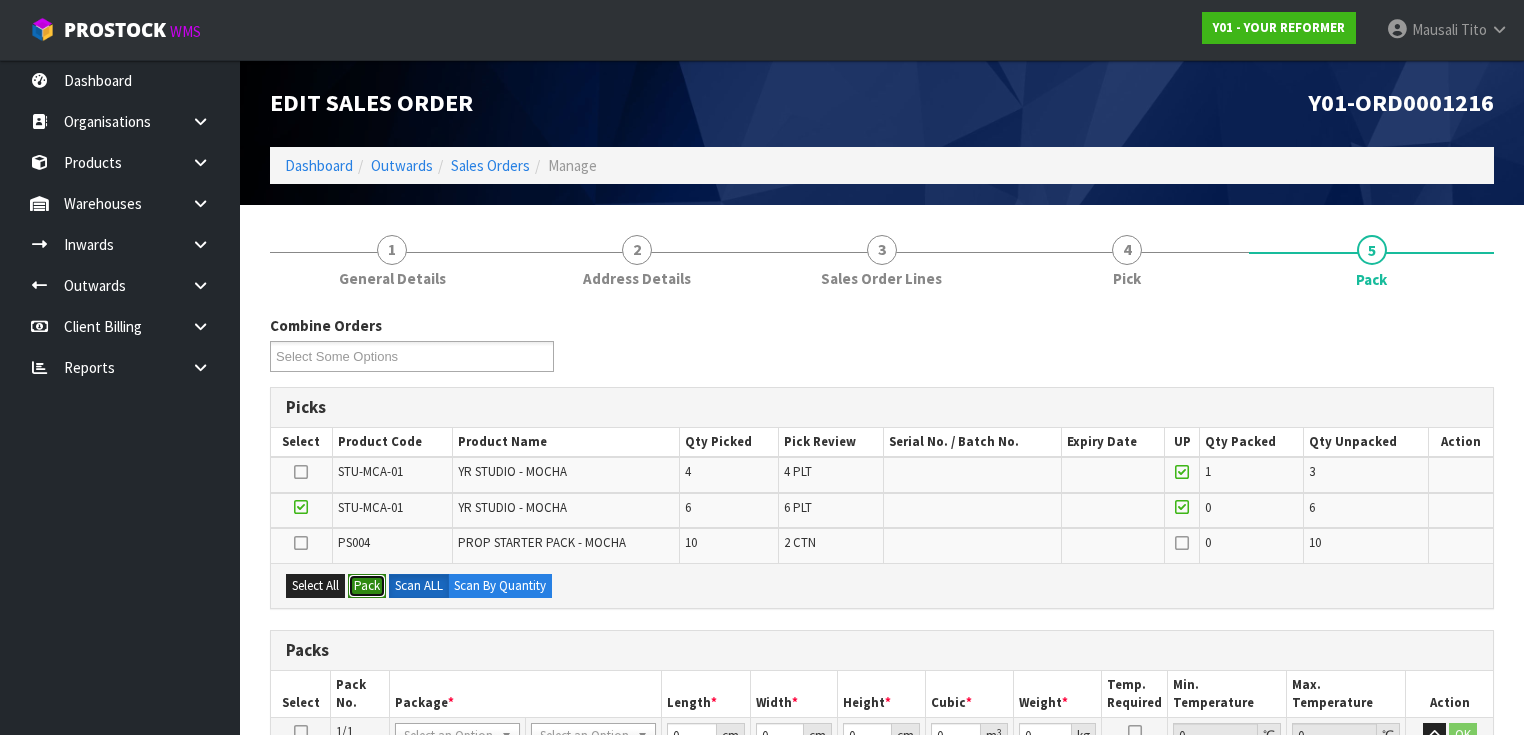 click on "Pack" at bounding box center [367, 586] 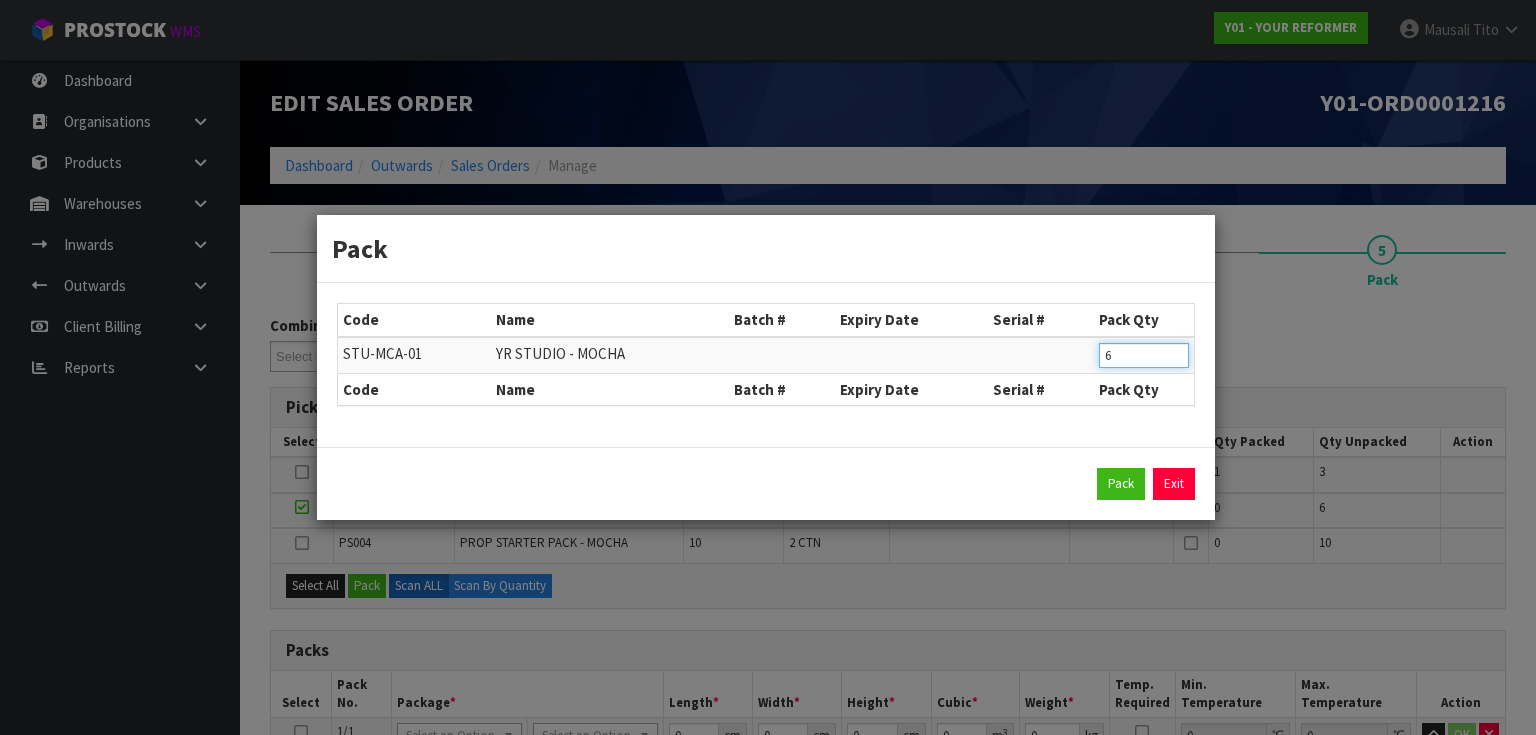 drag, startPoint x: 1093, startPoint y: 353, endPoint x: 1056, endPoint y: 361, distance: 37.85499 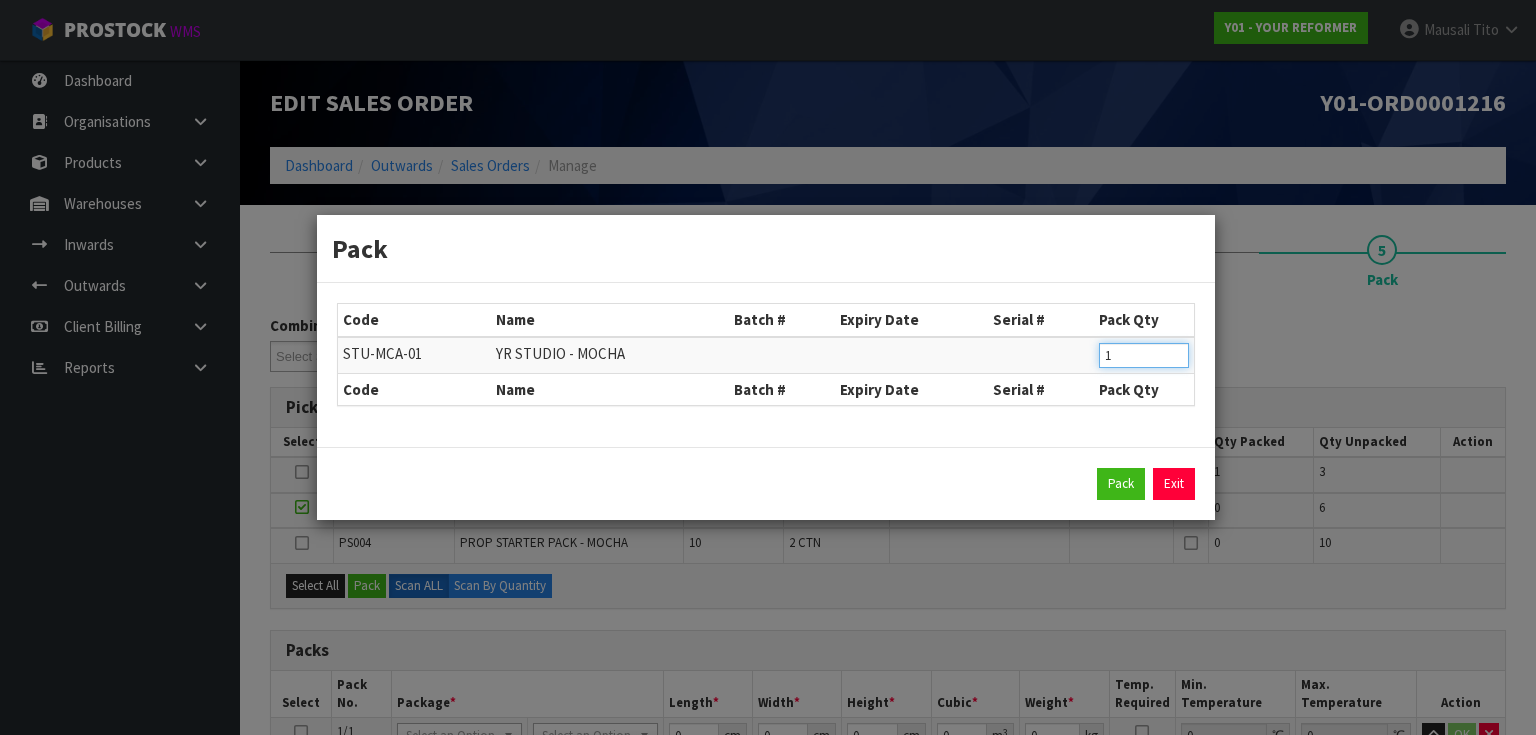 click on "Pack" at bounding box center (1121, 484) 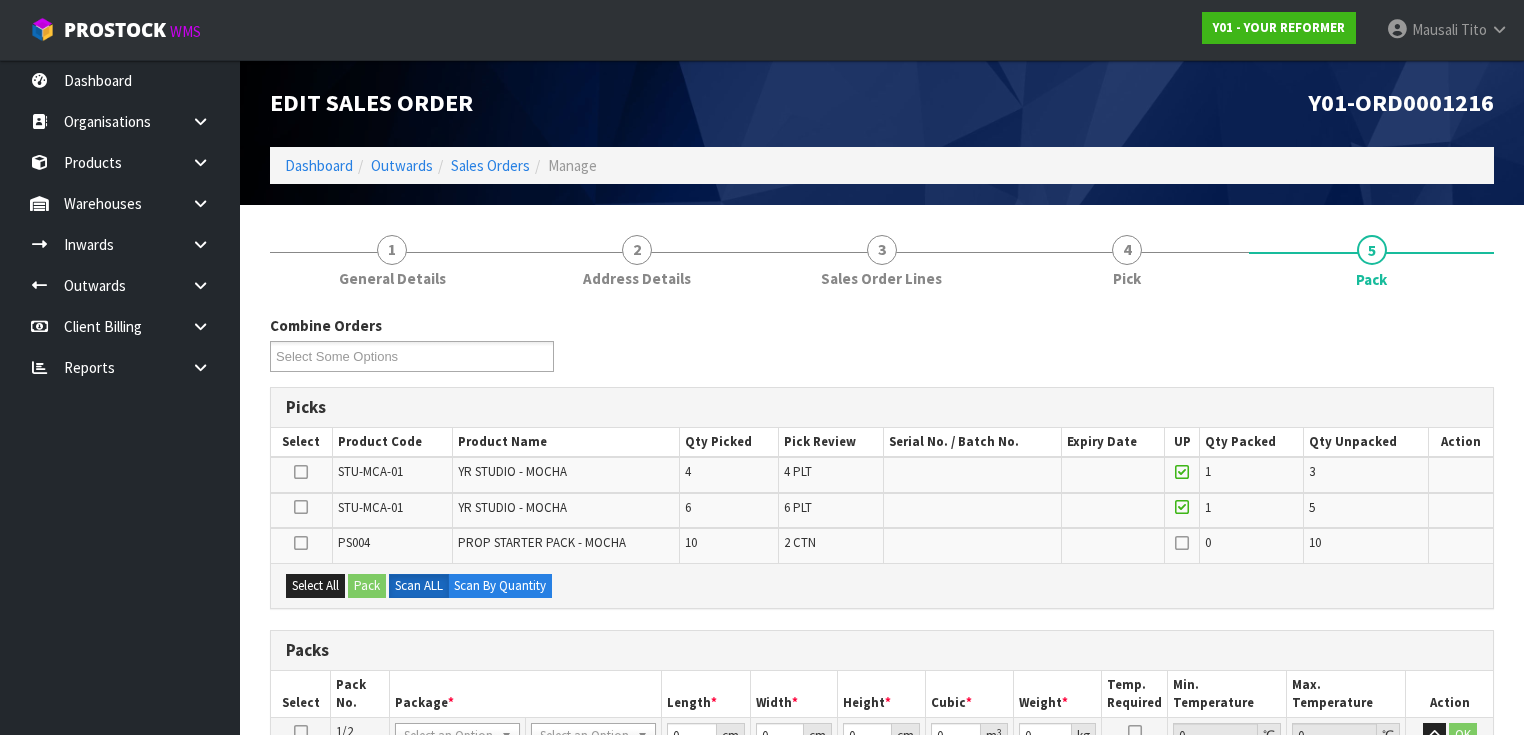 click at bounding box center [301, 507] 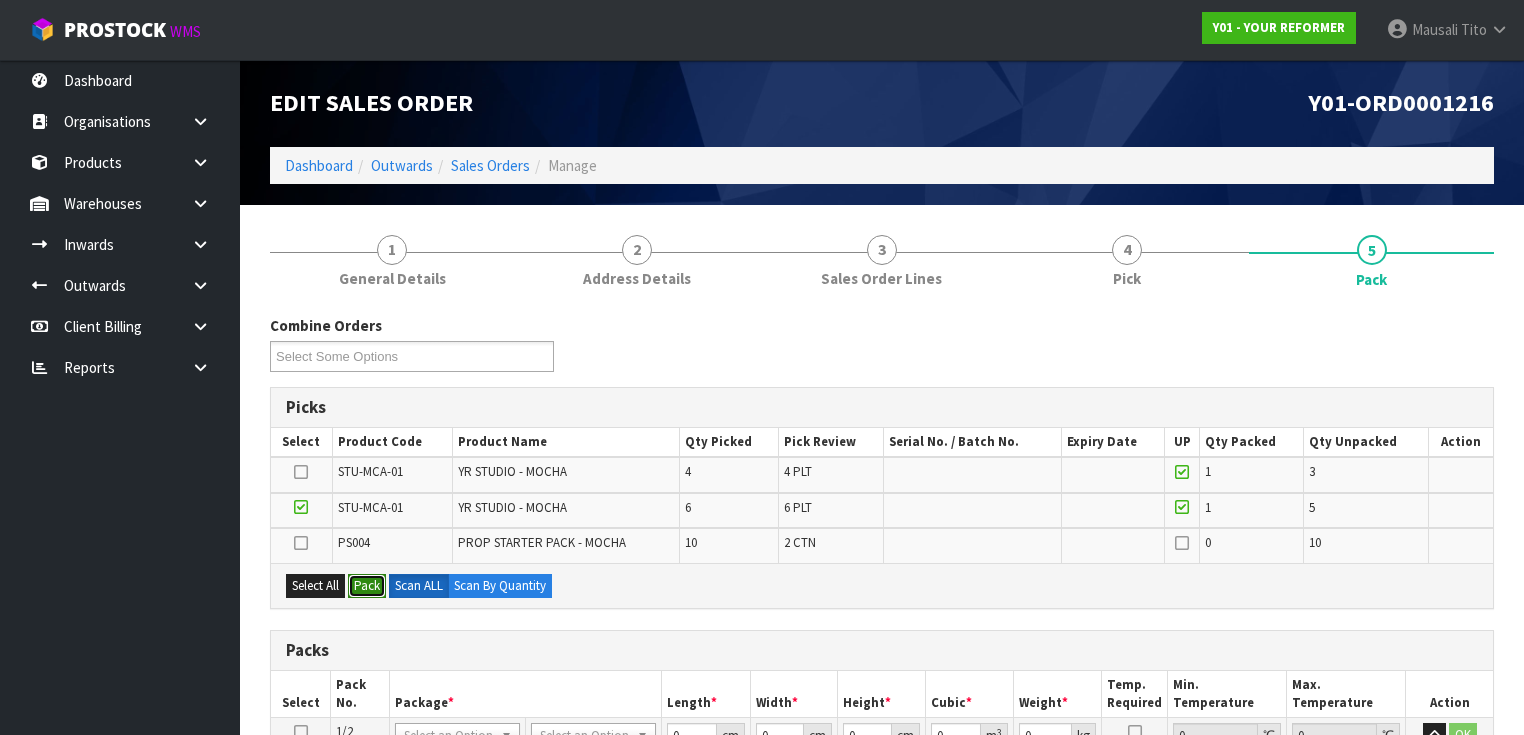 click on "Pack" at bounding box center (367, 586) 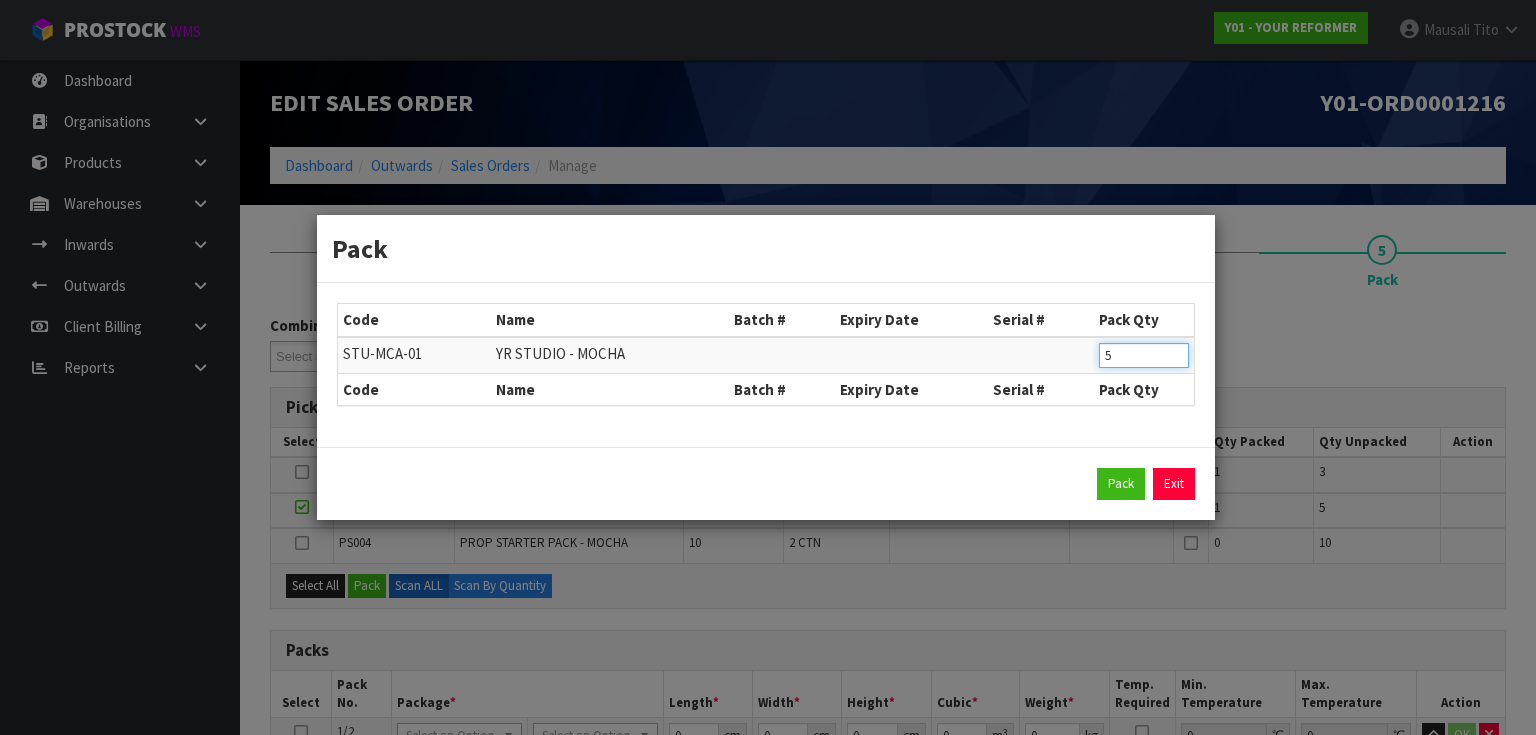 drag, startPoint x: 1109, startPoint y: 360, endPoint x: 1082, endPoint y: 364, distance: 27.294687 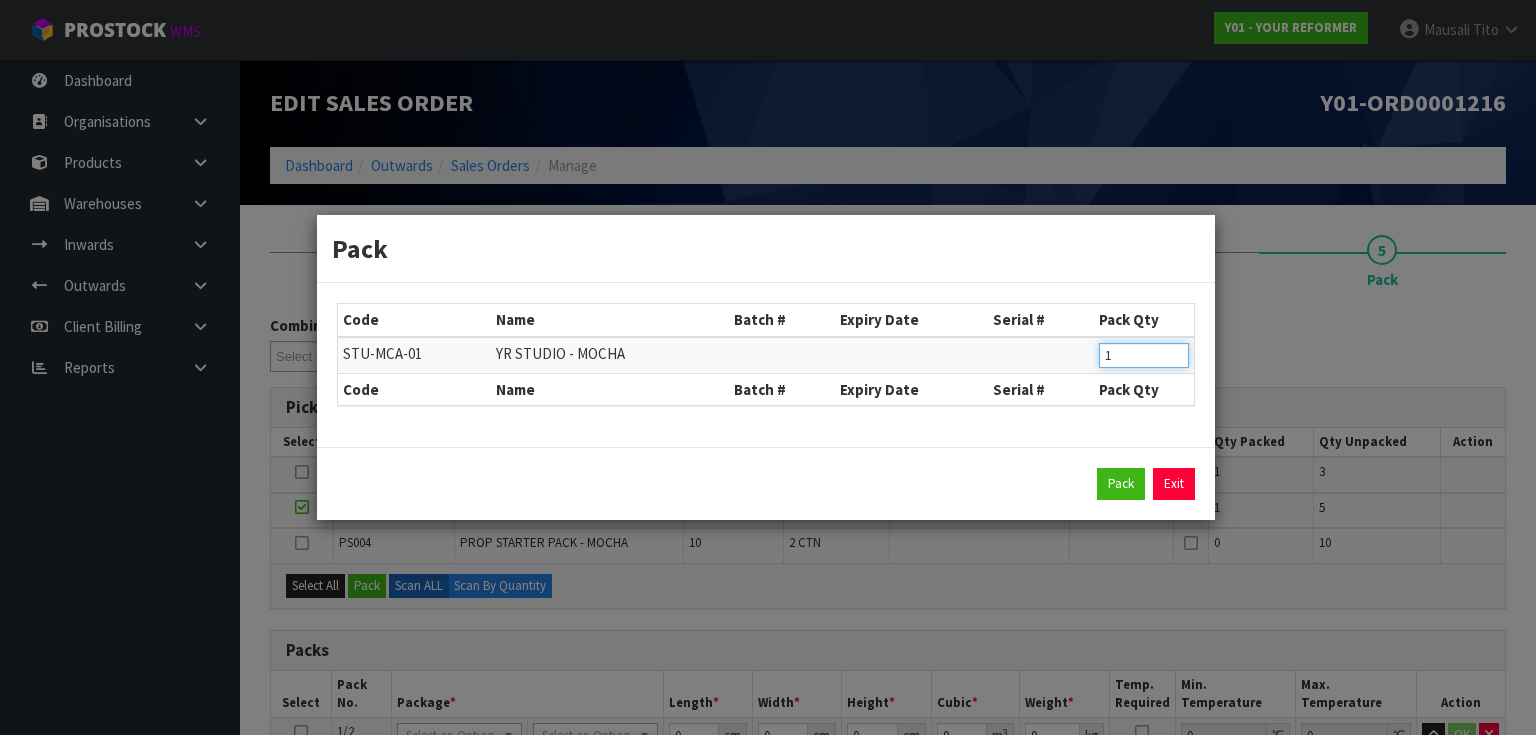 click on "Pack" at bounding box center [1121, 484] 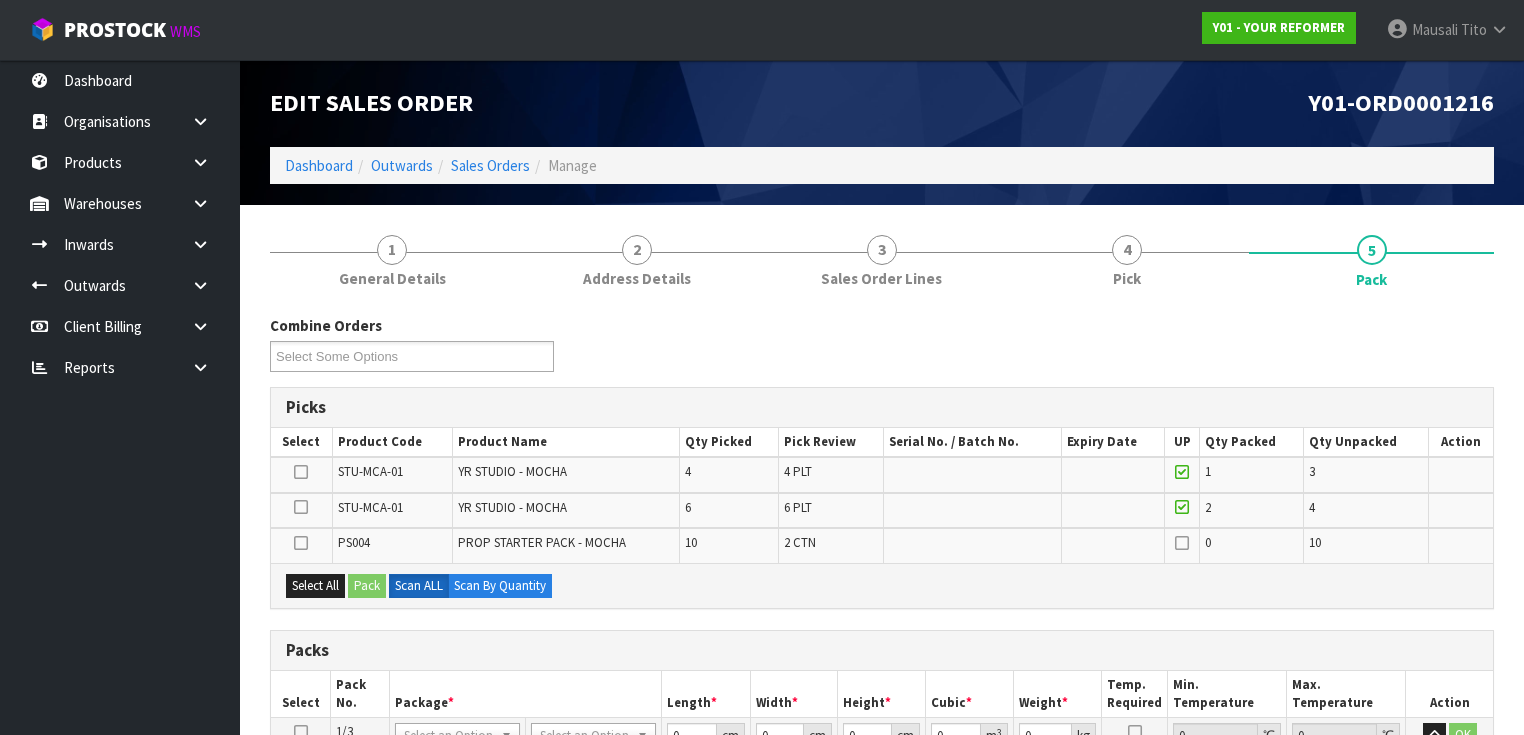click at bounding box center [301, 507] 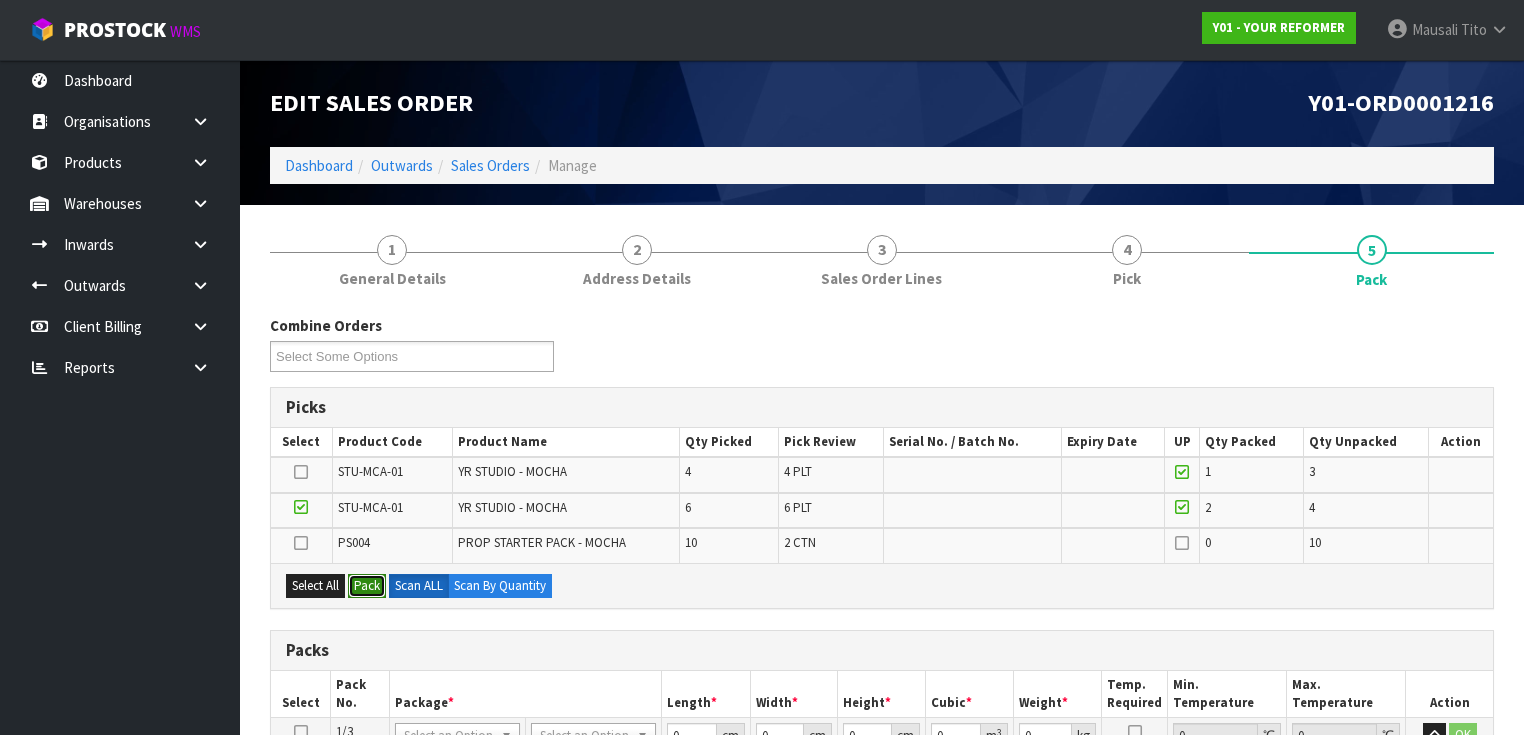 click on "Pack" at bounding box center (367, 586) 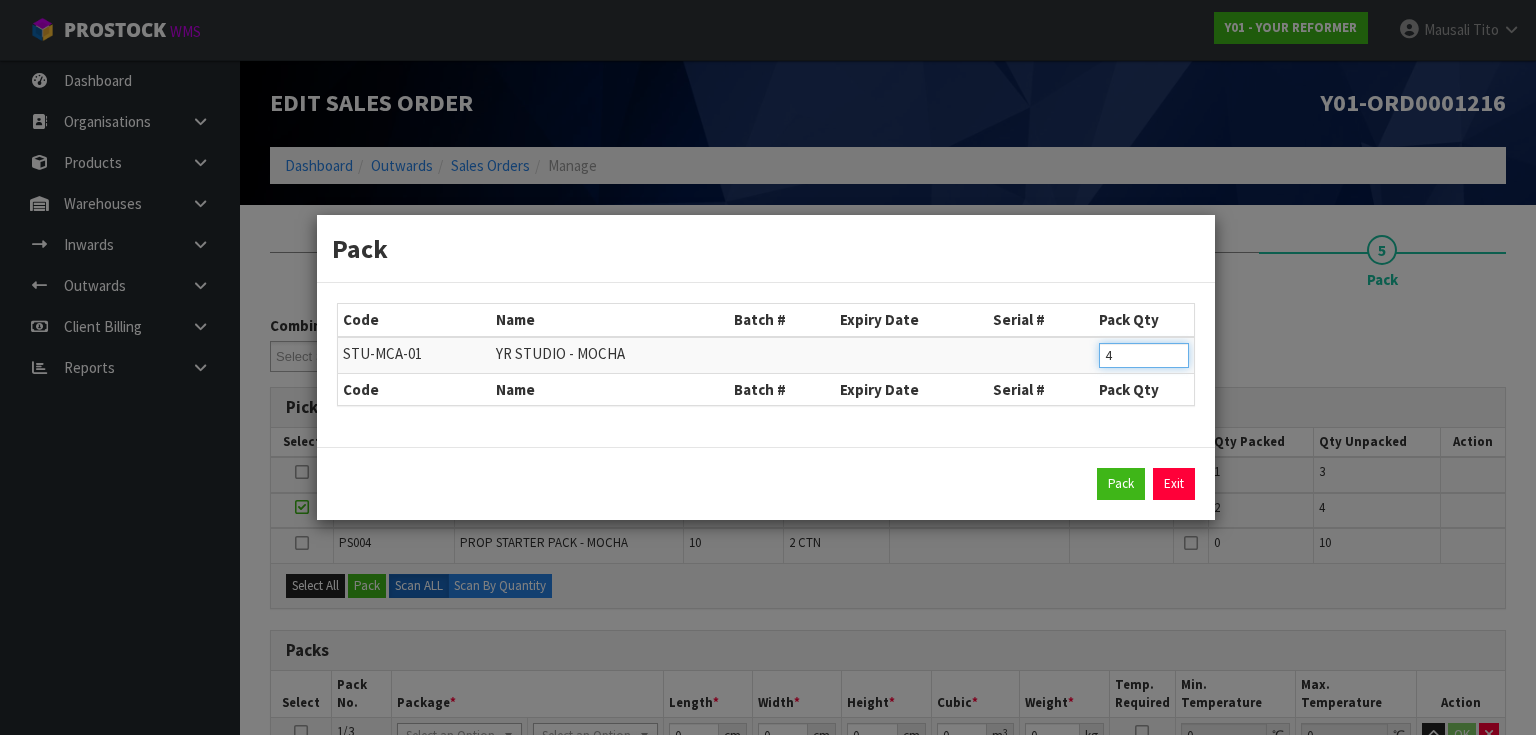 drag, startPoint x: 1128, startPoint y: 362, endPoint x: 1064, endPoint y: 368, distance: 64.28063 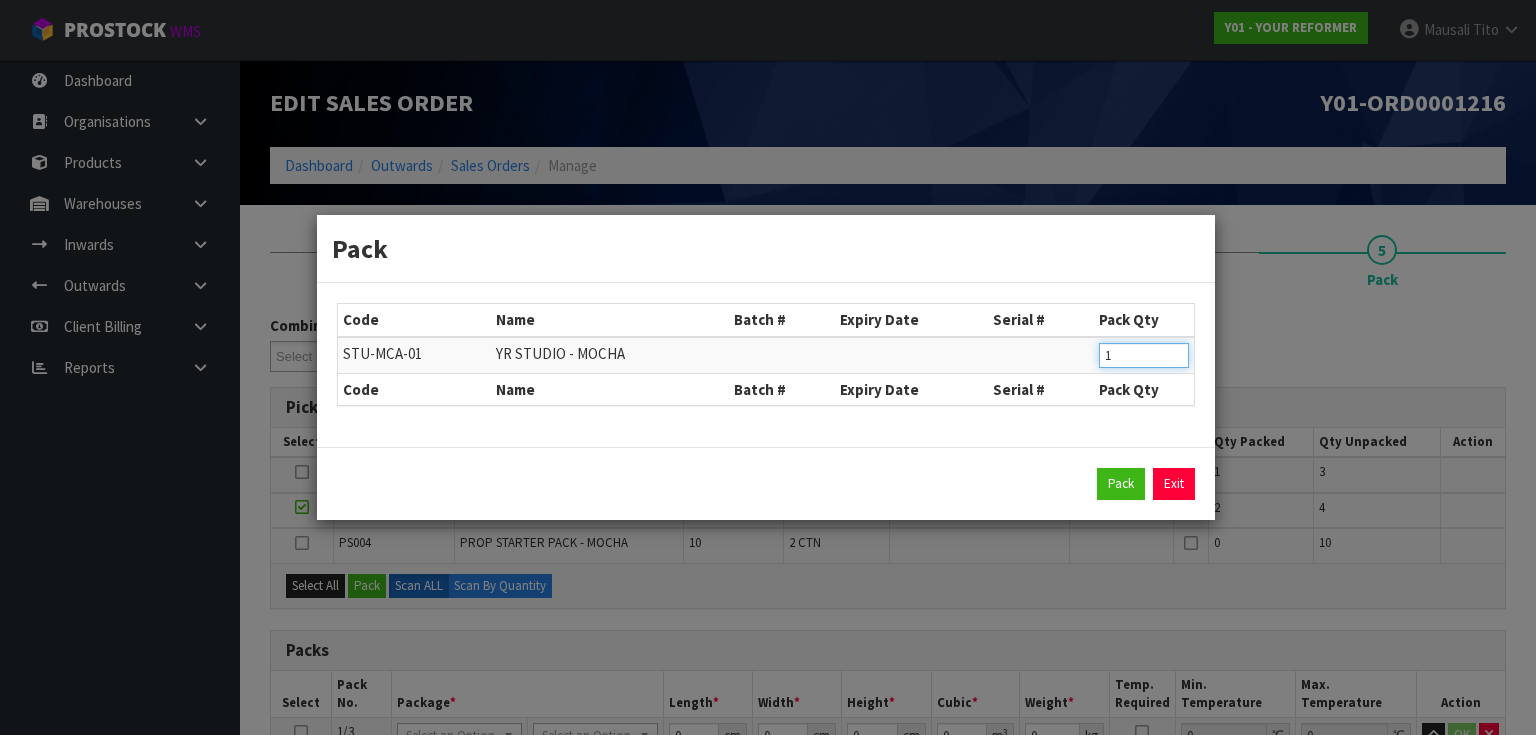 click on "Pack" at bounding box center [1121, 484] 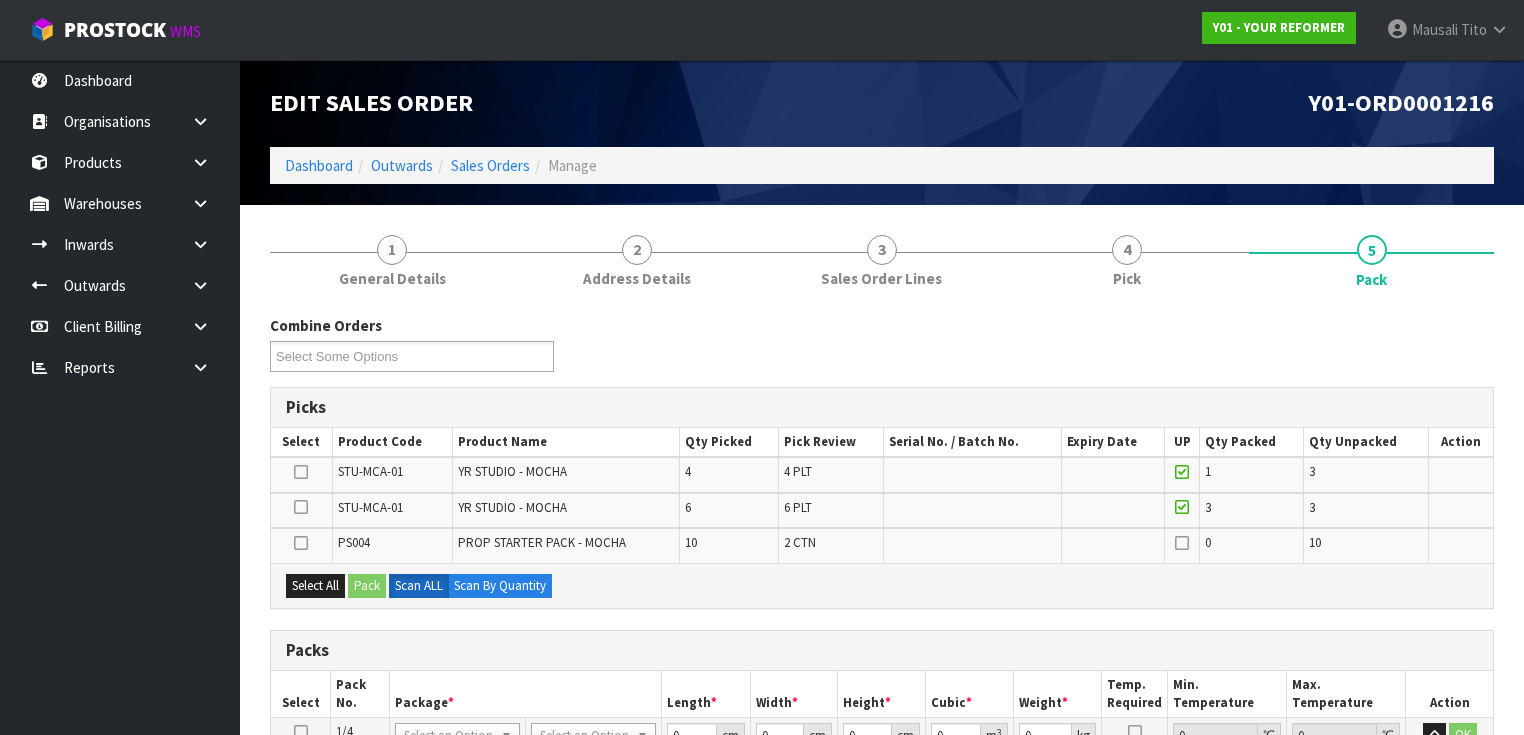 click at bounding box center [301, 507] 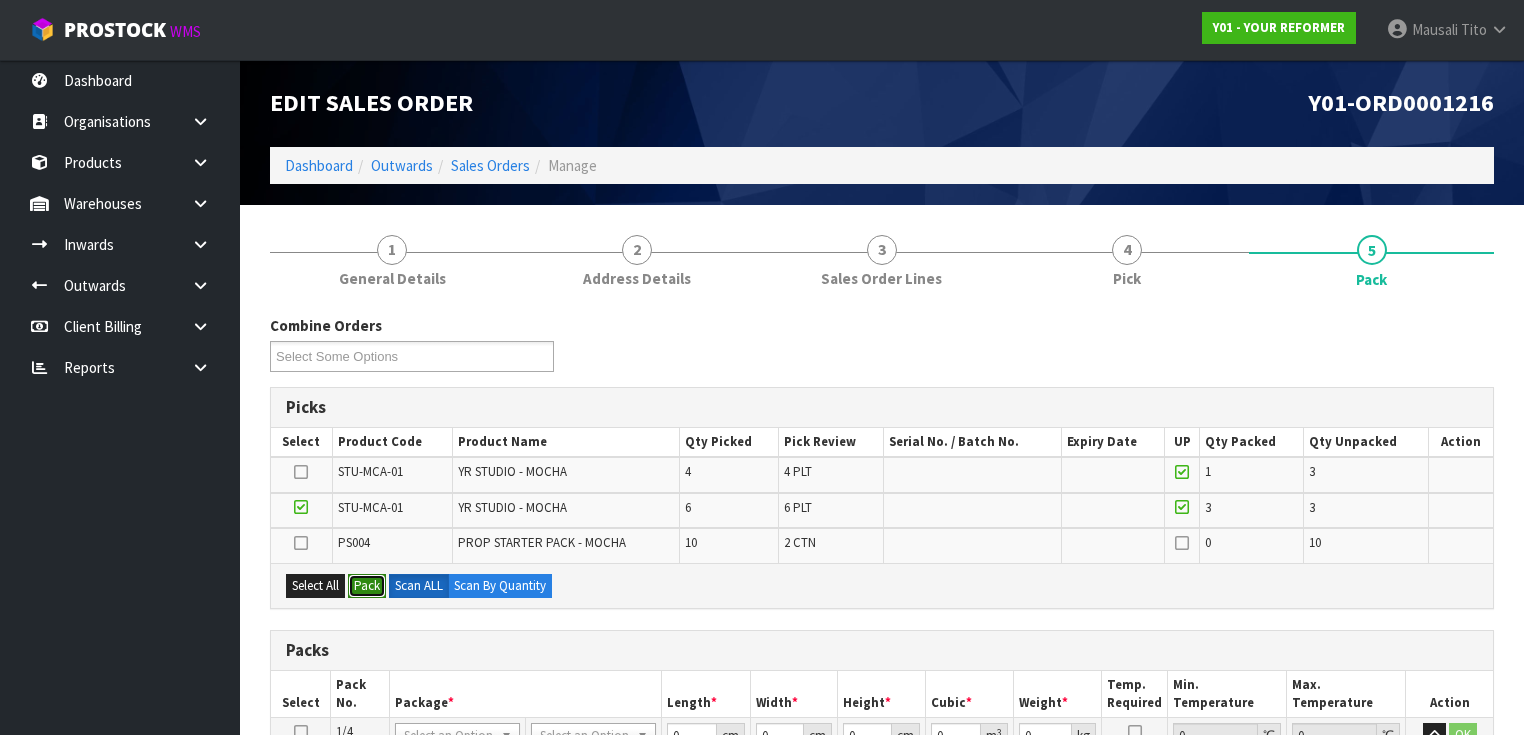 click on "Pack" at bounding box center (367, 586) 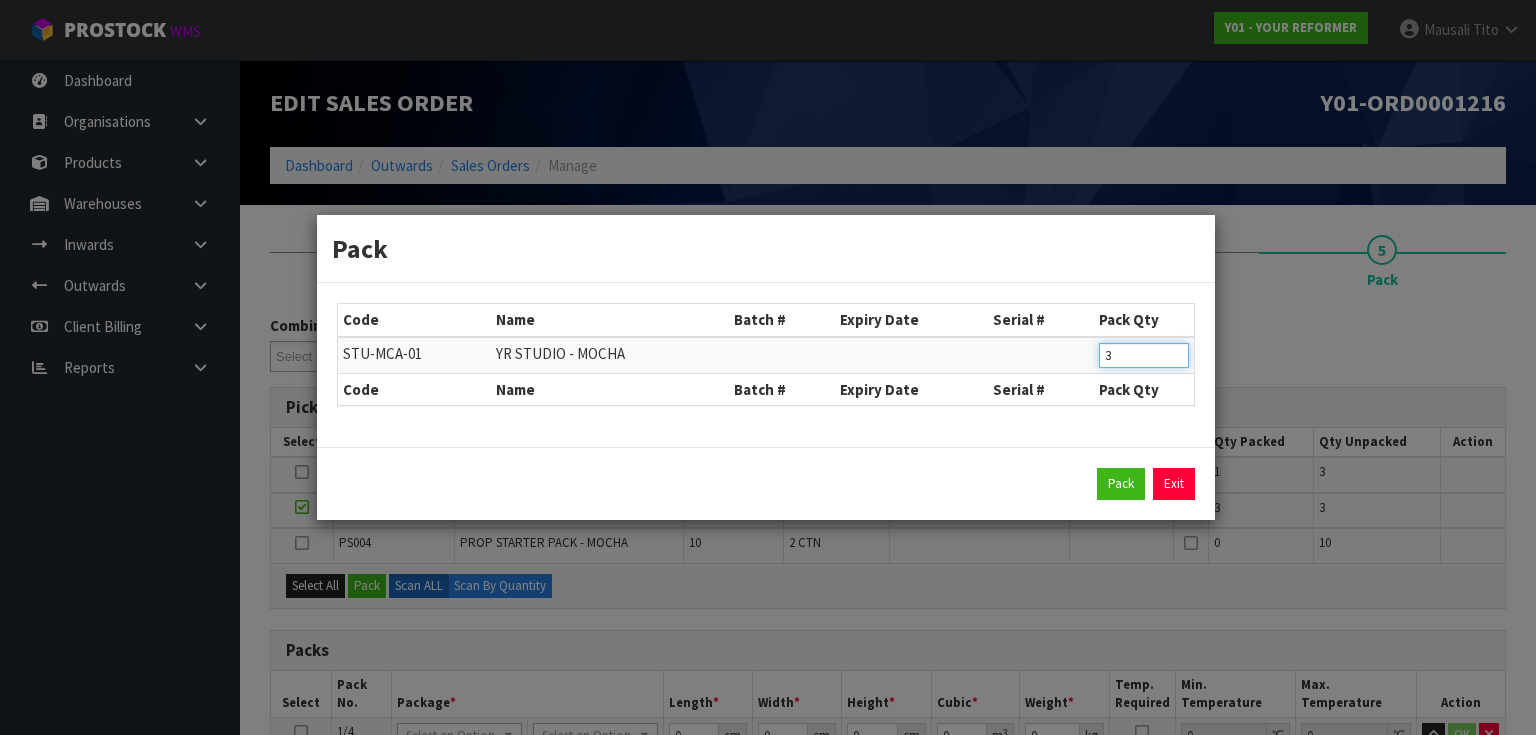 drag, startPoint x: 1123, startPoint y: 359, endPoint x: 1103, endPoint y: 361, distance: 20.09975 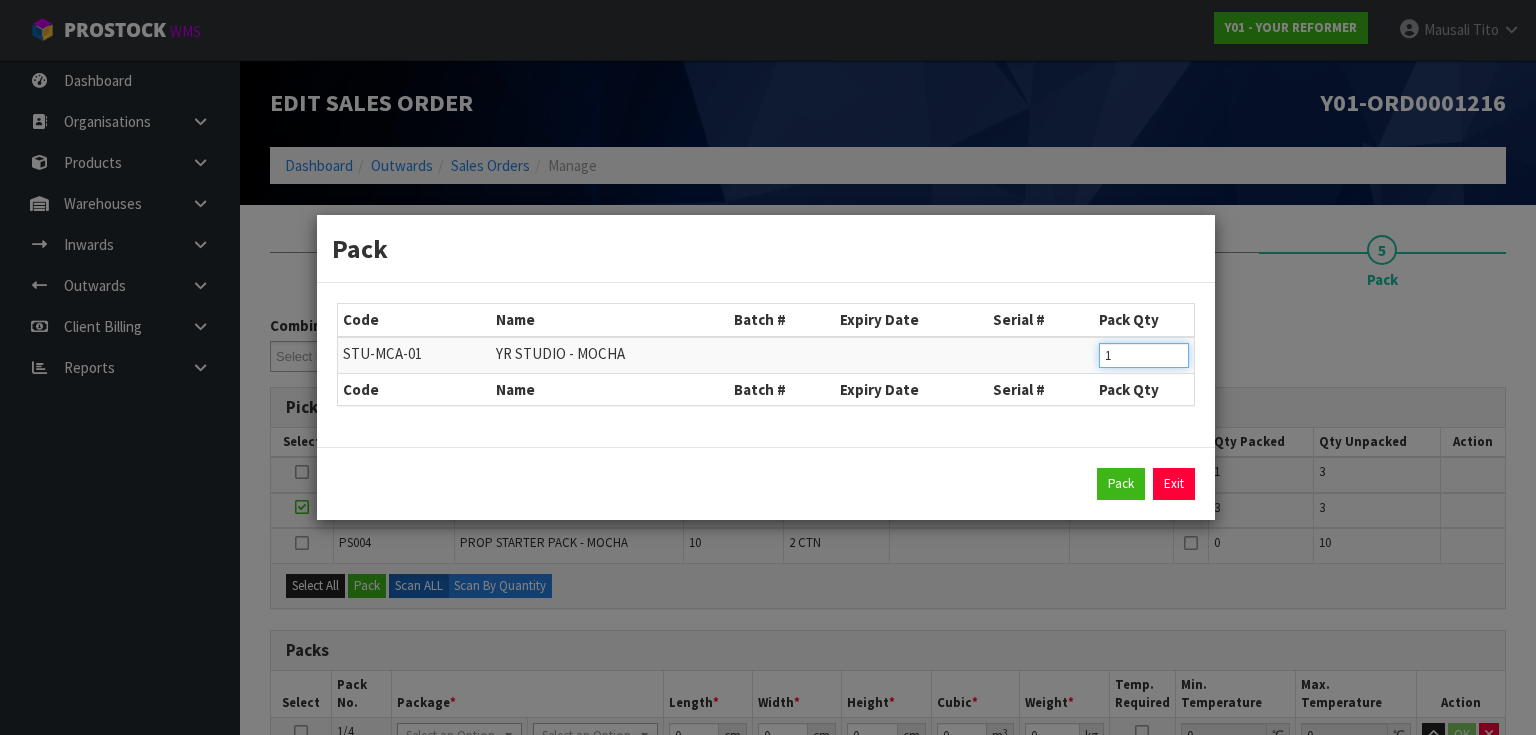 click on "Pack" at bounding box center (1121, 484) 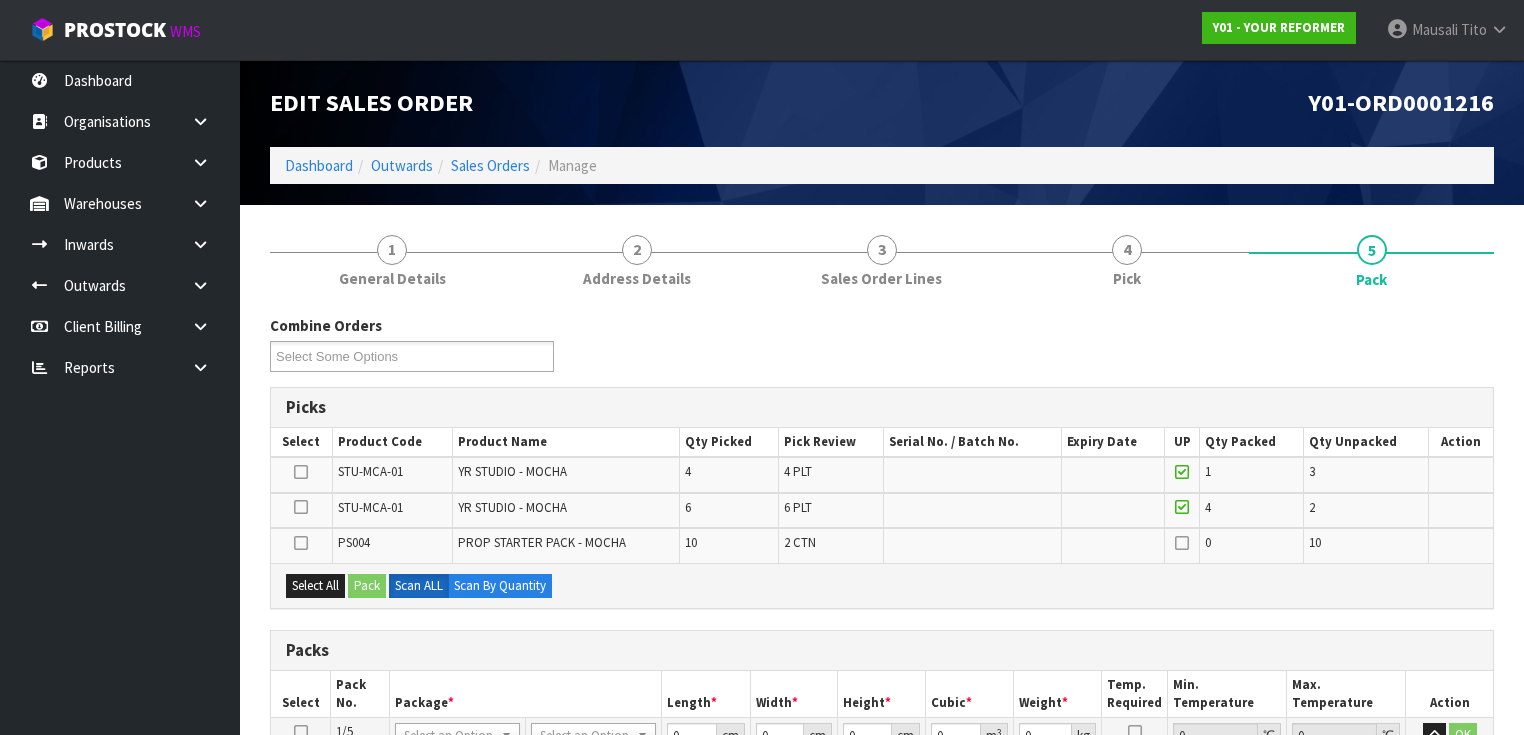 click at bounding box center [301, 507] 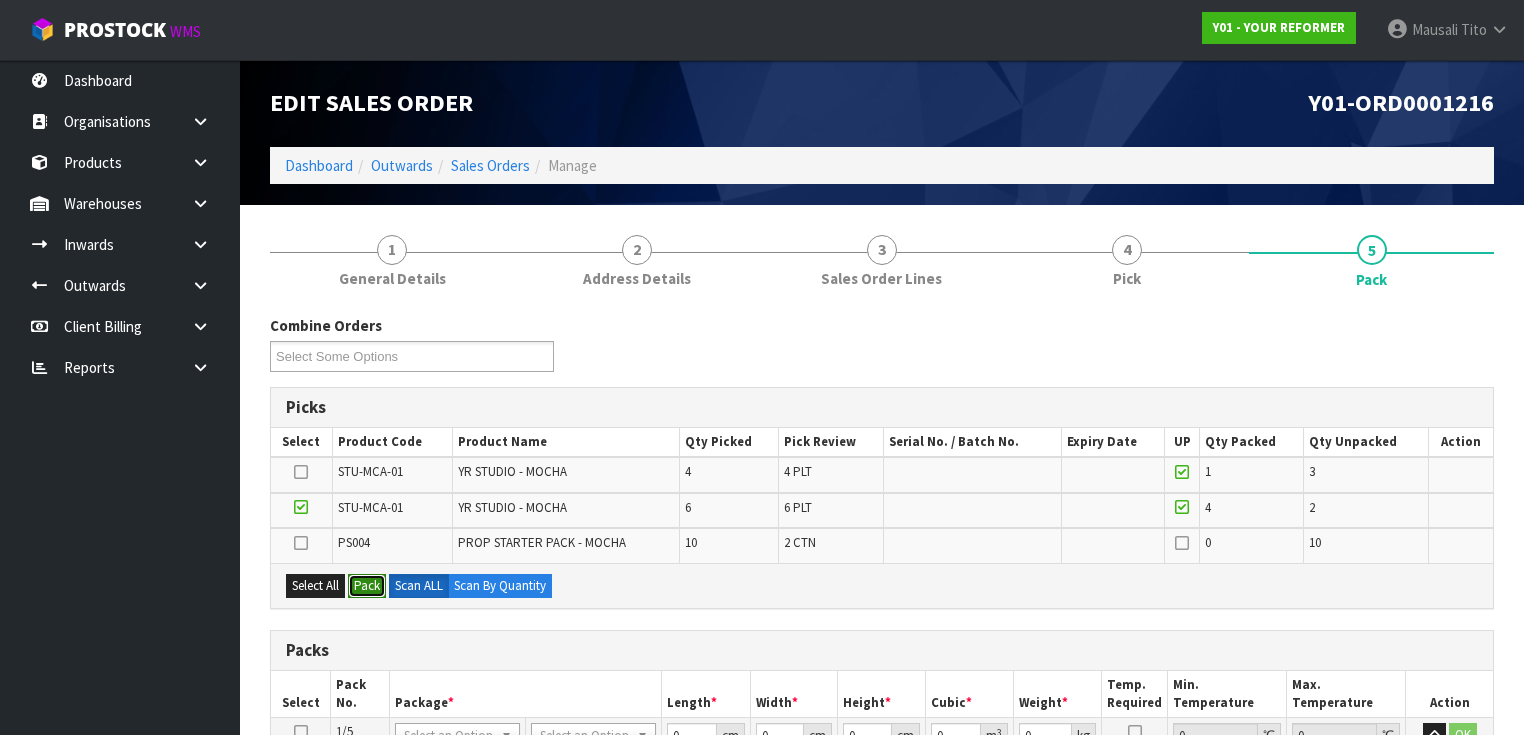 click on "Pack" at bounding box center [367, 586] 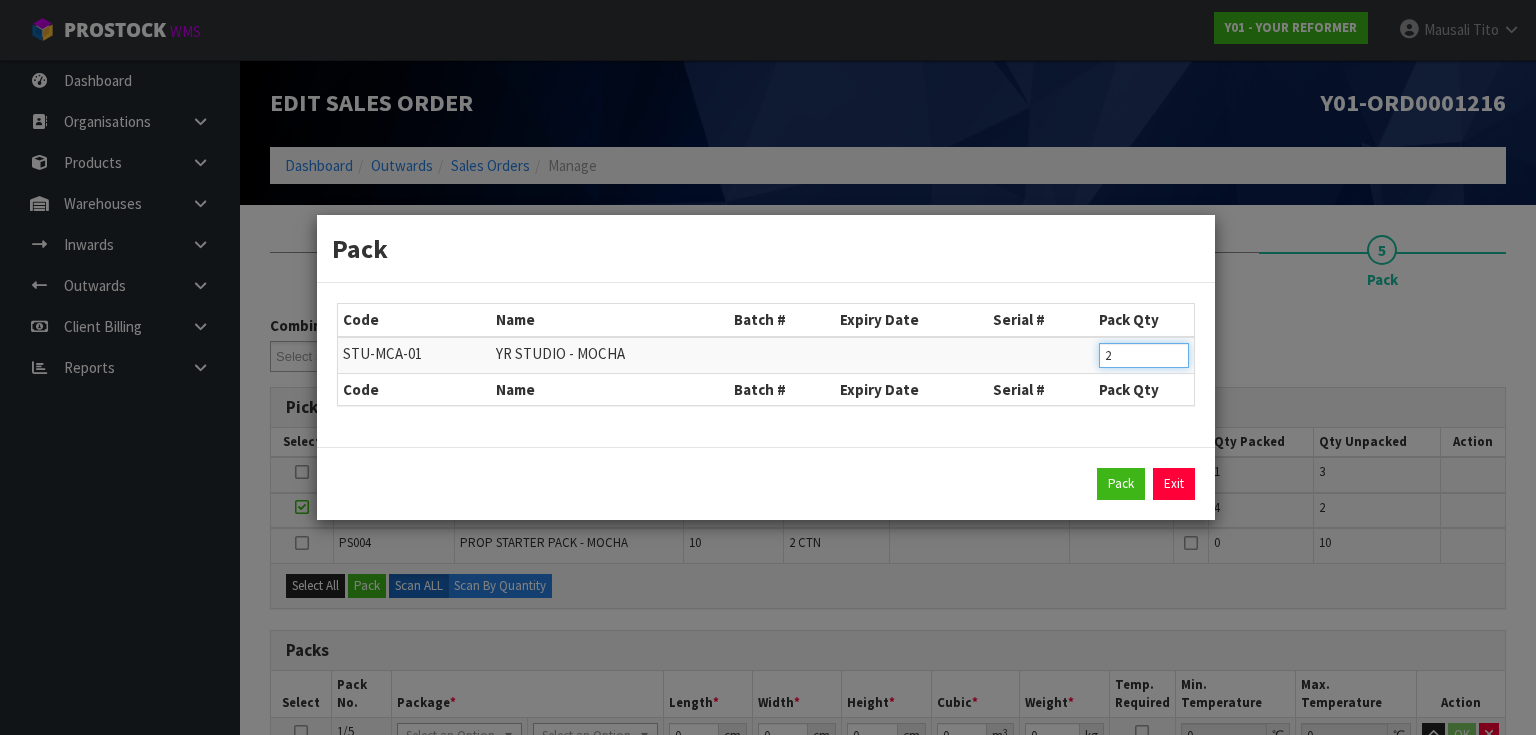 drag, startPoint x: 1124, startPoint y: 357, endPoint x: 1088, endPoint y: 360, distance: 36.124783 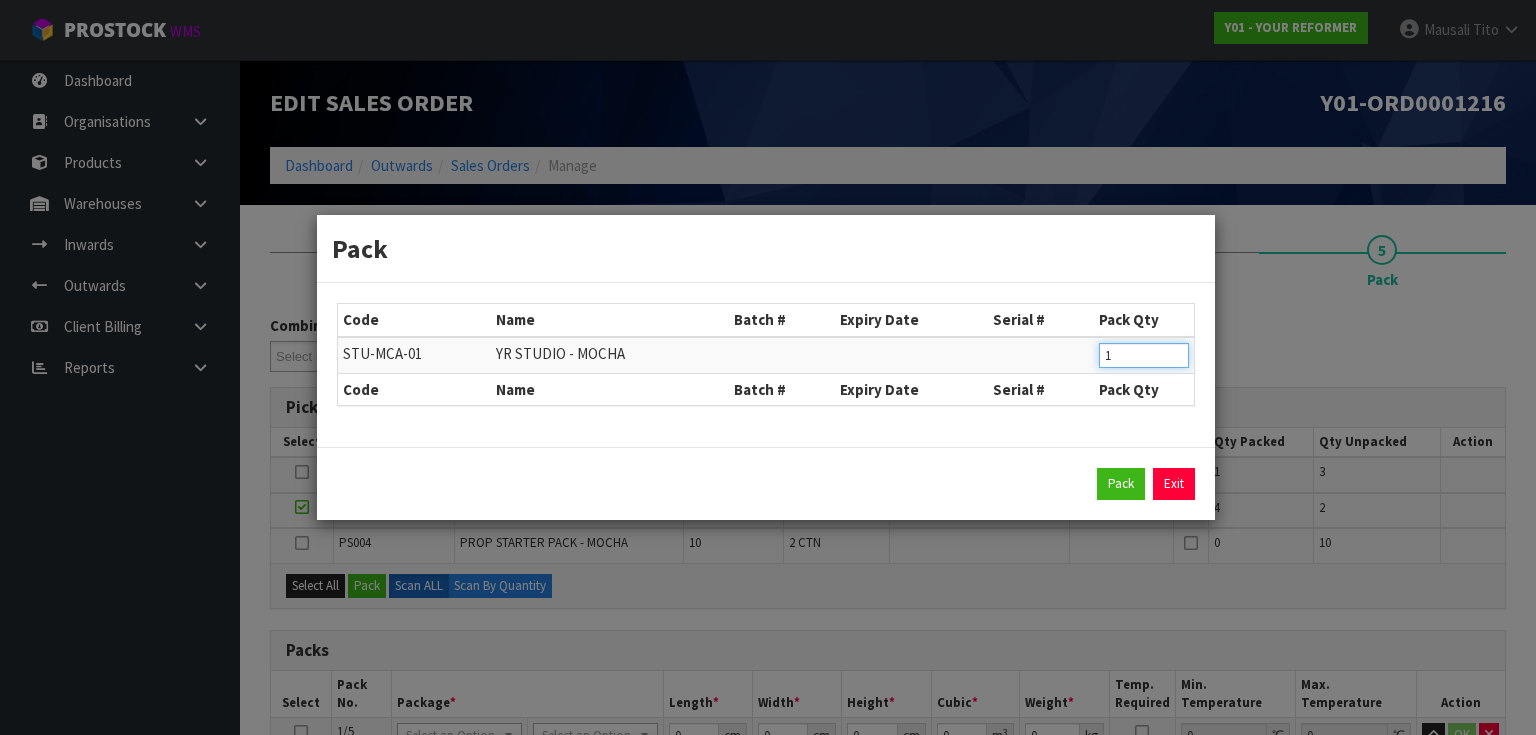 click on "Pack" at bounding box center [1121, 484] 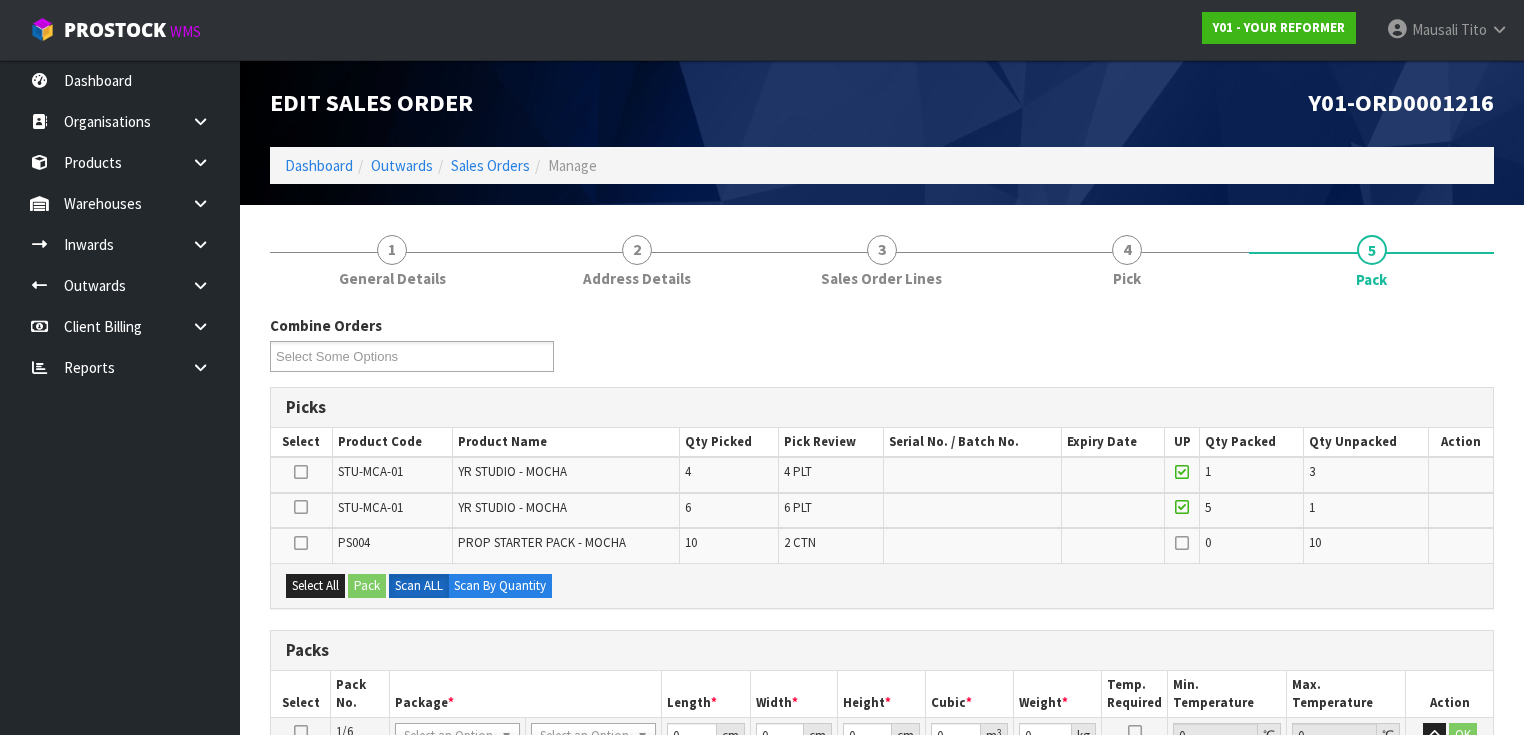 click at bounding box center (301, 472) 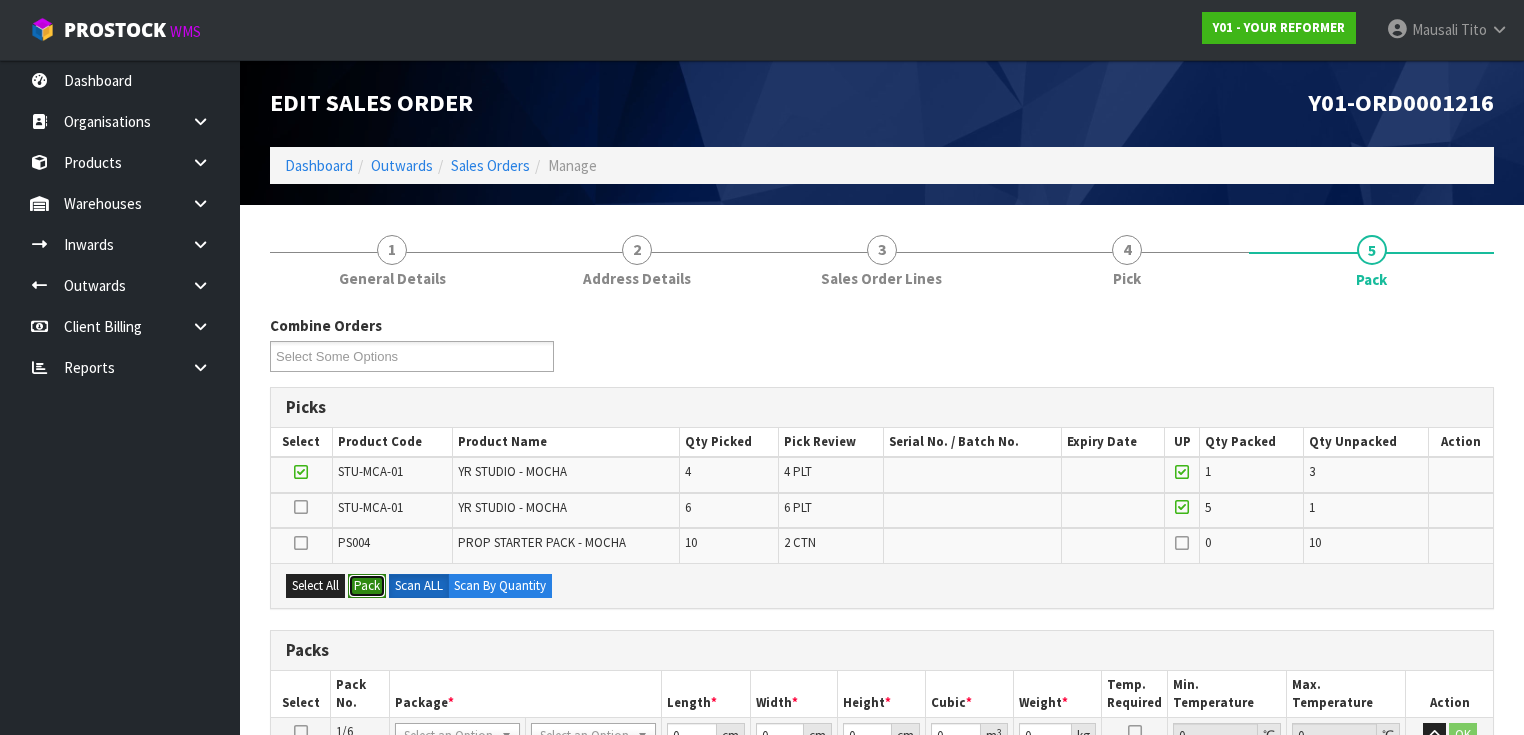 click on "Pack" at bounding box center (367, 586) 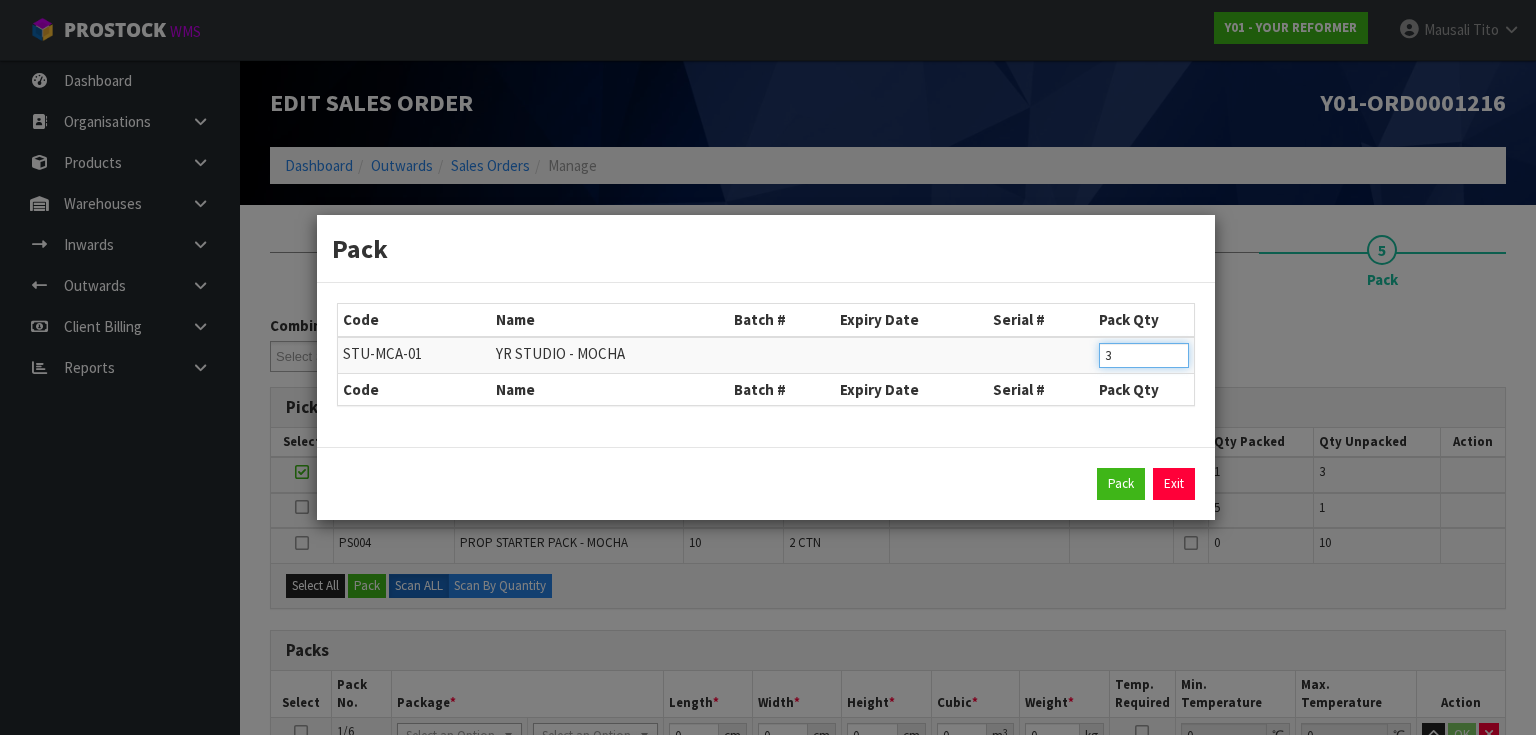 drag, startPoint x: 1110, startPoint y: 353, endPoint x: 1076, endPoint y: 357, distance: 34.234486 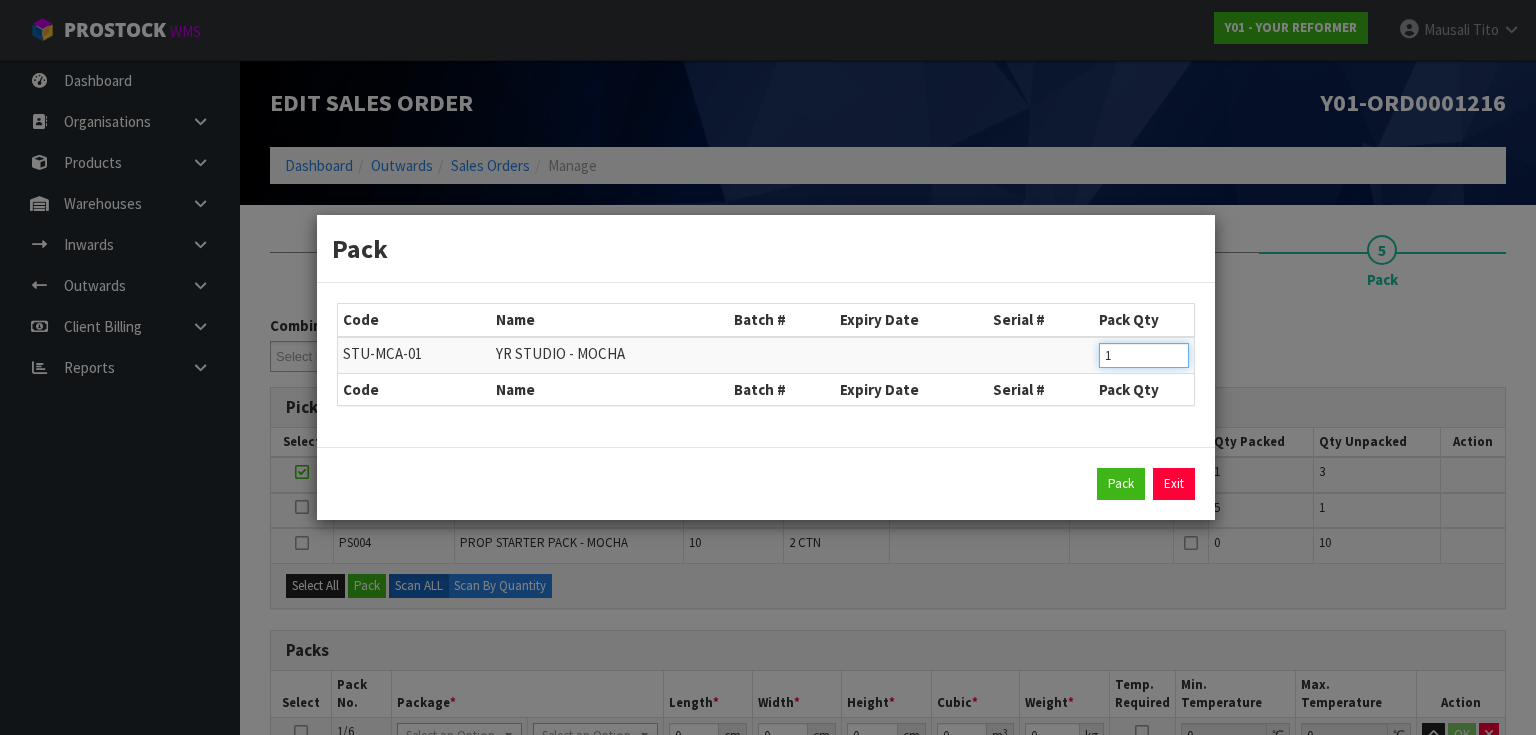click on "Pack" at bounding box center (1121, 484) 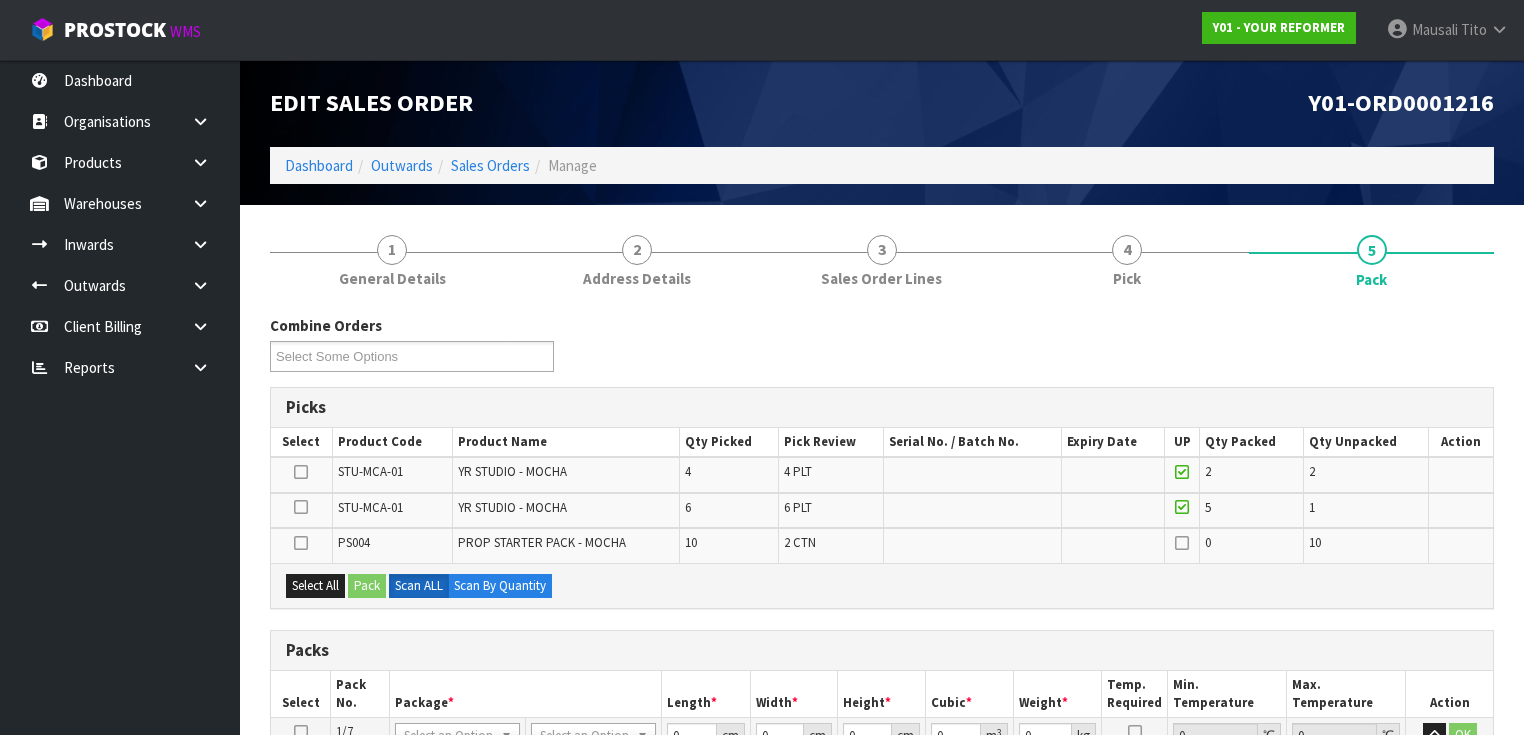 click at bounding box center (301, 472) 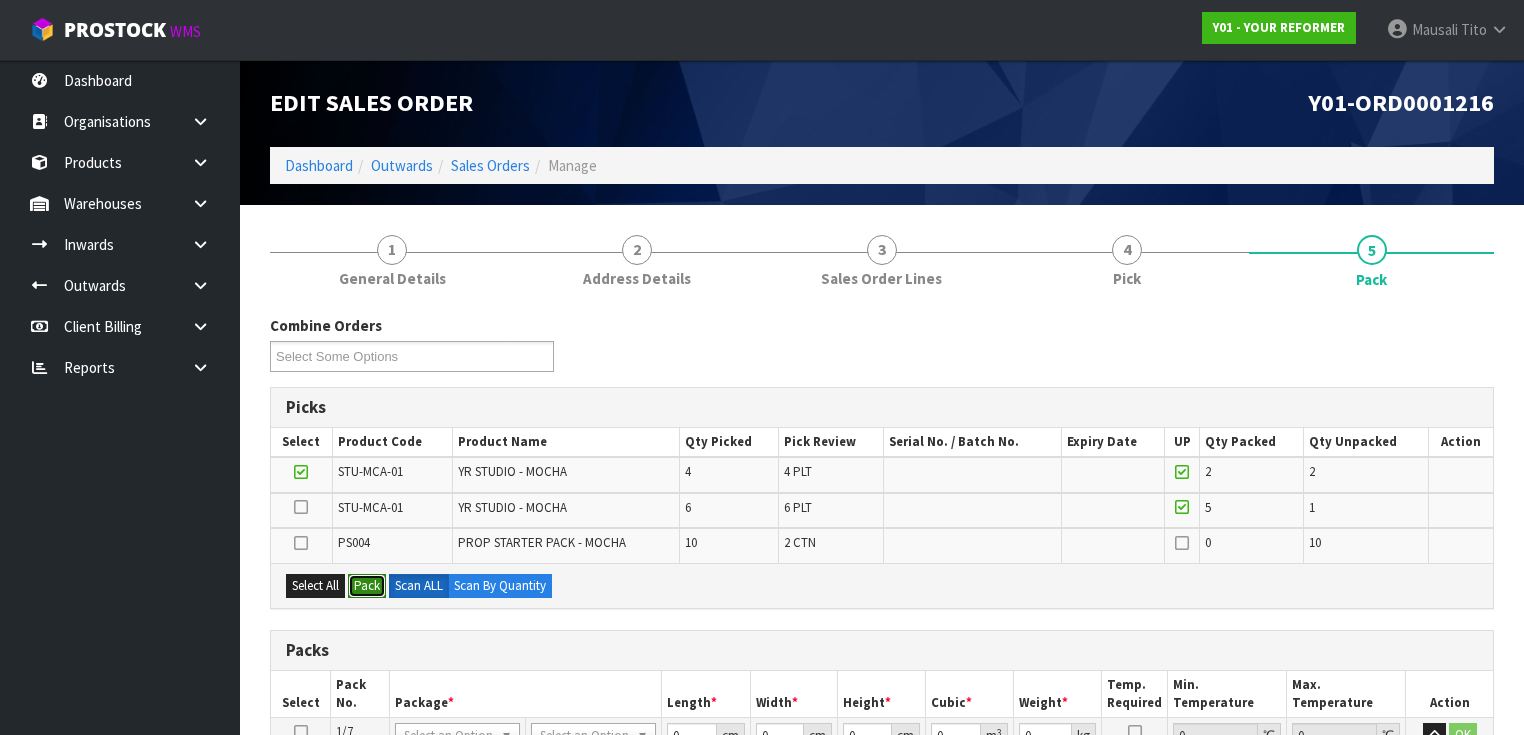 click on "Pack" at bounding box center [367, 586] 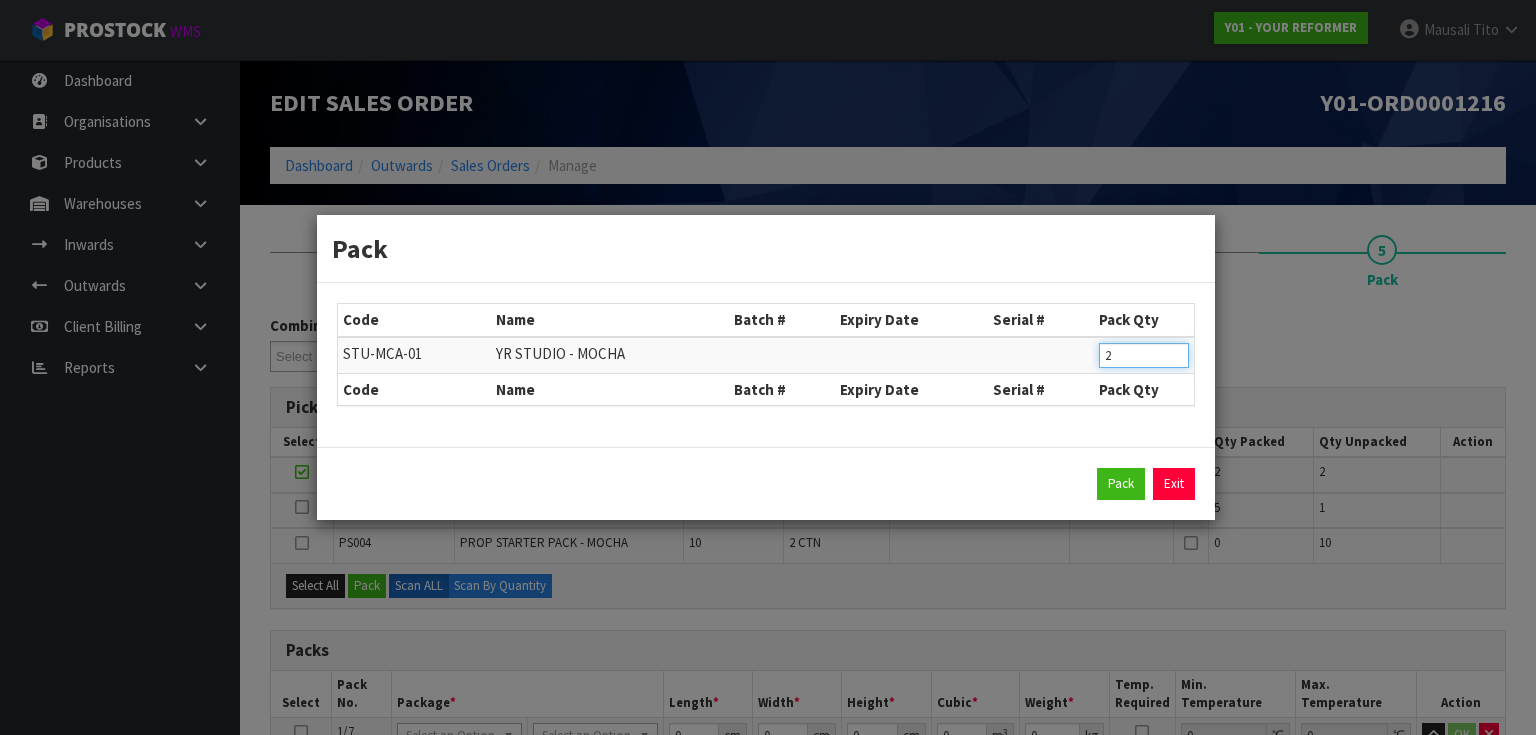 drag, startPoint x: 1112, startPoint y: 360, endPoint x: 1080, endPoint y: 363, distance: 32.140316 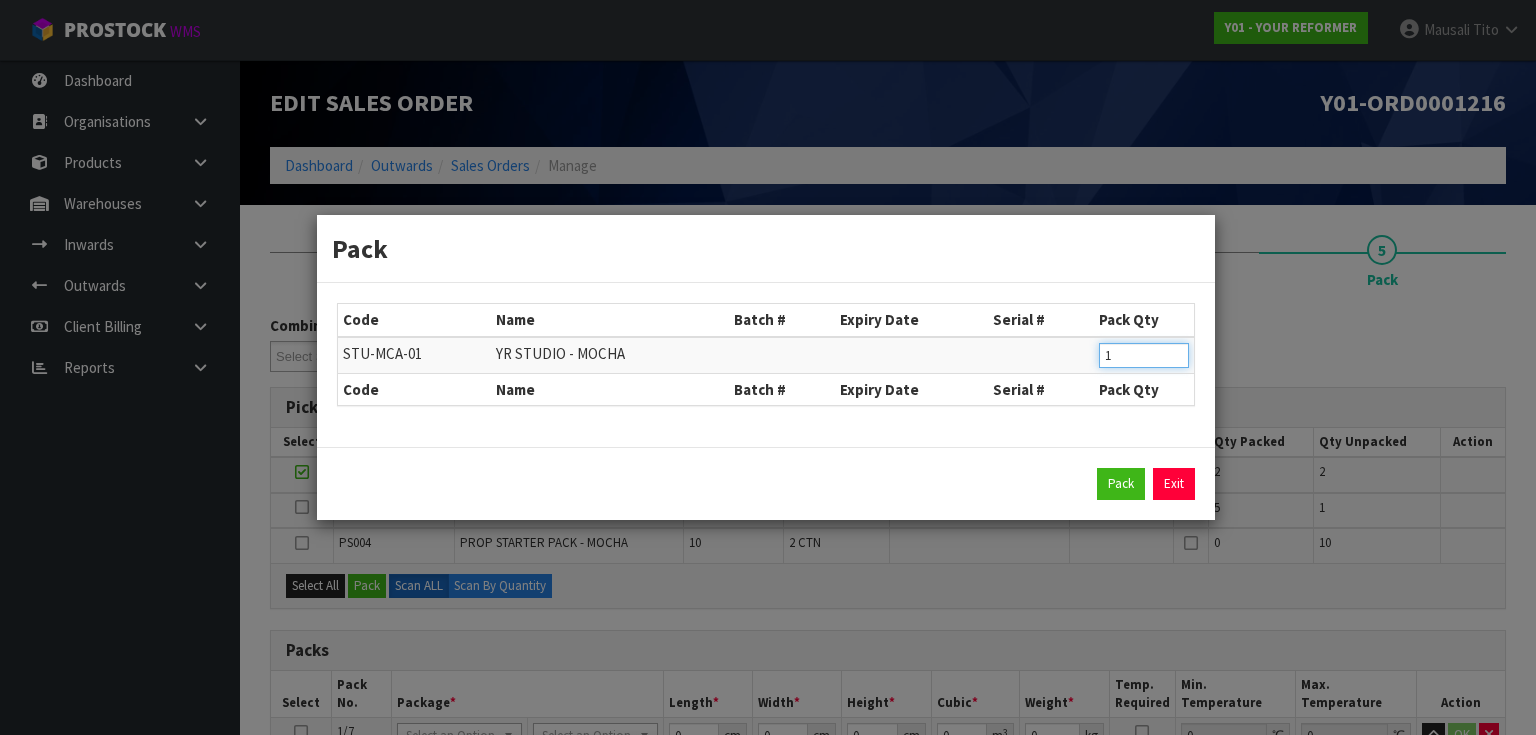 click on "Pack" at bounding box center [1121, 484] 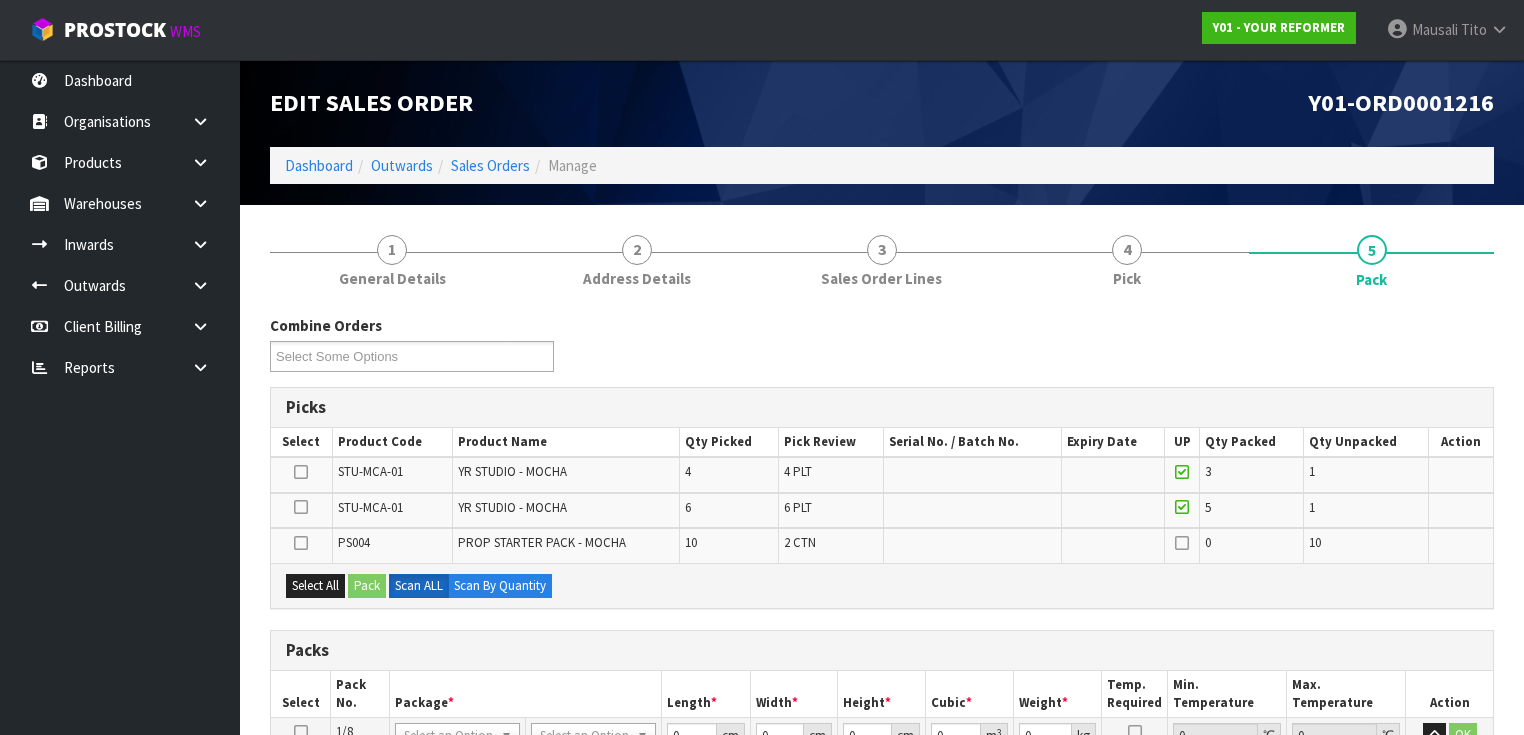 click at bounding box center [301, 472] 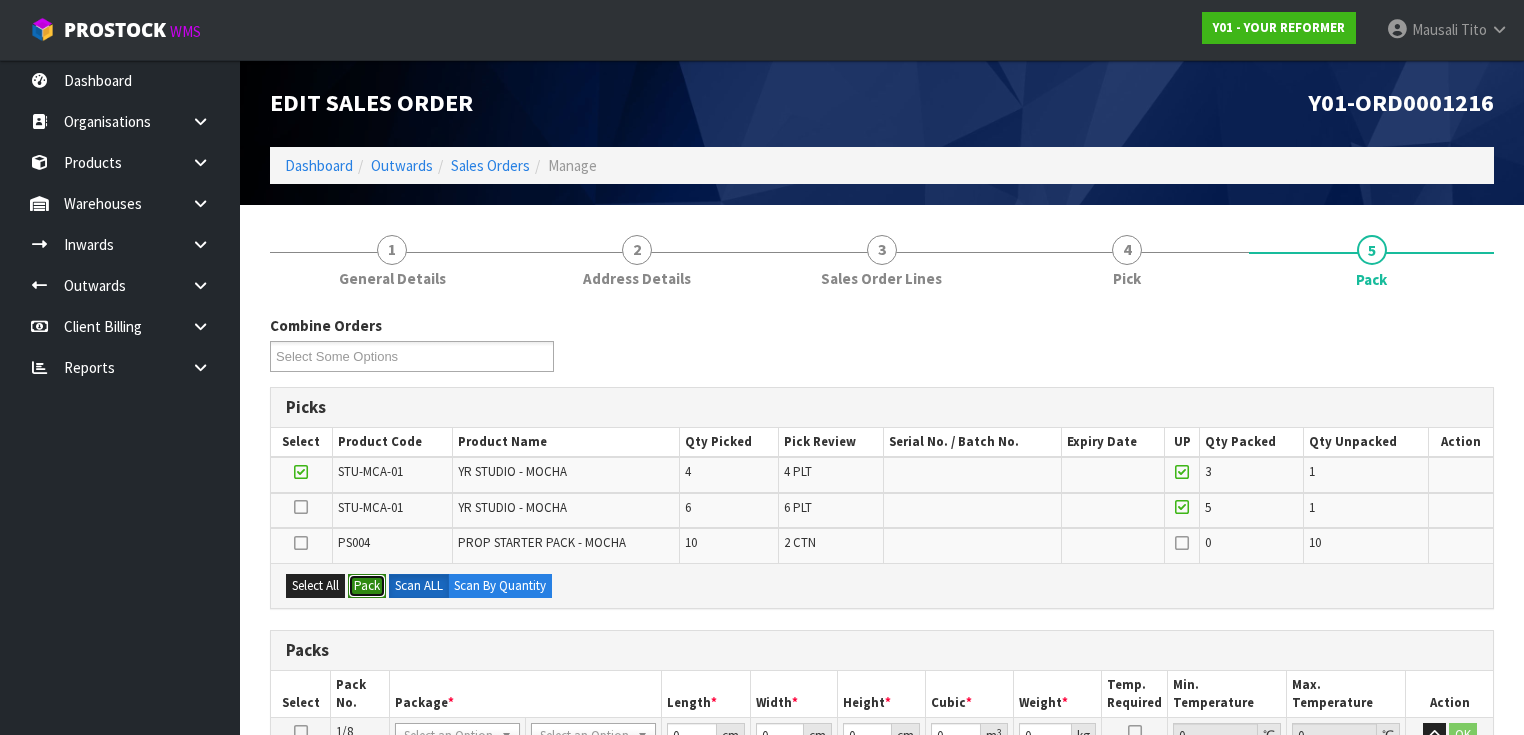 click on "Pack" at bounding box center (367, 586) 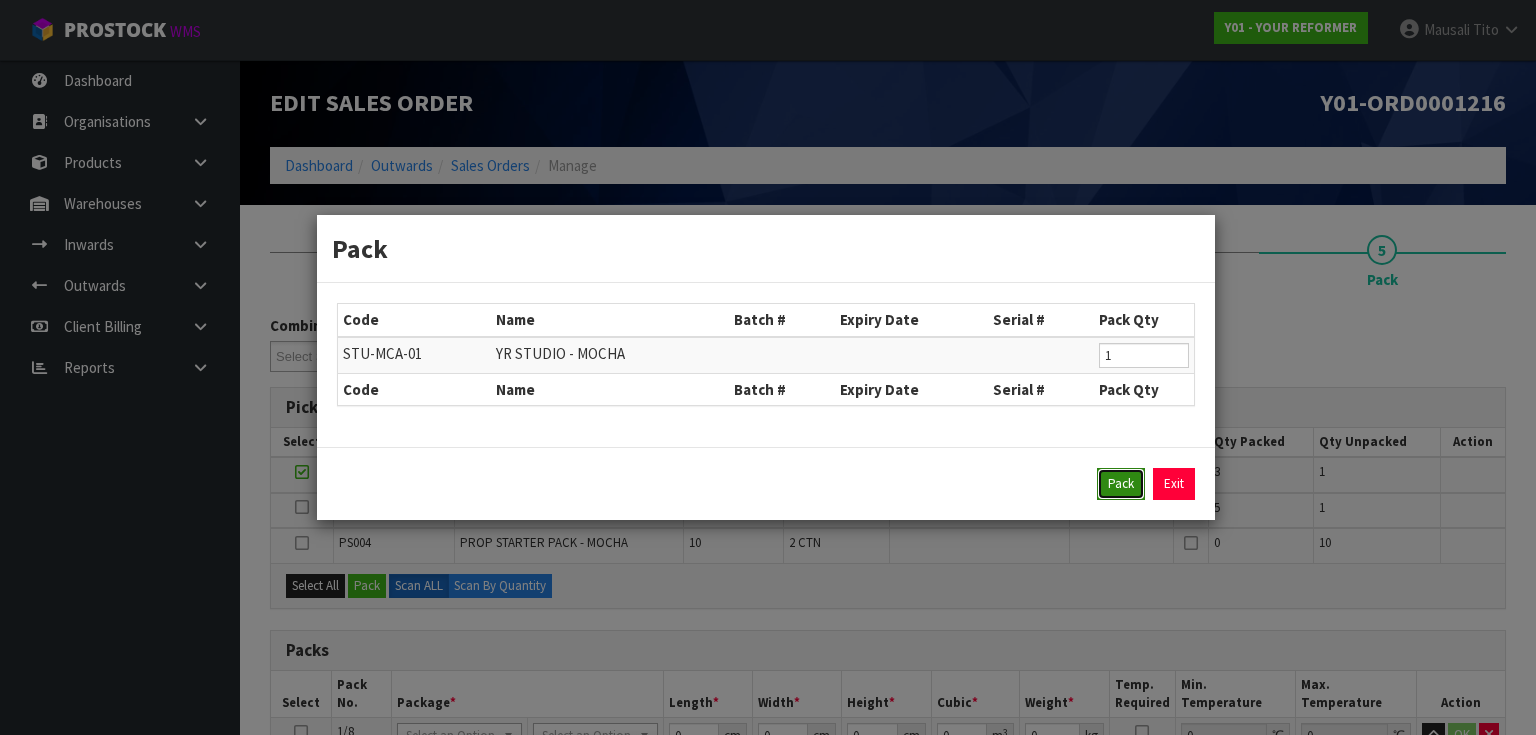 click on "Pack" at bounding box center [1121, 484] 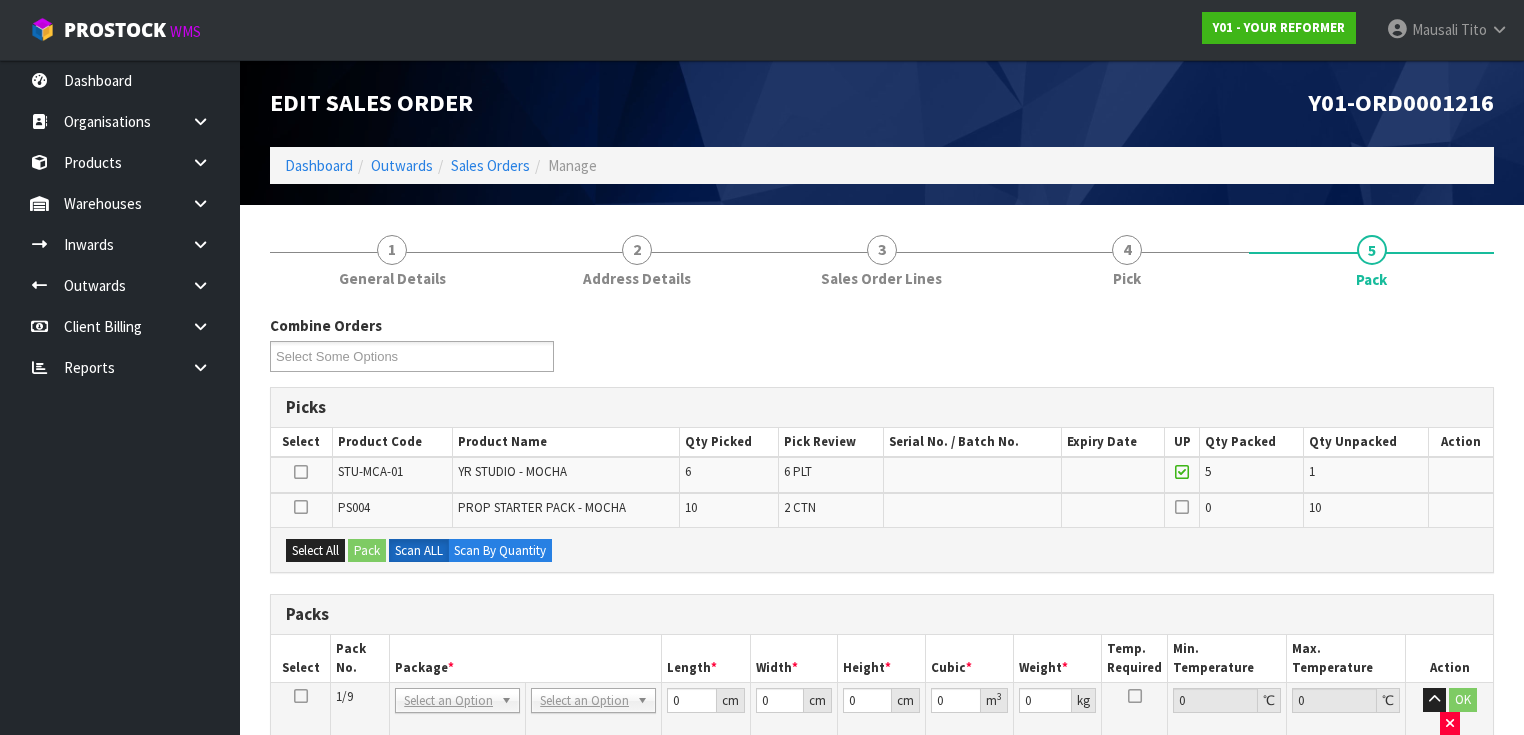 click at bounding box center [301, 472] 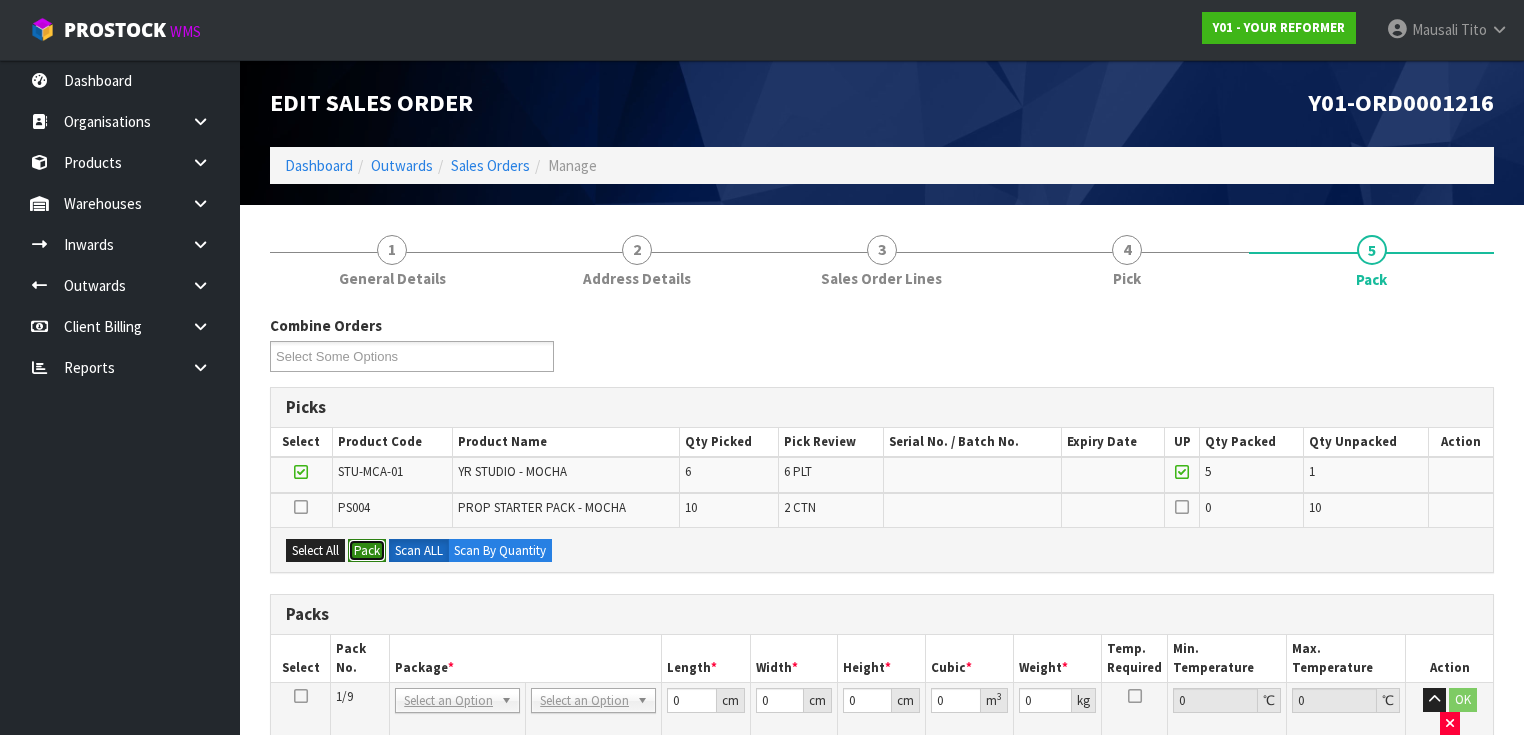 click on "Pack" at bounding box center (367, 551) 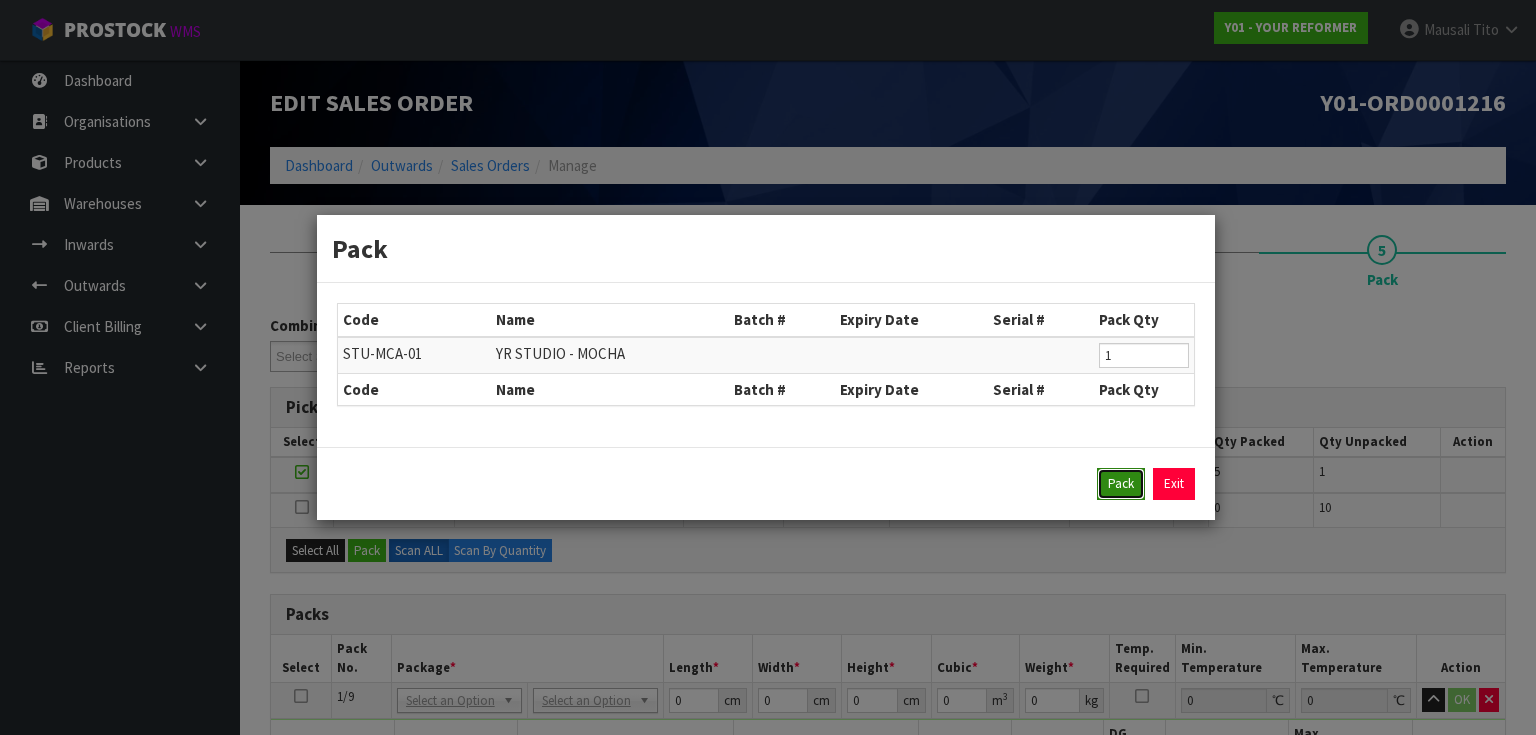 click on "Pack" at bounding box center (1121, 484) 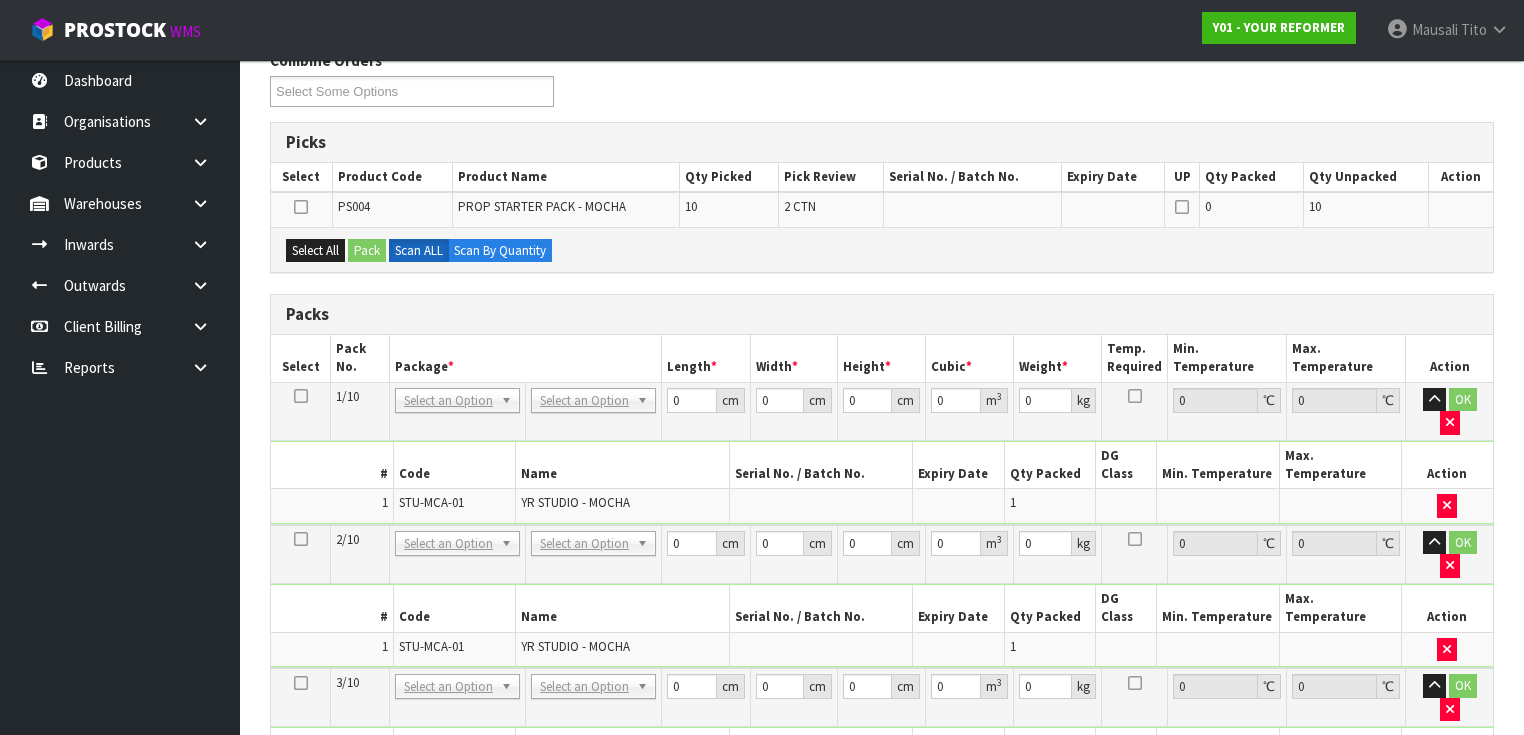 scroll, scrollTop: 320, scrollLeft: 0, axis: vertical 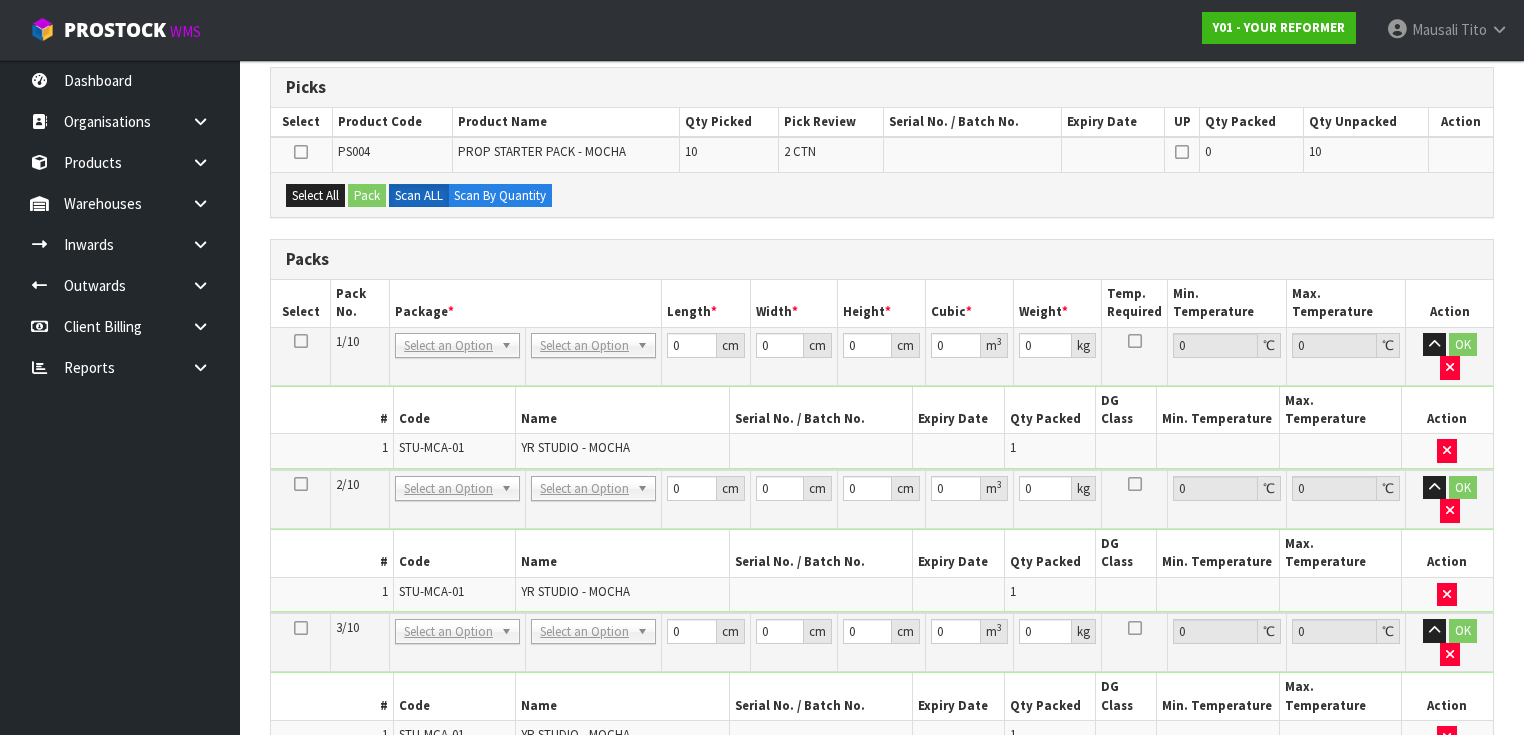 click at bounding box center (301, 341) 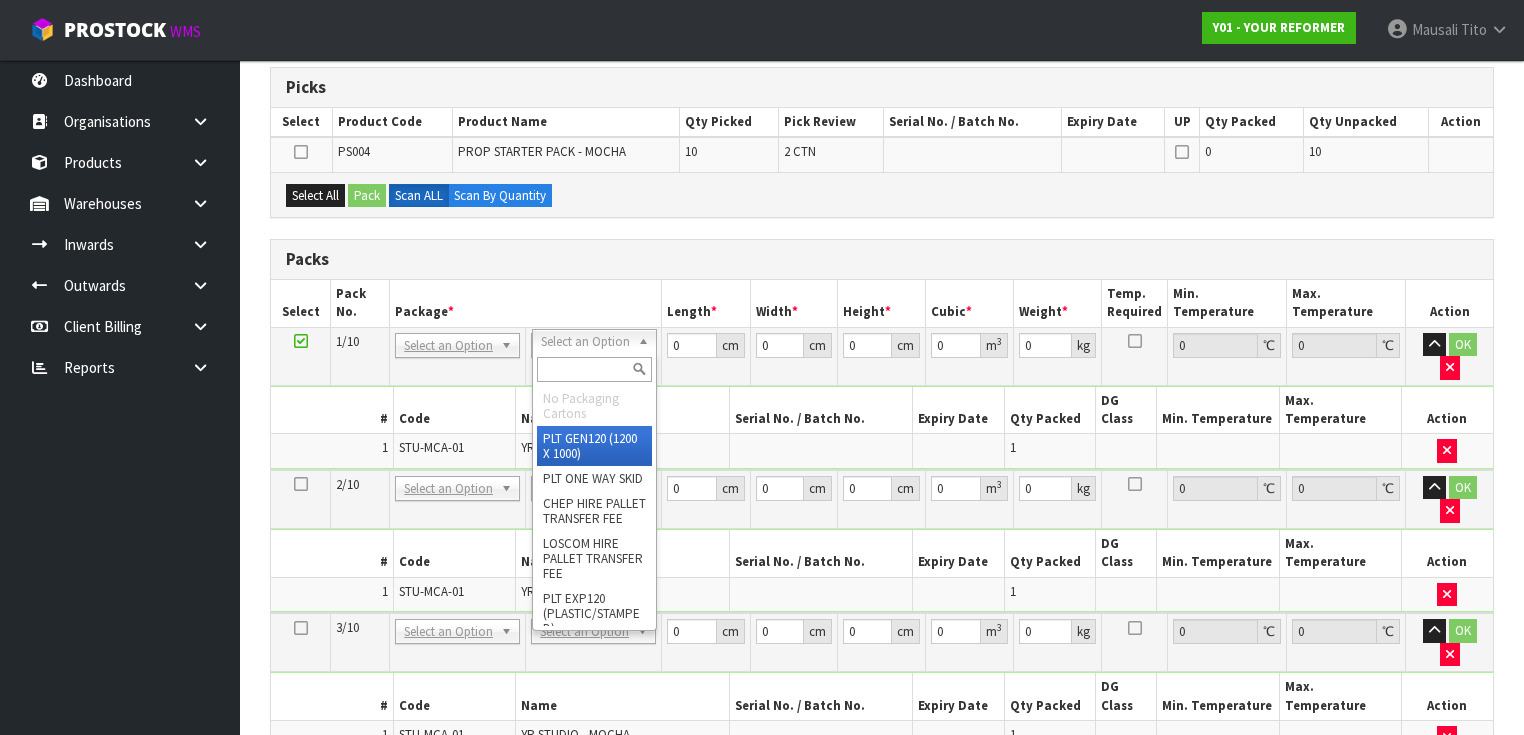 click at bounding box center [594, 369] 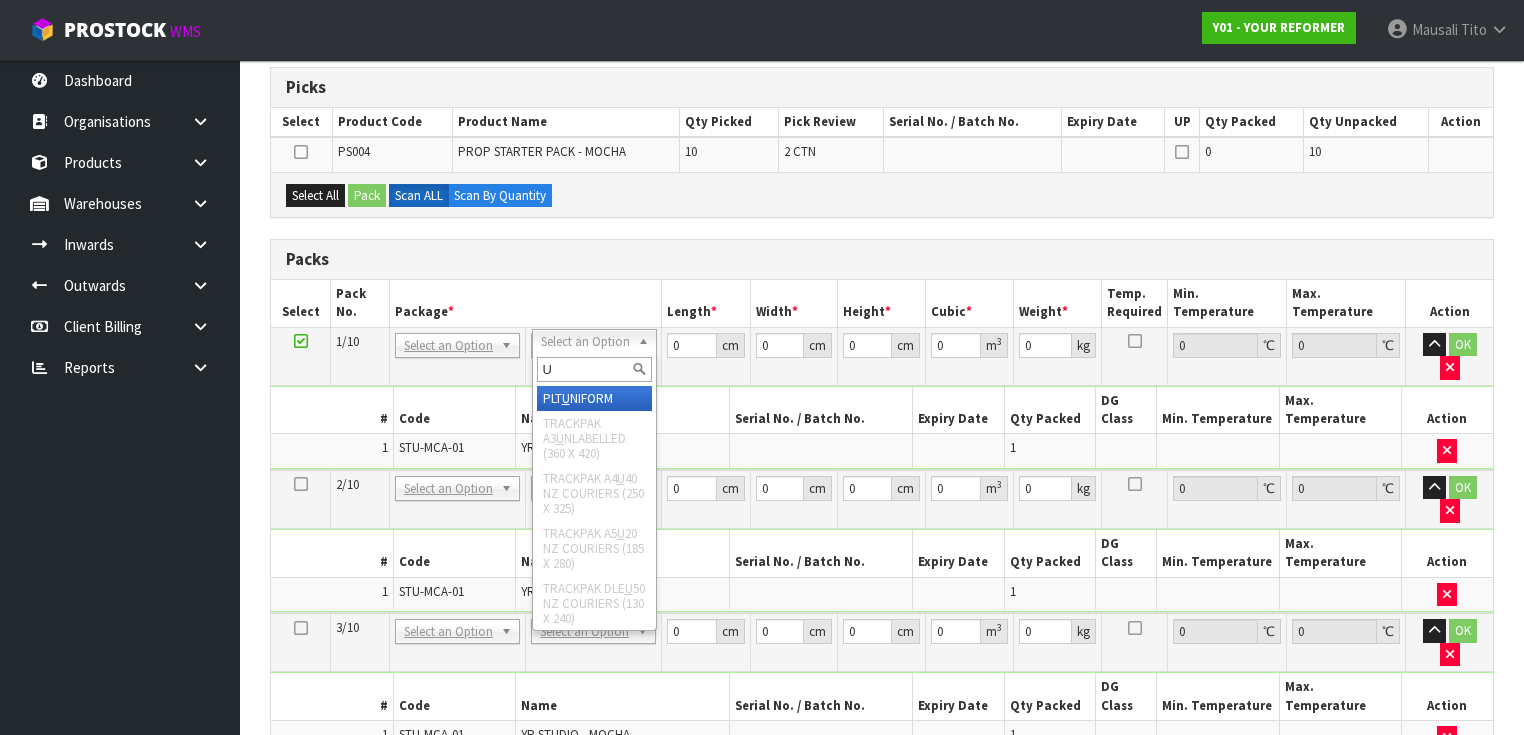 type on "U" 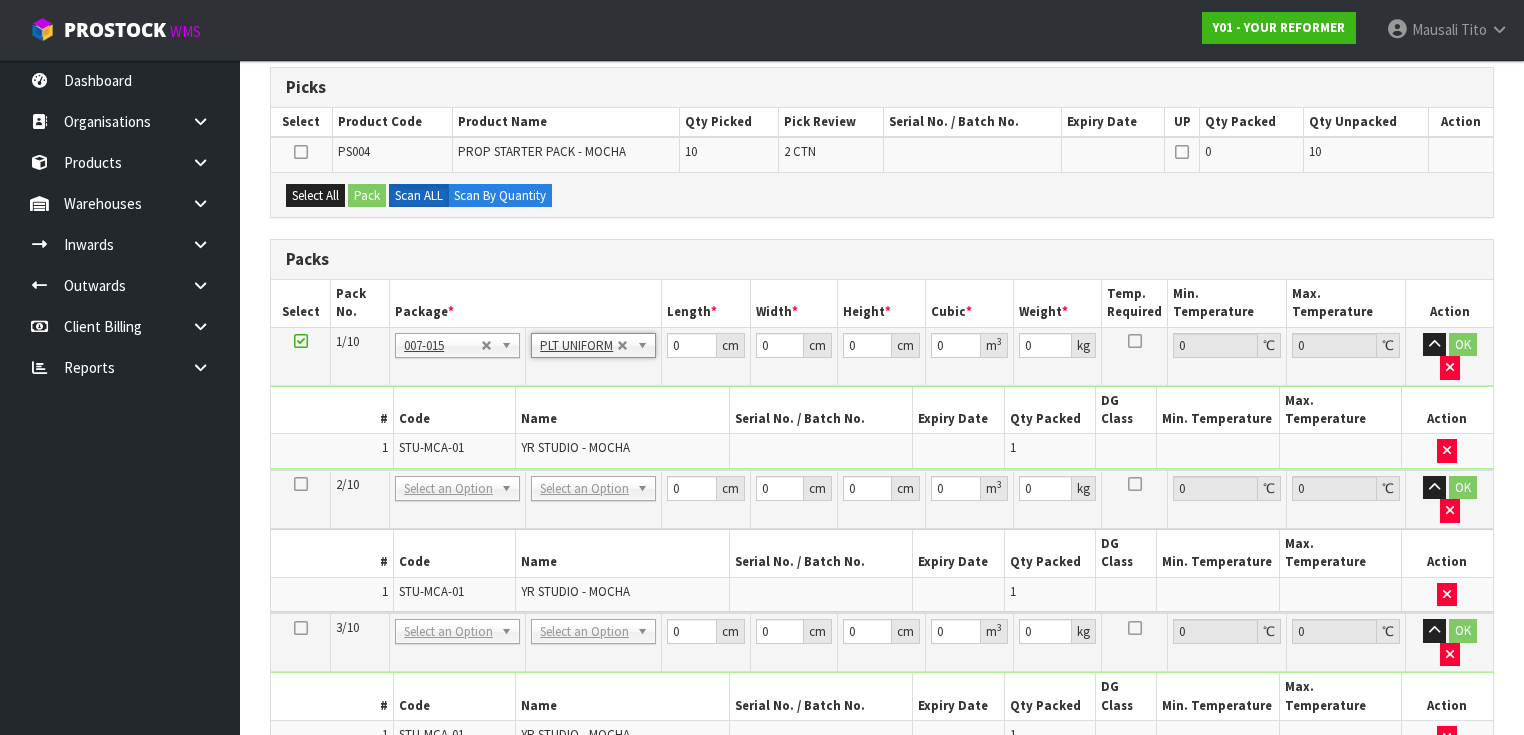 type on "131" 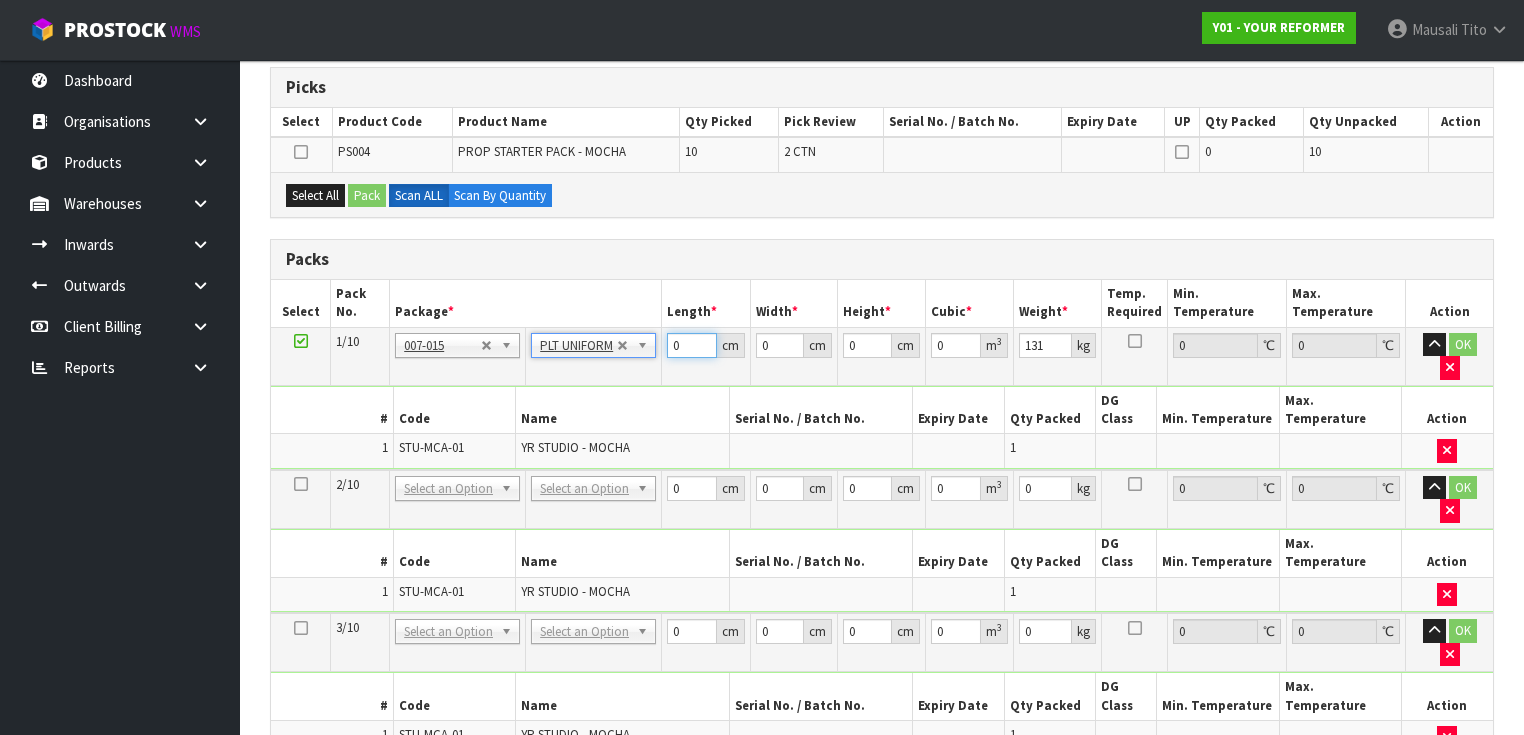 drag, startPoint x: 685, startPoint y: 341, endPoint x: 659, endPoint y: 334, distance: 26.925823 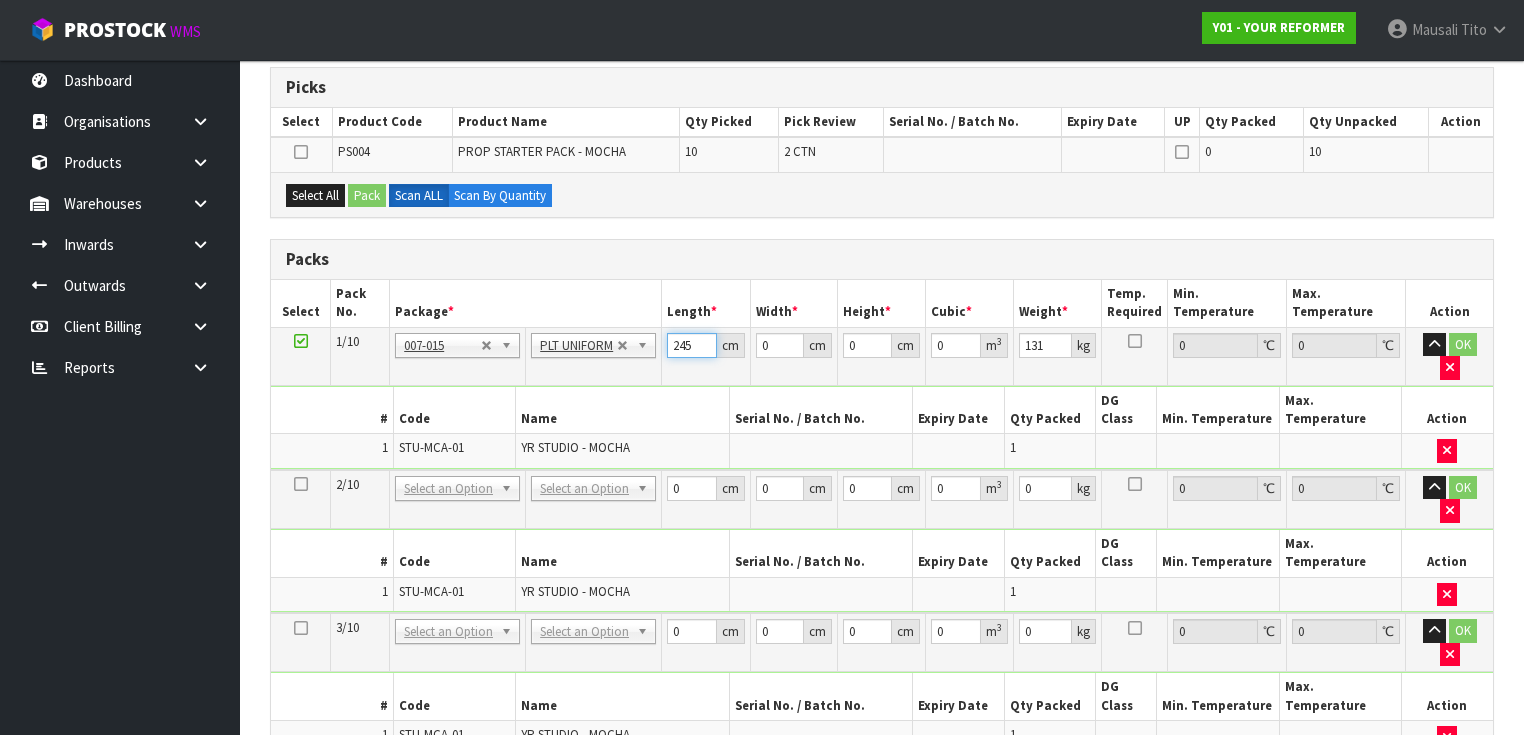 type on "245" 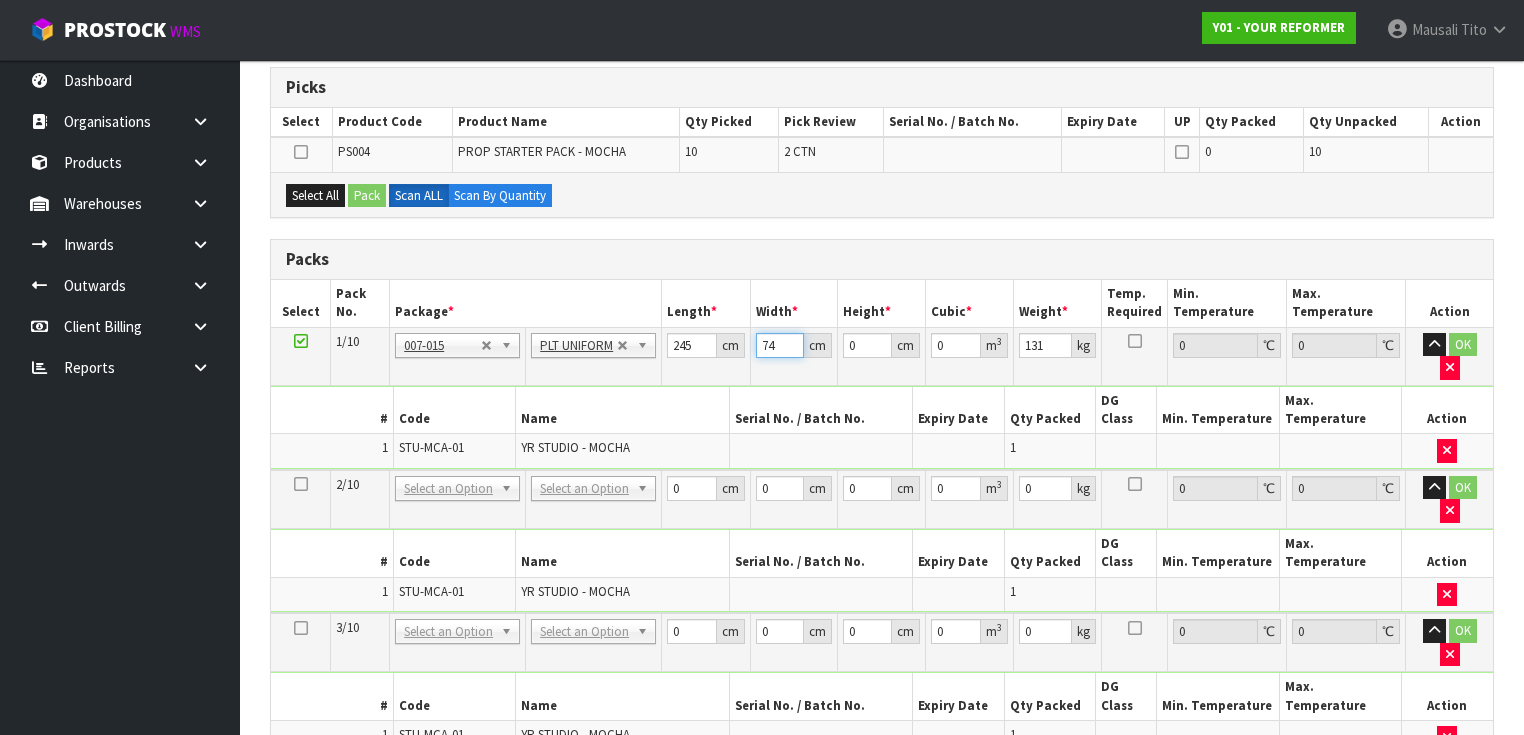 type on "74" 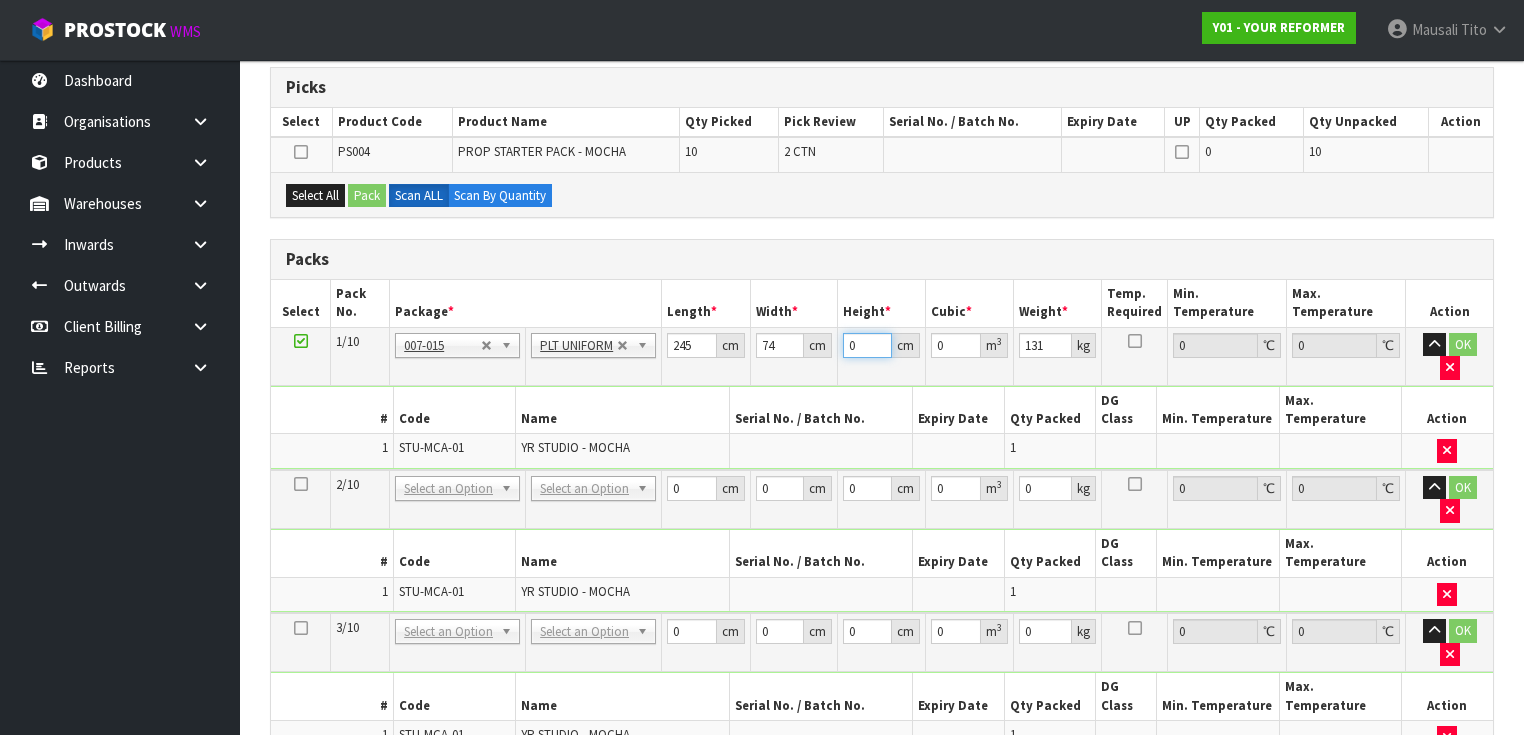 type on "4" 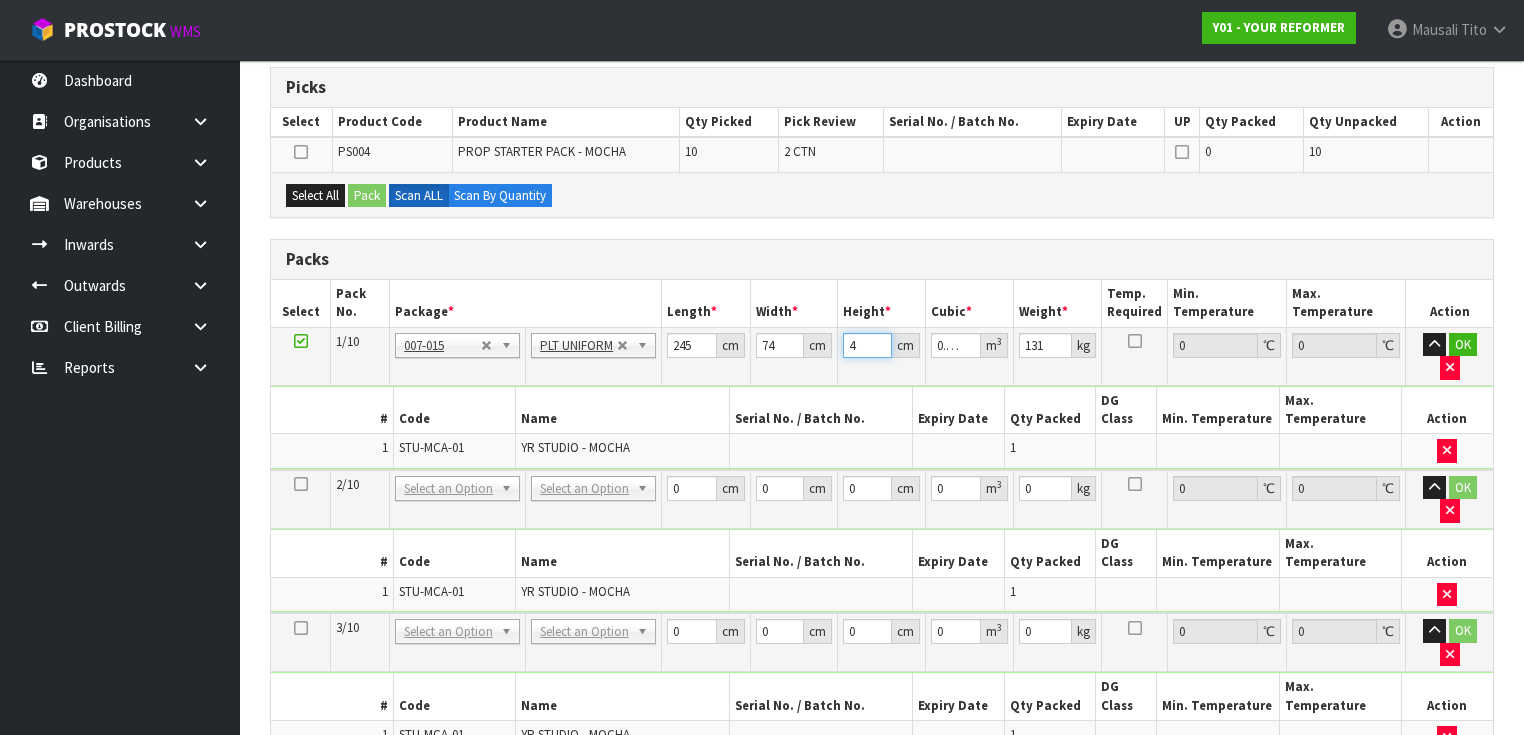 type on "47" 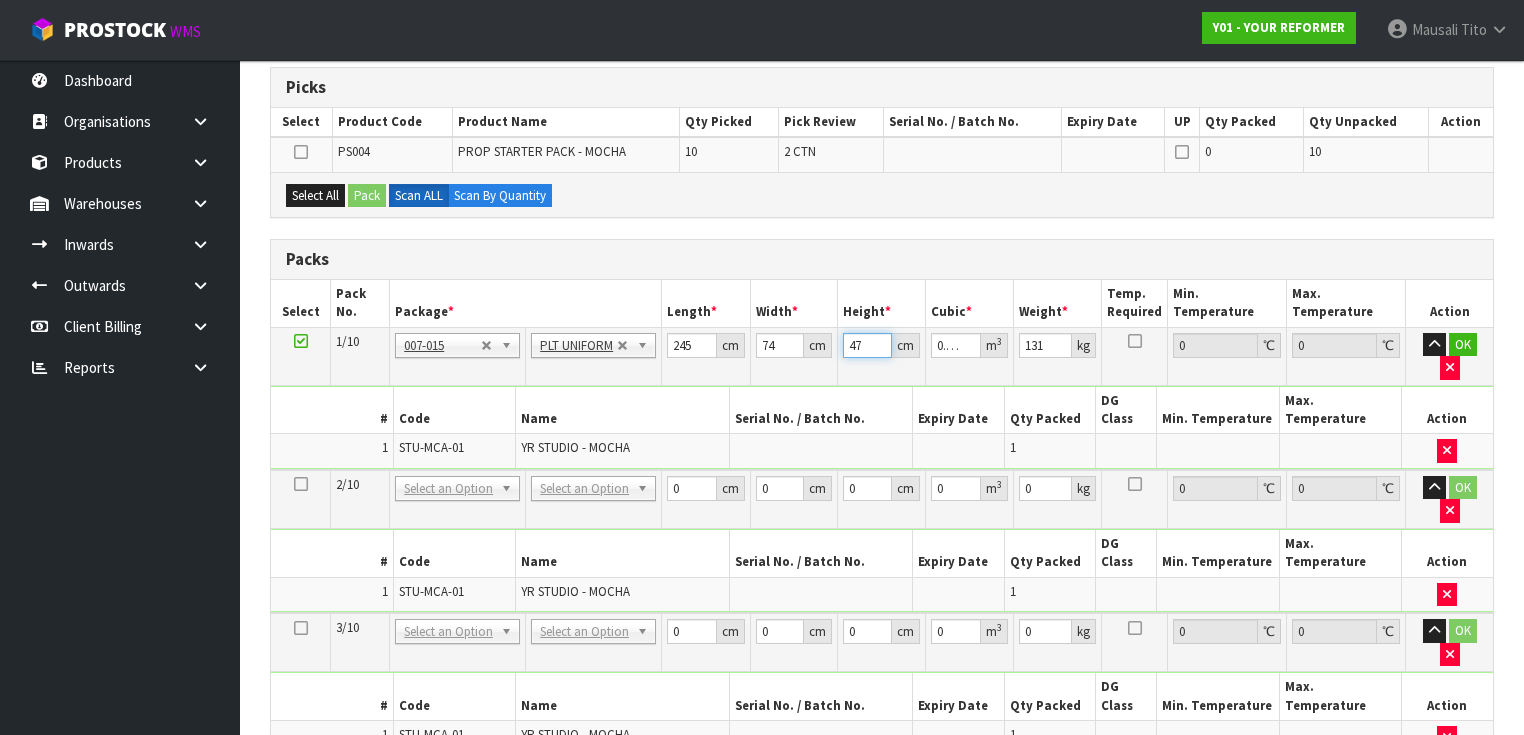 type on "47" 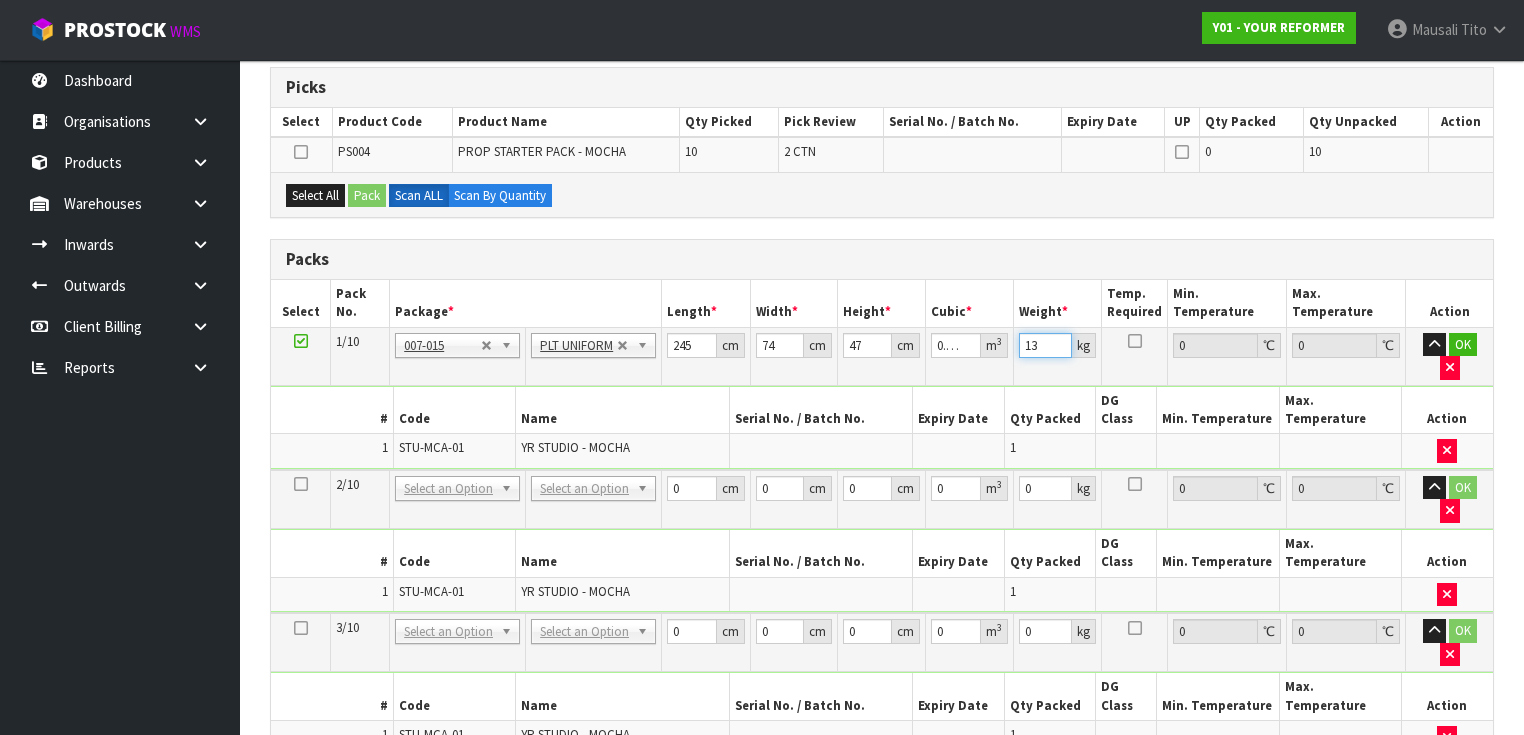 type on "131" 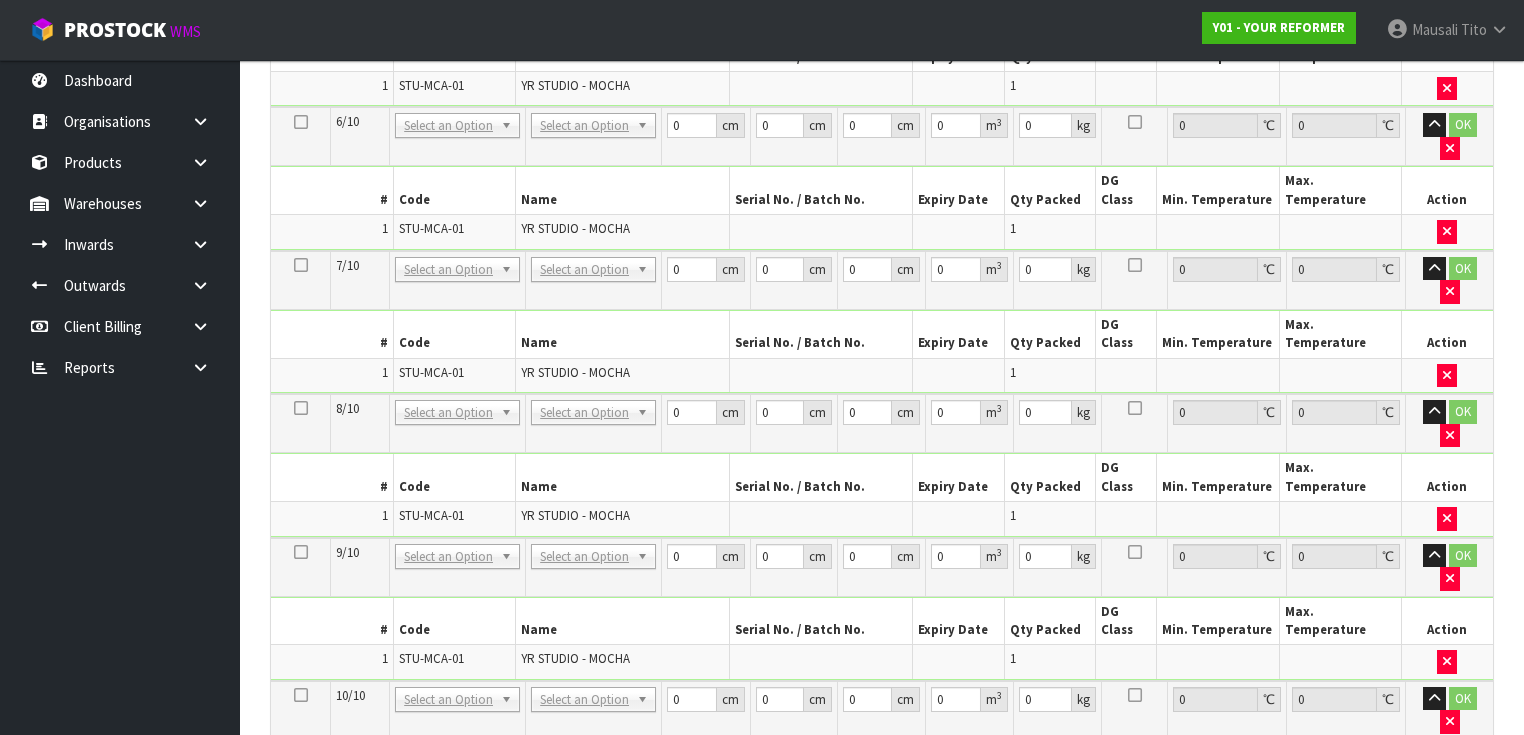 scroll, scrollTop: 1342, scrollLeft: 0, axis: vertical 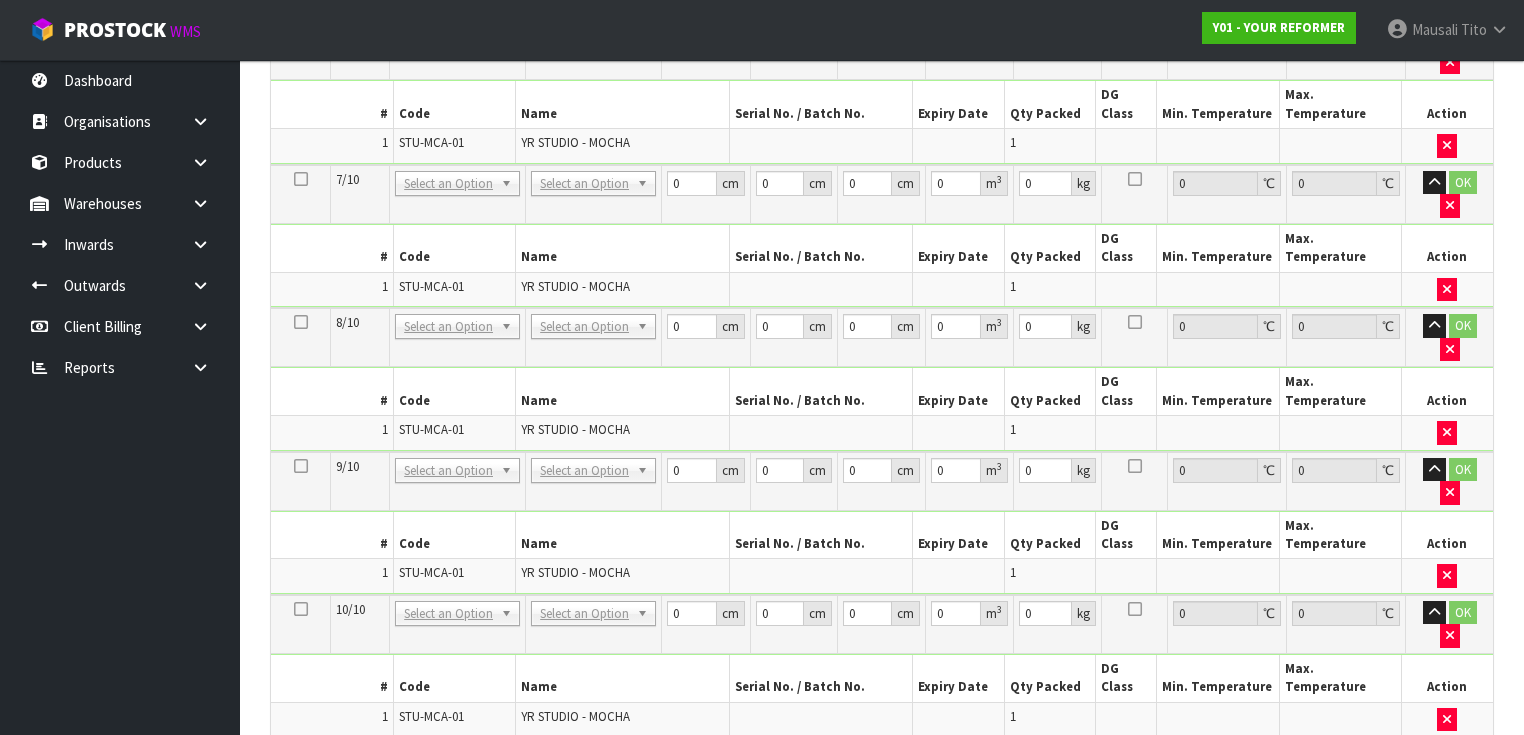 click on "Copy Selected" at bounding box center [545, 761] 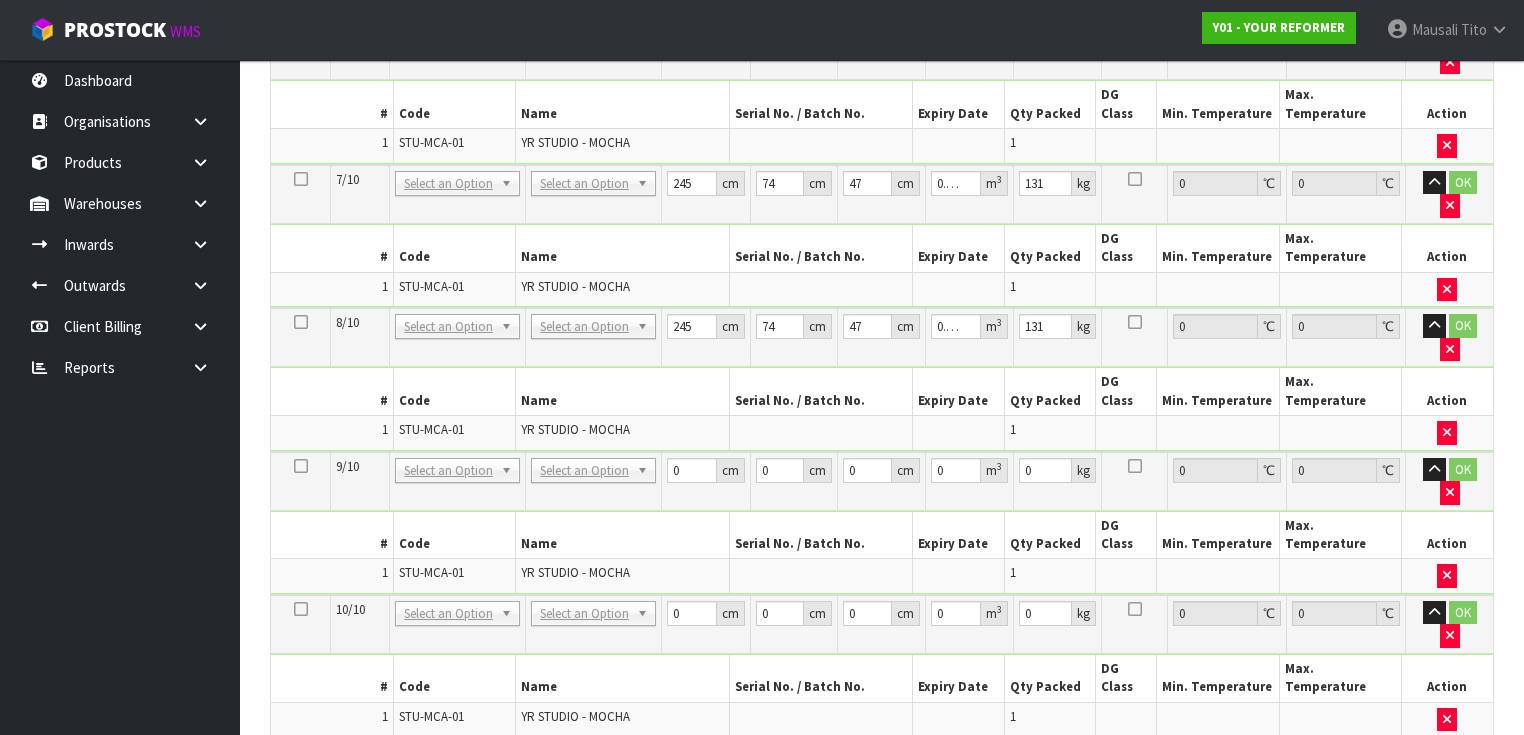 type on "245" 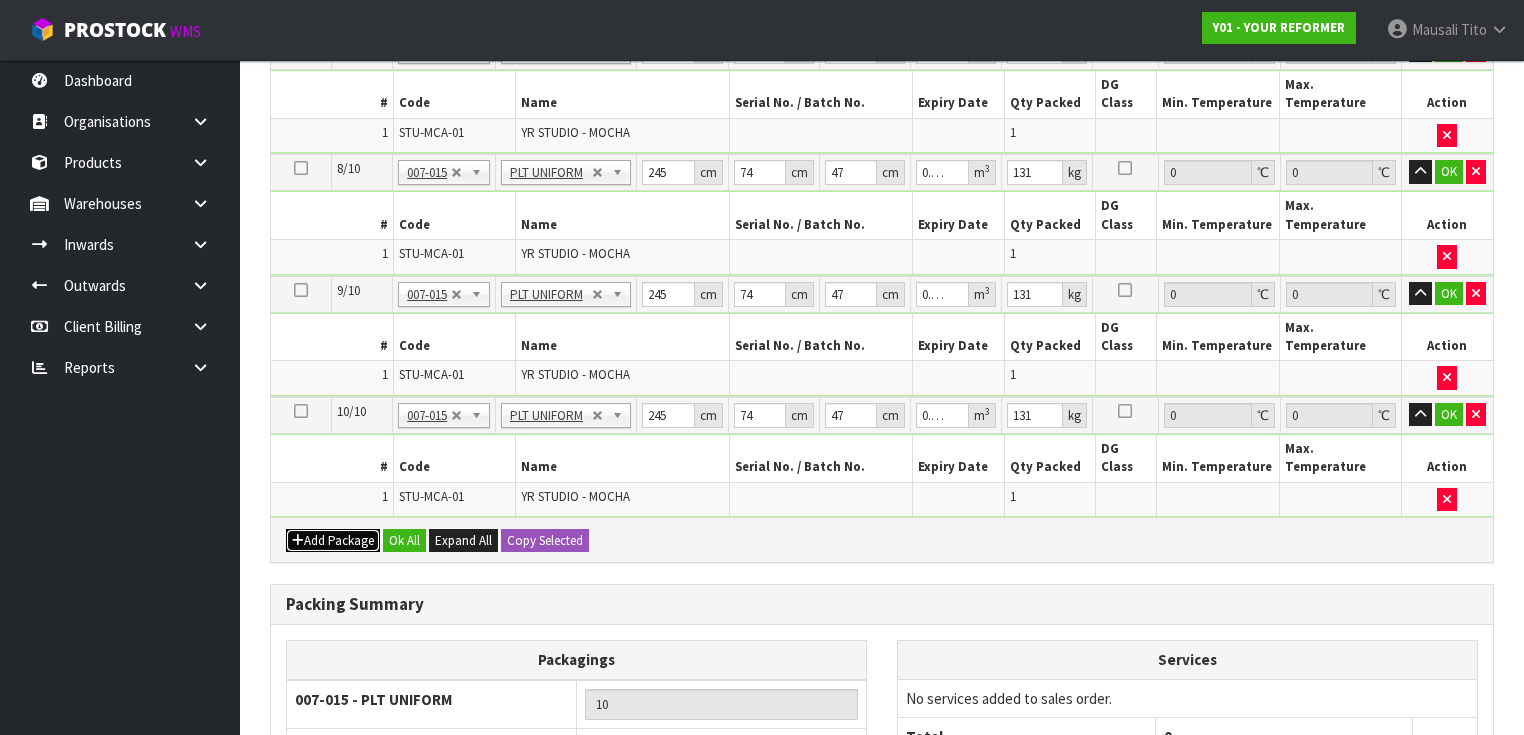 click on "Add Package" at bounding box center [333, 541] 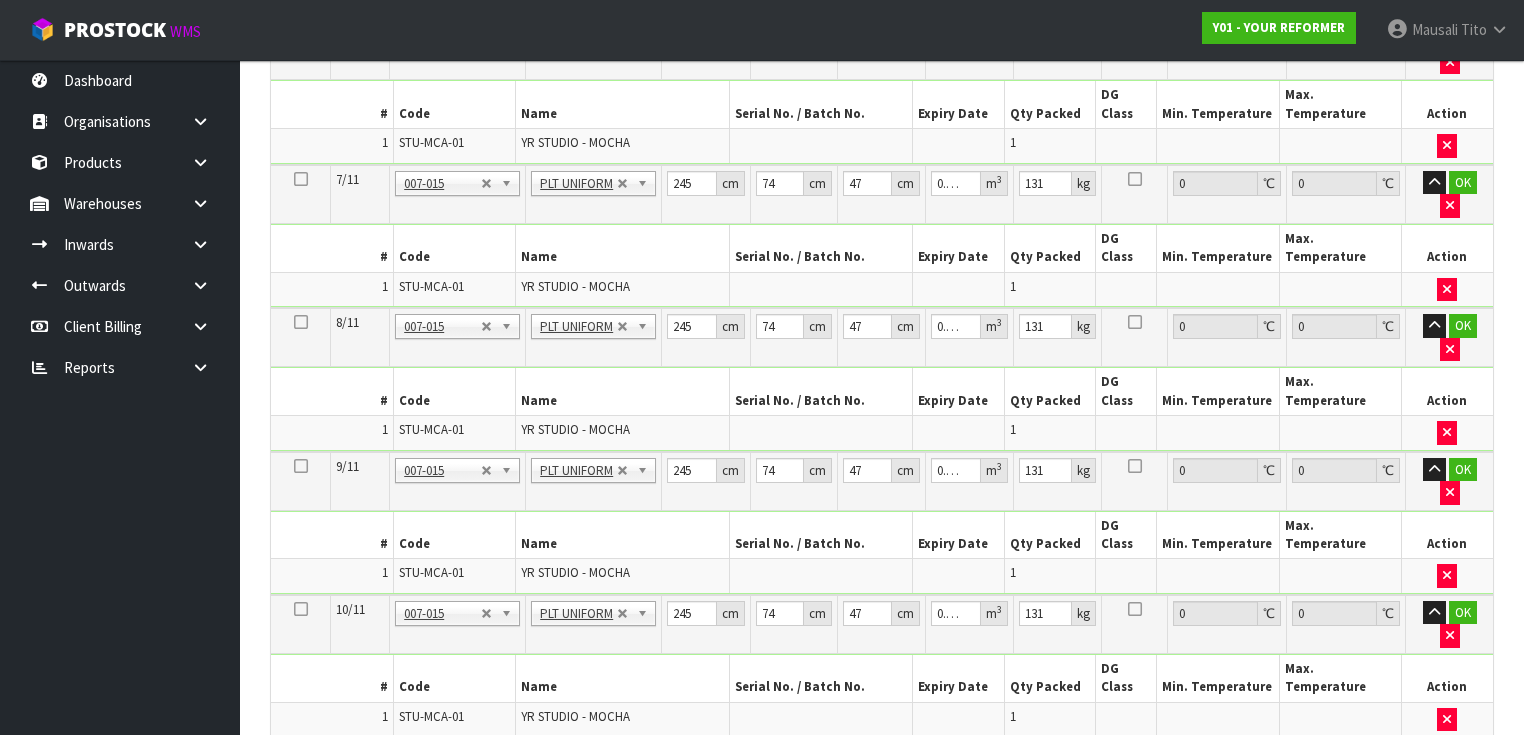 click at bounding box center [301, 753] 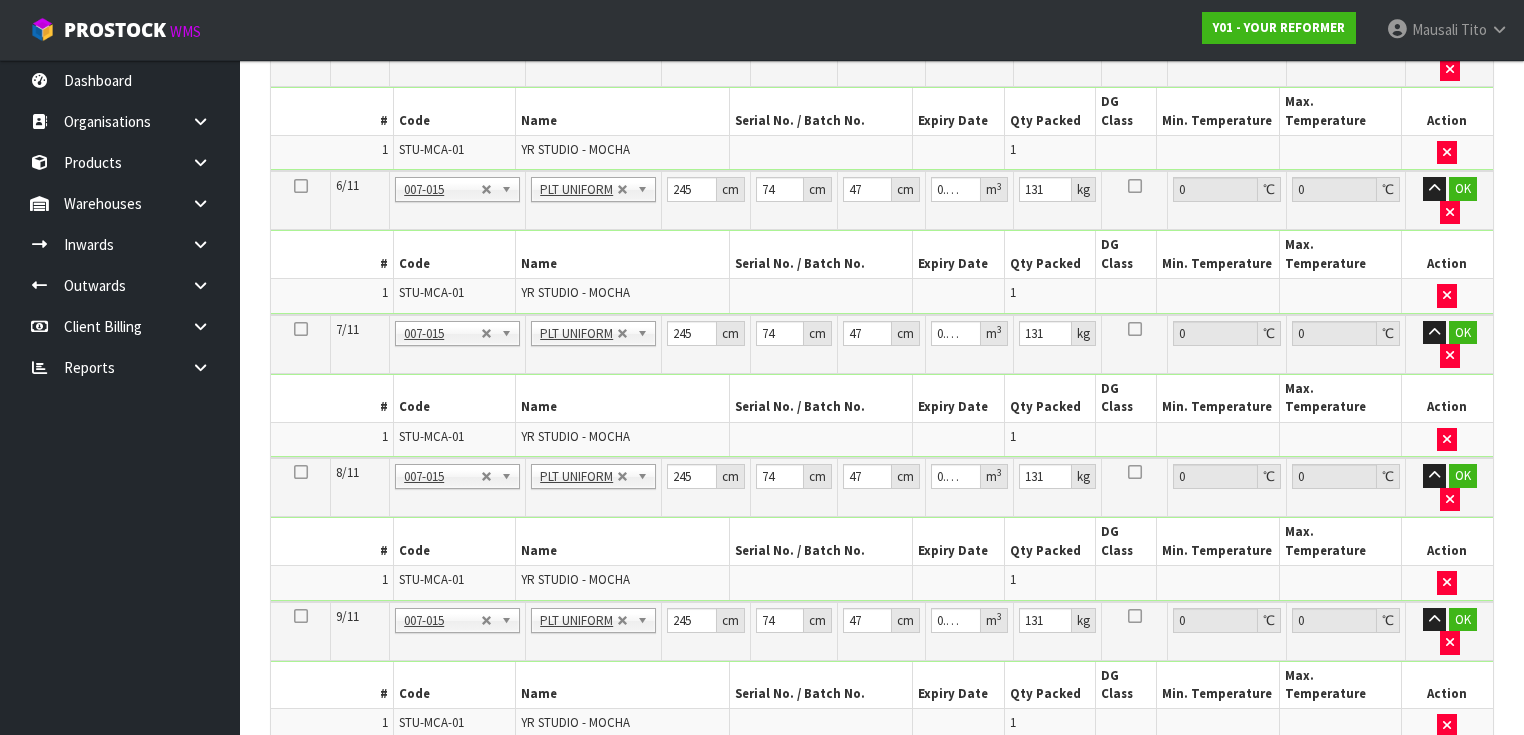 scroll, scrollTop: 1262, scrollLeft: 0, axis: vertical 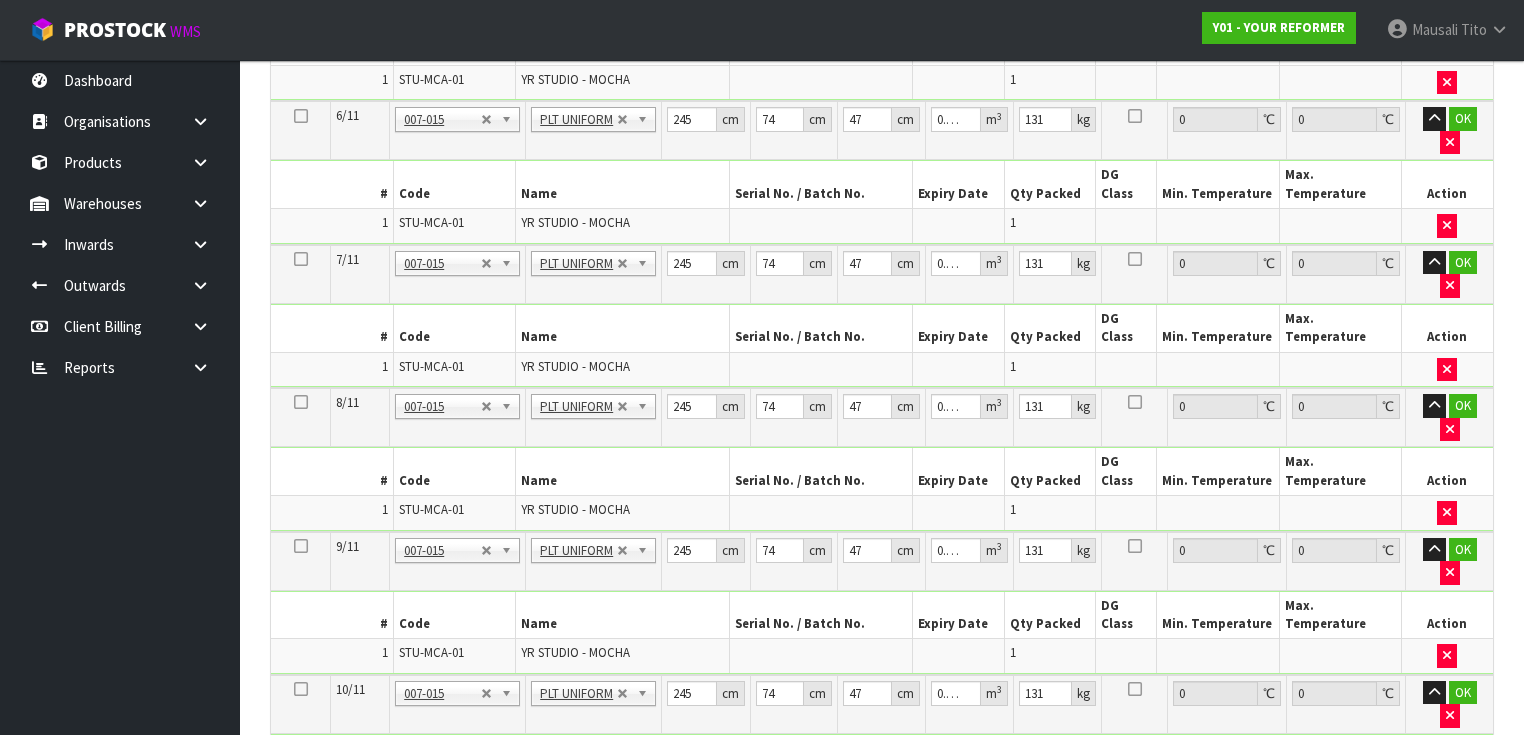 click at bounding box center (301, 833) 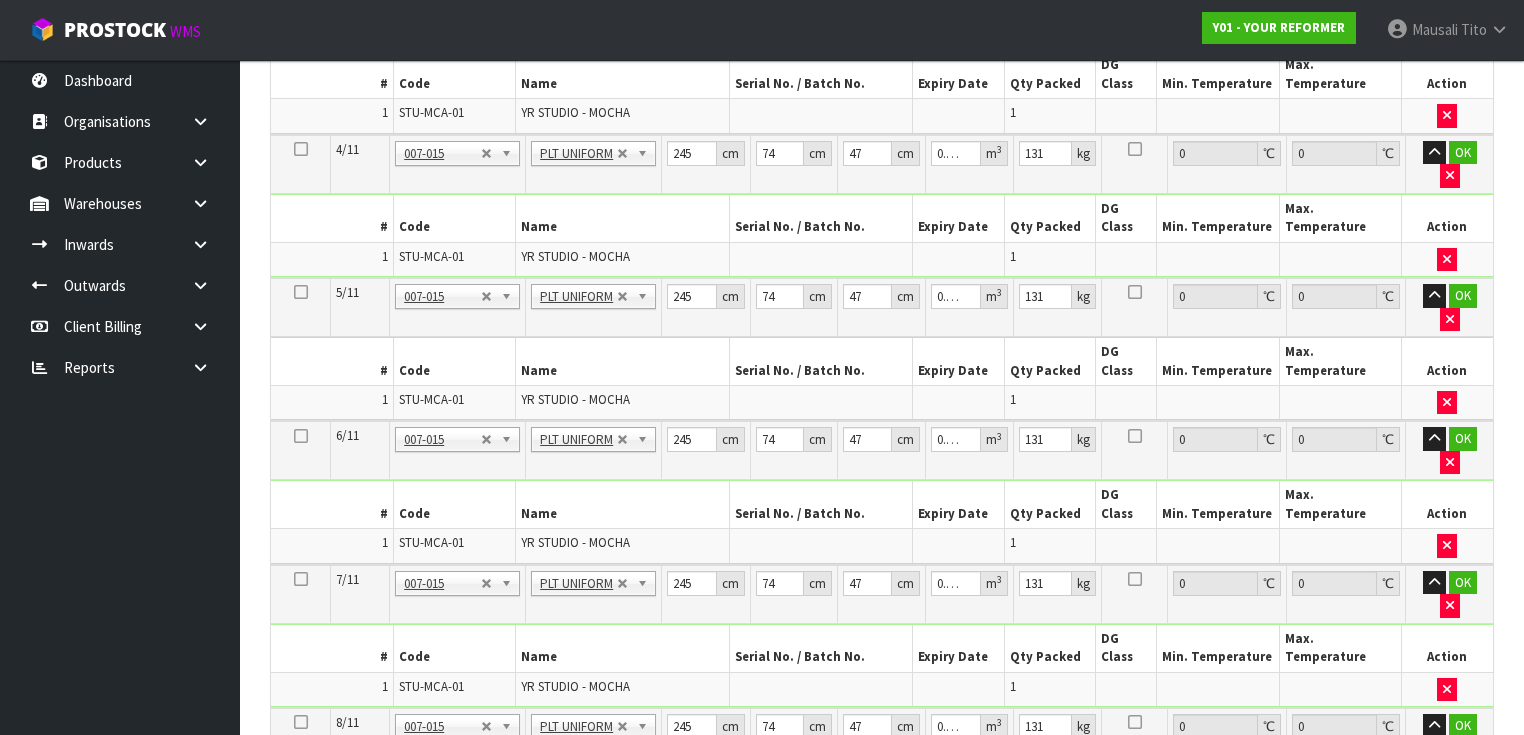 scroll, scrollTop: 1262, scrollLeft: 0, axis: vertical 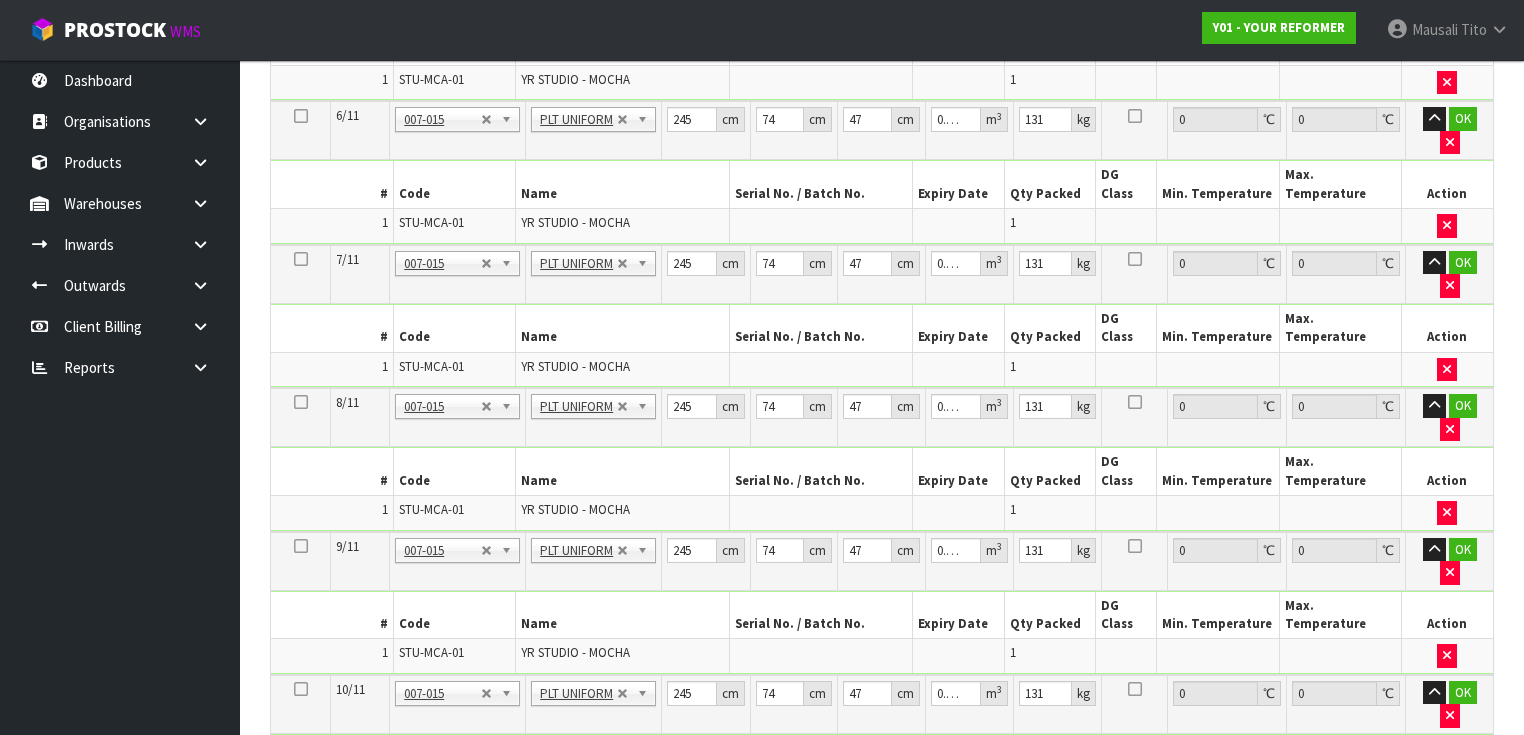 click at bounding box center [1450, 859] 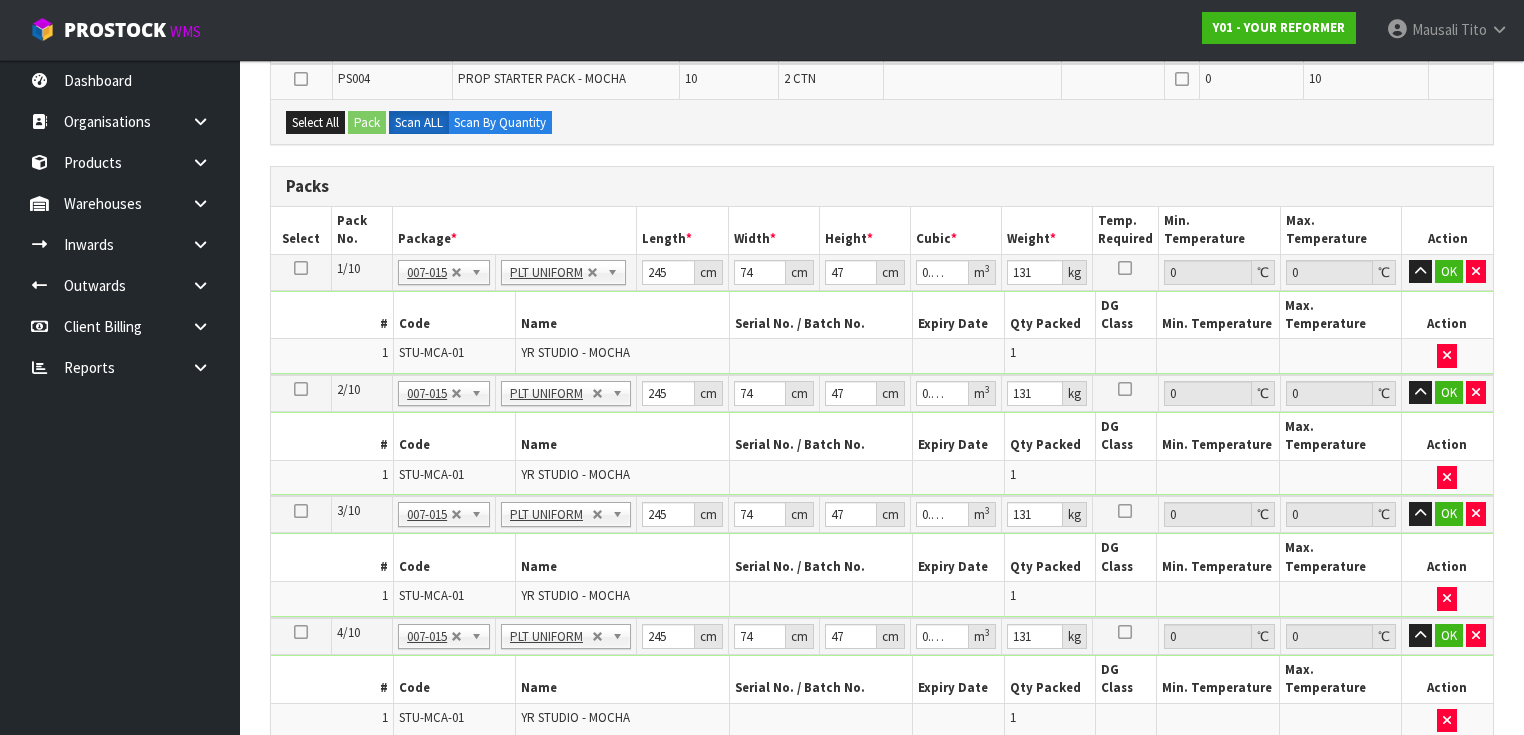 scroll, scrollTop: 222, scrollLeft: 0, axis: vertical 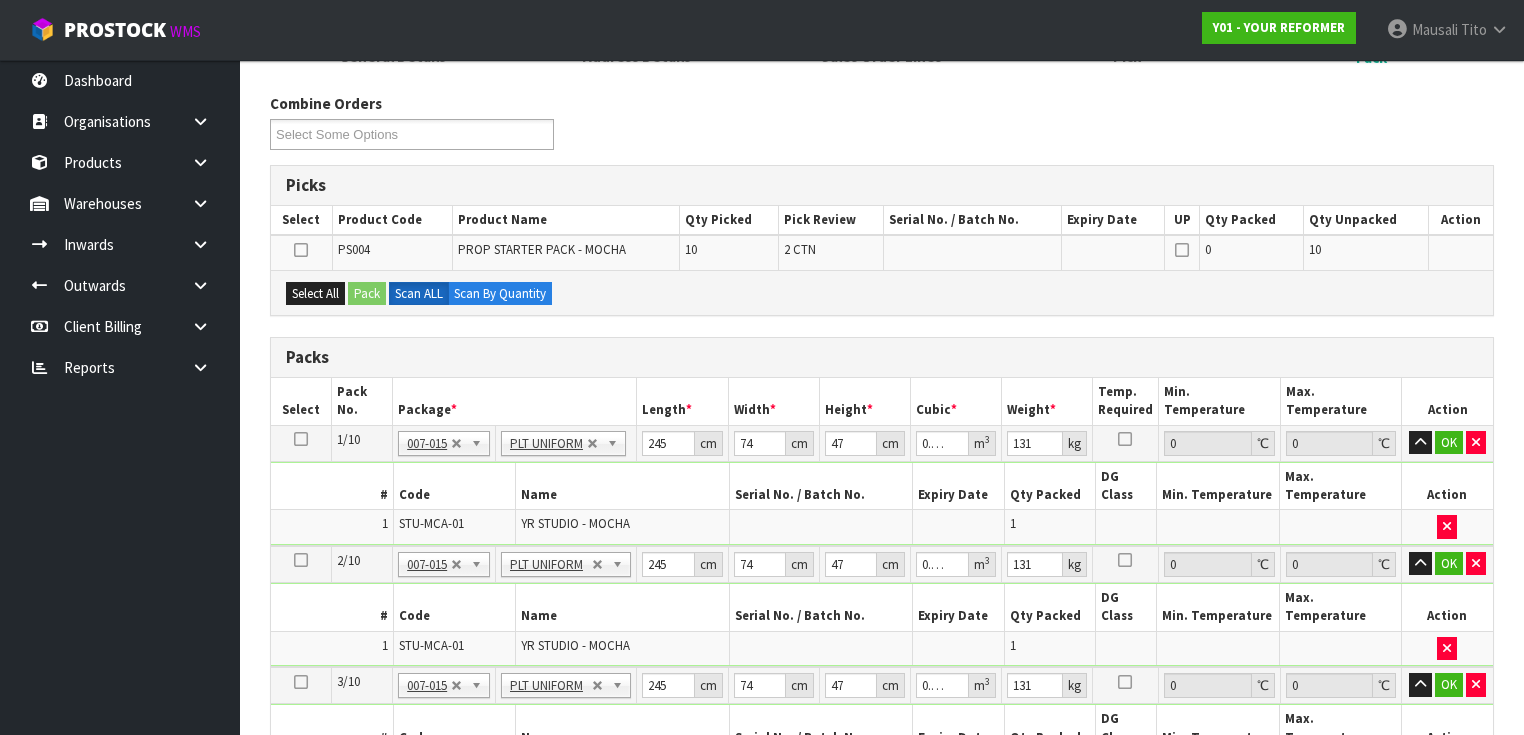 click at bounding box center (301, 250) 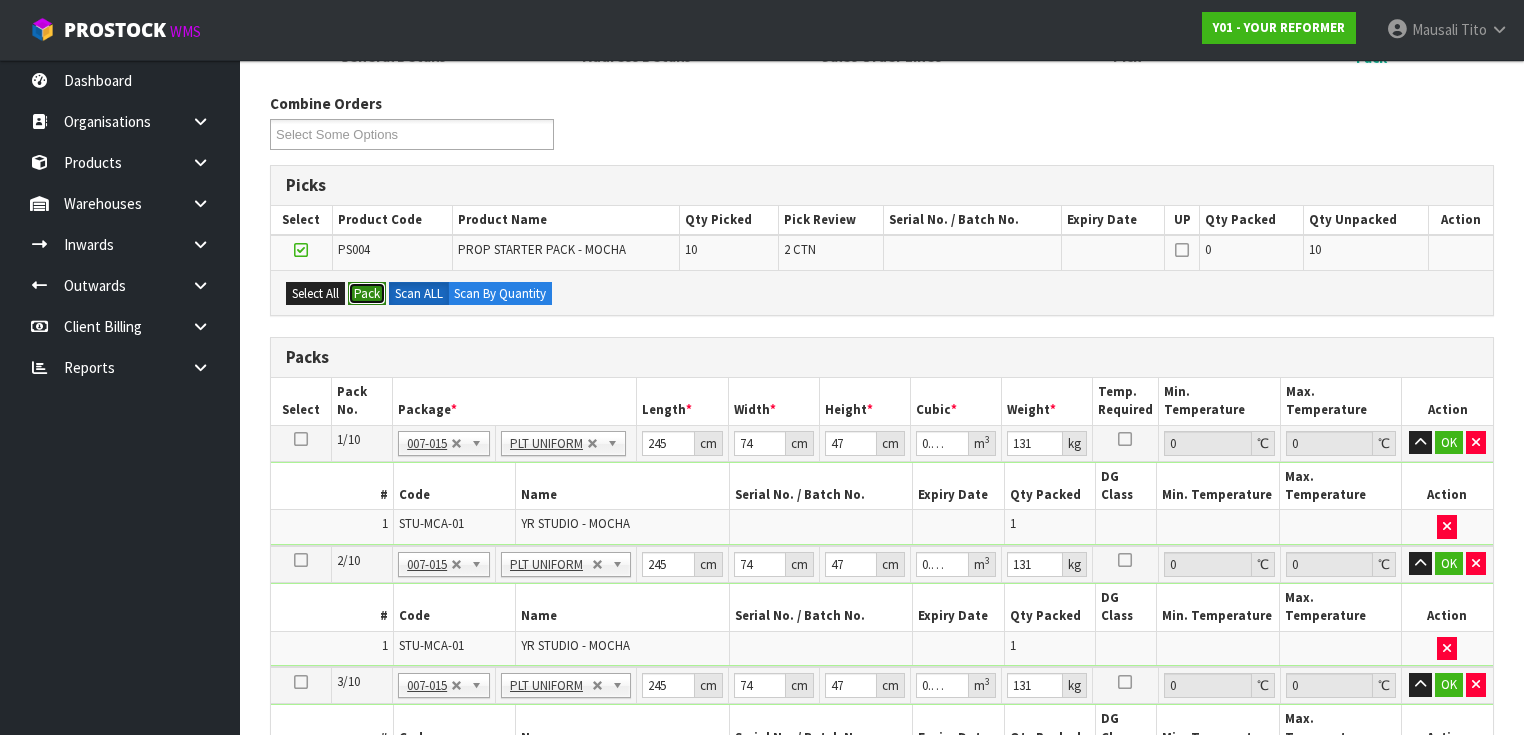 click on "Pack" at bounding box center [367, 294] 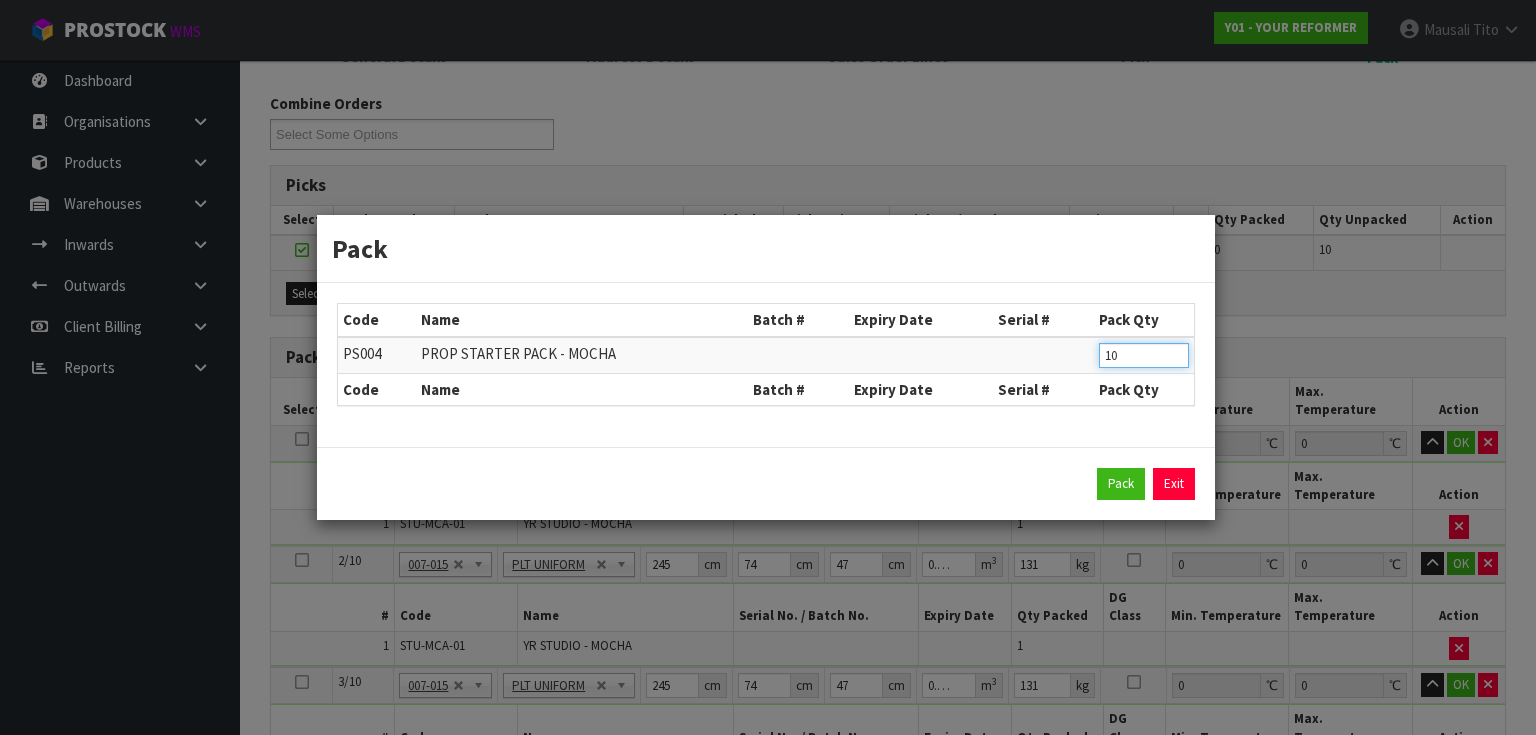 drag, startPoint x: 1141, startPoint y: 352, endPoint x: 1093, endPoint y: 357, distance: 48.259712 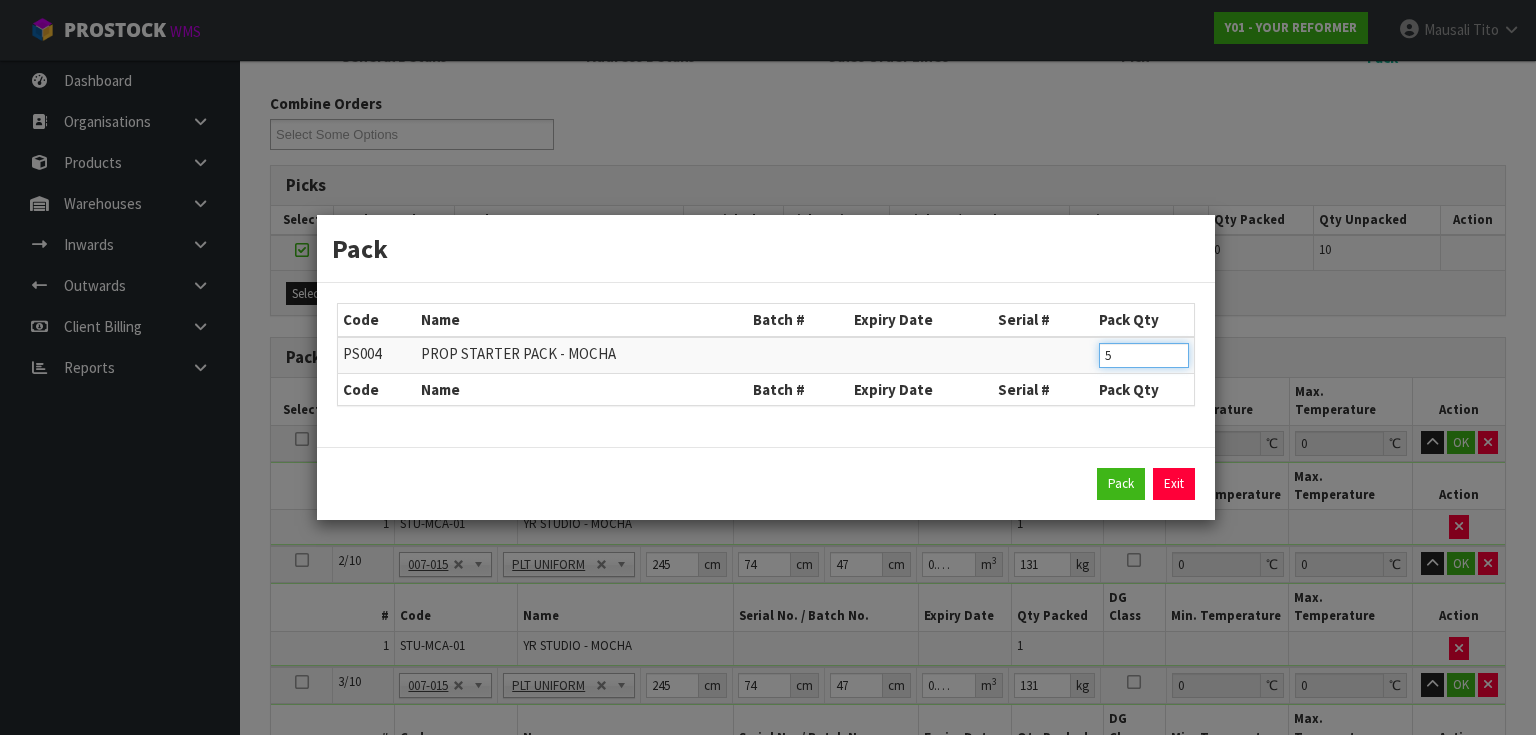 click on "Pack" at bounding box center [1121, 484] 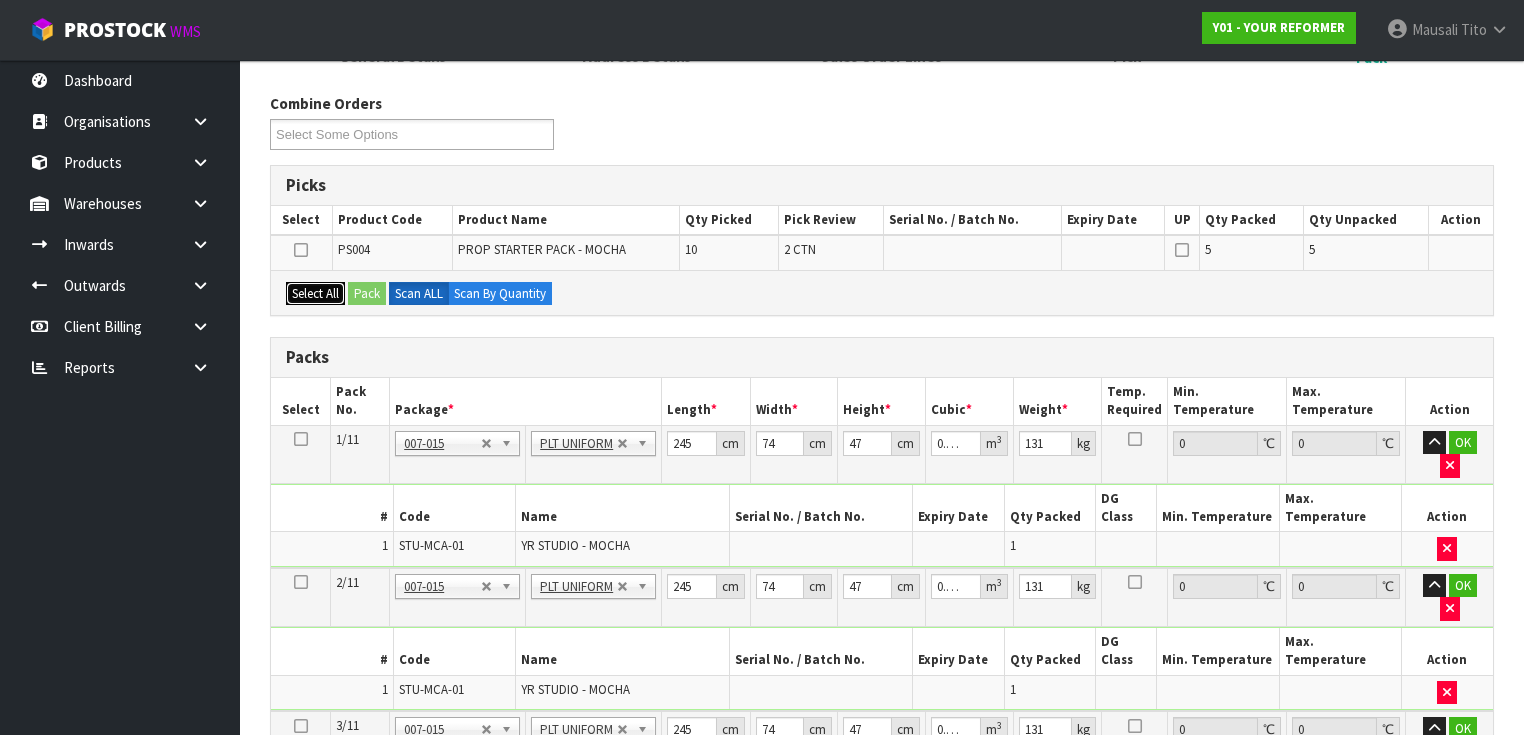 click on "Select All" at bounding box center (315, 294) 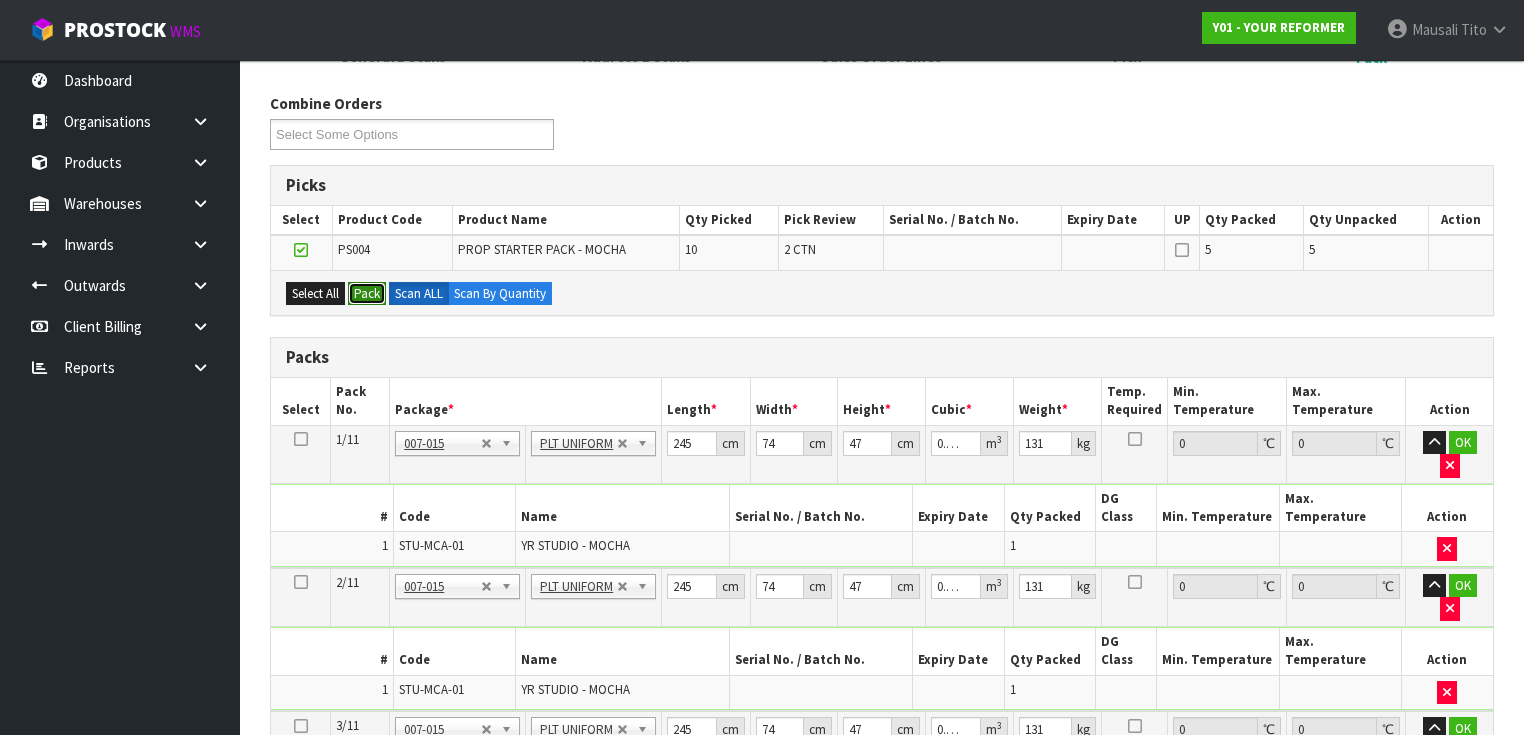 click on "Pack" at bounding box center [367, 294] 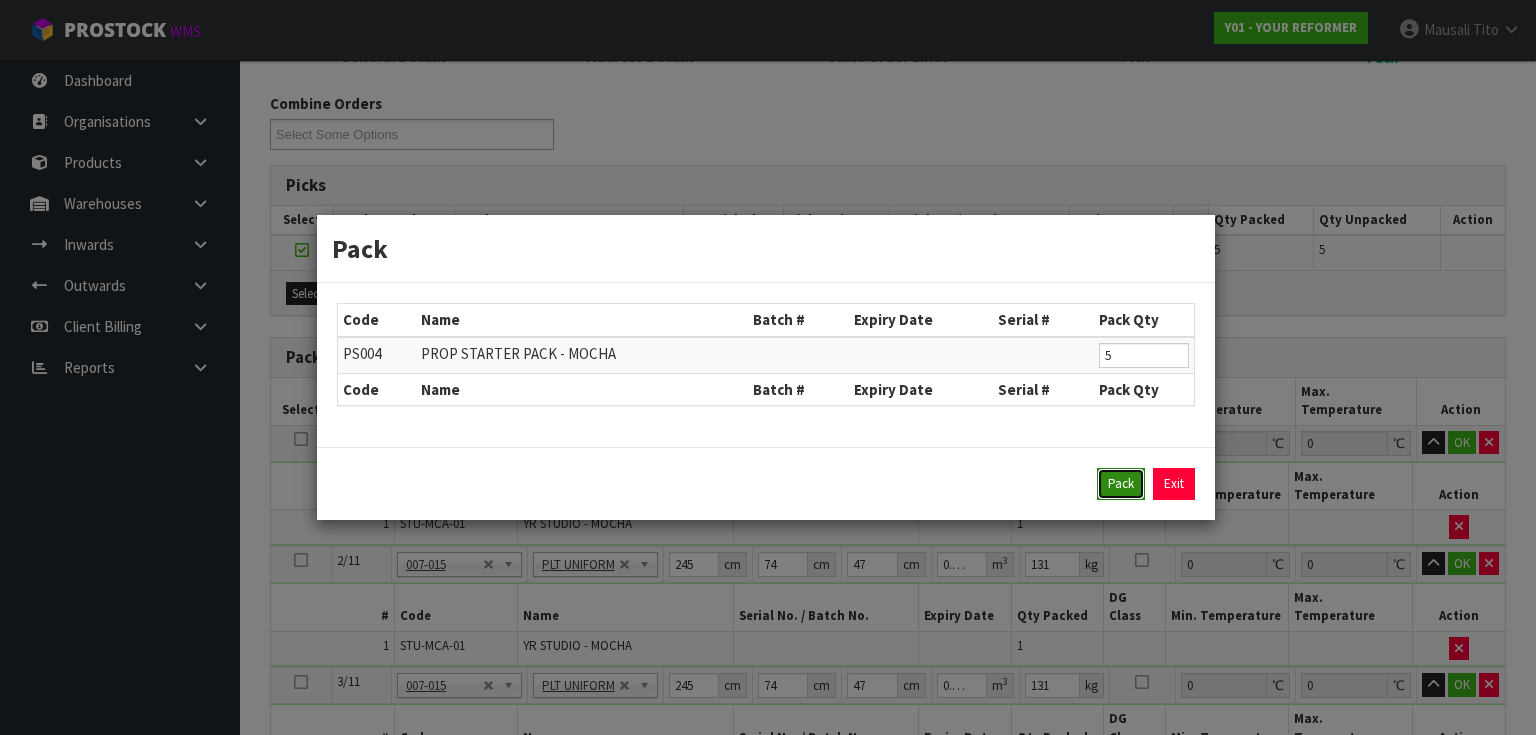 click on "Pack" at bounding box center (1121, 484) 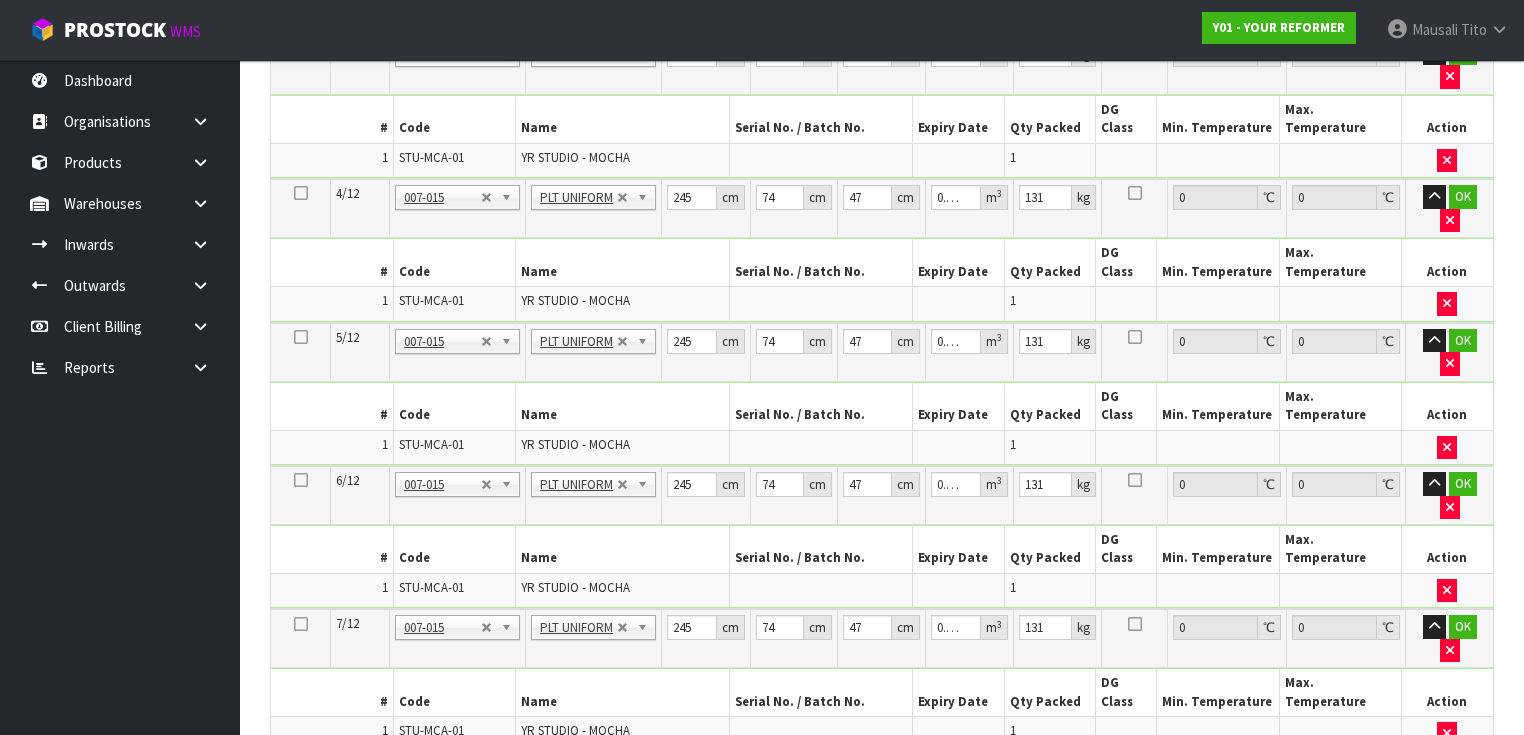 scroll, scrollTop: 1182, scrollLeft: 0, axis: vertical 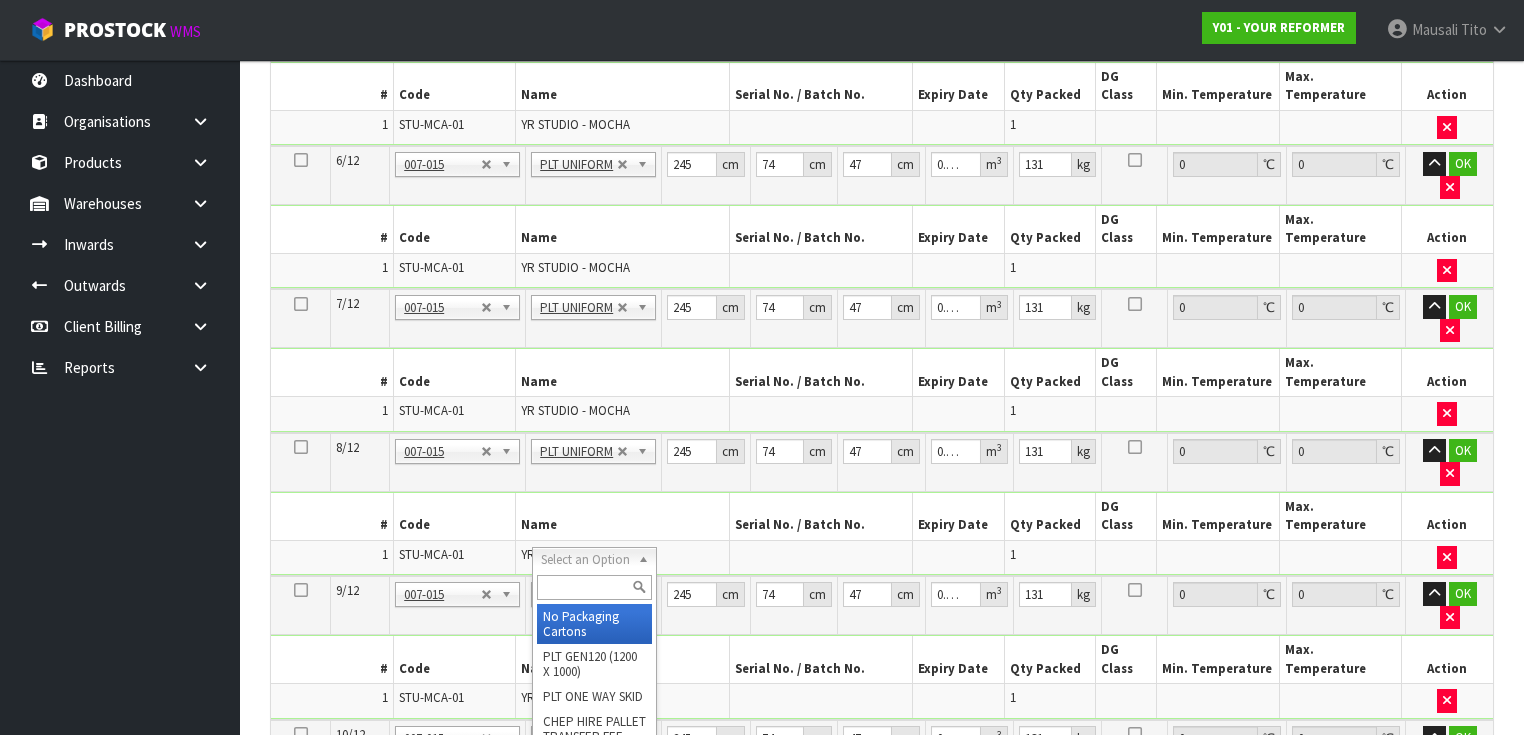 type on "2" 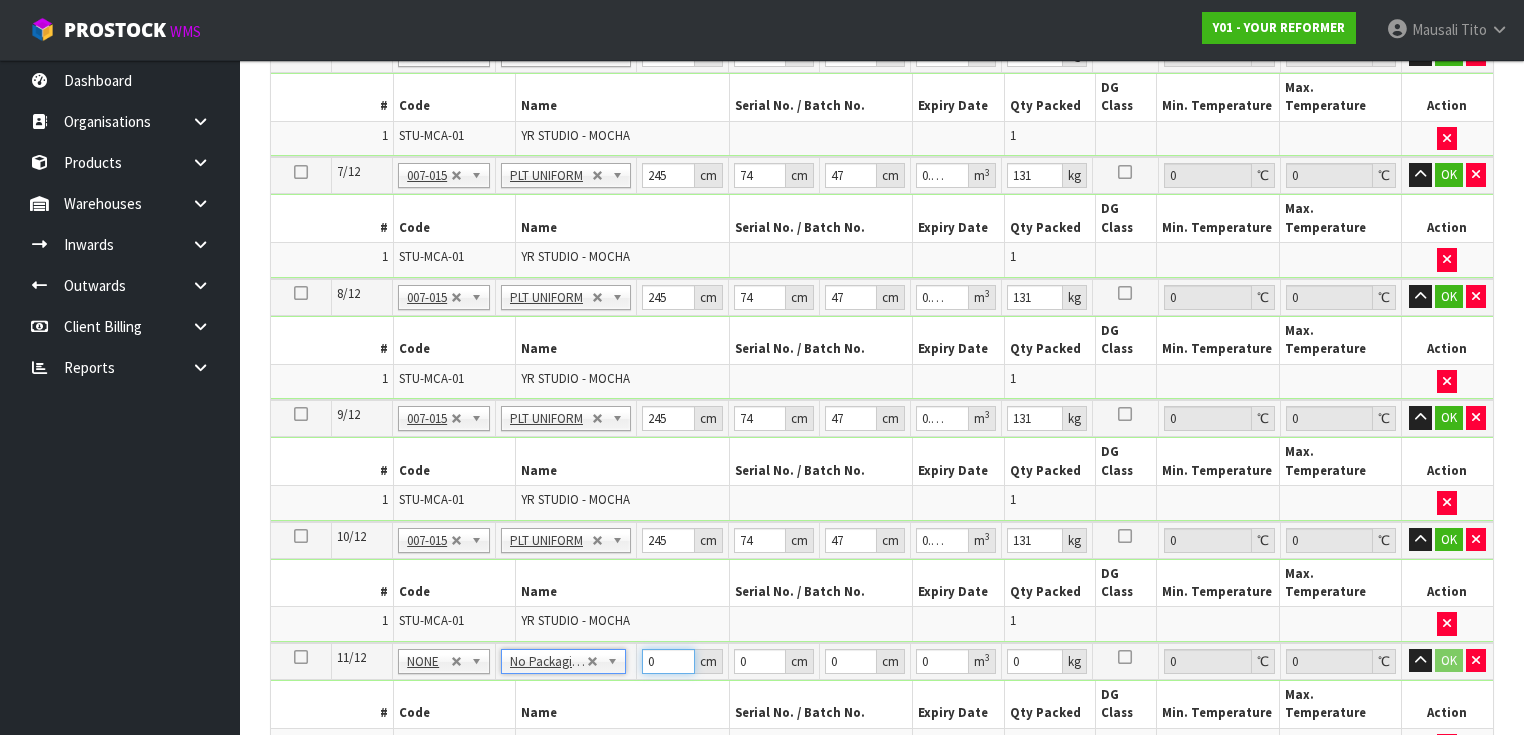 drag, startPoint x: 655, startPoint y: 458, endPoint x: 605, endPoint y: 471, distance: 51.662365 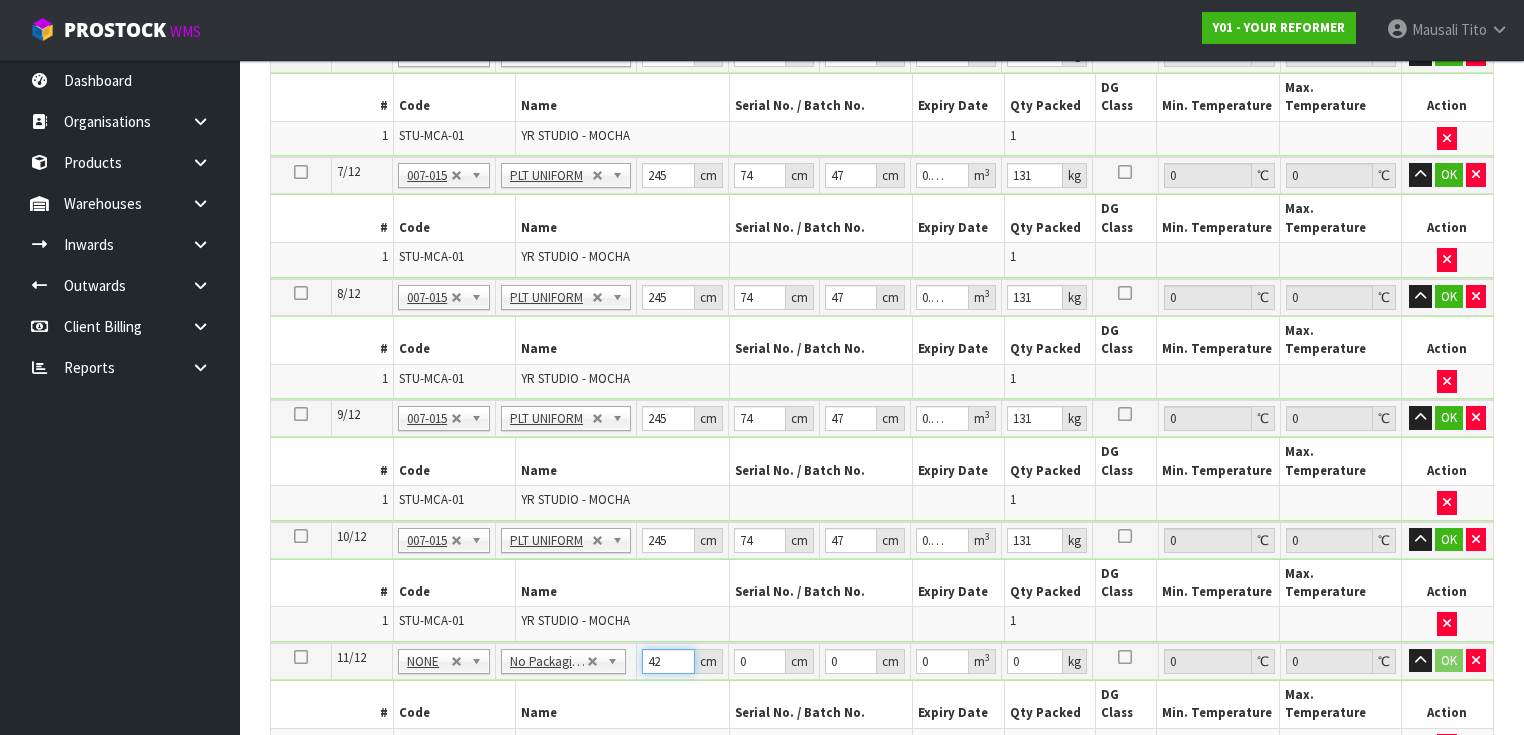 type on "42" 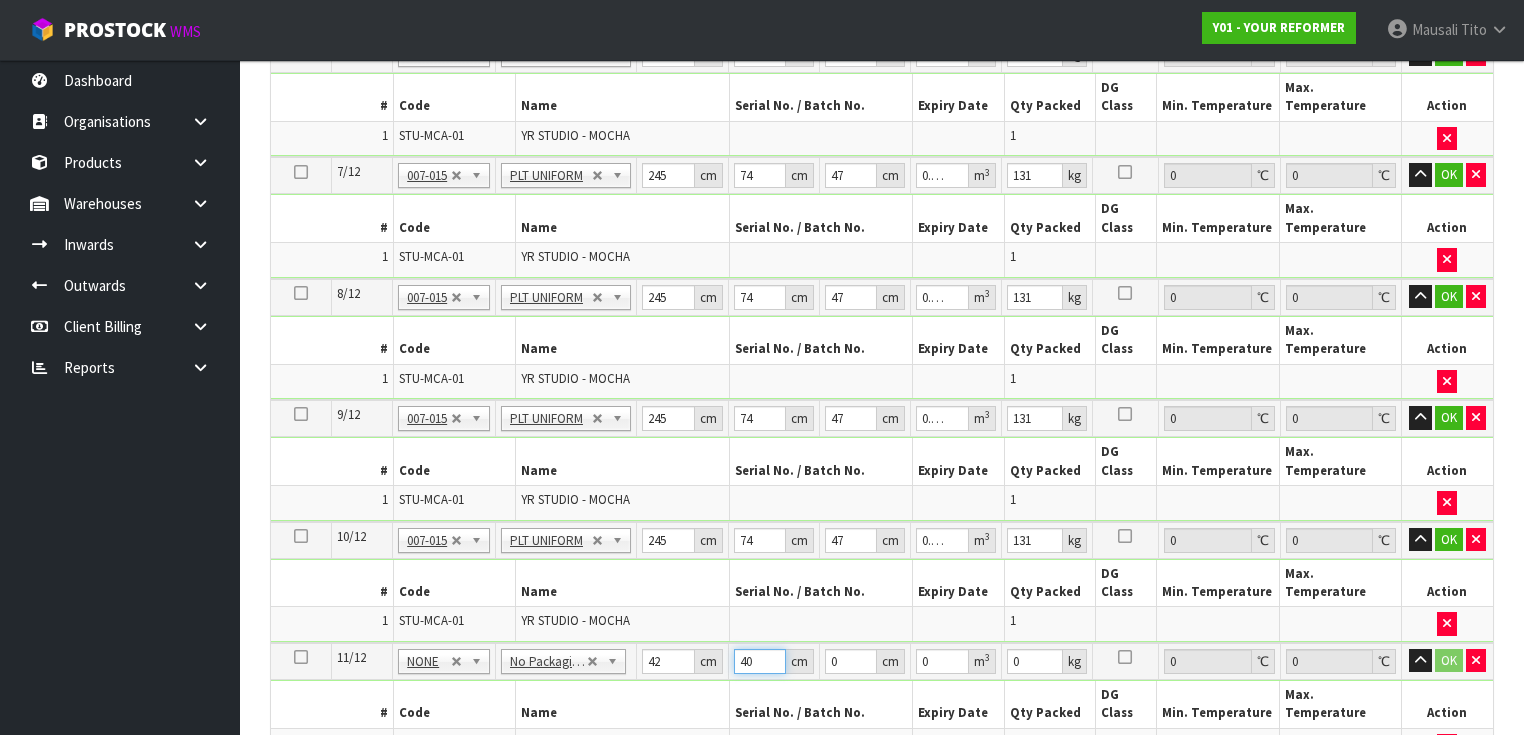 type on "40" 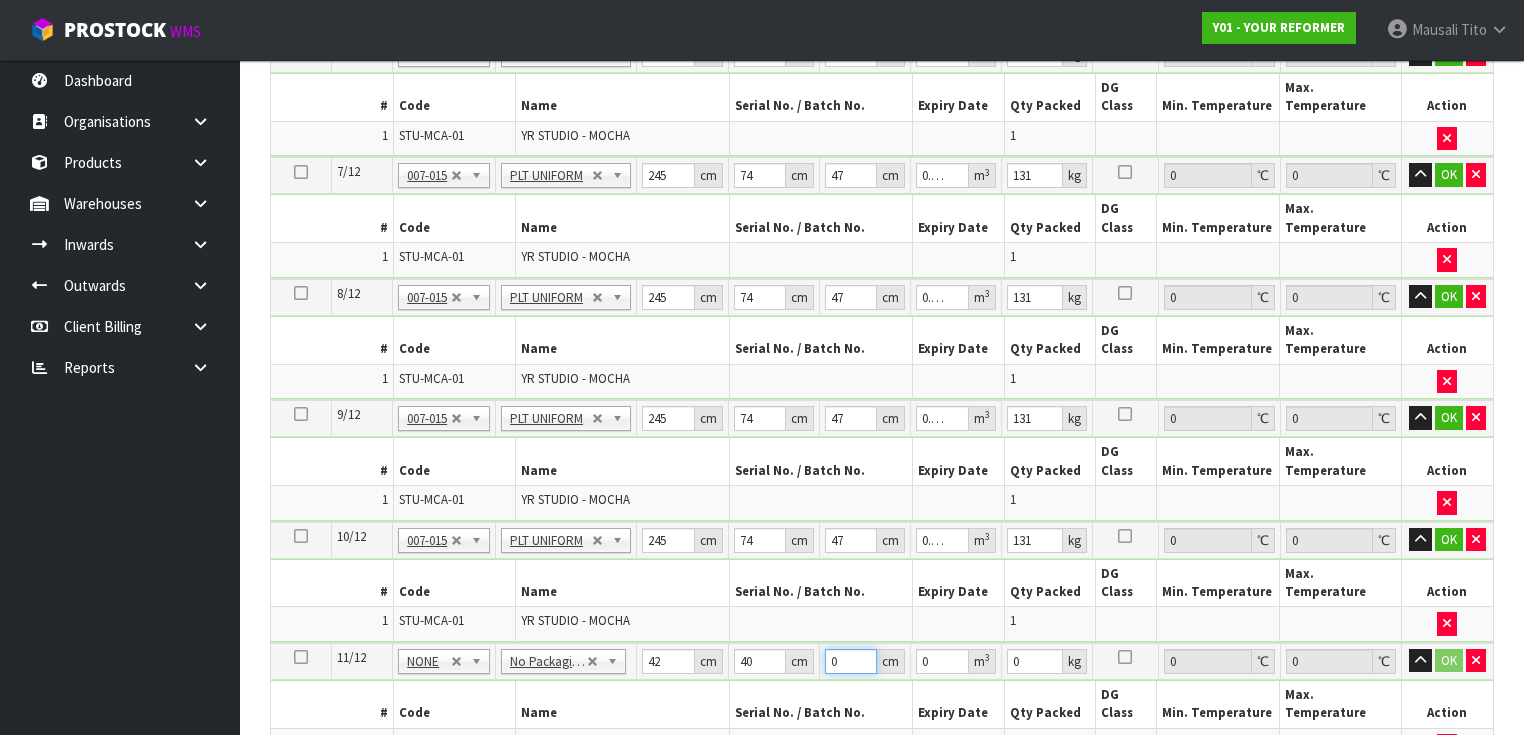 type on "5" 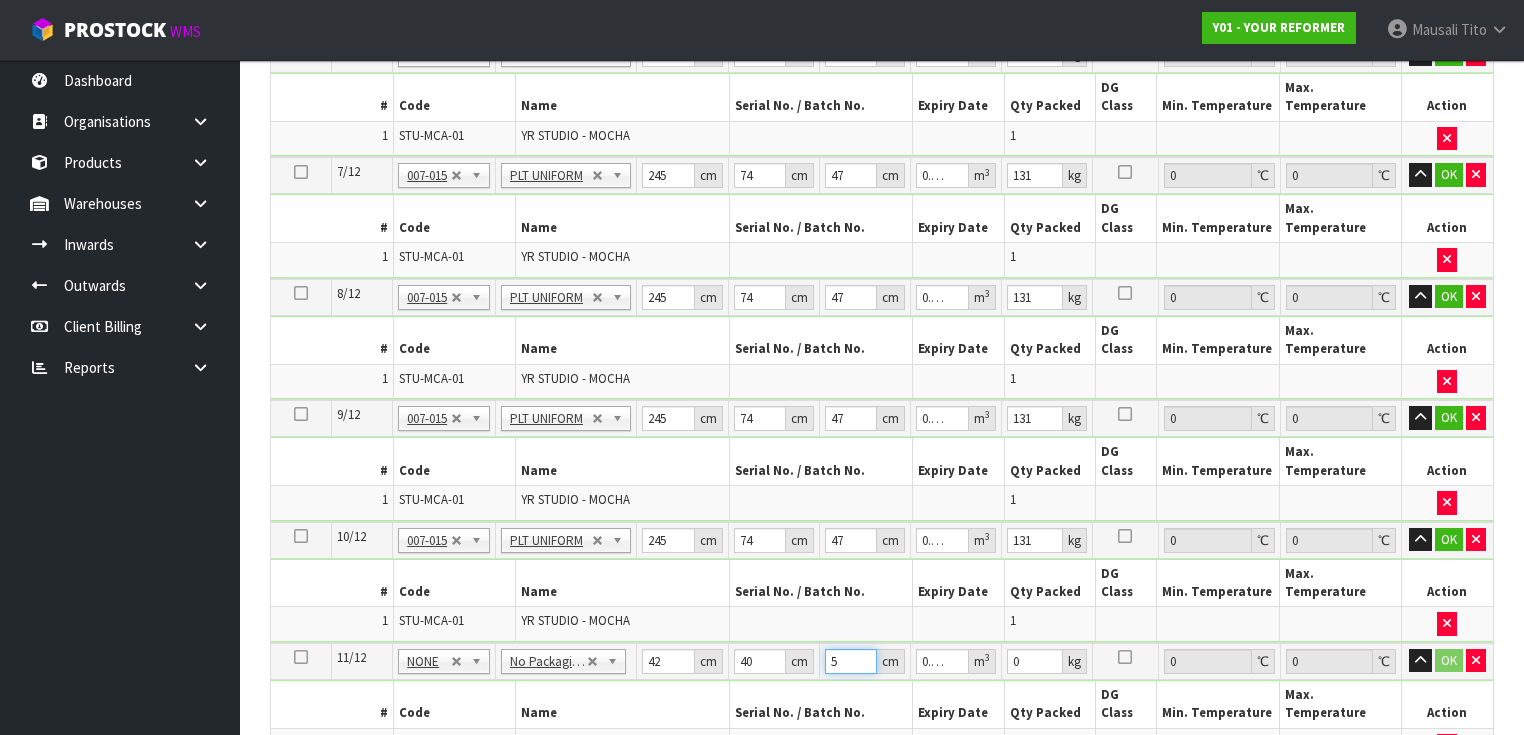 type on "56" 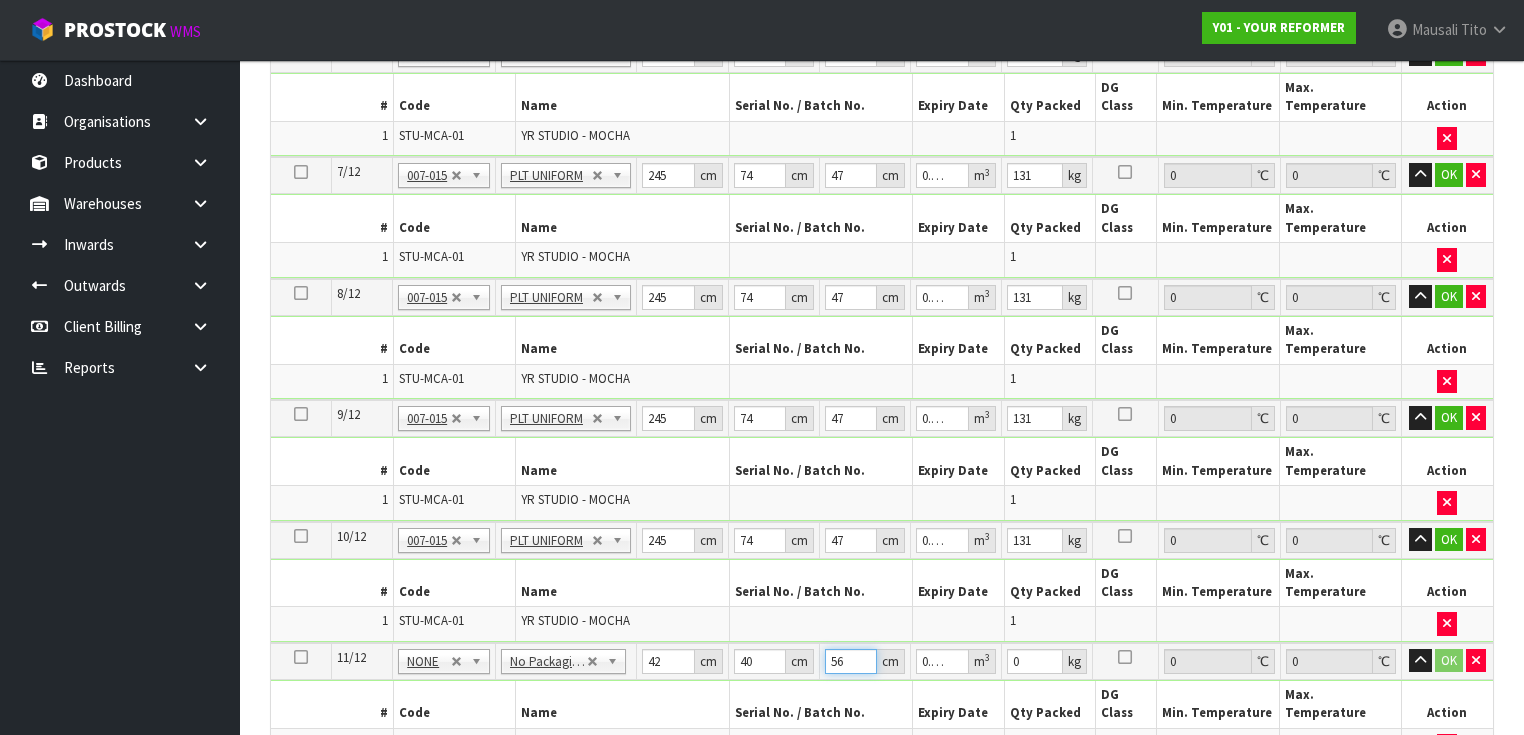 type on "56" 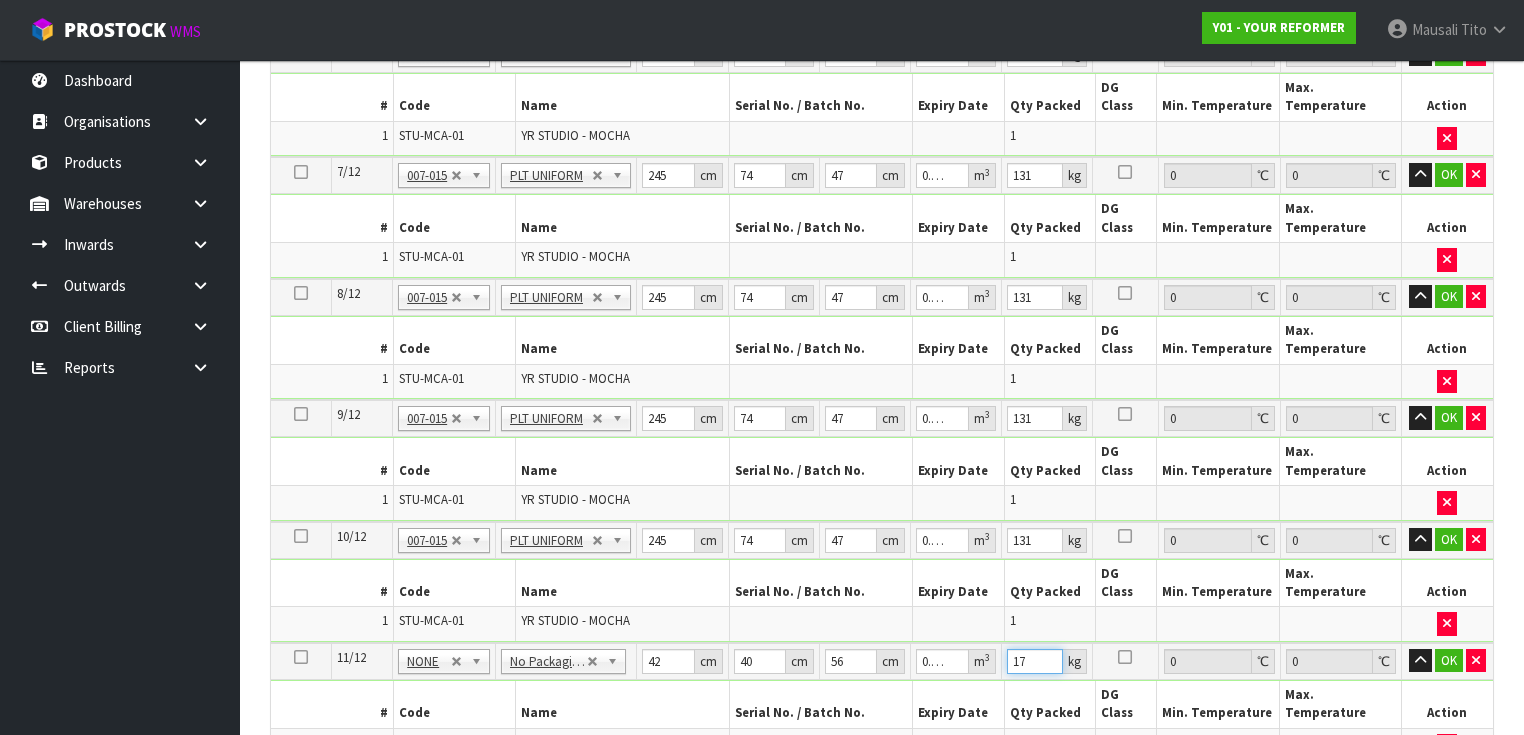 type on "17" 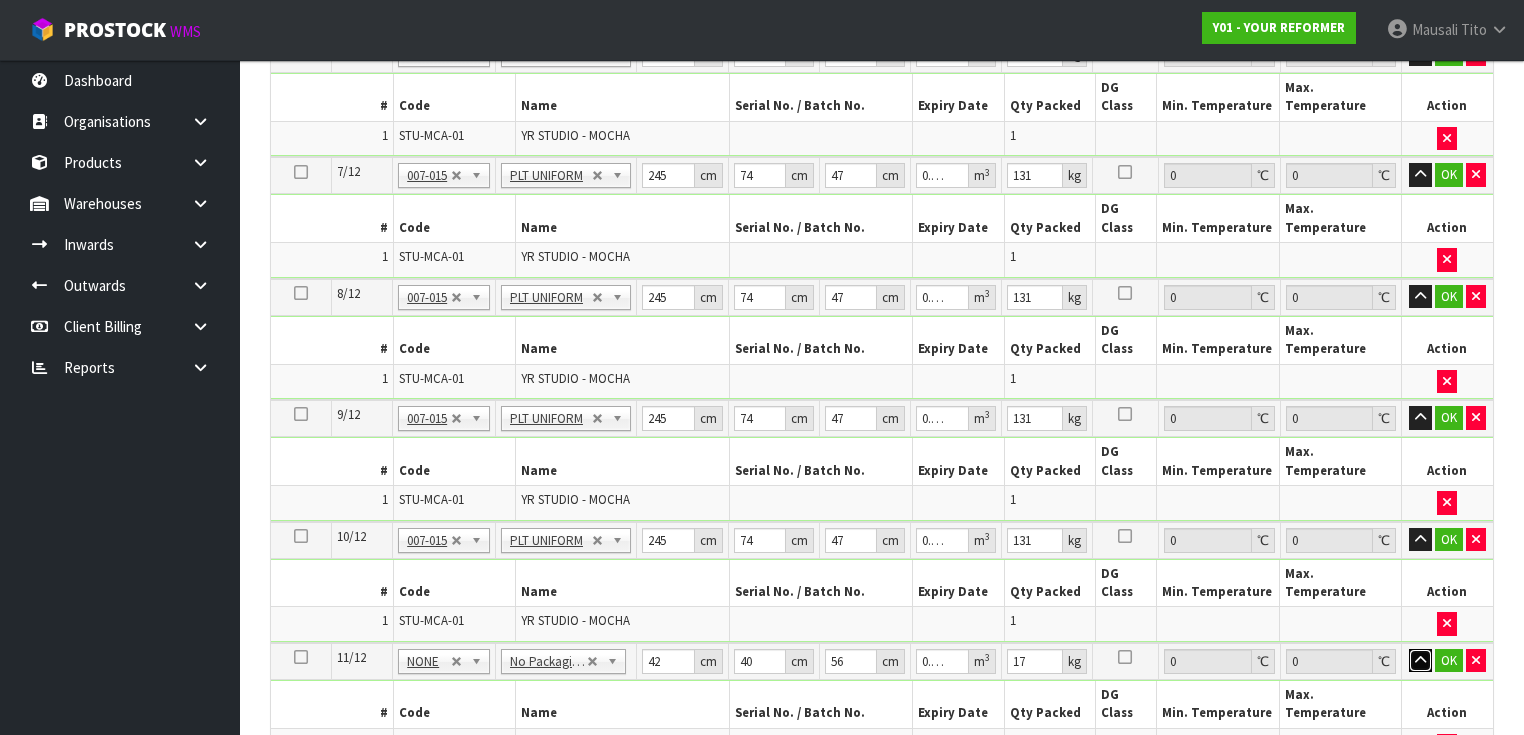 type 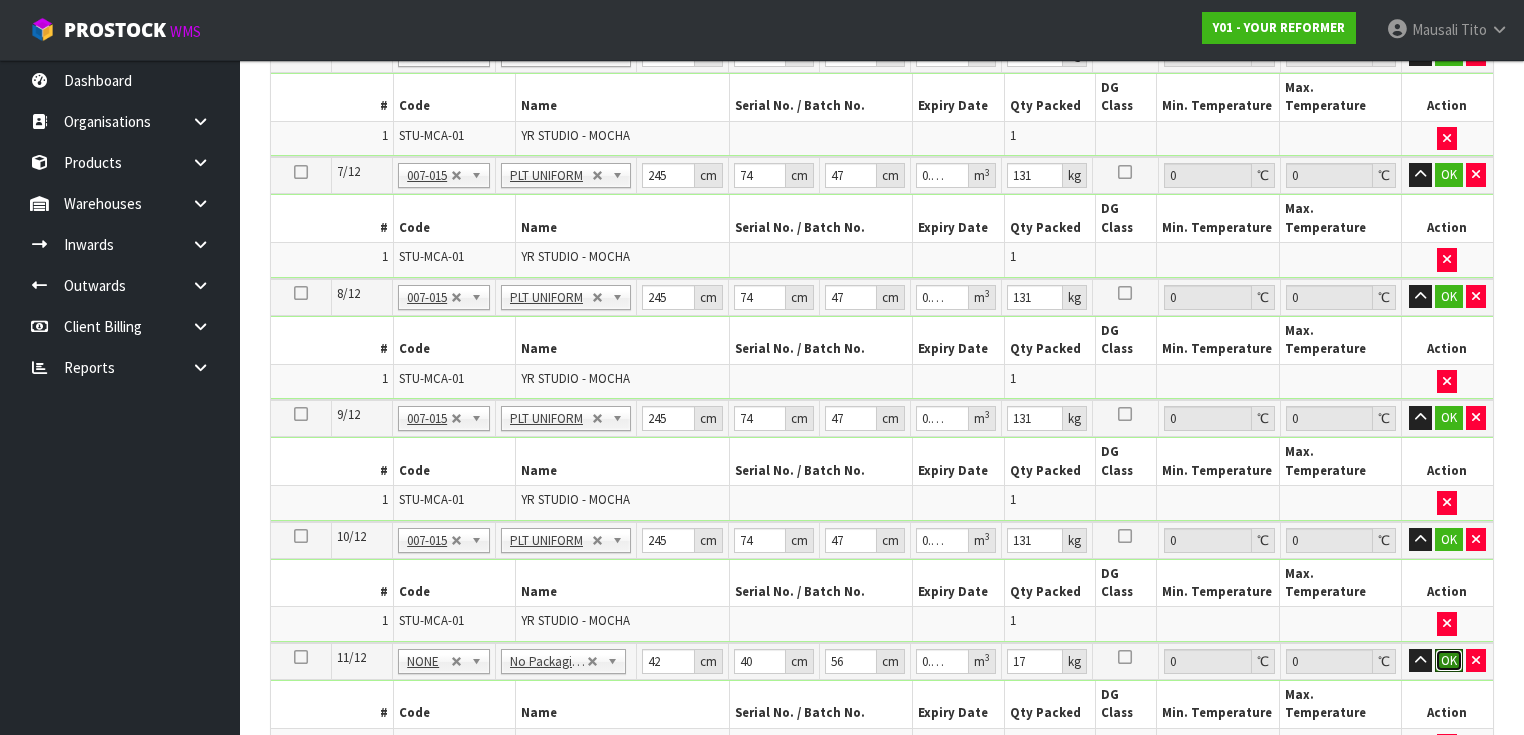 type 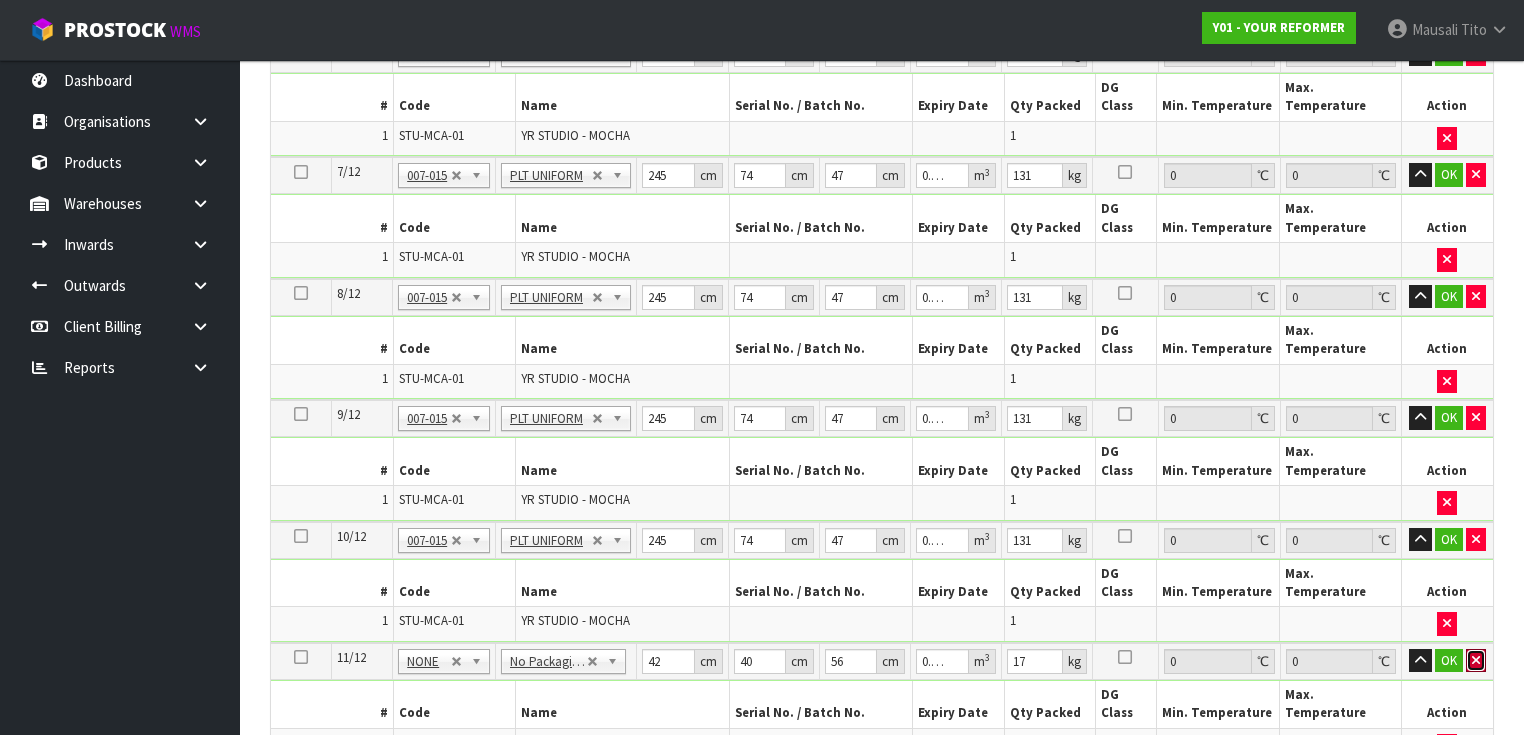 type 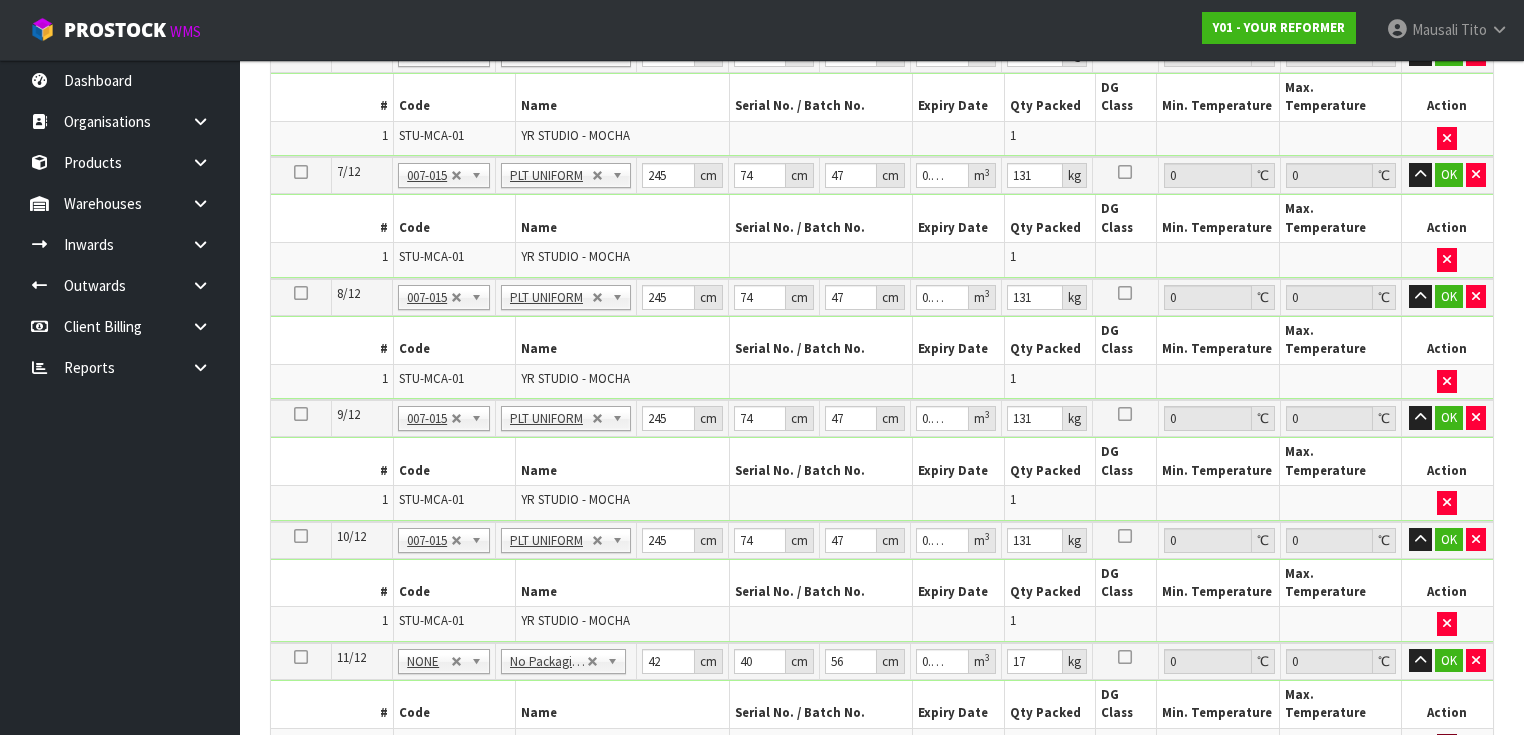 type 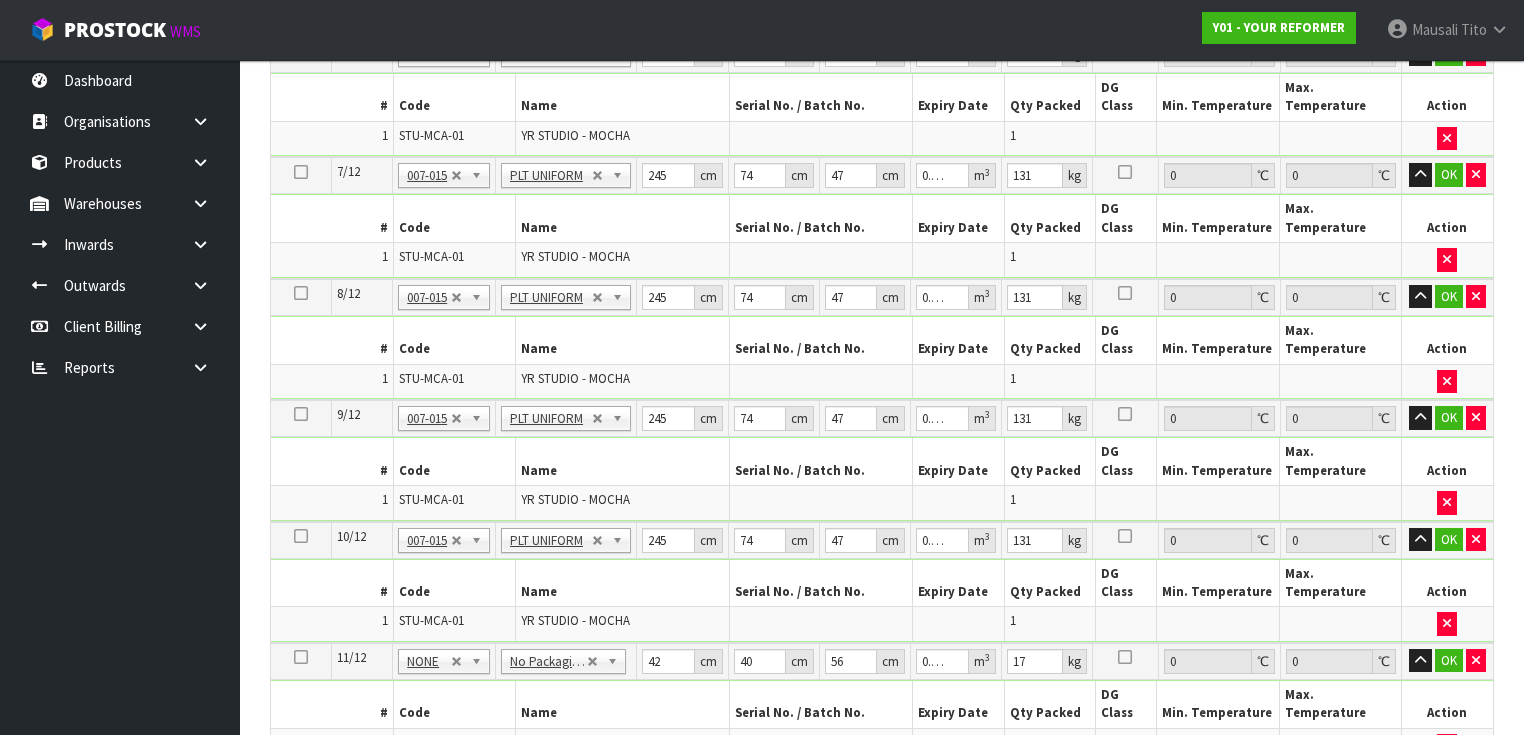 type on "42" 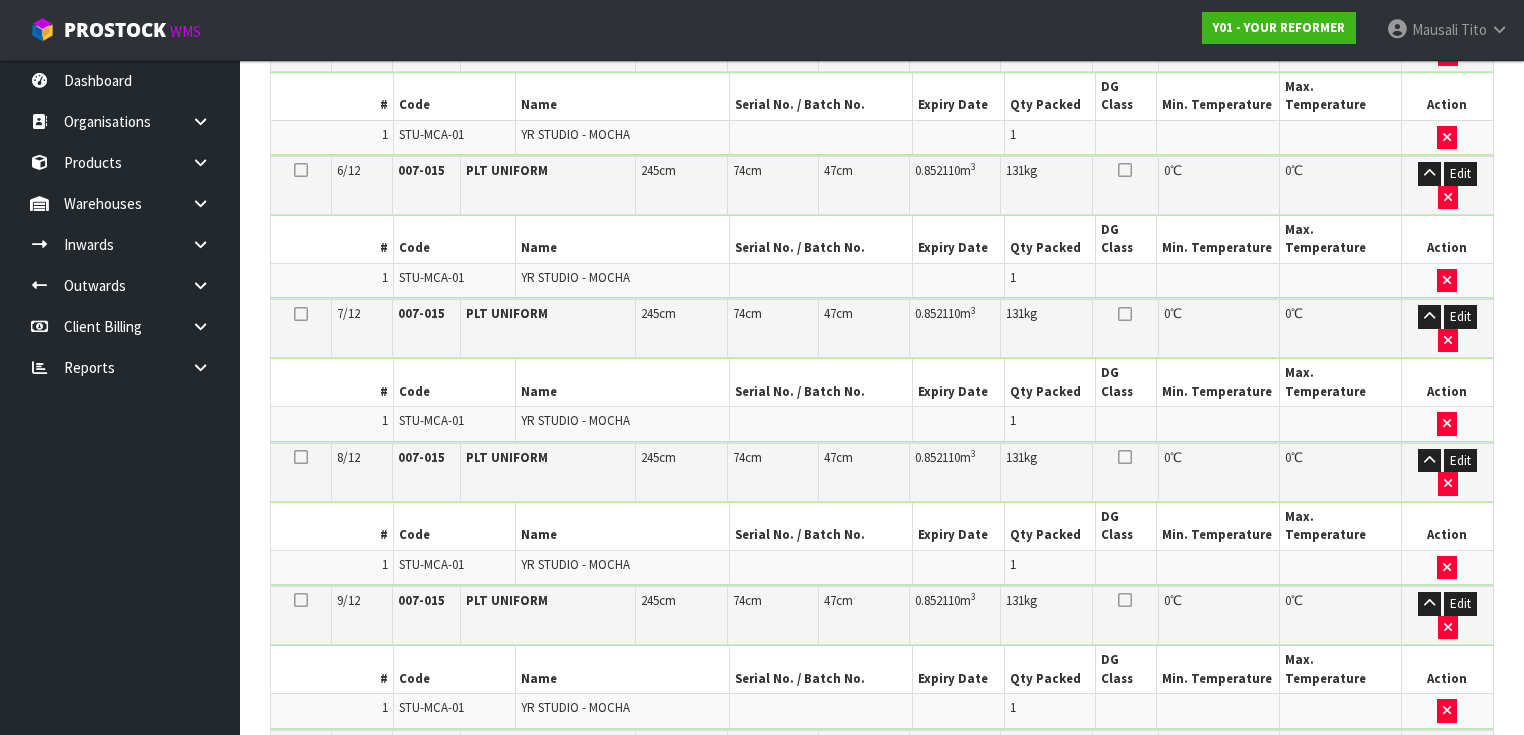 scroll, scrollTop: 1538, scrollLeft: 0, axis: vertical 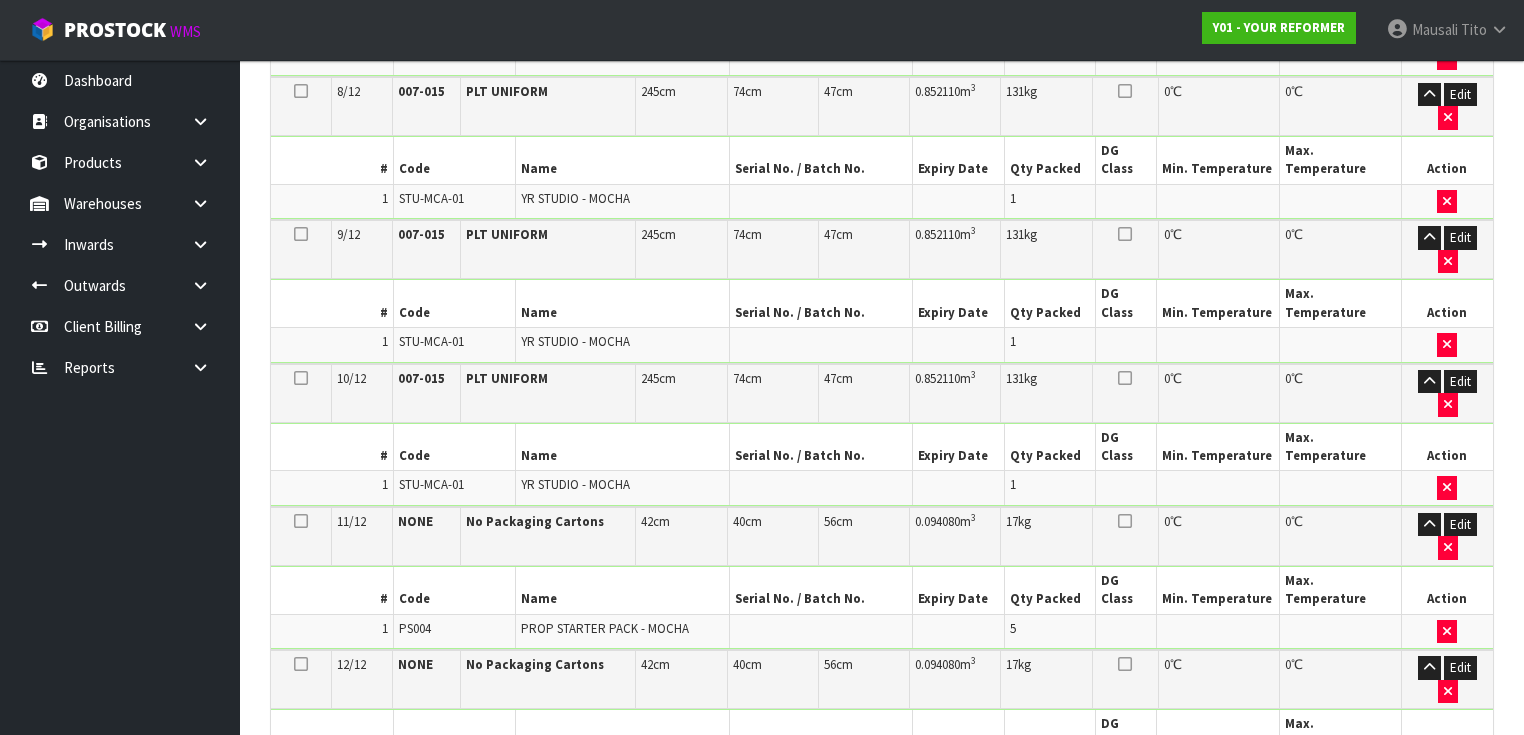 click on "Save & Confirm Packs" at bounding box center [427, 1214] 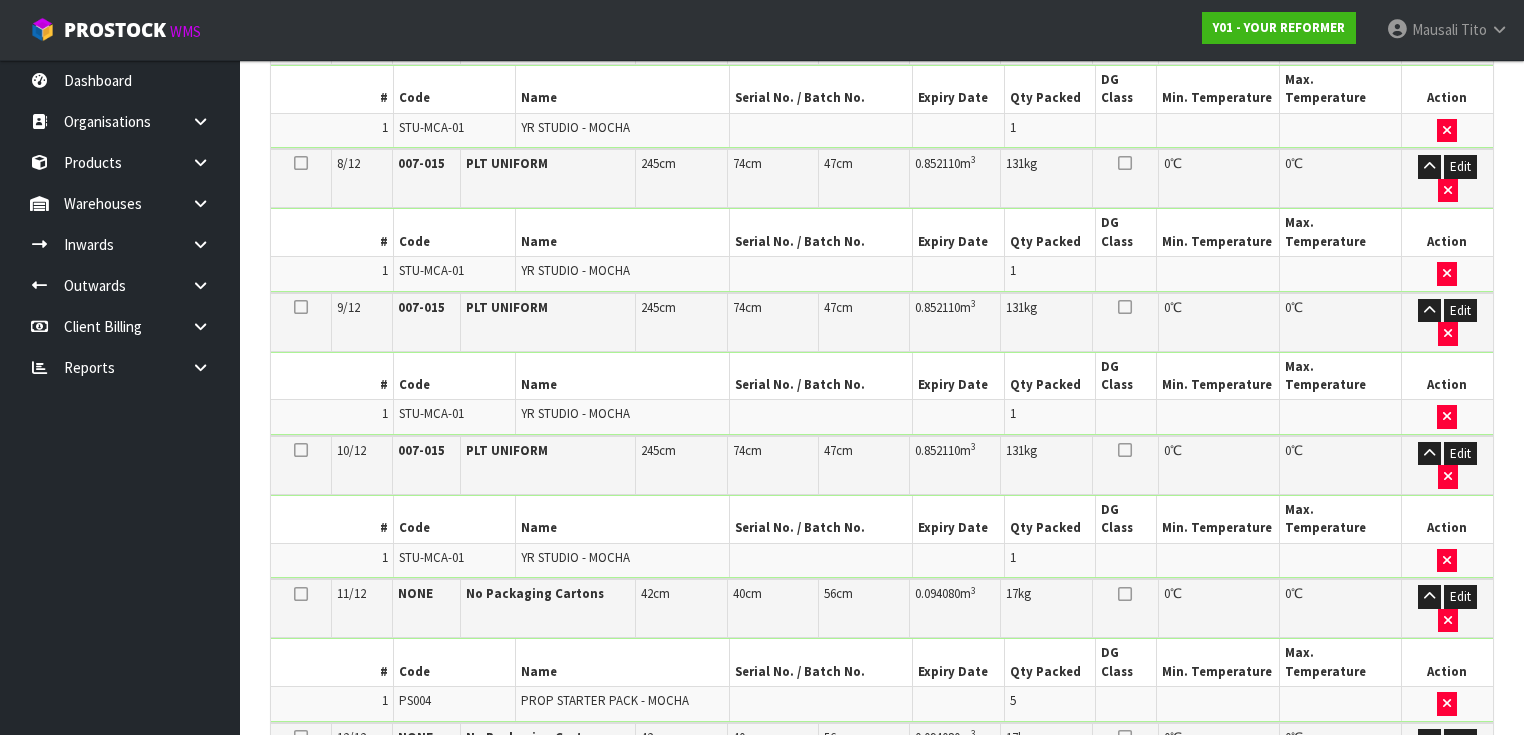scroll, scrollTop: 0, scrollLeft: 0, axis: both 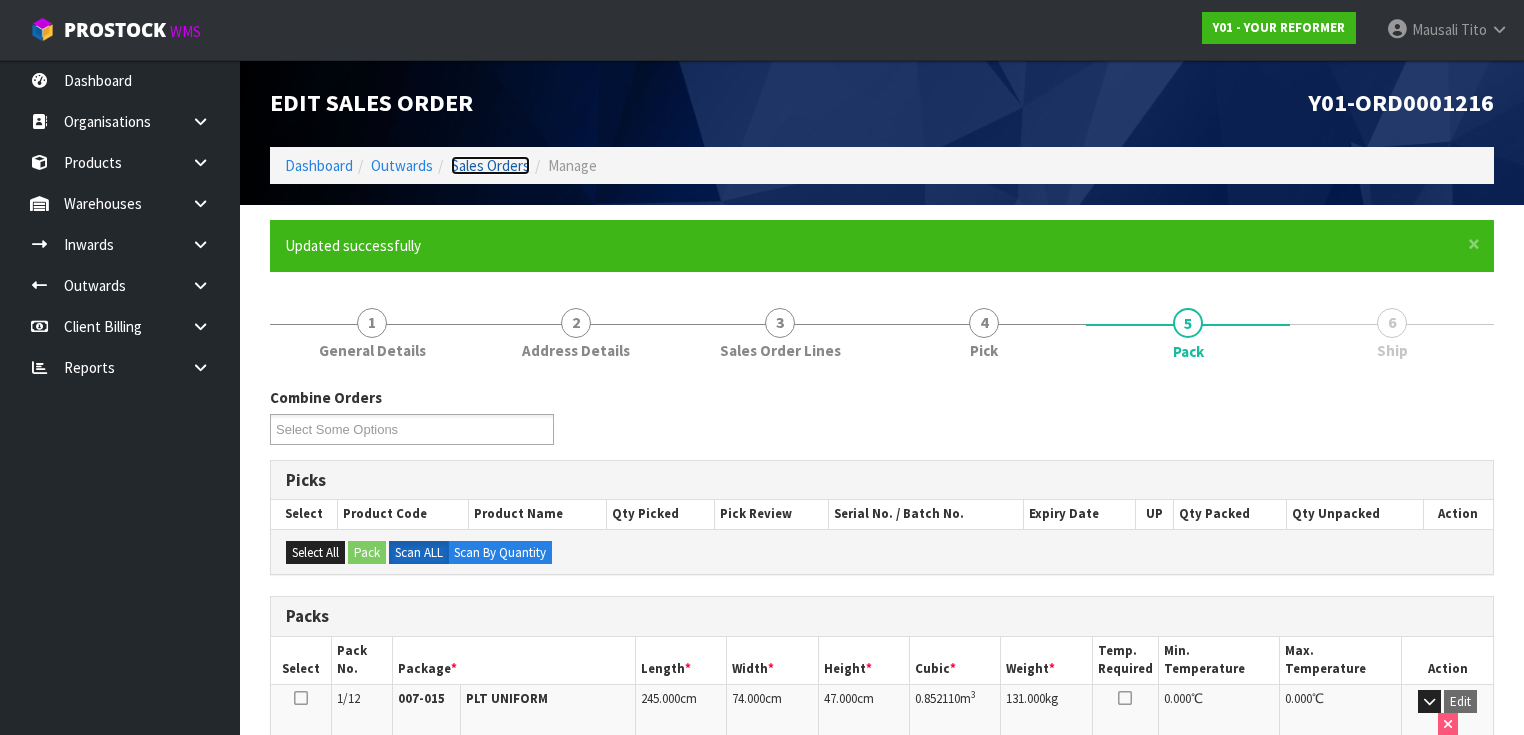 click on "Sales Orders" at bounding box center [490, 165] 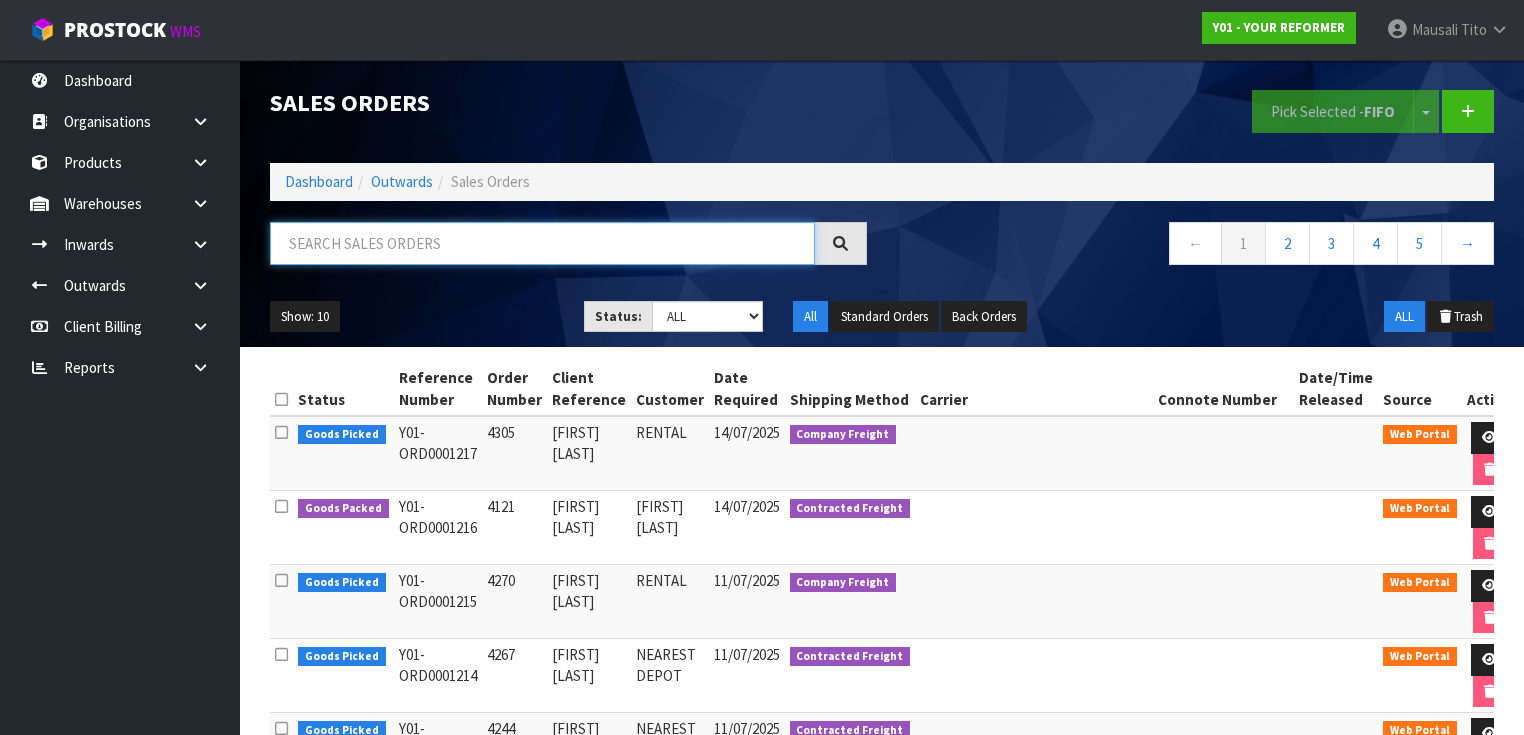 click at bounding box center [542, 243] 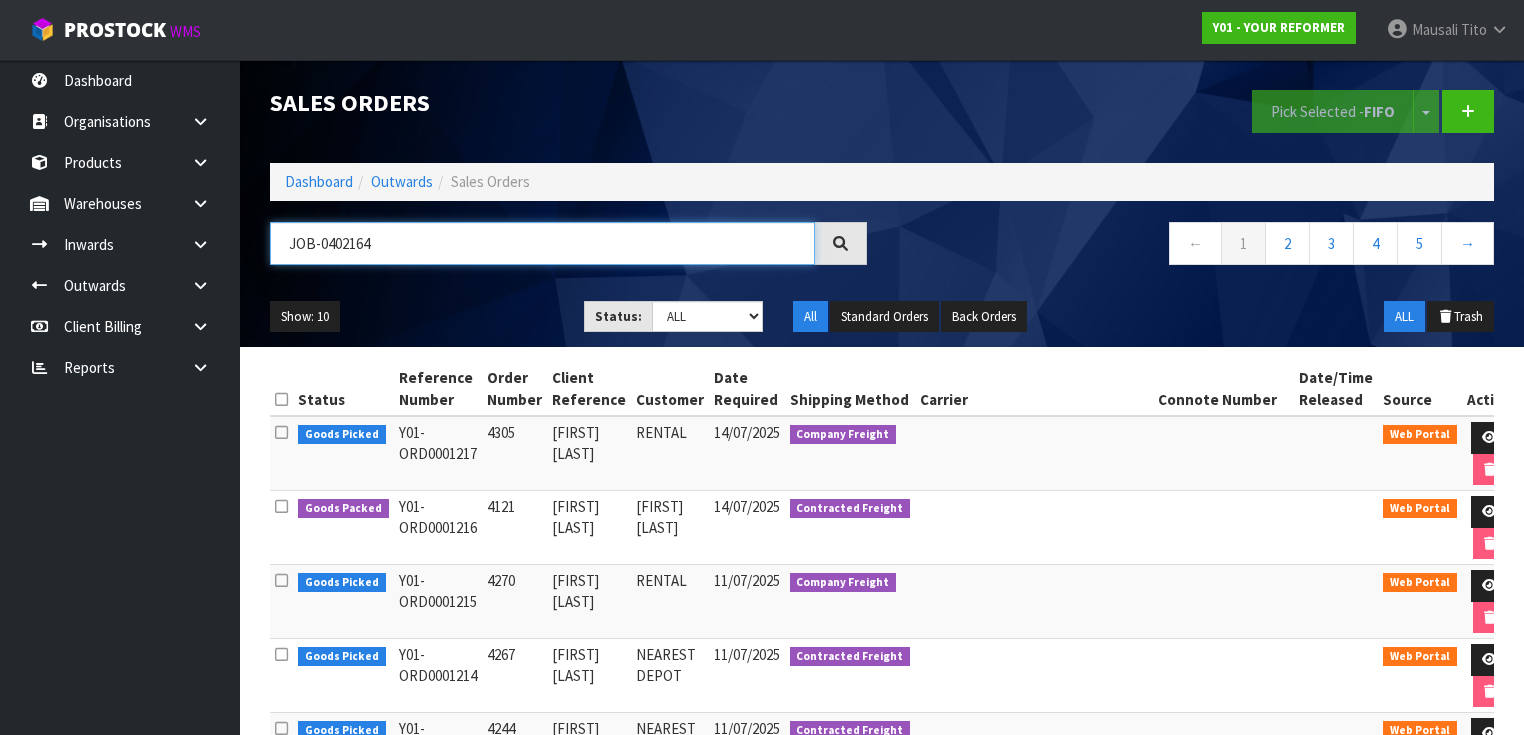 type on "JOB-0402164" 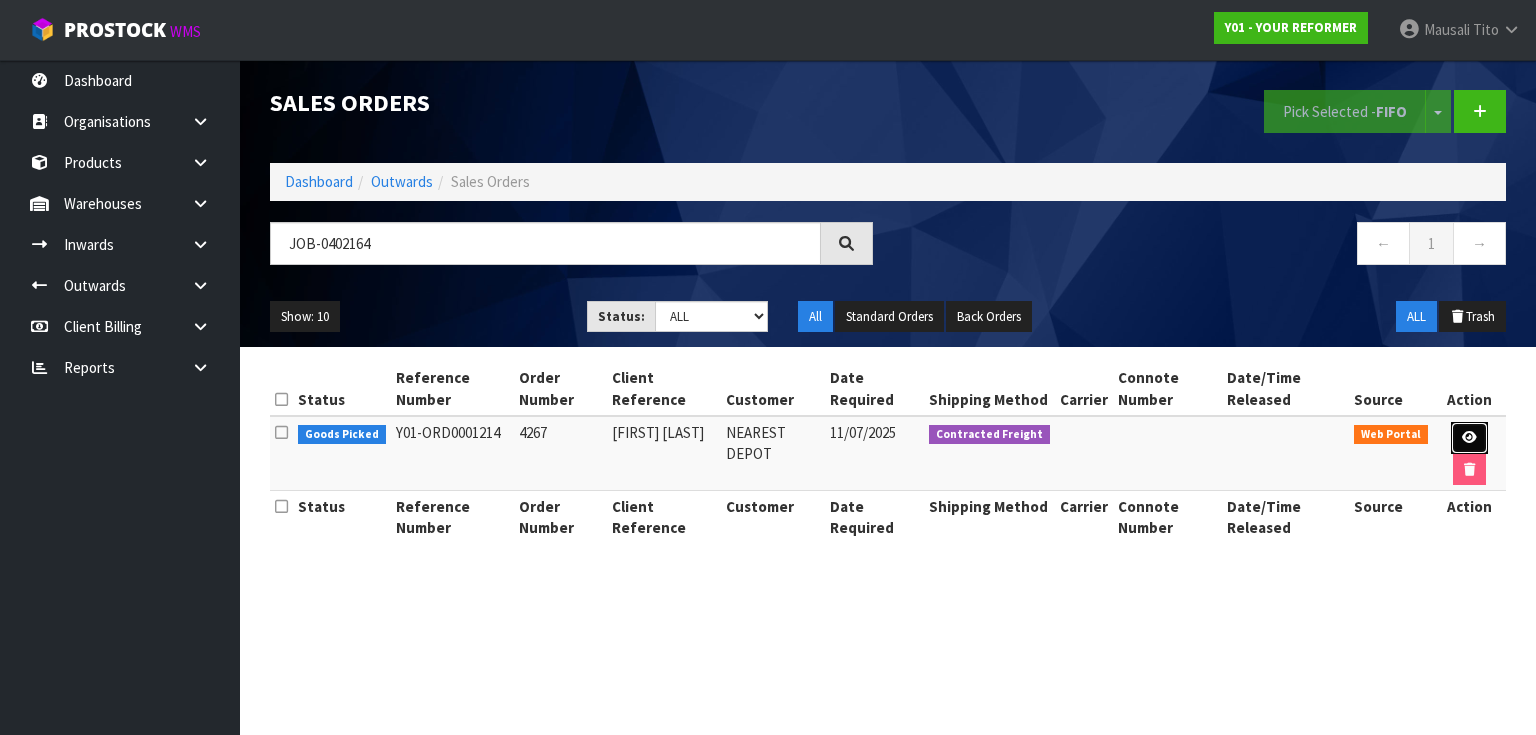 click at bounding box center (1469, 437) 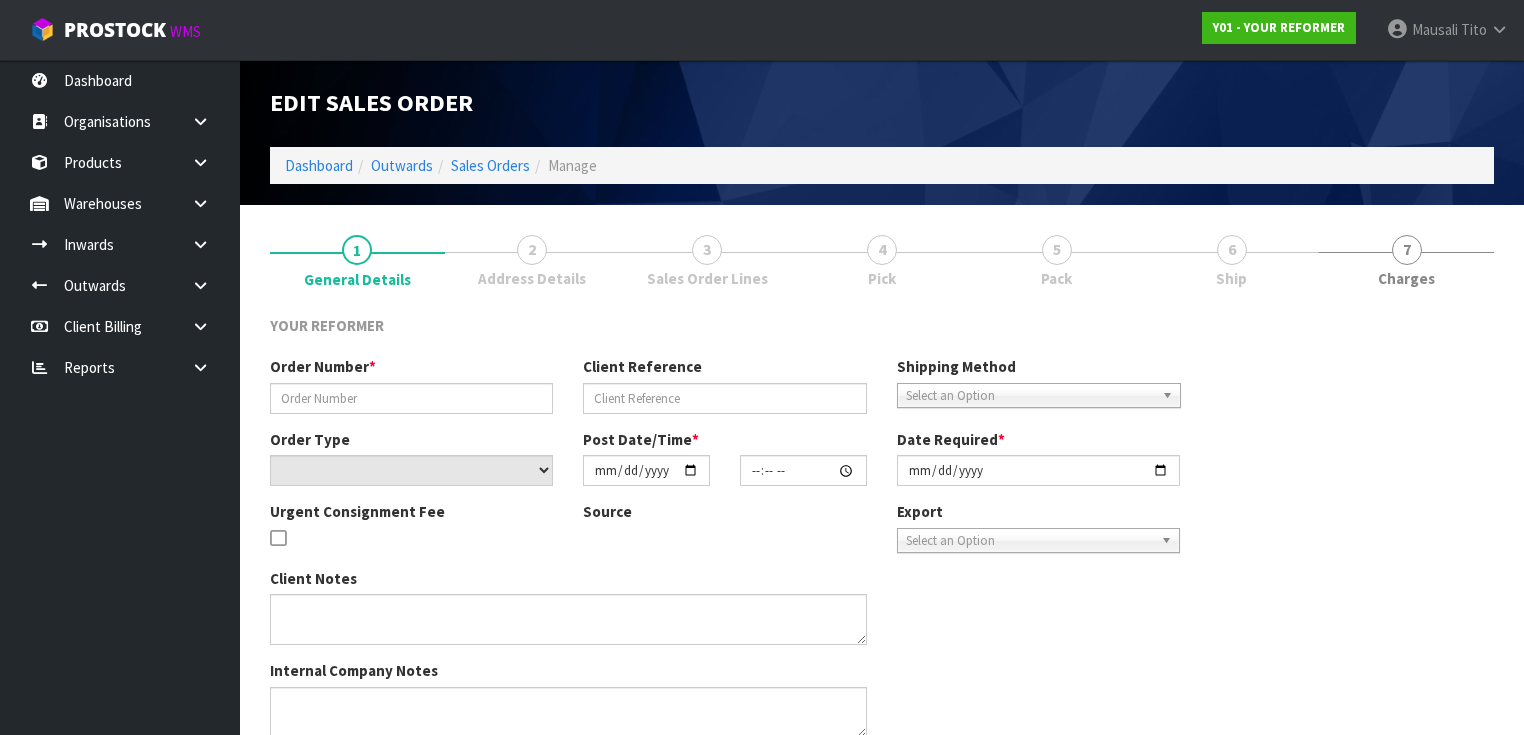 type on "4267" 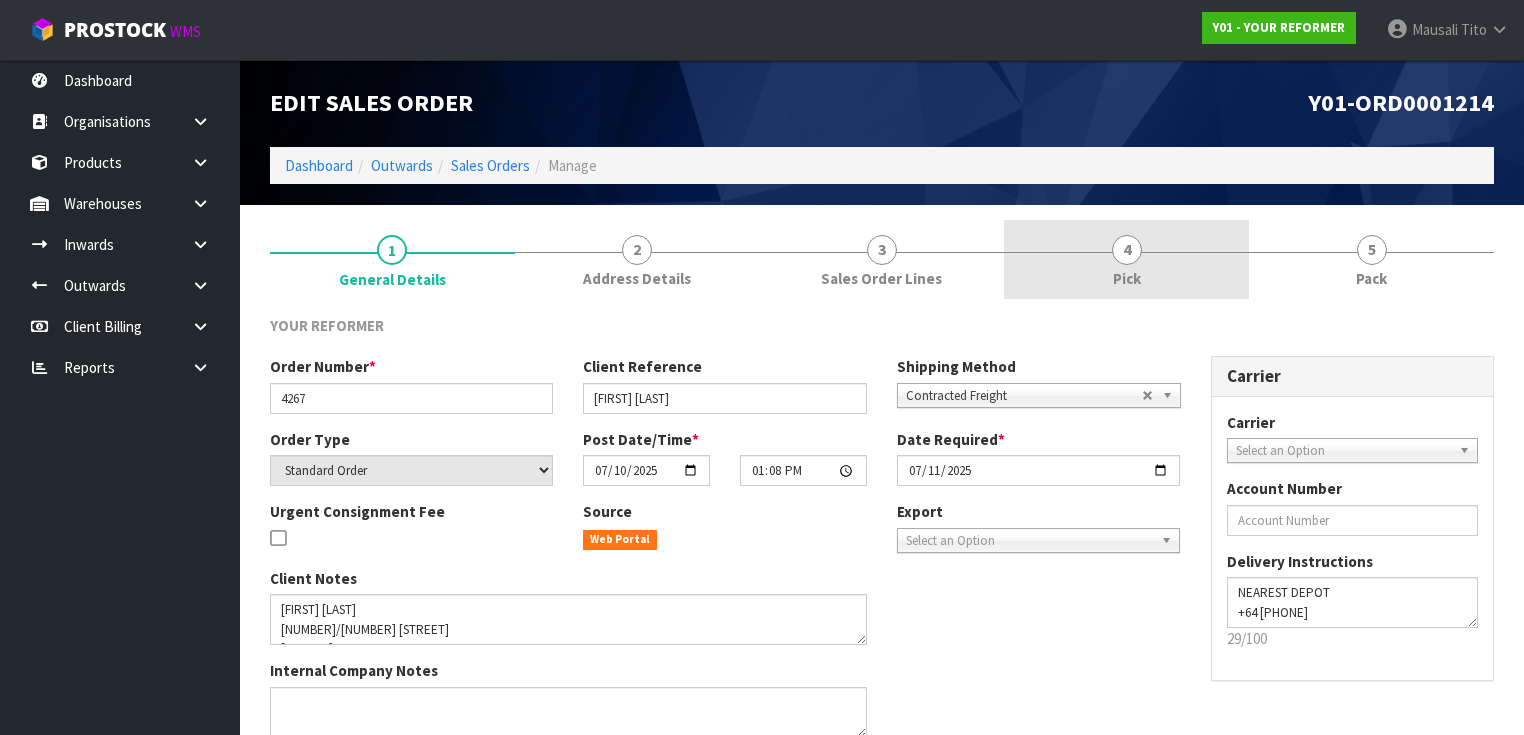click on "4
Pick" at bounding box center [1126, 259] 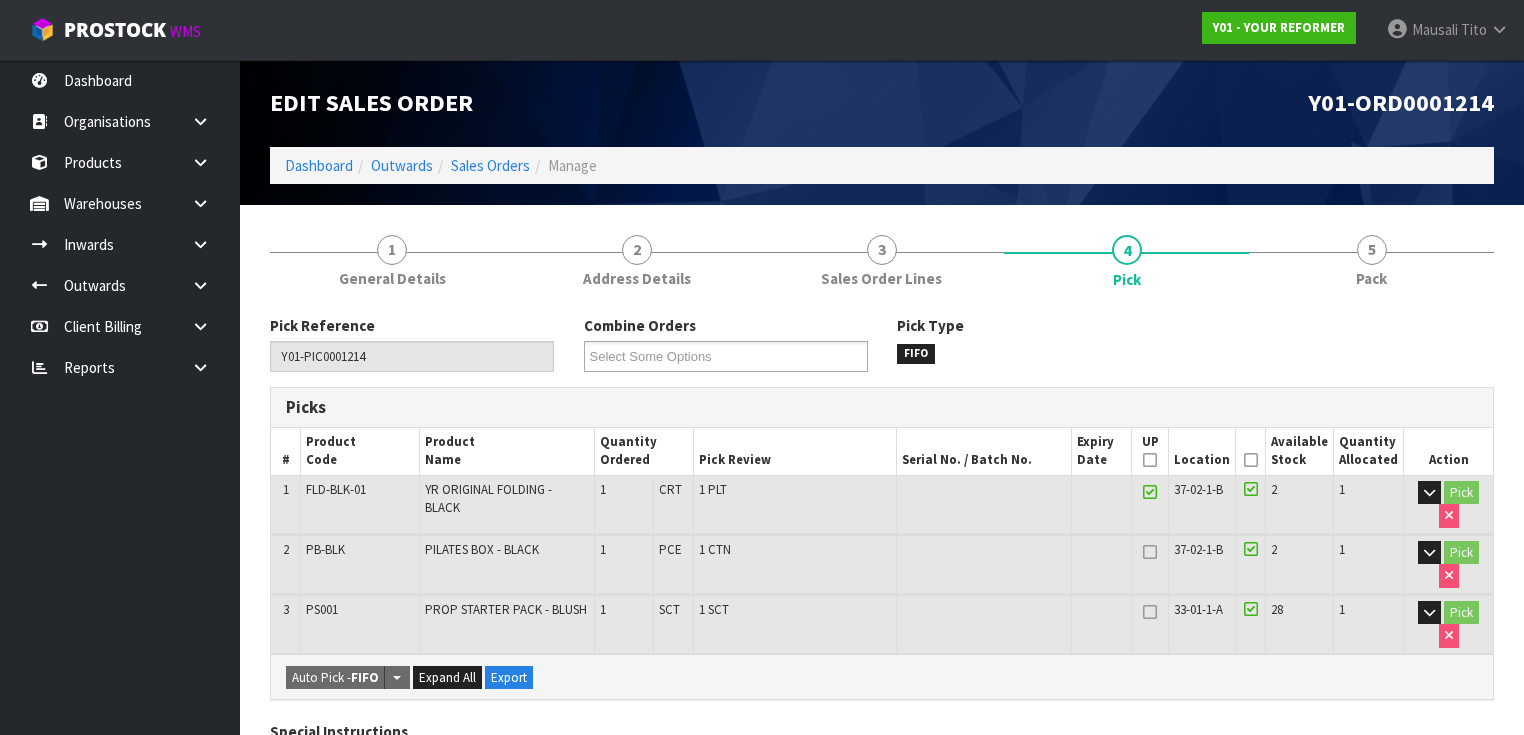 click at bounding box center (1251, 460) 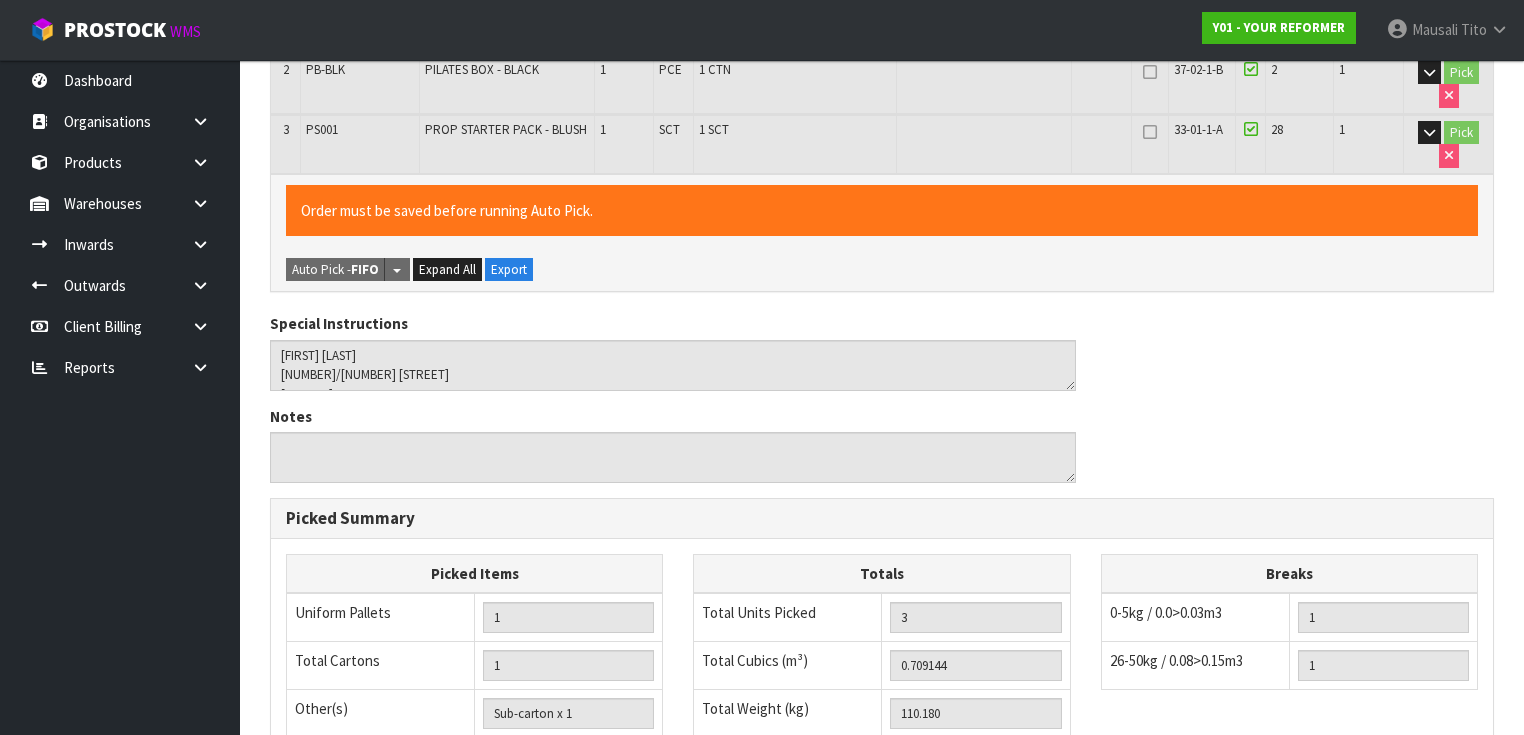 scroll, scrollTop: 784, scrollLeft: 0, axis: vertical 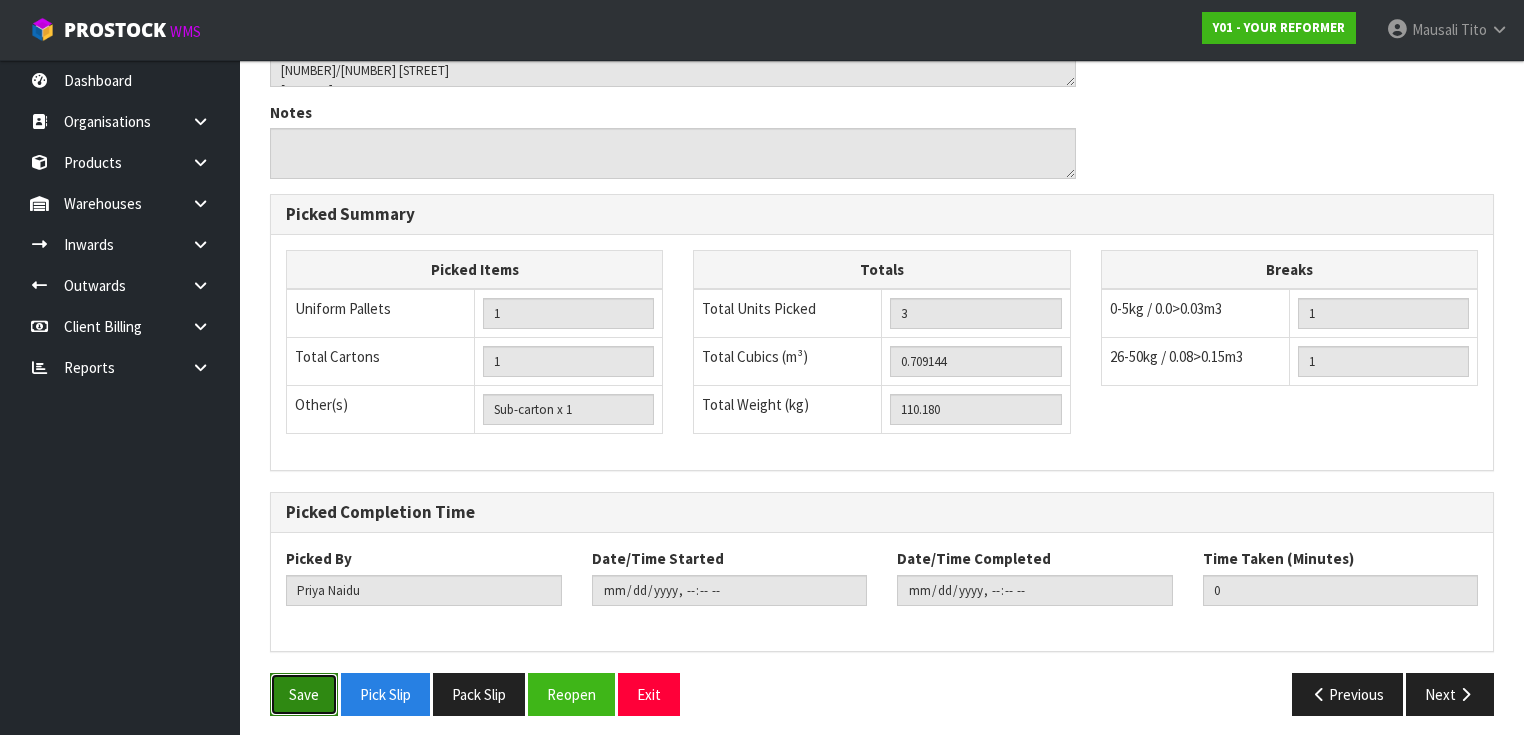 click on "Save" at bounding box center (304, 694) 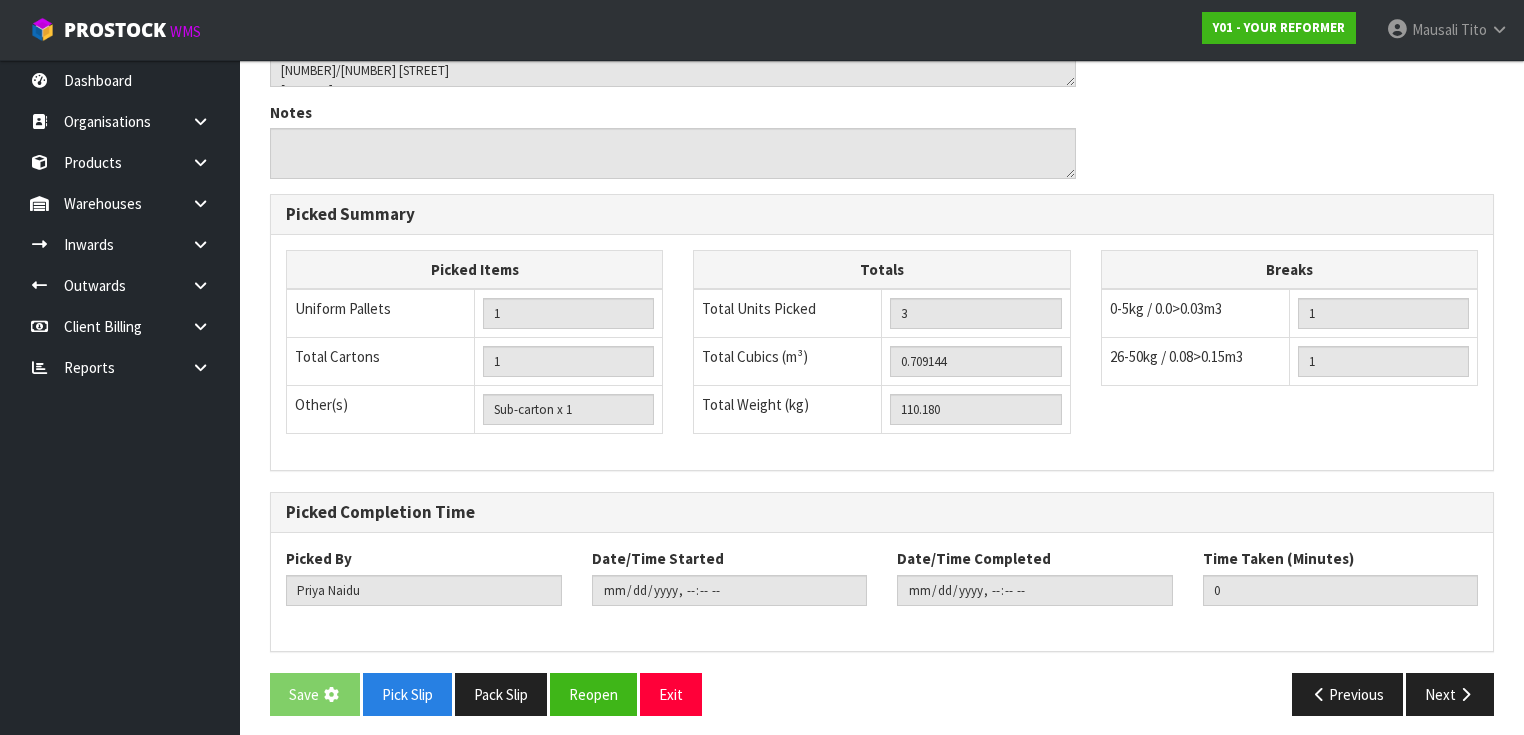 scroll, scrollTop: 0, scrollLeft: 0, axis: both 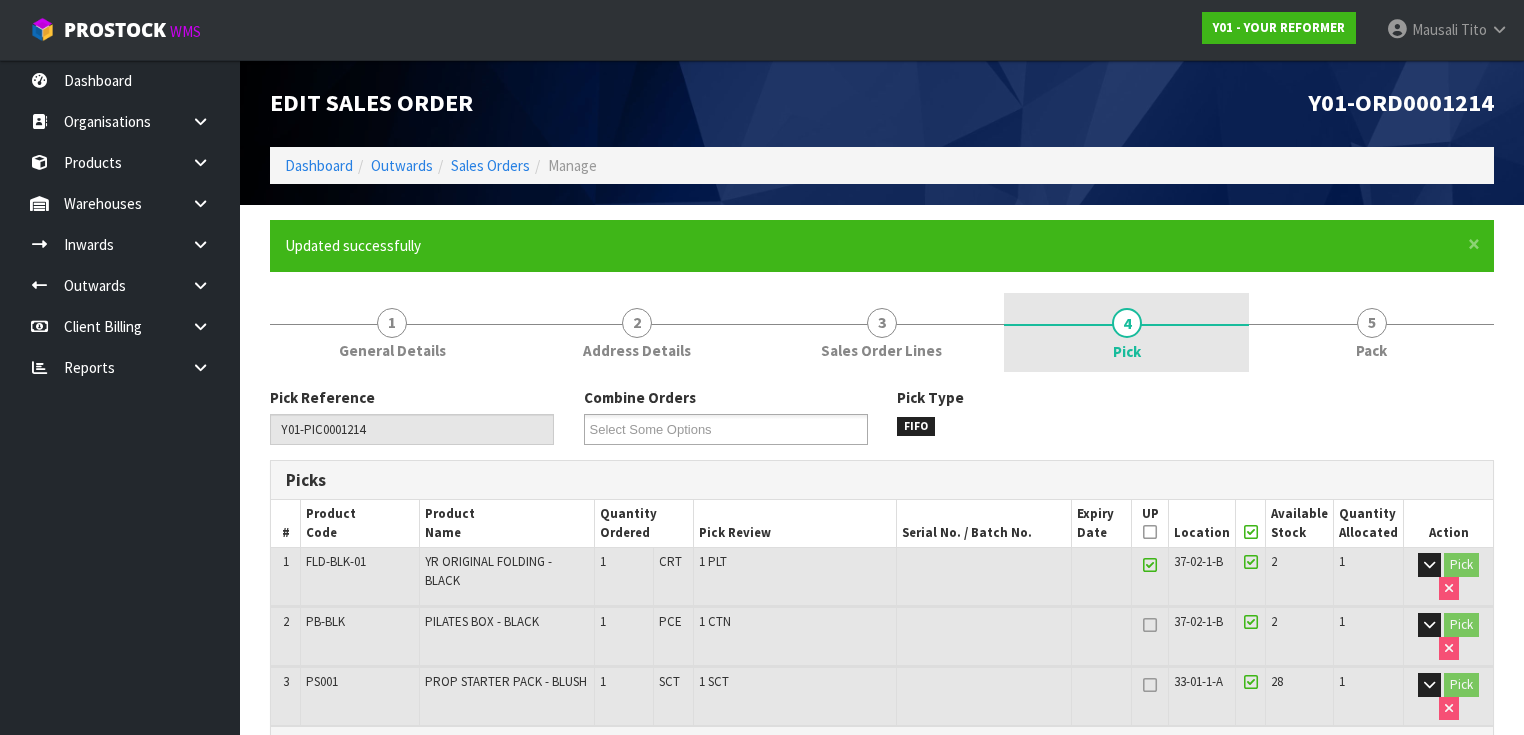 type on "Mausali Tito" 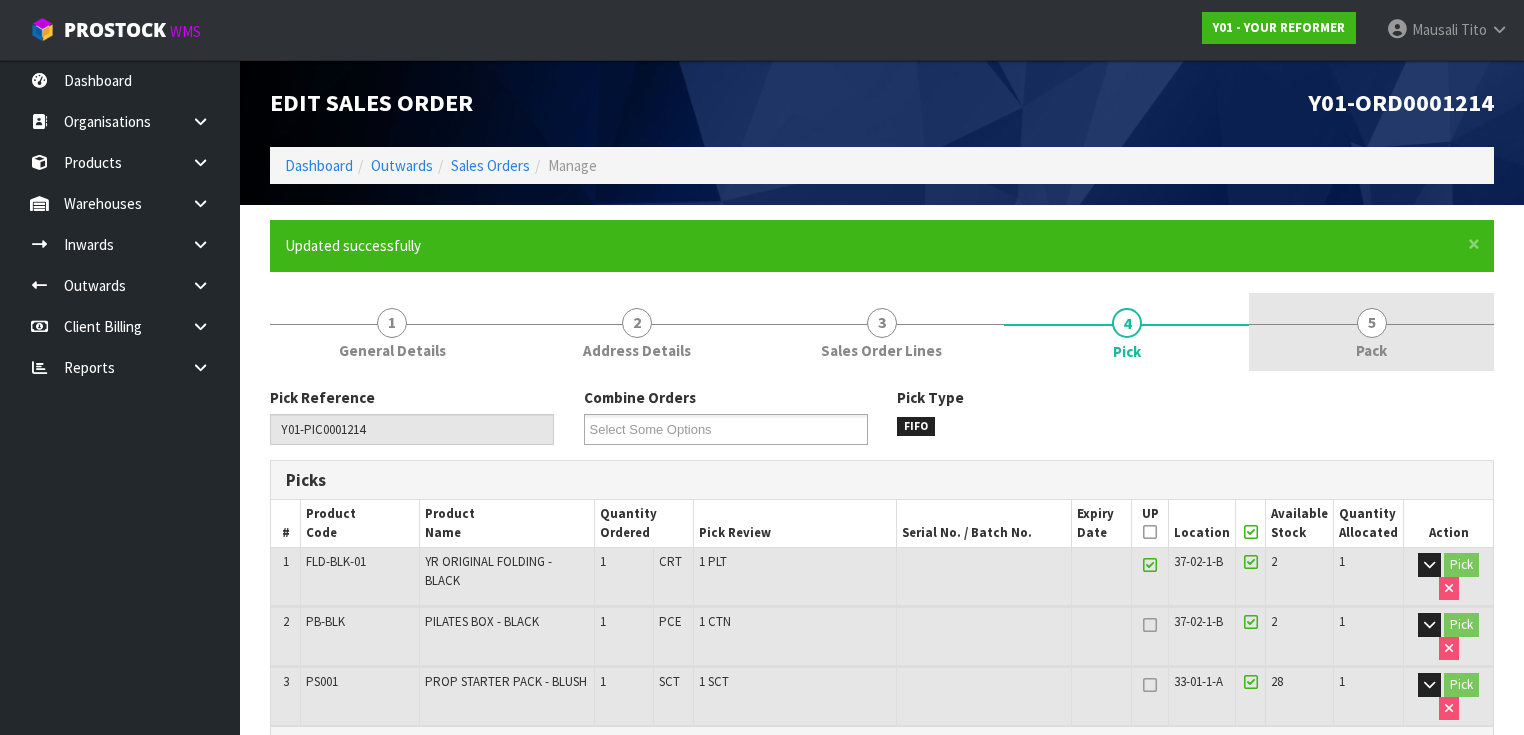 click on "5
Pack" at bounding box center [1371, 332] 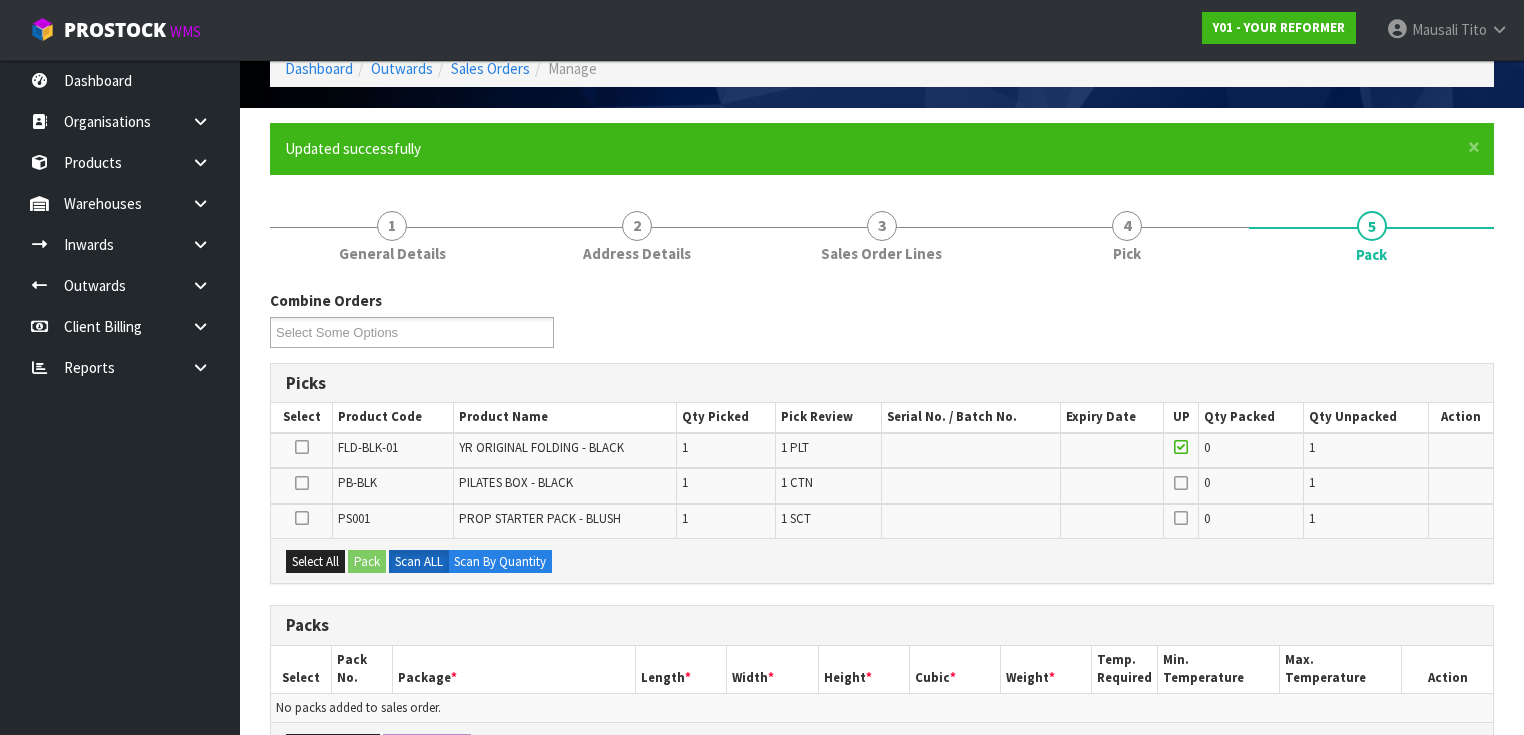 scroll, scrollTop: 160, scrollLeft: 0, axis: vertical 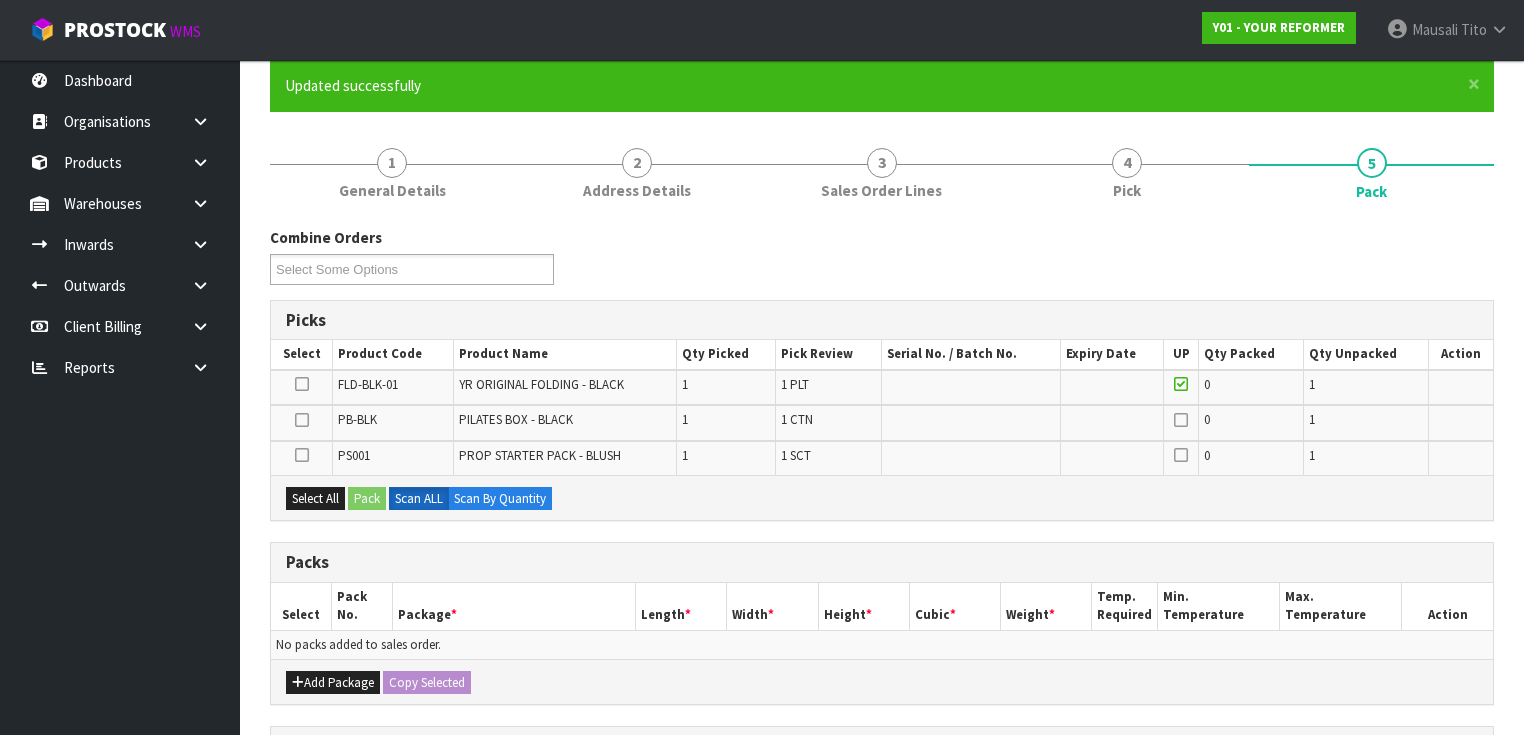 click at bounding box center [302, 384] 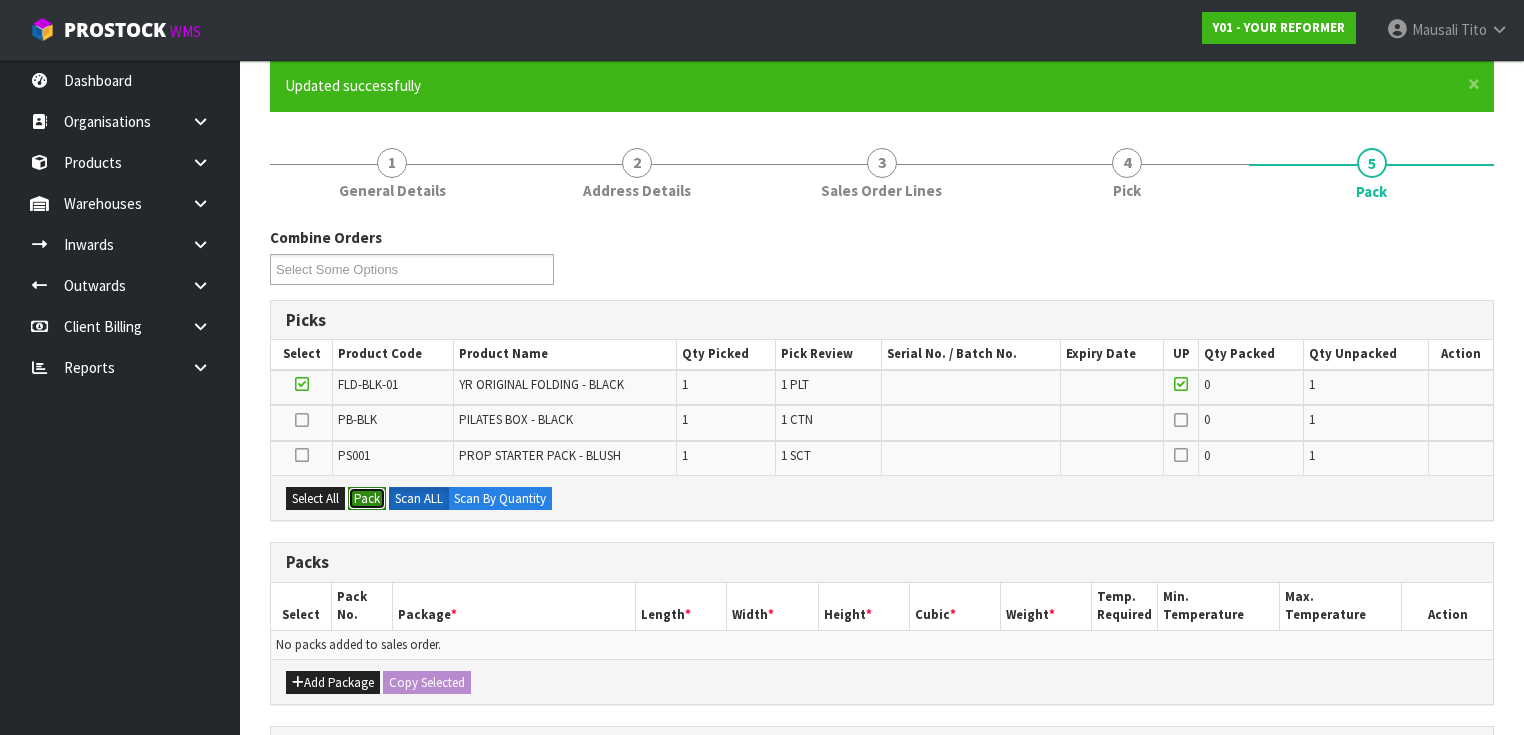 click on "Pack" at bounding box center (367, 499) 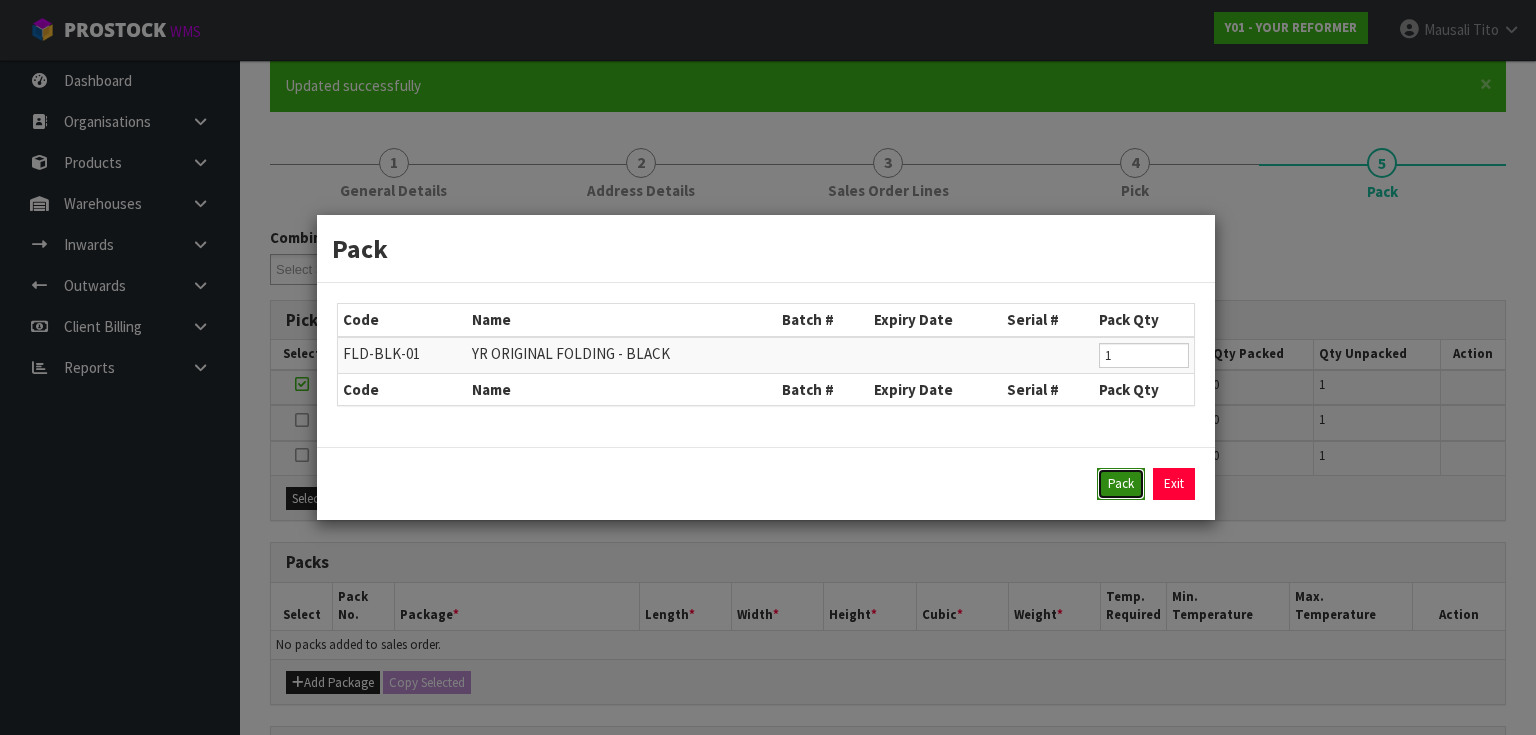 click on "Pack" at bounding box center (1121, 484) 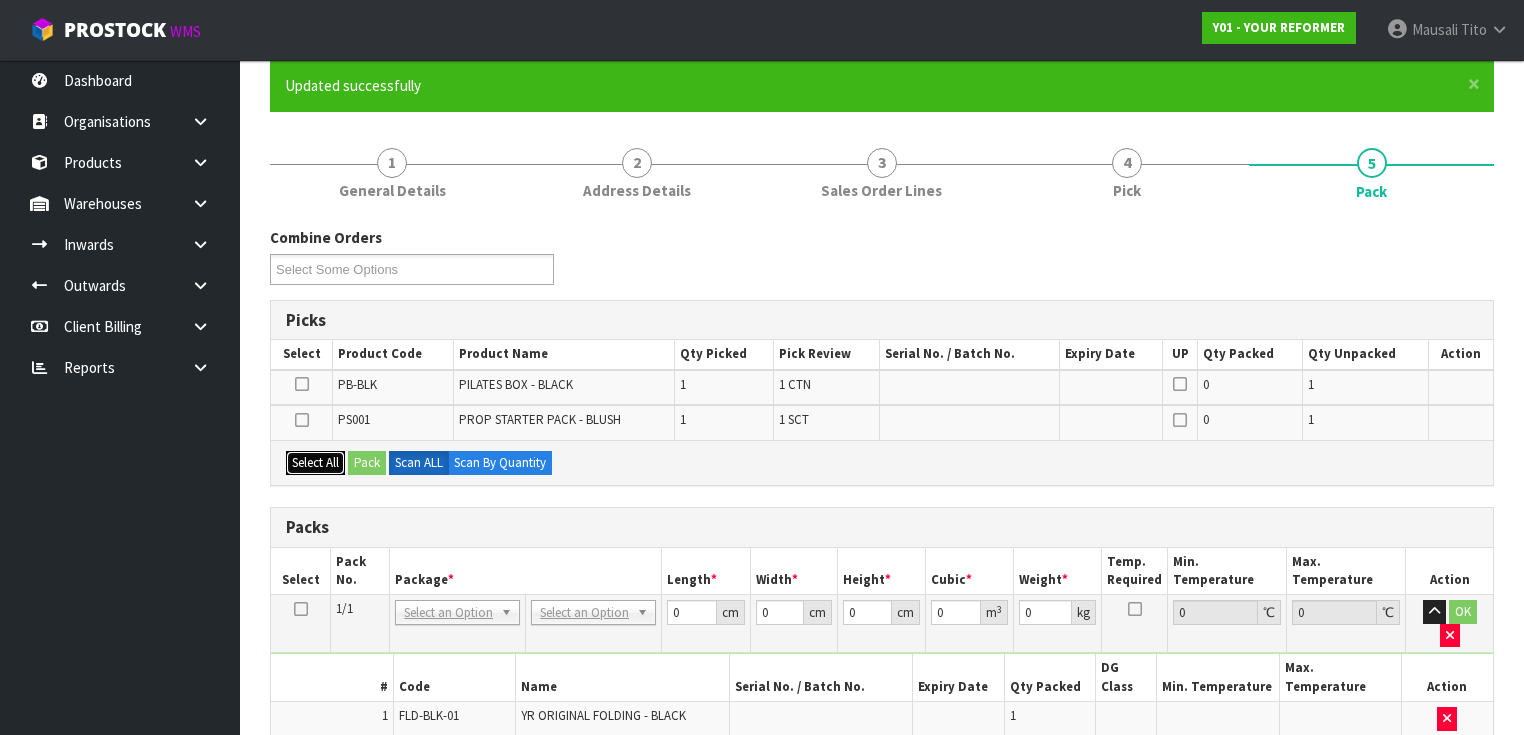 click on "Select All" at bounding box center [315, 463] 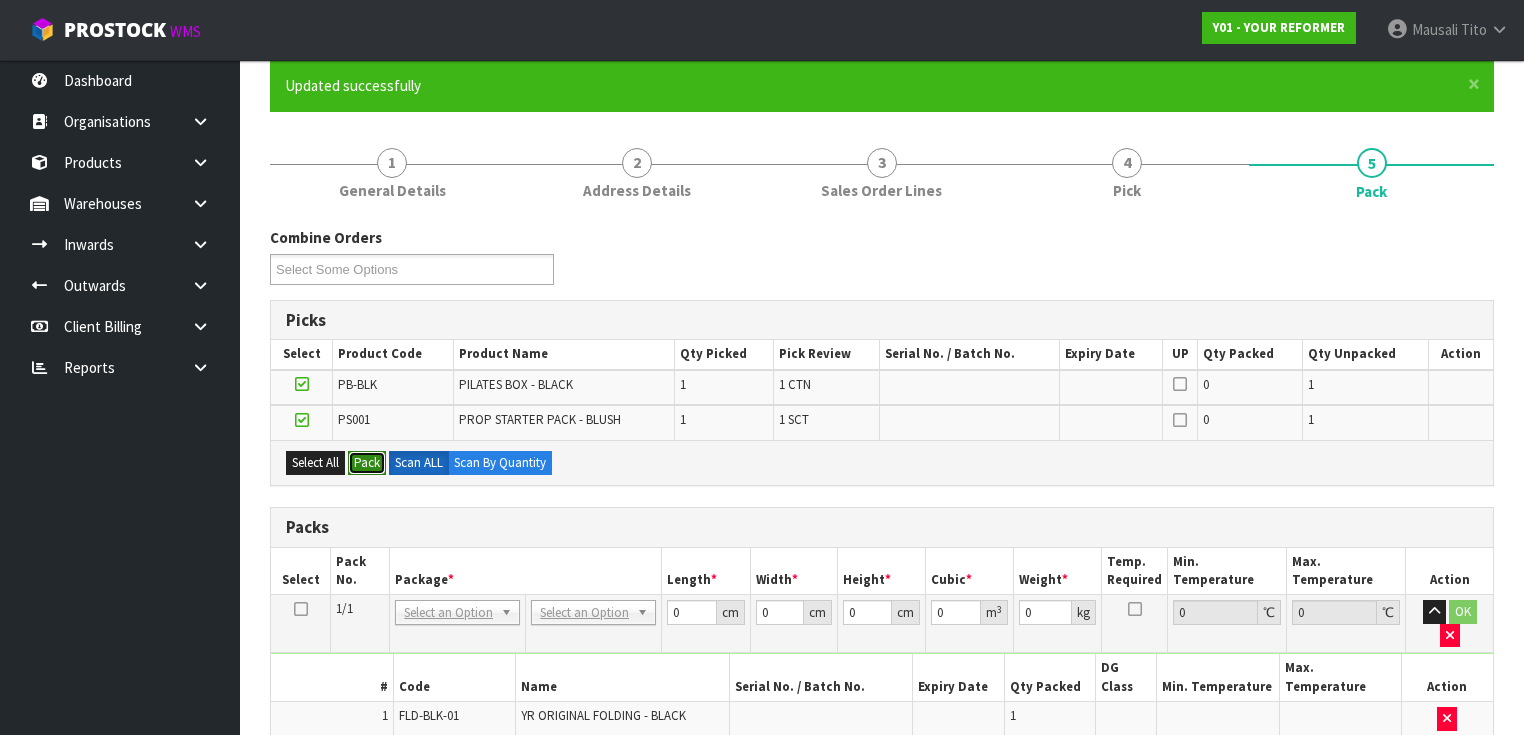 click on "Pack" at bounding box center [367, 463] 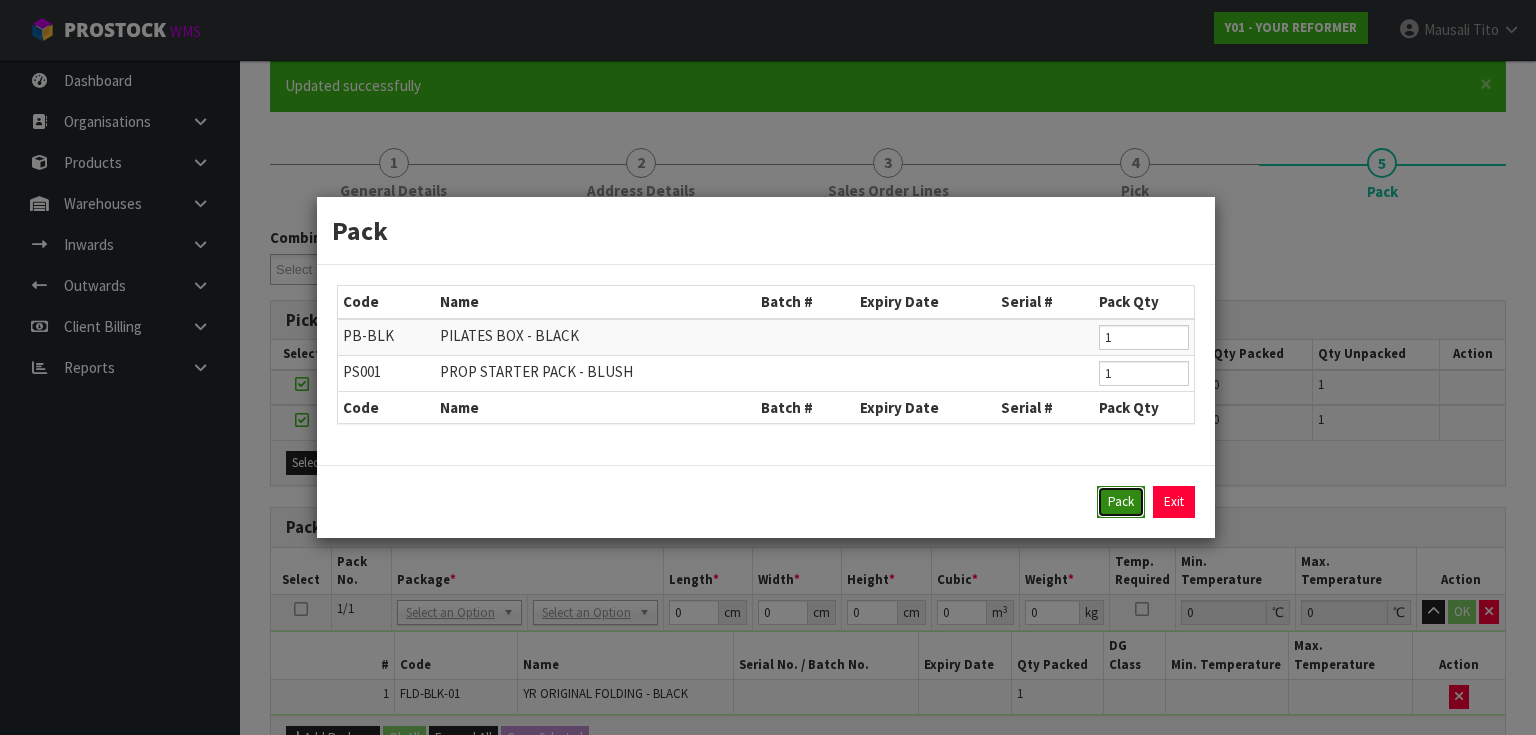 click on "Pack" at bounding box center (1121, 502) 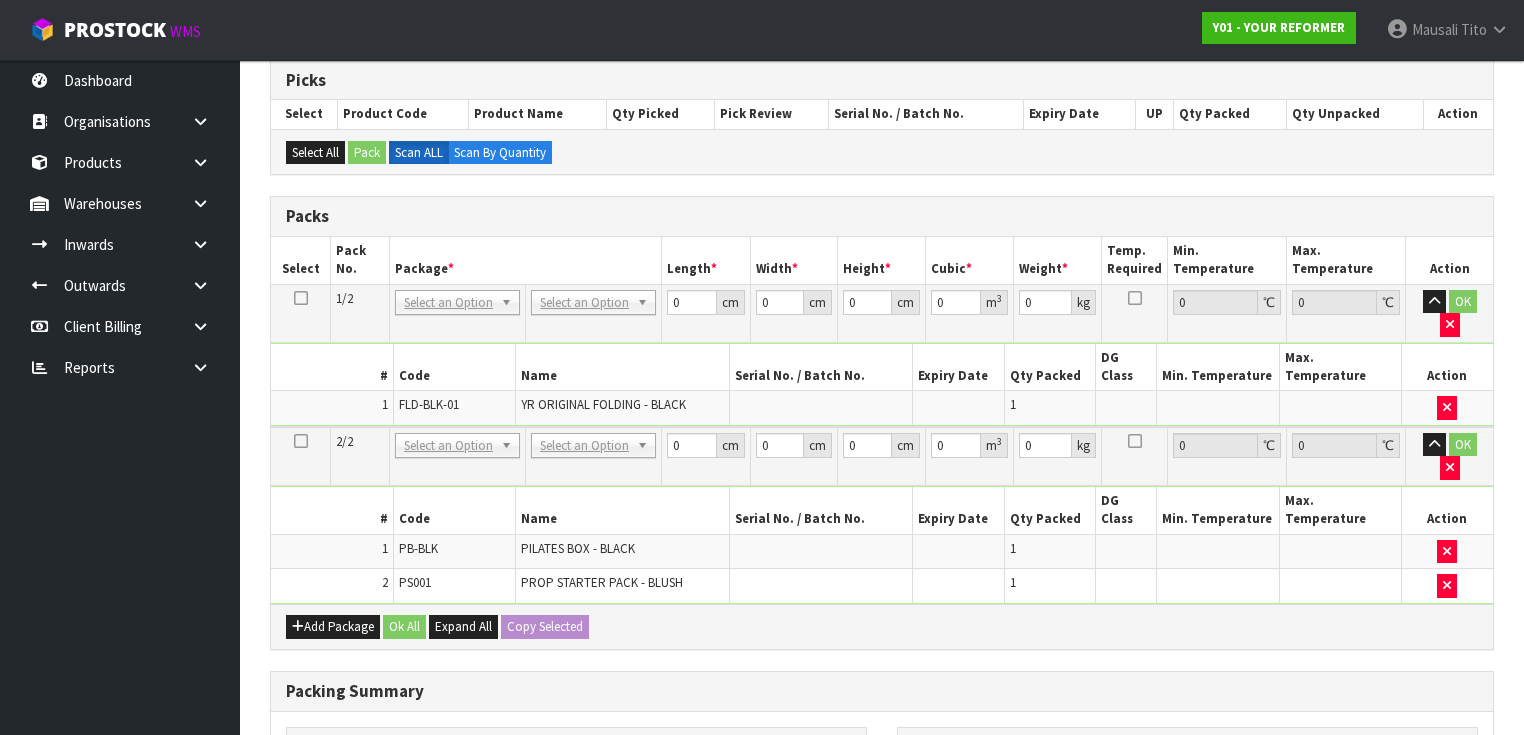 scroll, scrollTop: 480, scrollLeft: 0, axis: vertical 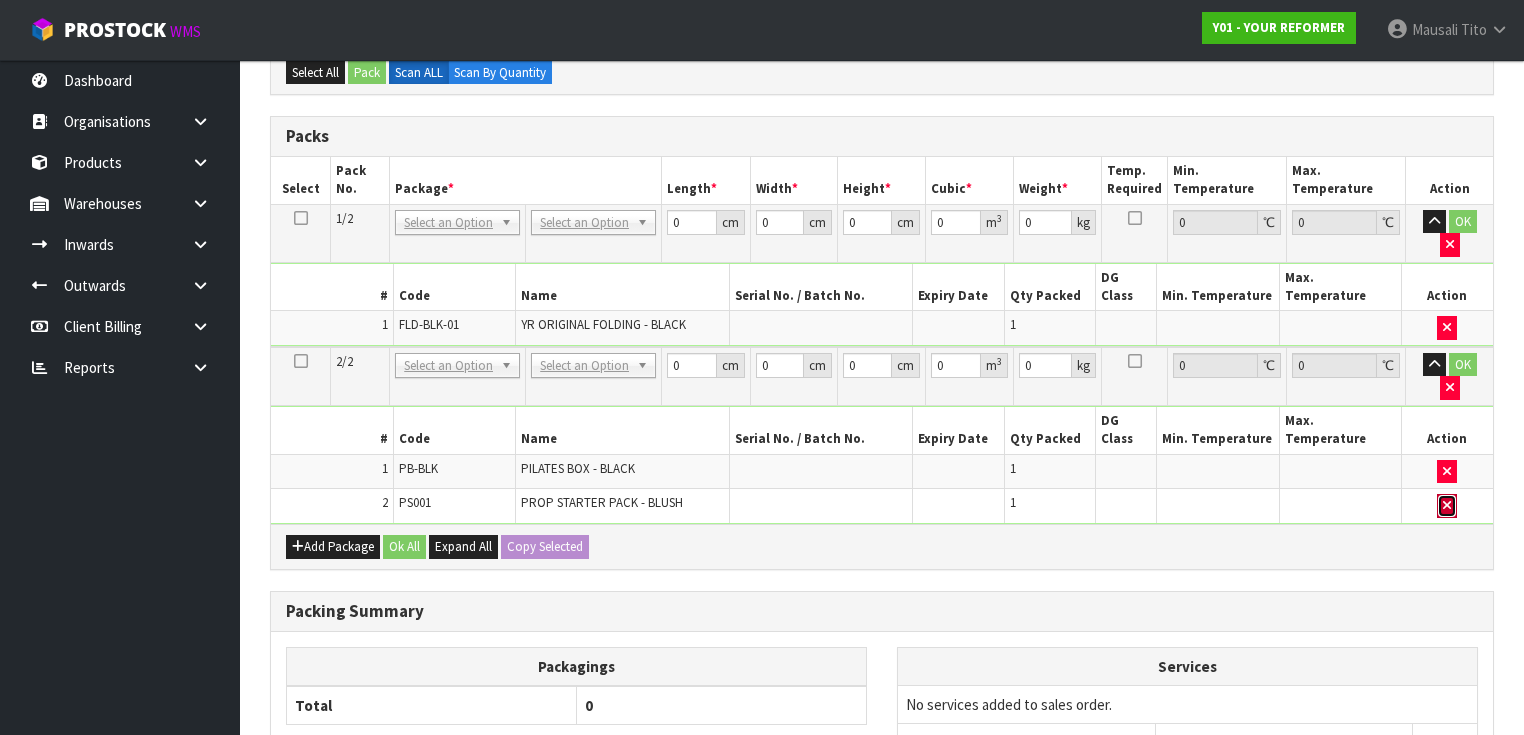 click at bounding box center (1447, 505) 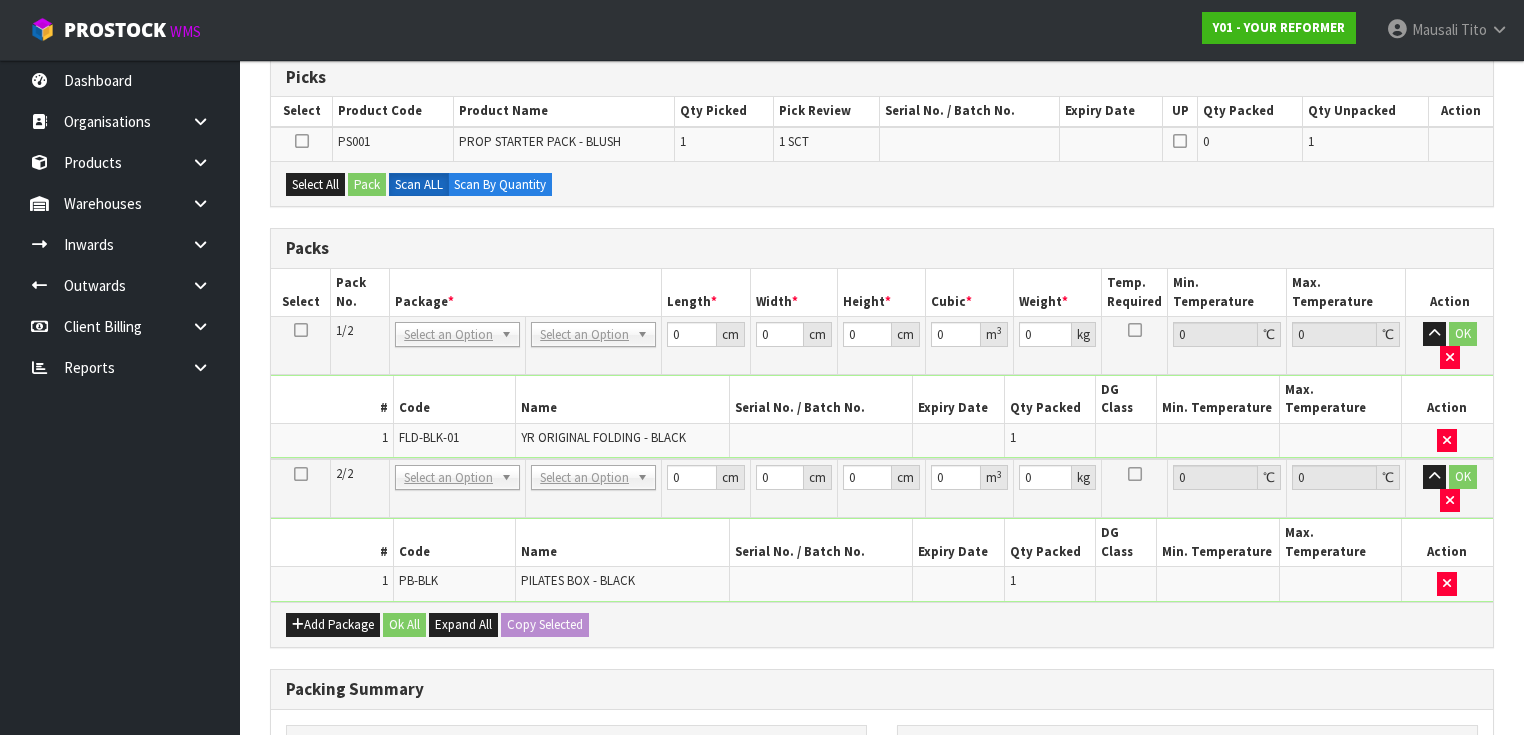 scroll, scrollTop: 240, scrollLeft: 0, axis: vertical 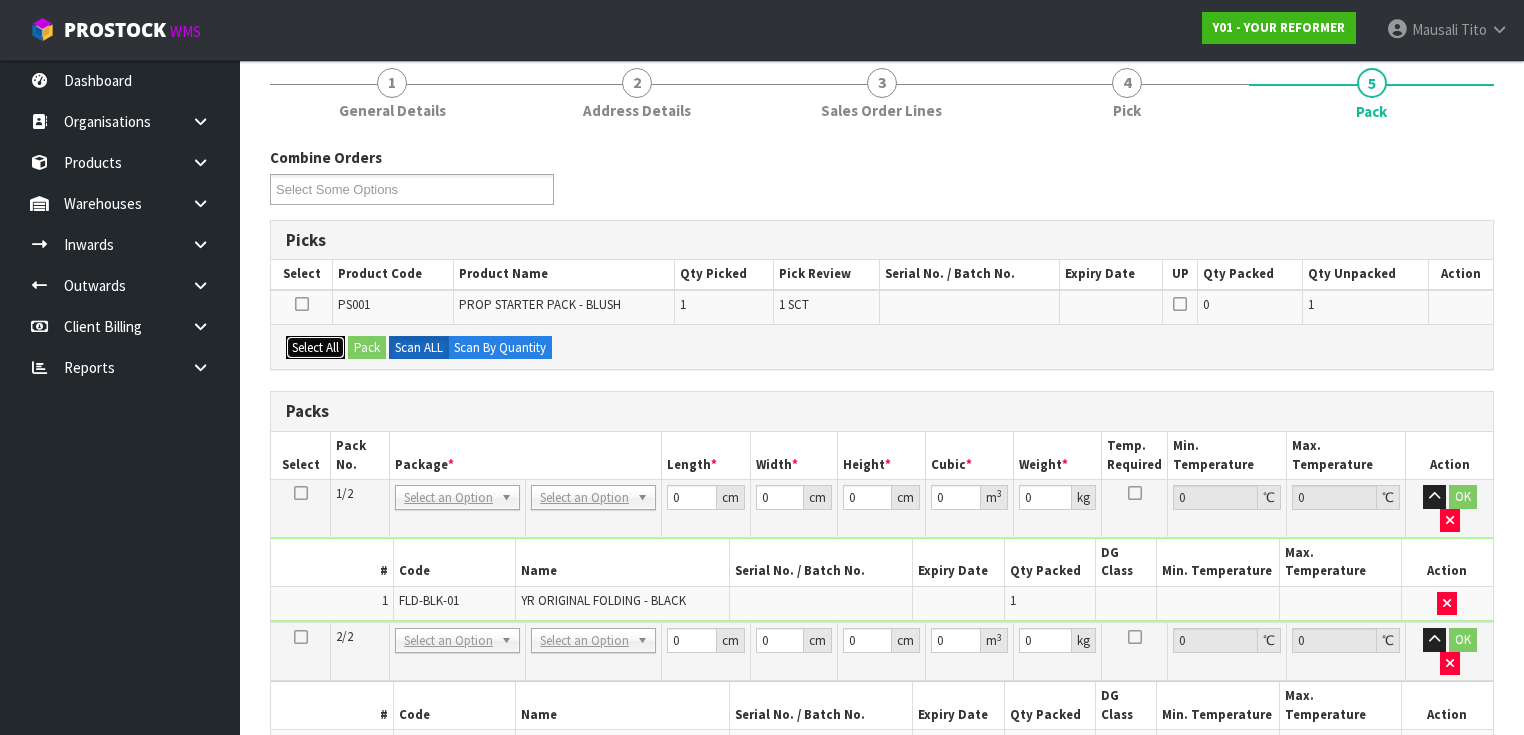 click on "Select All" at bounding box center (315, 348) 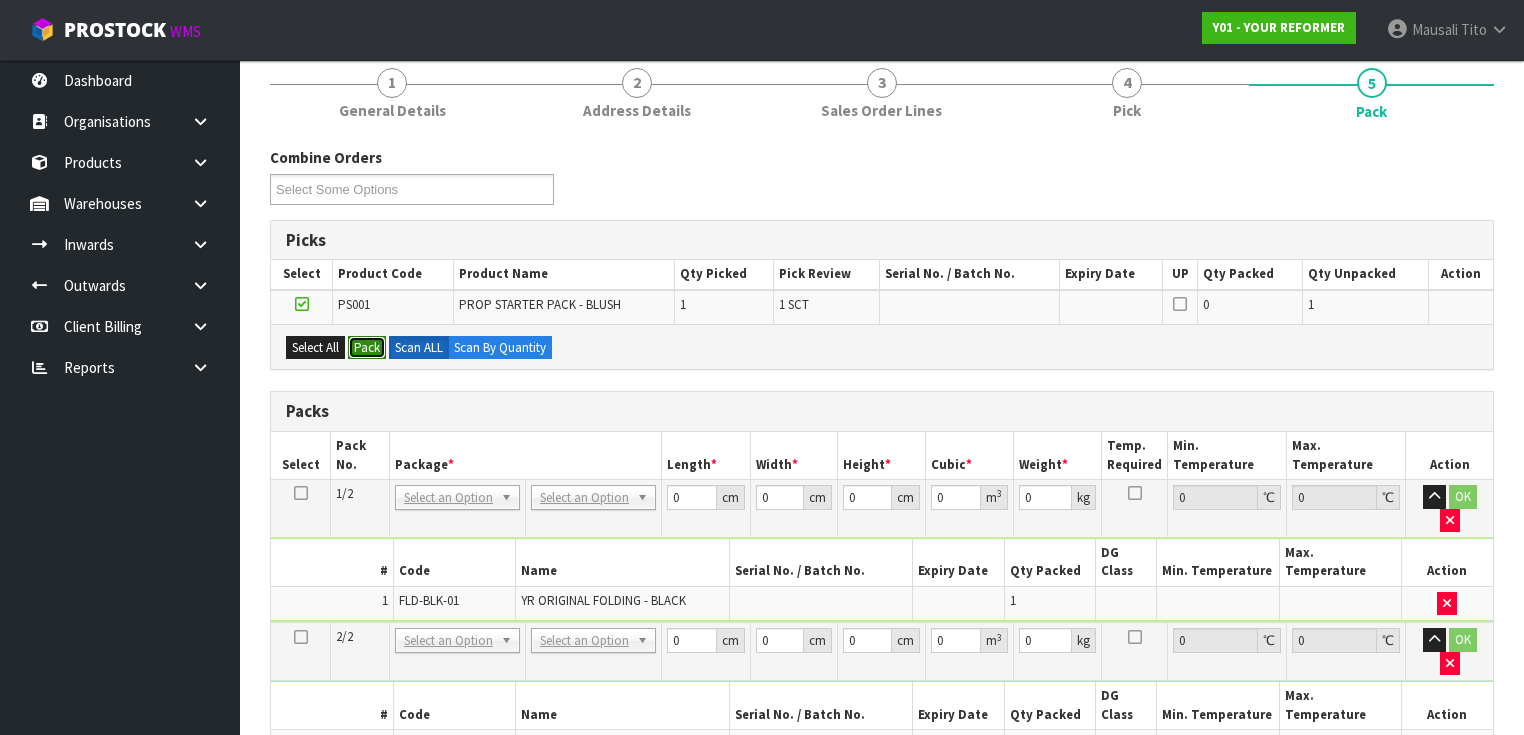click on "Pack" at bounding box center [367, 348] 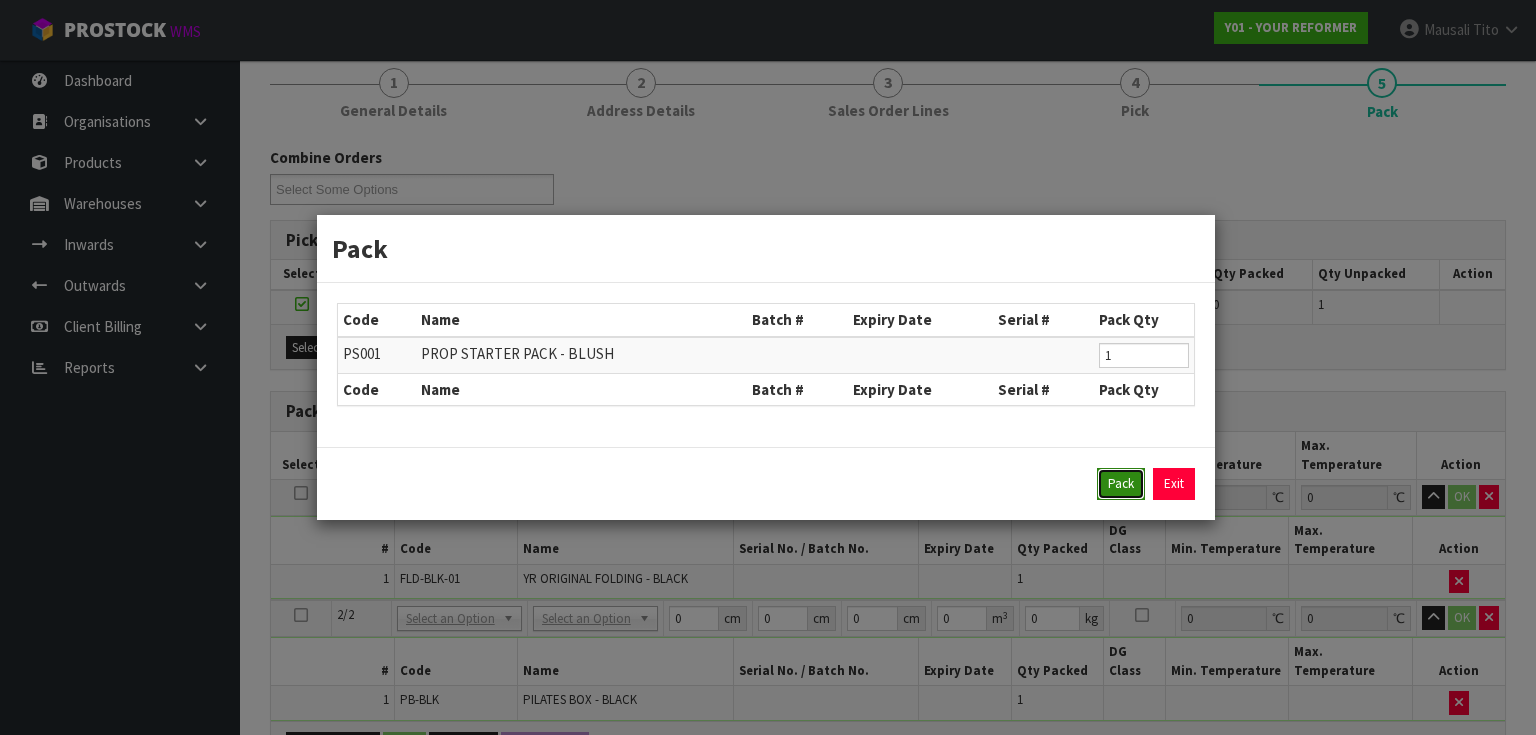 click on "Pack" at bounding box center [1121, 484] 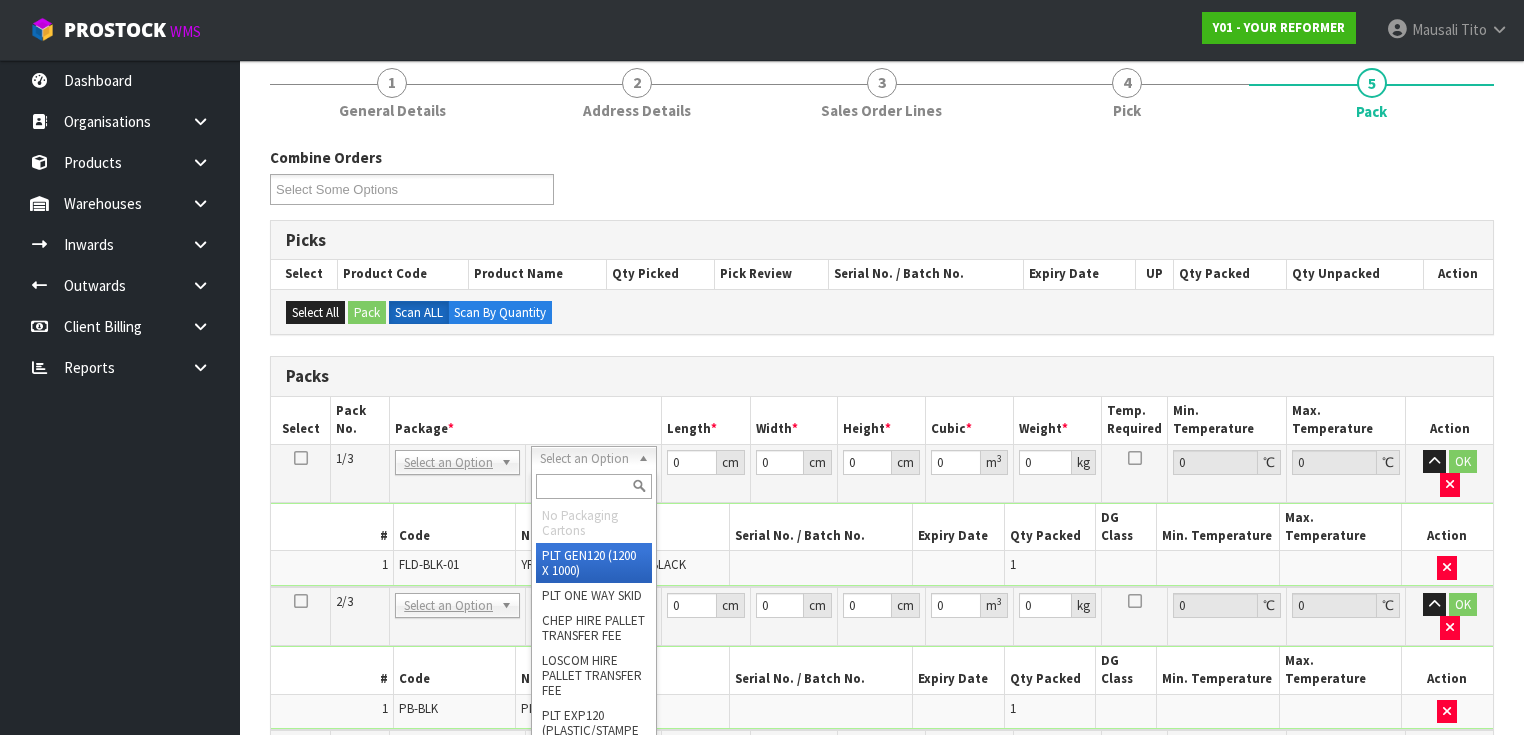 click at bounding box center [593, 486] 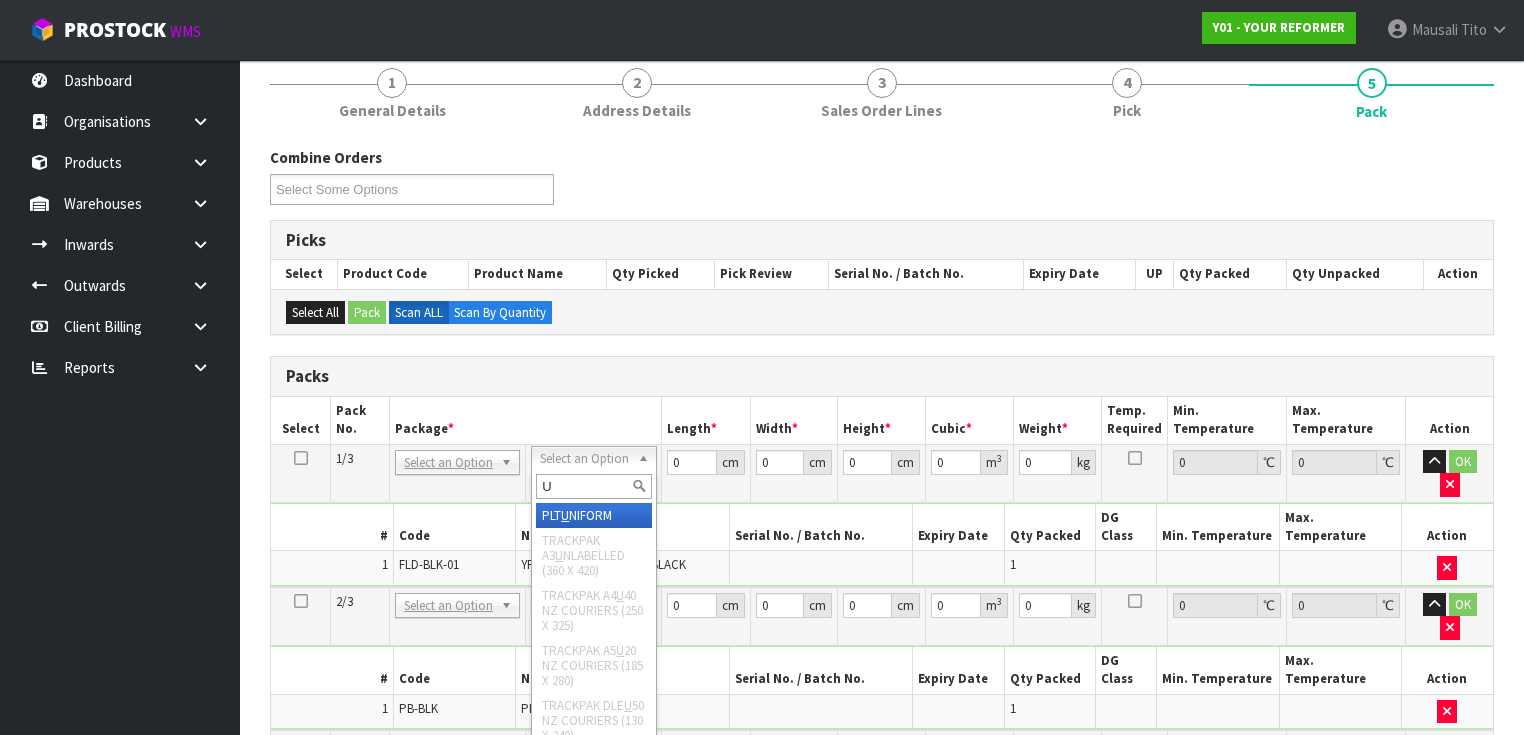 type on "U" 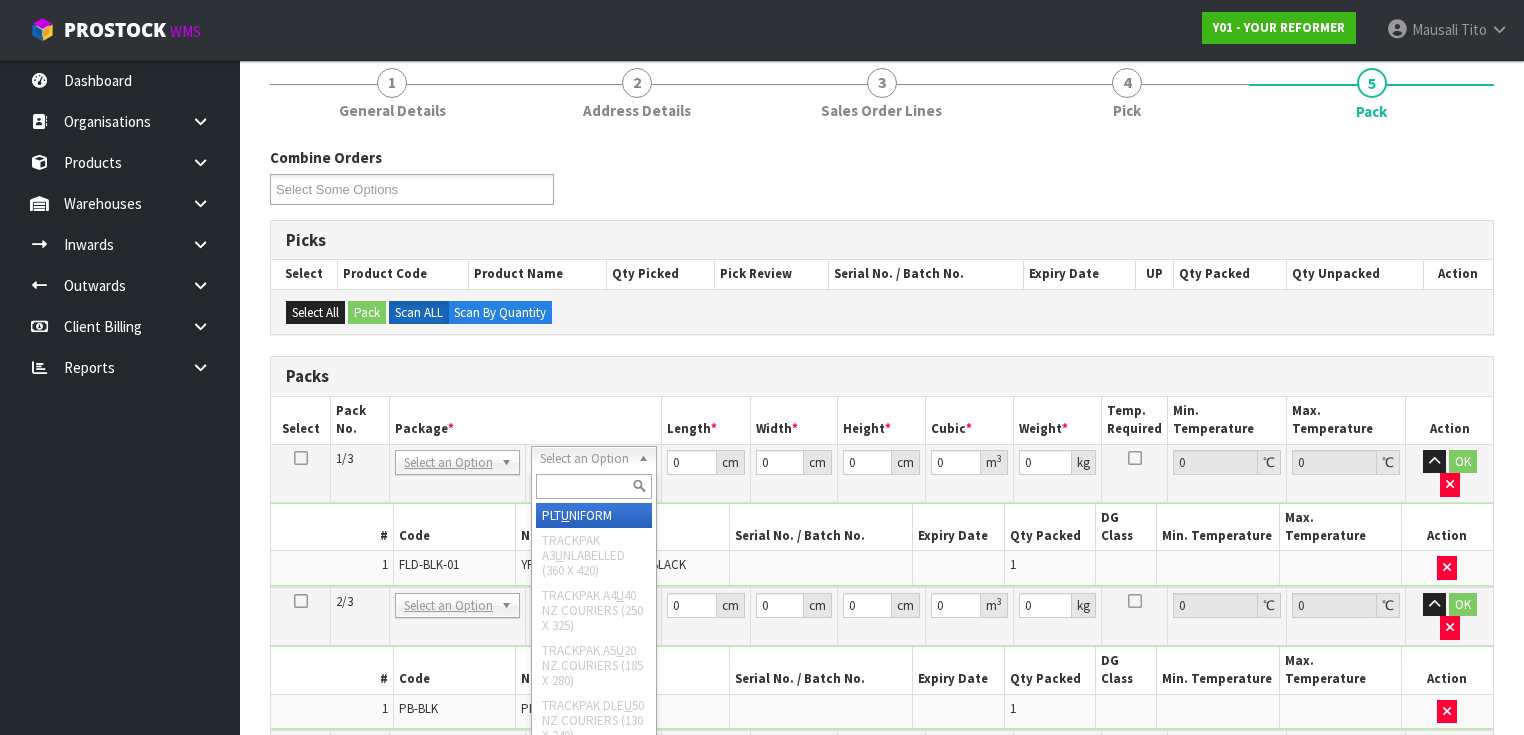 type on "99" 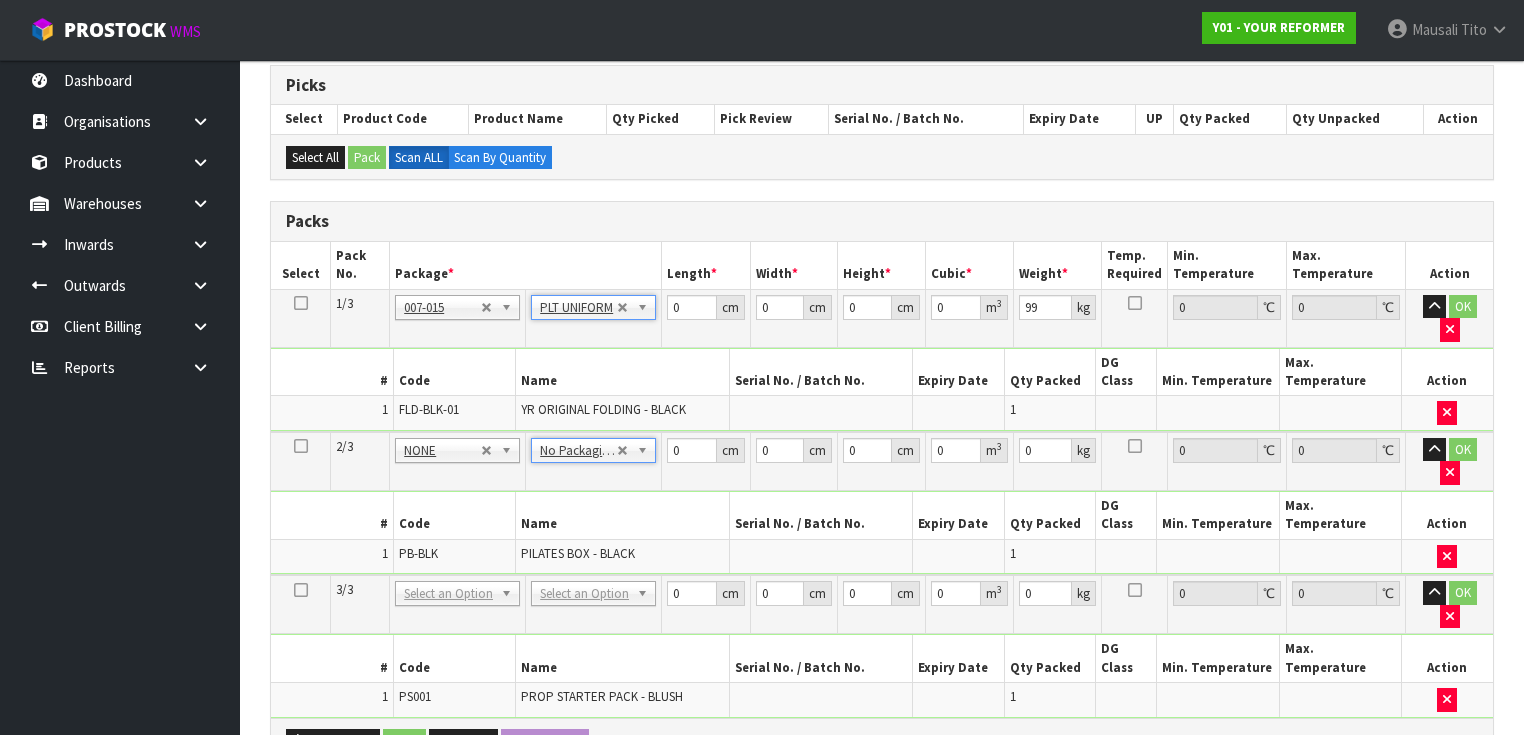 scroll, scrollTop: 400, scrollLeft: 0, axis: vertical 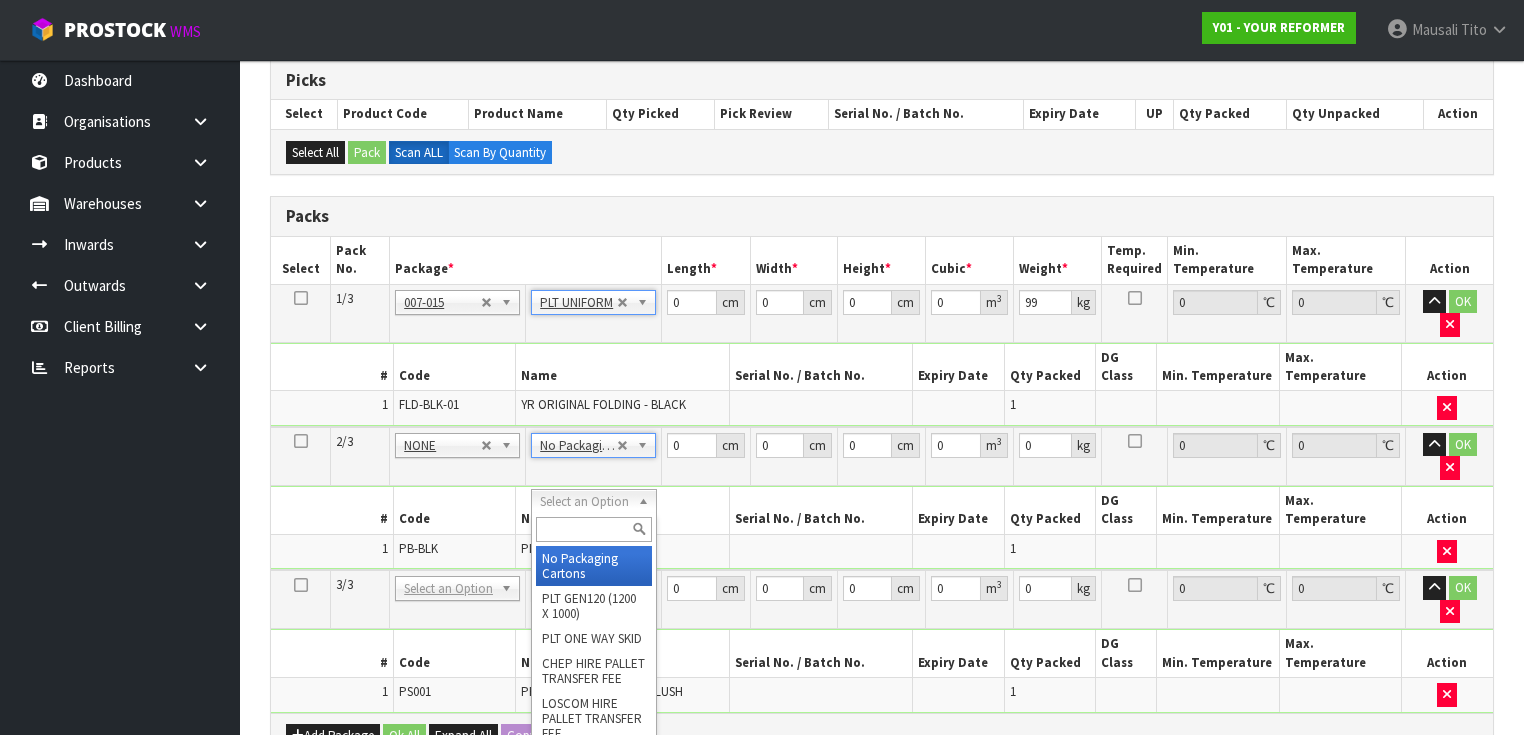 type on "2" 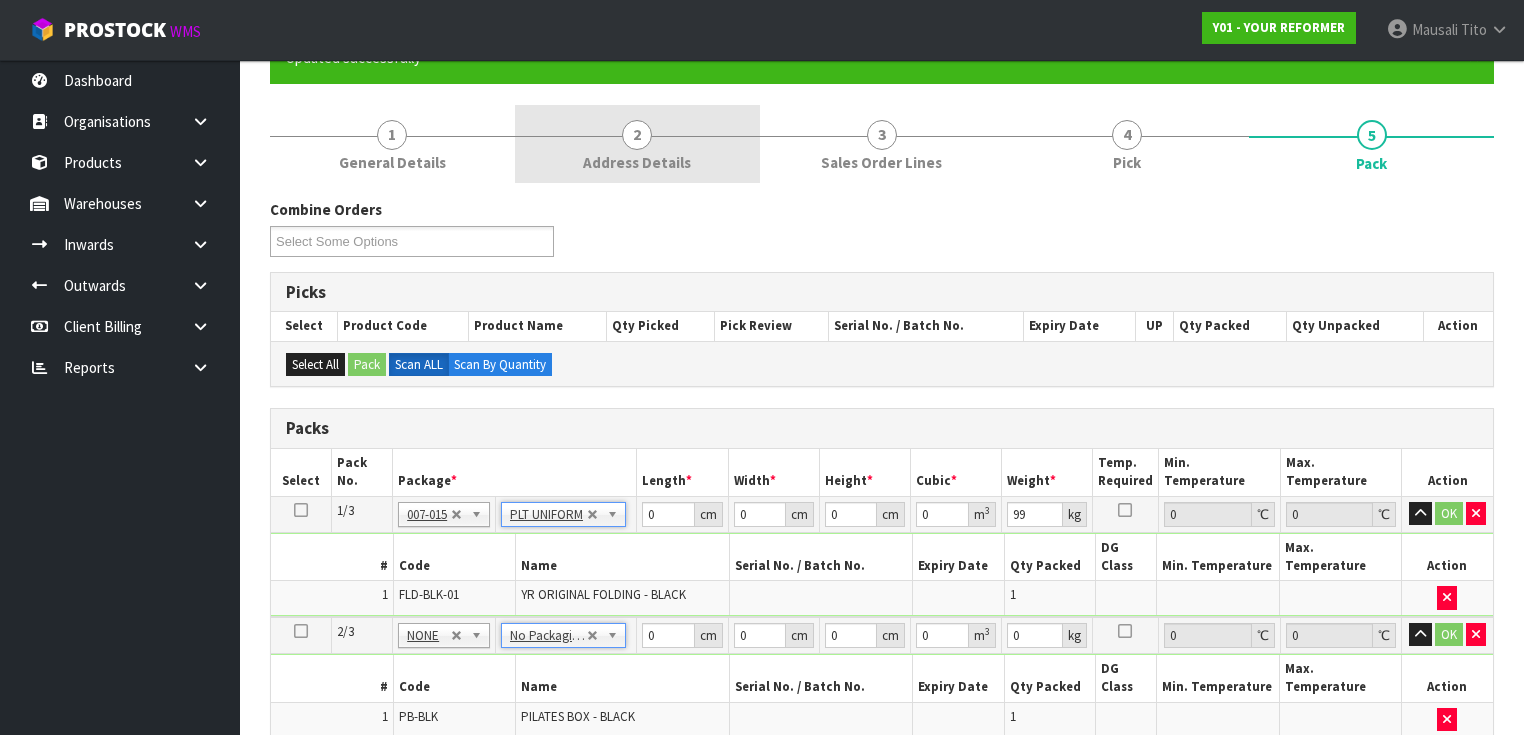 scroll, scrollTop: 0, scrollLeft: 0, axis: both 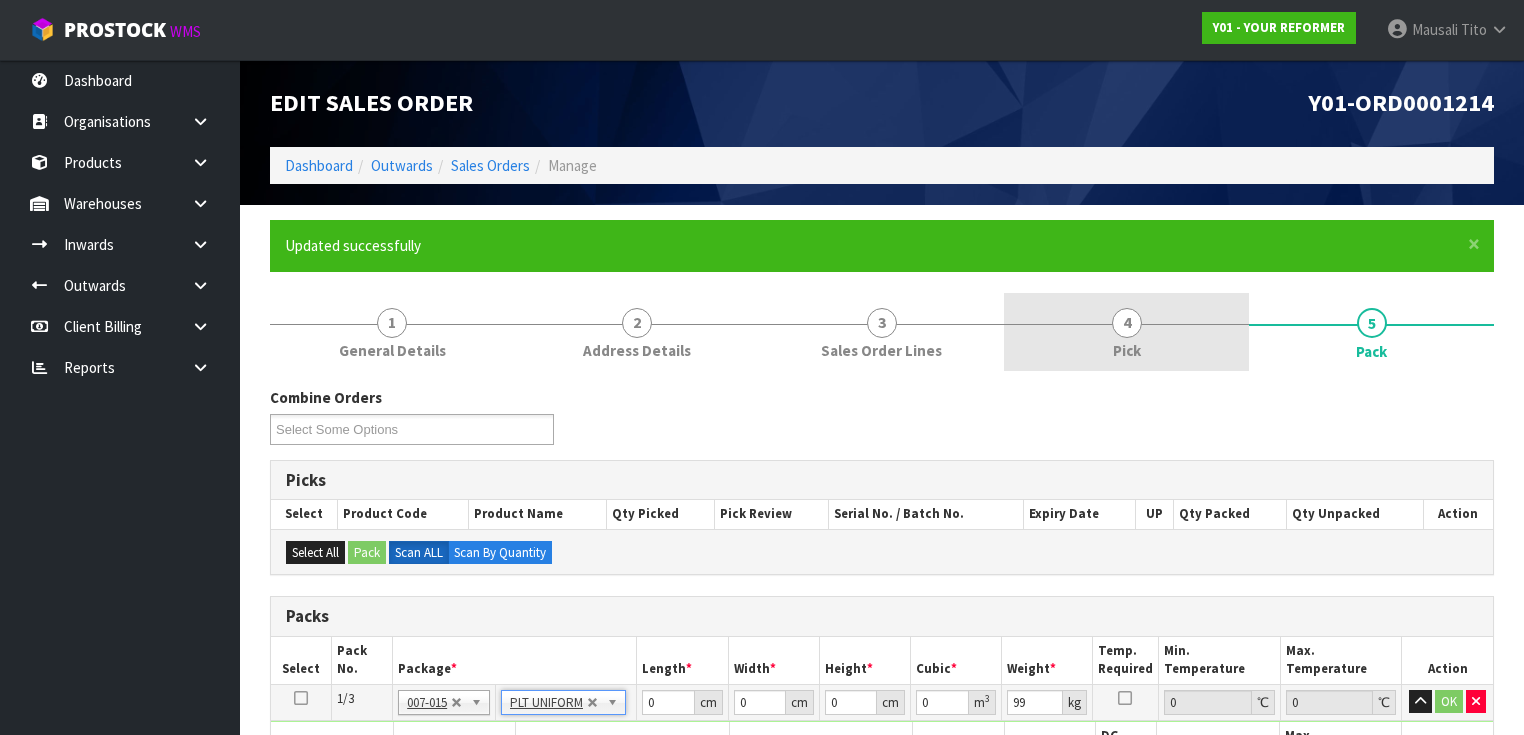 click on "4
Pick" at bounding box center [1126, 332] 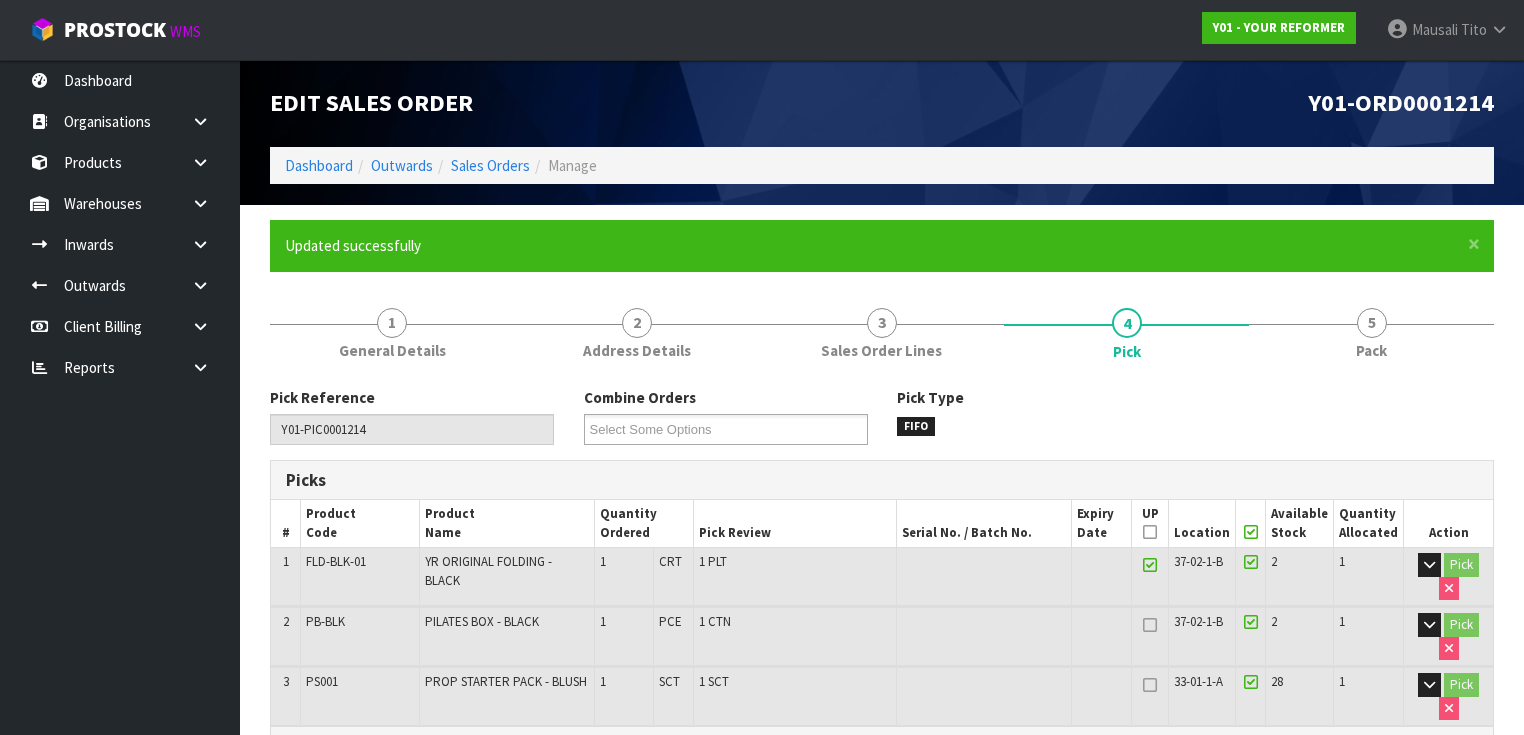 scroll, scrollTop: 240, scrollLeft: 0, axis: vertical 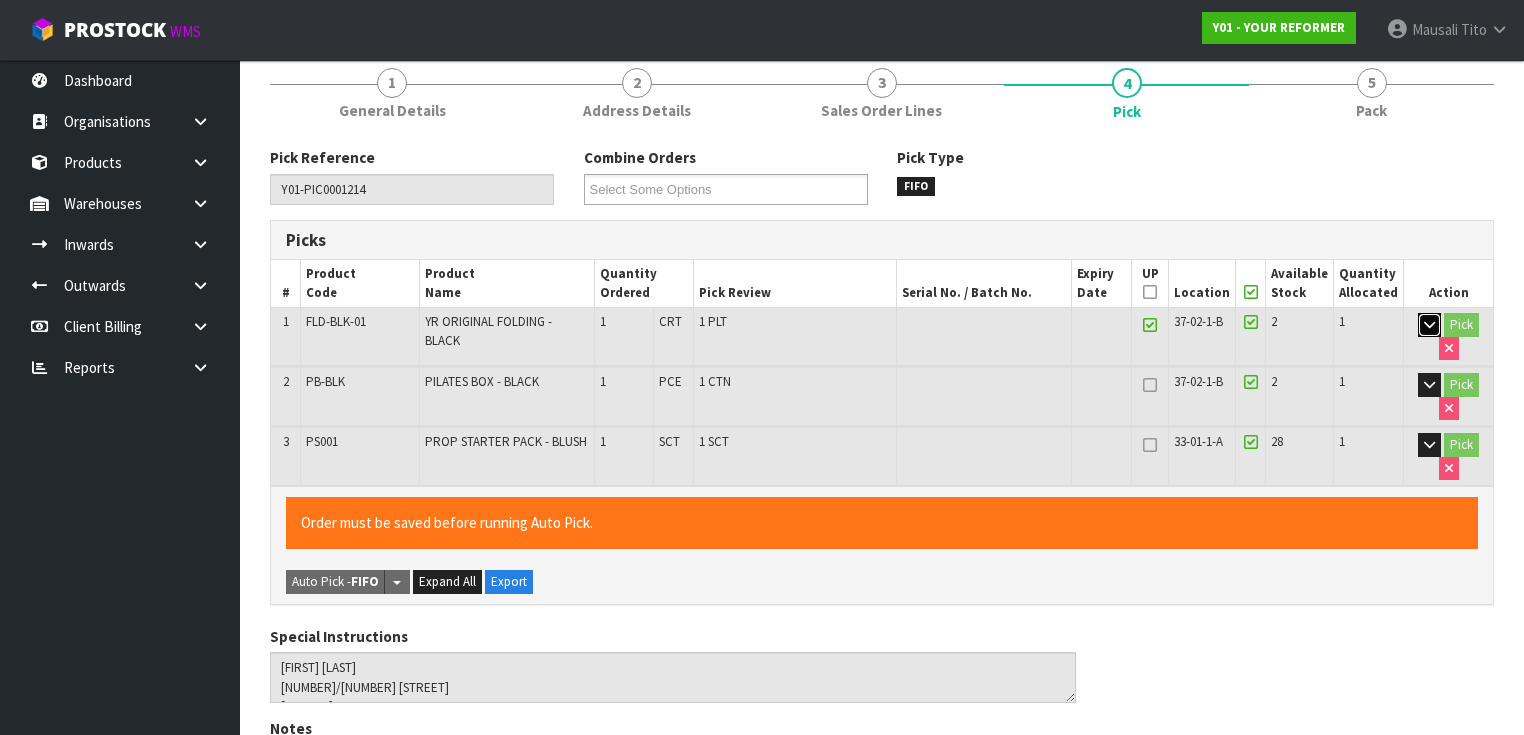 click at bounding box center (1429, 324) 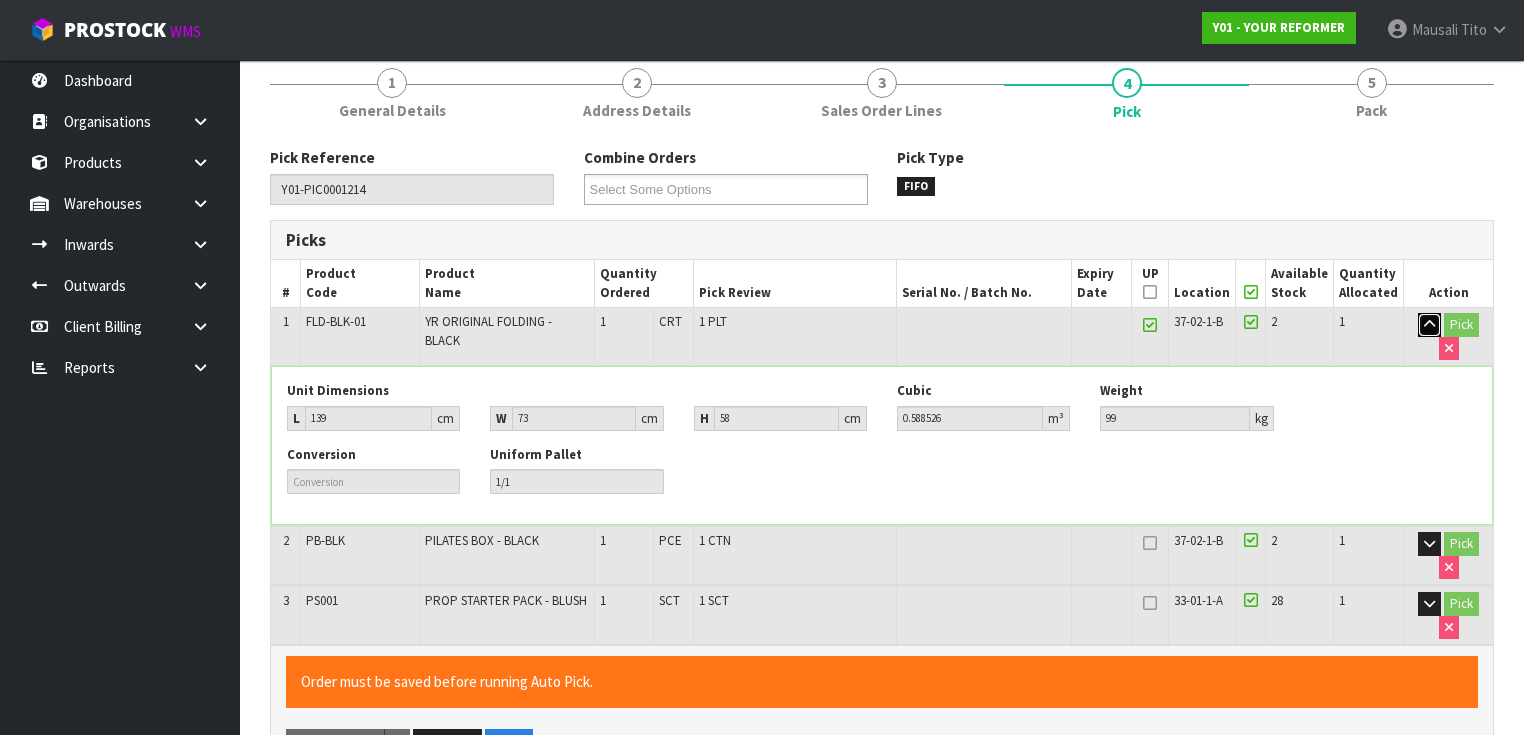 click at bounding box center (1429, 324) 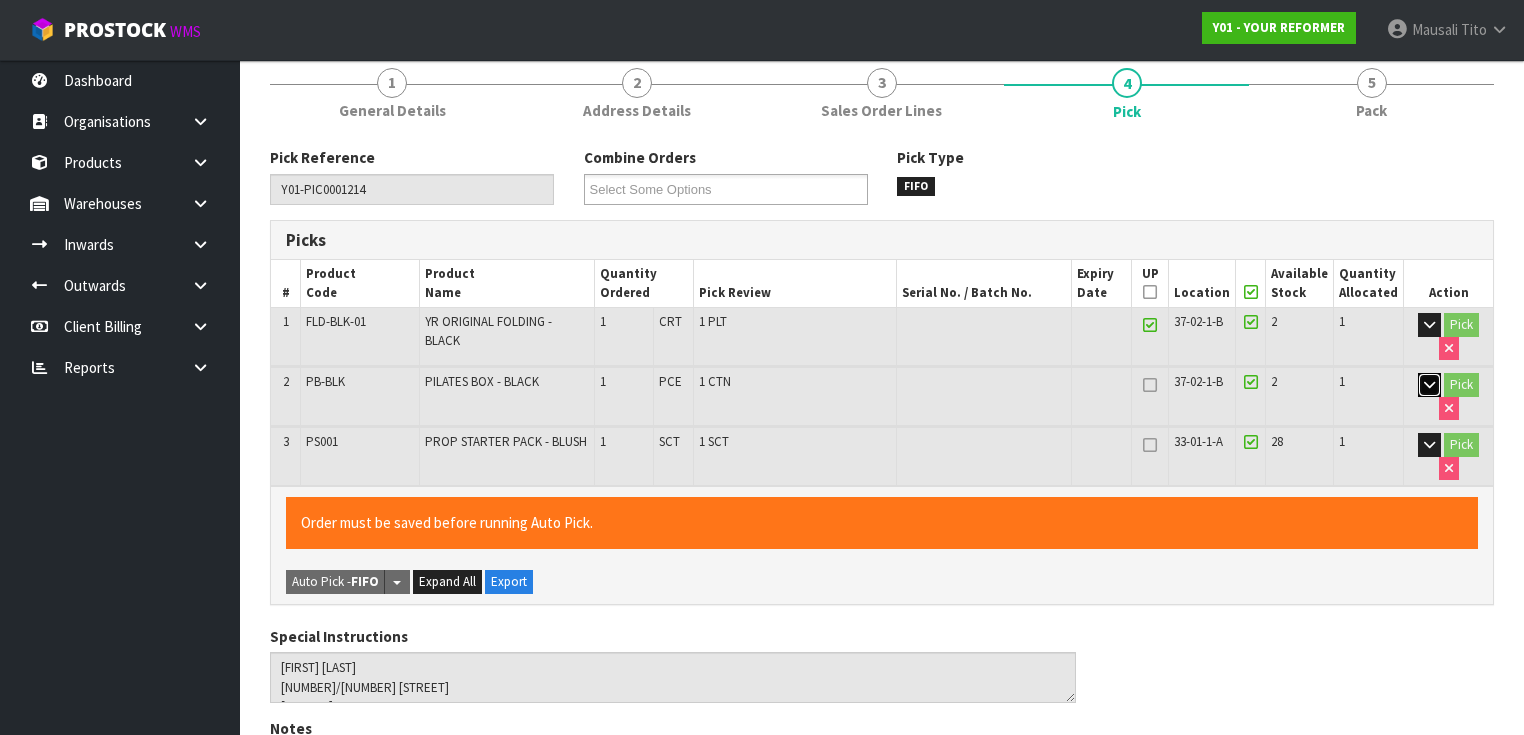 click at bounding box center (1429, 384) 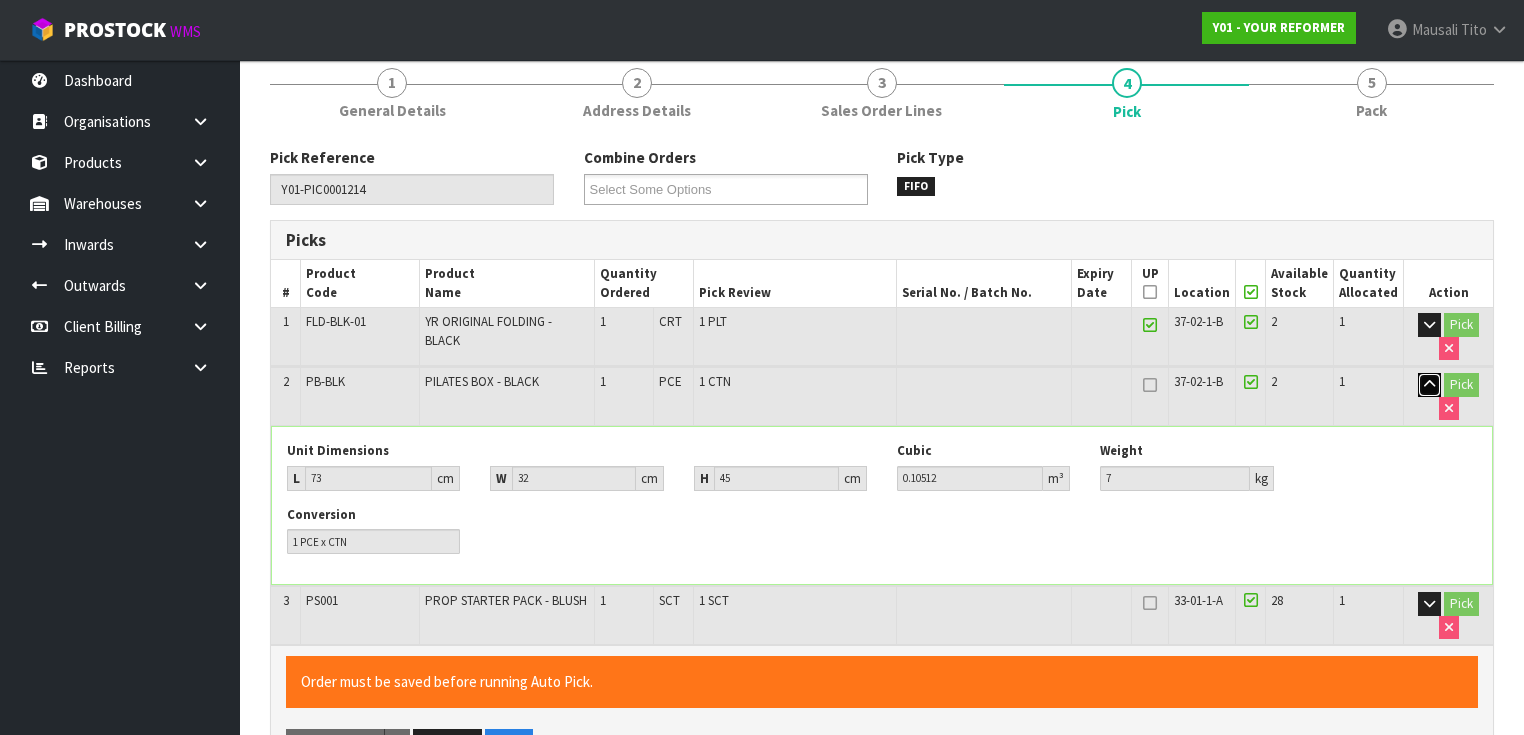 click at bounding box center (1429, 384) 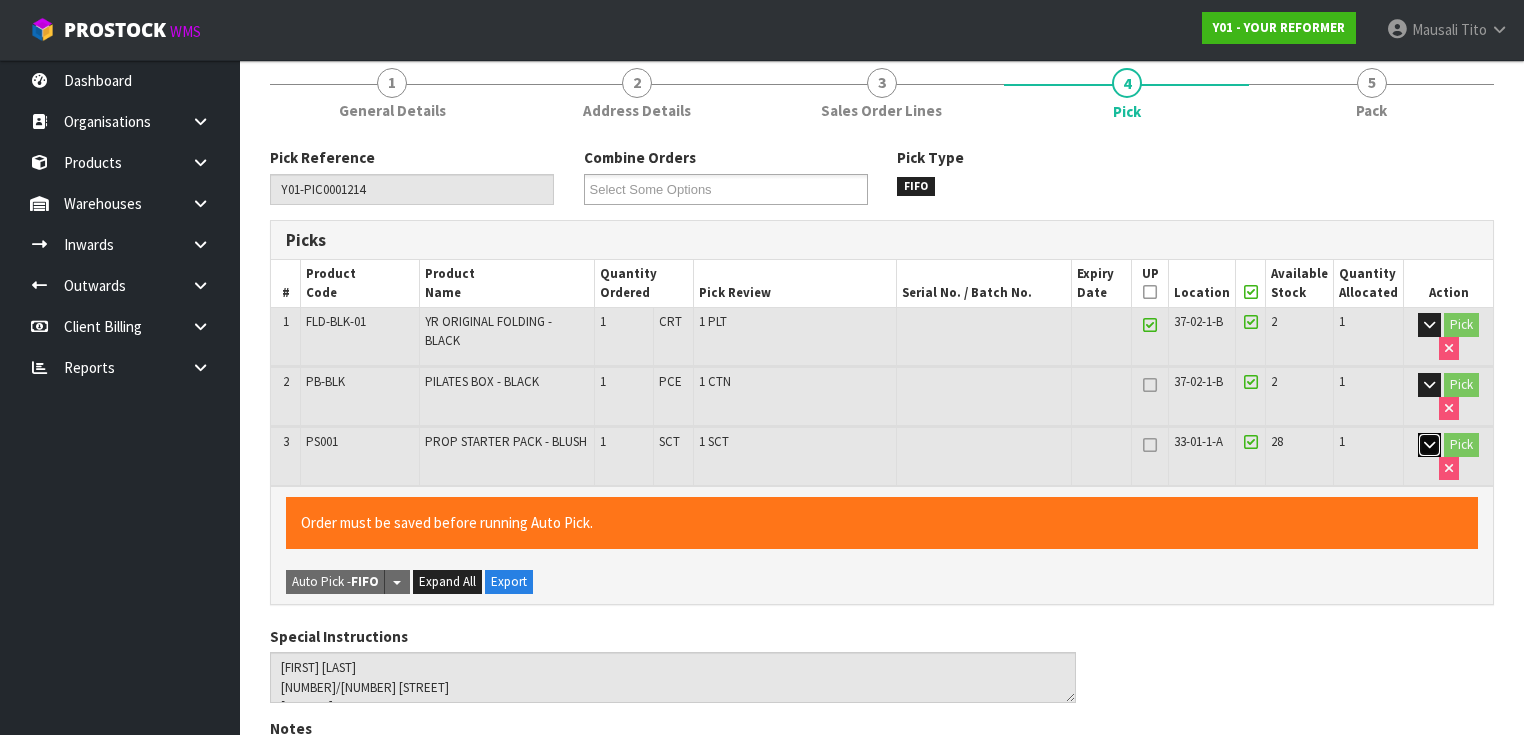 click at bounding box center [1429, 444] 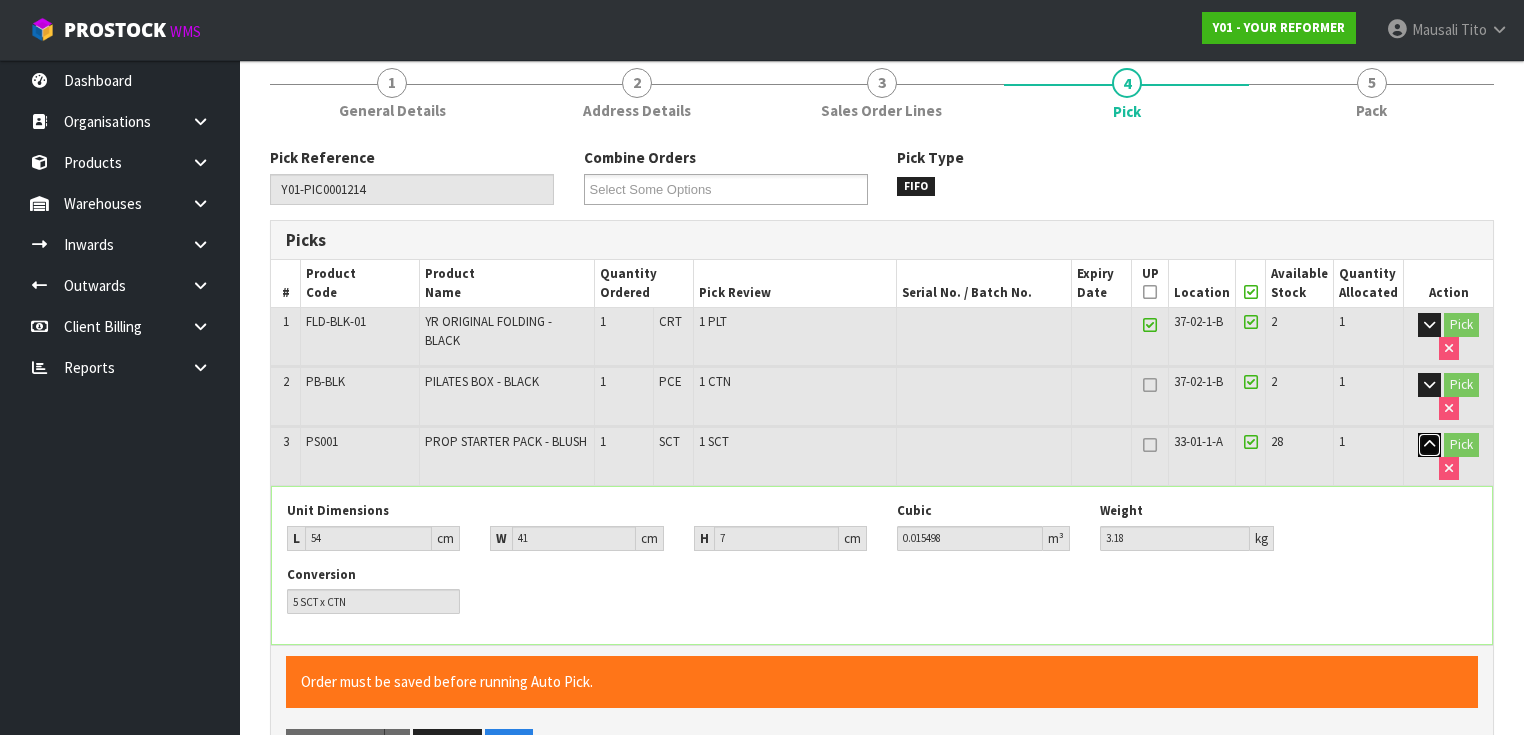 click at bounding box center [1429, 444] 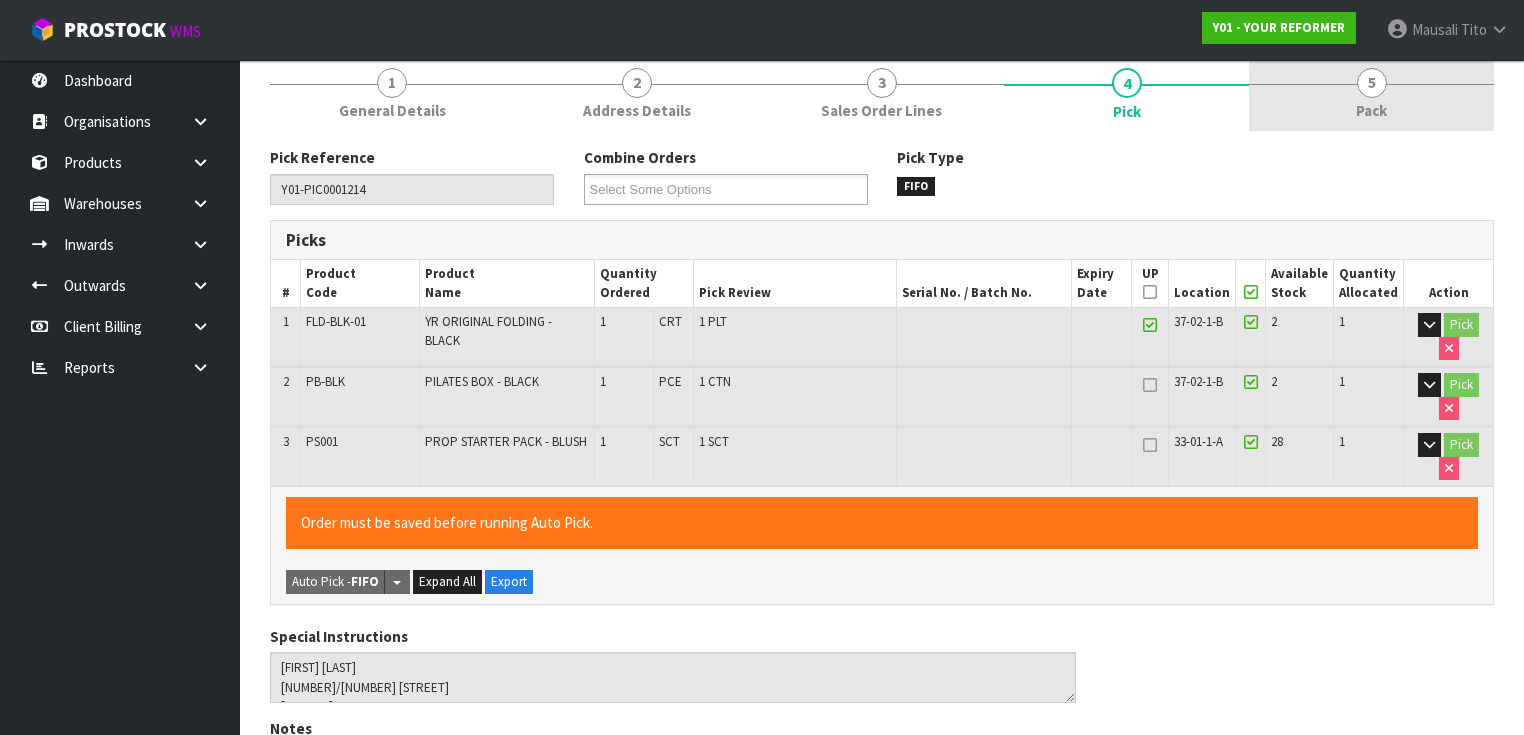click on "Pack" at bounding box center (1371, 110) 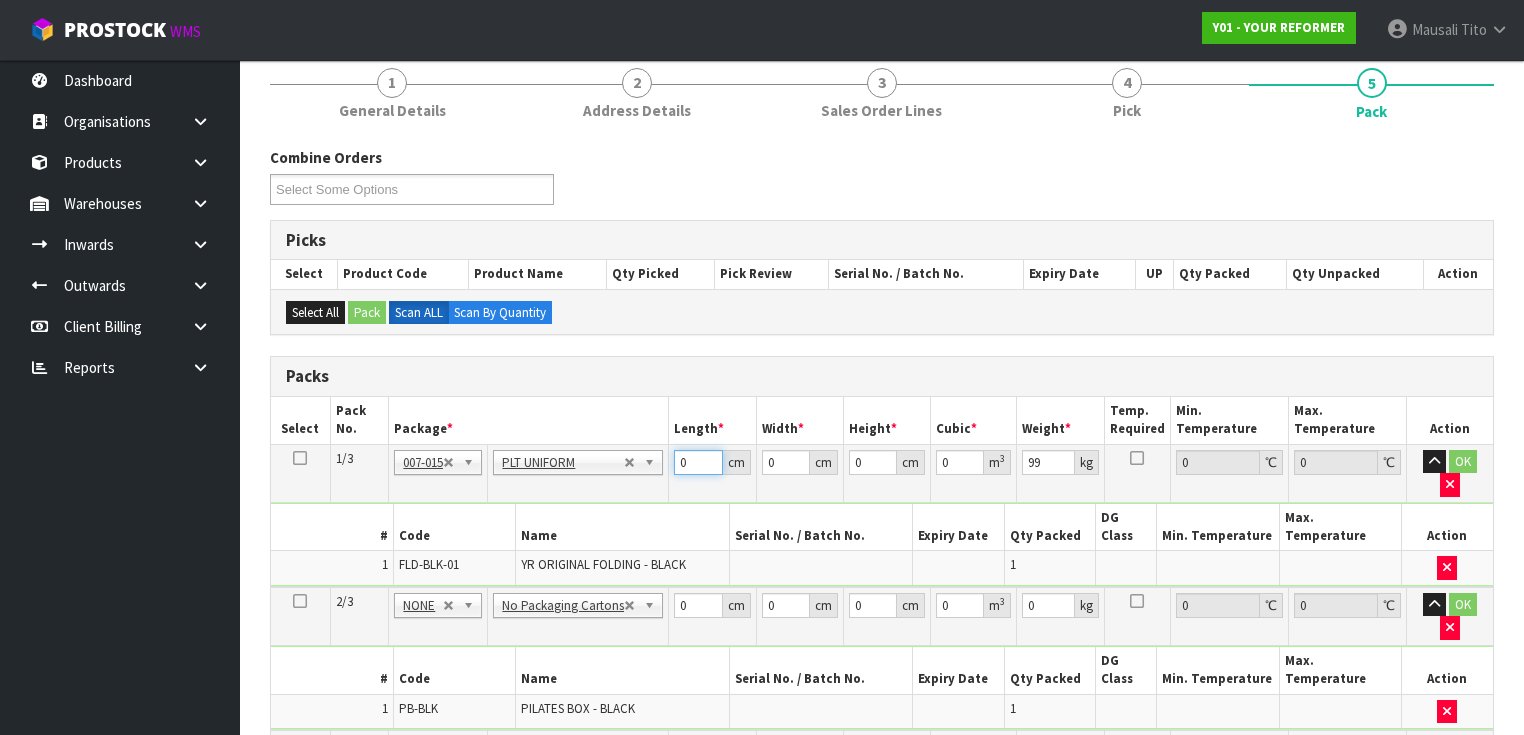 drag, startPoint x: 689, startPoint y: 465, endPoint x: 660, endPoint y: 468, distance: 29.15476 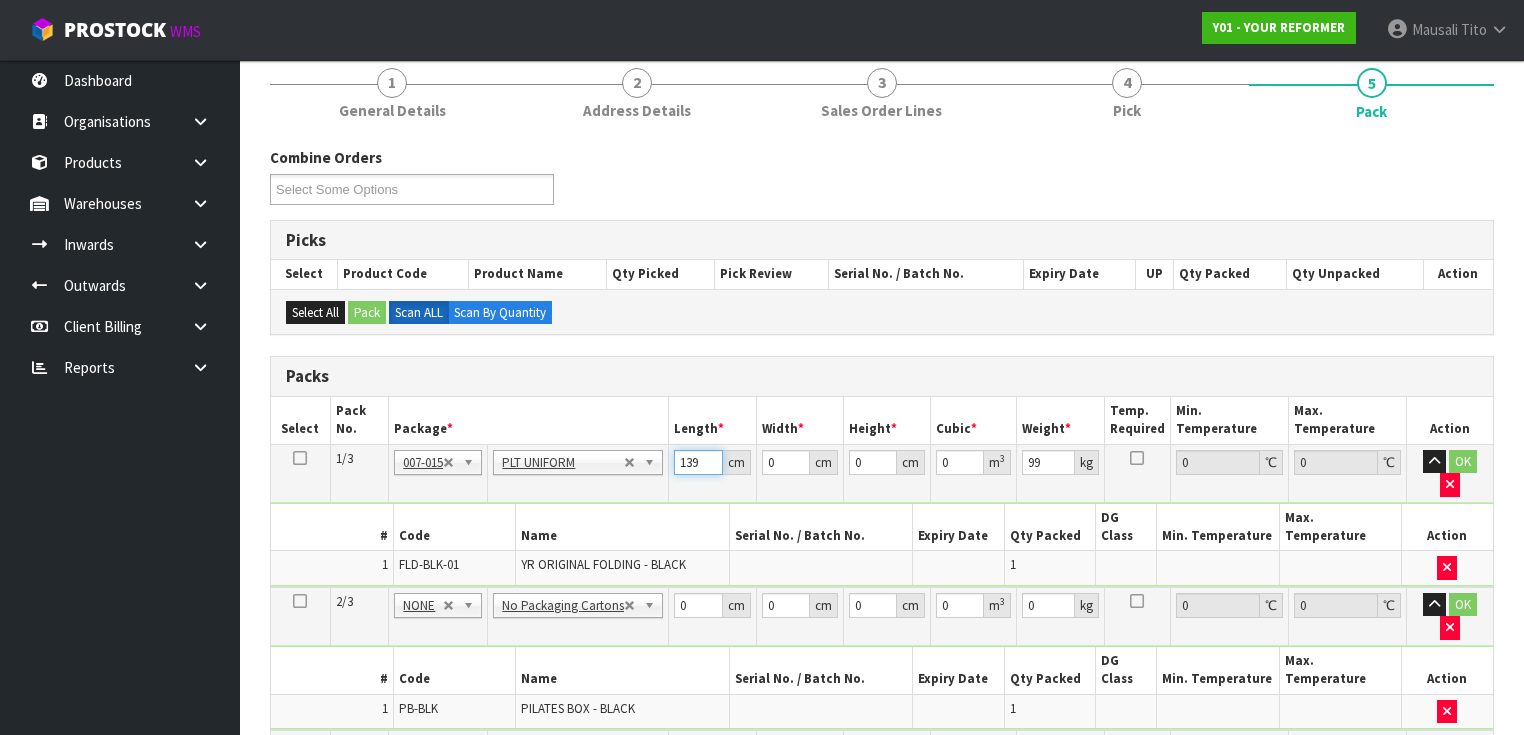 type on "139" 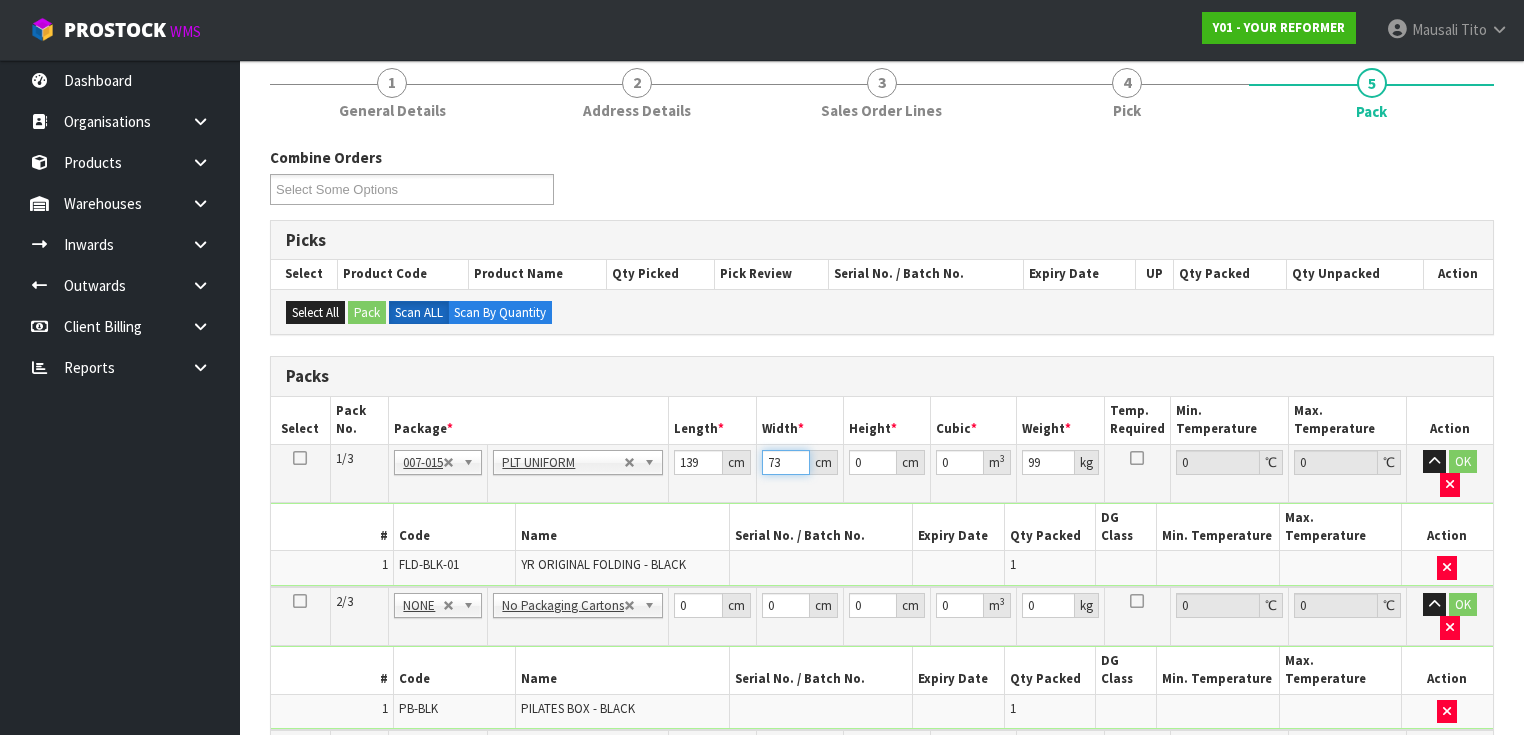 type on "73" 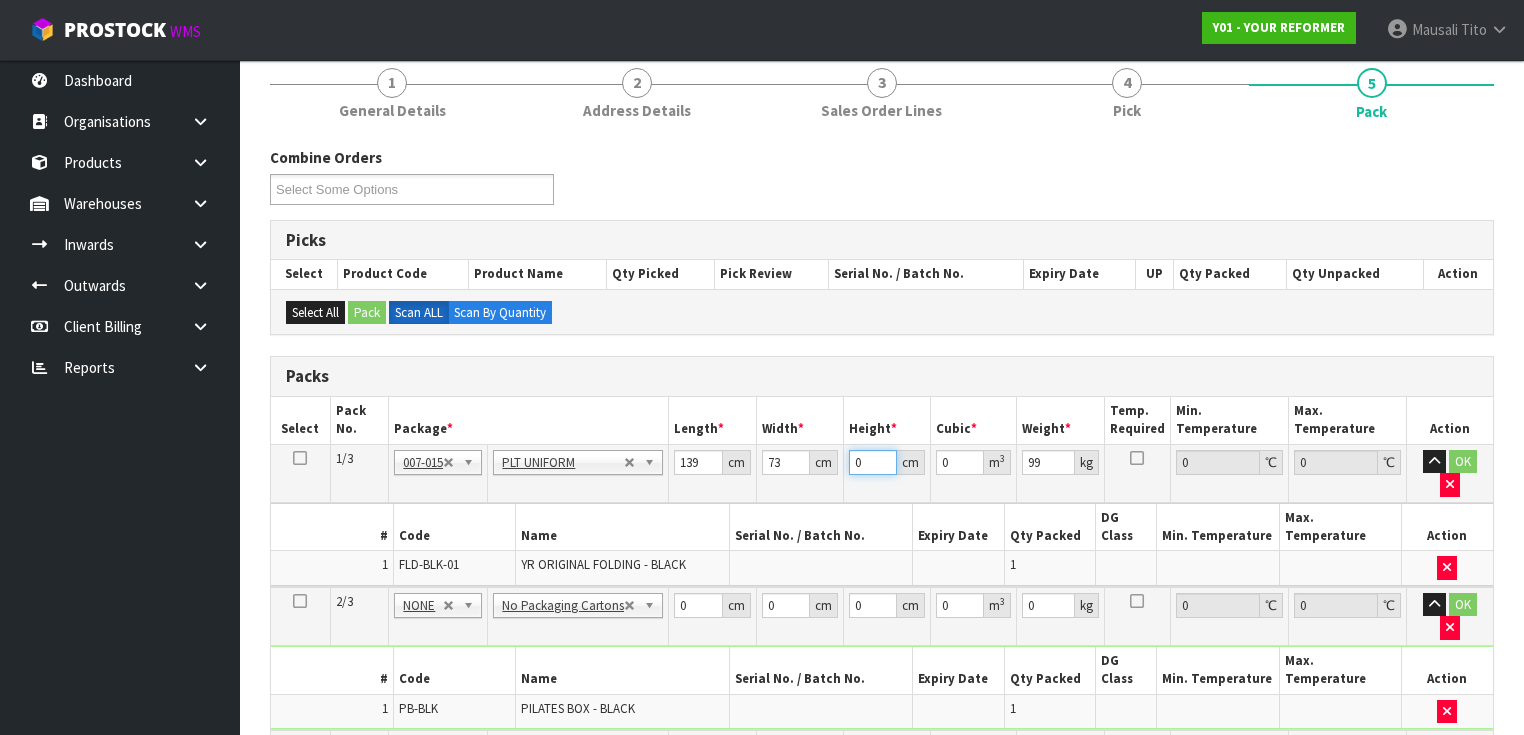 type on "5" 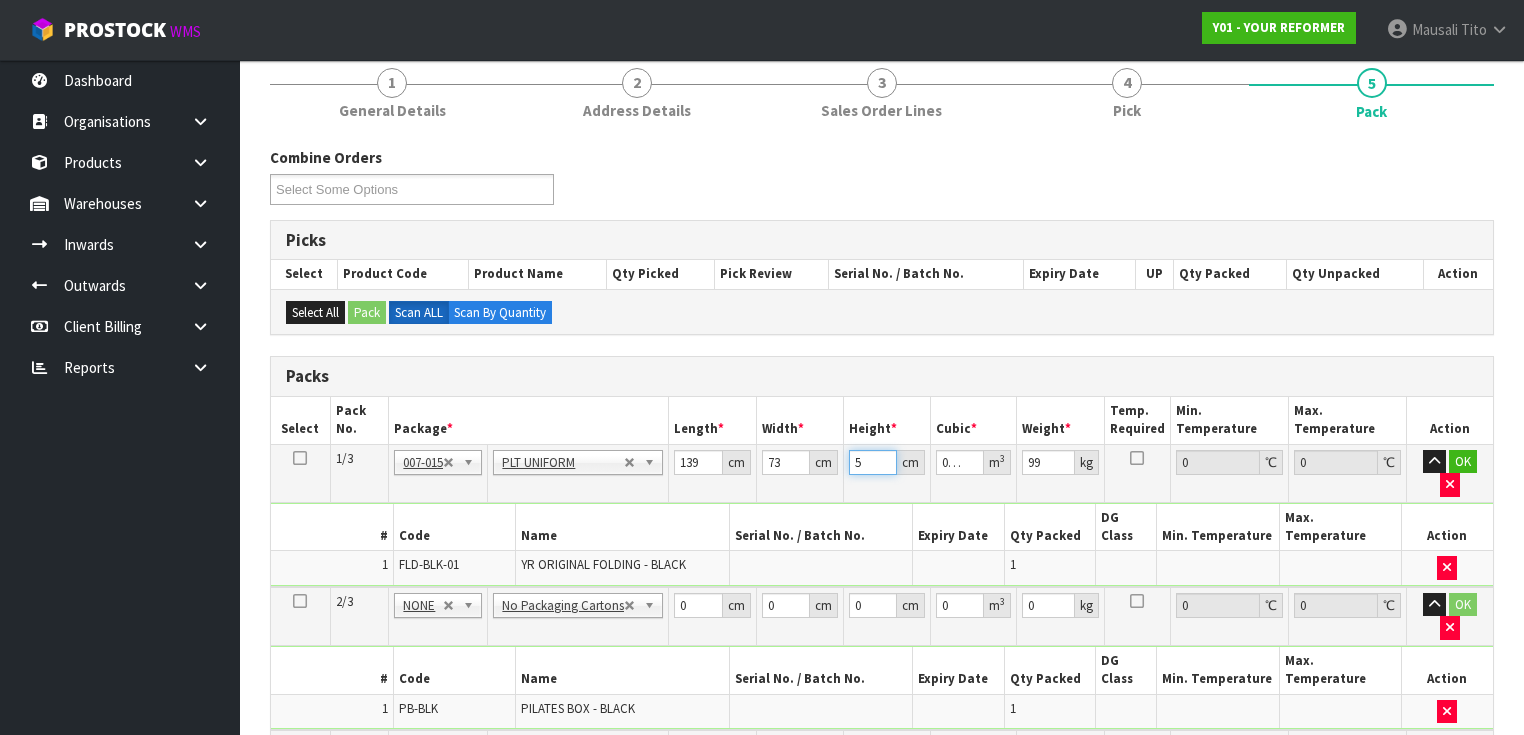 type on "58" 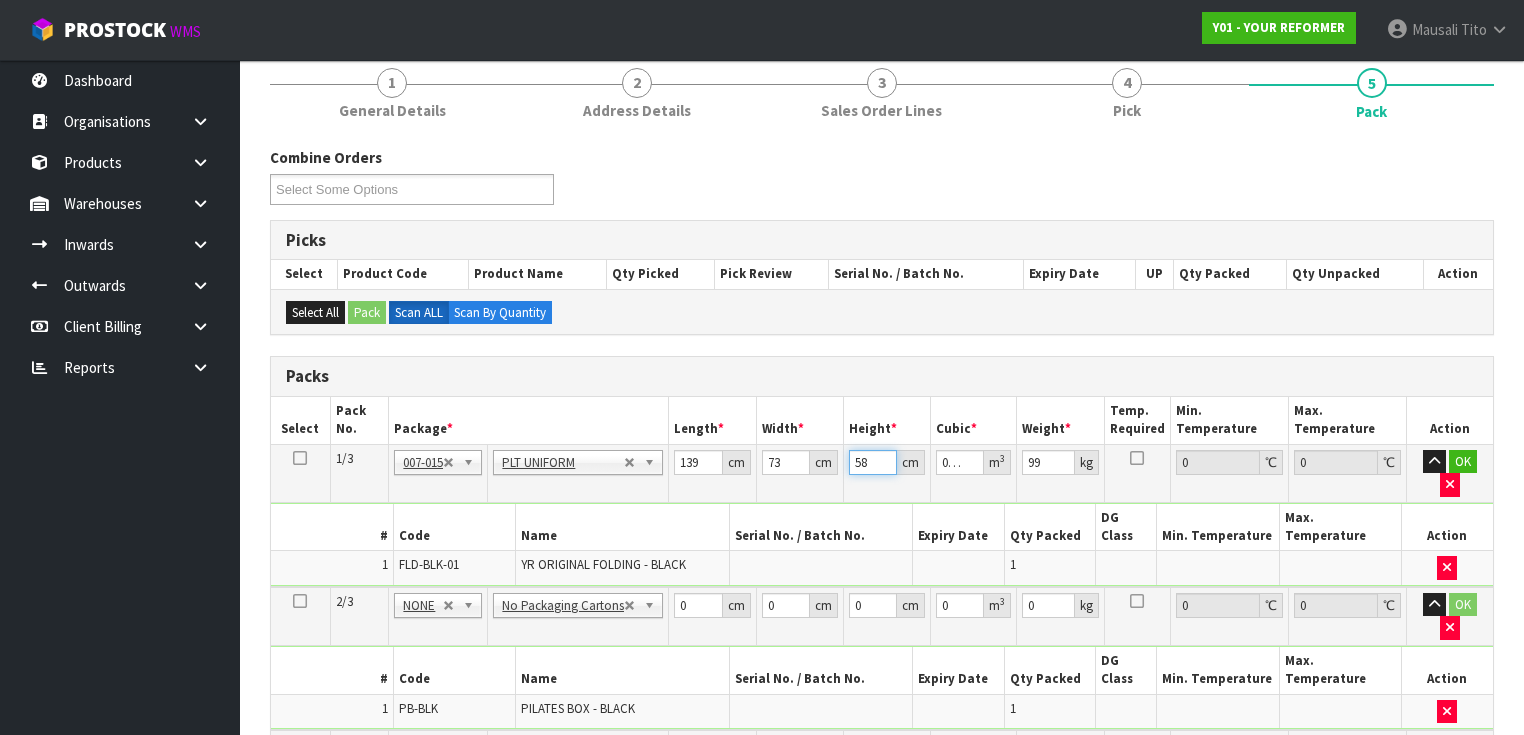 type on "58" 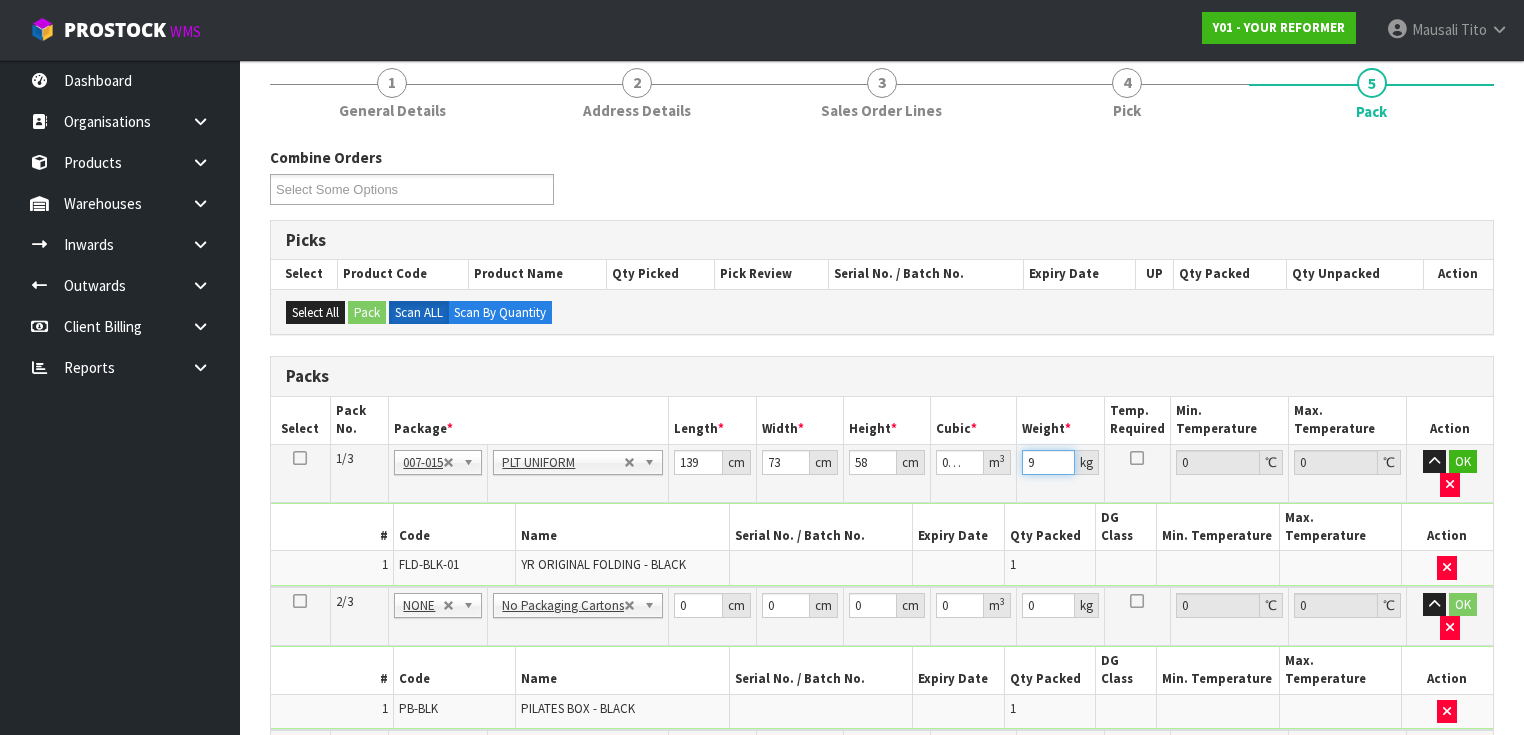 type on "99" 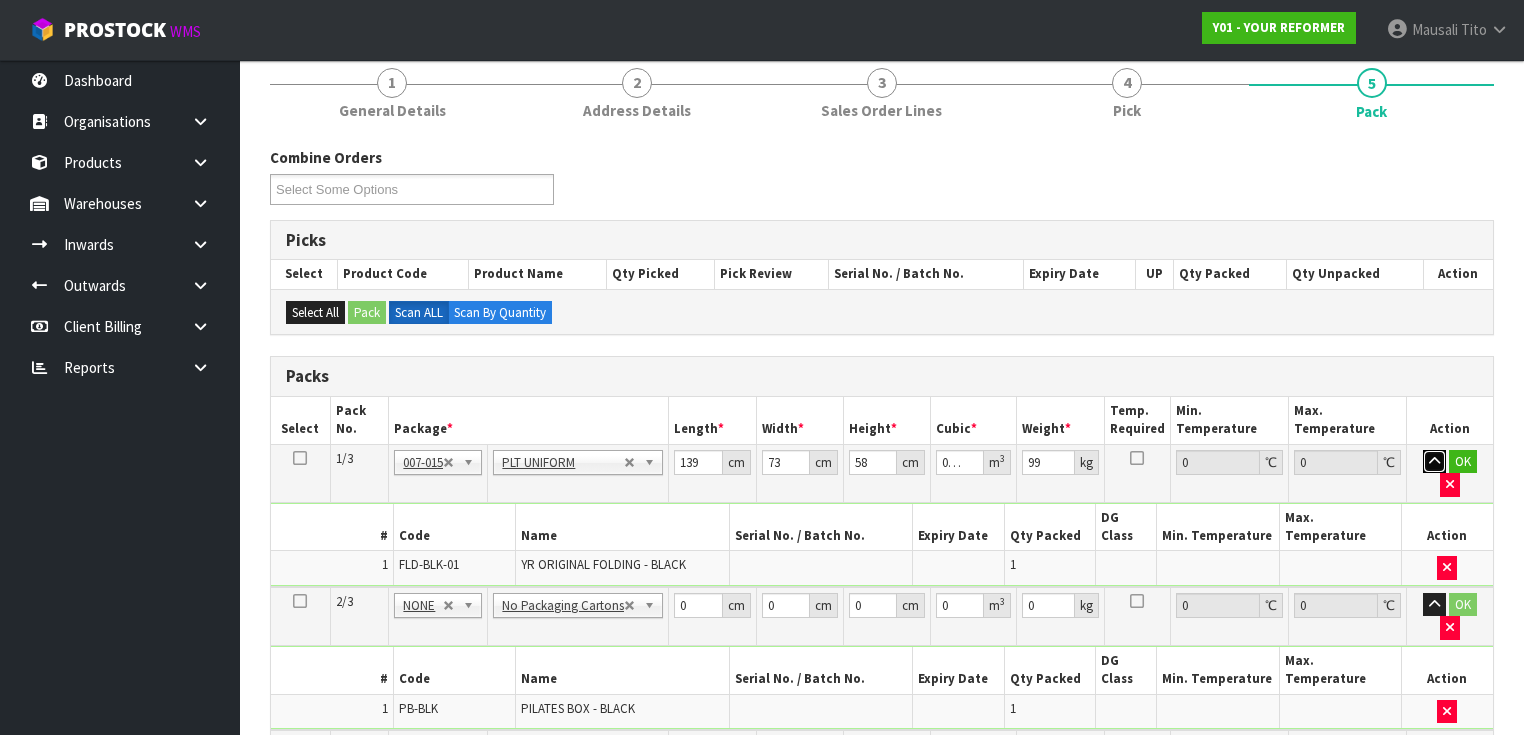 type 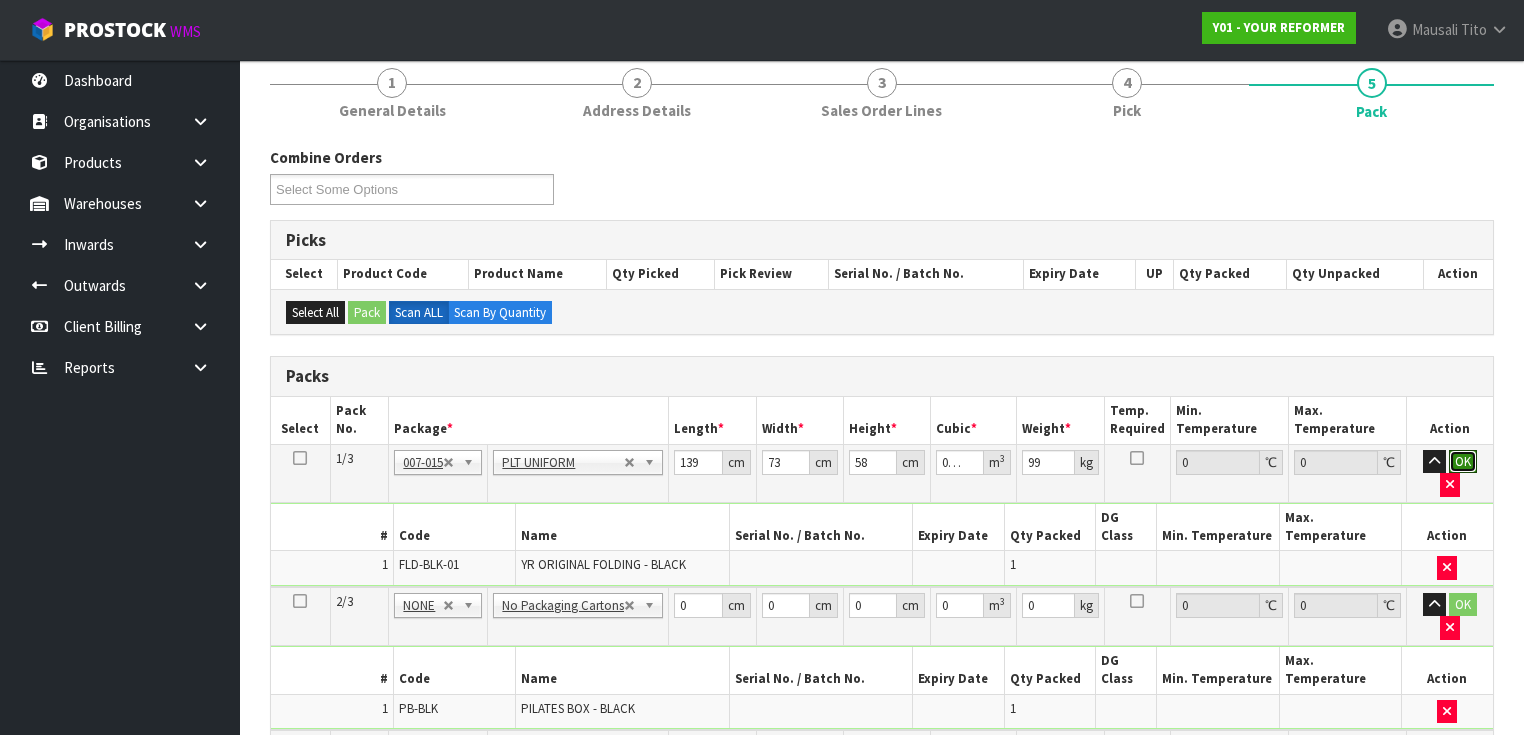 type 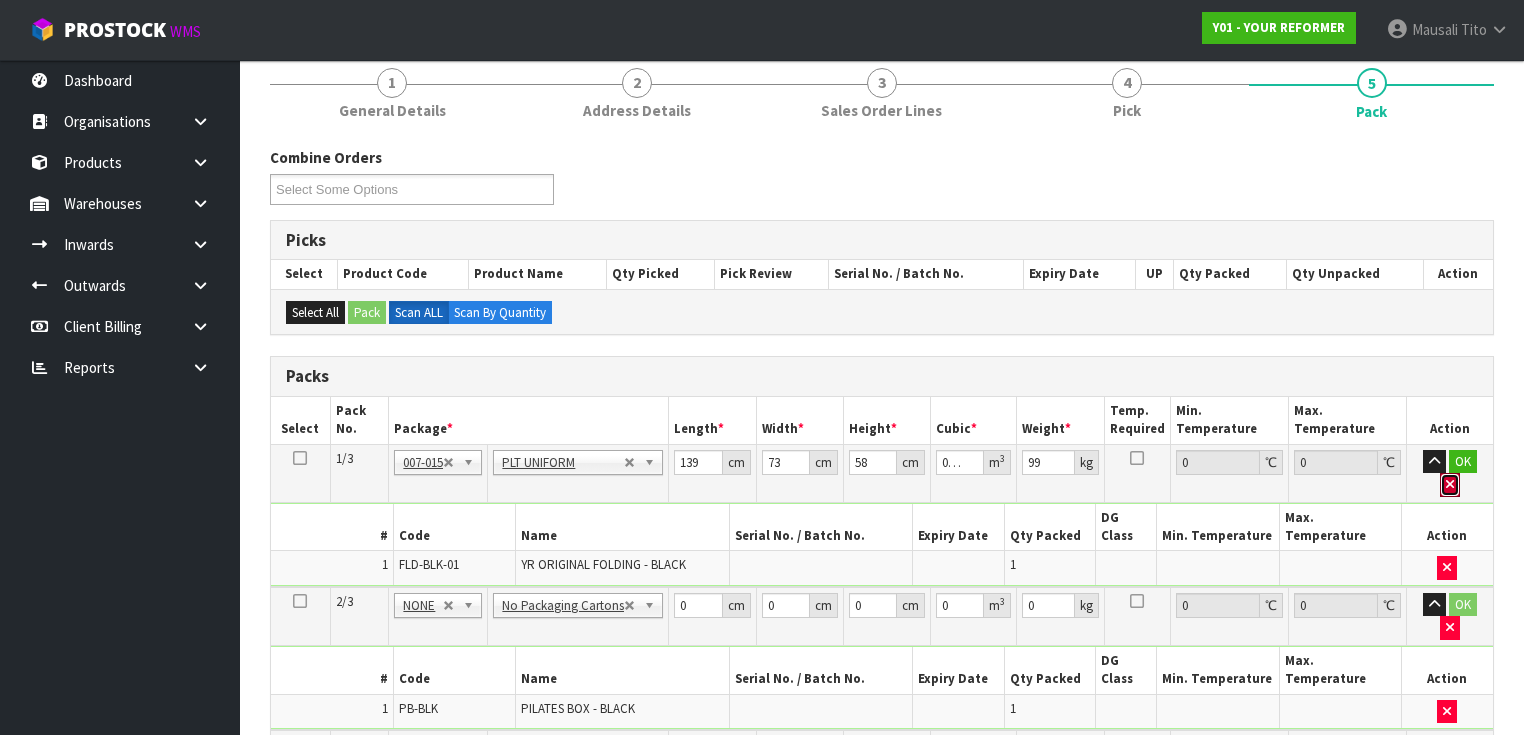 type 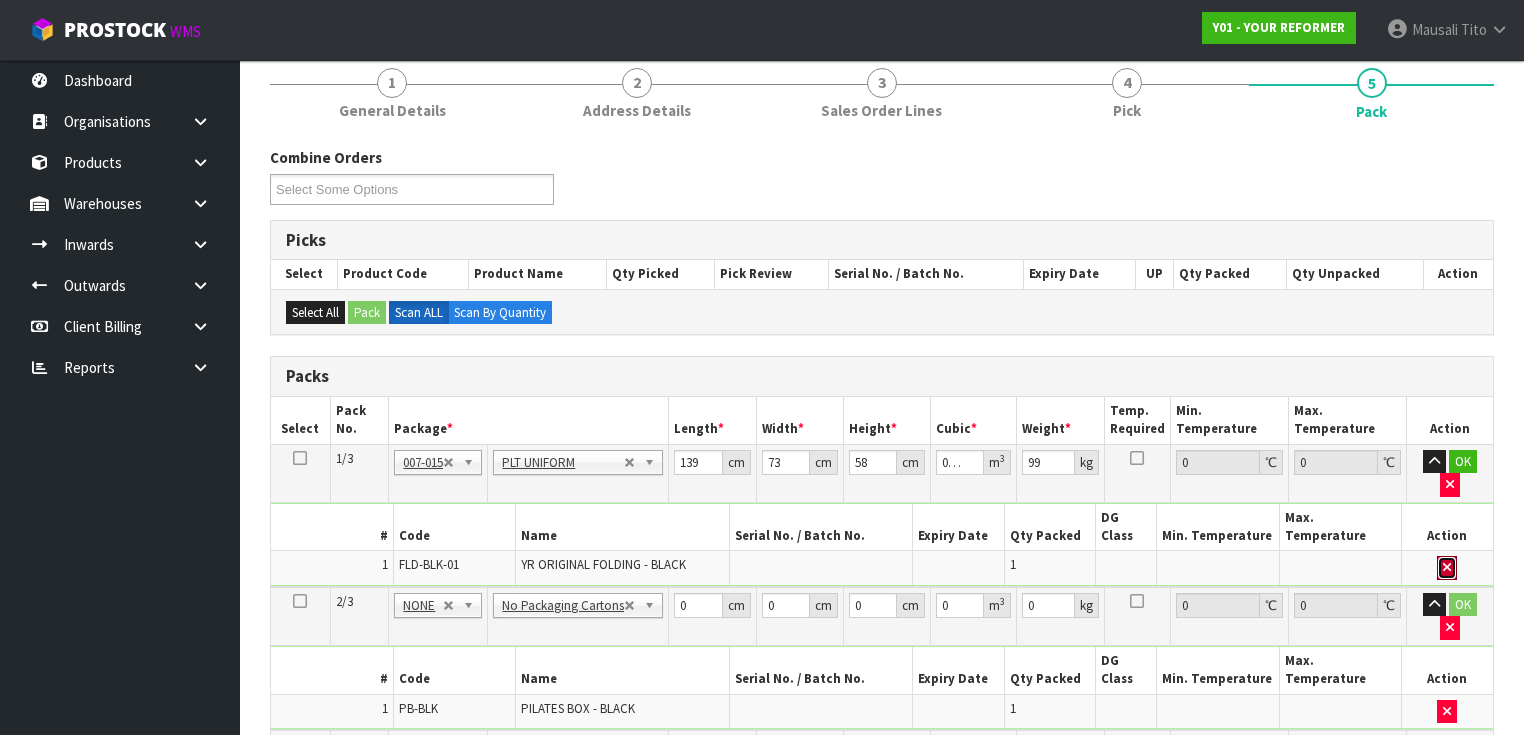 type 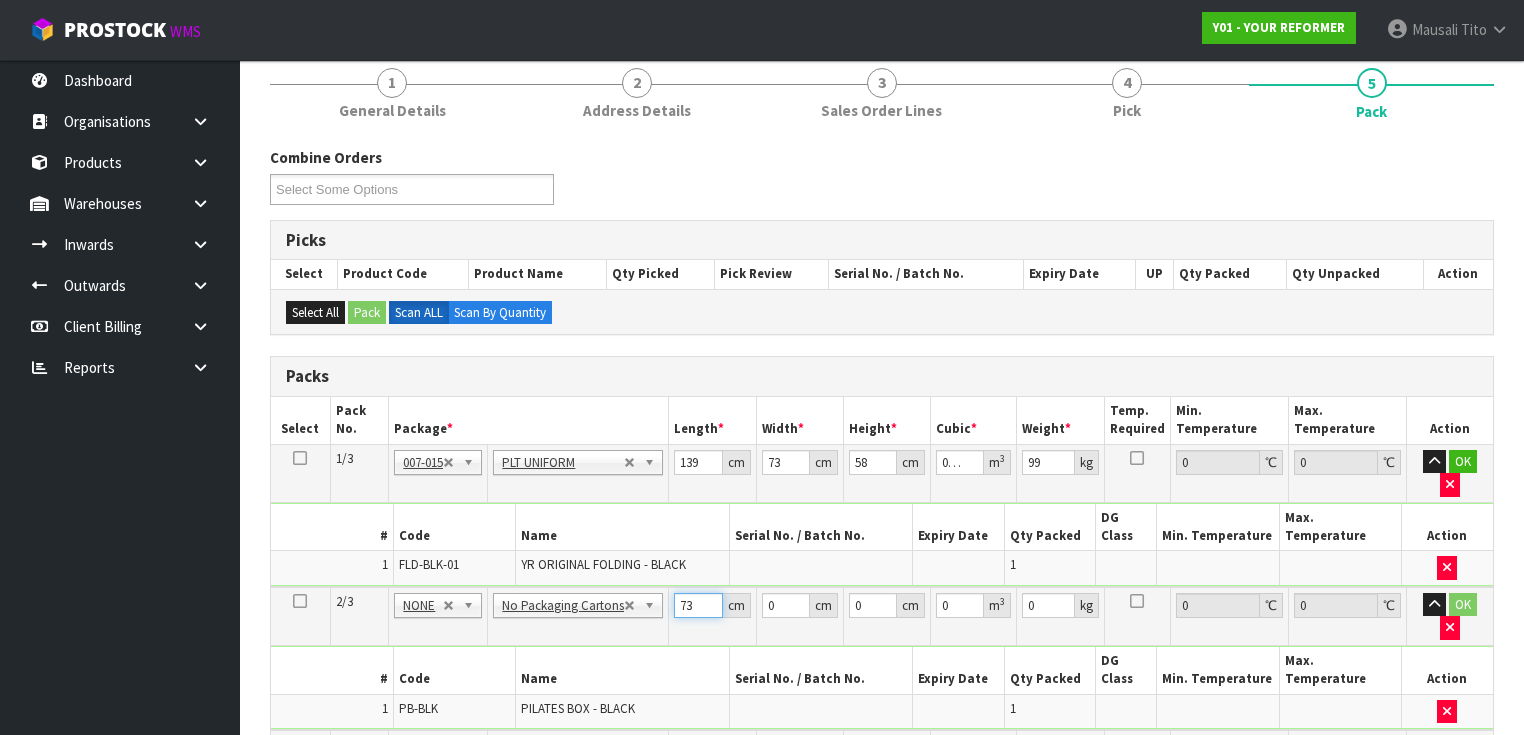 type on "73" 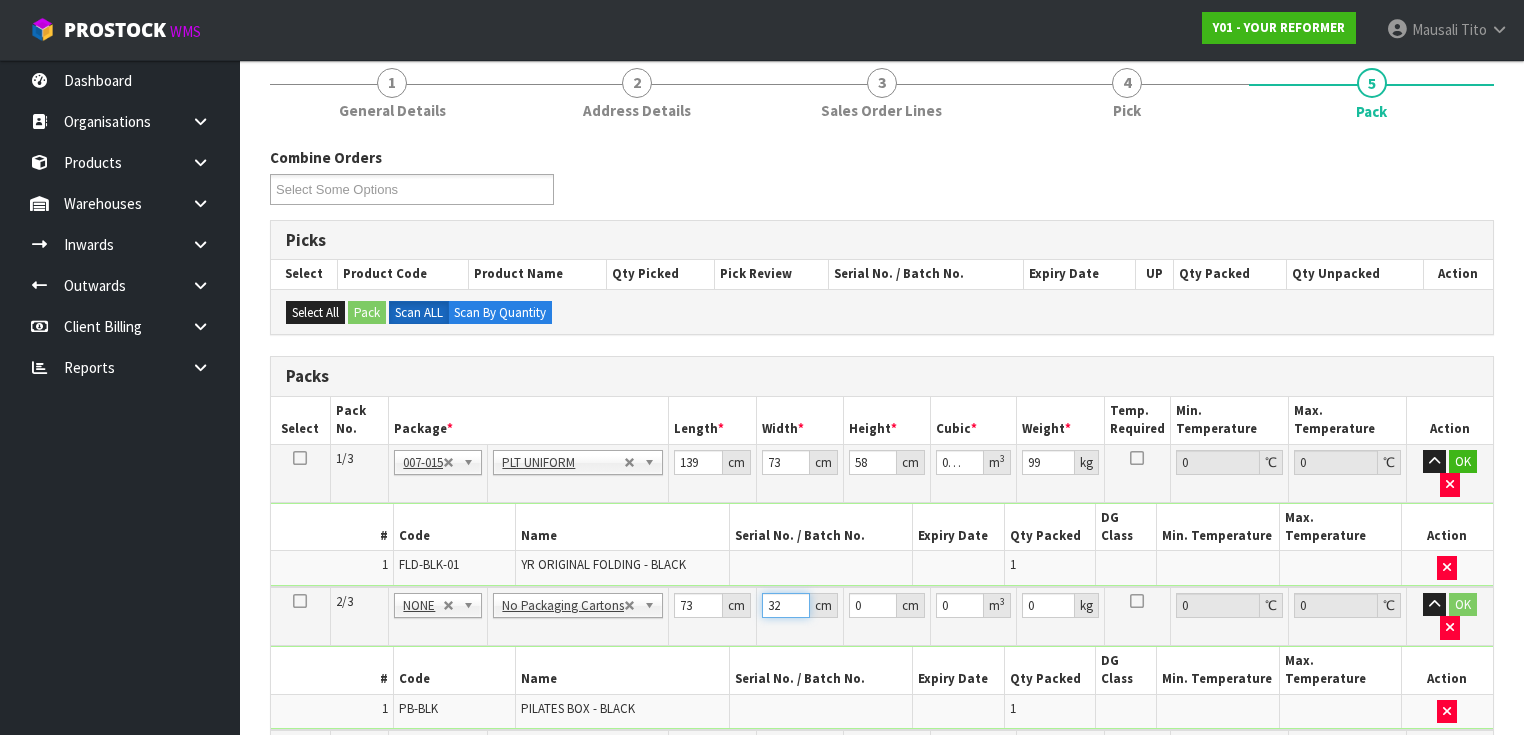type on "32" 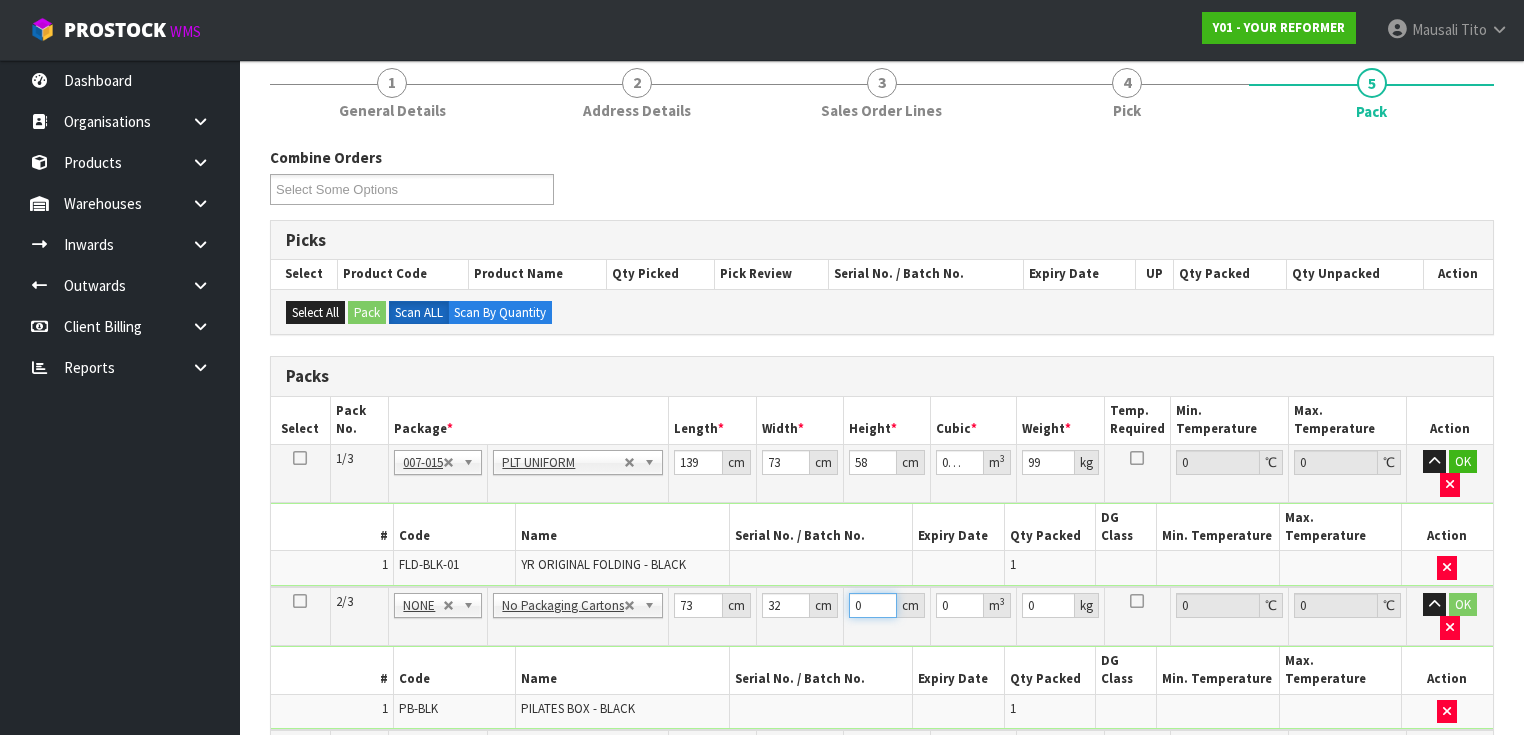 type on "4" 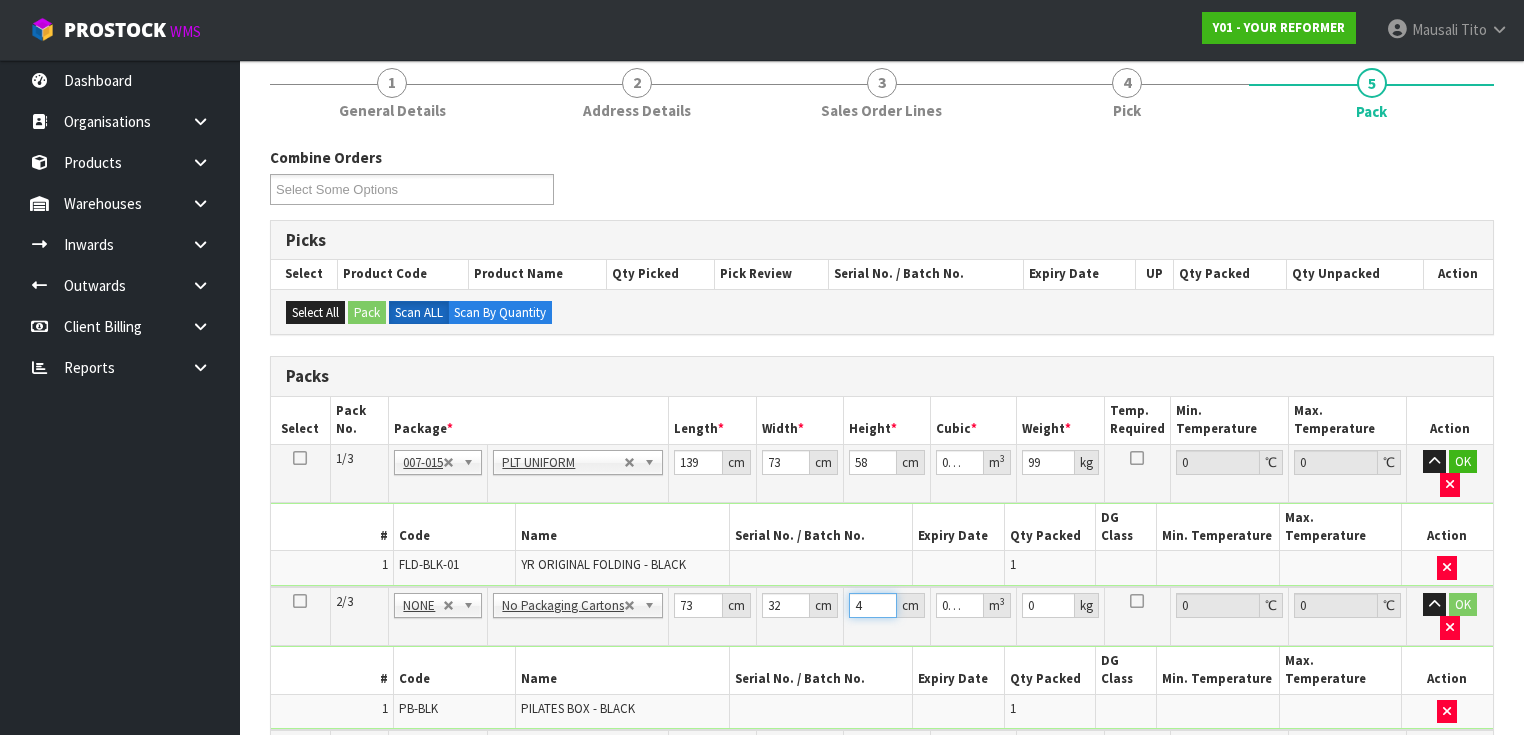type on "45" 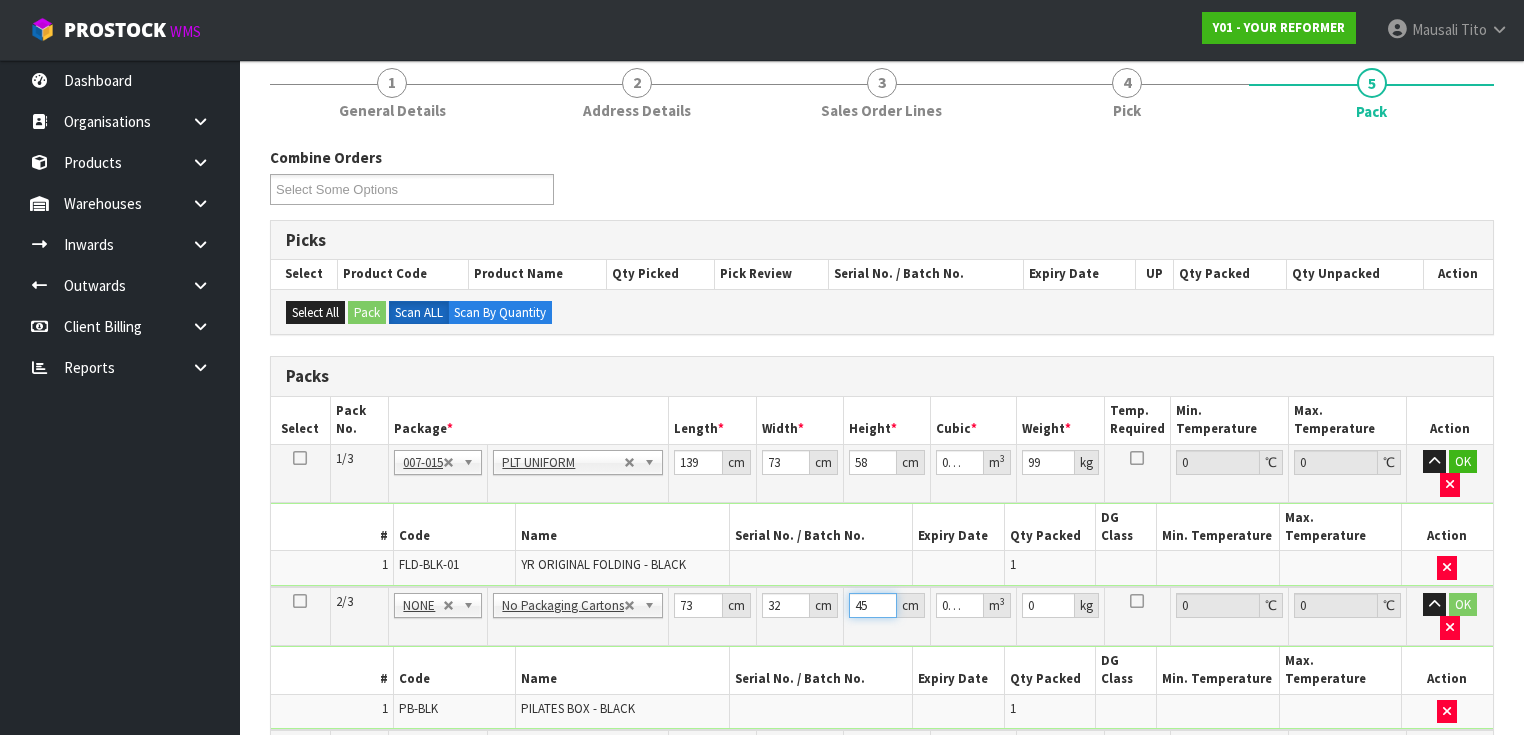 type on "45" 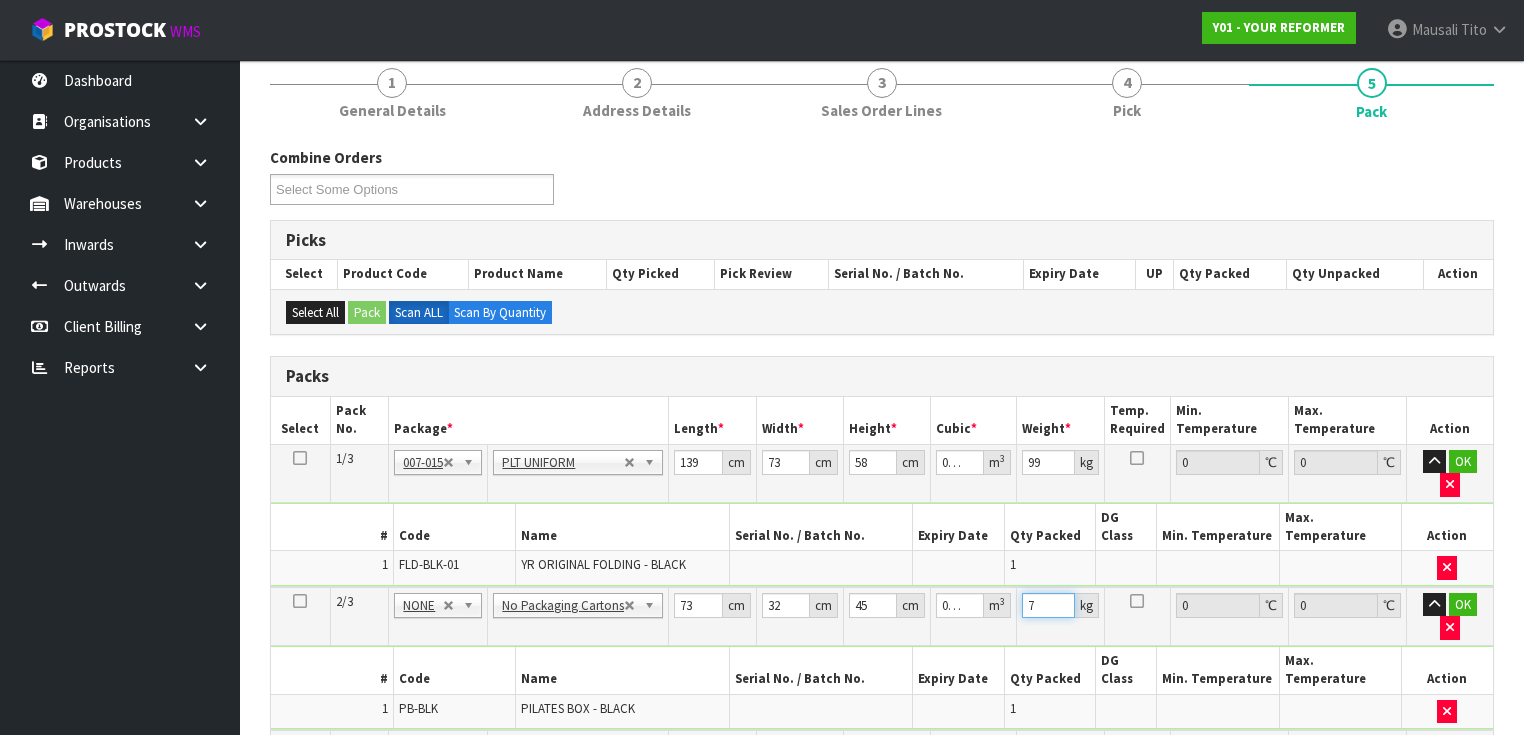 type on "7" 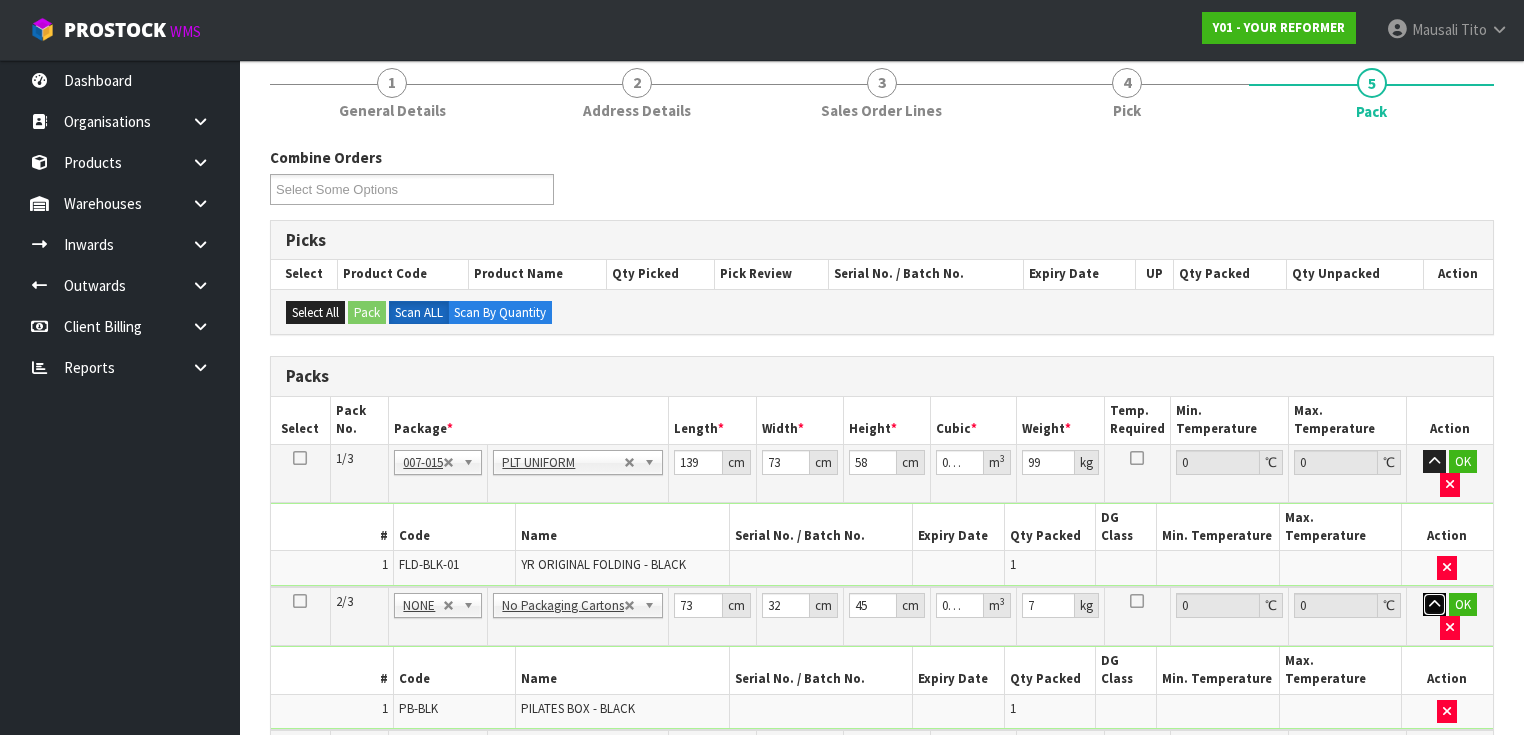 type 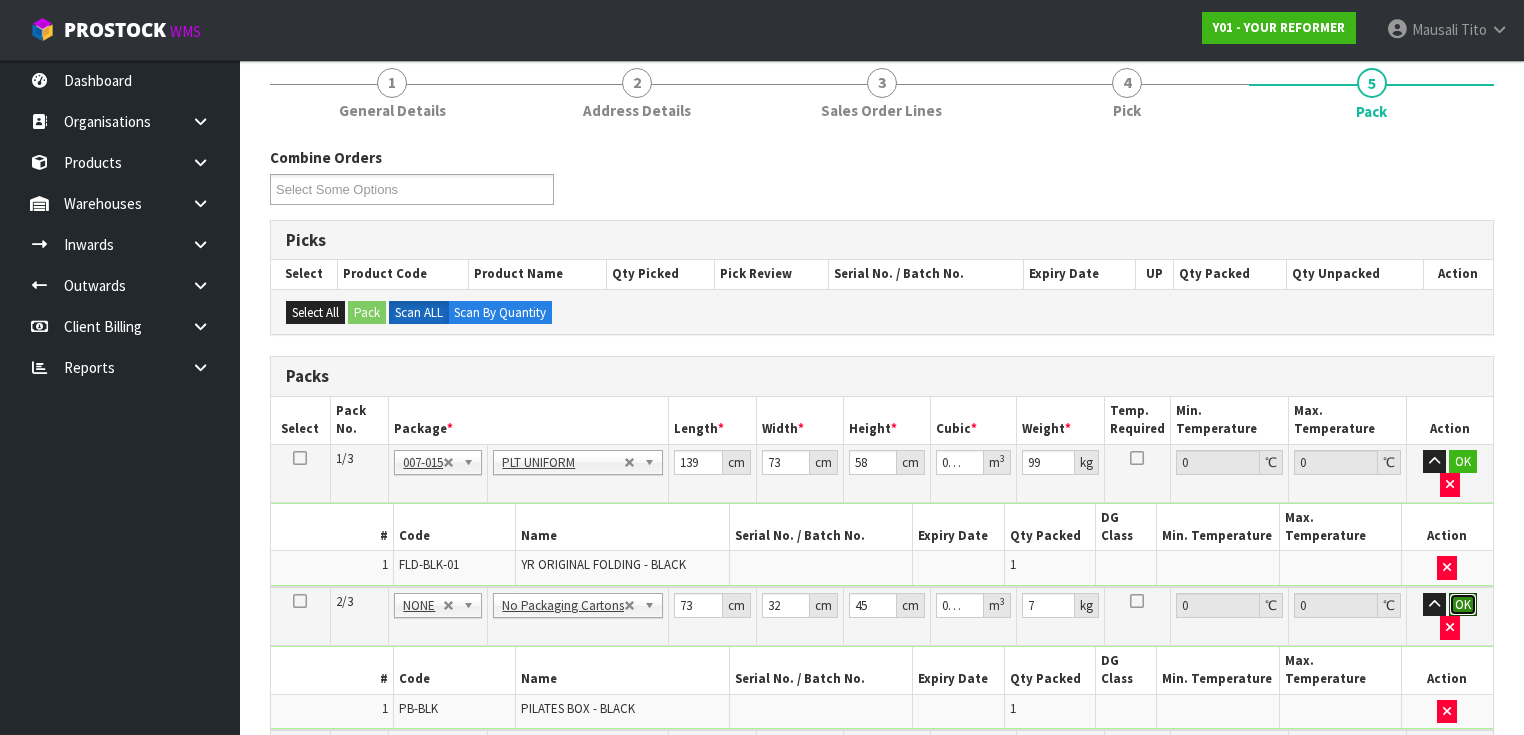 type 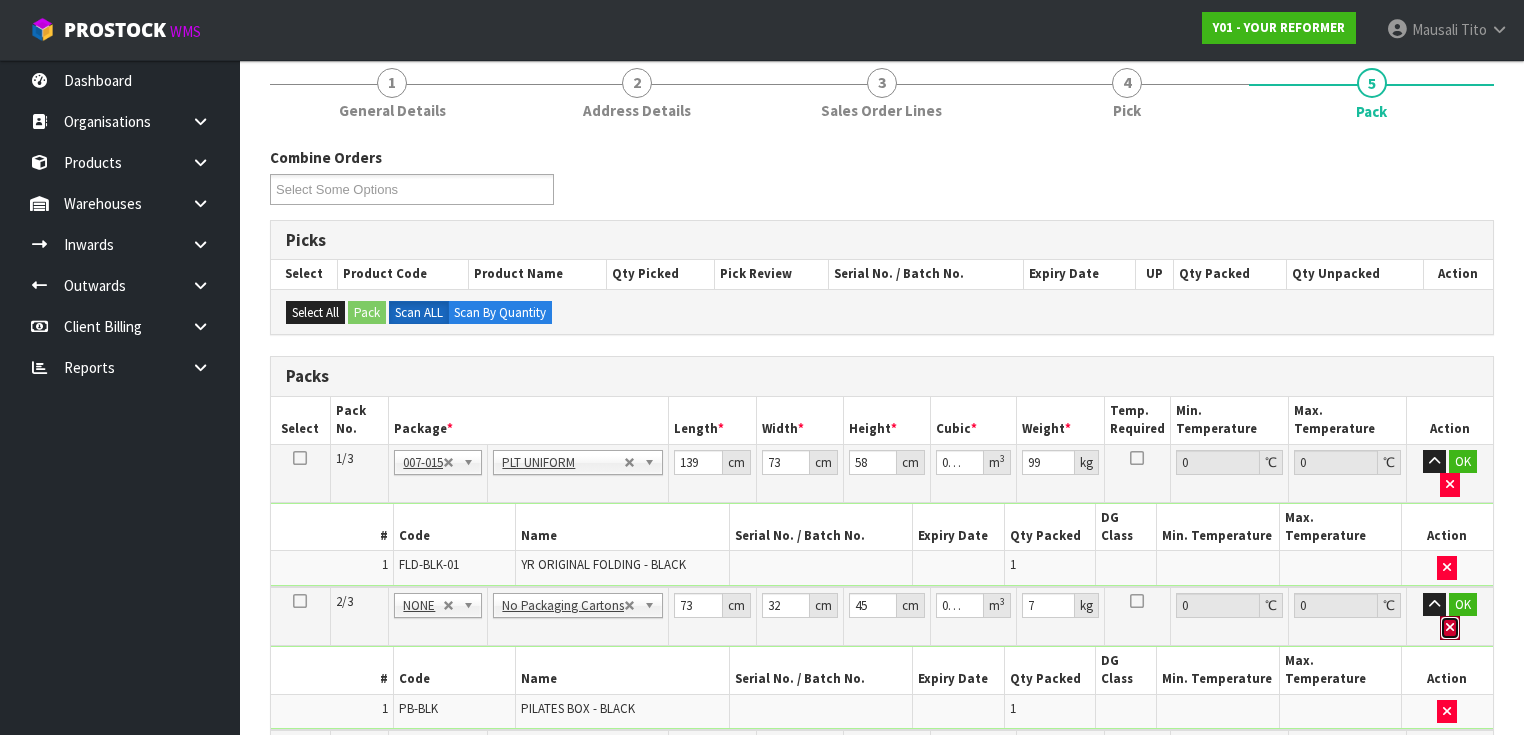 type 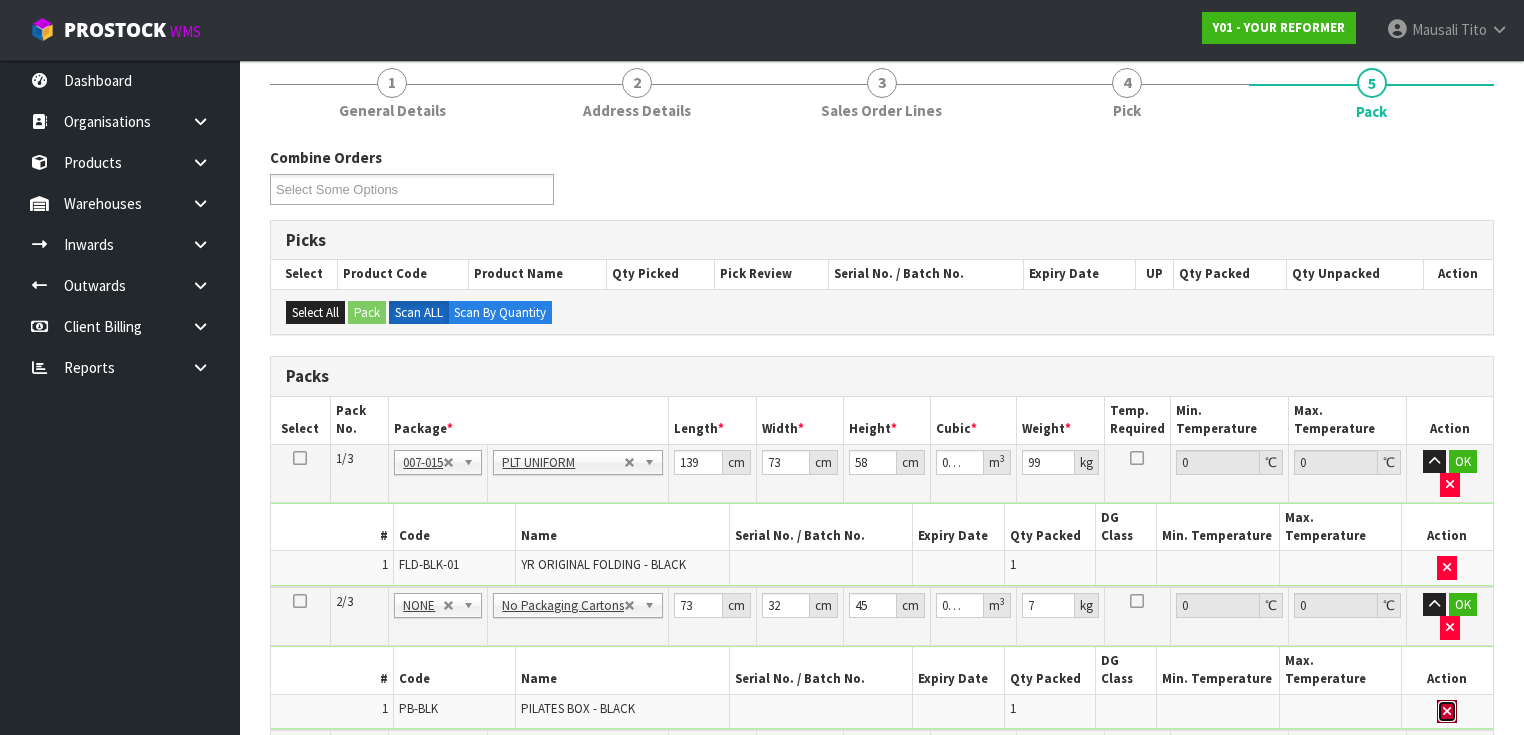 type 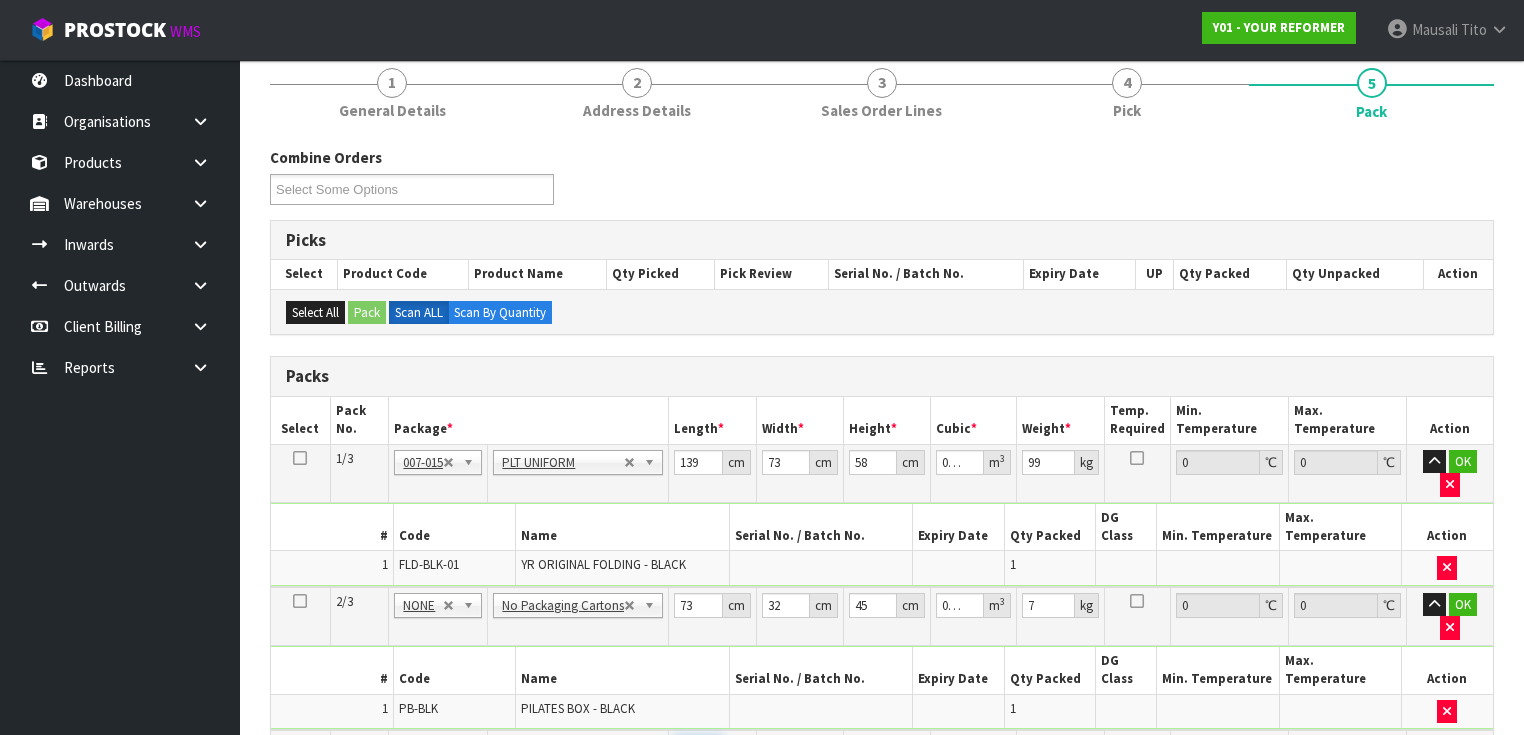 type on "54" 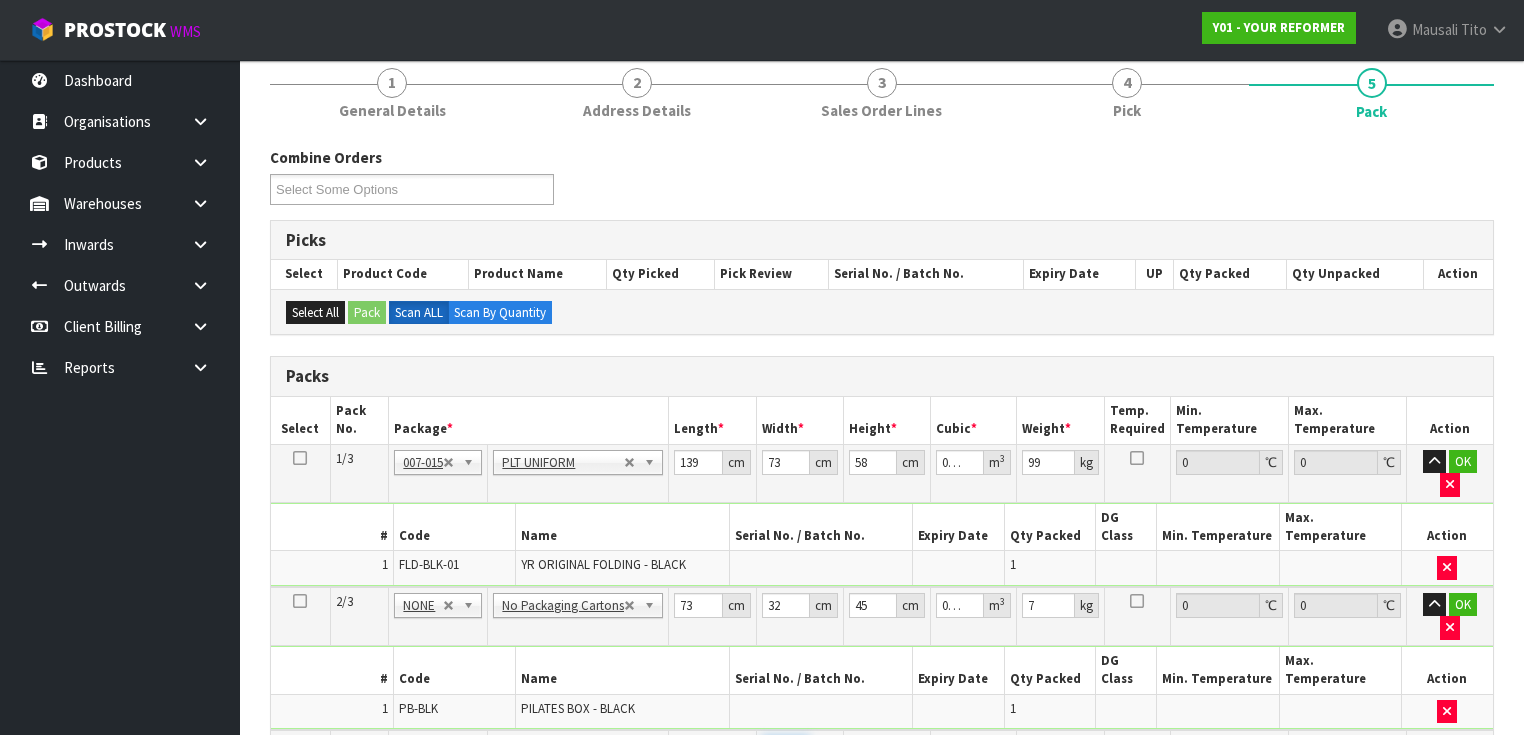 type on "41" 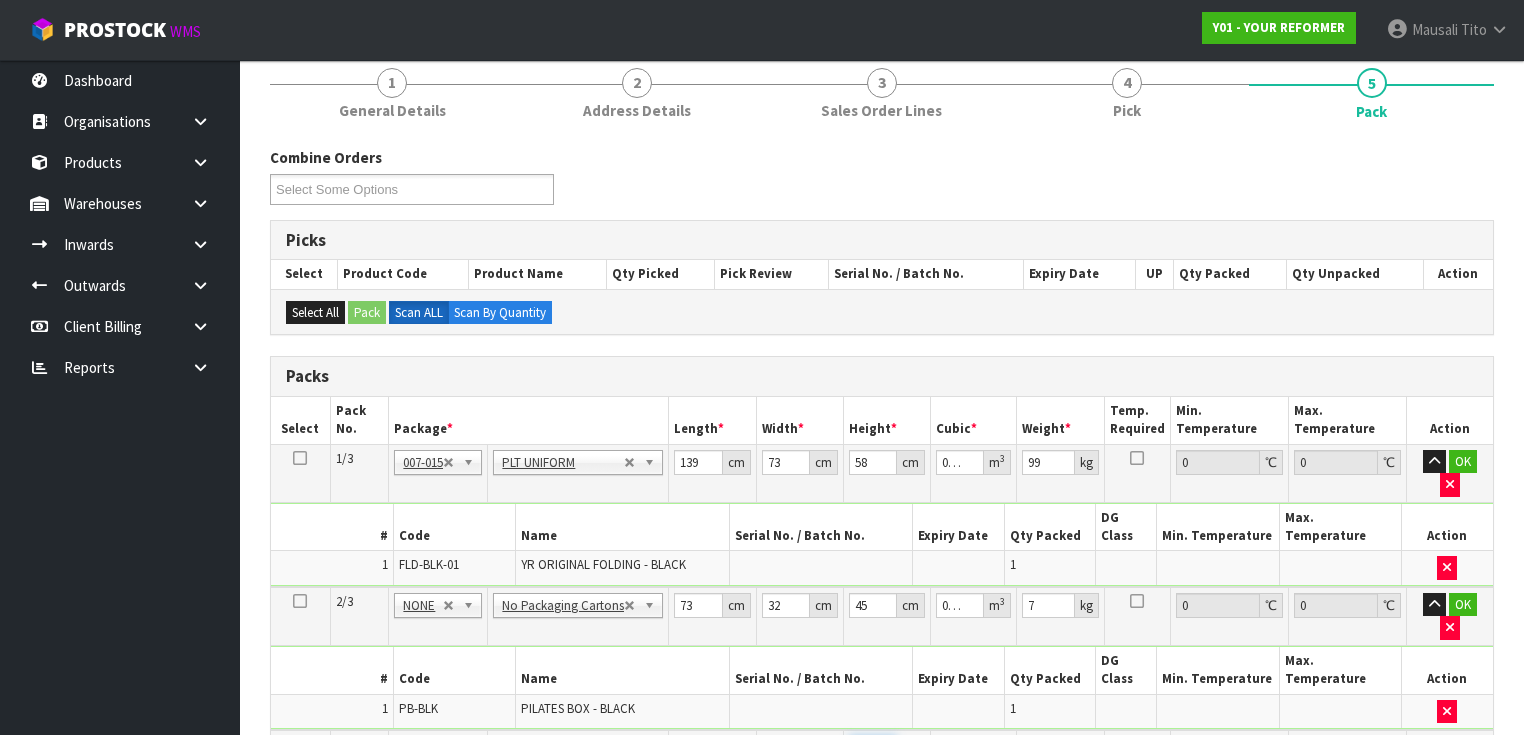 type on "7" 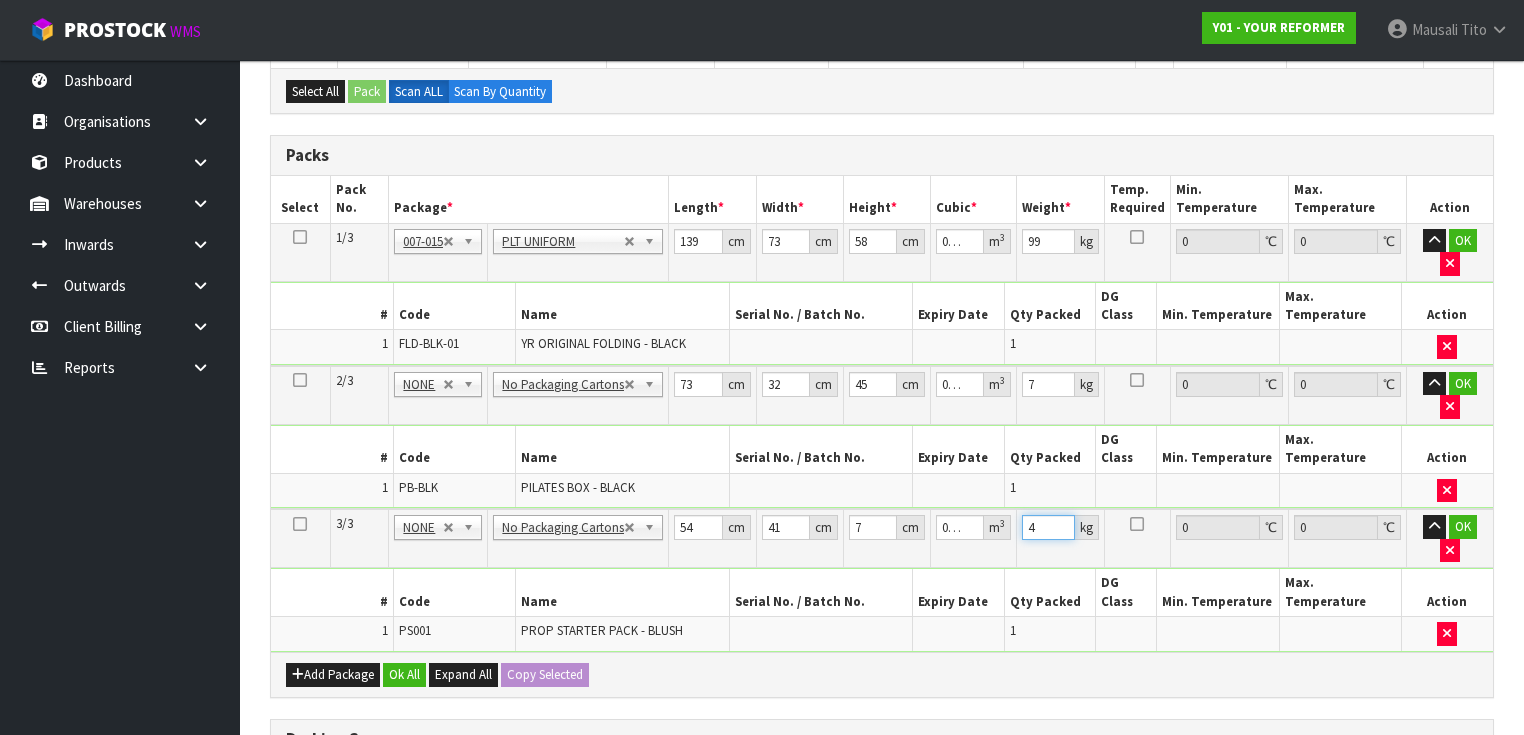 scroll, scrollTop: 640, scrollLeft: 0, axis: vertical 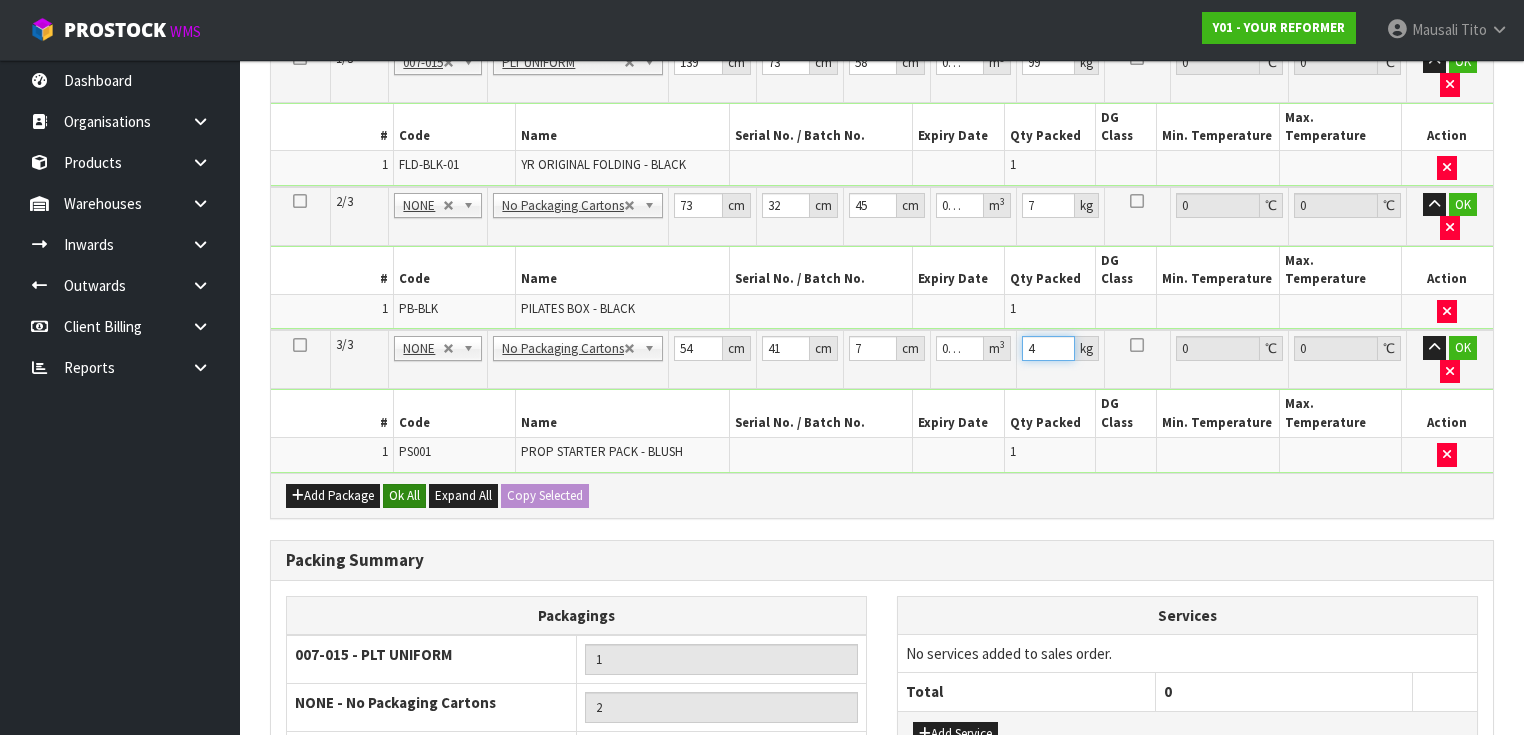 type on "4" 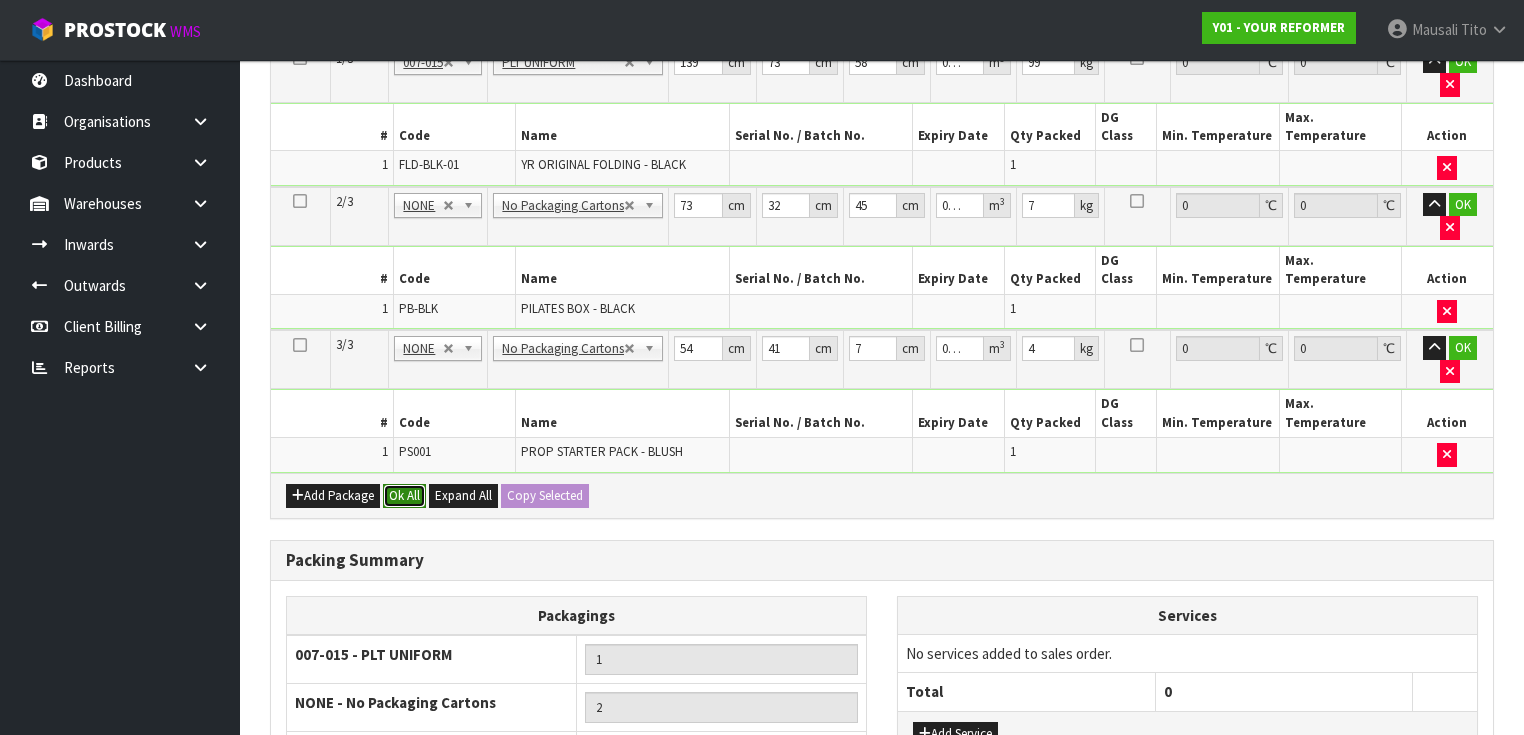click on "Ok All" at bounding box center (404, 496) 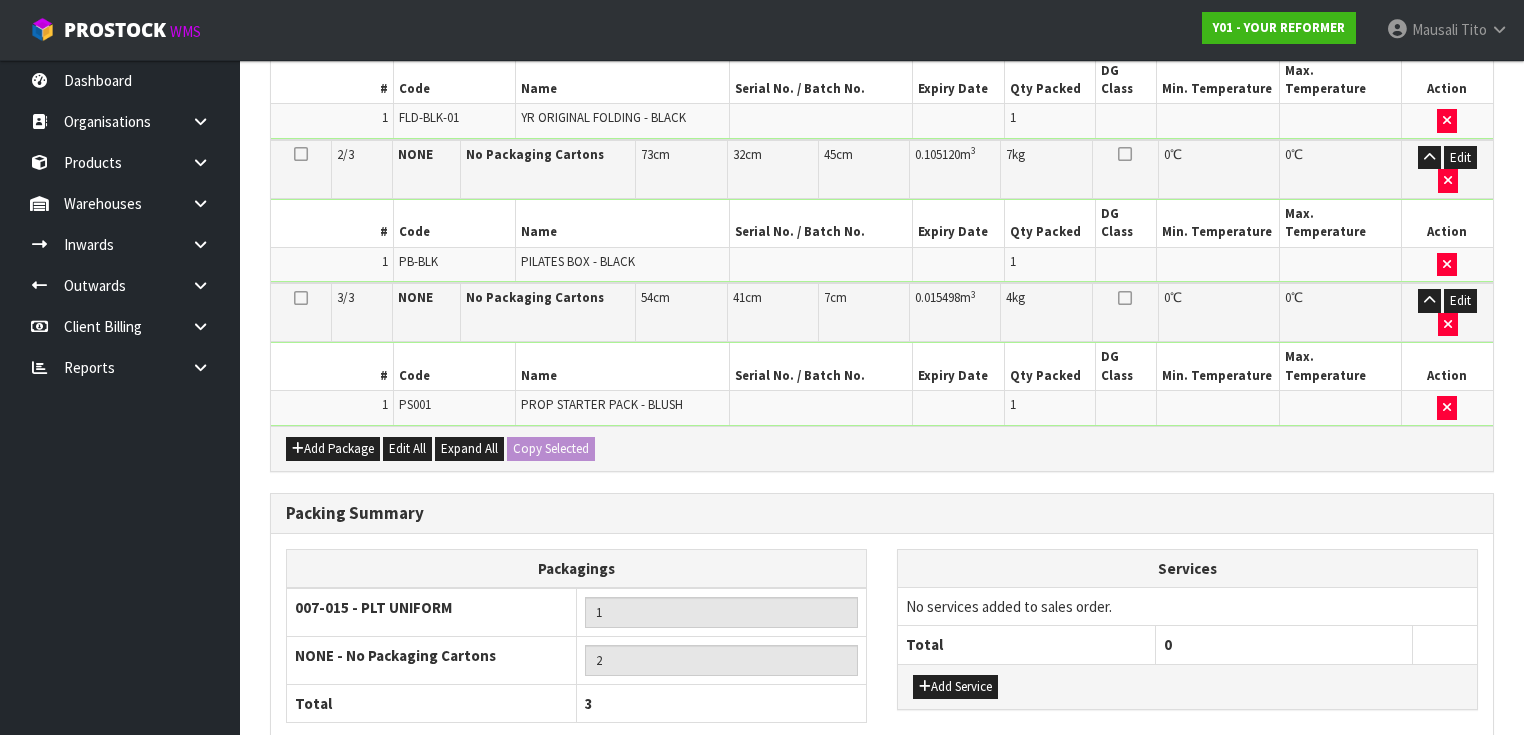 scroll, scrollTop: 713, scrollLeft: 0, axis: vertical 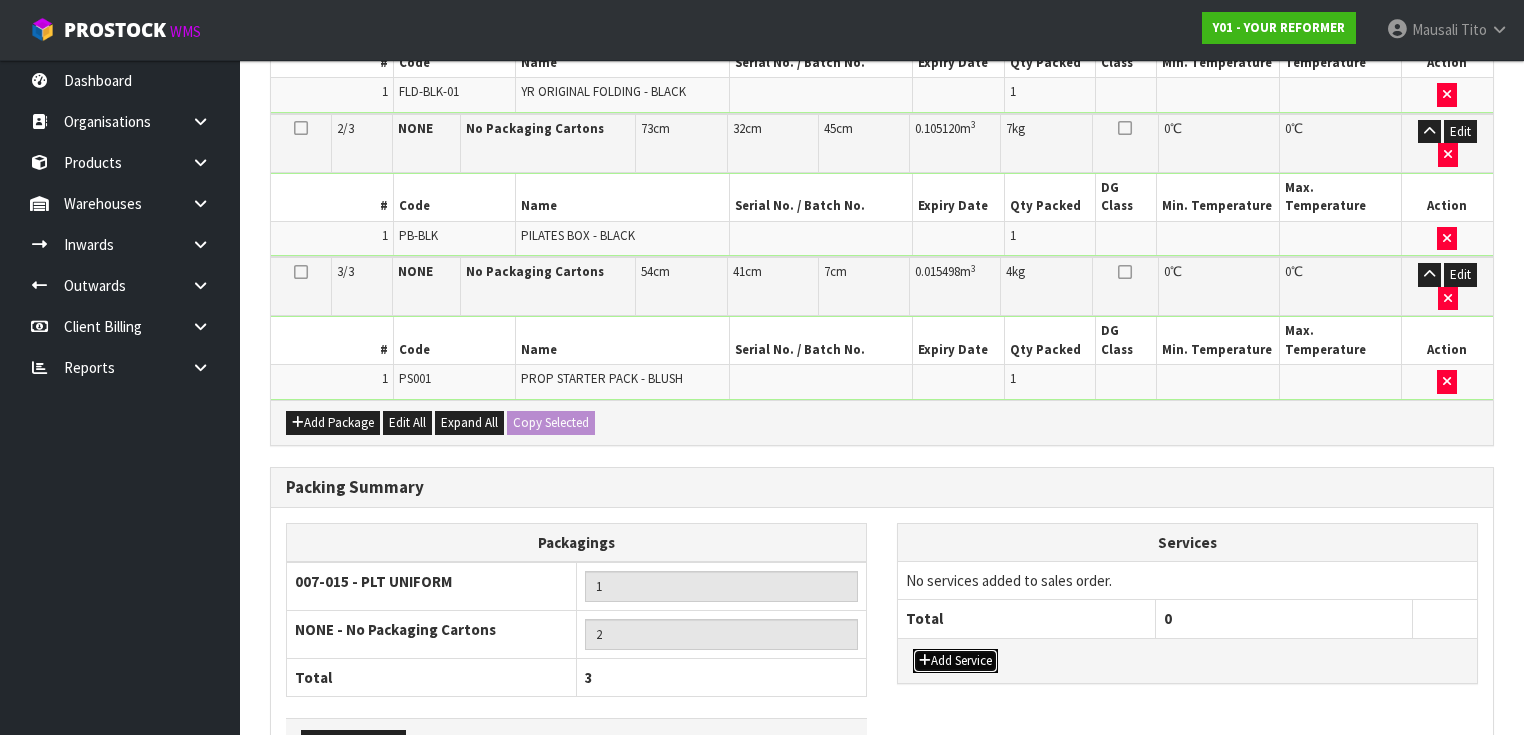 click on "Add Service" at bounding box center [955, 661] 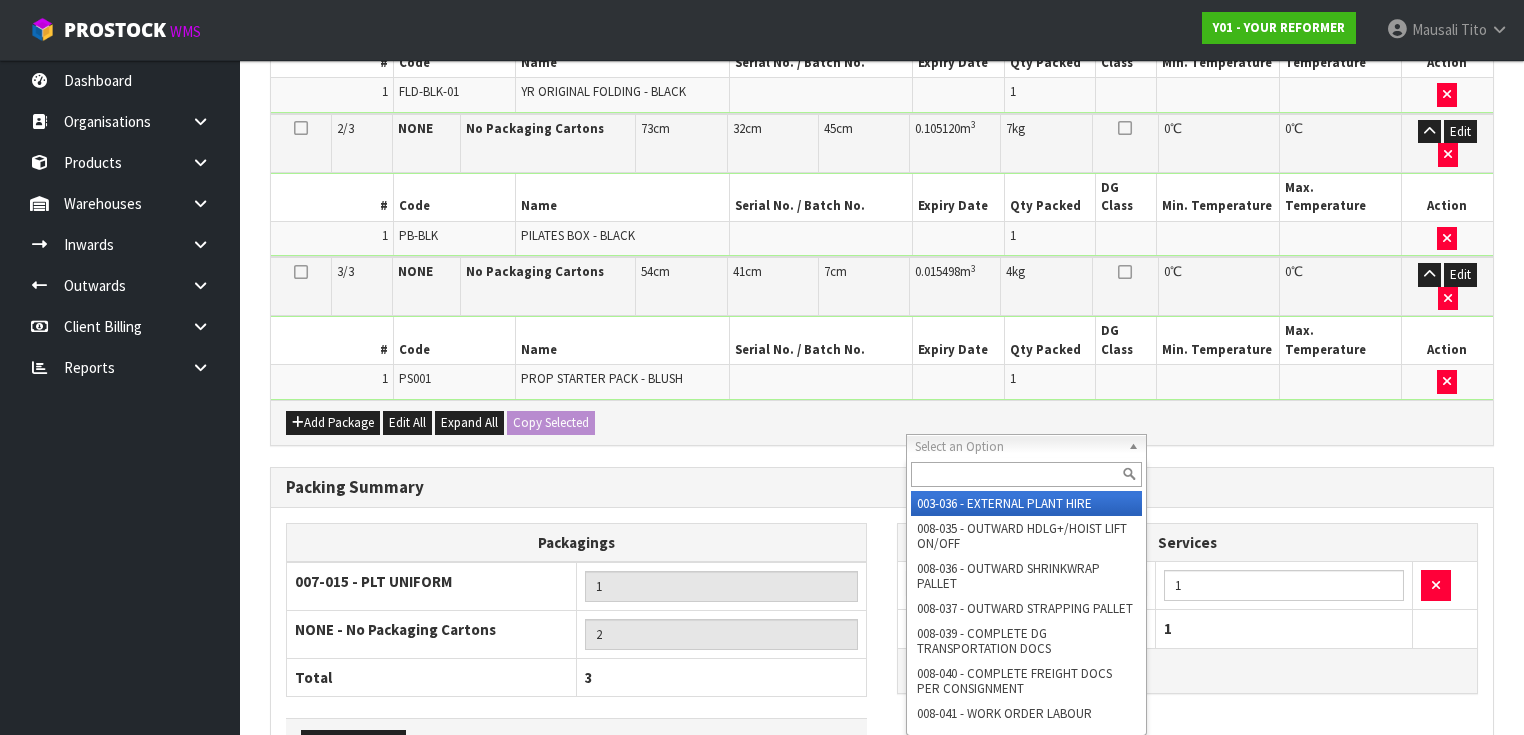 click at bounding box center (1026, 474) 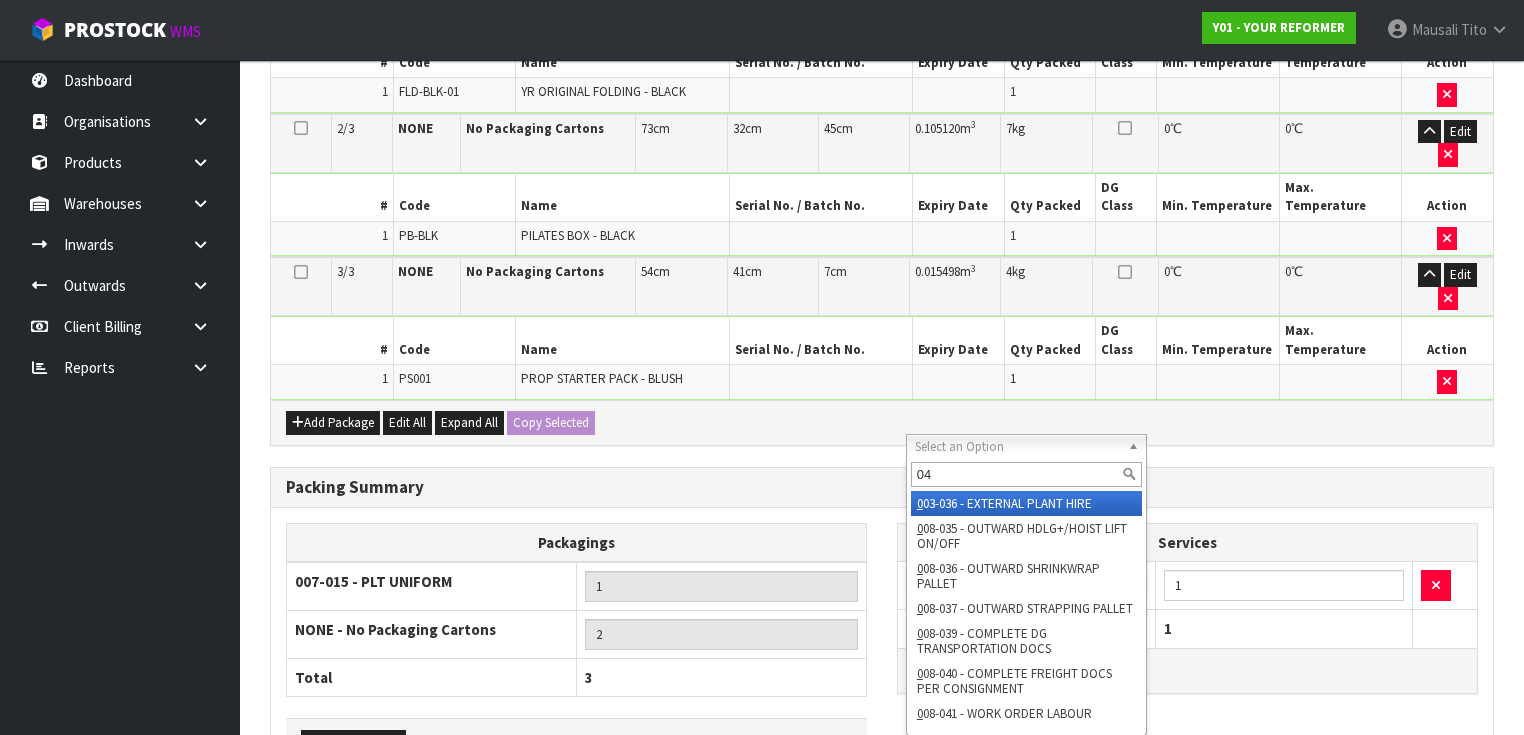 type on "044" 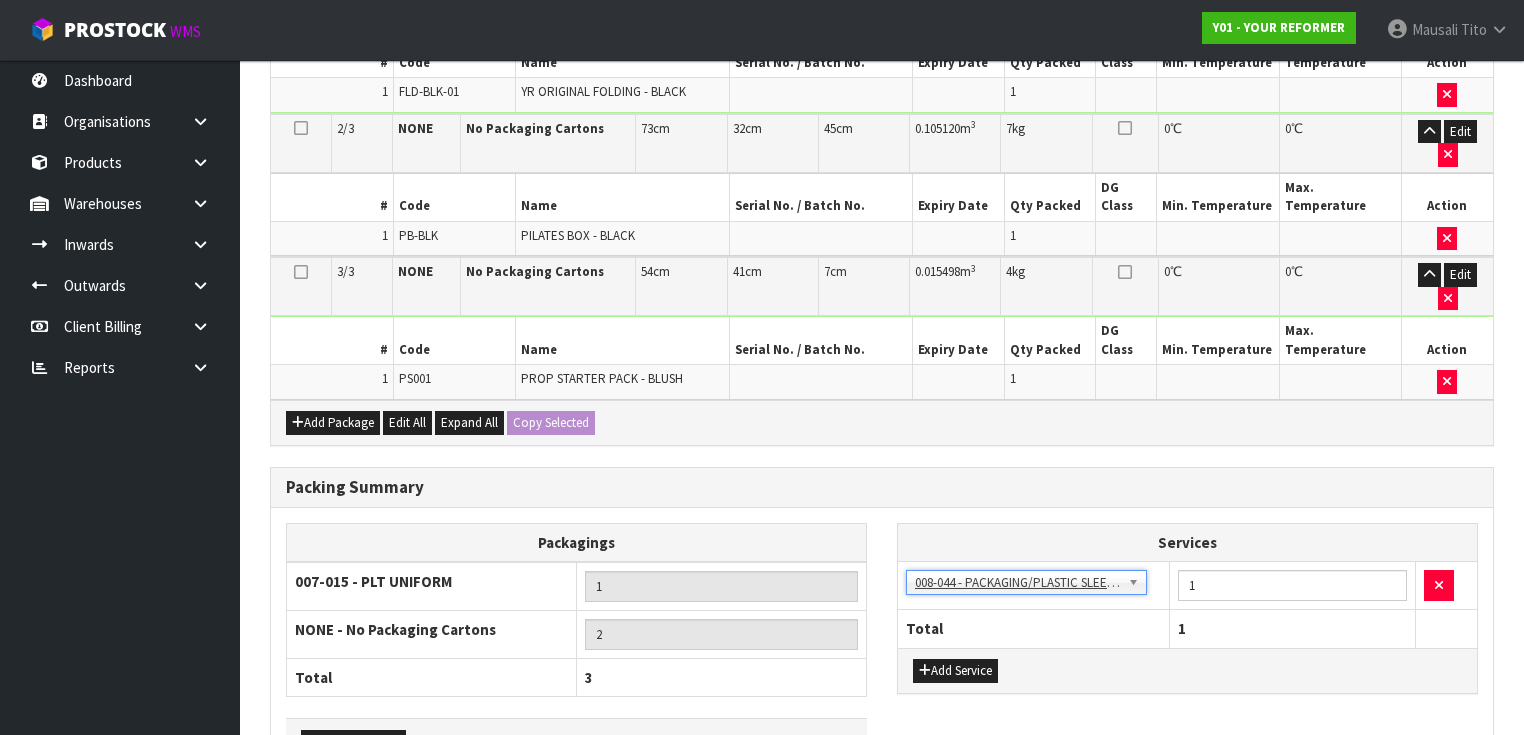 click on "Save & Confirm Packs" at bounding box center (427, 821) 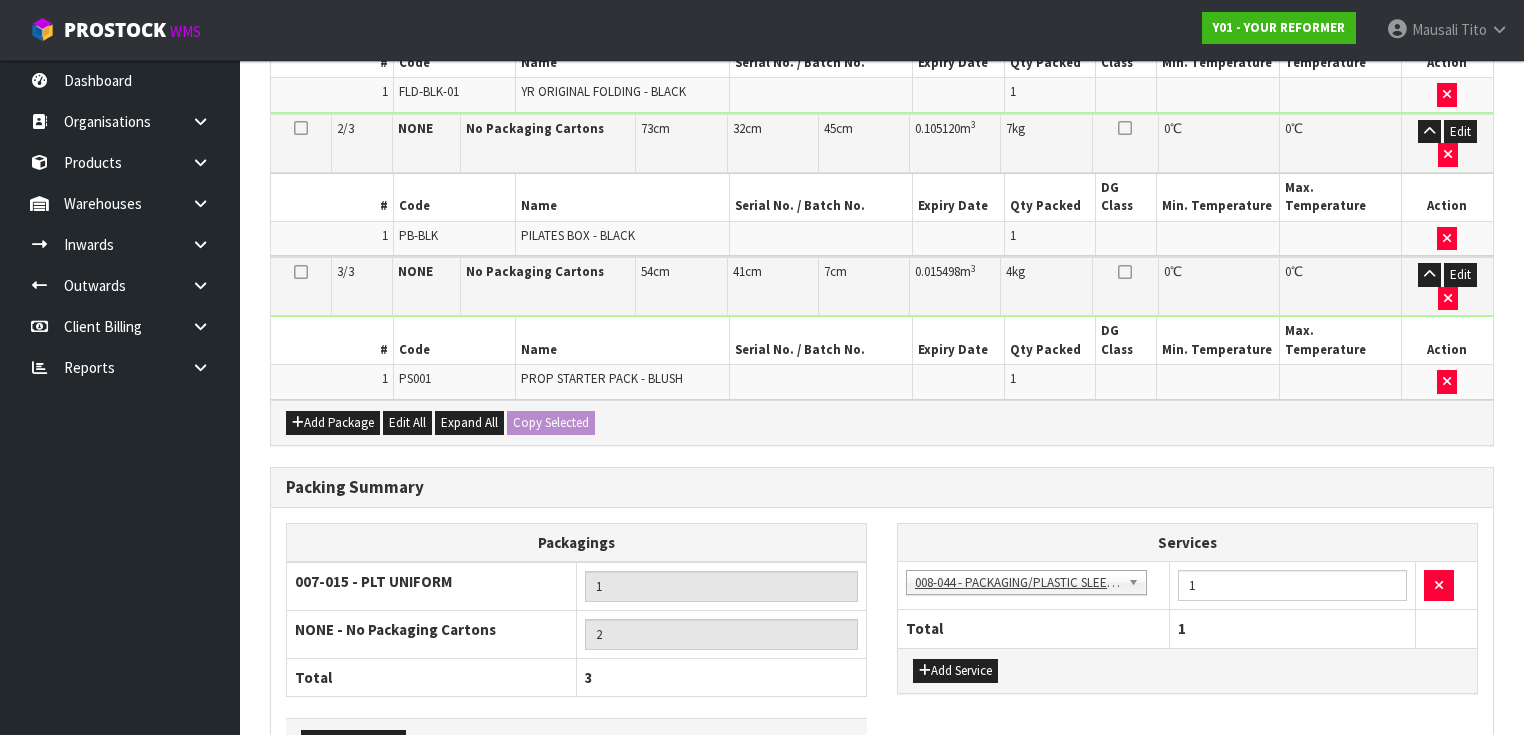 scroll, scrollTop: 0, scrollLeft: 0, axis: both 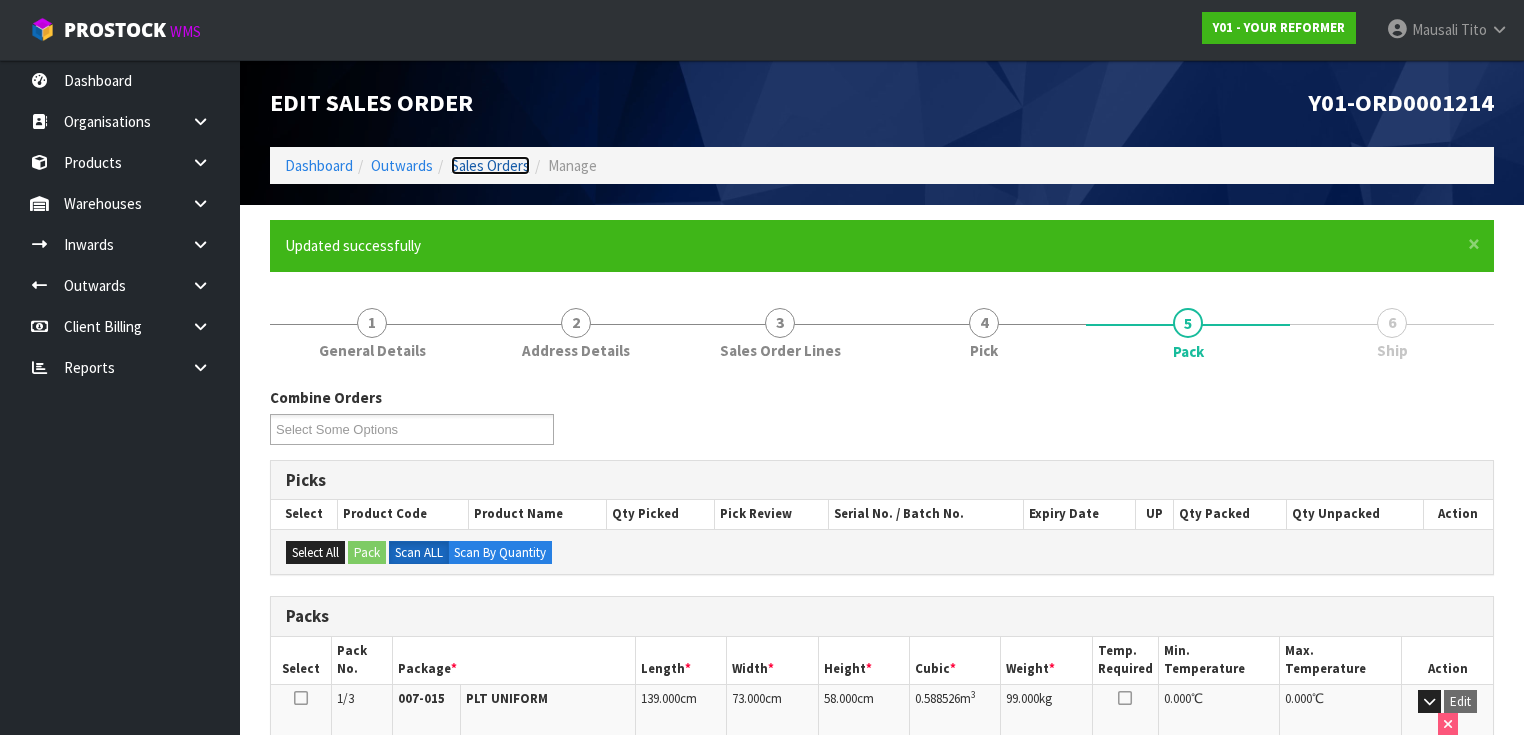 click on "Sales Orders" at bounding box center (490, 165) 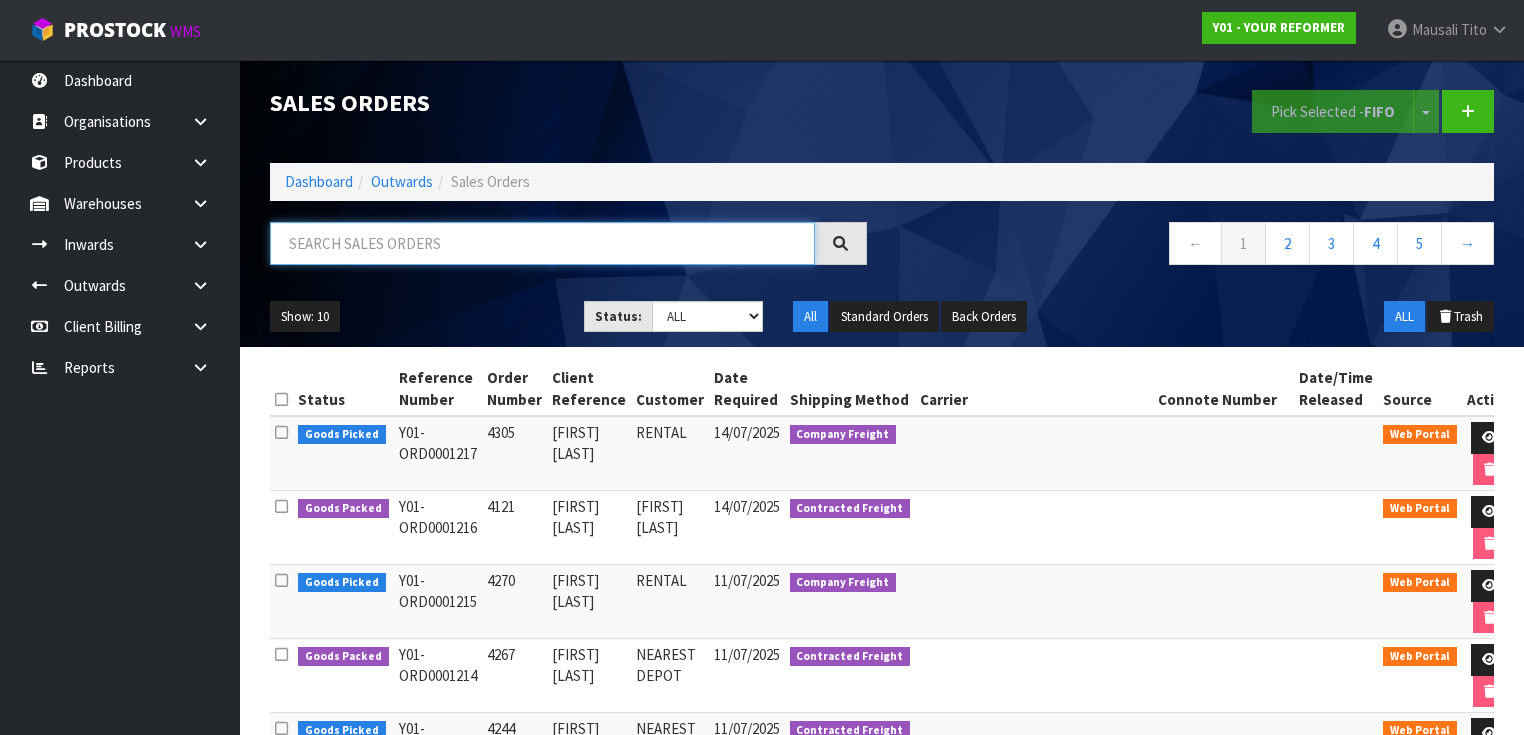 click at bounding box center (542, 243) 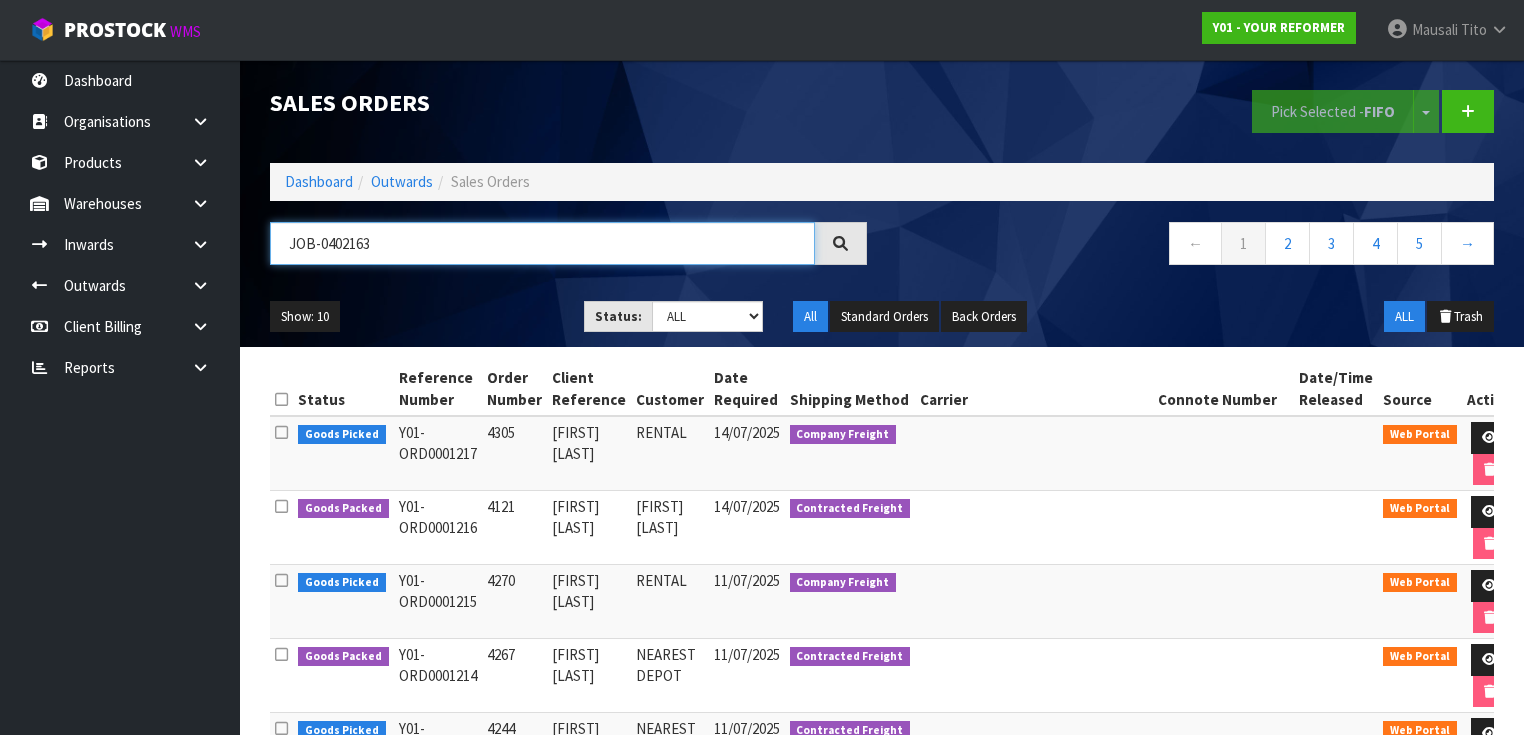 type on "JOB-0402163" 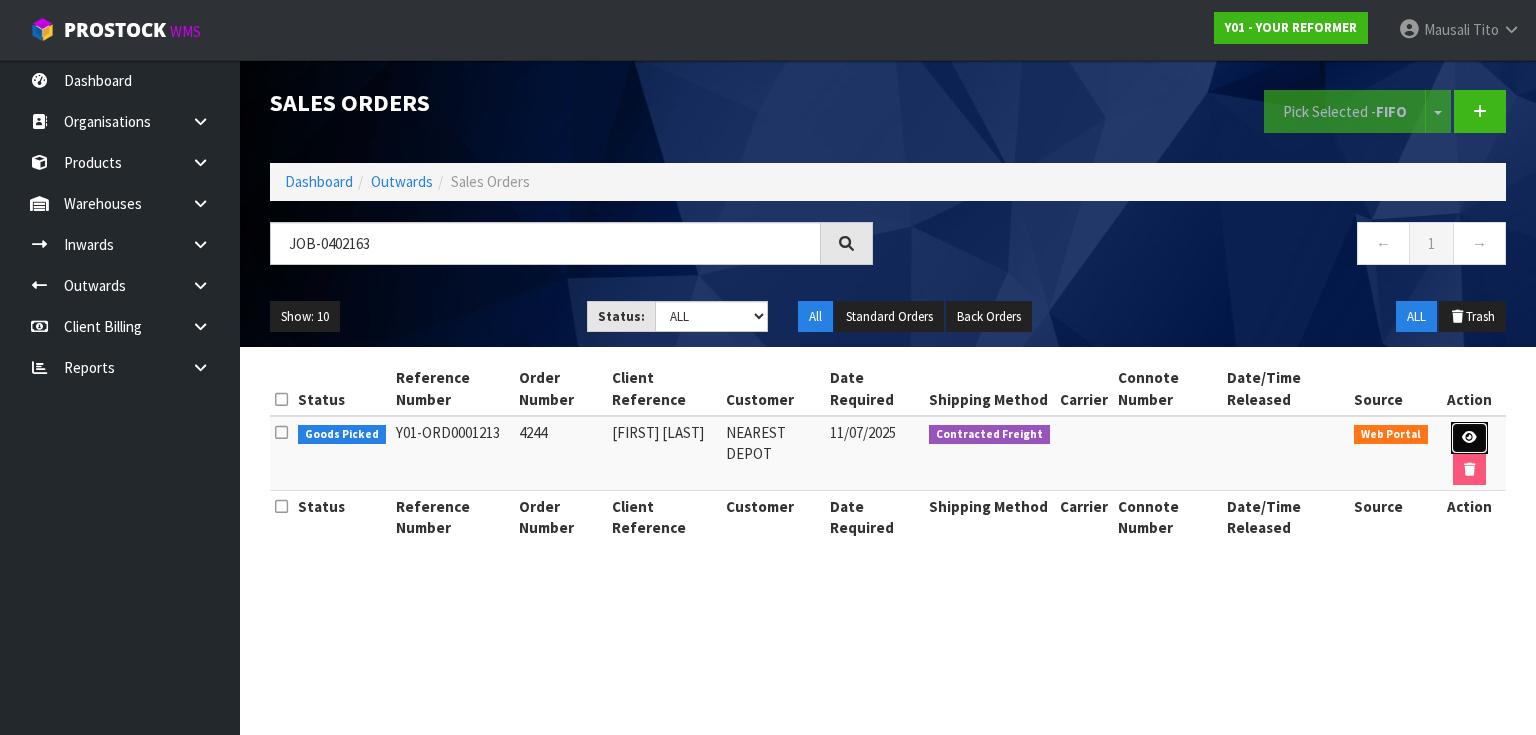 click at bounding box center [1469, 437] 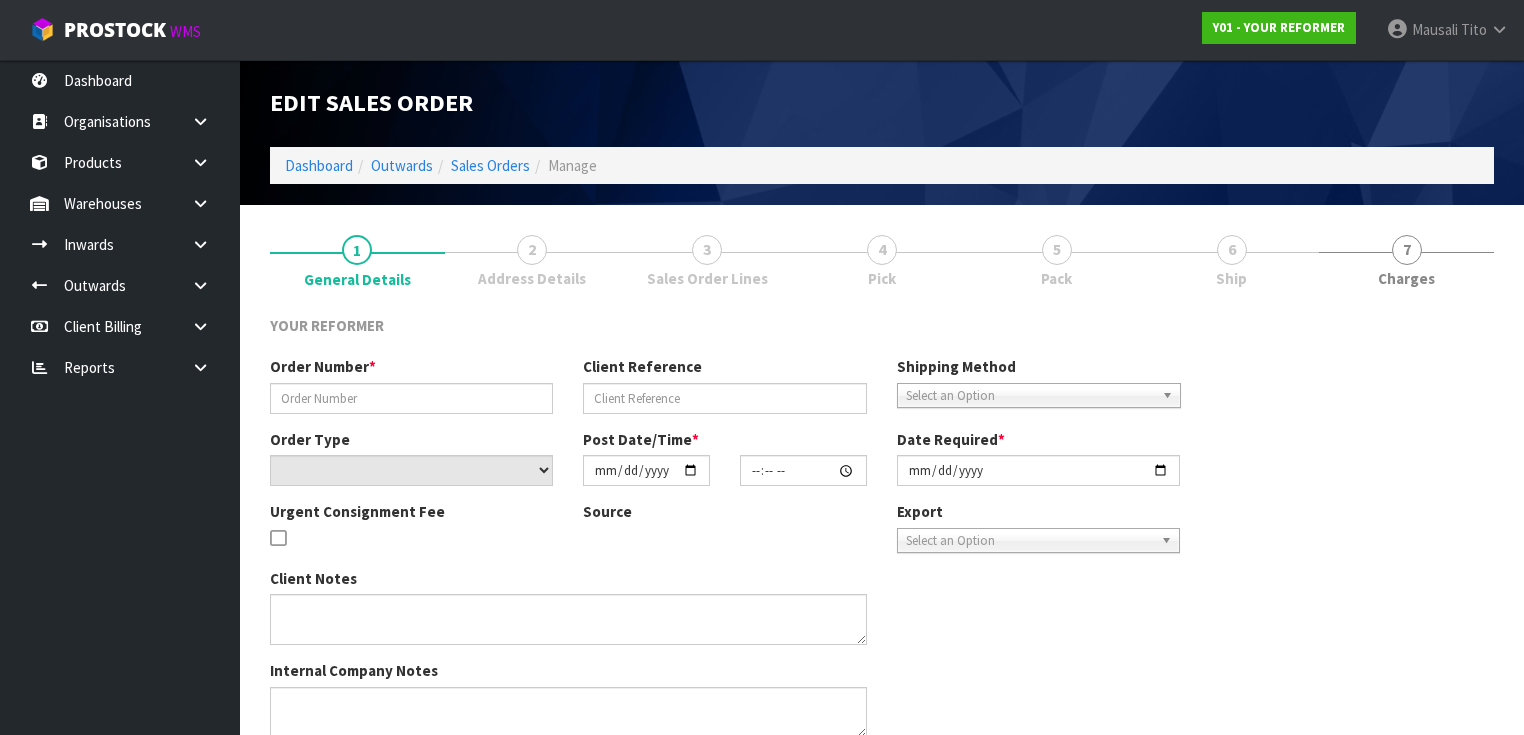 type on "4244" 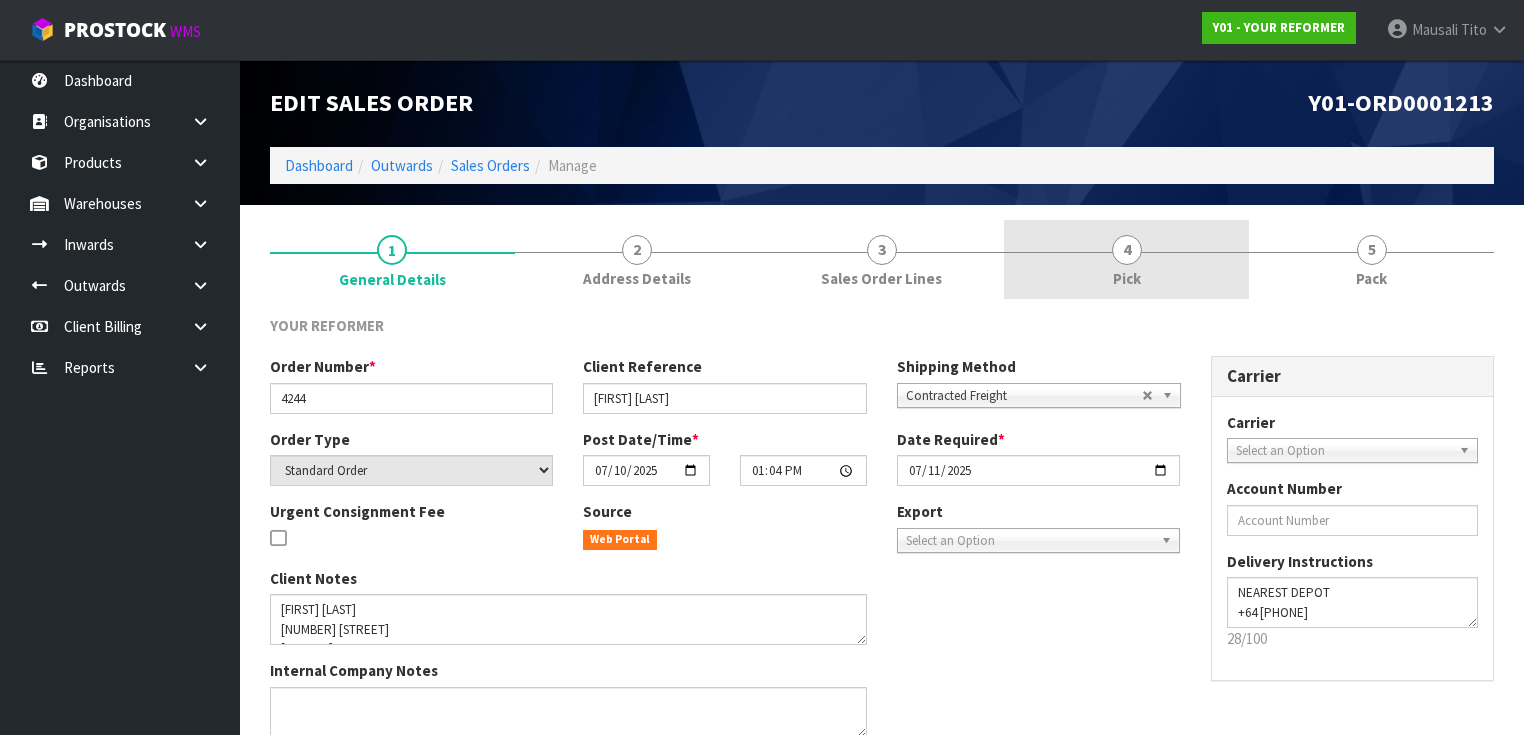 click on "4" at bounding box center [1127, 250] 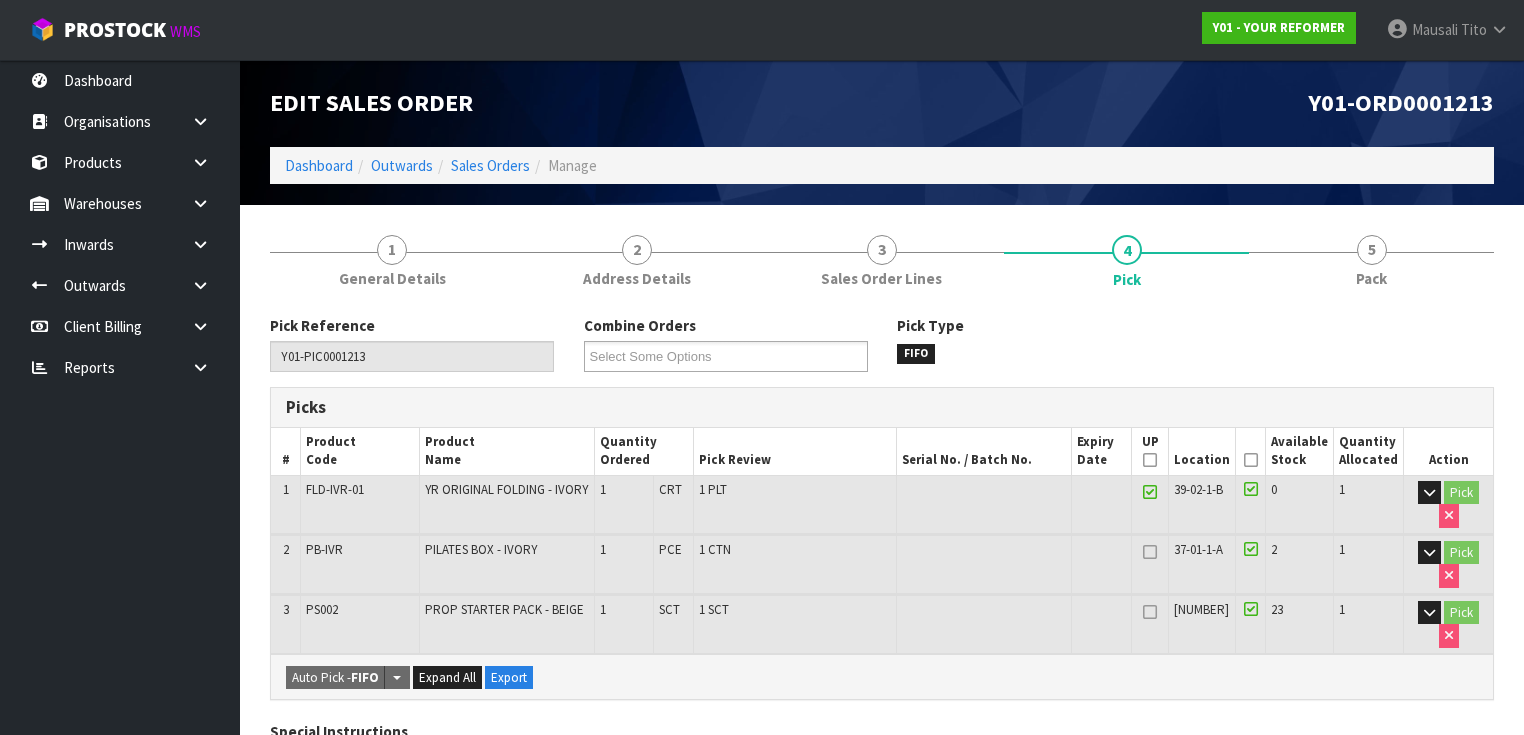 click at bounding box center [1251, 460] 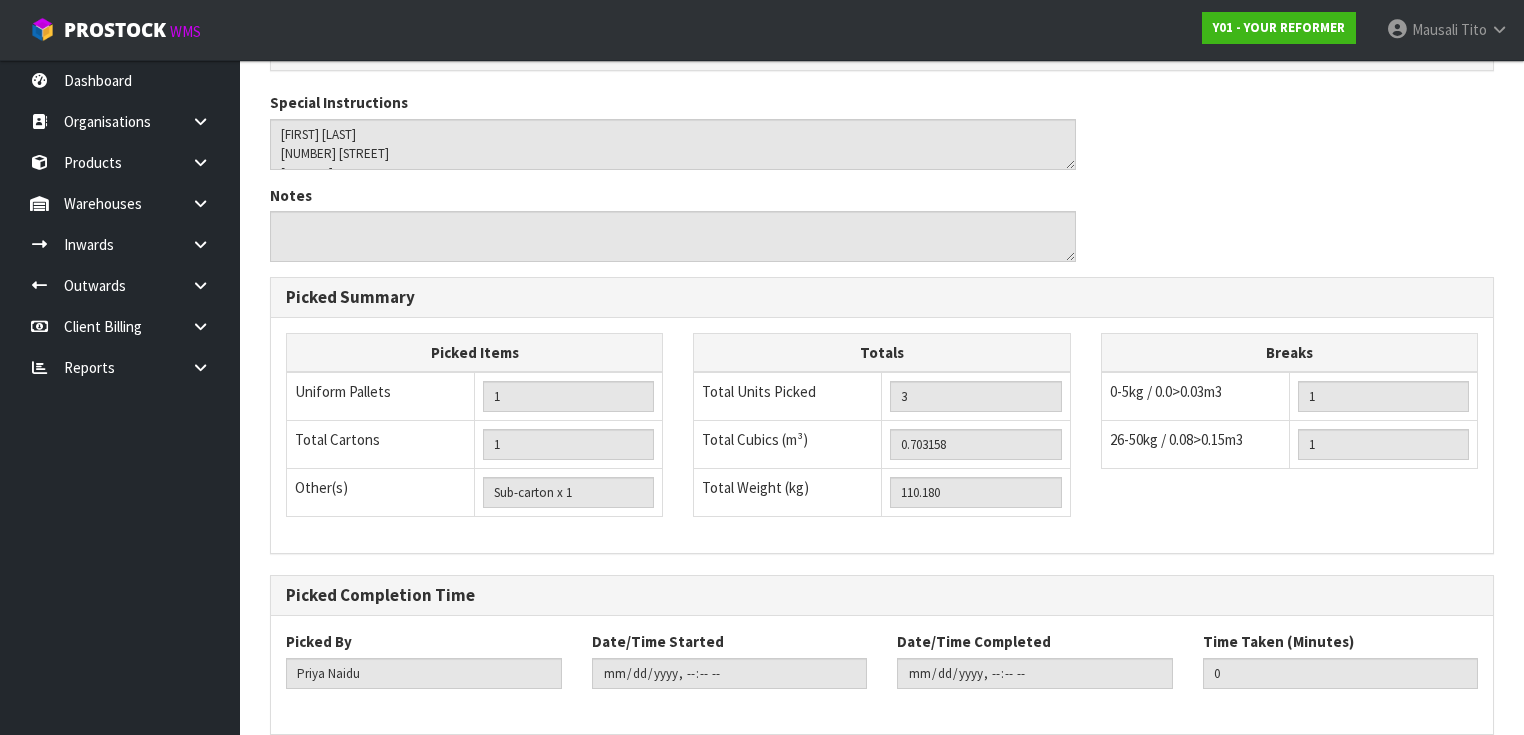 scroll, scrollTop: 784, scrollLeft: 0, axis: vertical 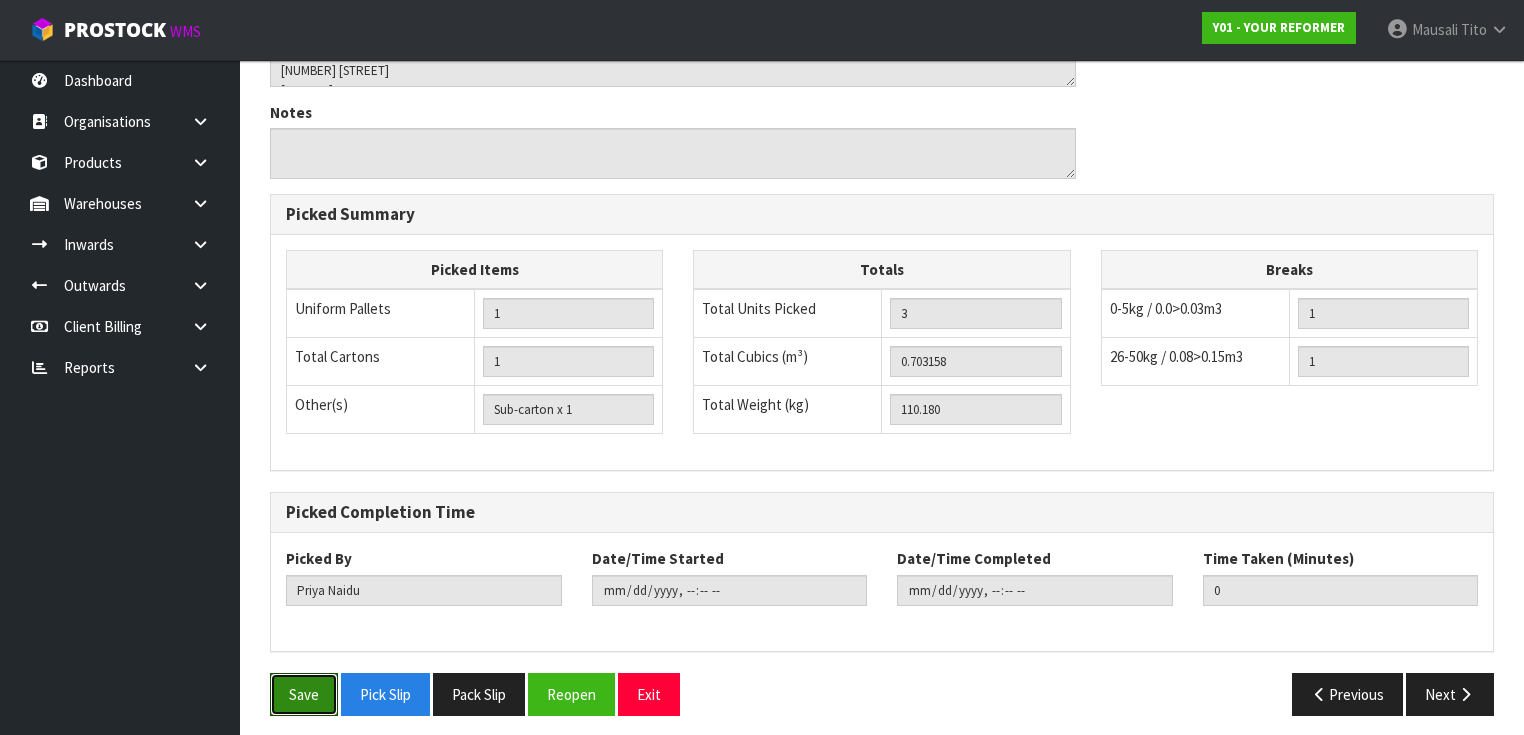 drag, startPoint x: 289, startPoint y: 685, endPoint x: 448, endPoint y: 611, distance: 175.37674 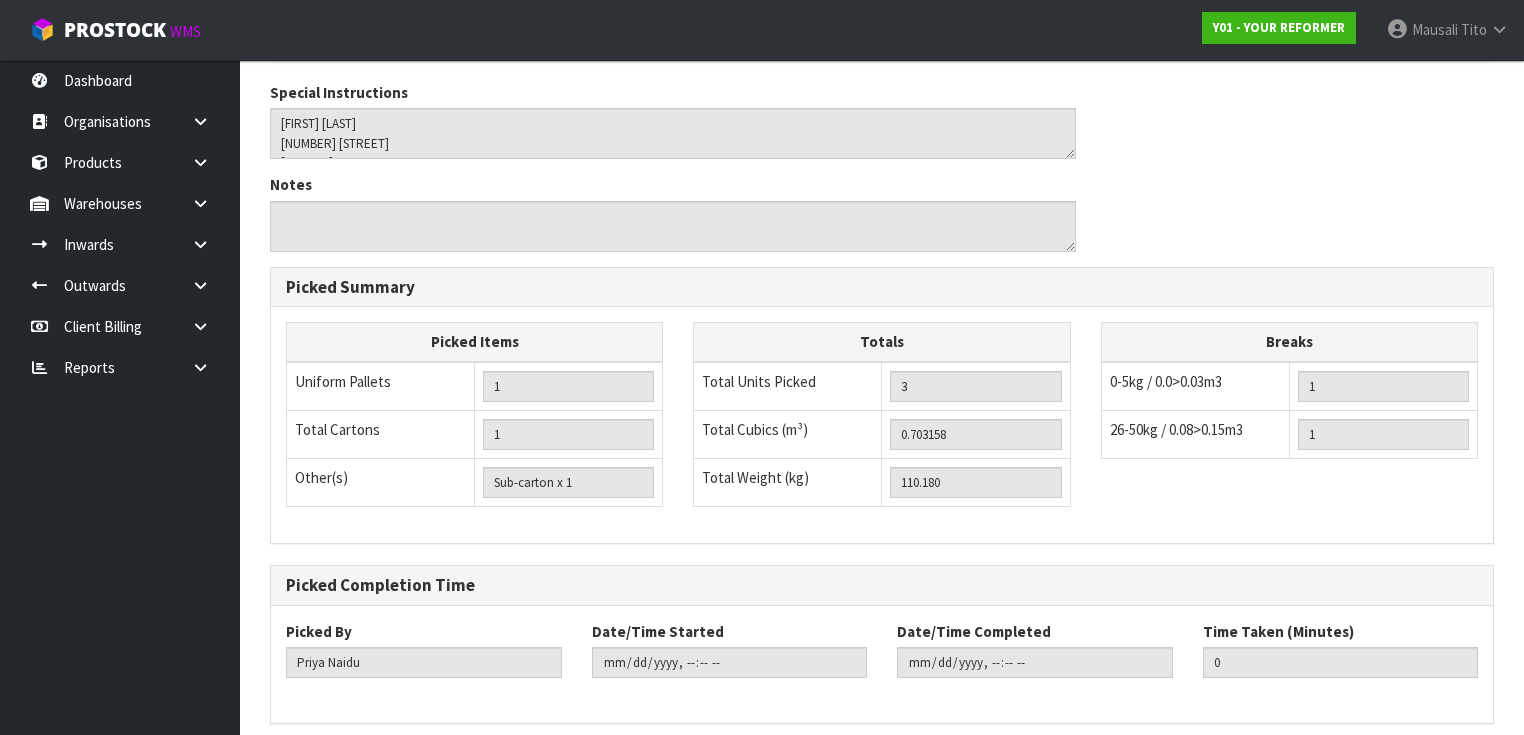 scroll, scrollTop: 0, scrollLeft: 0, axis: both 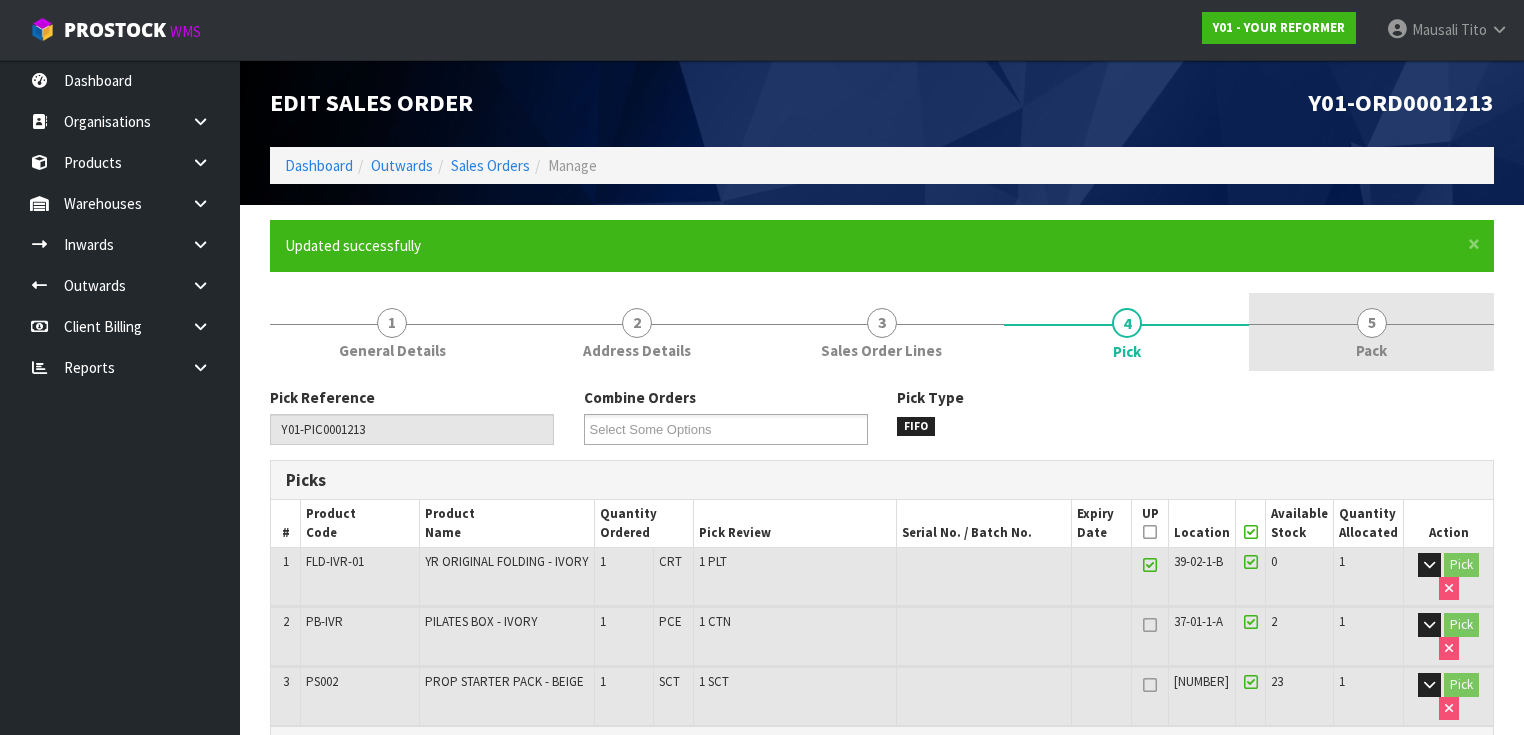 click on "5
Pack" at bounding box center [1371, 332] 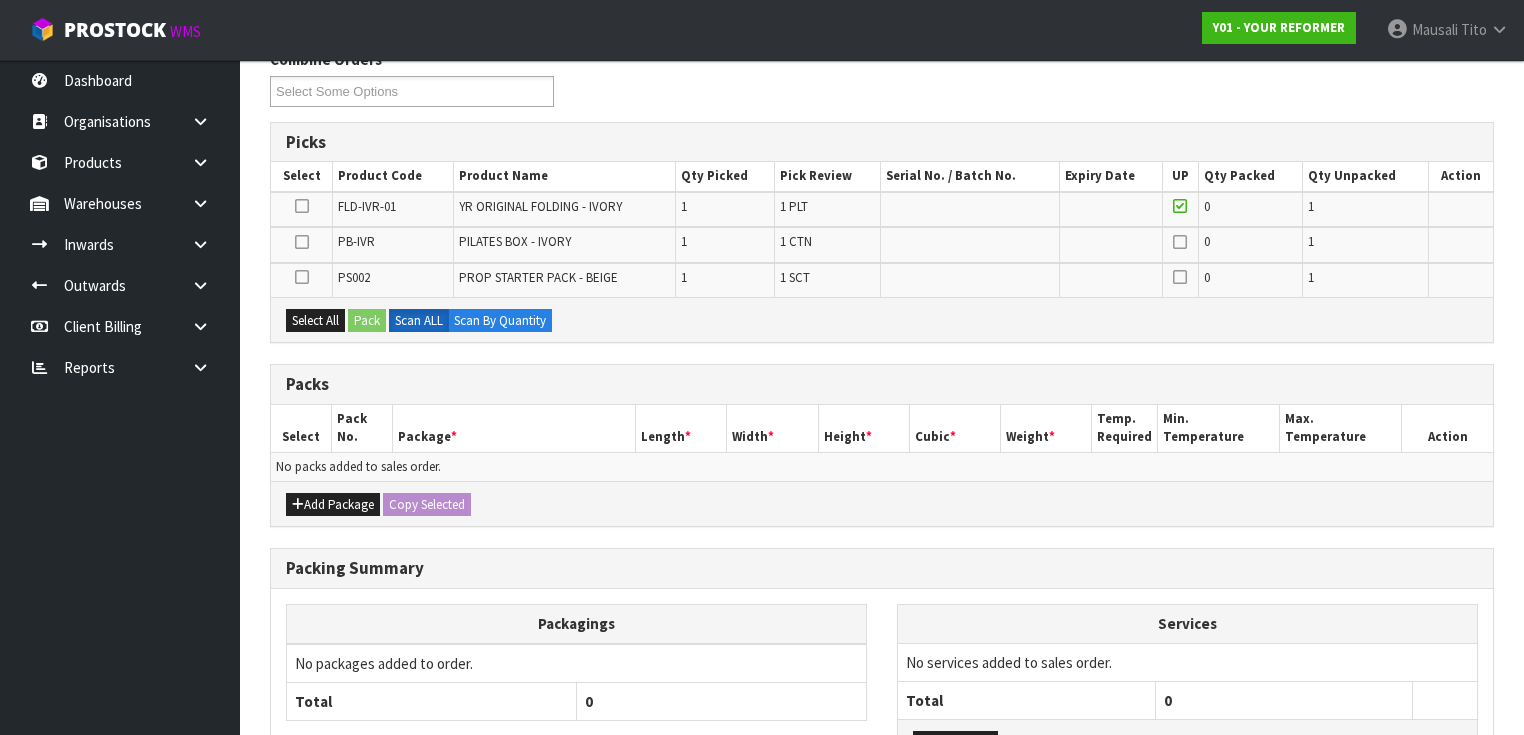 scroll, scrollTop: 160, scrollLeft: 0, axis: vertical 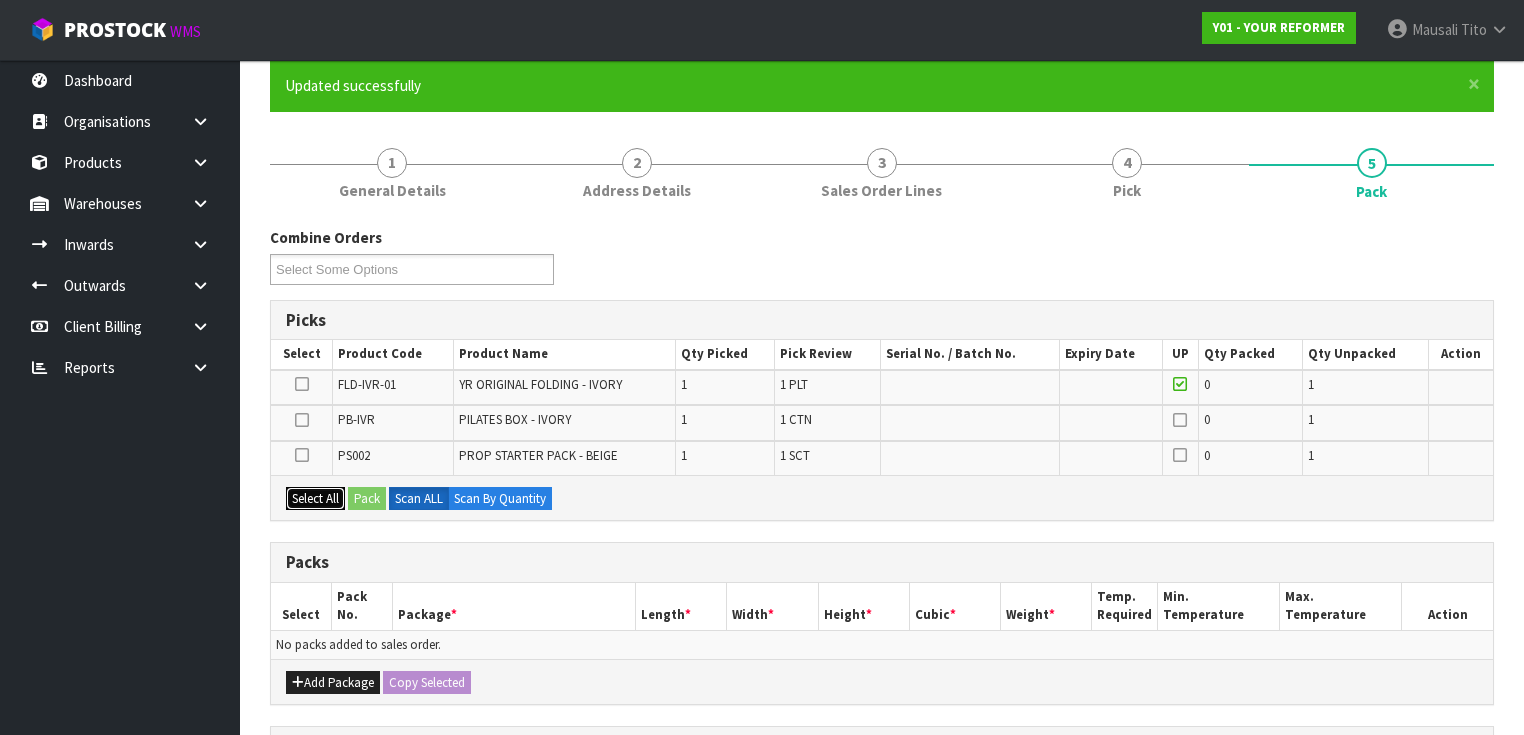 click on "Select All" at bounding box center (315, 499) 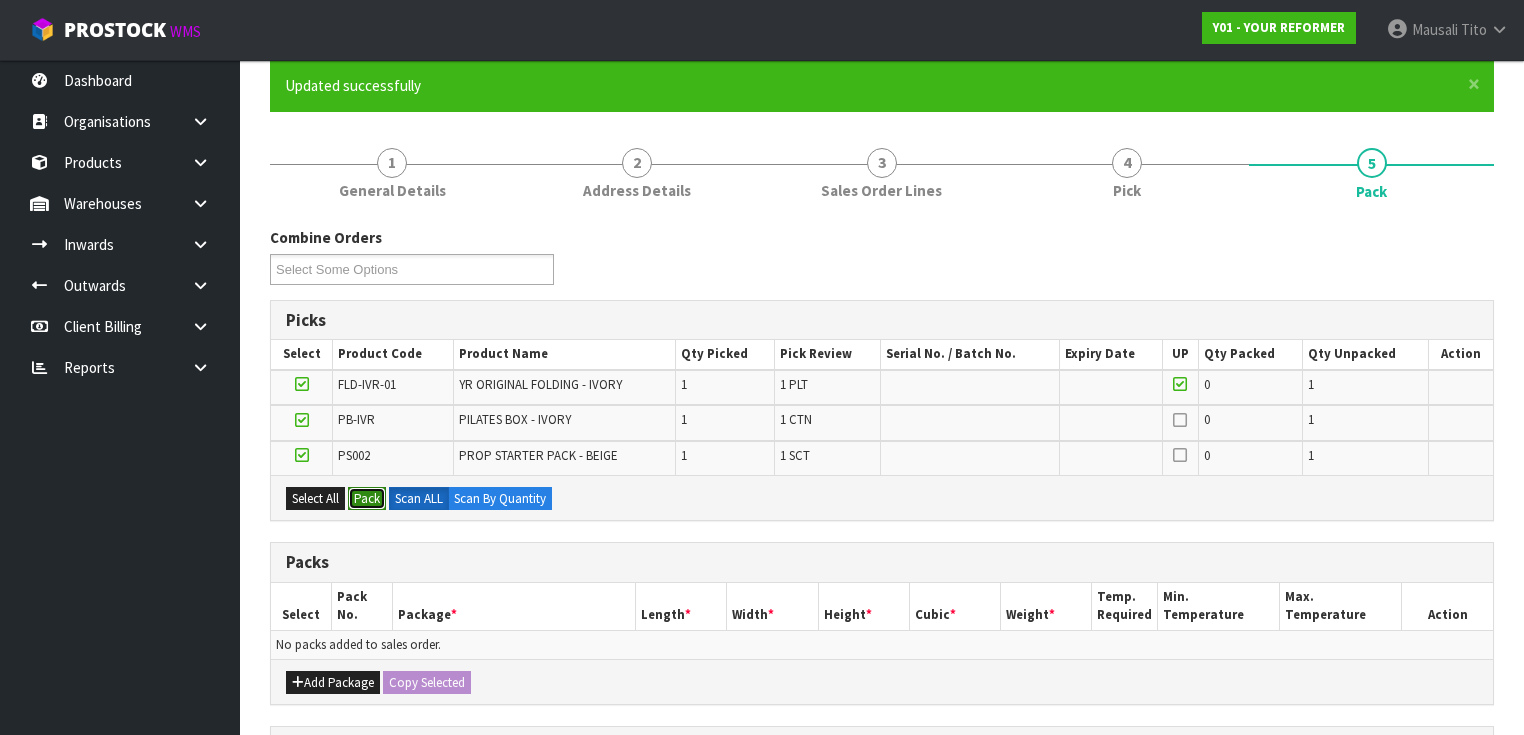 click on "Pack" at bounding box center (367, 499) 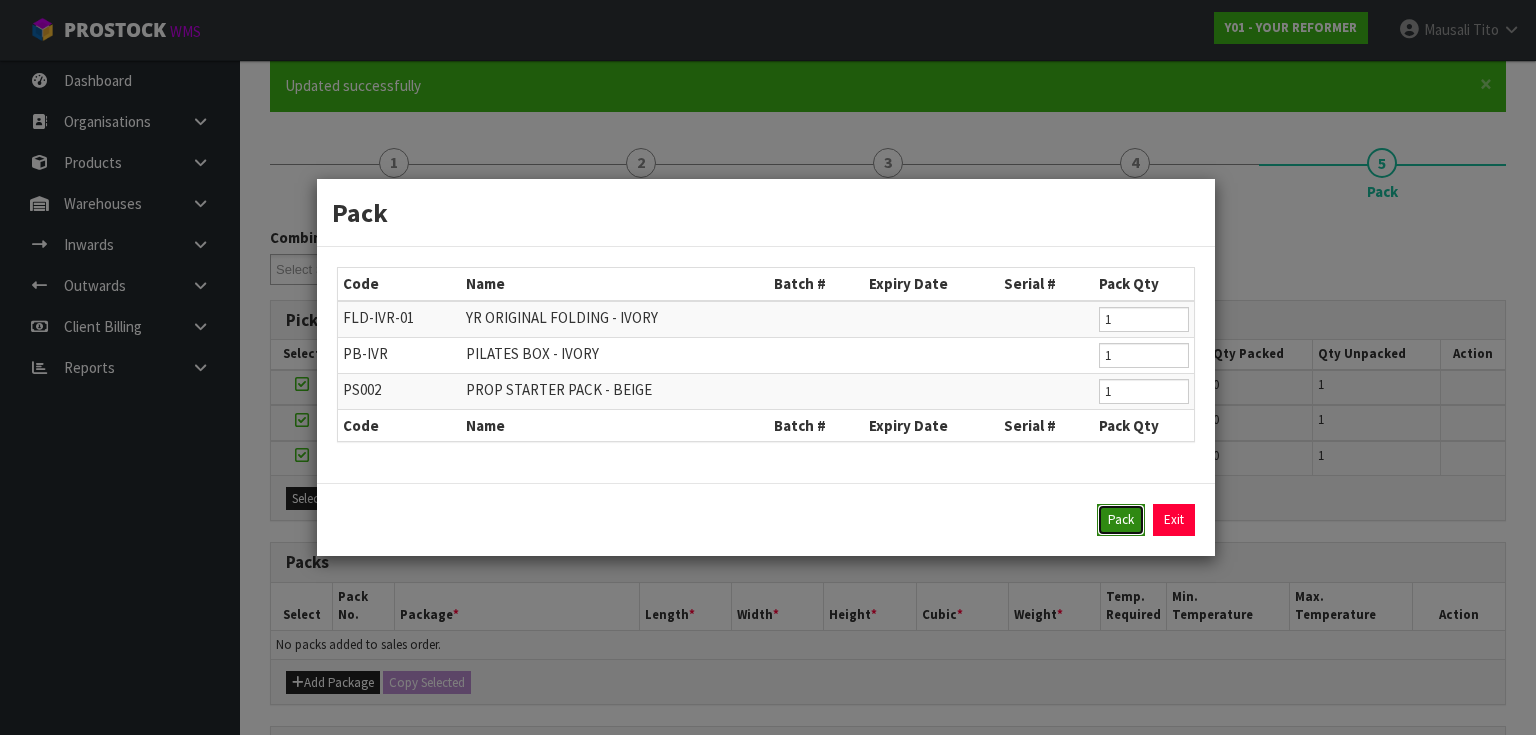 click on "Pack" at bounding box center (1121, 520) 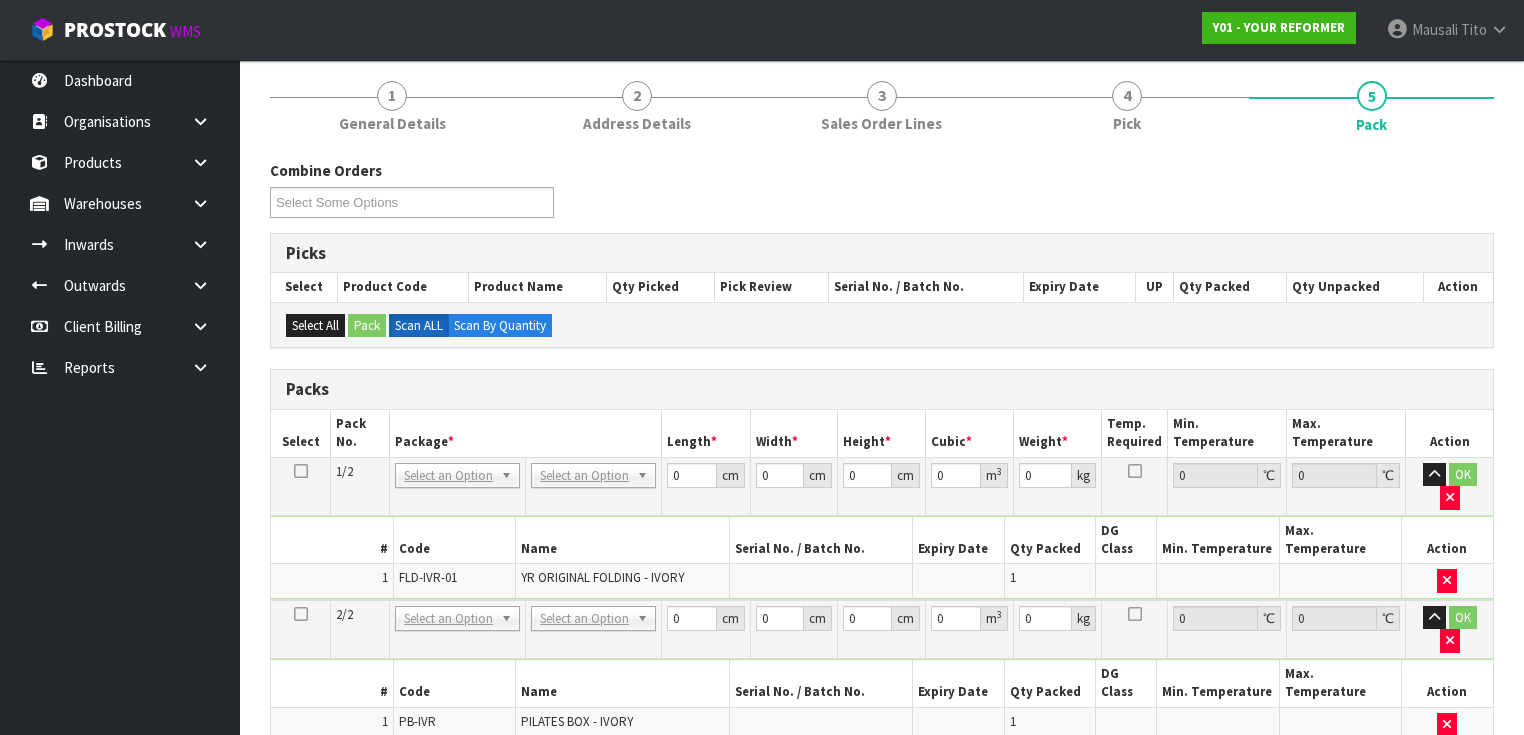 scroll, scrollTop: 400, scrollLeft: 0, axis: vertical 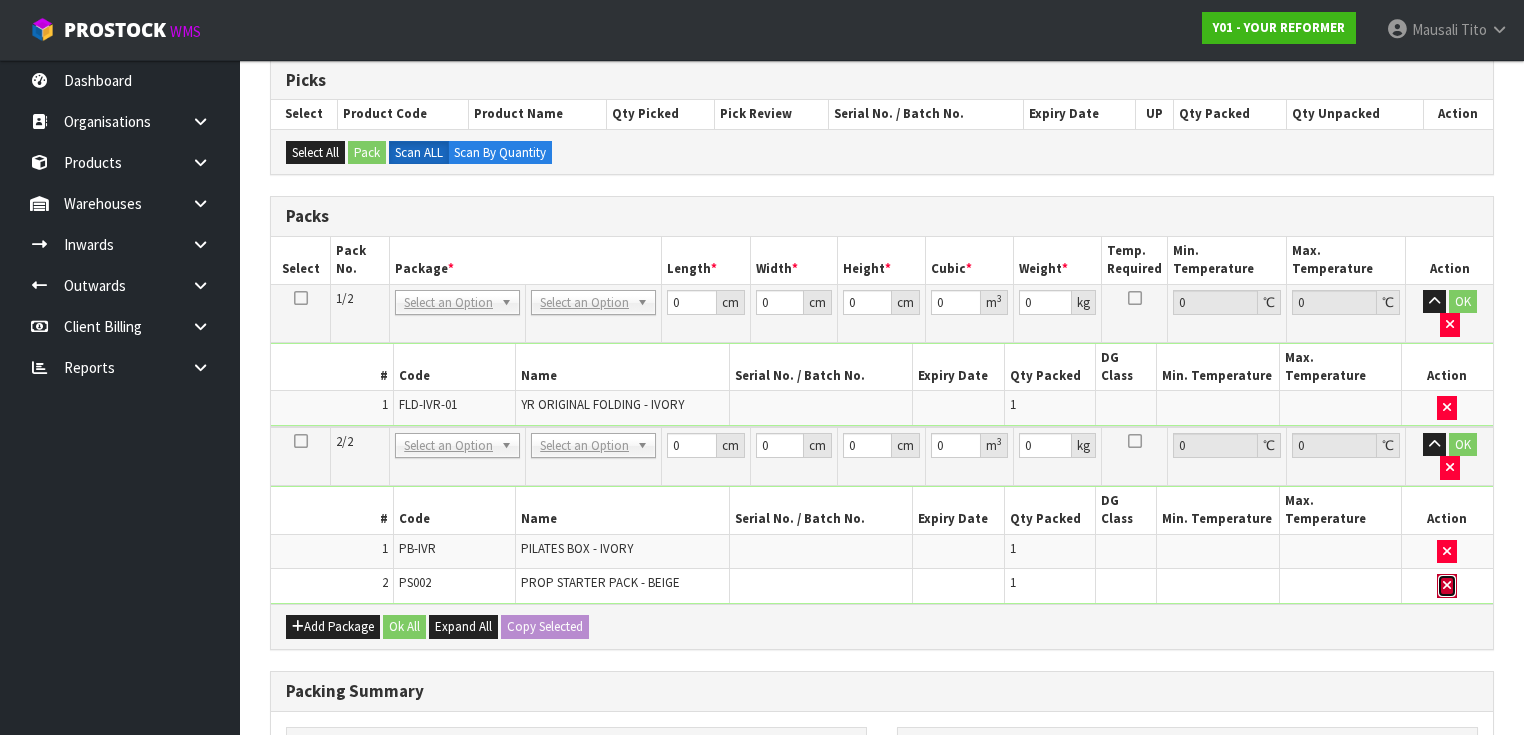 click at bounding box center [1447, 585] 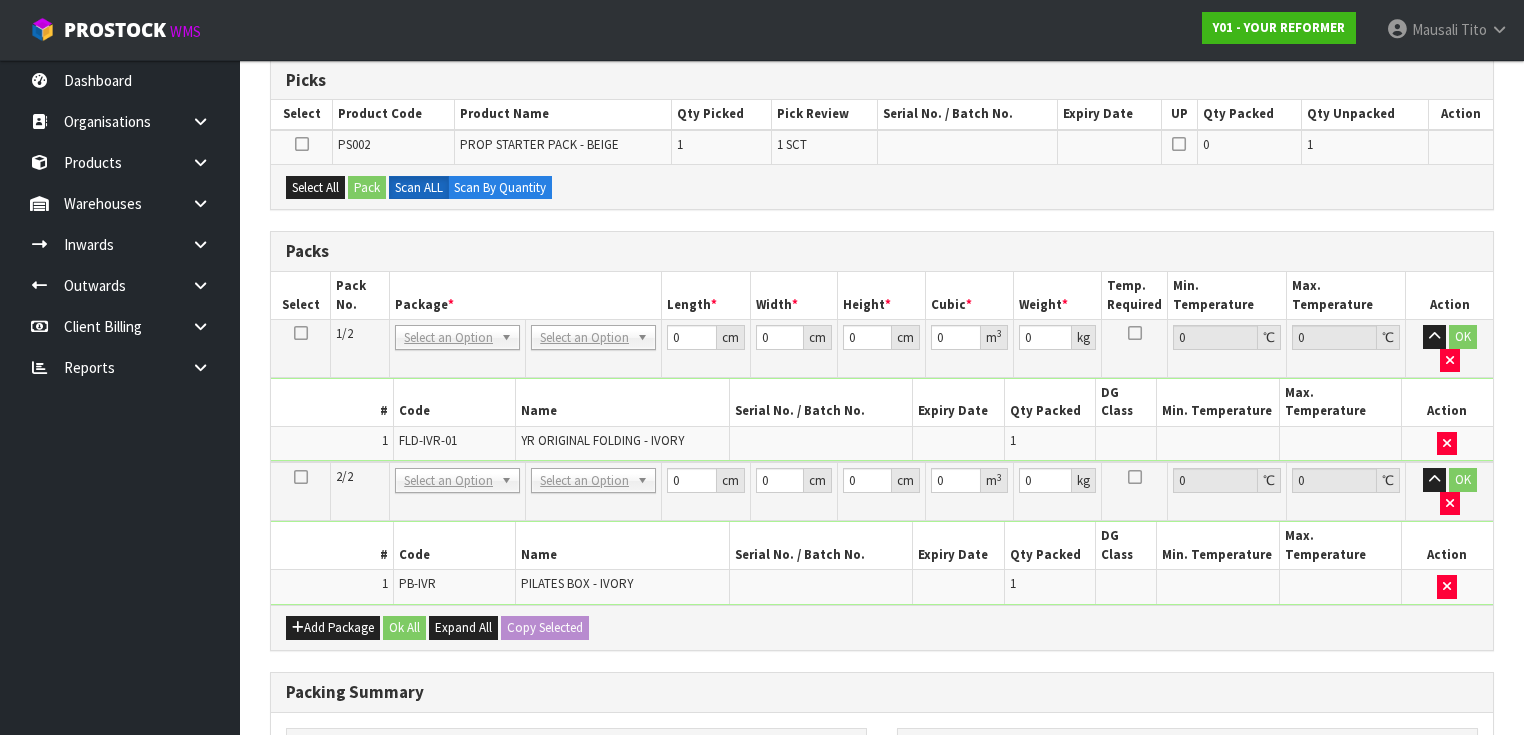 click on "Select All
Pack
Scan ALL
Scan By Quantity" at bounding box center [882, 186] 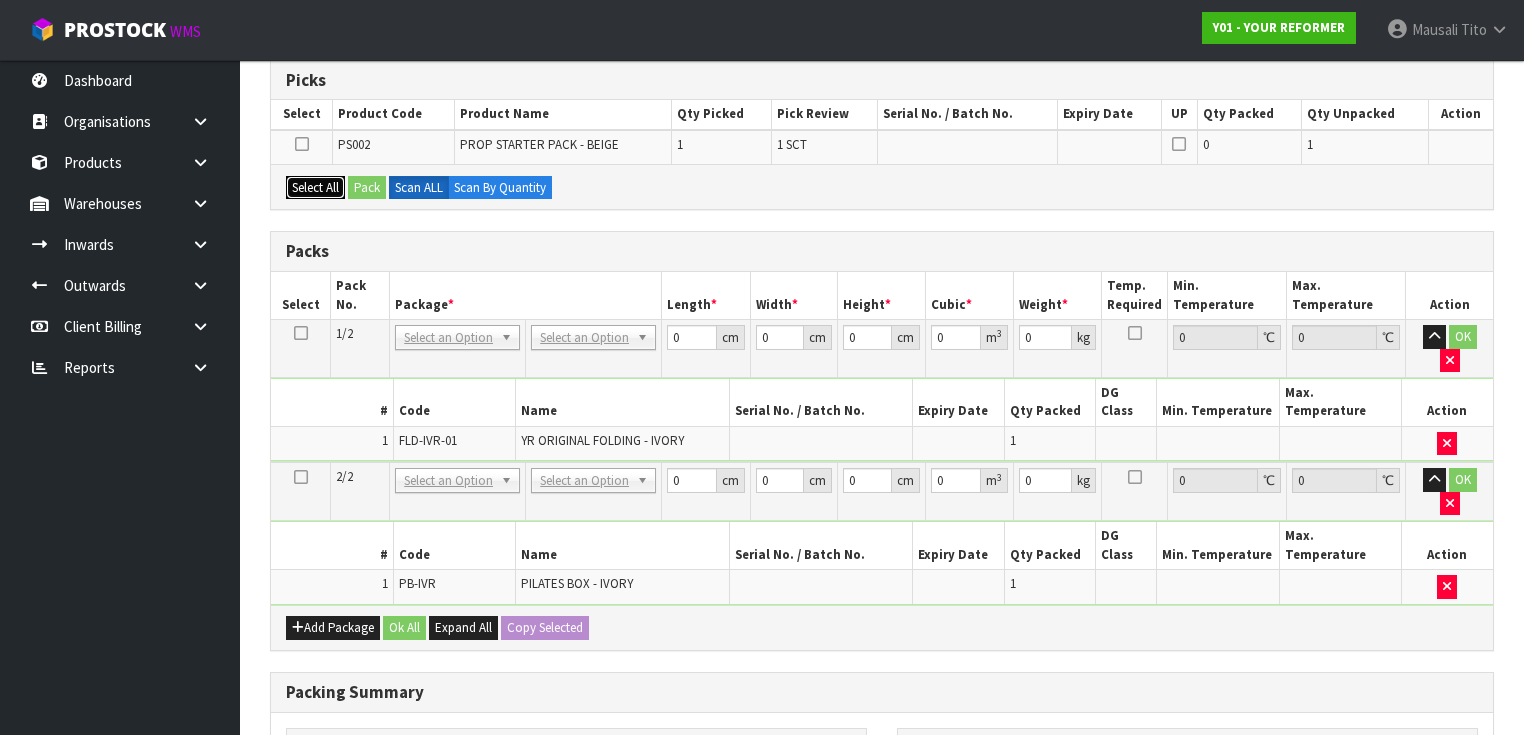 click on "Select All" at bounding box center [315, 188] 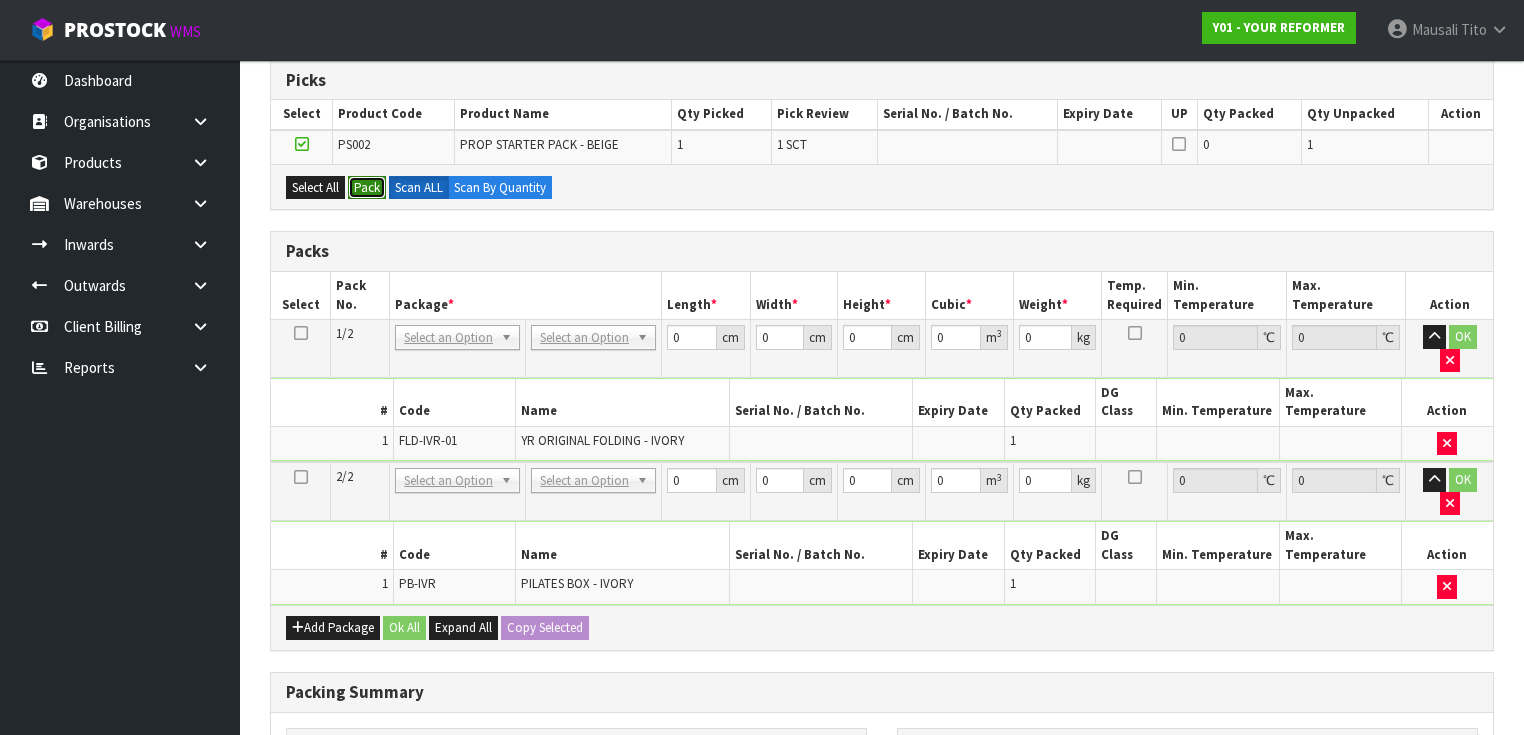 click on "Pack" at bounding box center (367, 188) 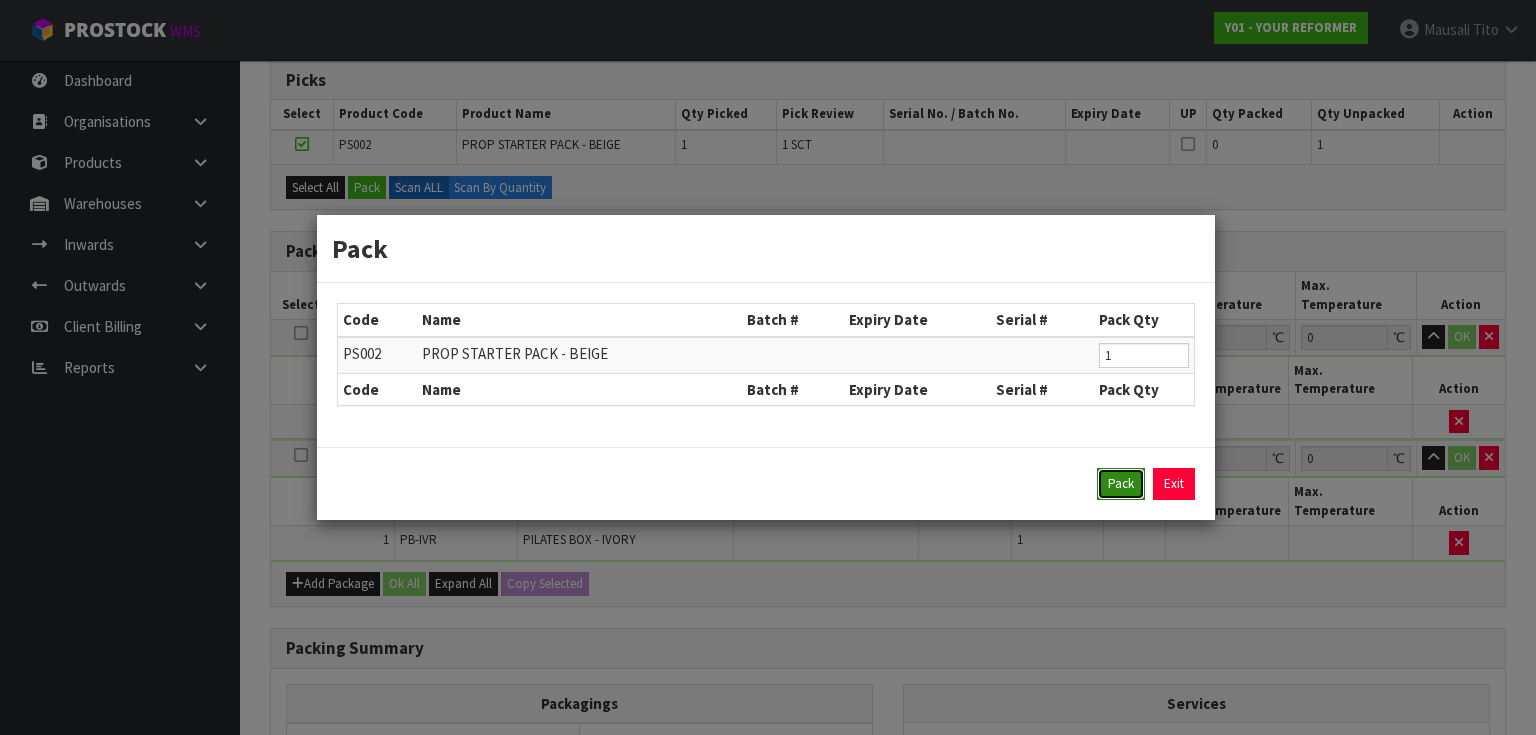 click on "Pack" at bounding box center (1121, 484) 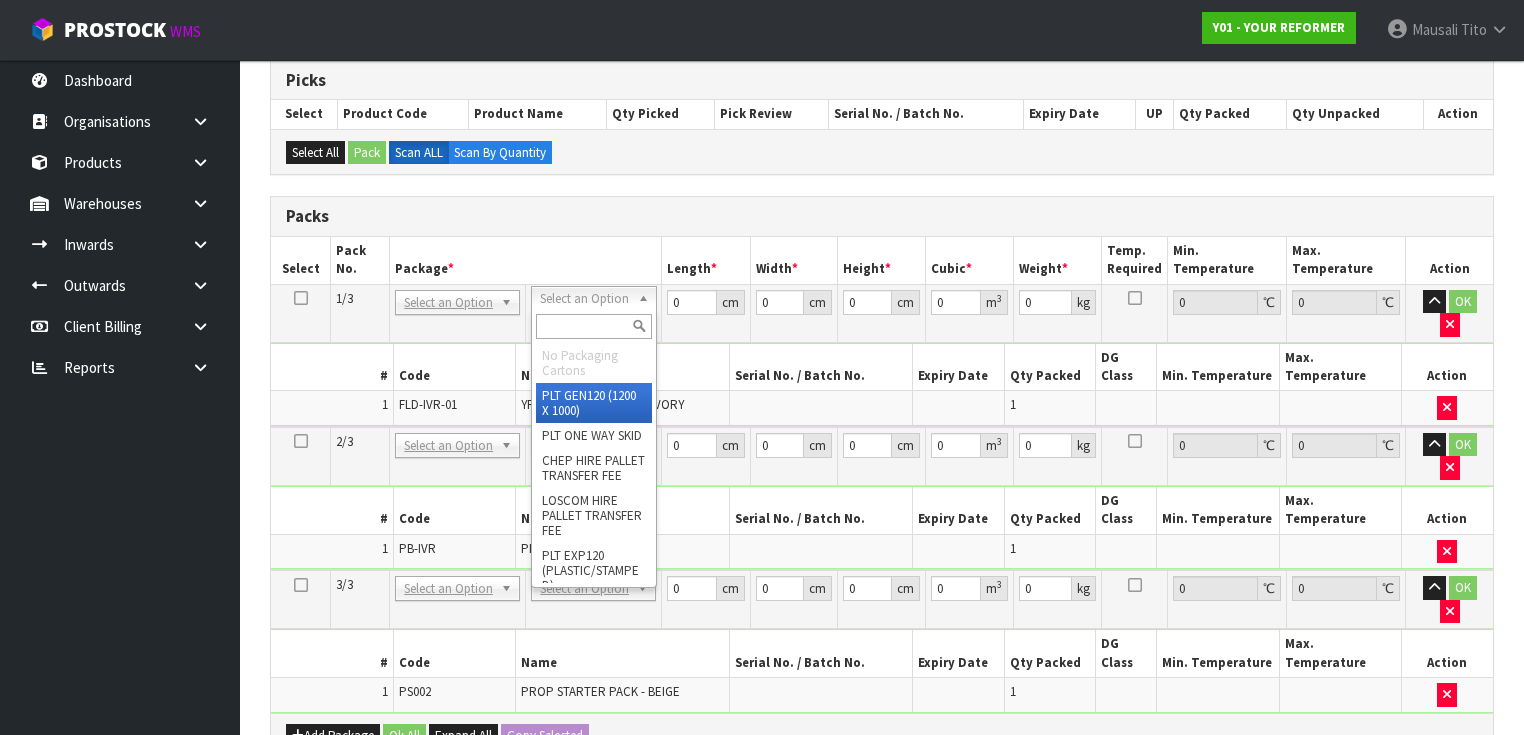 click at bounding box center (593, 326) 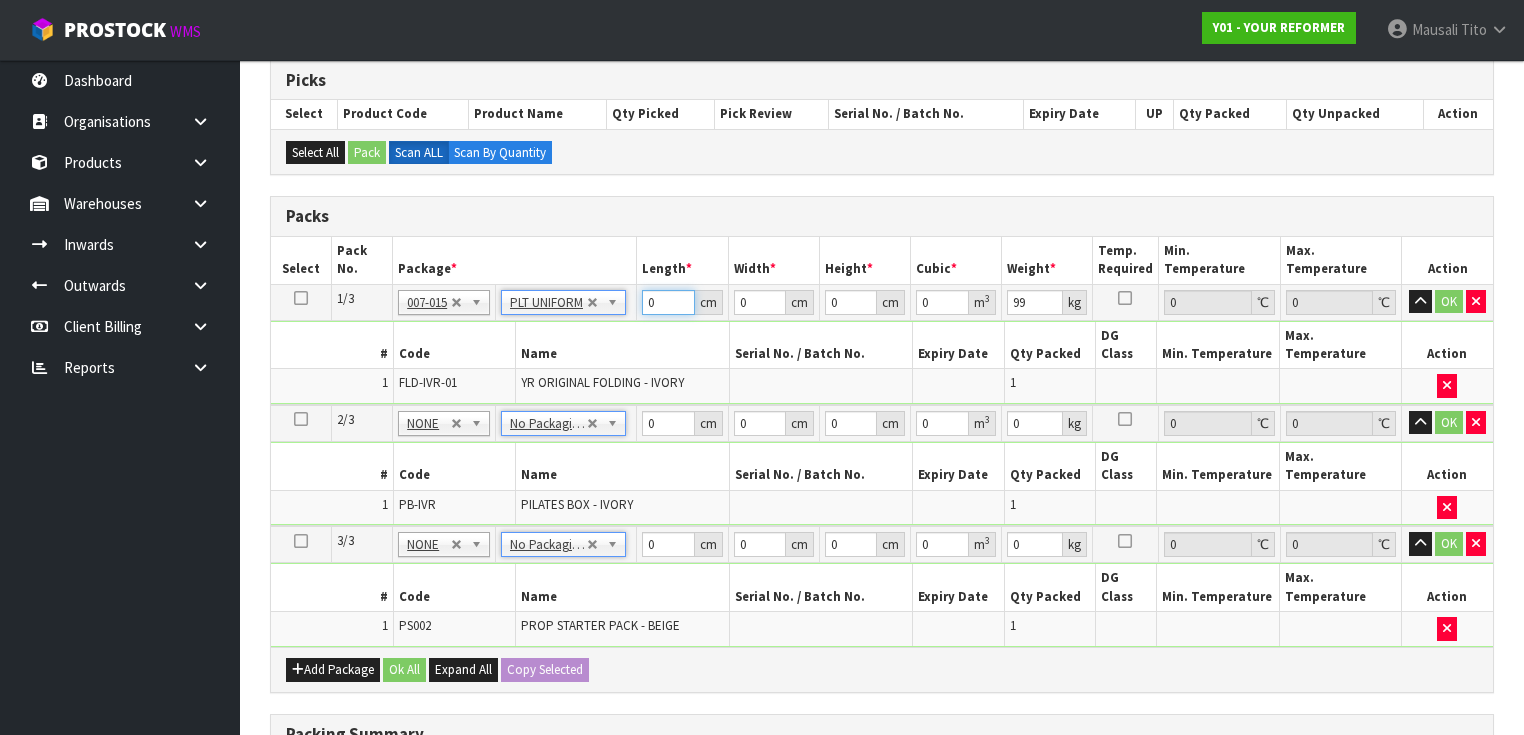 drag, startPoint x: 666, startPoint y: 291, endPoint x: 578, endPoint y: 312, distance: 90.47099 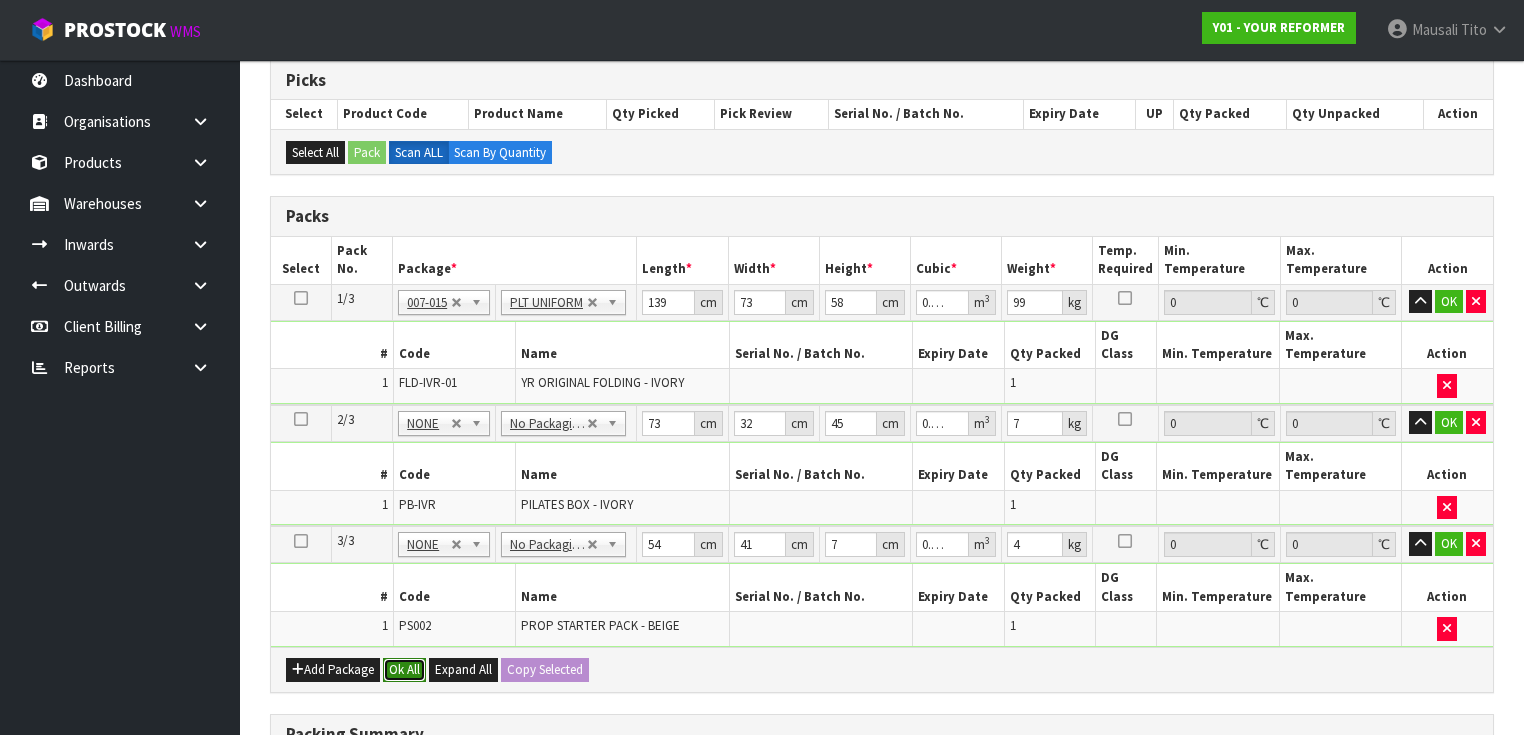 click on "Ok All" at bounding box center [404, 670] 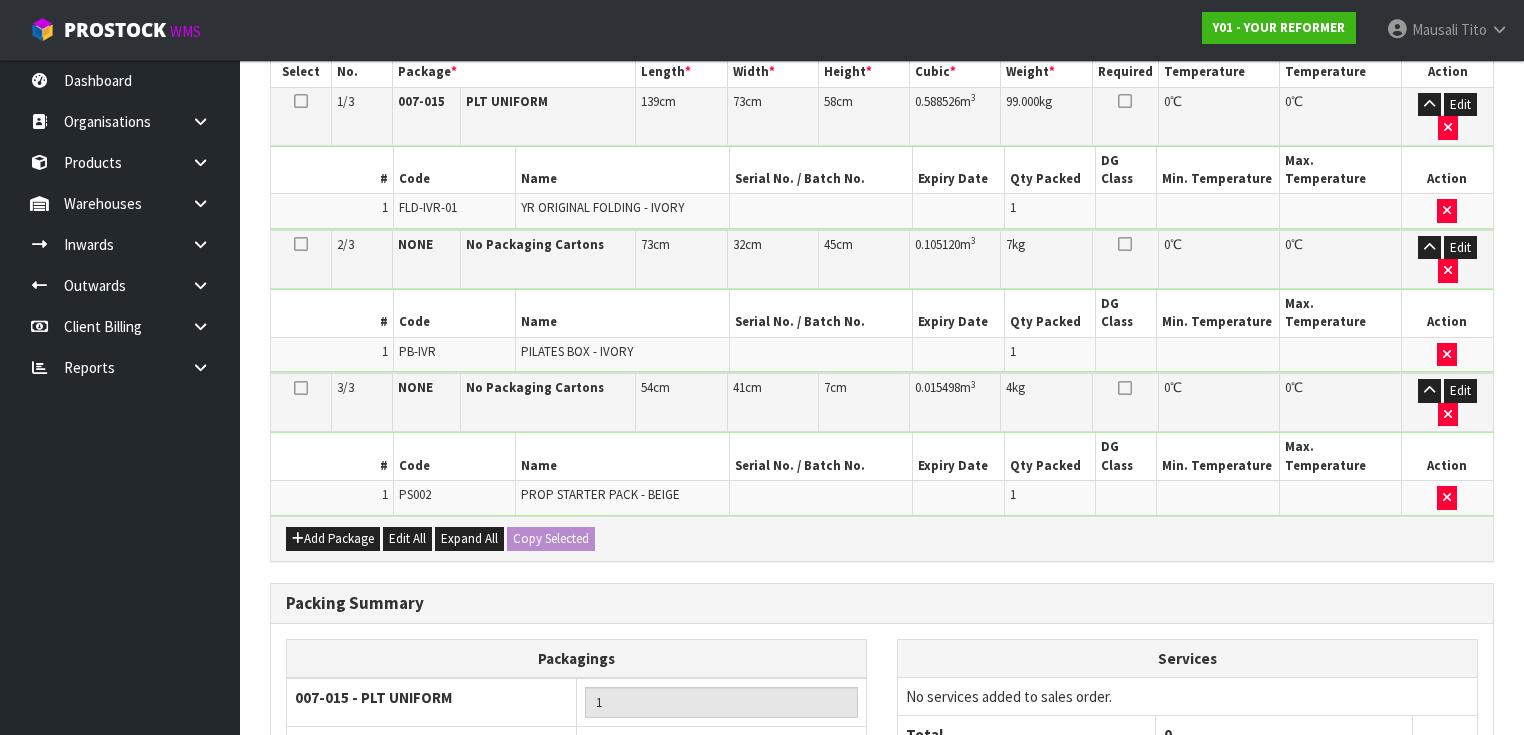 scroll, scrollTop: 713, scrollLeft: 0, axis: vertical 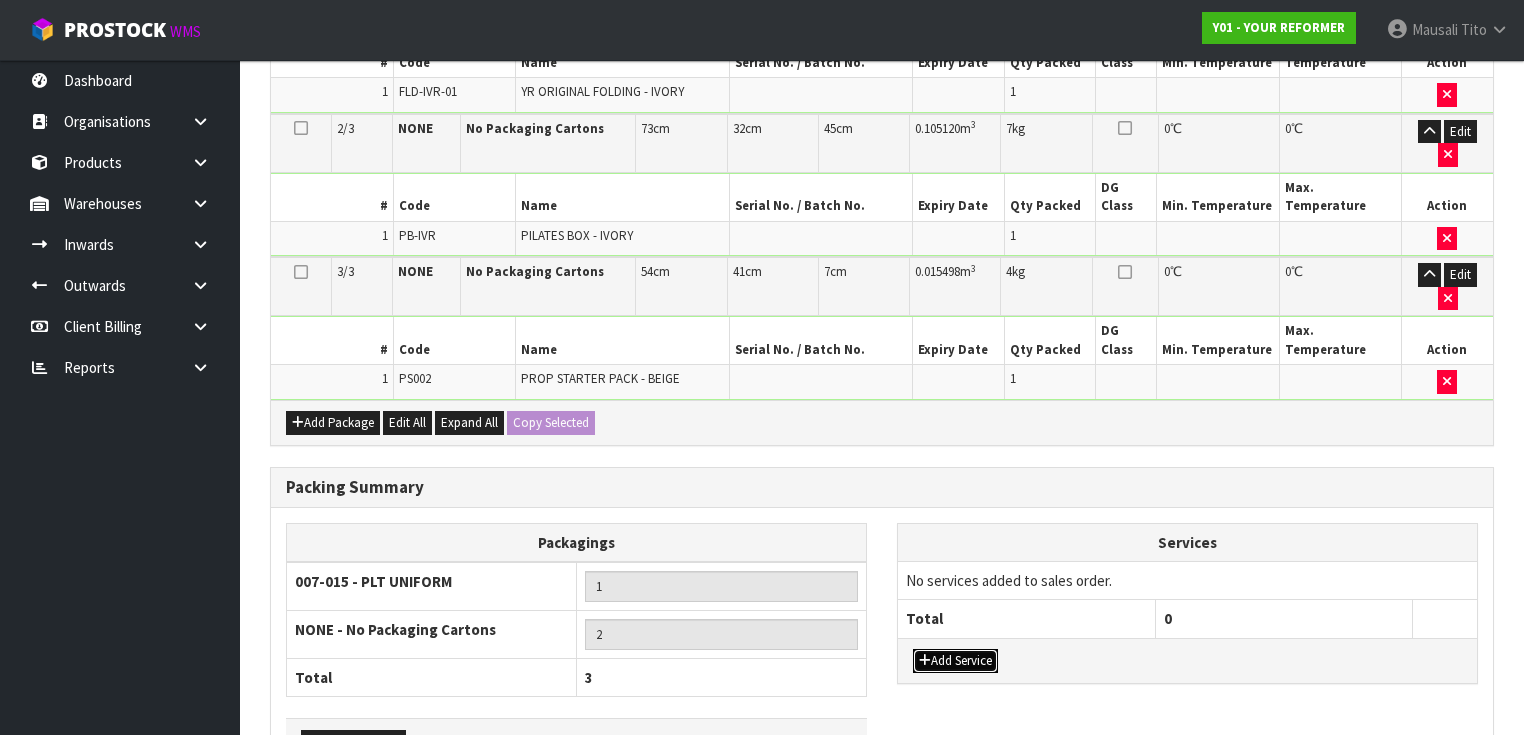 click on "Add Service" at bounding box center (955, 661) 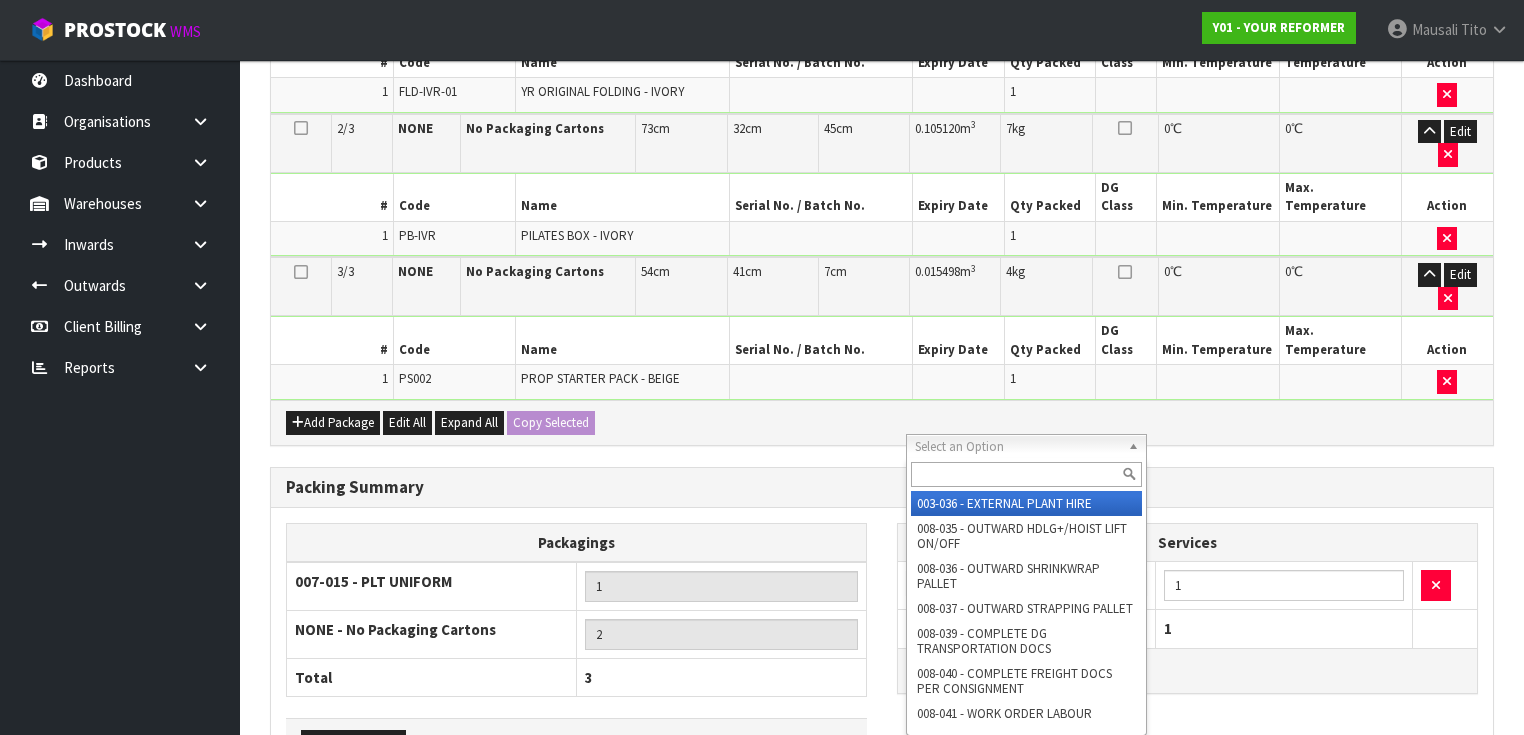 click at bounding box center (1026, 474) 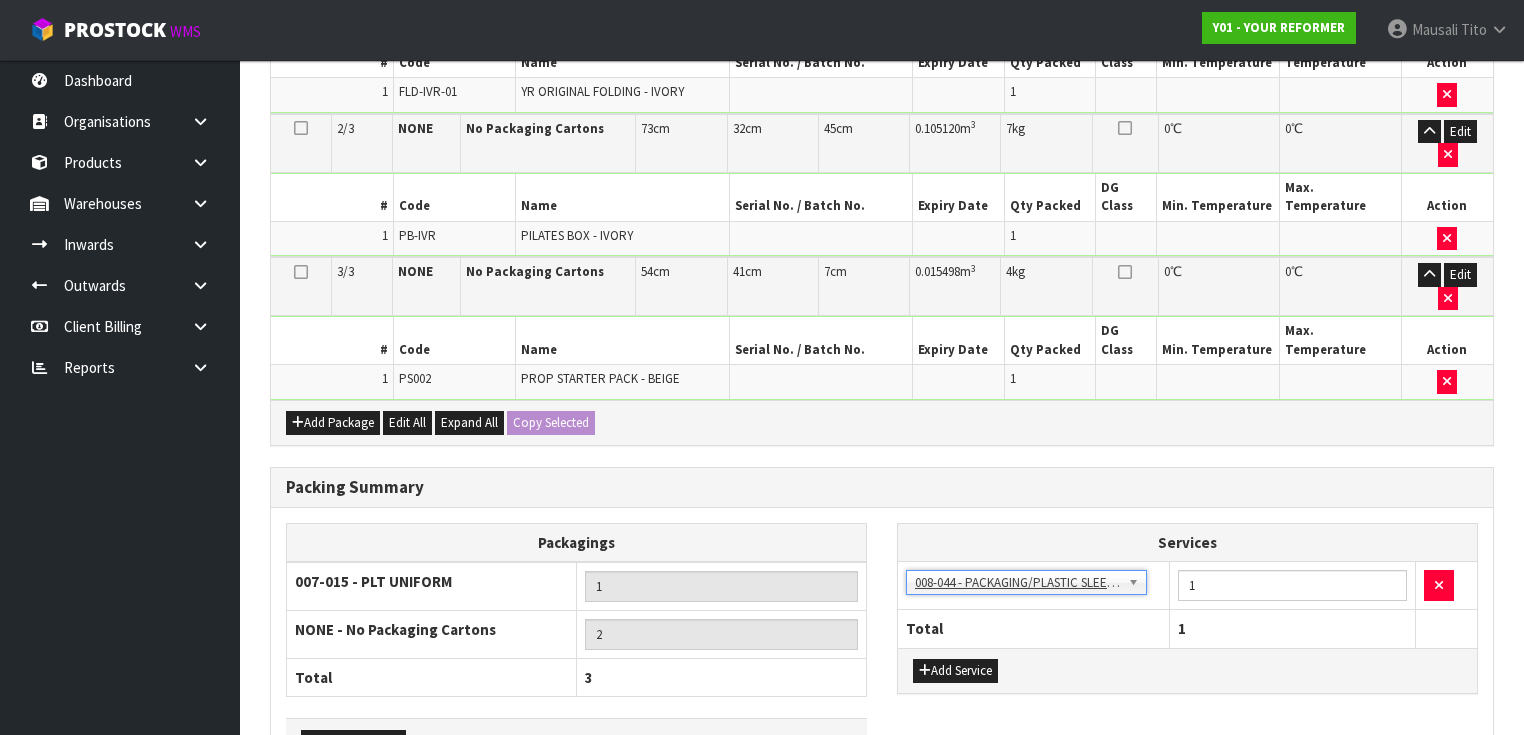 click on "Save & Confirm Packs" at bounding box center (427, 821) 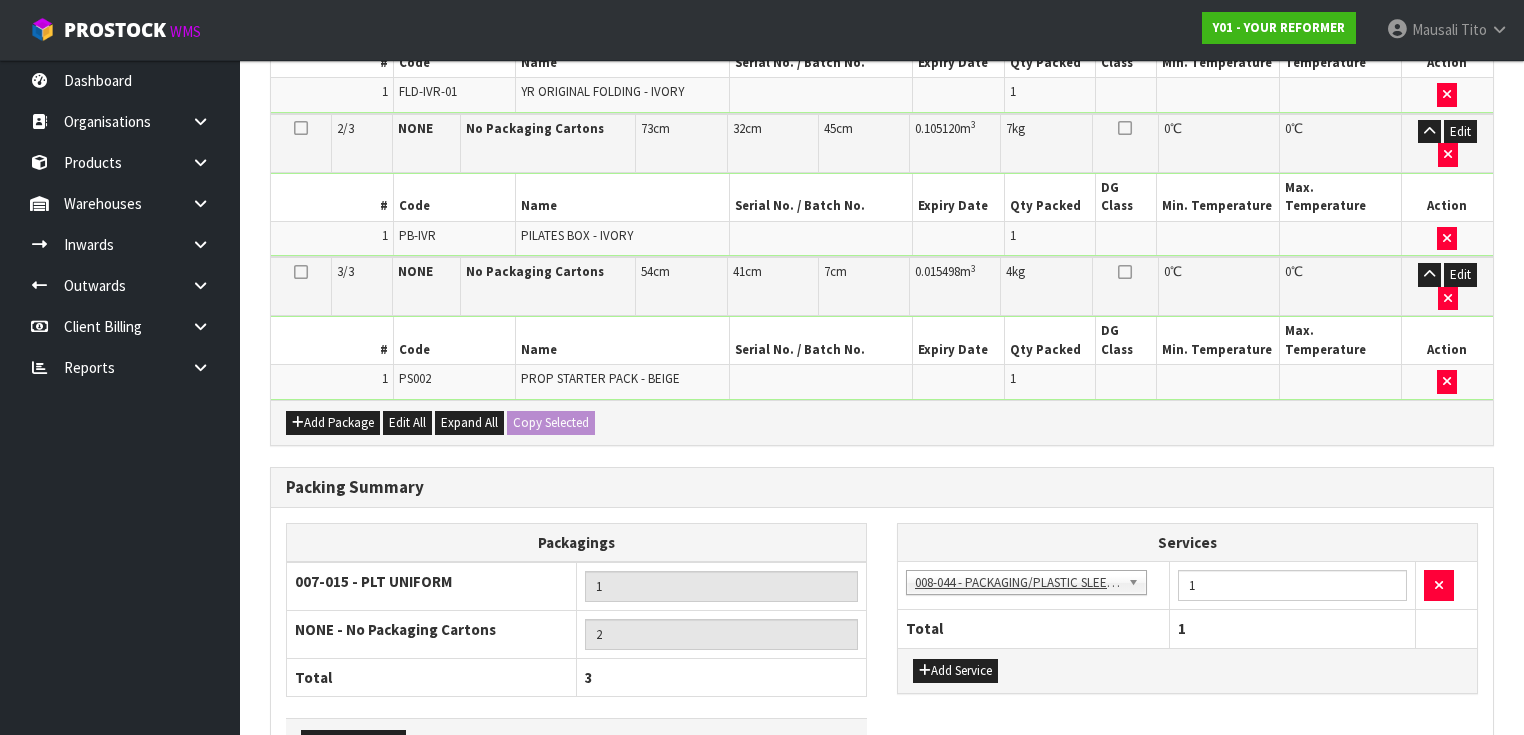 scroll, scrollTop: 0, scrollLeft: 0, axis: both 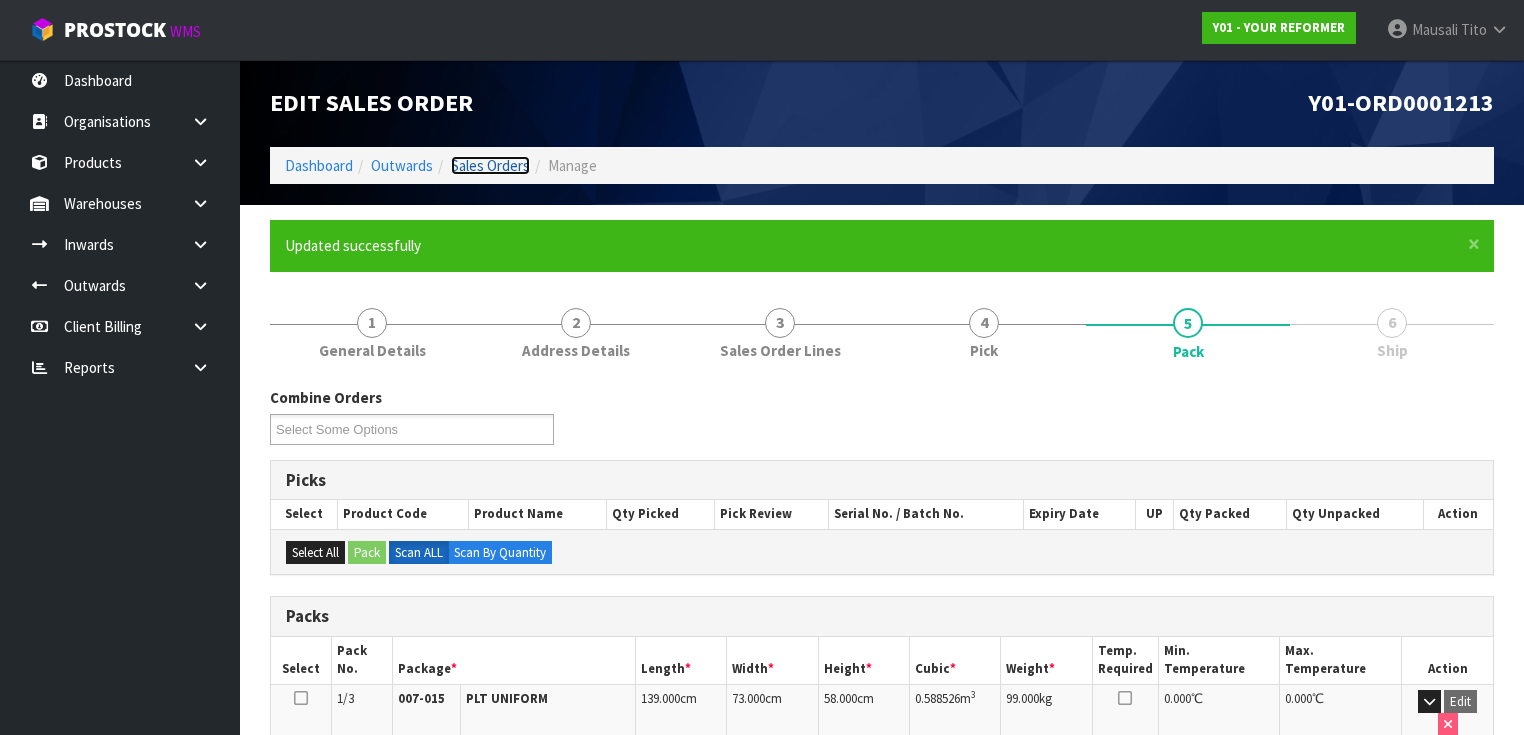click on "Sales Orders" at bounding box center [490, 165] 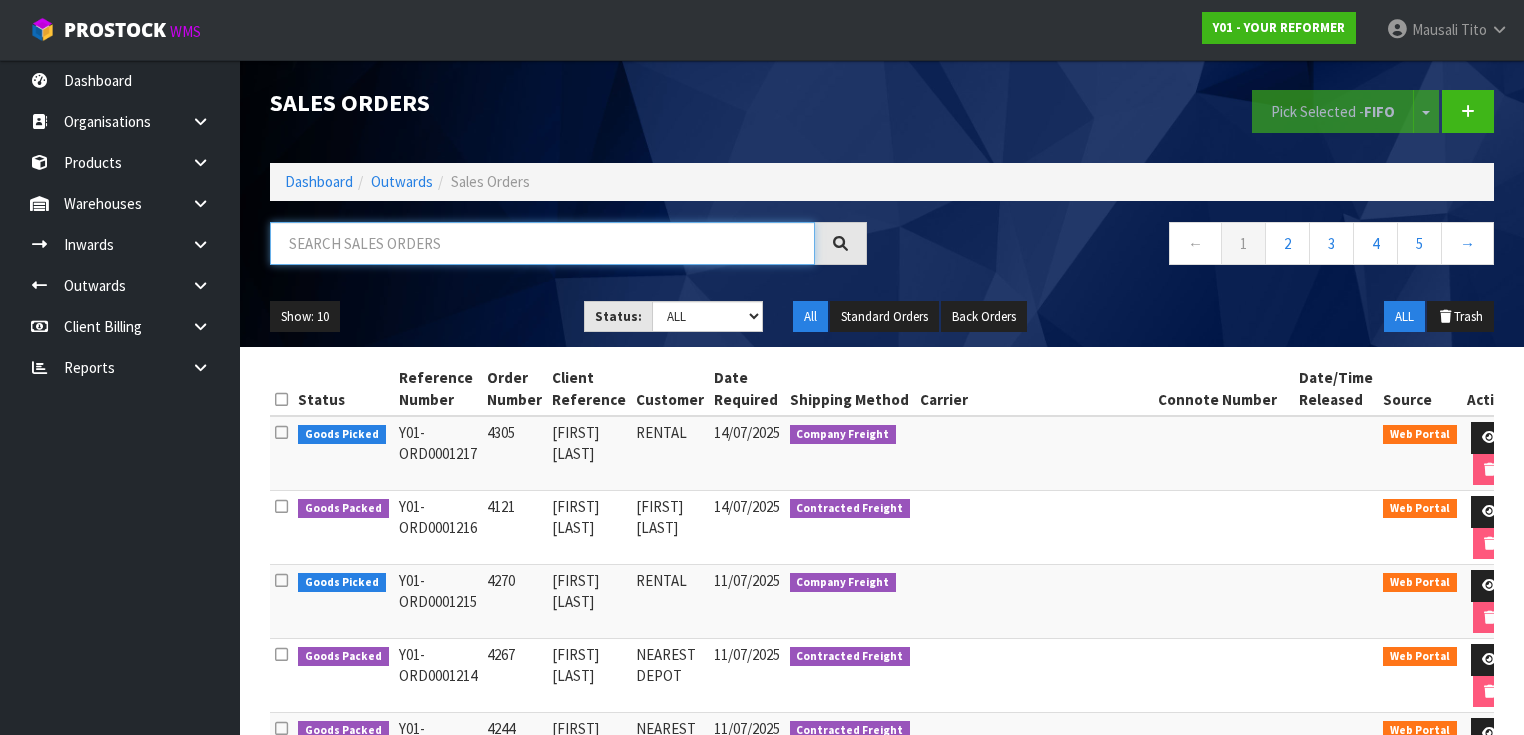 click at bounding box center [542, 243] 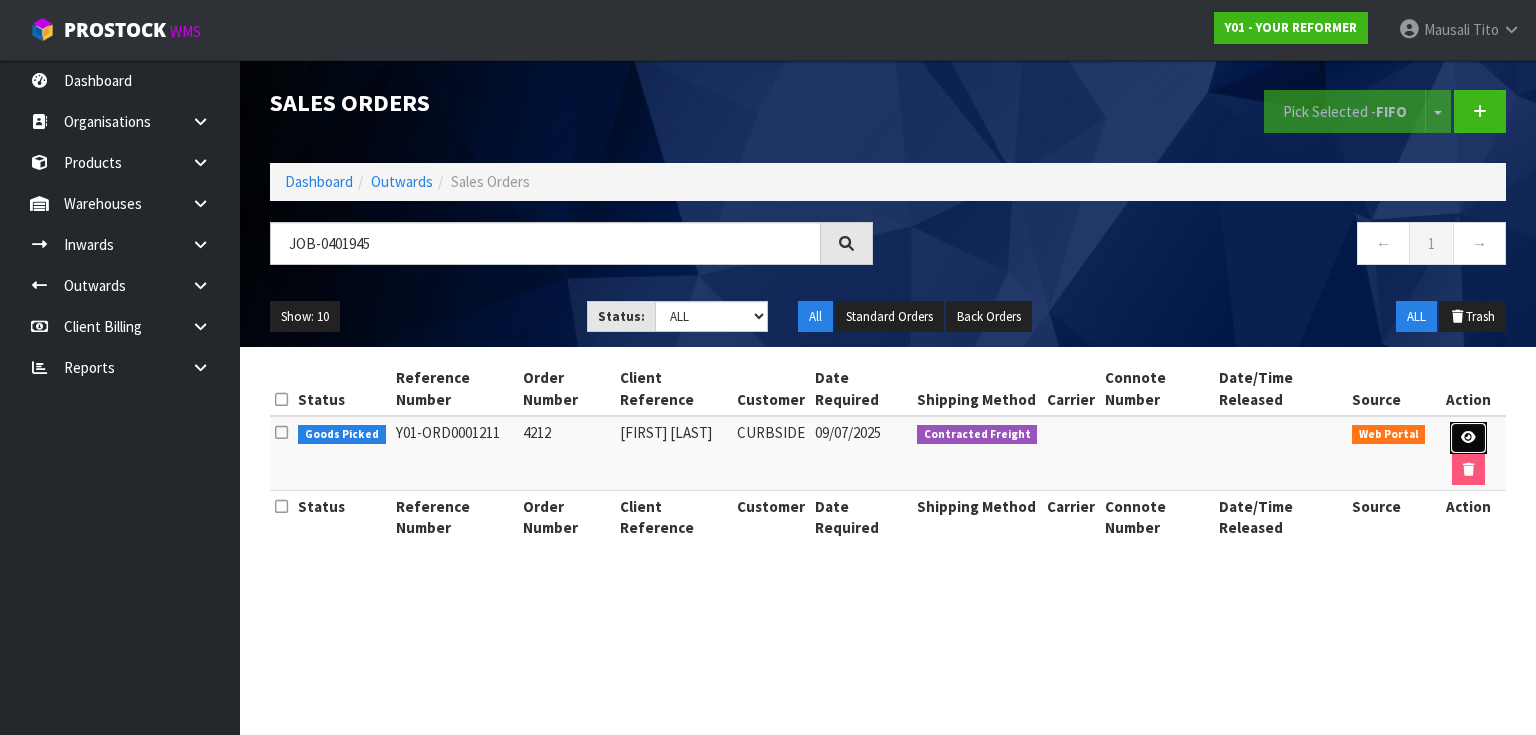 click at bounding box center (1468, 437) 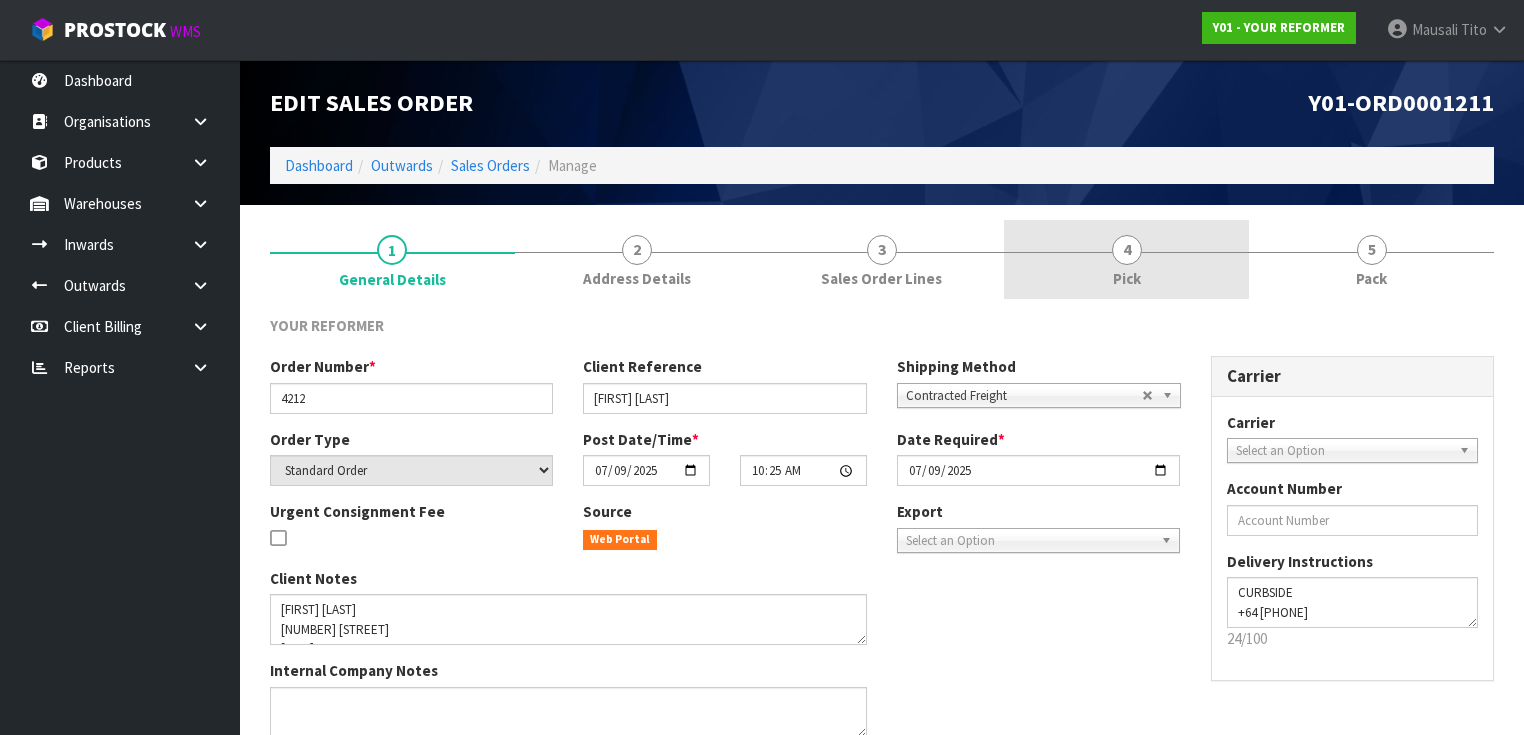 click on "4
Pick" at bounding box center [1126, 259] 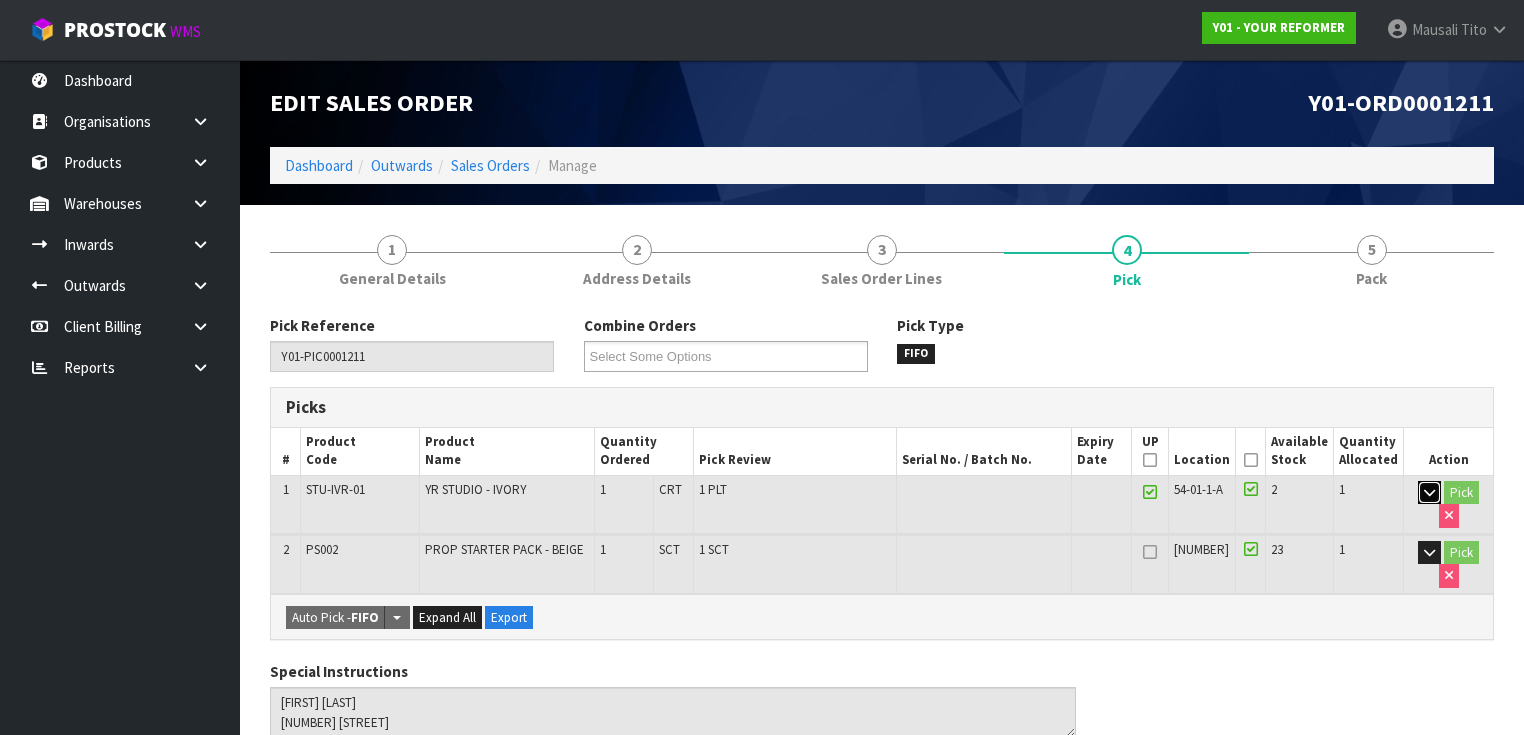 click at bounding box center [1429, 492] 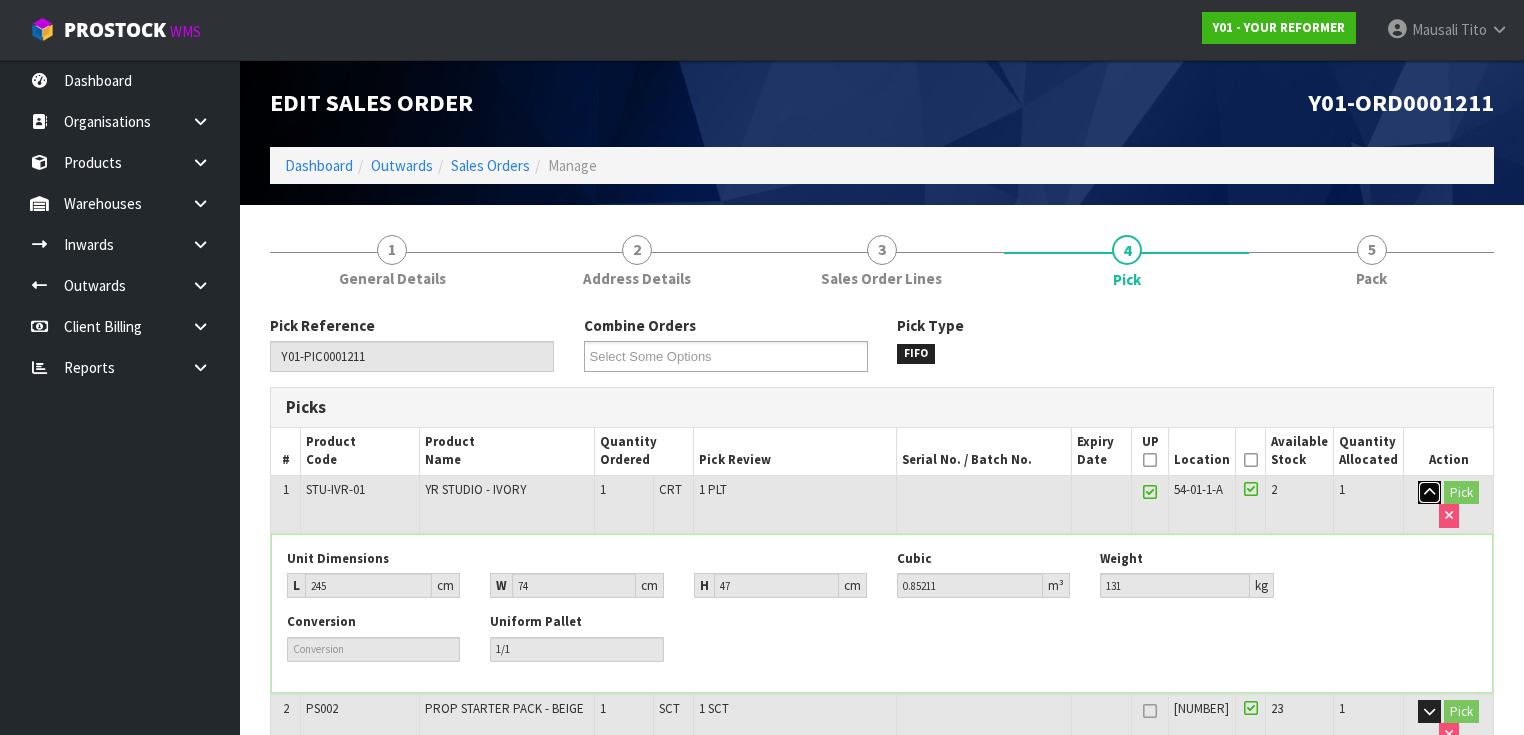 click at bounding box center [1429, 492] 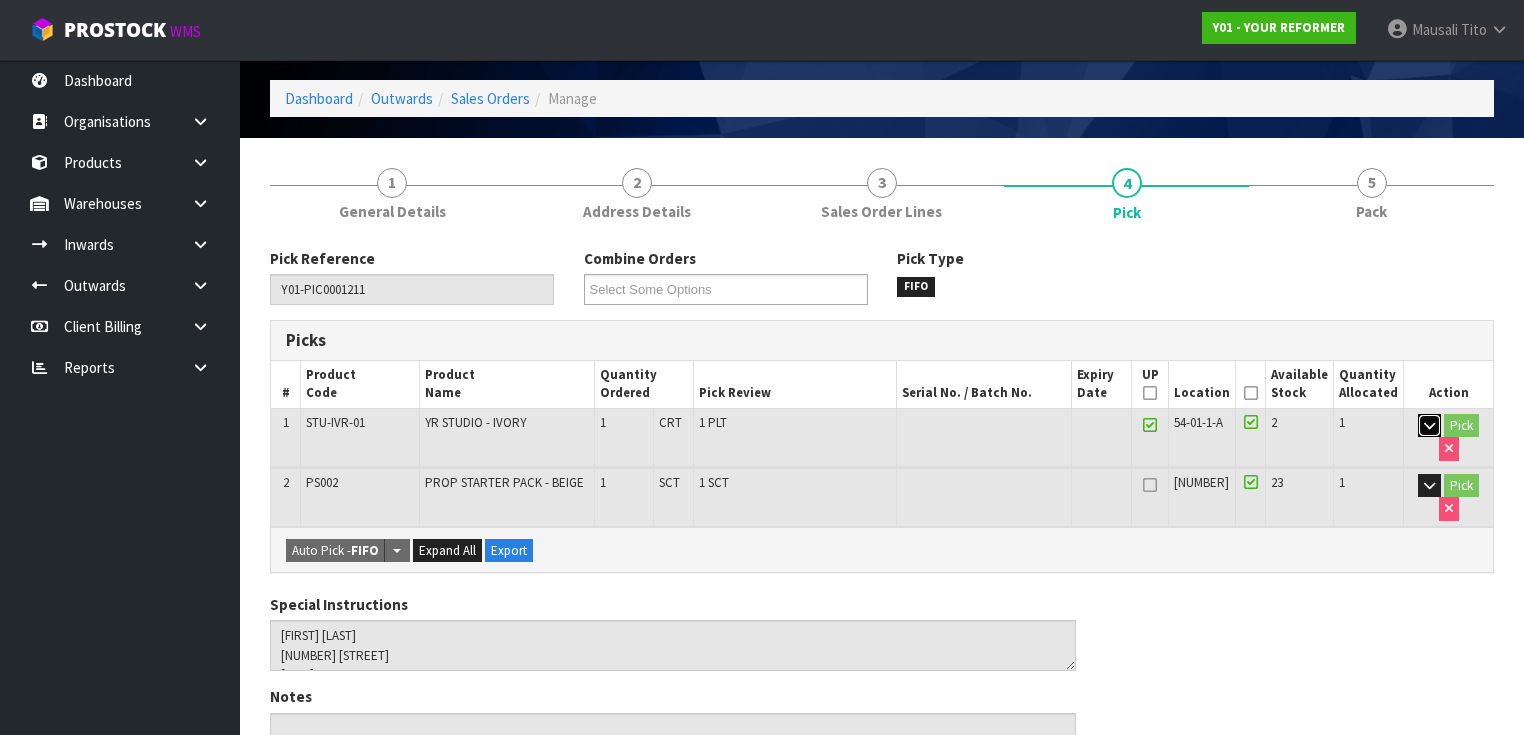 scroll, scrollTop: 160, scrollLeft: 0, axis: vertical 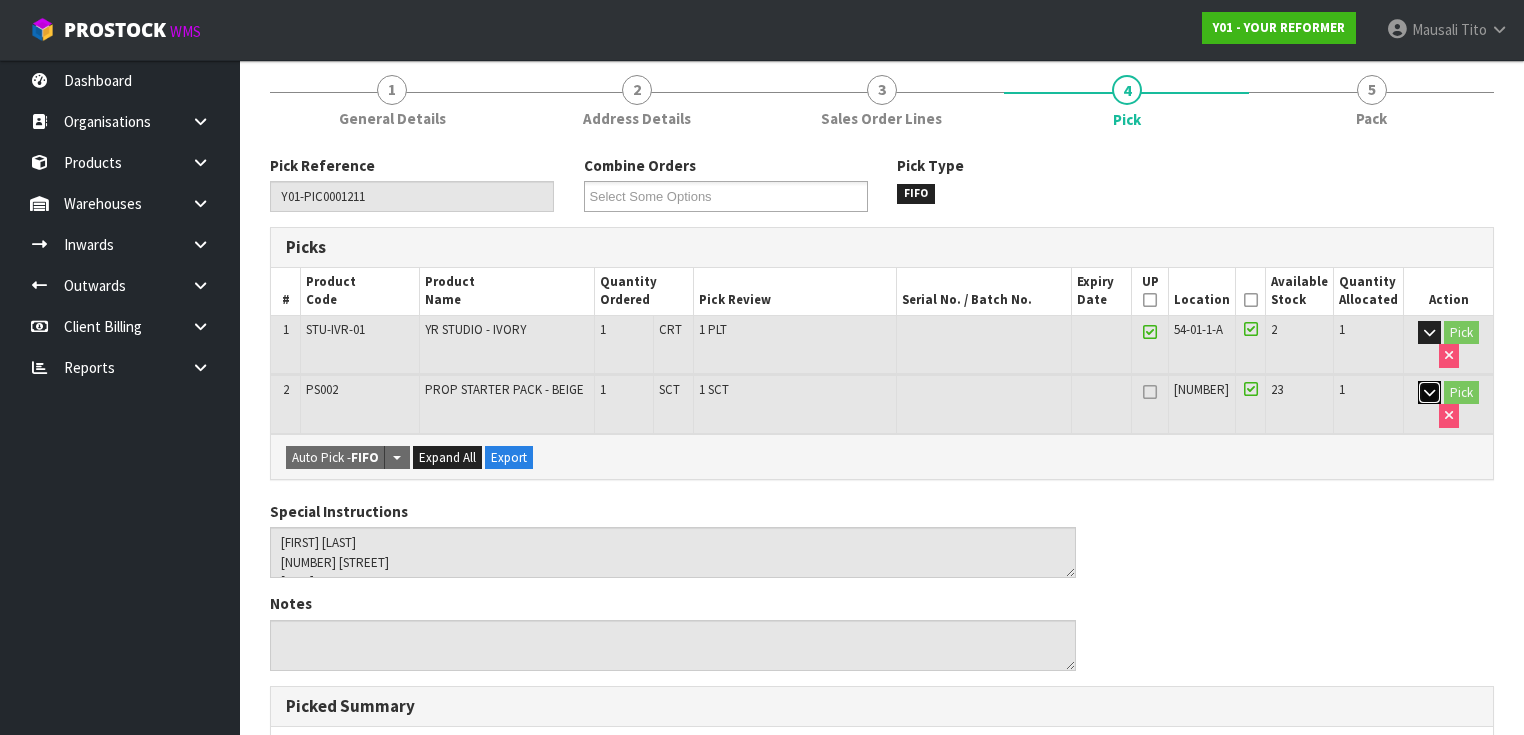 click at bounding box center [1429, 393] 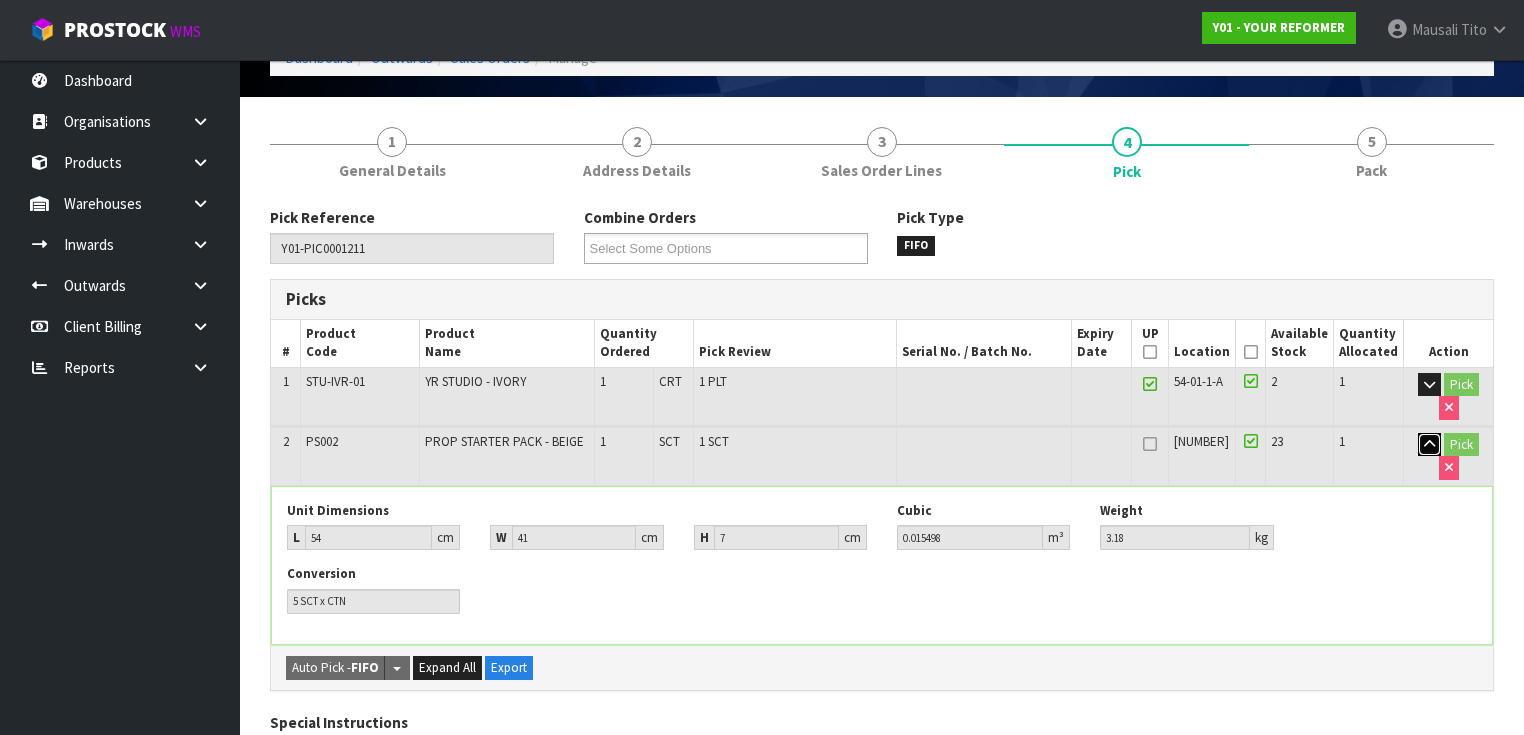 scroll, scrollTop: 92, scrollLeft: 0, axis: vertical 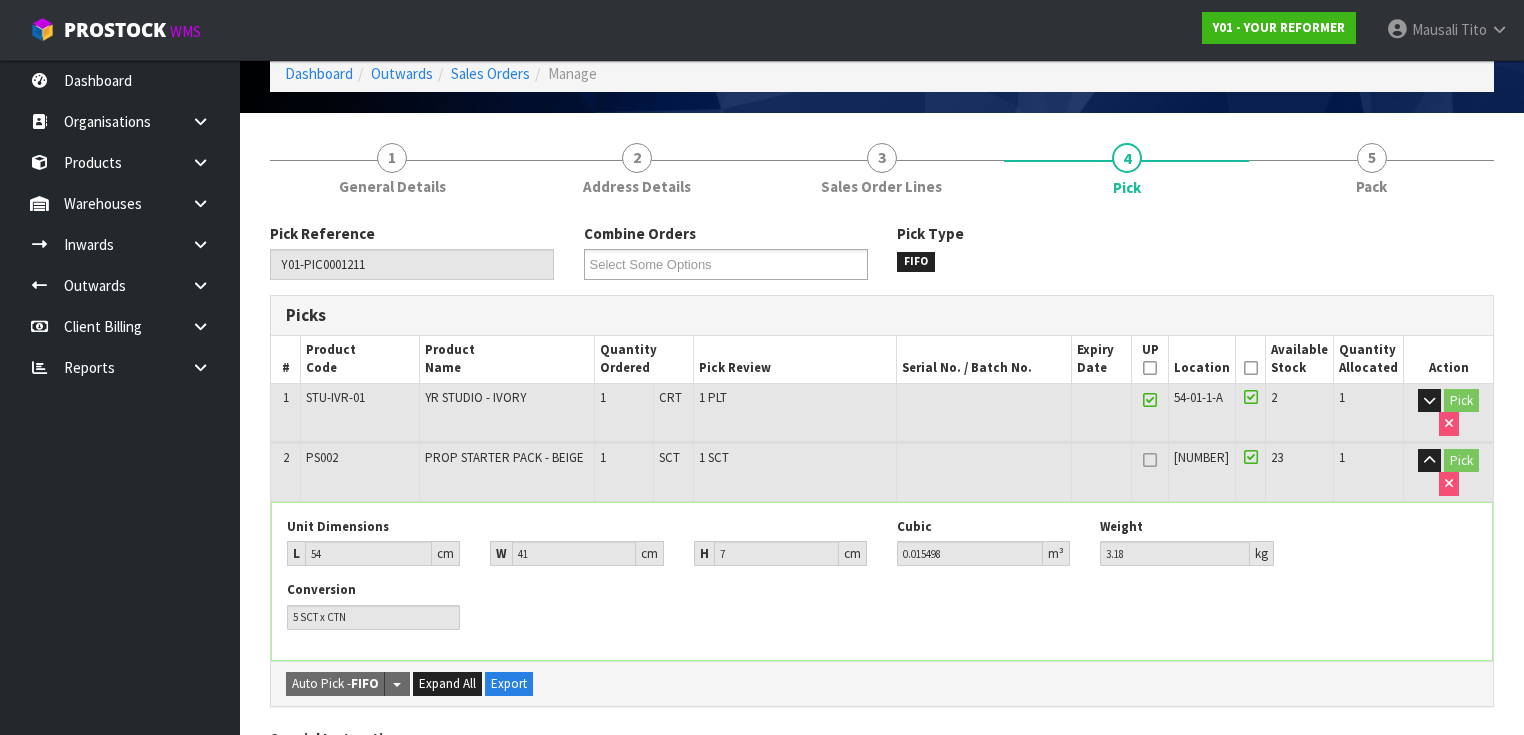 click at bounding box center (1251, 368) 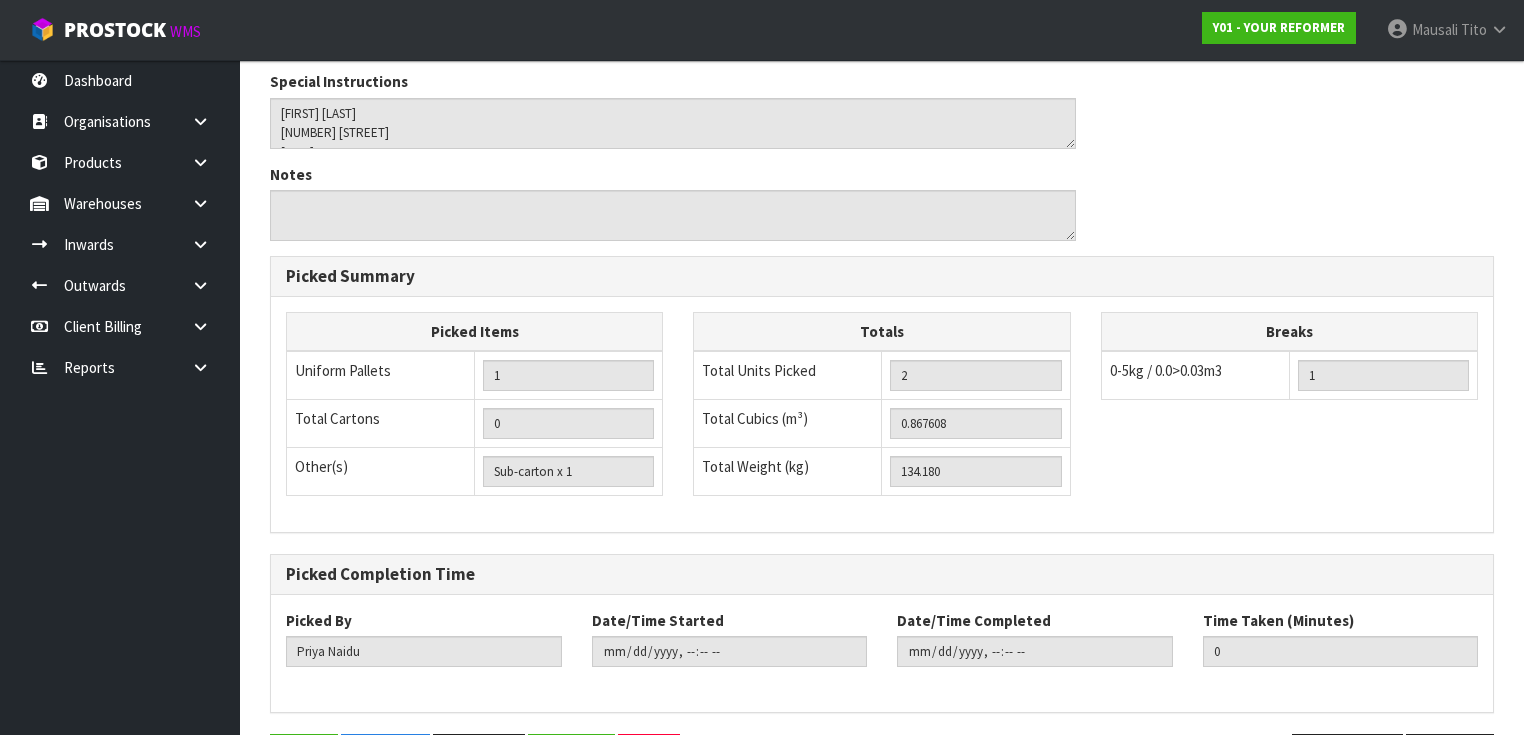 scroll, scrollTop: 884, scrollLeft: 0, axis: vertical 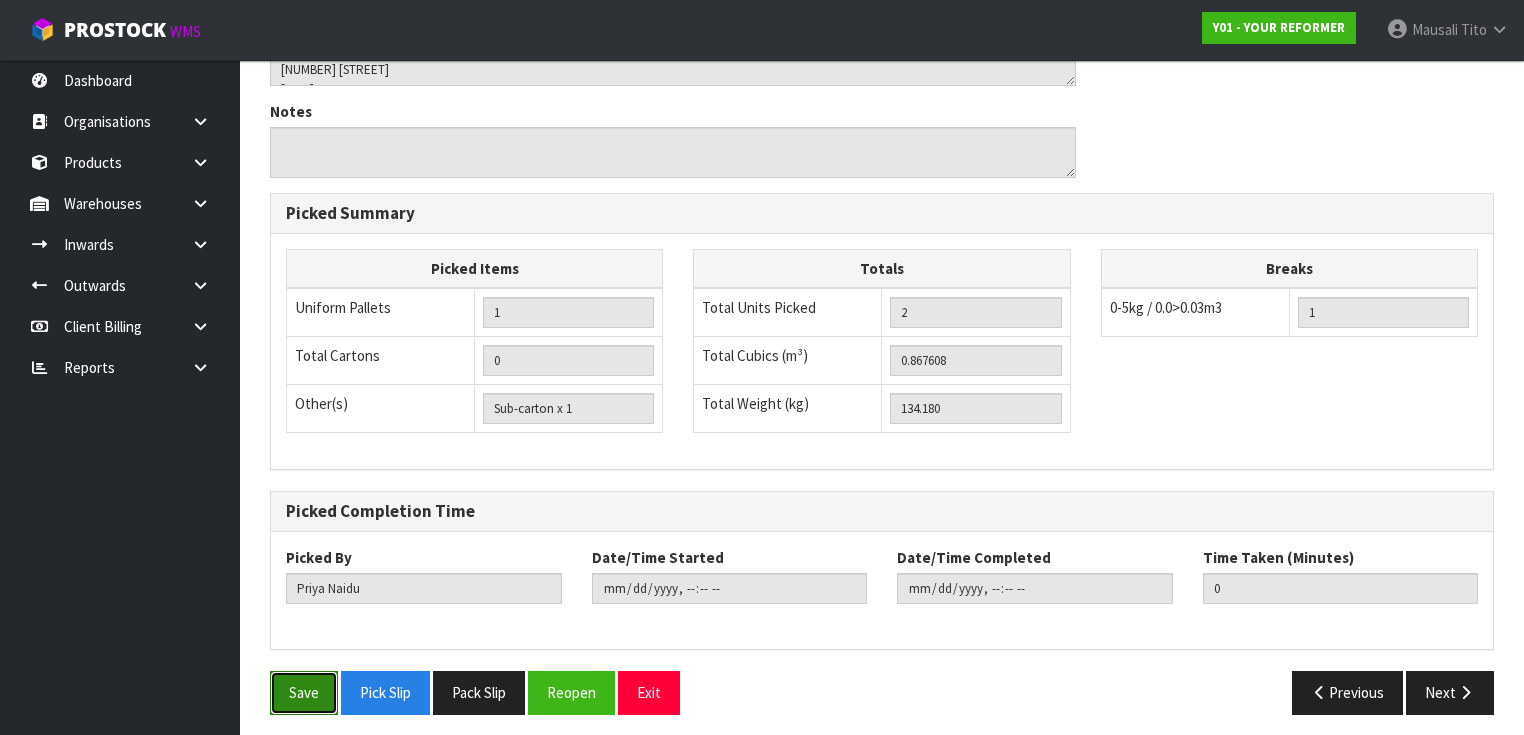 click on "Save" at bounding box center (304, 692) 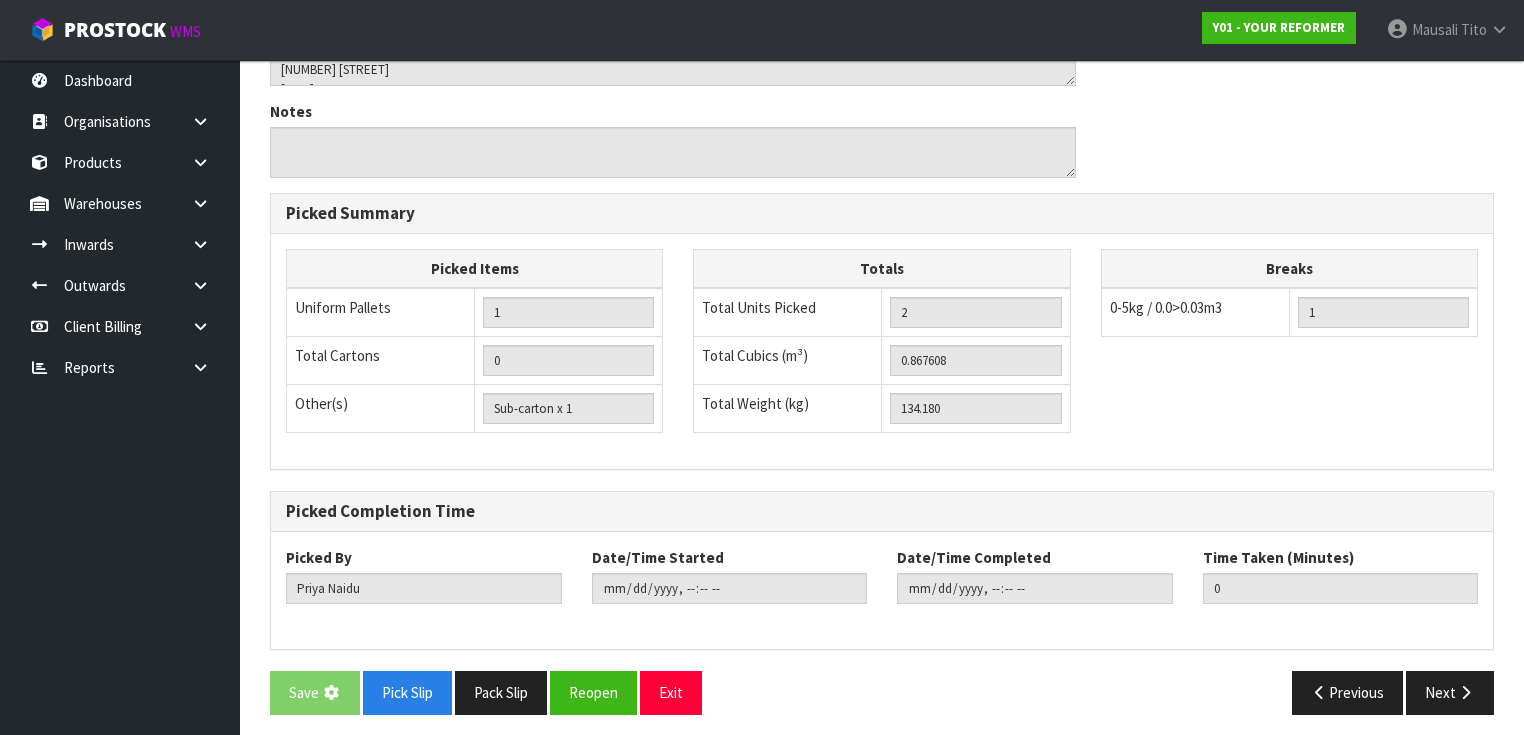 scroll, scrollTop: 0, scrollLeft: 0, axis: both 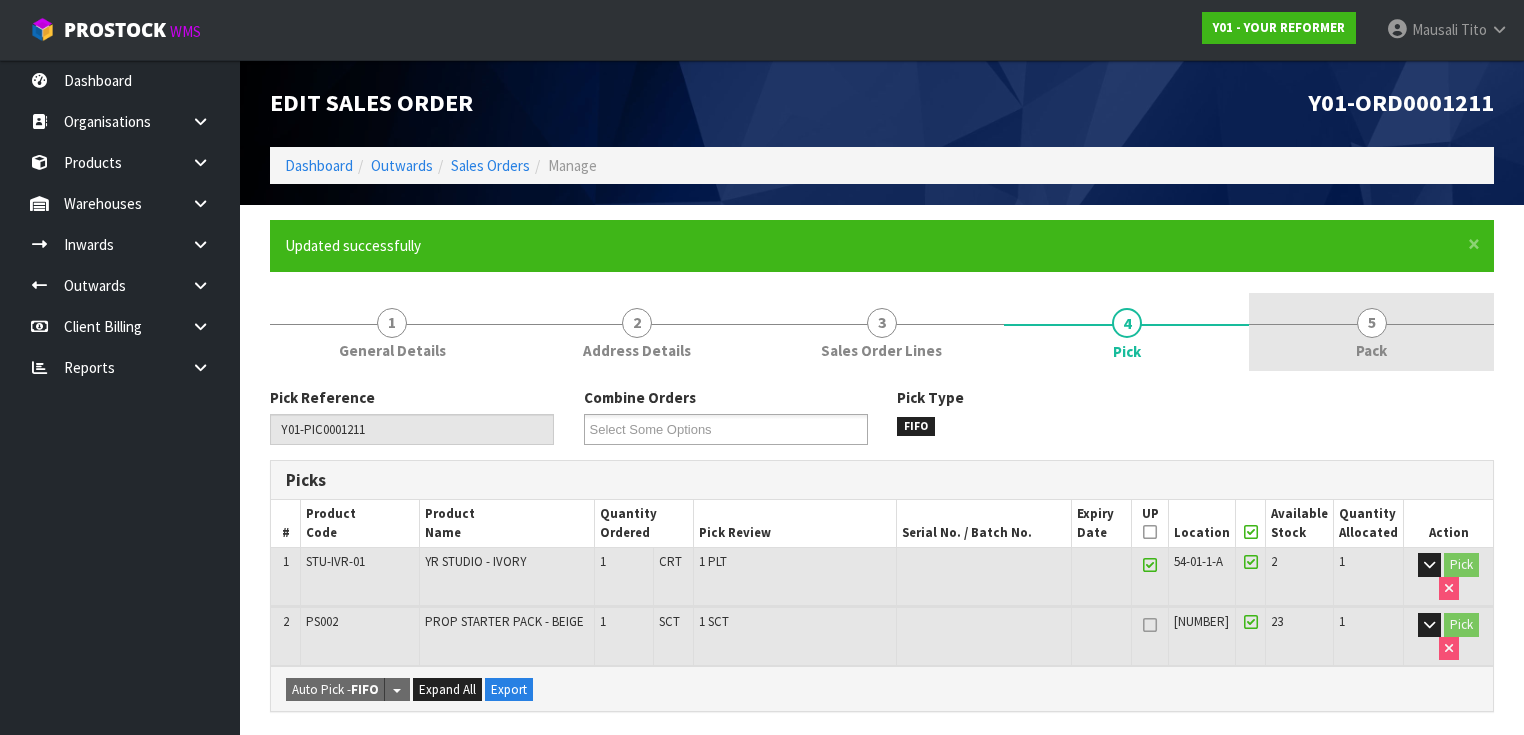 click on "5" at bounding box center (1372, 323) 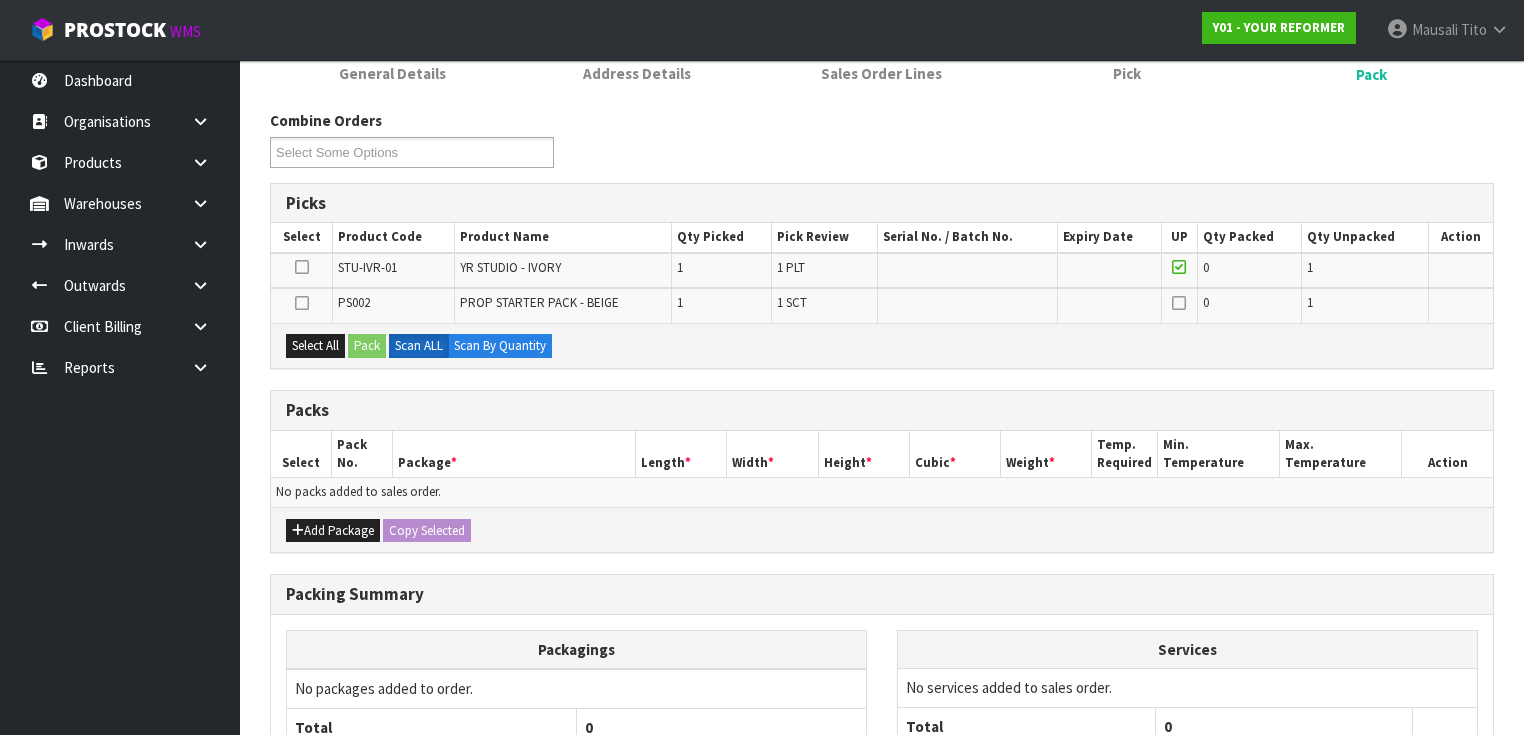 scroll, scrollTop: 320, scrollLeft: 0, axis: vertical 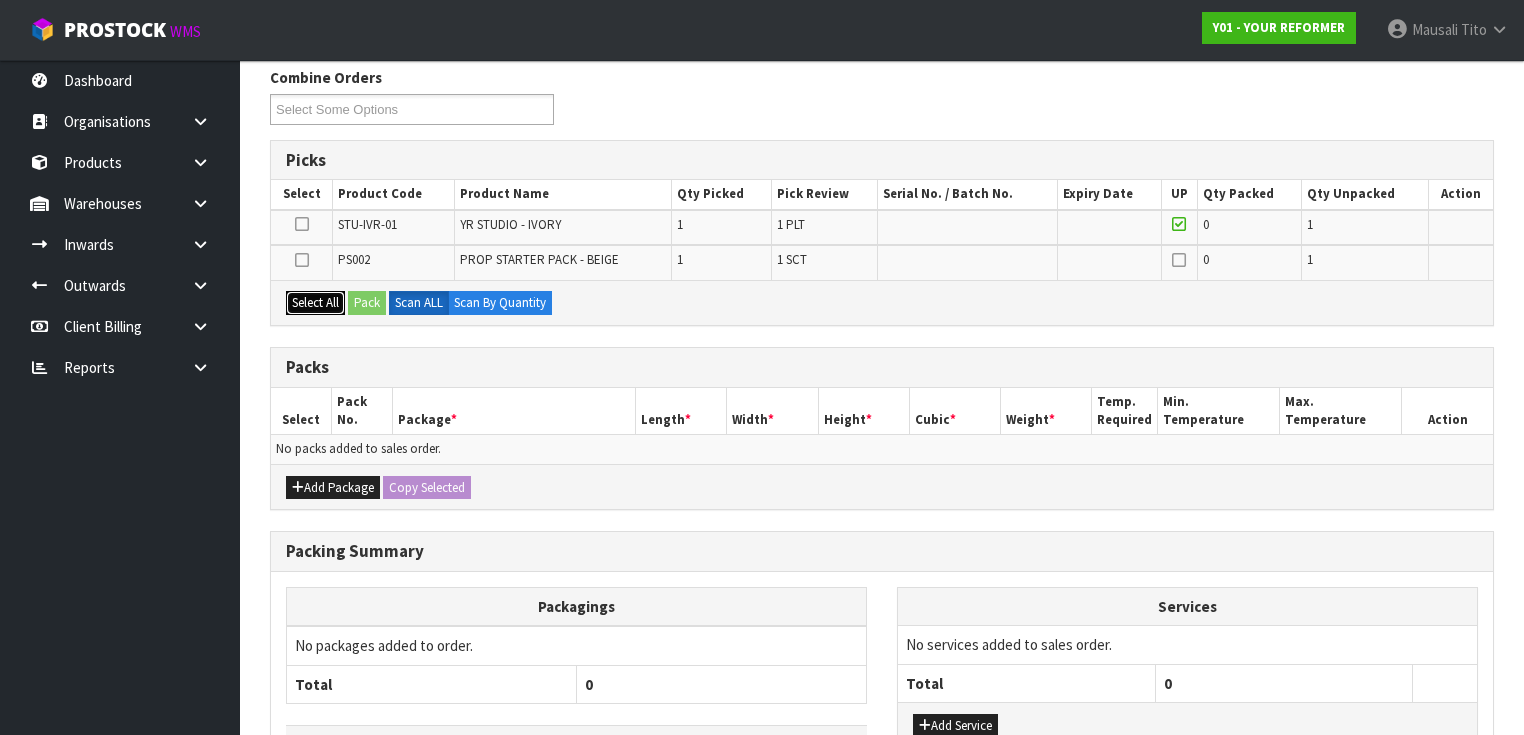click on "Select All" at bounding box center (315, 303) 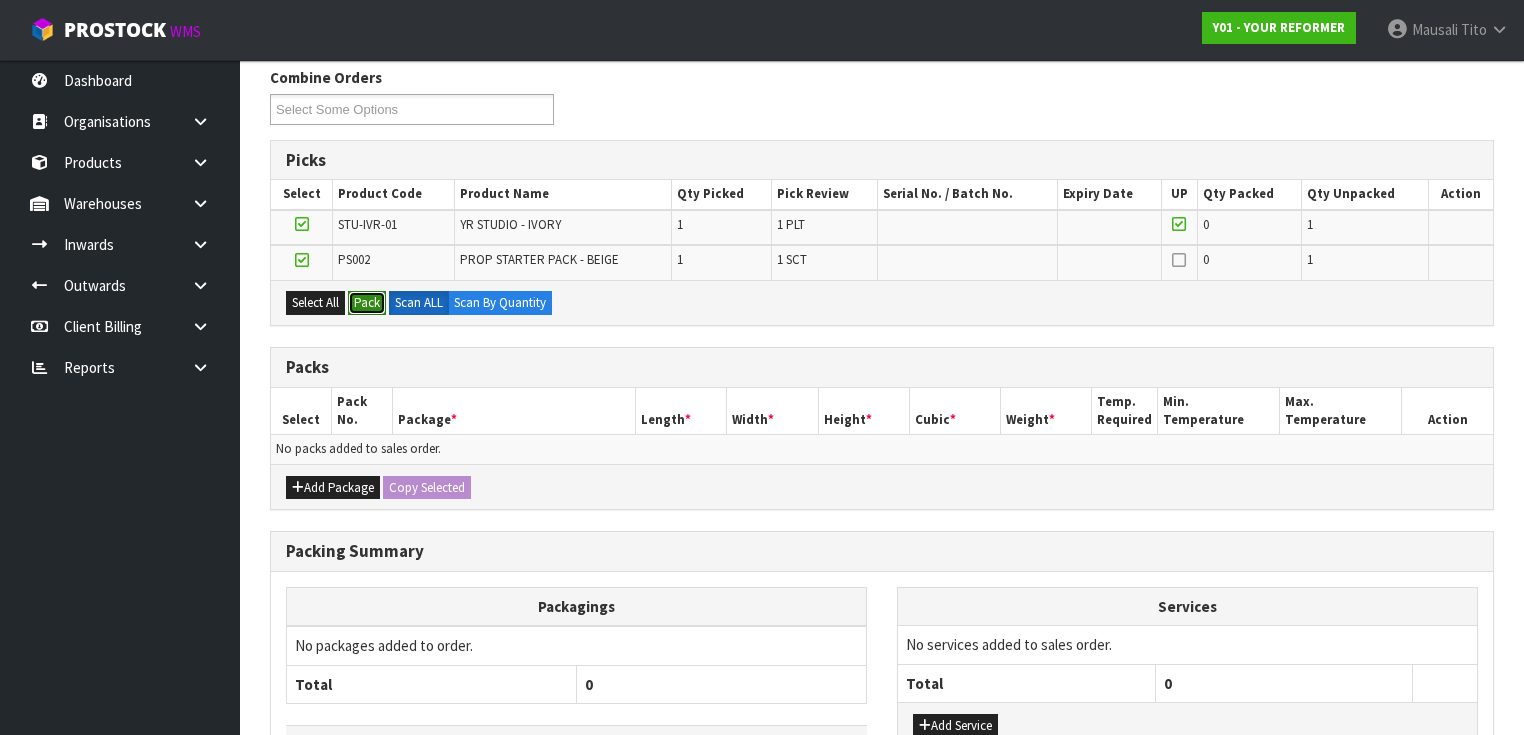 click on "Pack" at bounding box center (367, 303) 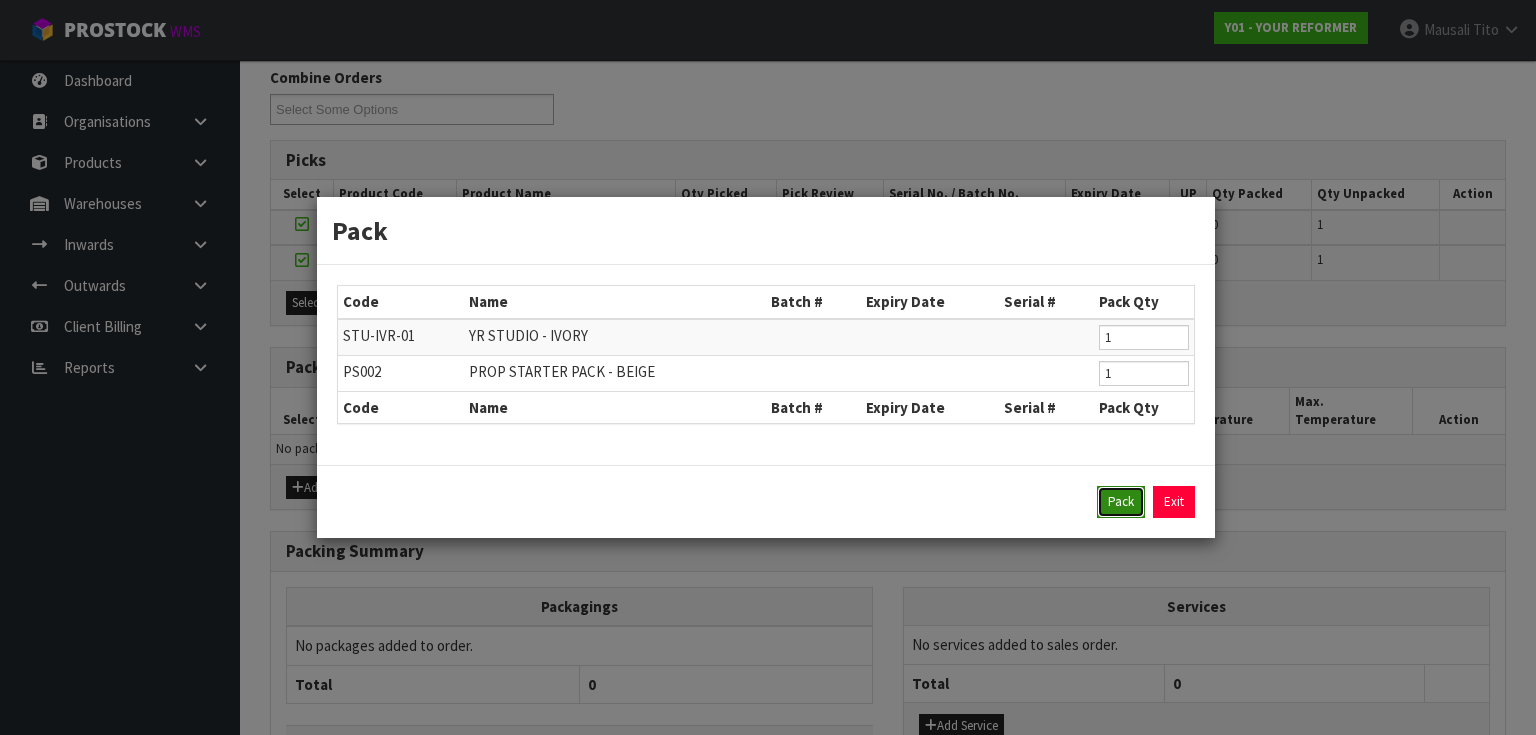 click on "Pack" at bounding box center [1121, 502] 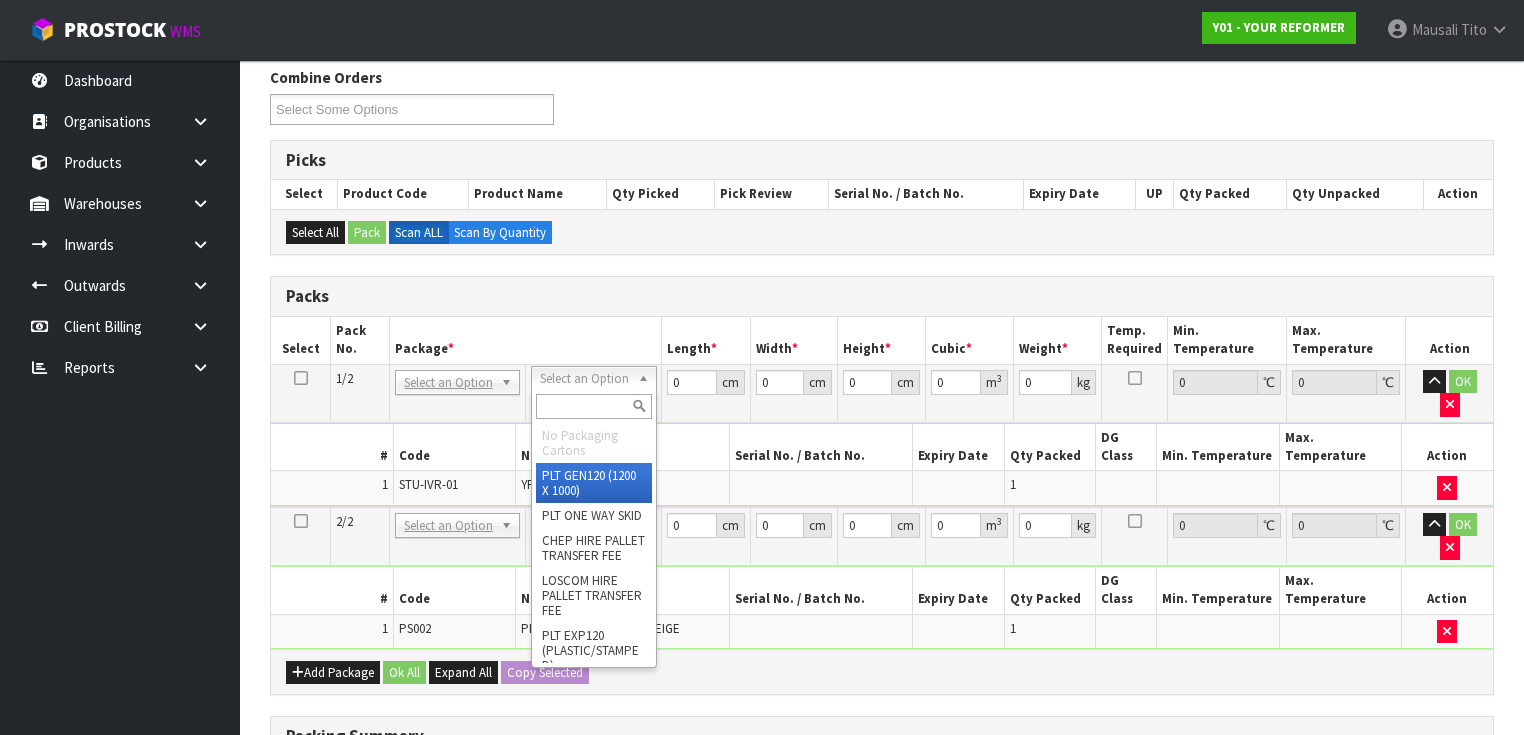 click at bounding box center [593, 406] 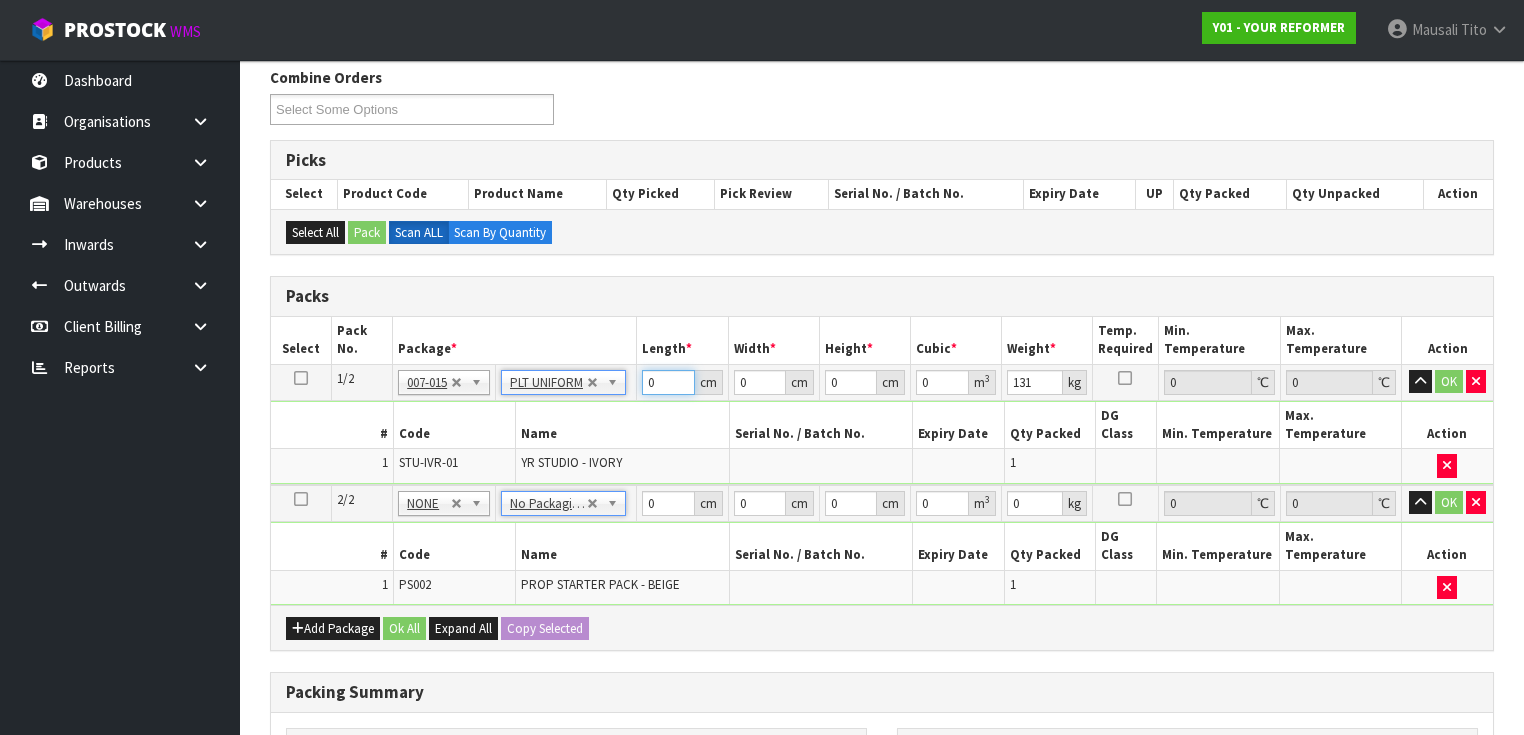 drag, startPoint x: 667, startPoint y: 383, endPoint x: 605, endPoint y: 400, distance: 64.288414 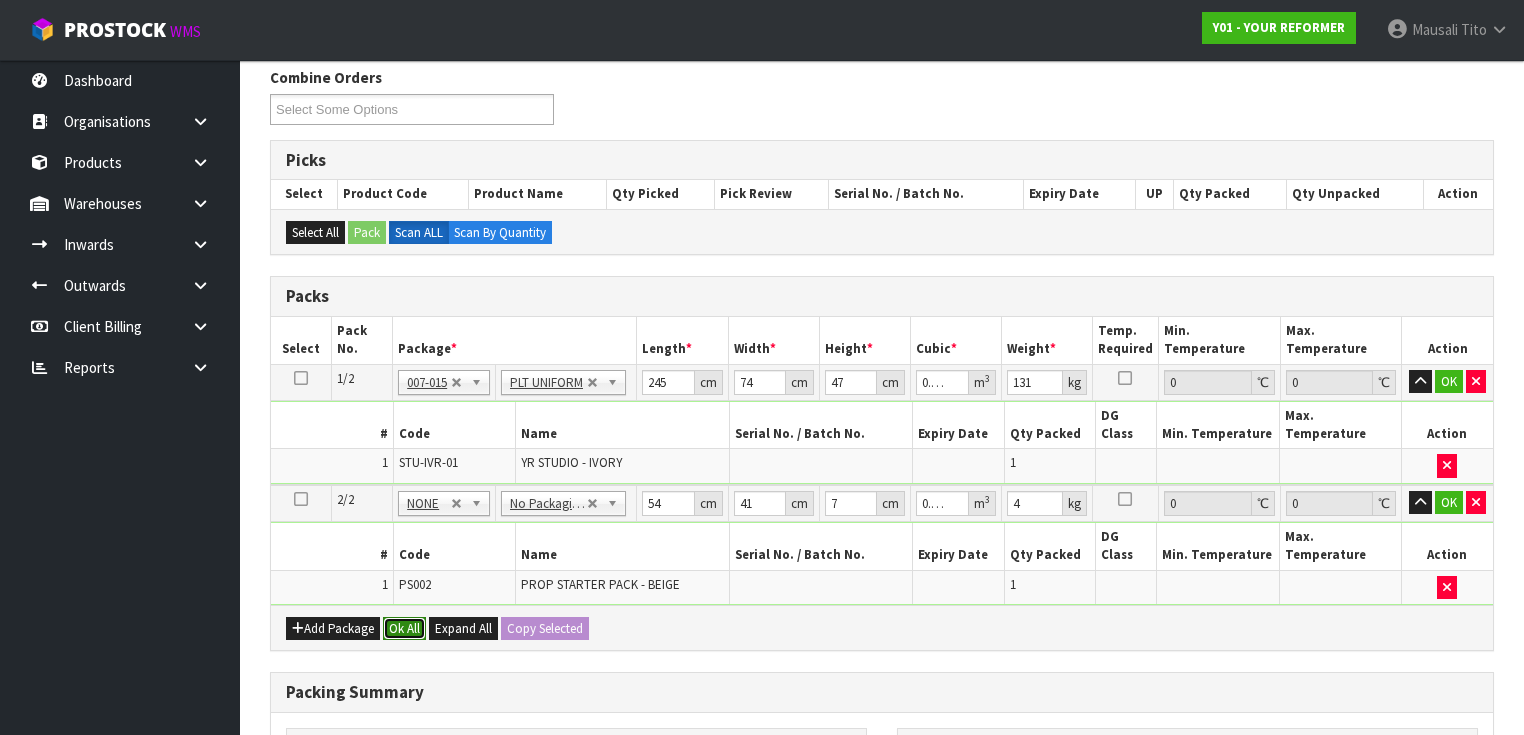 click on "Ok All" at bounding box center (404, 629) 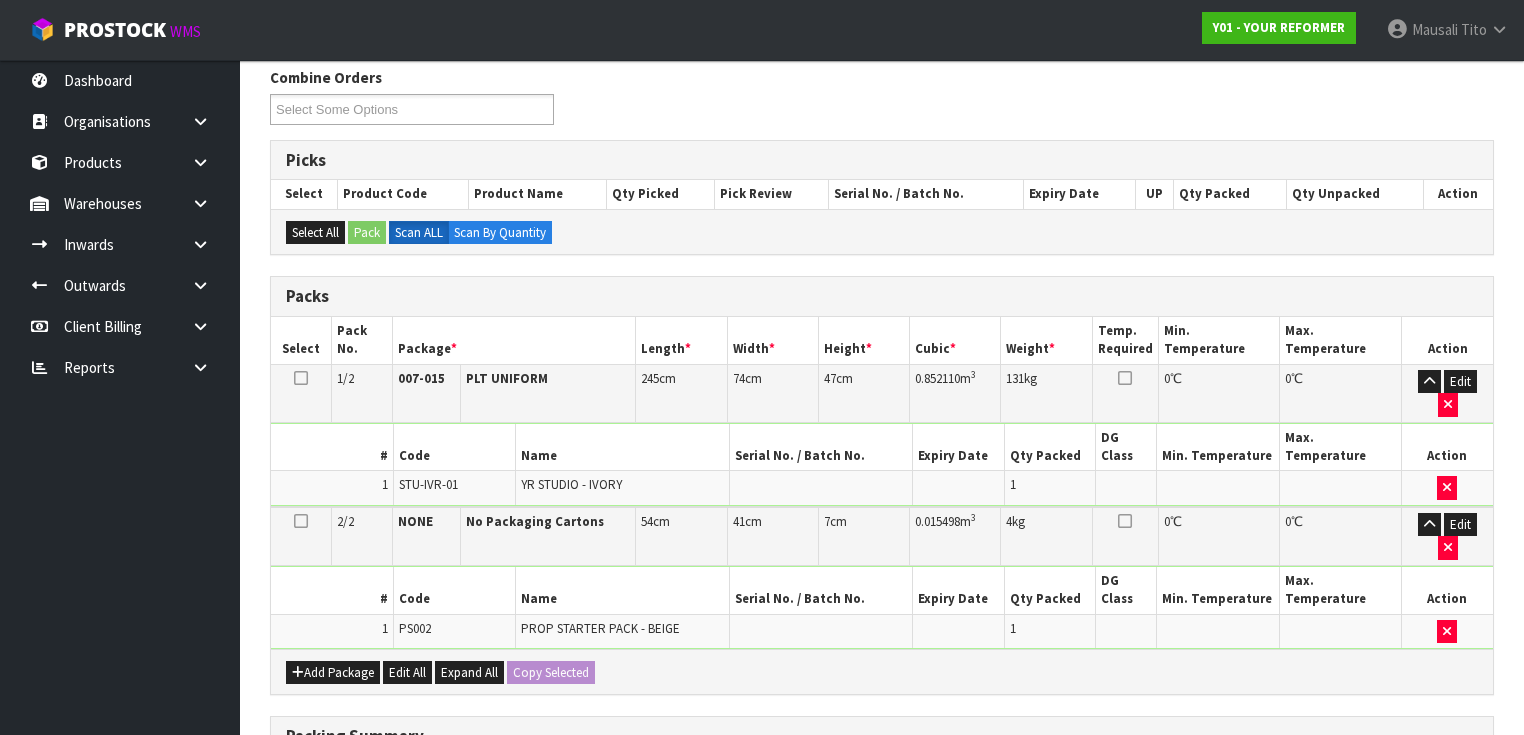 scroll, scrollTop: 613, scrollLeft: 0, axis: vertical 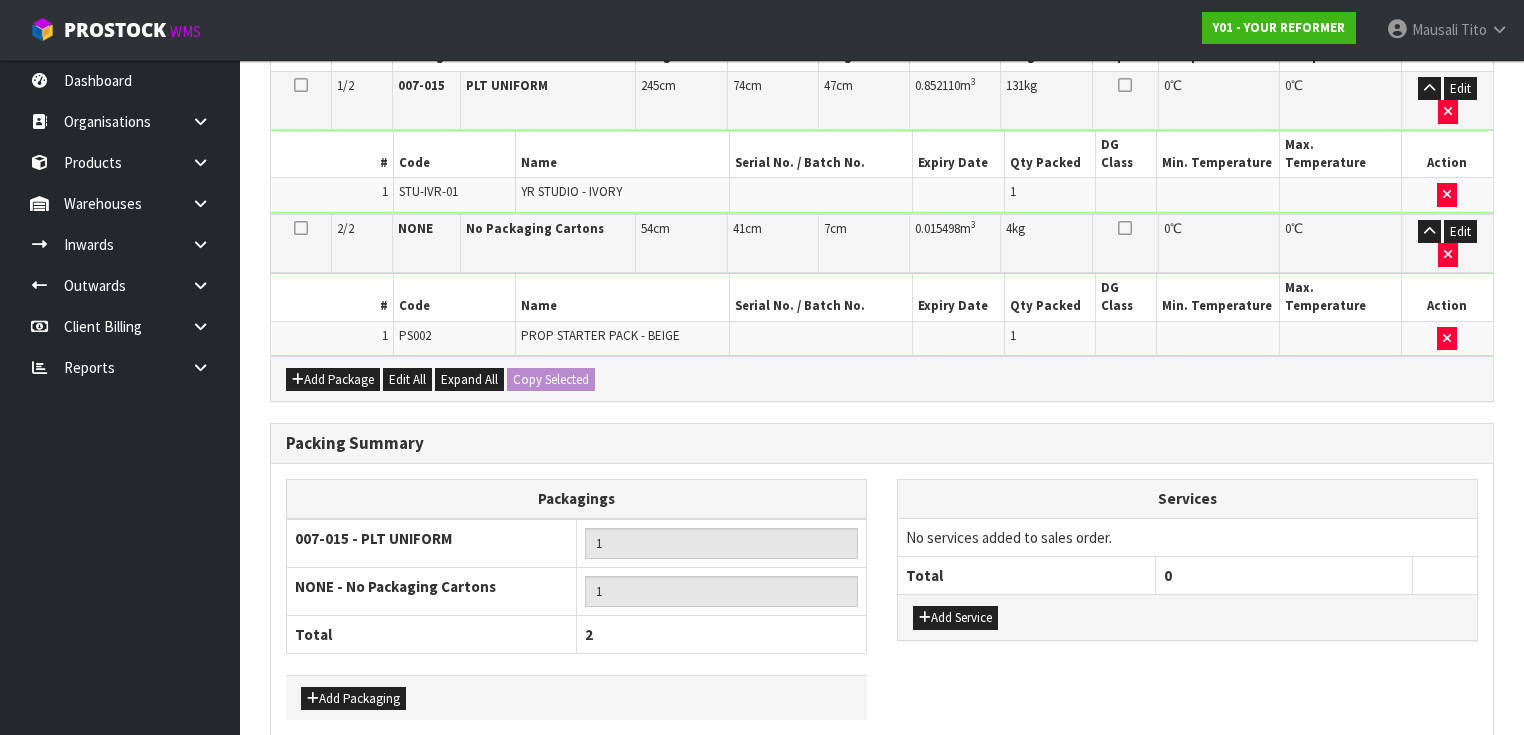 click on "Save & Confirm Packs" at bounding box center (427, 778) 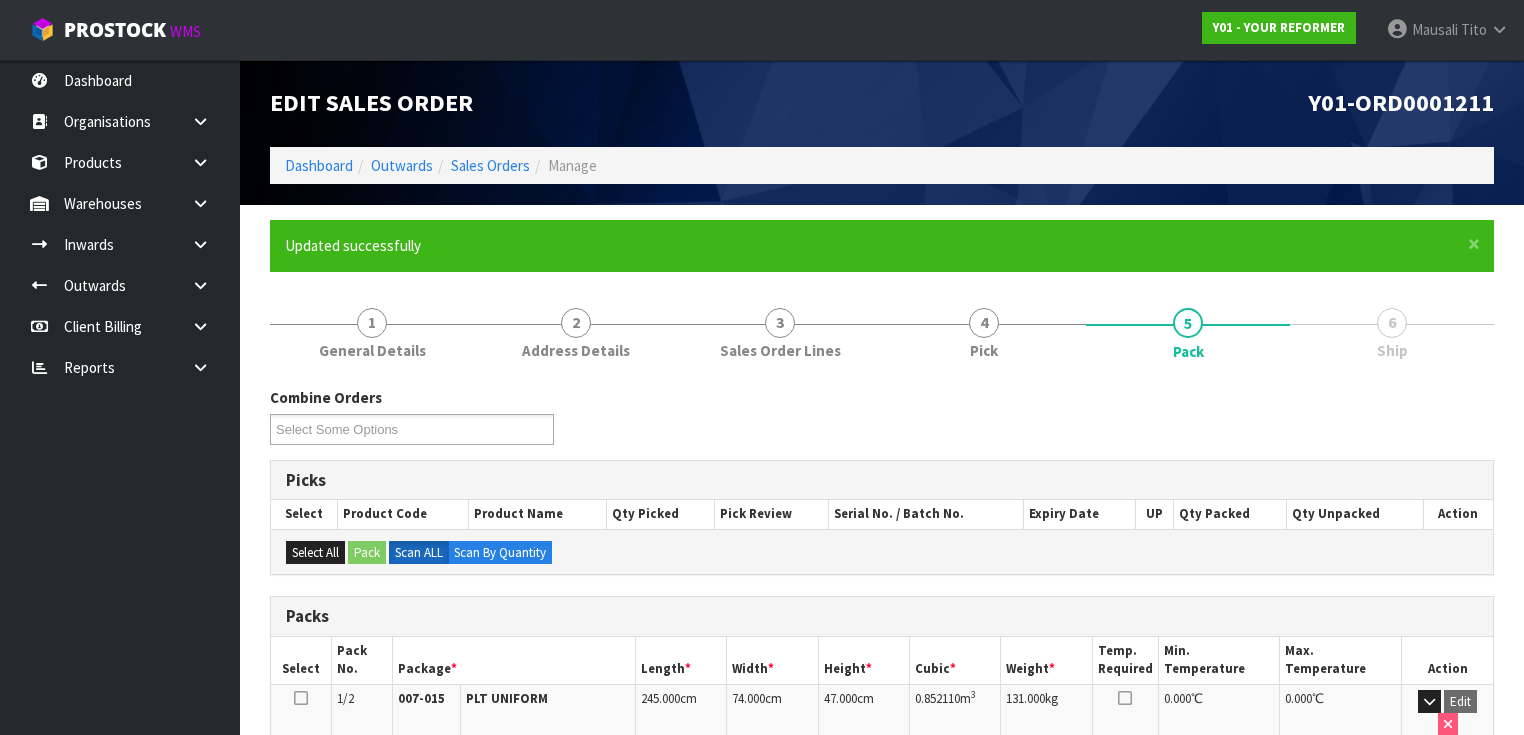 click on "Picks" at bounding box center (882, 481) 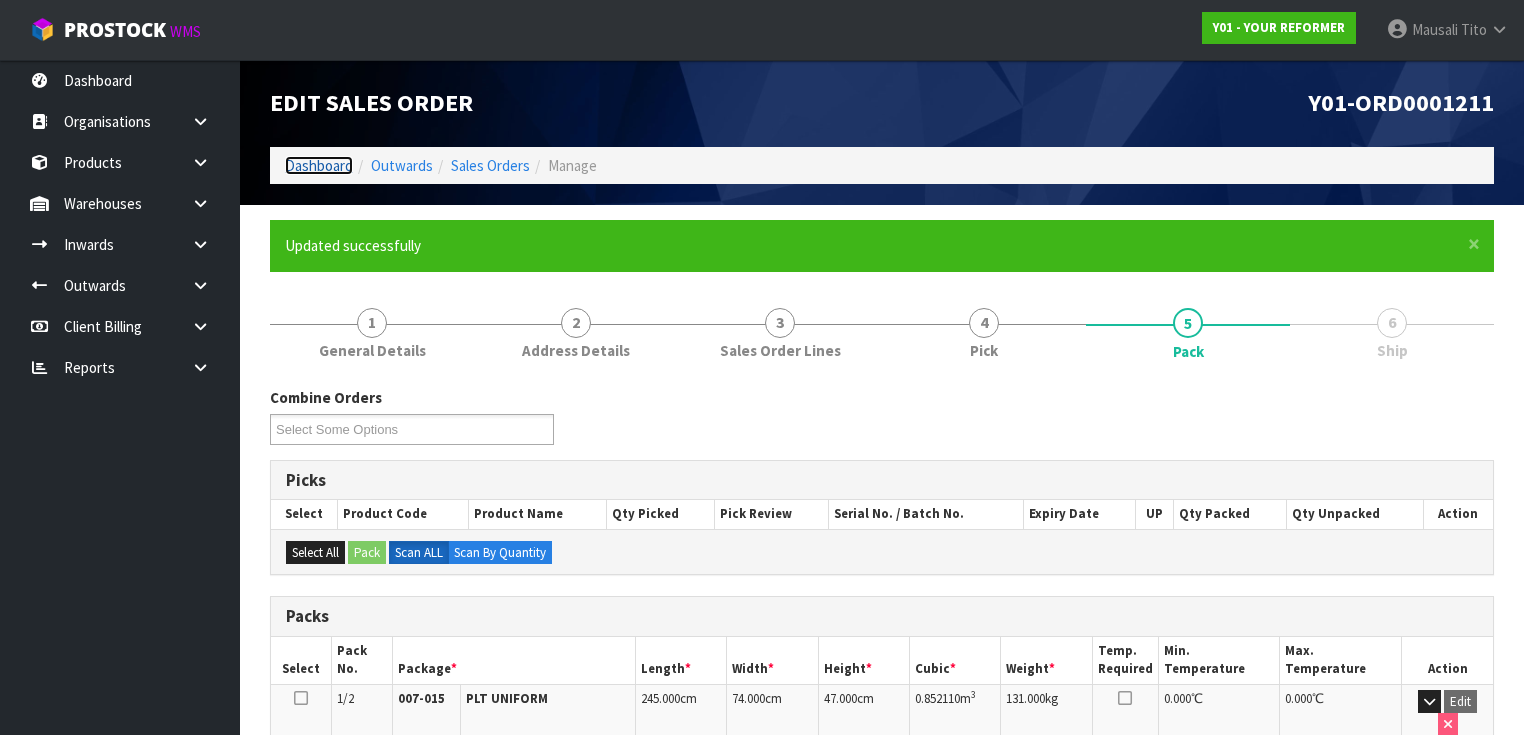 click on "Dashboard" at bounding box center (319, 165) 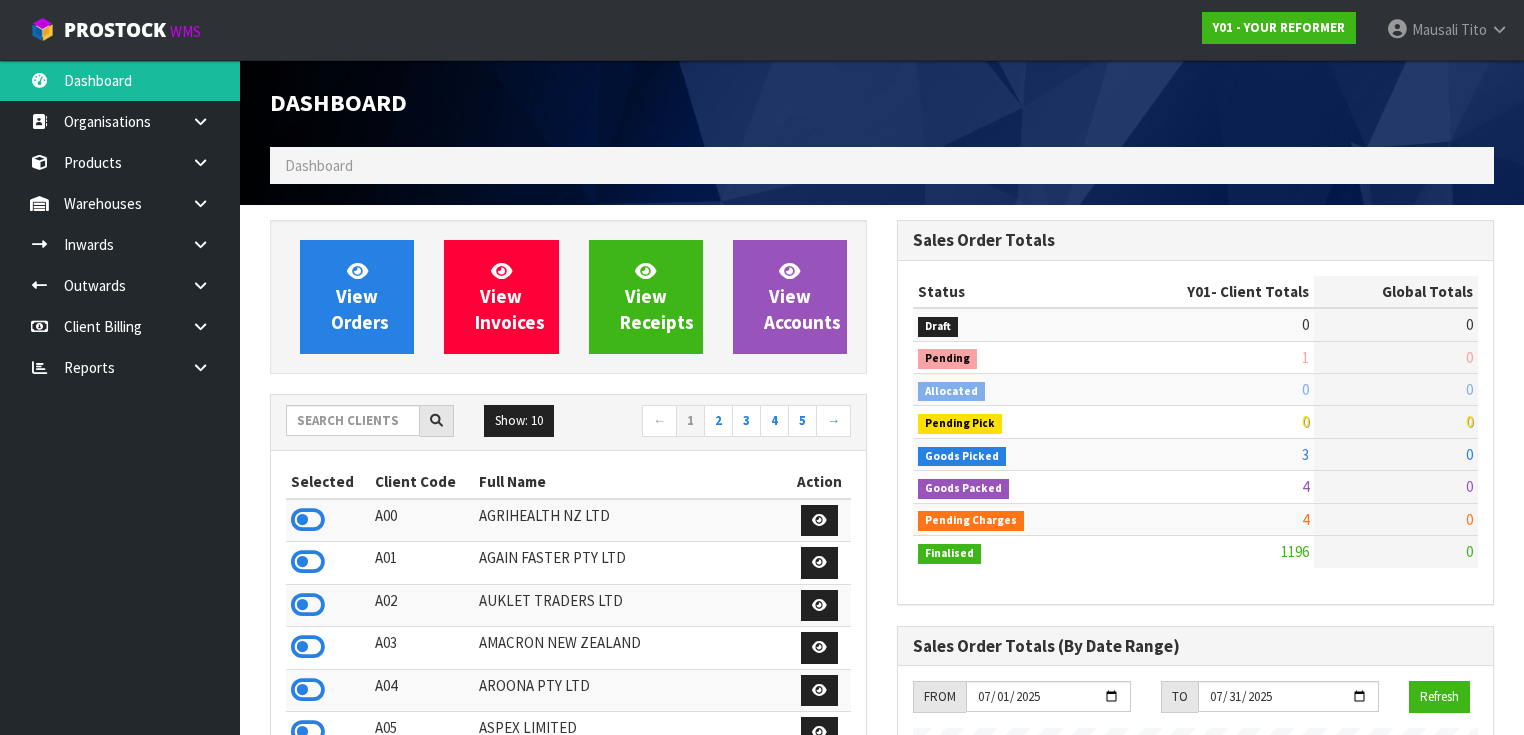scroll, scrollTop: 998491, scrollLeft: 999372, axis: both 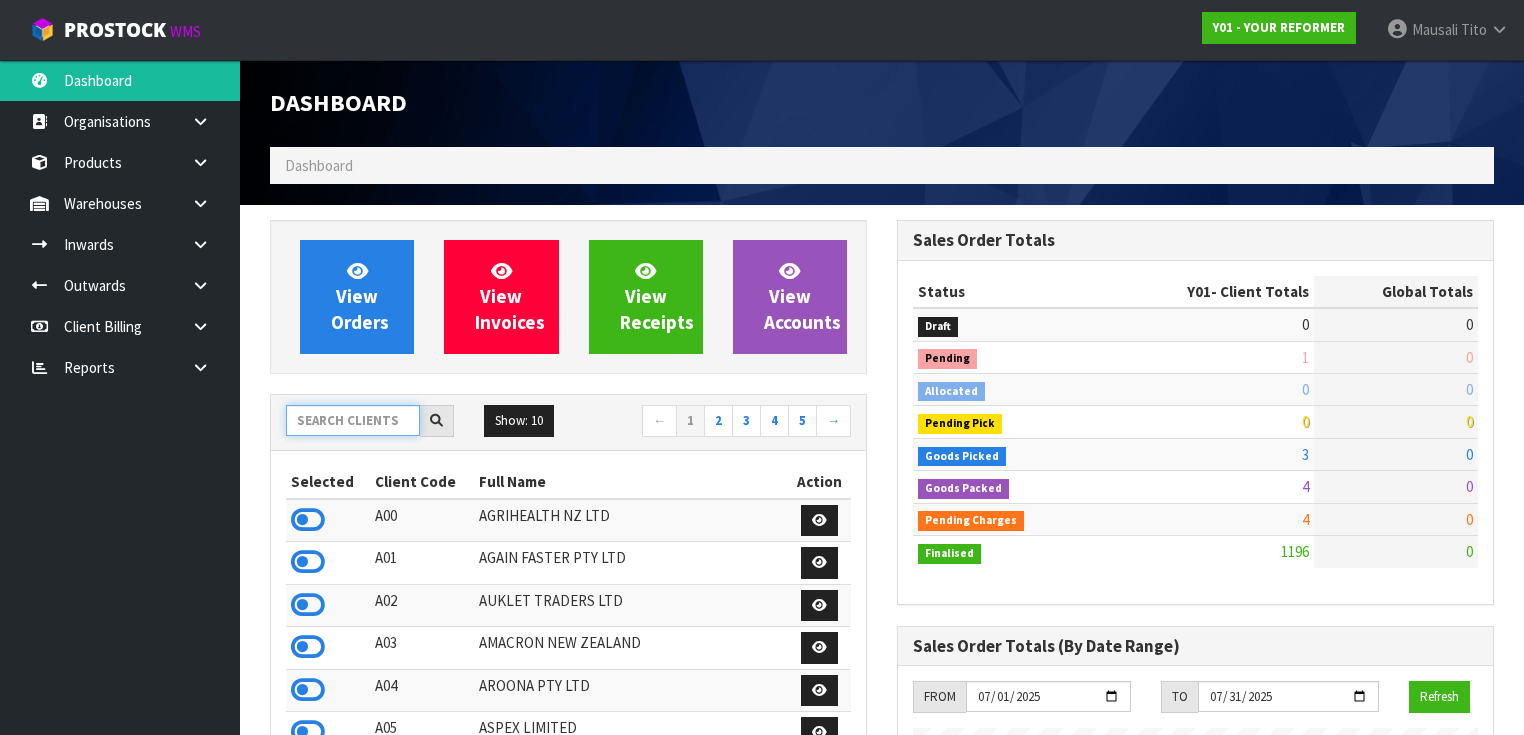 click at bounding box center (353, 420) 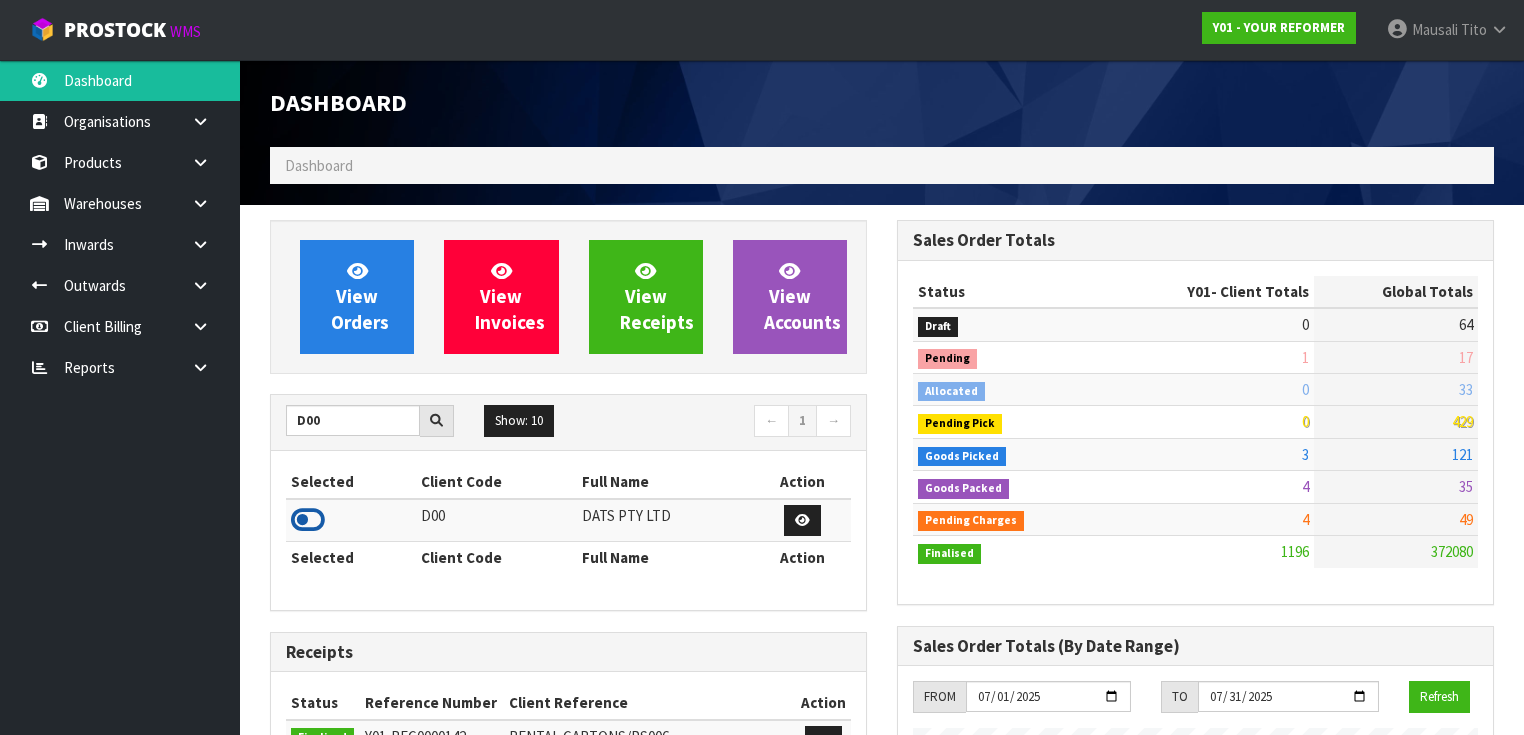 click at bounding box center (308, 520) 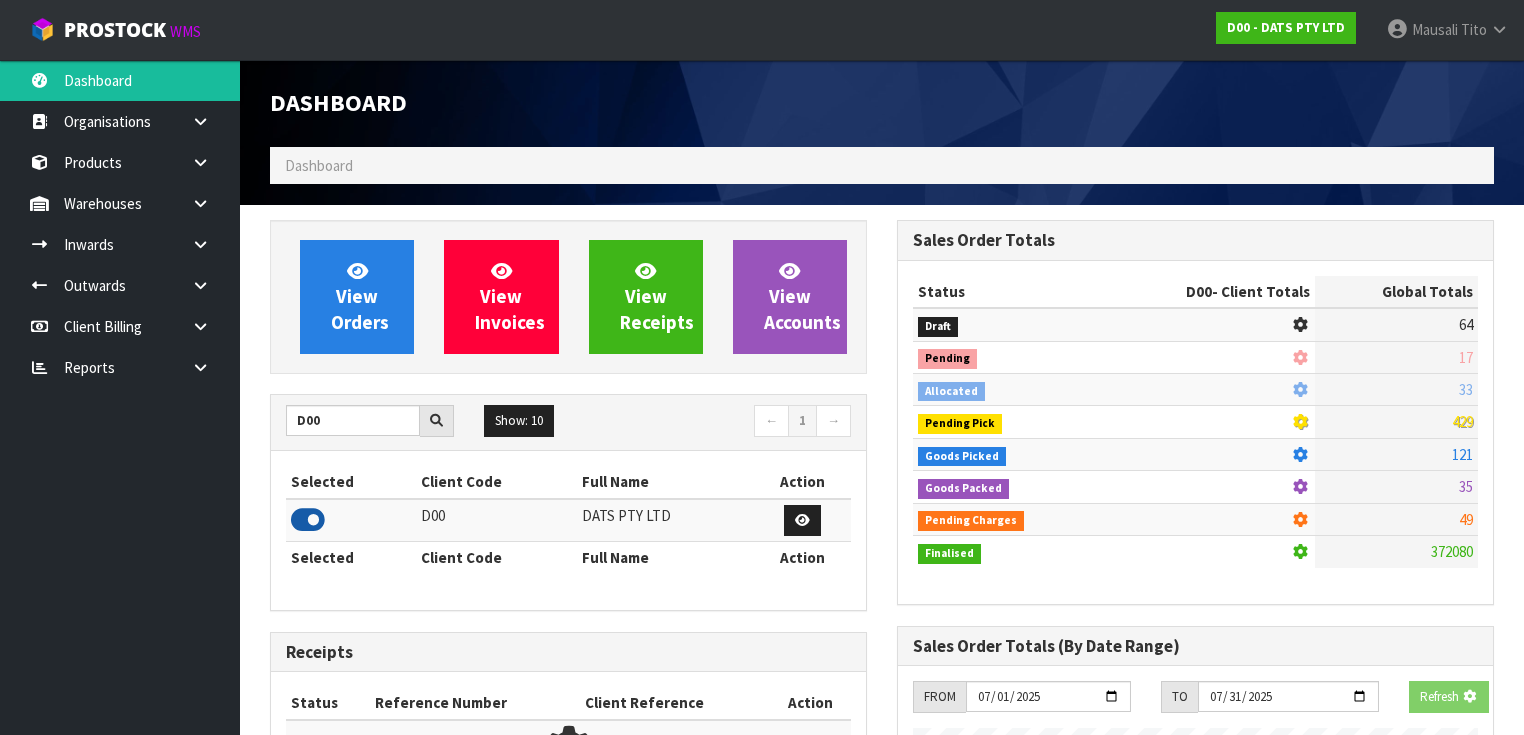 scroll, scrollTop: 1242, scrollLeft: 627, axis: both 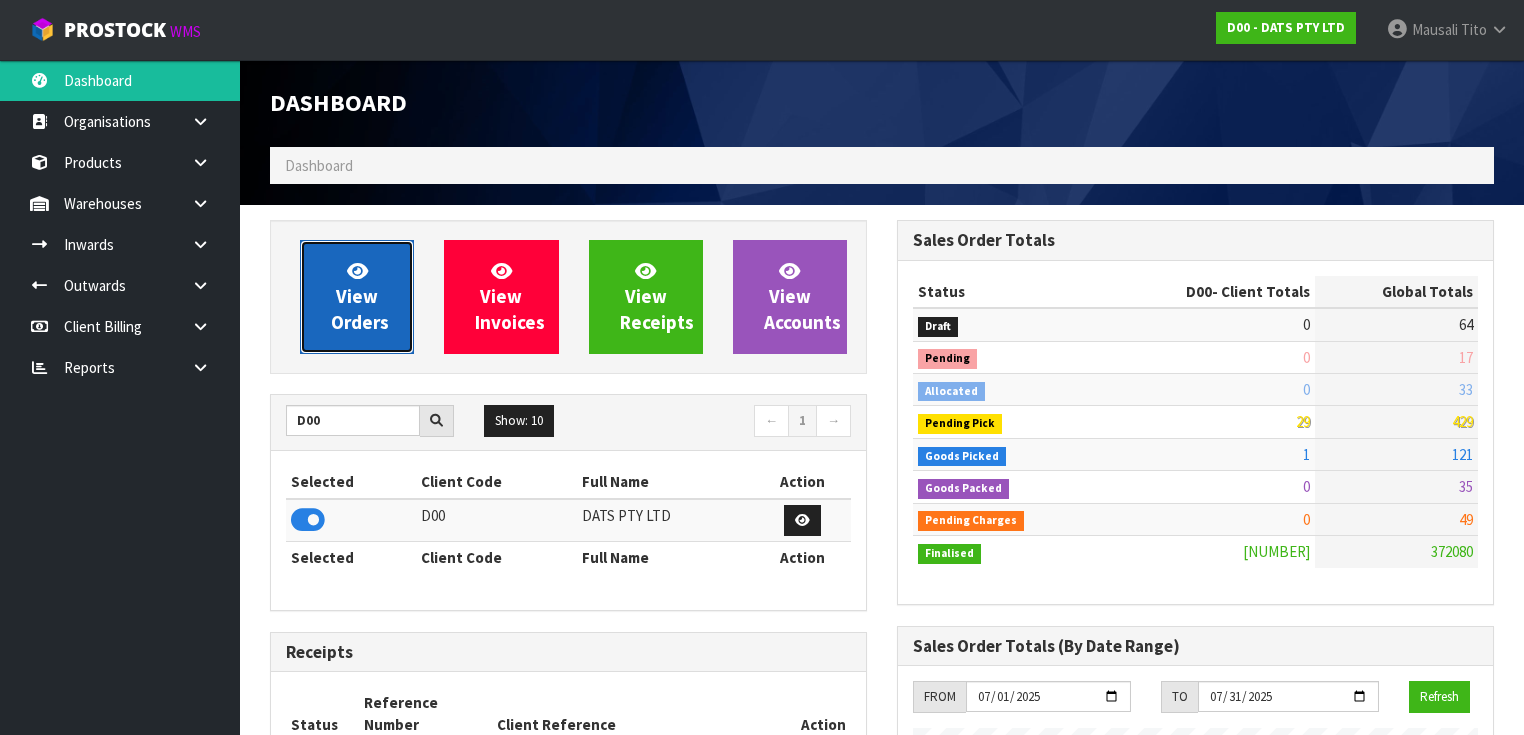 click on "View
Orders" at bounding box center [357, 297] 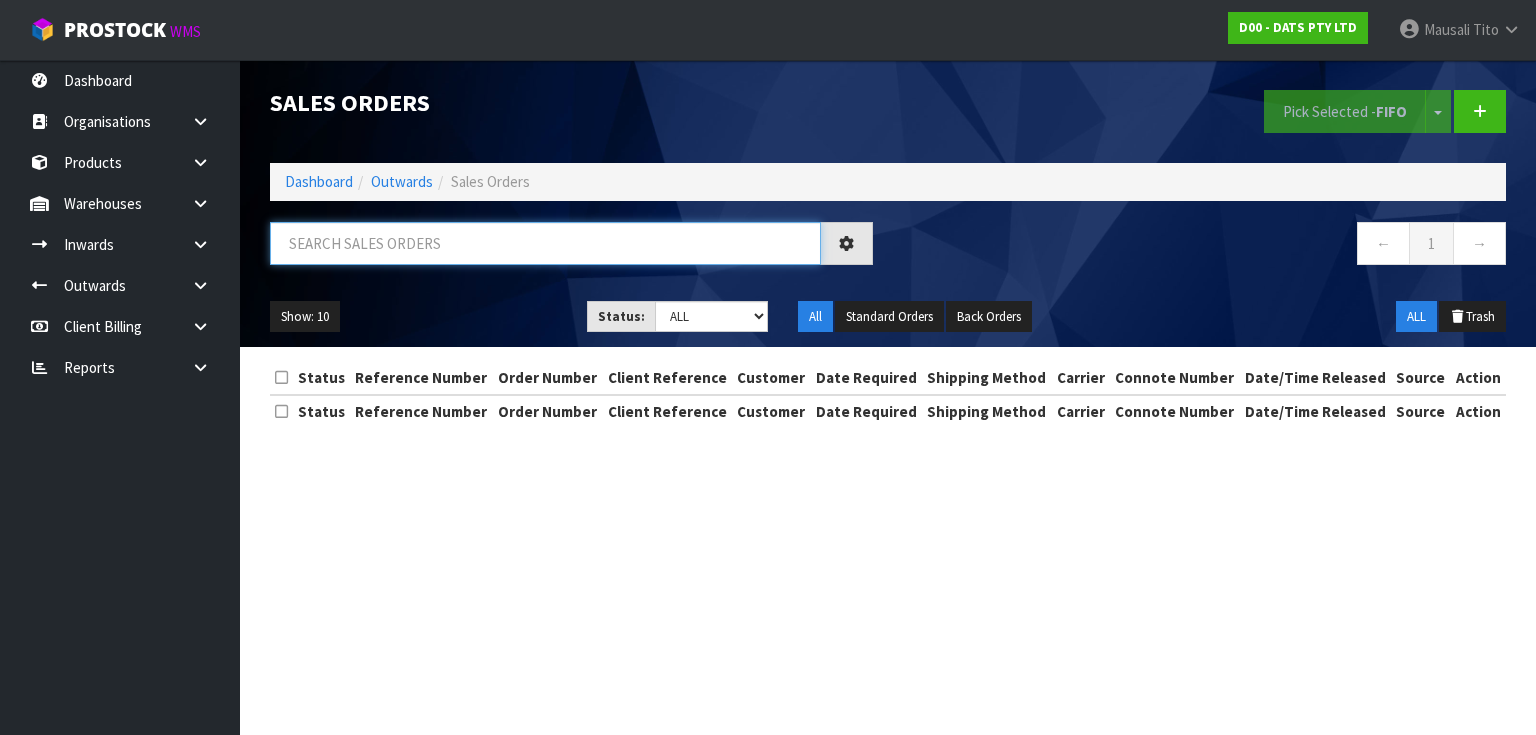 click at bounding box center [545, 243] 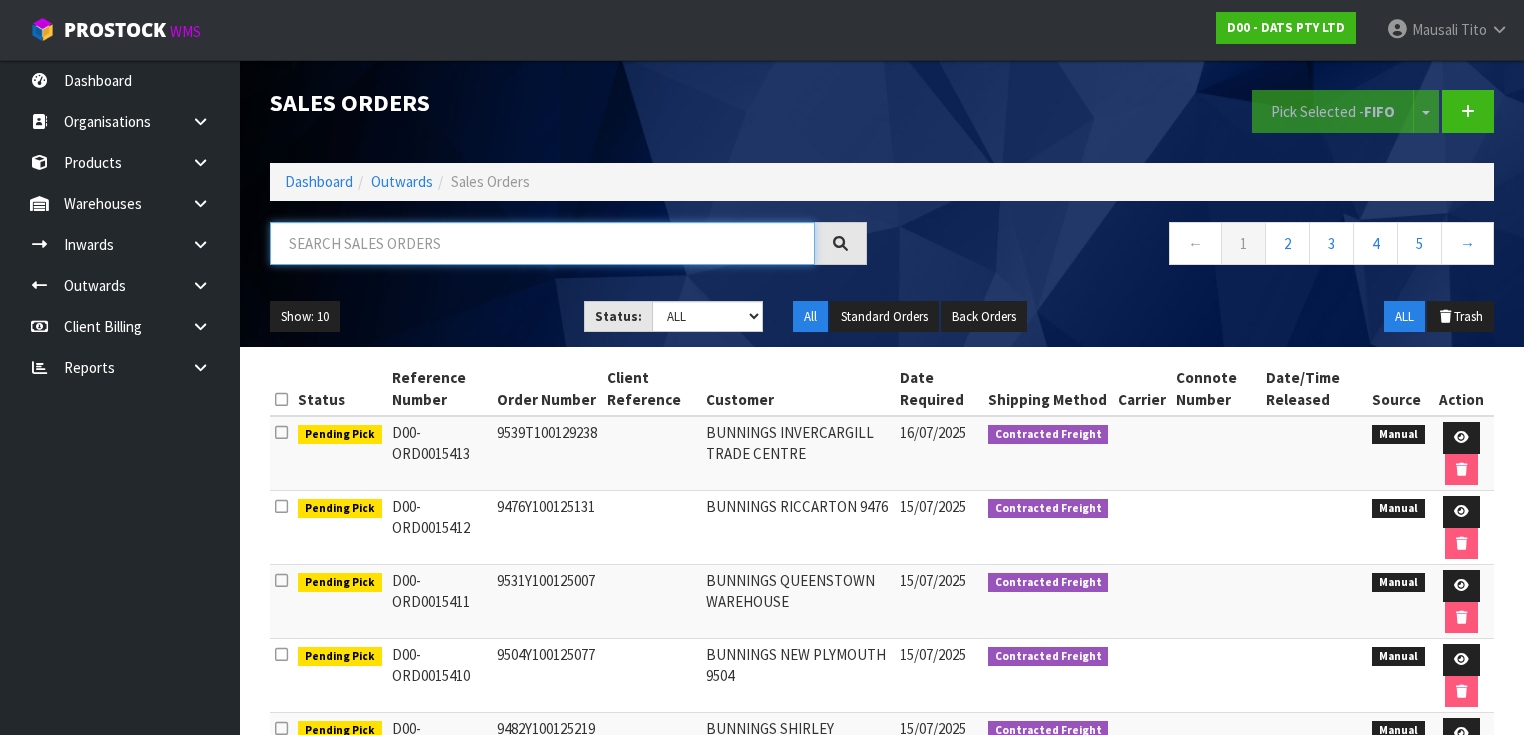 click at bounding box center (542, 243) 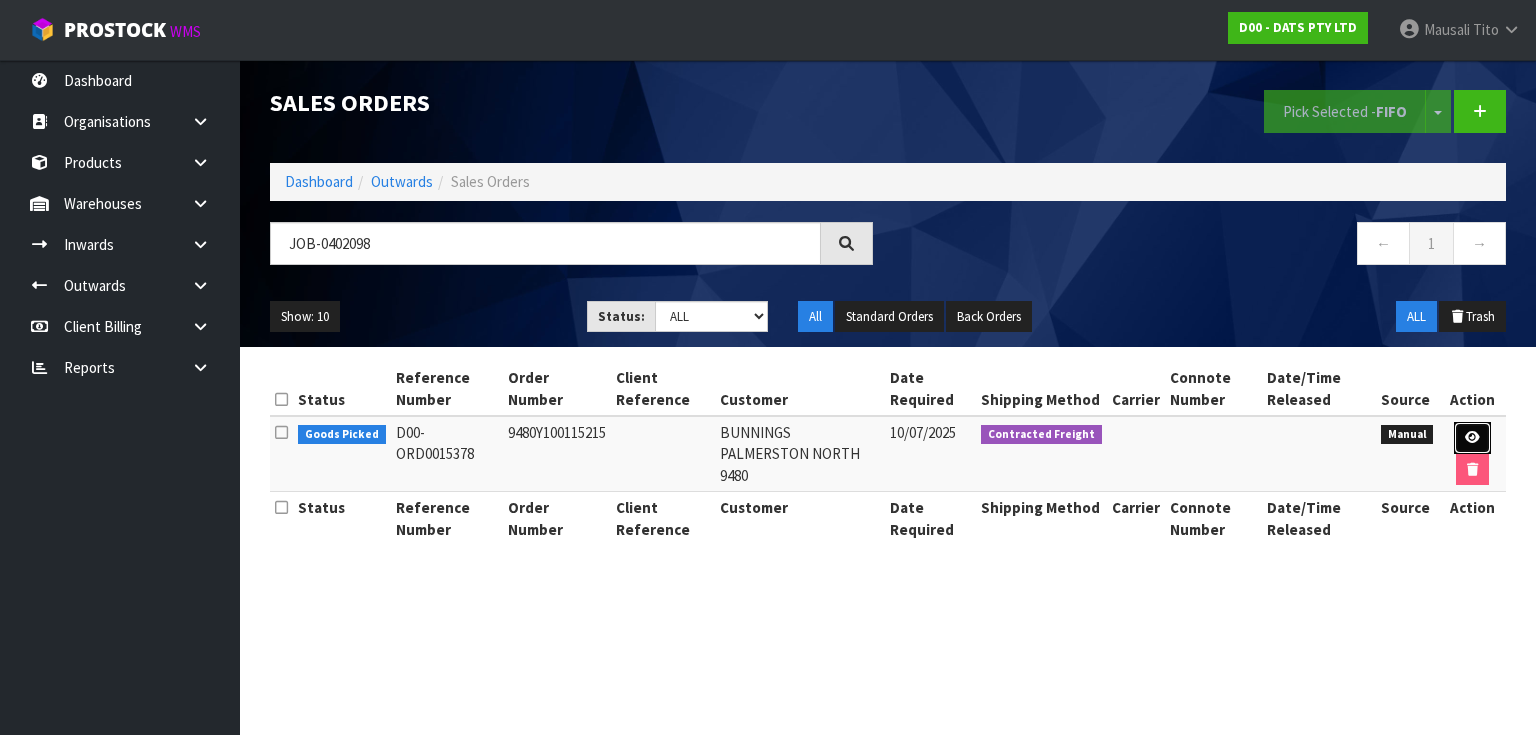 click at bounding box center (1472, 438) 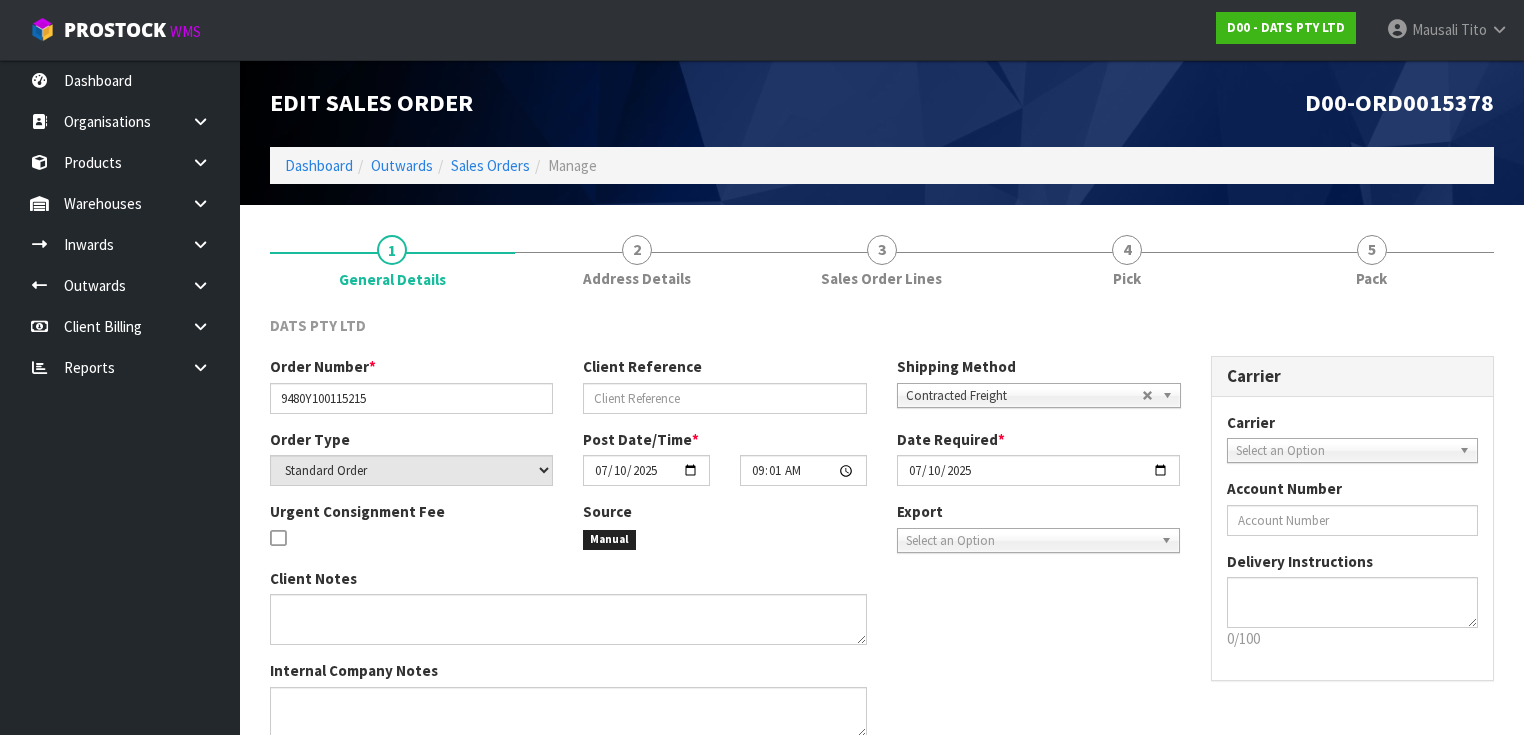 drag, startPoint x: 1152, startPoint y: 275, endPoint x: 1202, endPoint y: 320, distance: 67.26812 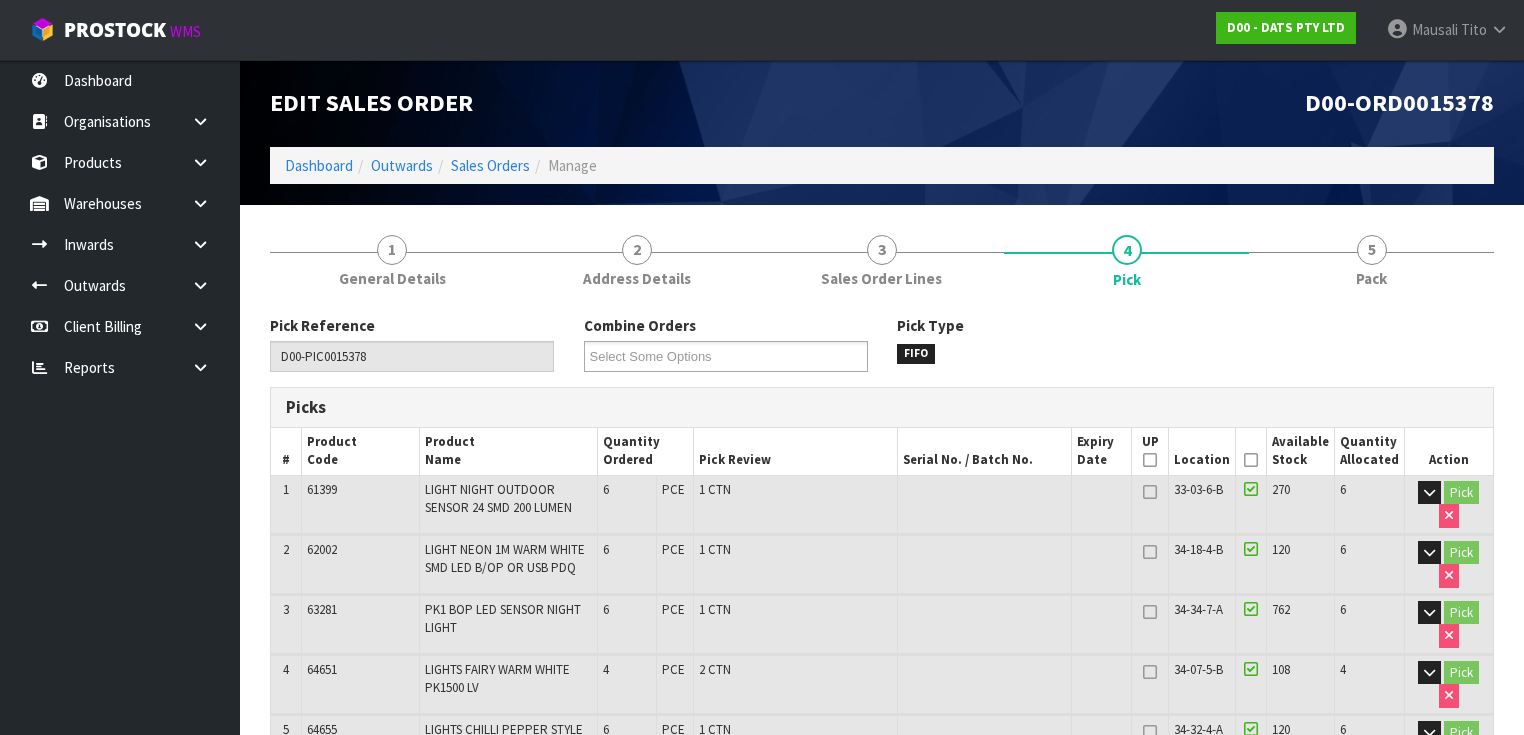 click at bounding box center [1251, 460] 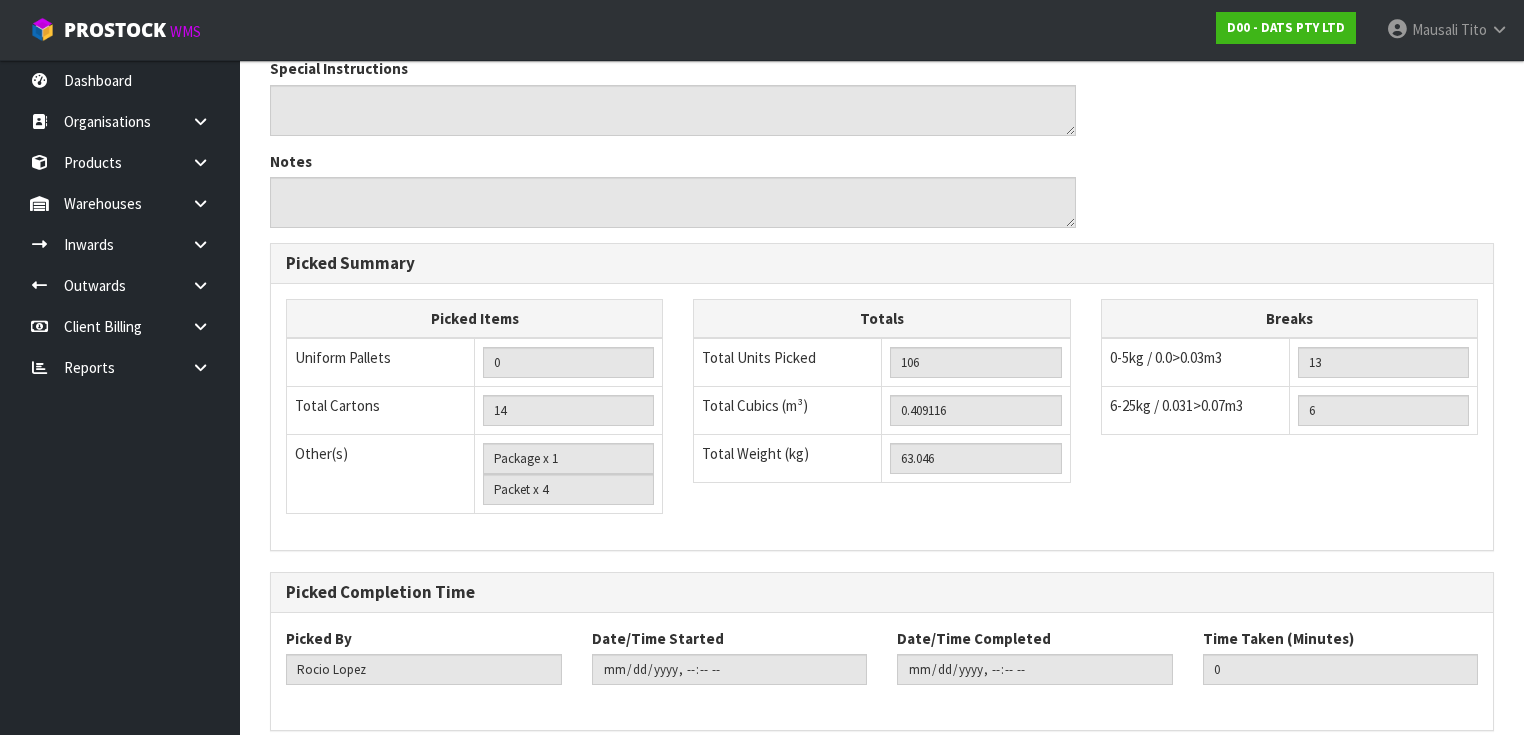 scroll, scrollTop: 1664, scrollLeft: 0, axis: vertical 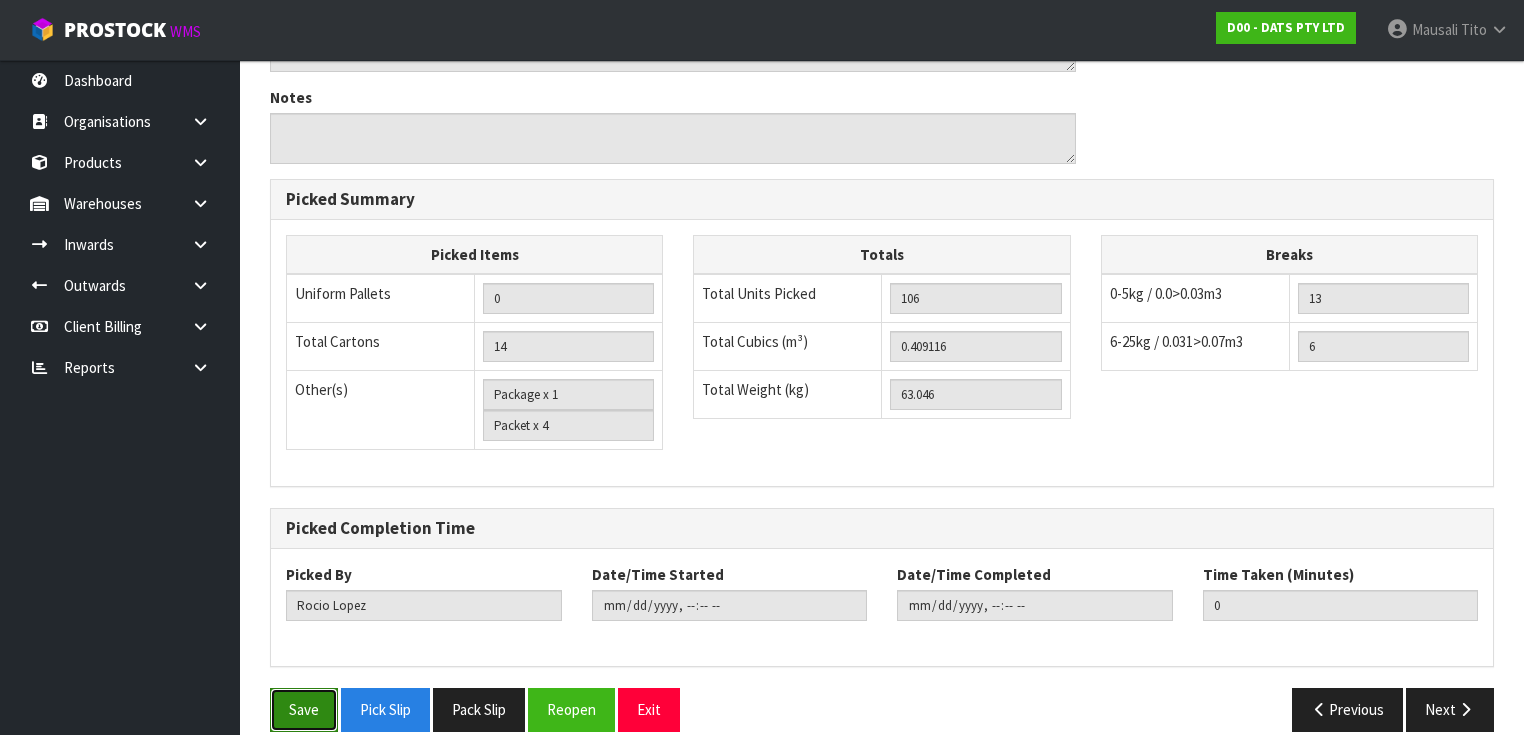 click on "Save" at bounding box center (304, 709) 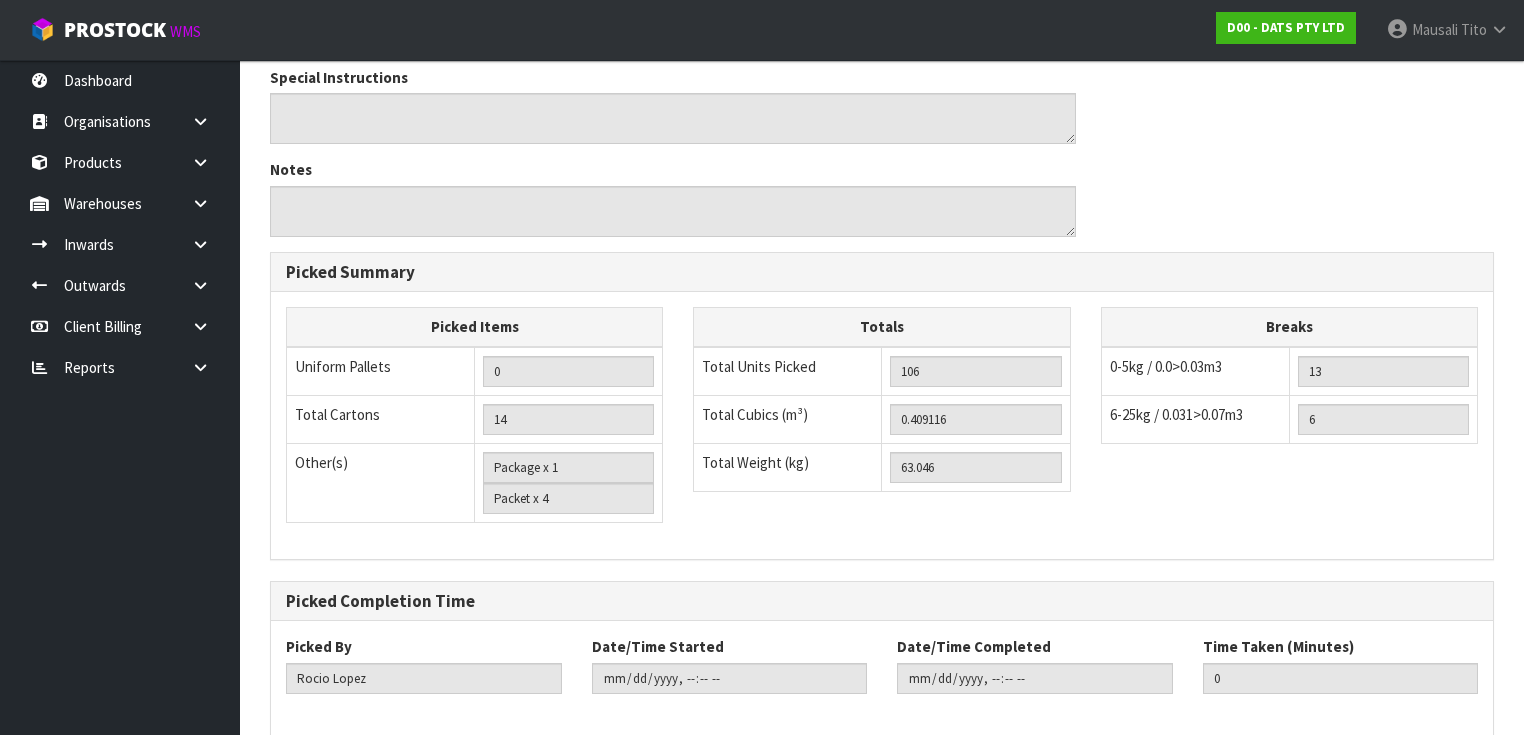 scroll, scrollTop: 0, scrollLeft: 0, axis: both 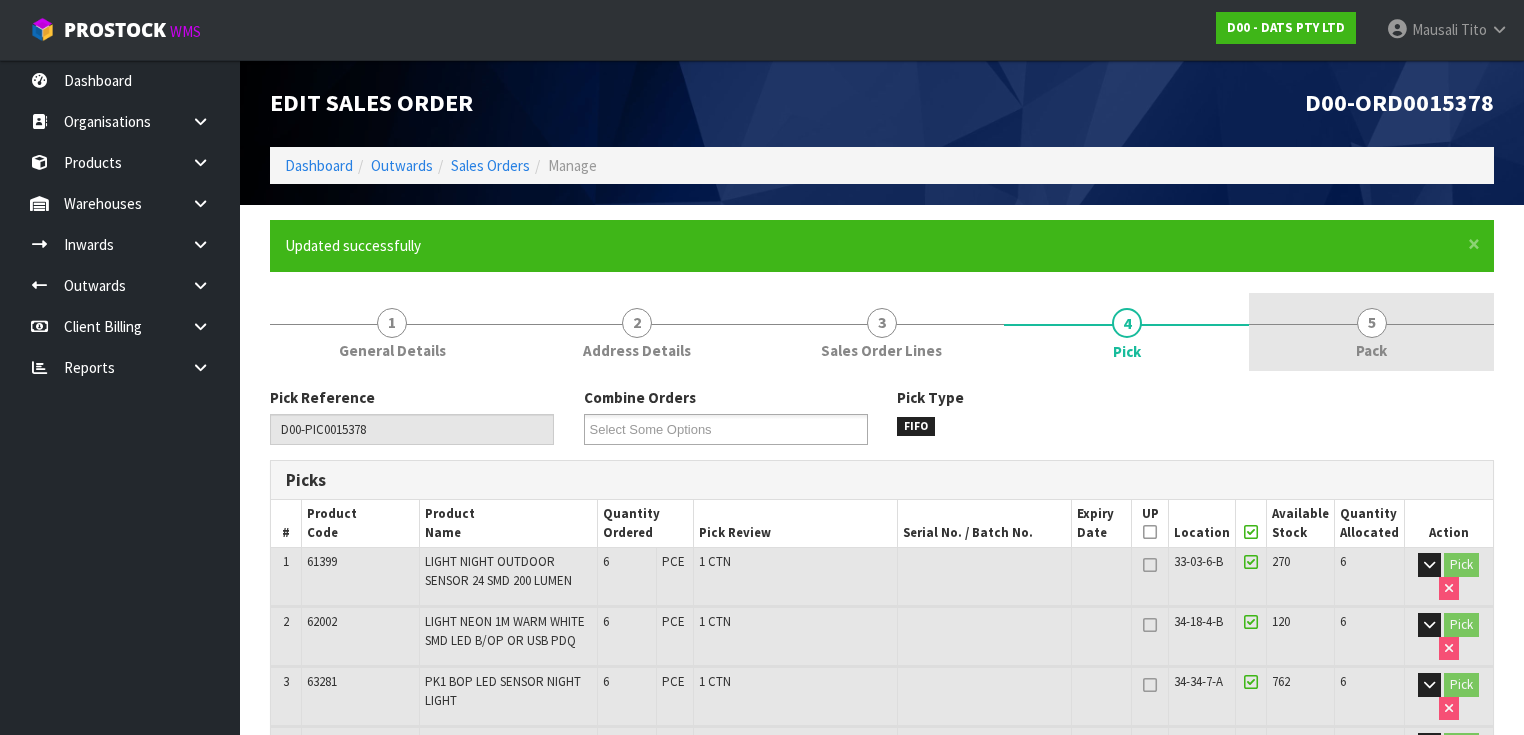 click on "5
Pack" at bounding box center [1371, 332] 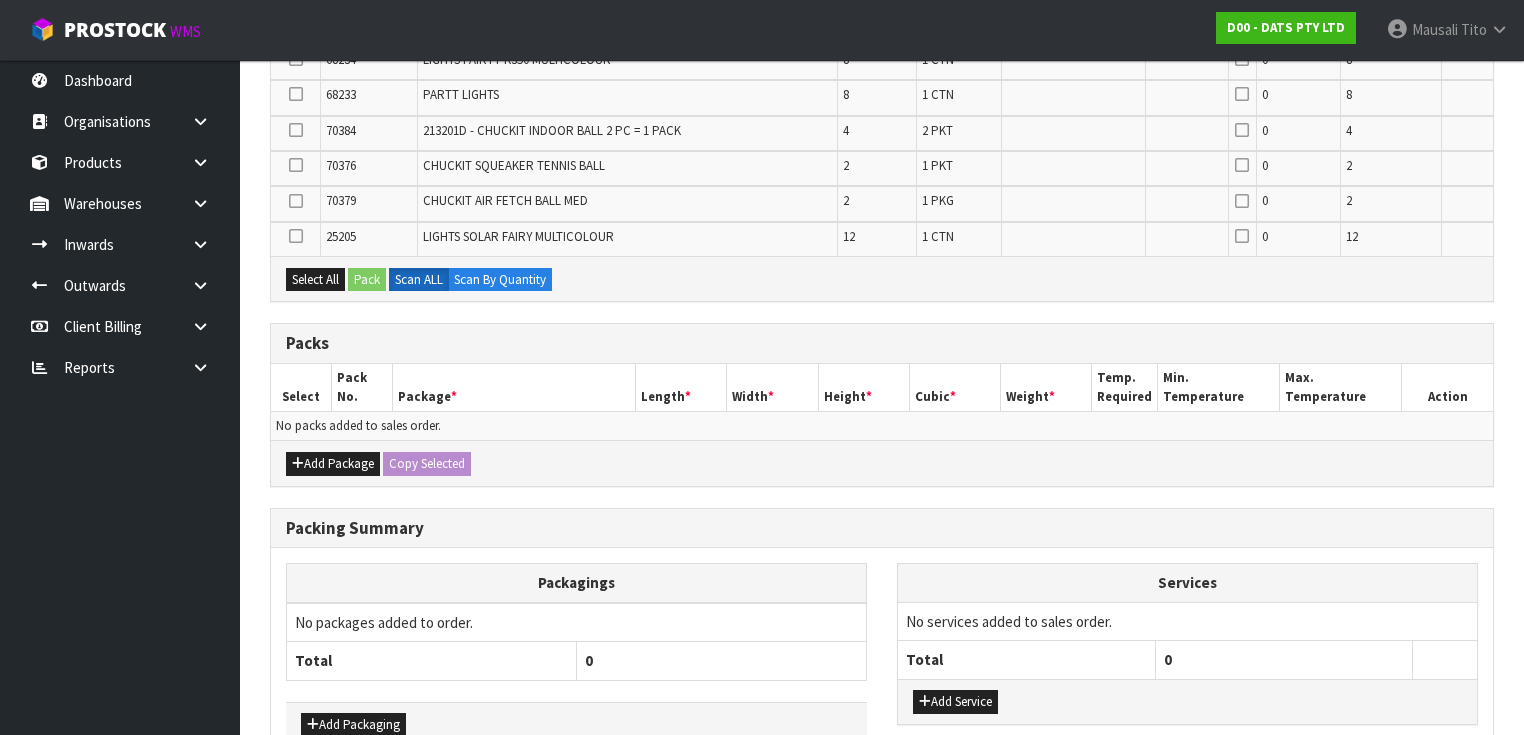 scroll, scrollTop: 982, scrollLeft: 0, axis: vertical 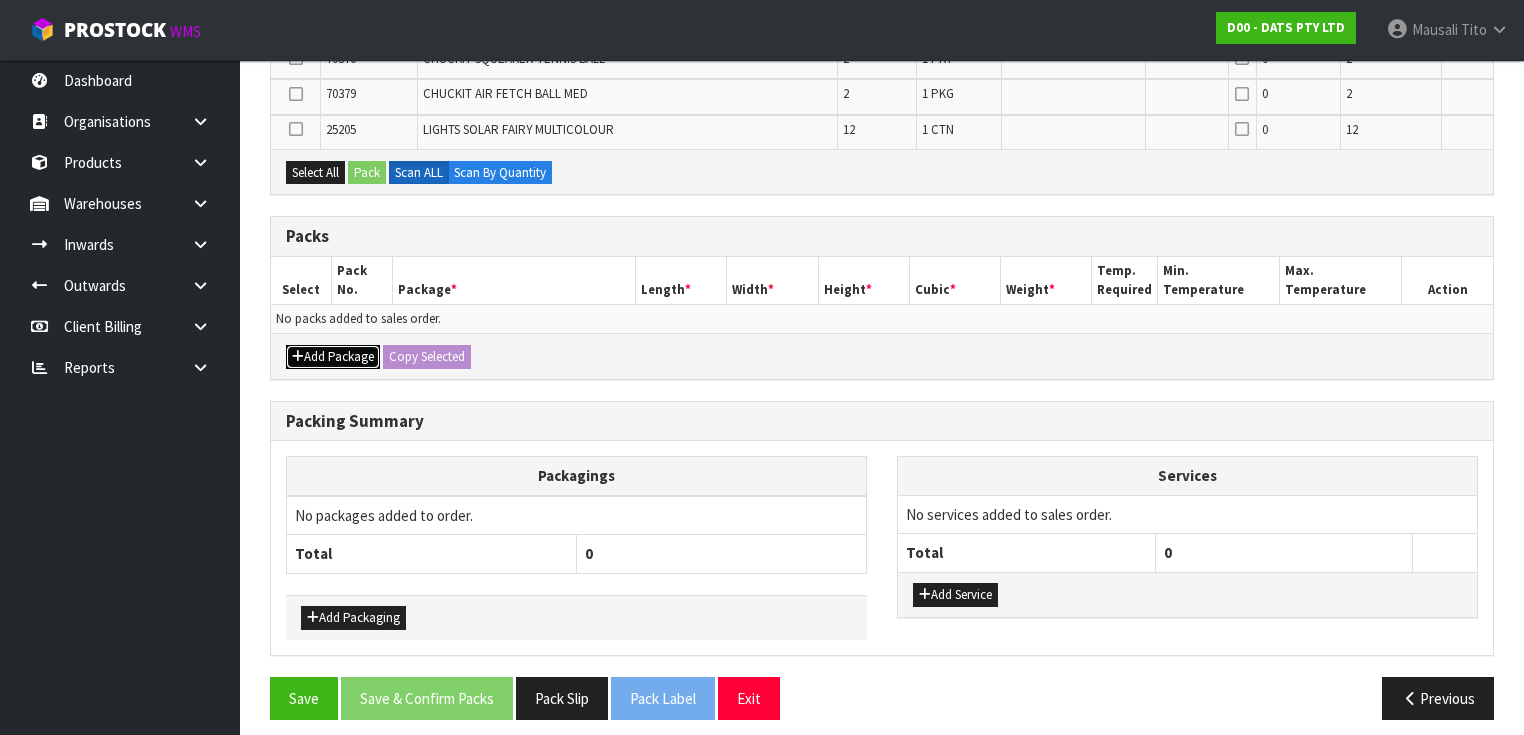 click on "Add Package" at bounding box center [333, 357] 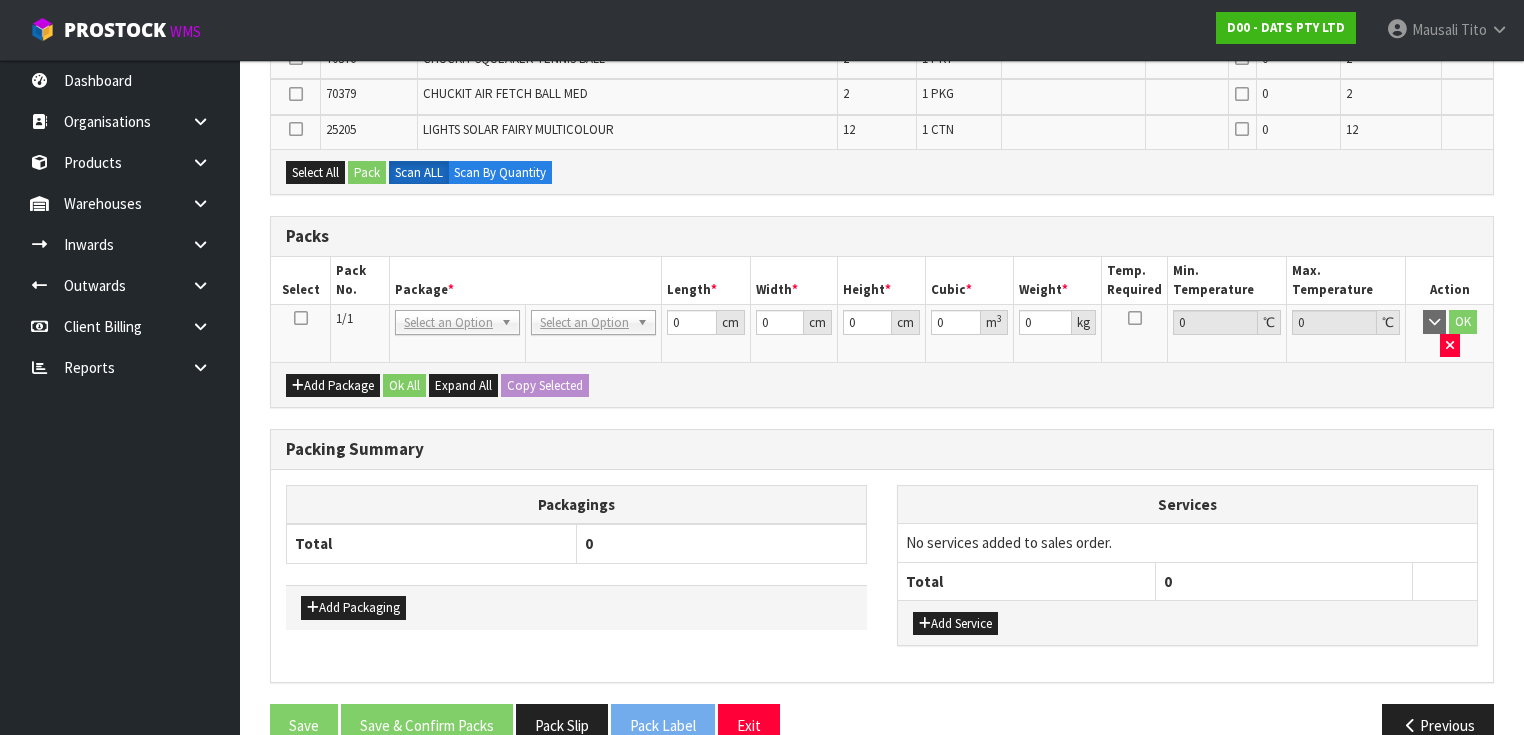 click at bounding box center [301, 318] 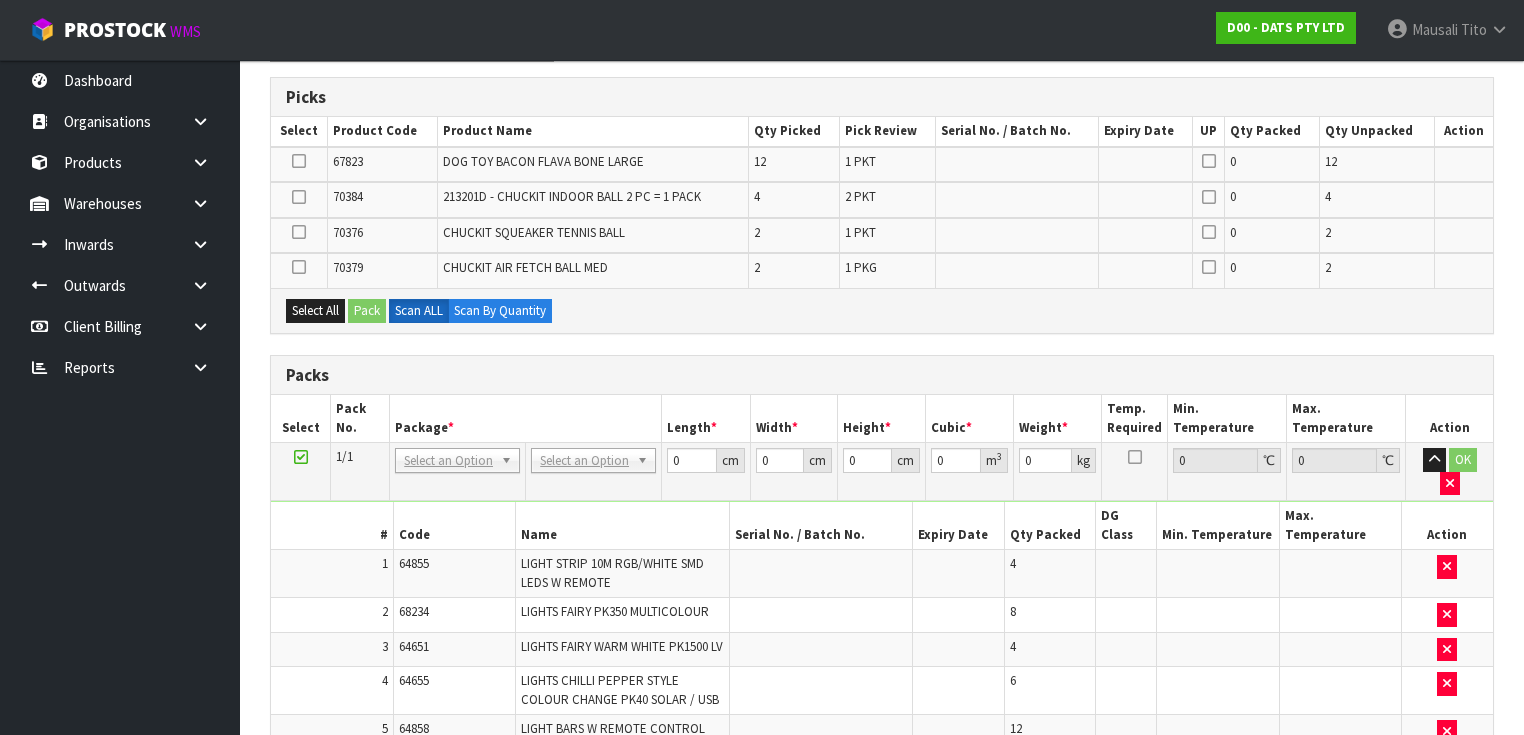 scroll, scrollTop: 401, scrollLeft: 0, axis: vertical 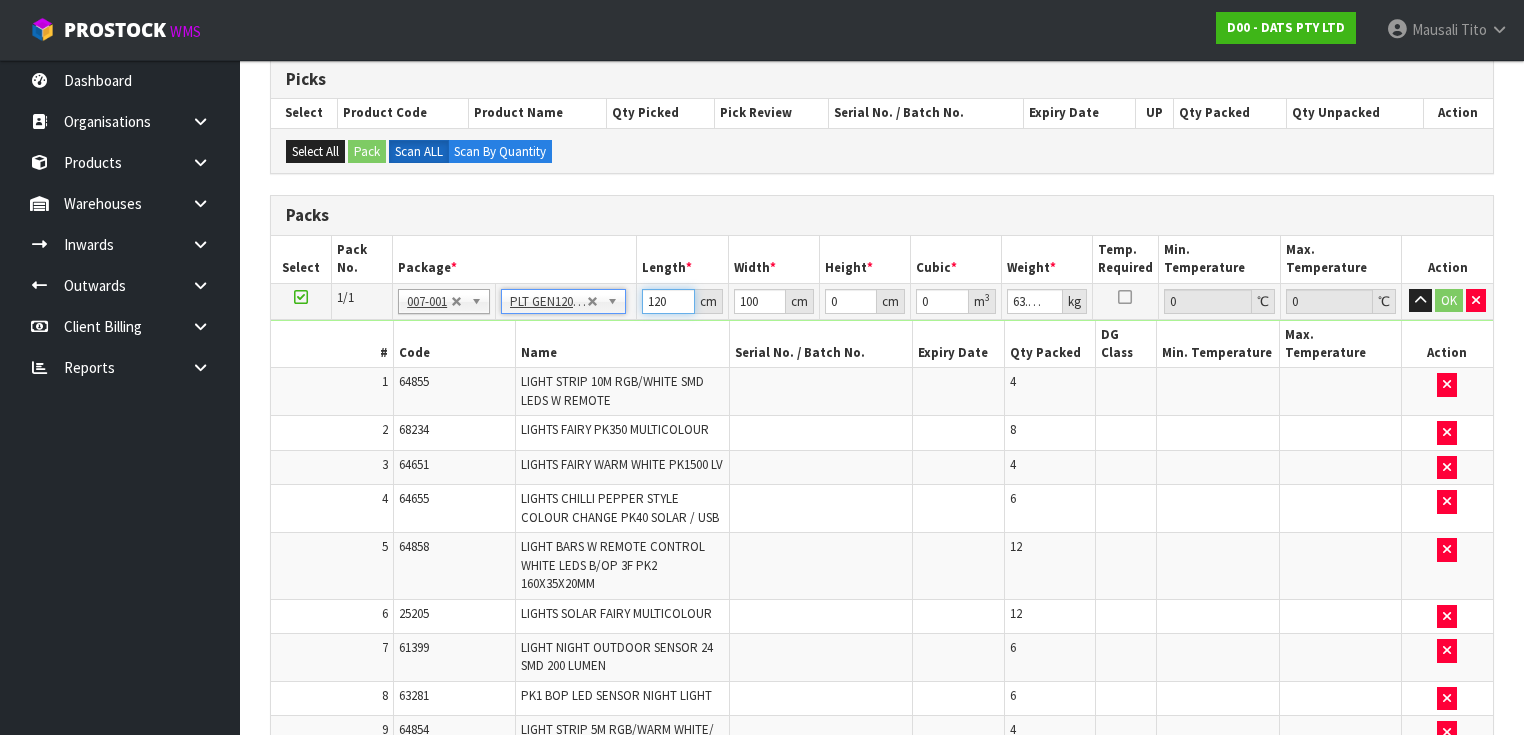drag, startPoint x: 671, startPoint y: 292, endPoint x: 618, endPoint y: 300, distance: 53.600372 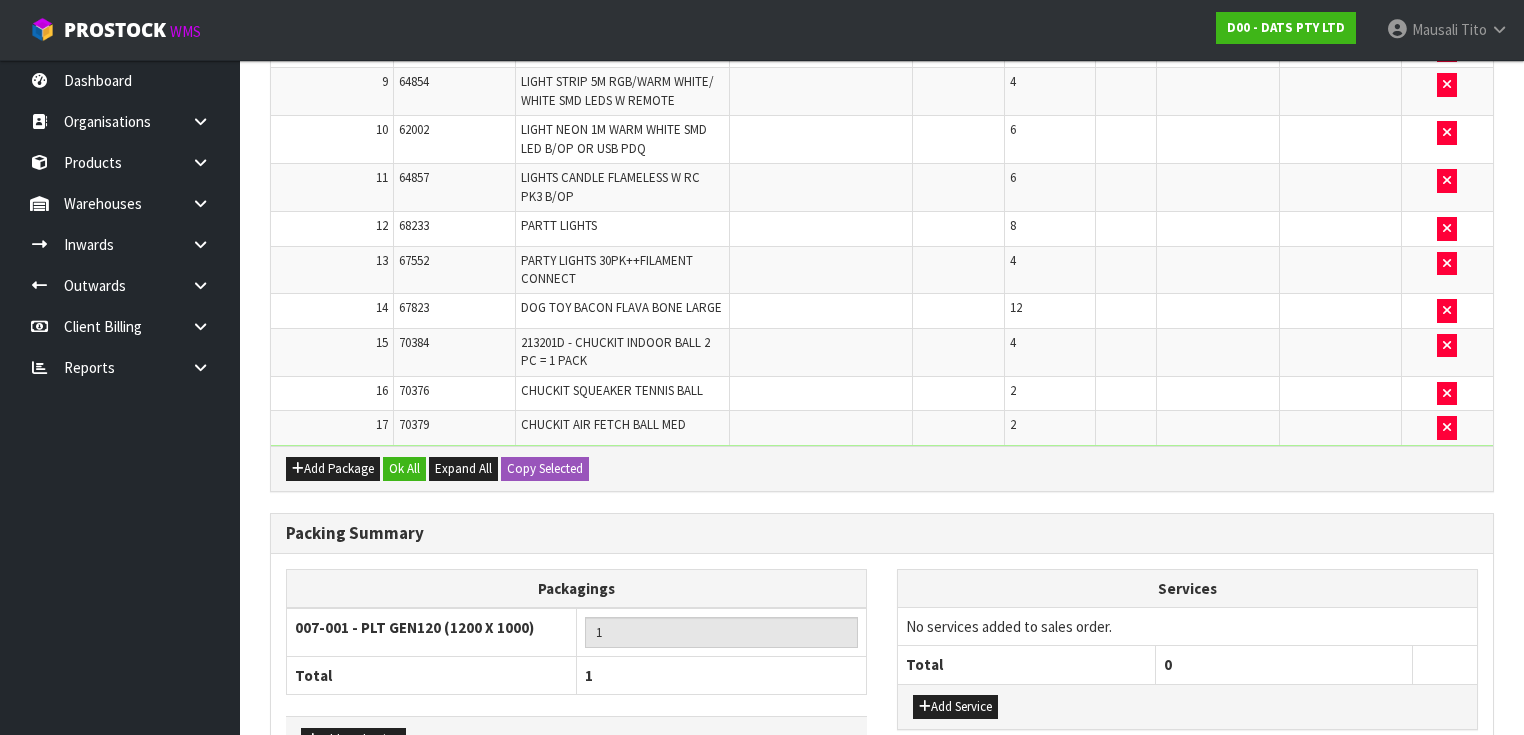 scroll, scrollTop: 1165, scrollLeft: 0, axis: vertical 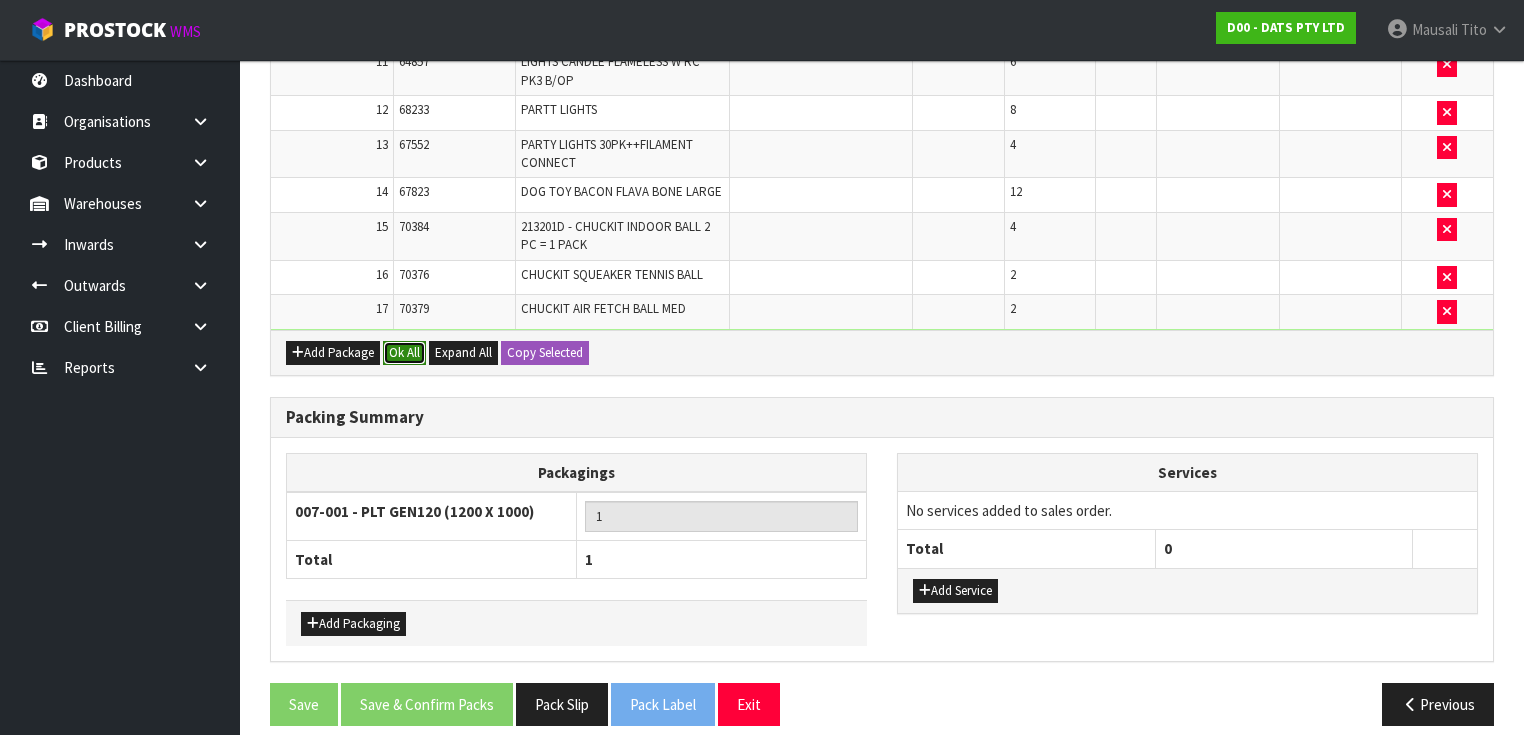click on "Ok All" at bounding box center (404, 353) 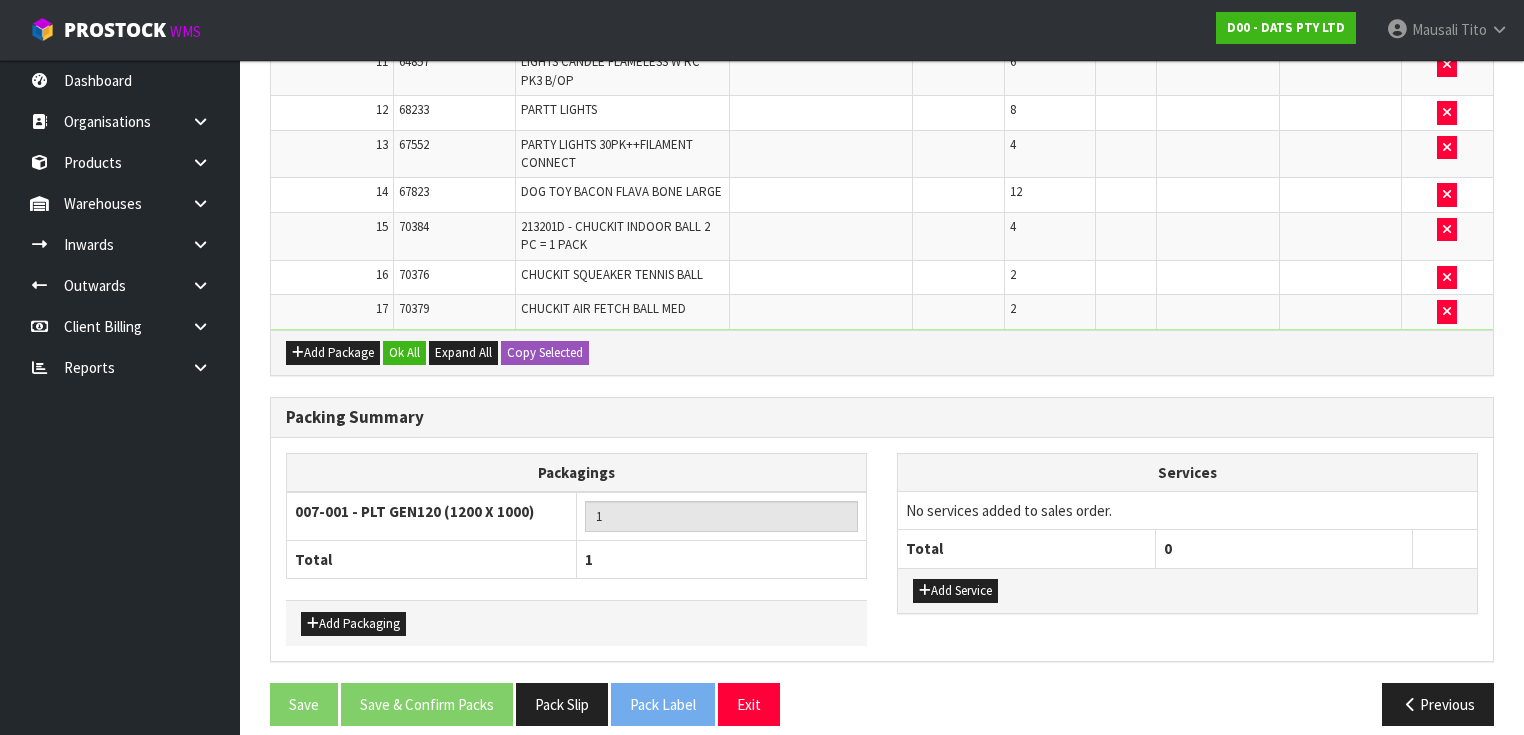 scroll, scrollTop: 1164, scrollLeft: 0, axis: vertical 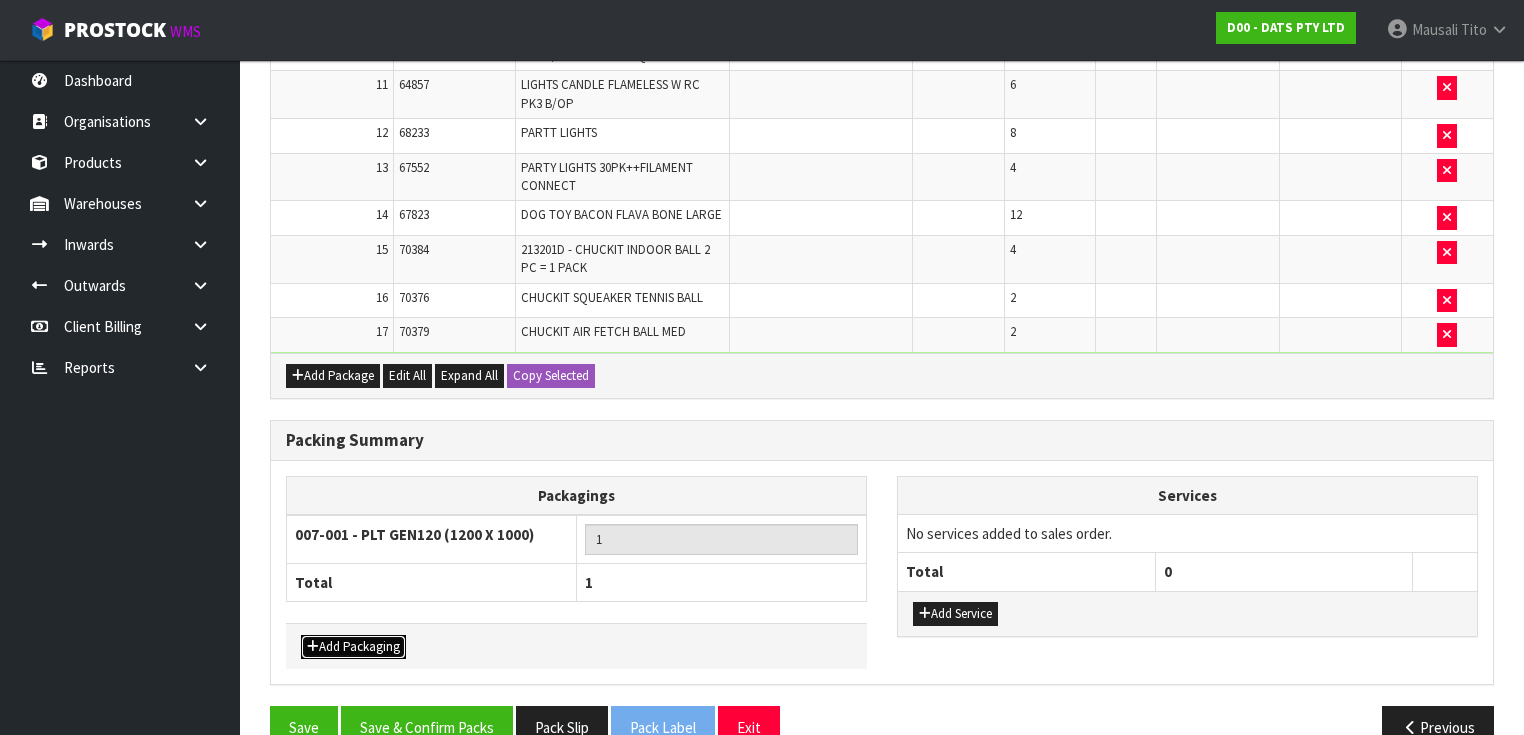click on "Add Packaging" at bounding box center (353, 647) 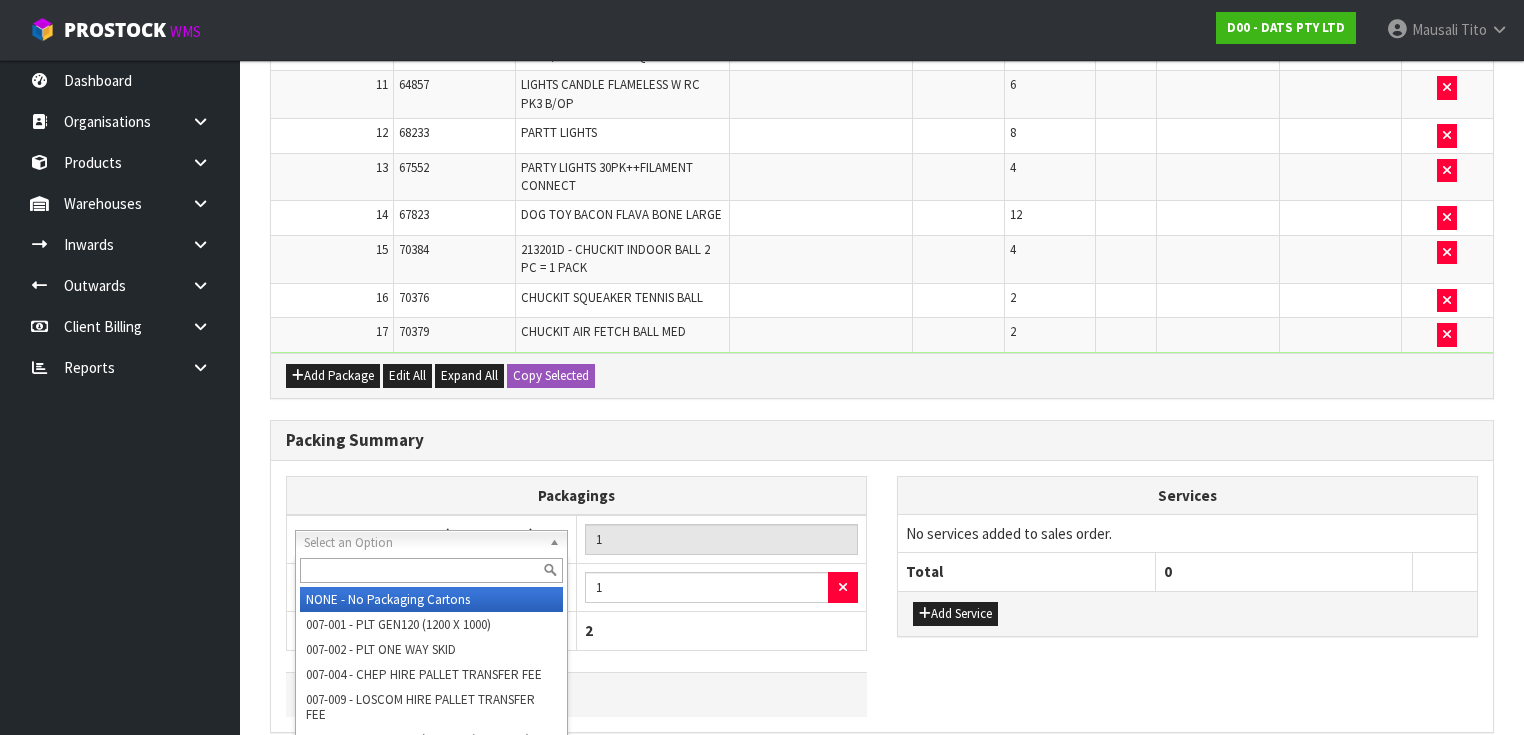 click at bounding box center (431, 570) 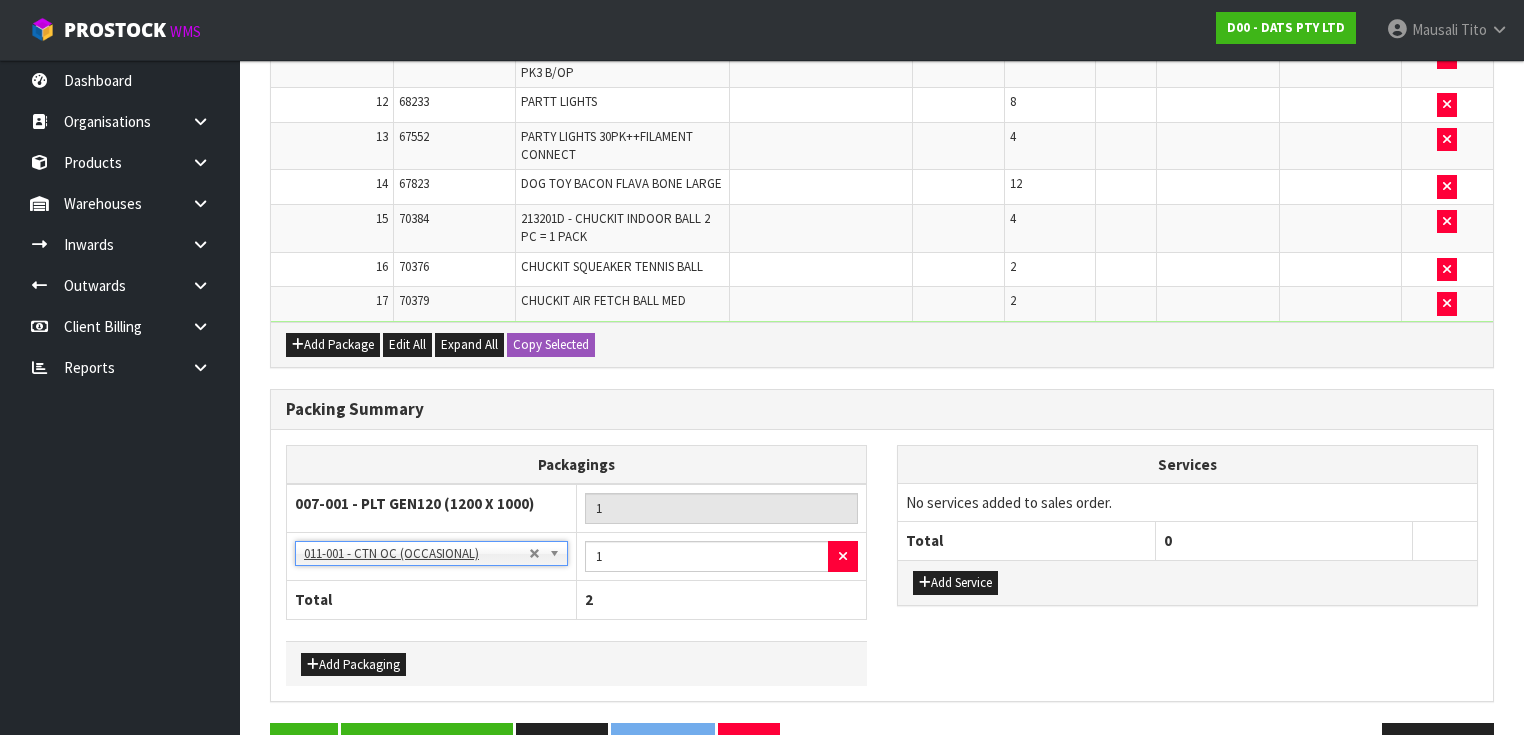 scroll, scrollTop: 1212, scrollLeft: 0, axis: vertical 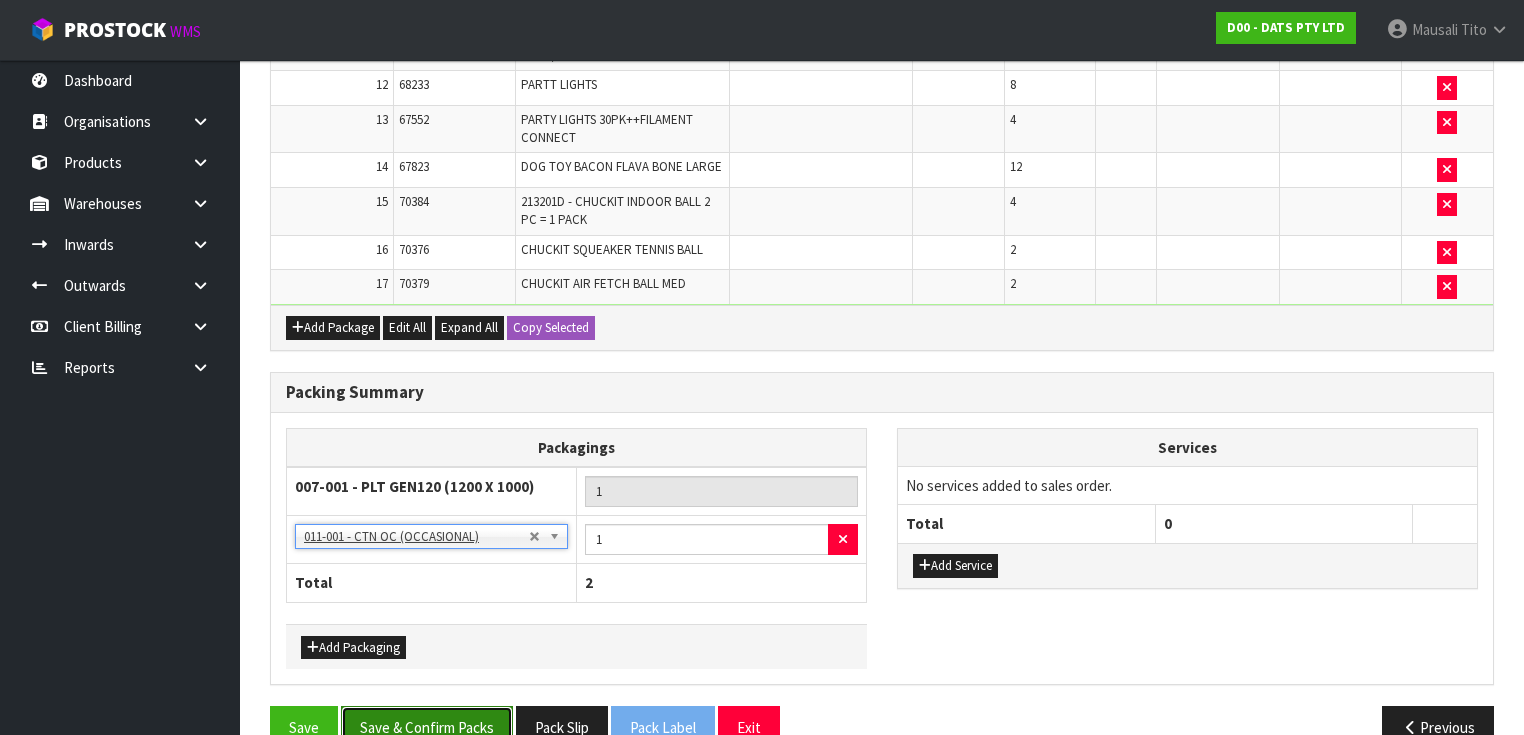 click on "Save & Confirm Packs" at bounding box center (427, 727) 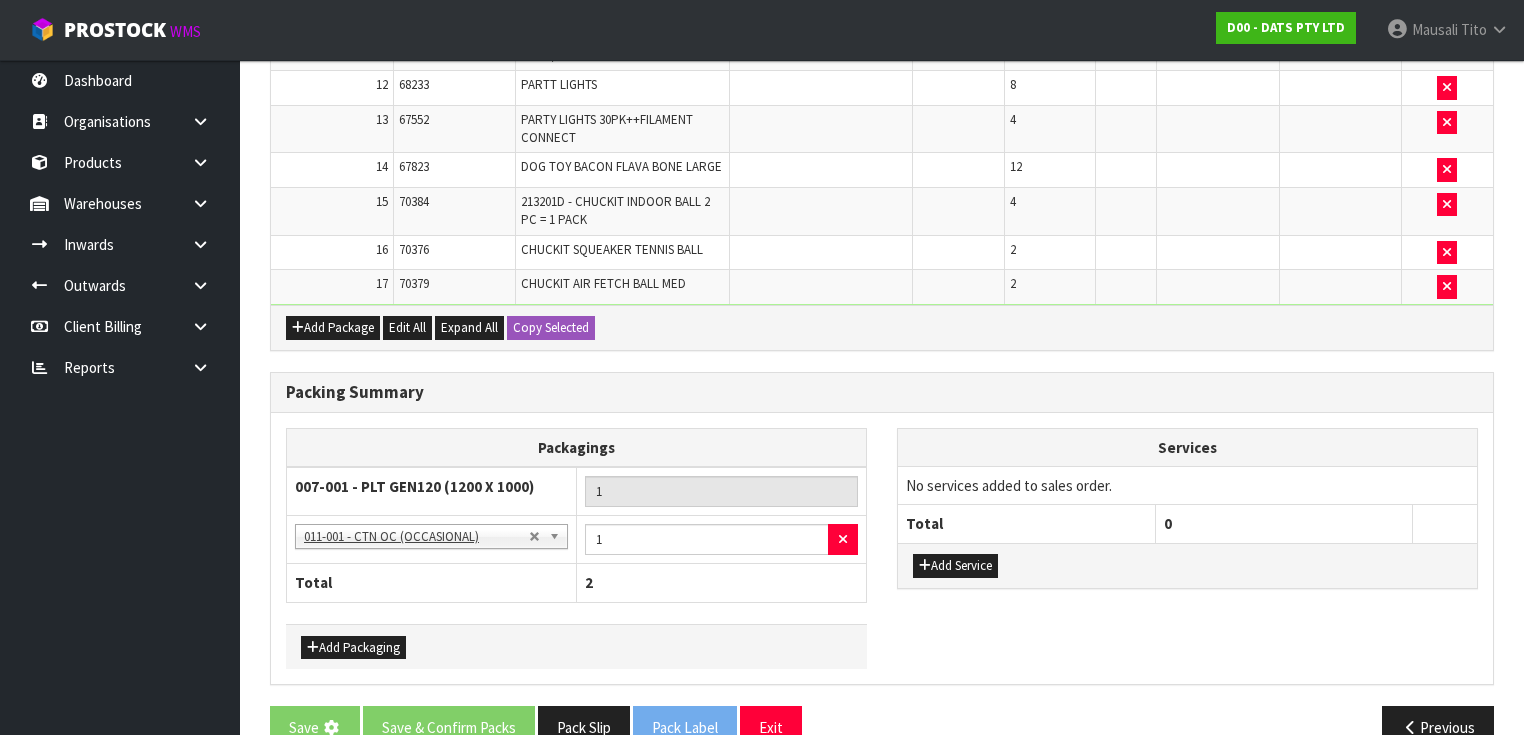 scroll, scrollTop: 0, scrollLeft: 0, axis: both 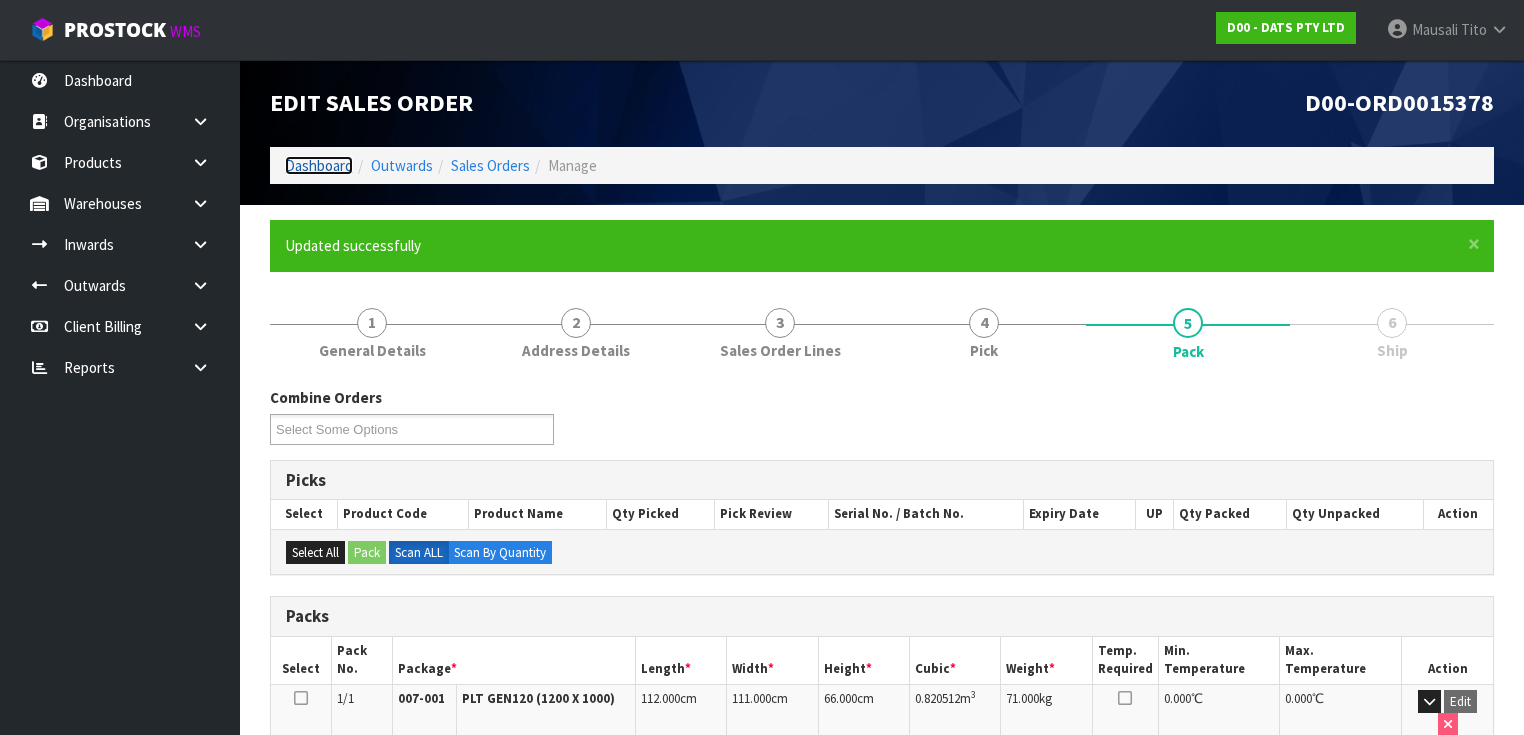 click on "Dashboard" at bounding box center (319, 165) 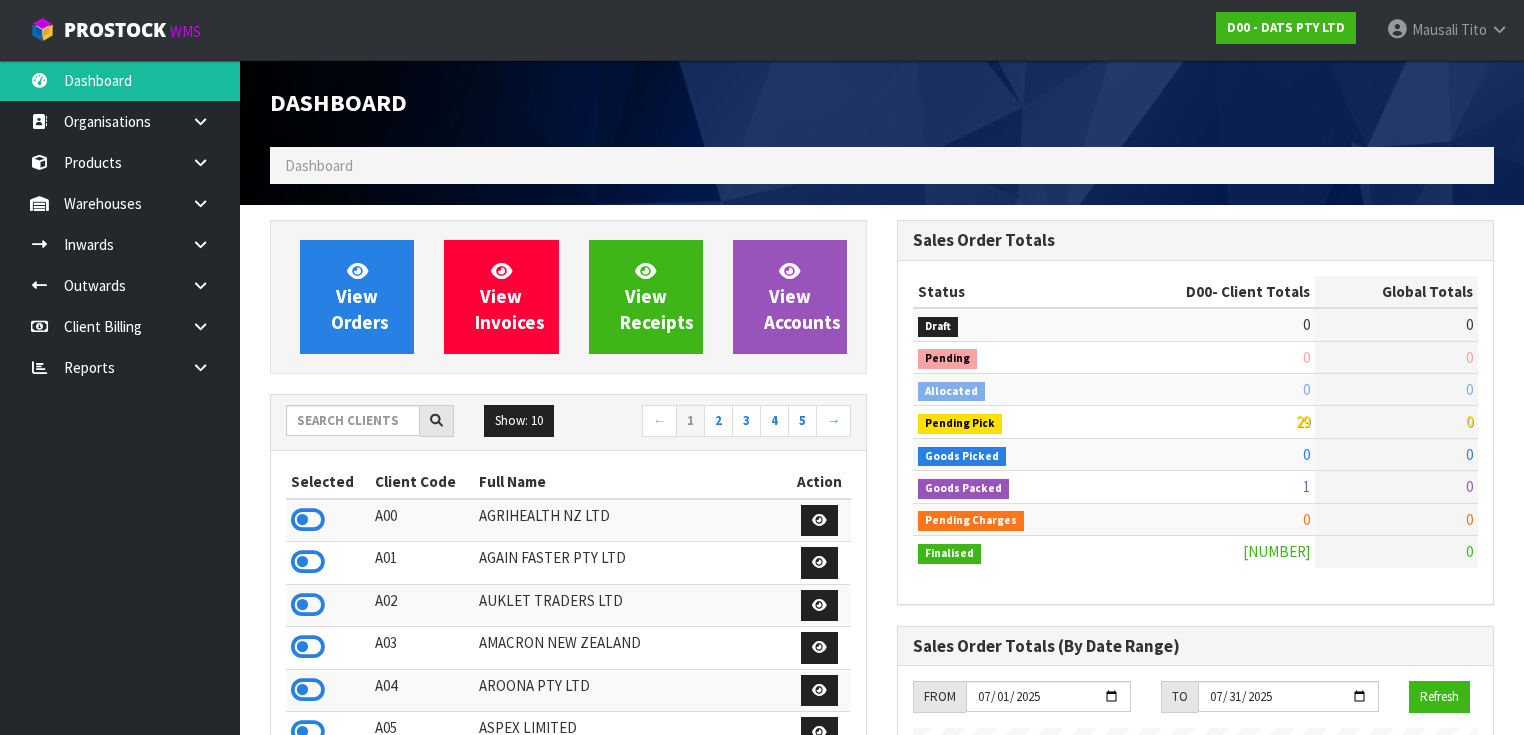 scroll, scrollTop: 998756, scrollLeft: 999372, axis: both 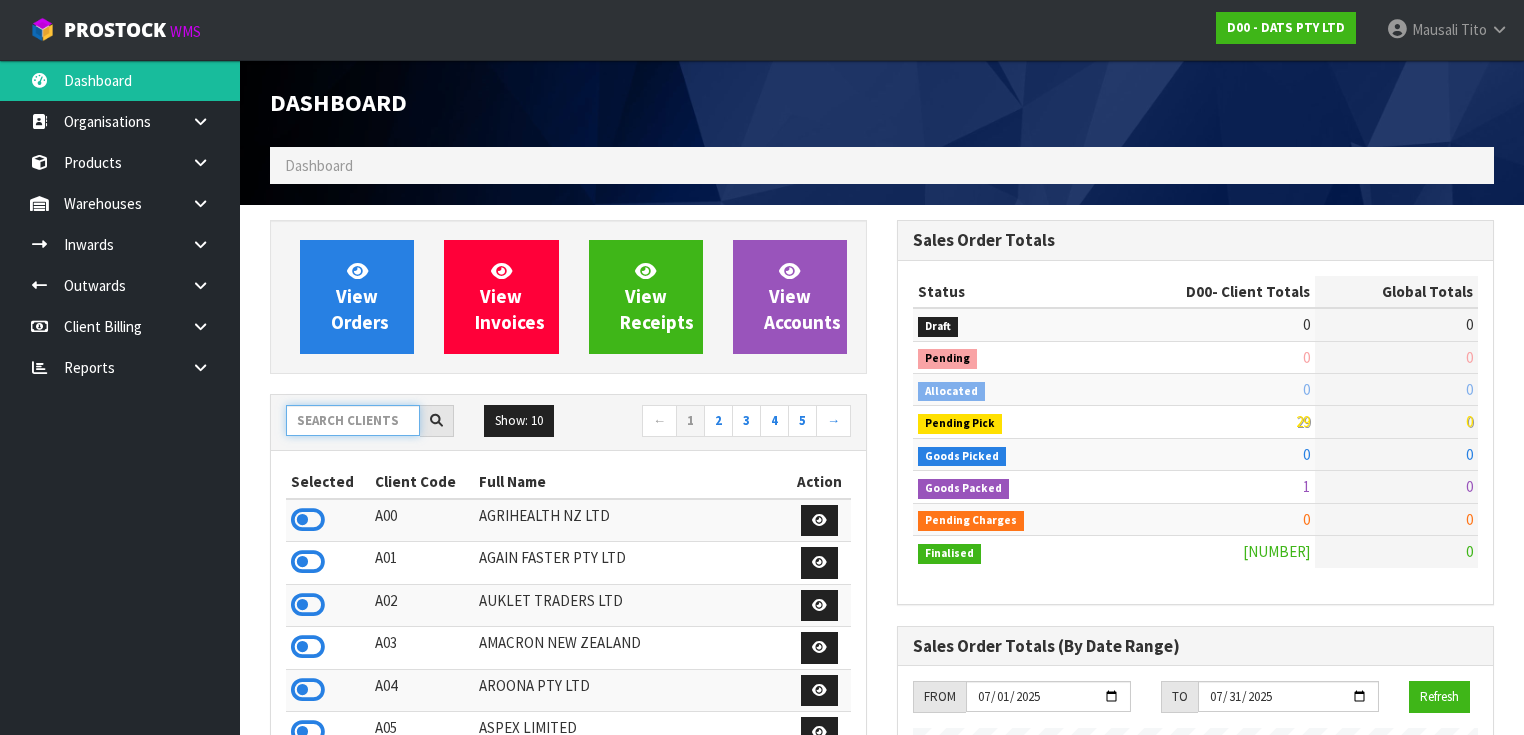 click at bounding box center [353, 420] 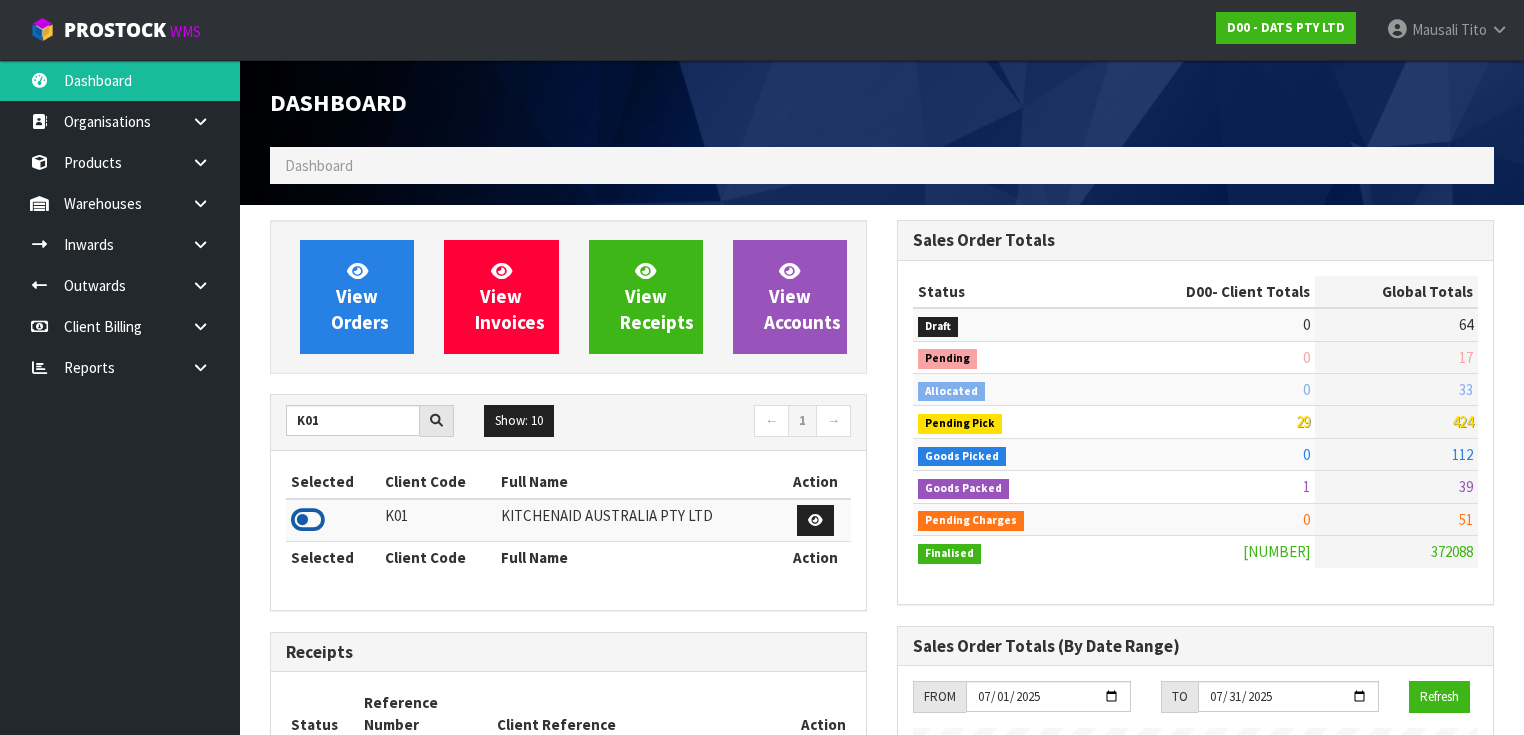 click at bounding box center [308, 520] 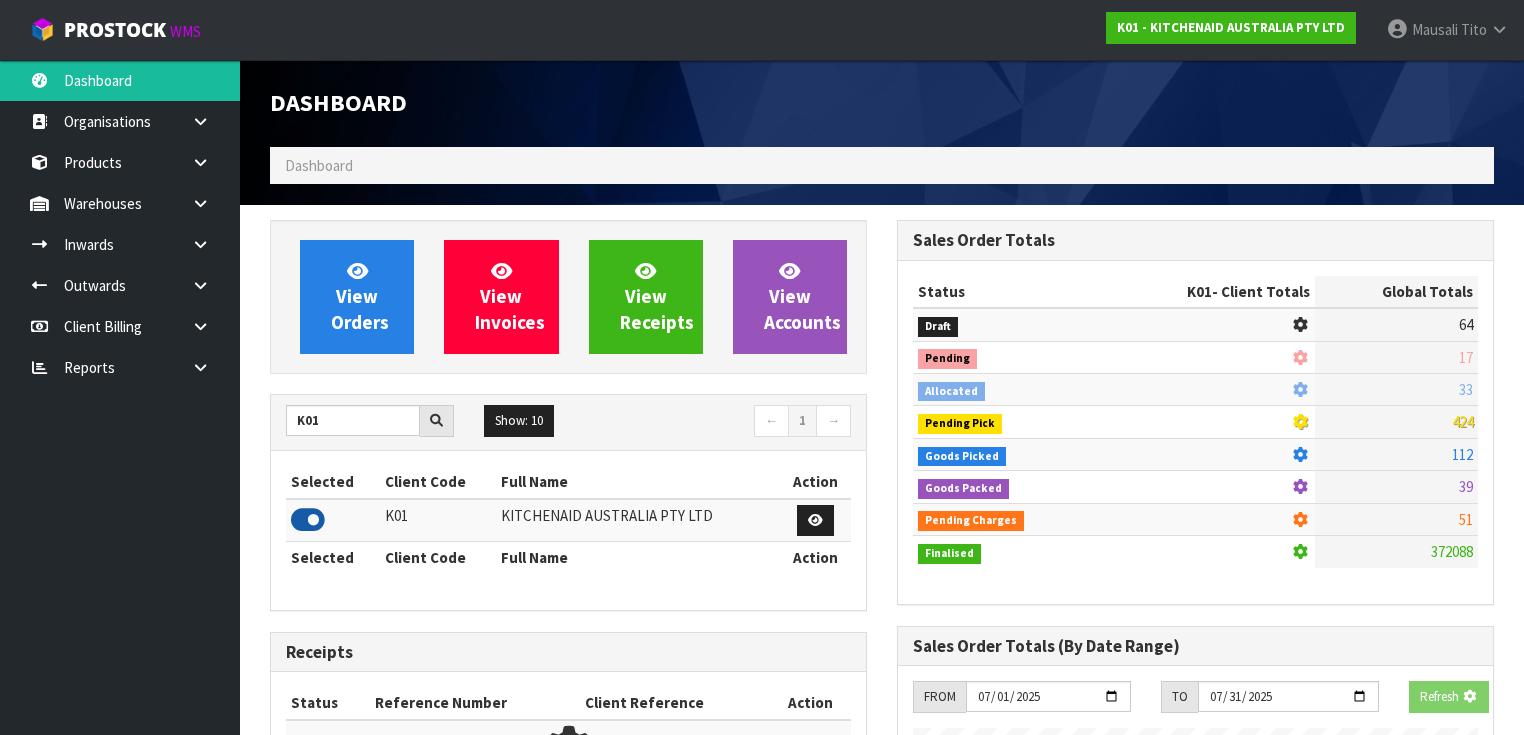 scroll, scrollTop: 1242, scrollLeft: 627, axis: both 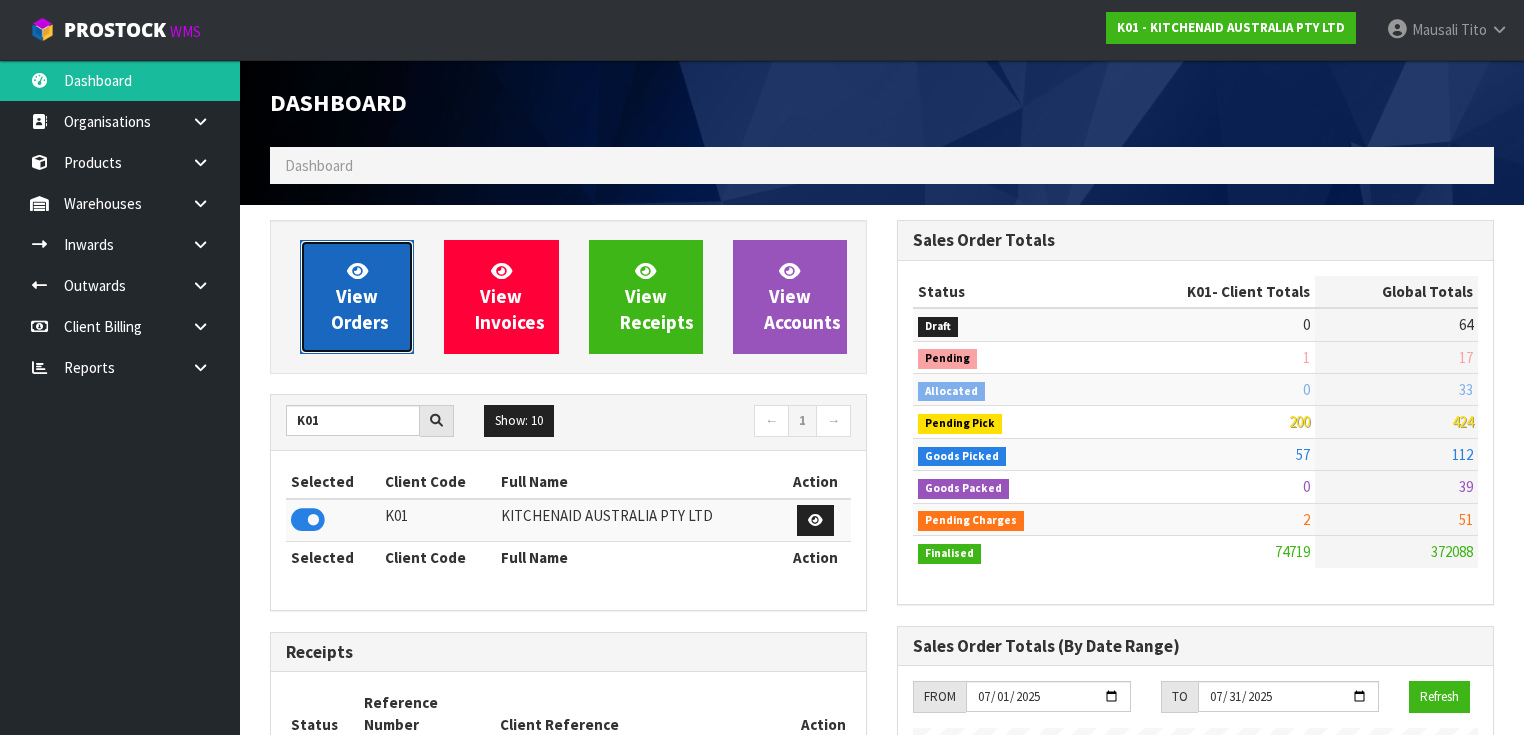 click on "View
Orders" at bounding box center (360, 296) 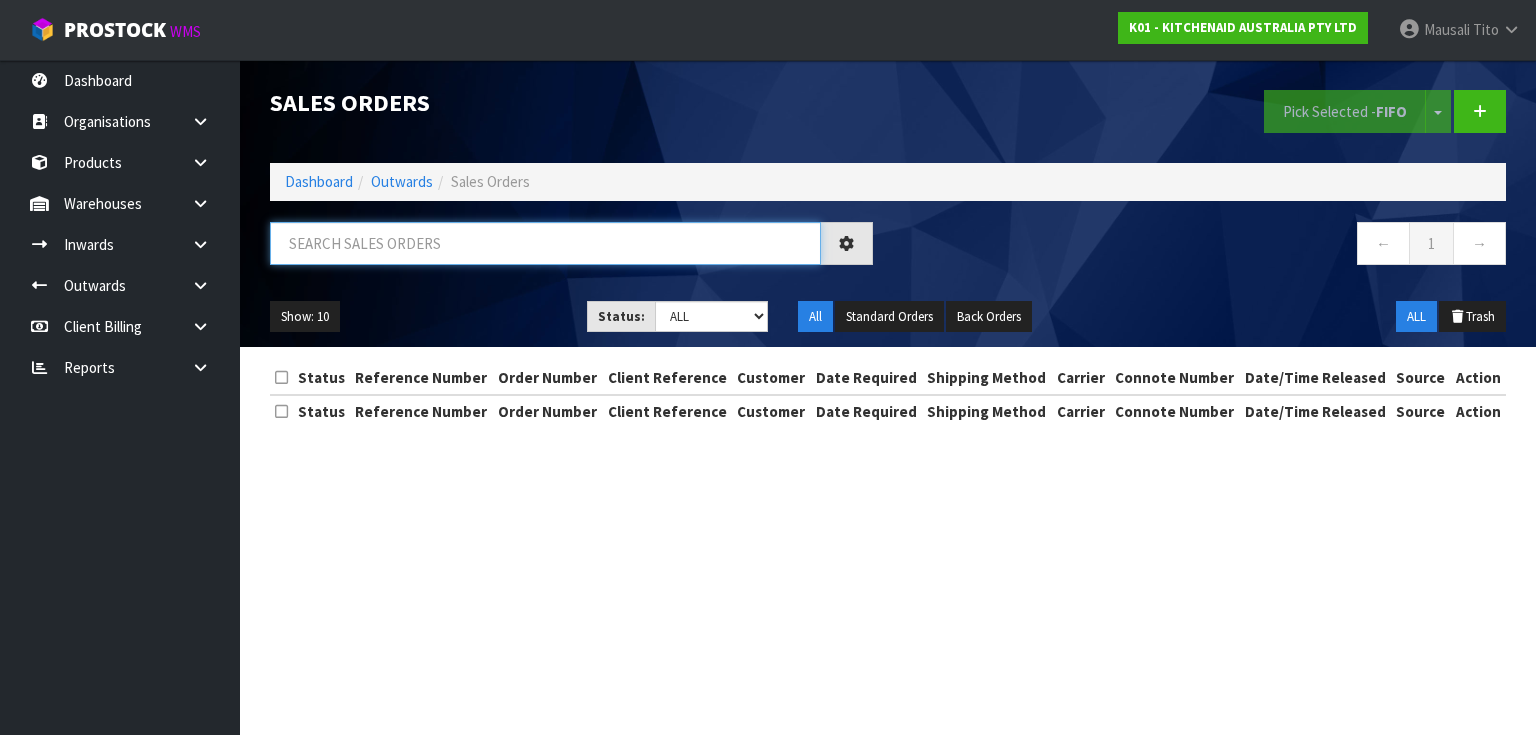 click at bounding box center (545, 243) 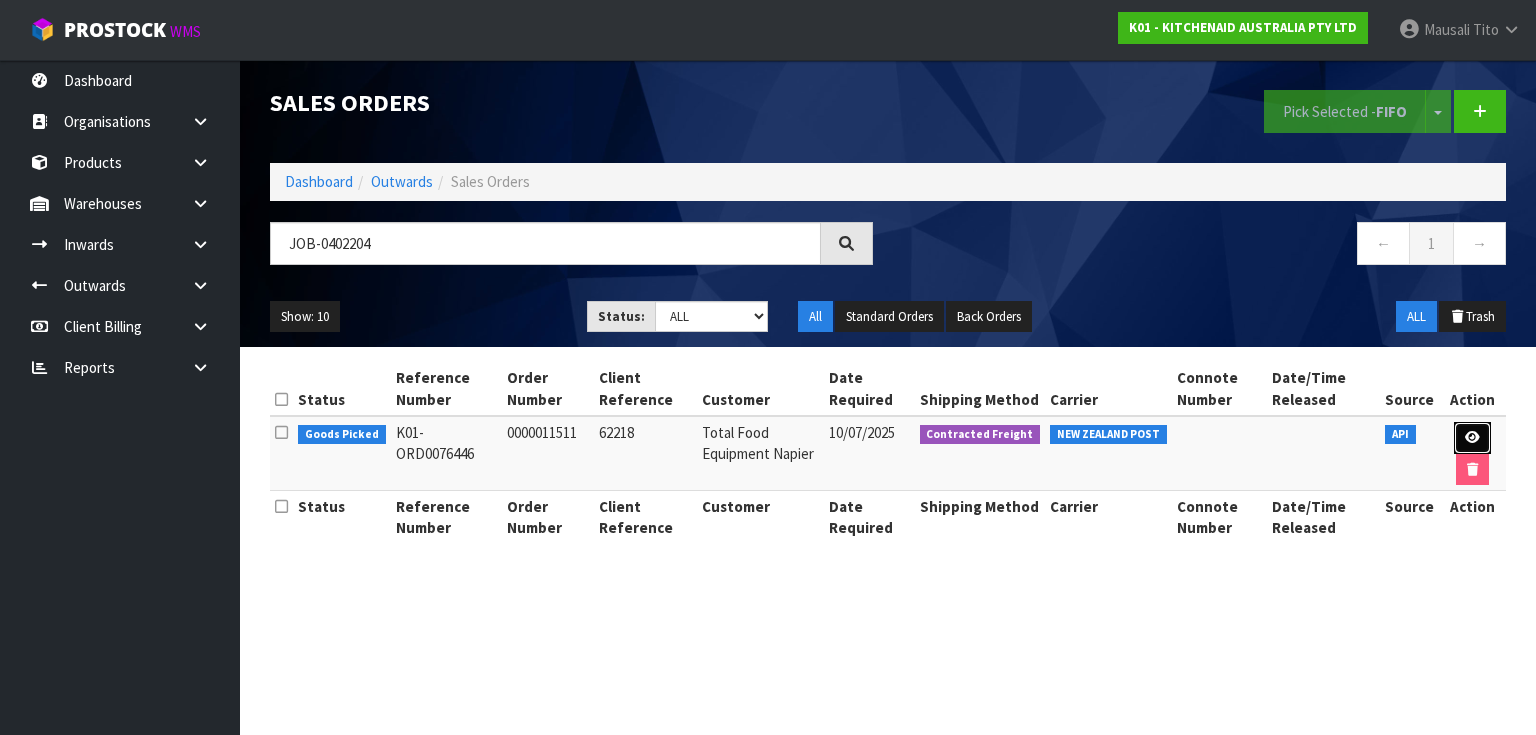 click at bounding box center (1472, 437) 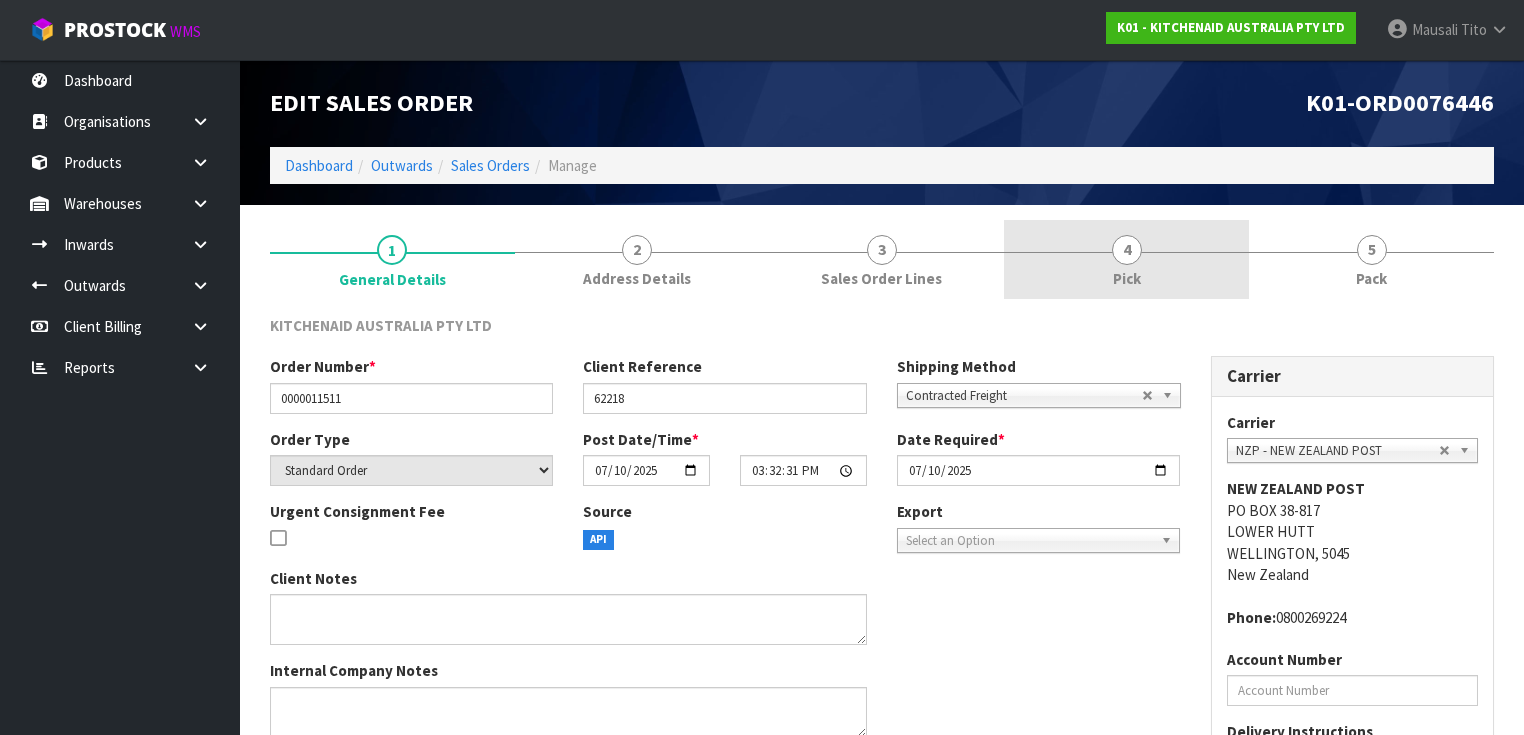 click on "4
Pick" at bounding box center (1126, 259) 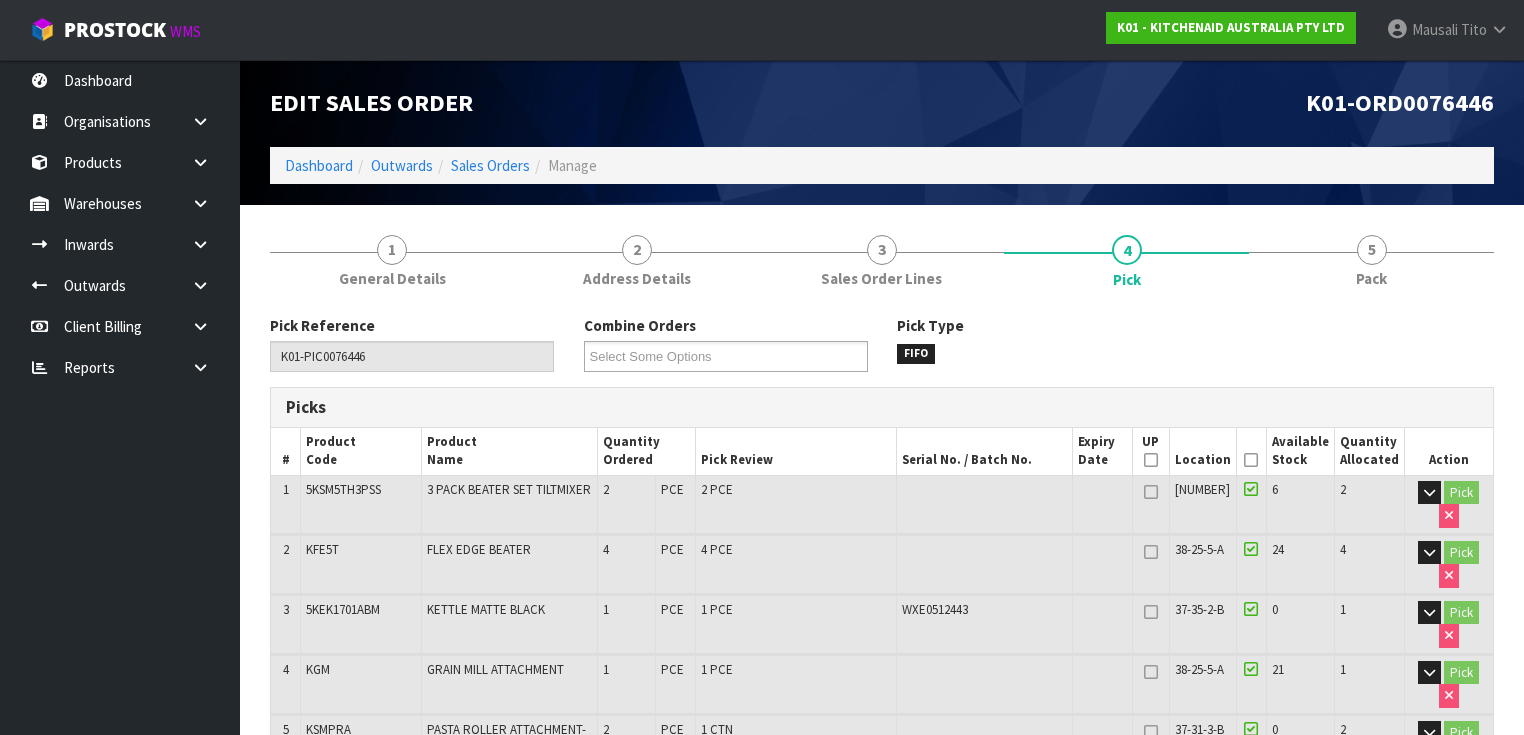 click at bounding box center (1251, 460) 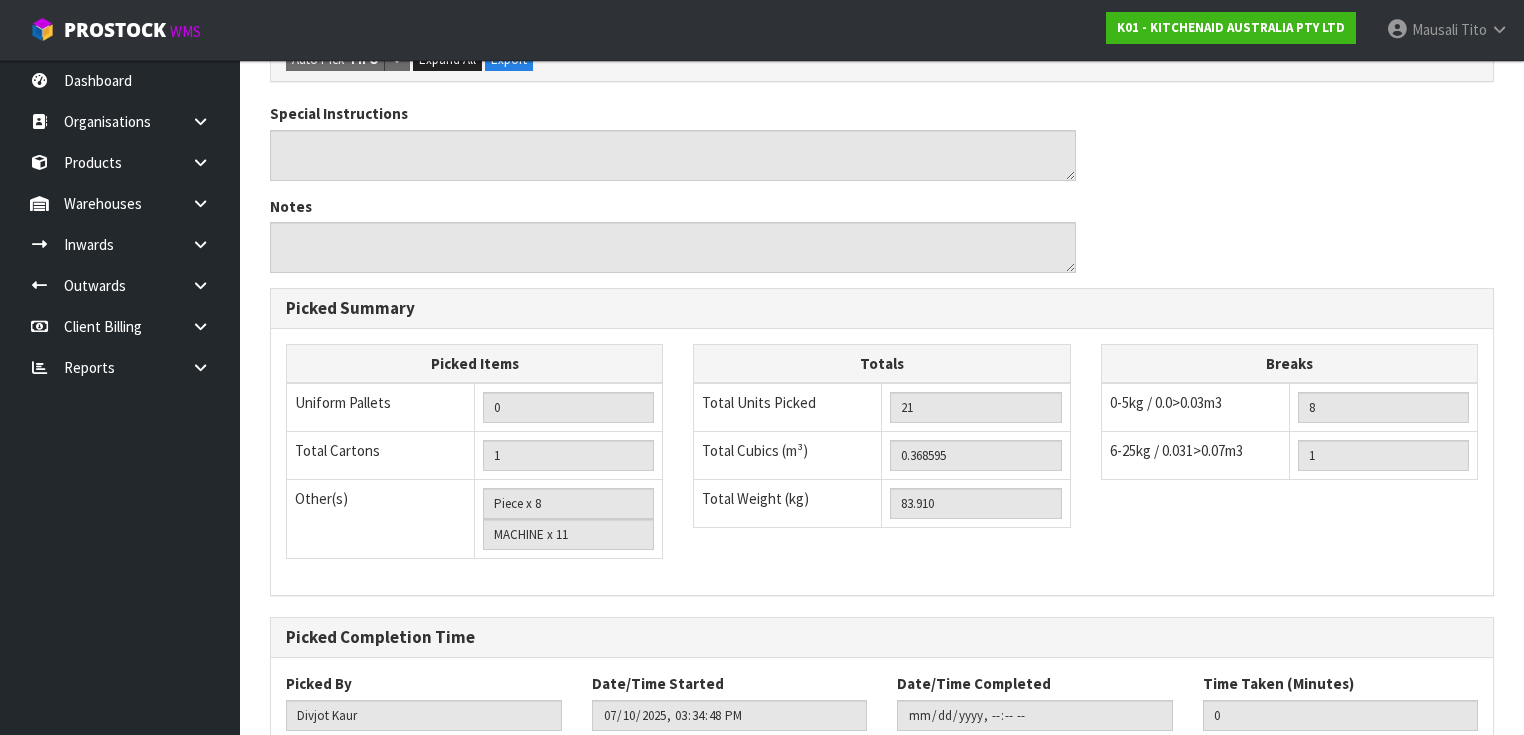scroll, scrollTop: 1577, scrollLeft: 0, axis: vertical 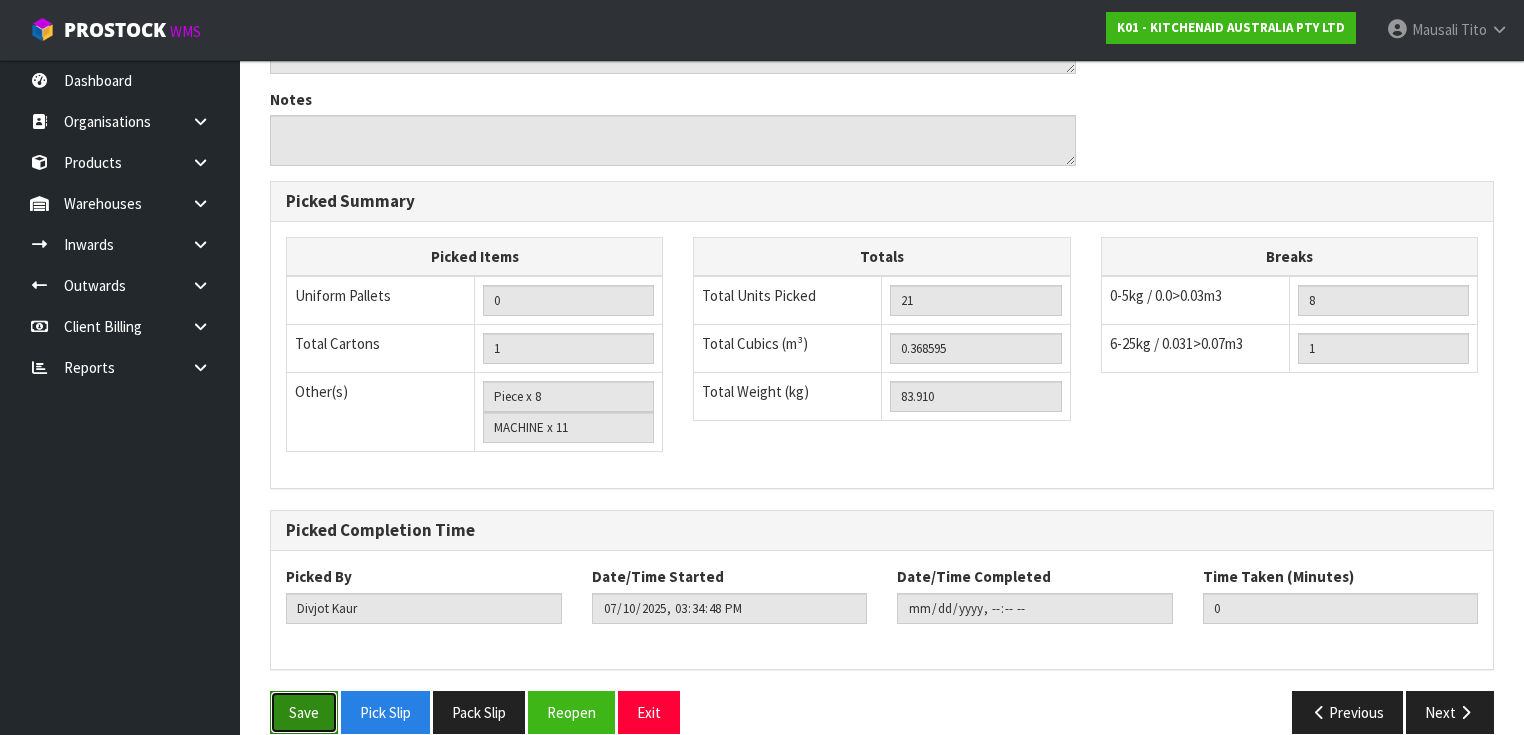 click on "Save" at bounding box center (304, 712) 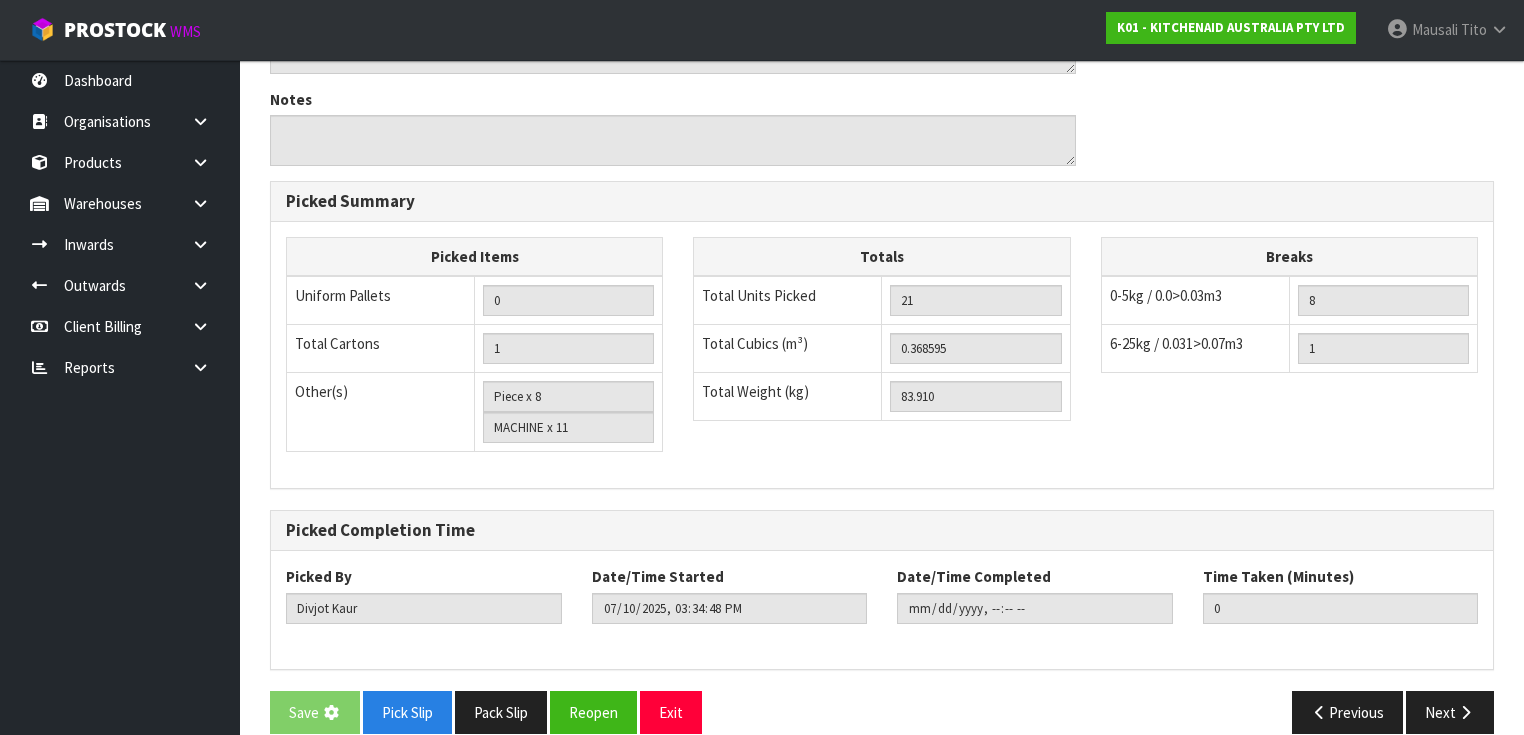 scroll, scrollTop: 0, scrollLeft: 0, axis: both 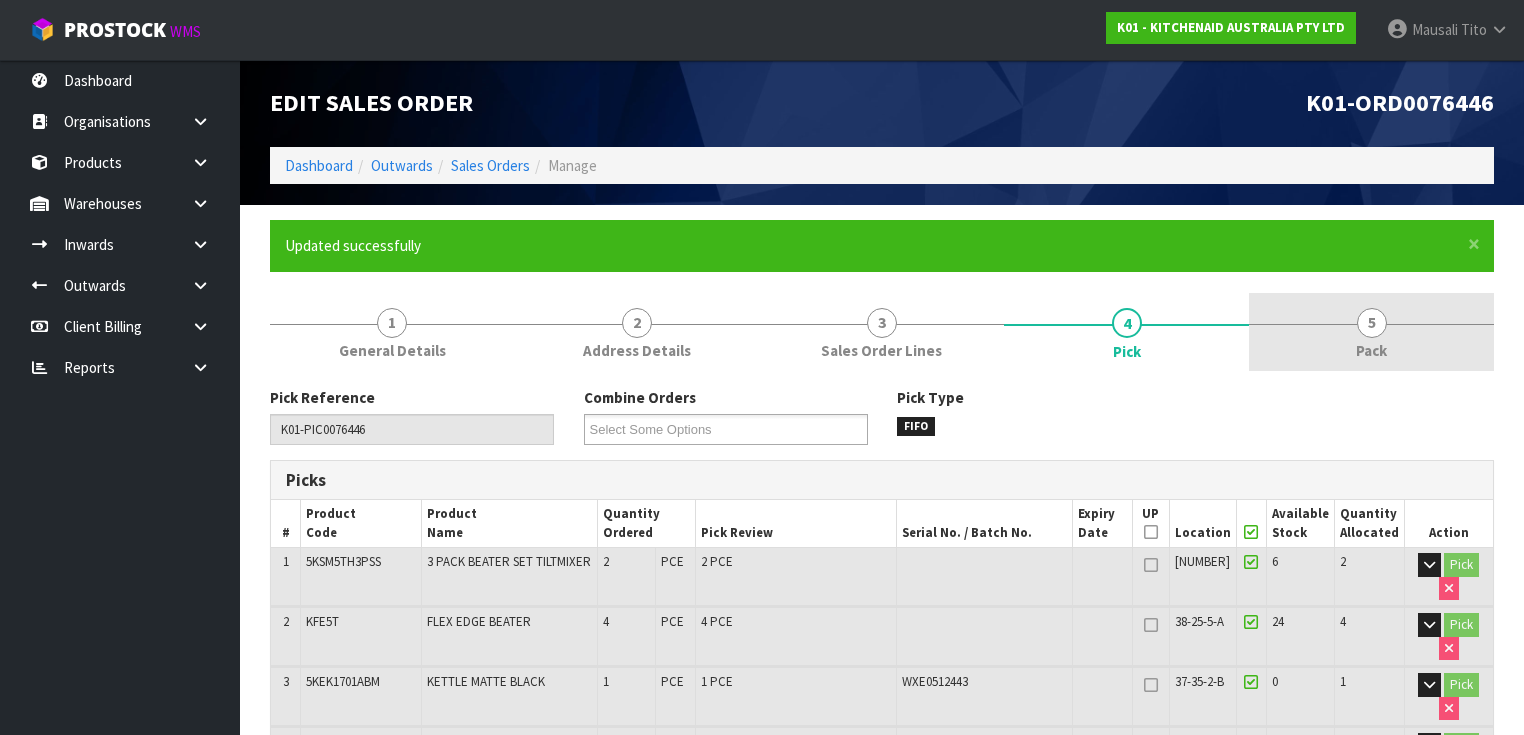 click on "5" at bounding box center (1372, 323) 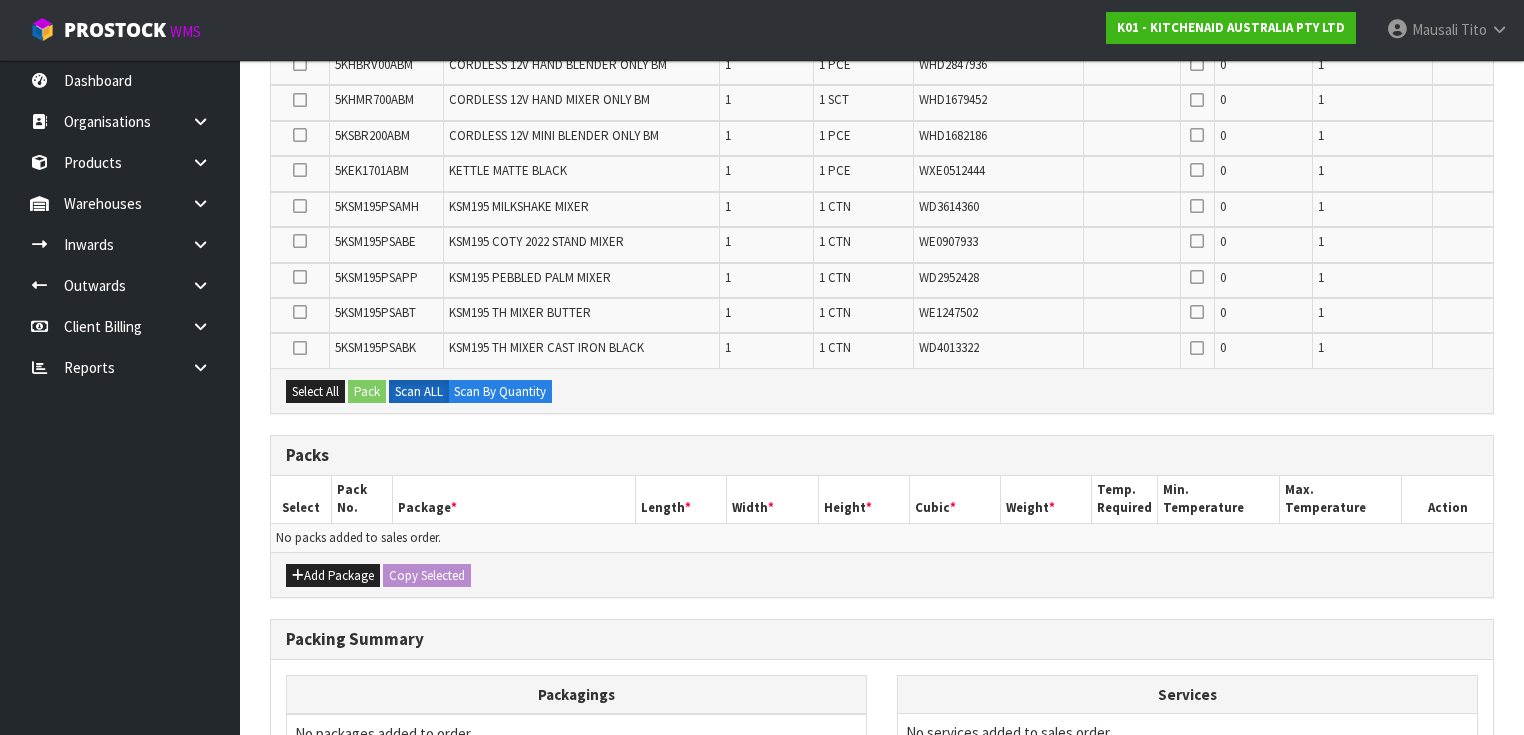 scroll, scrollTop: 880, scrollLeft: 0, axis: vertical 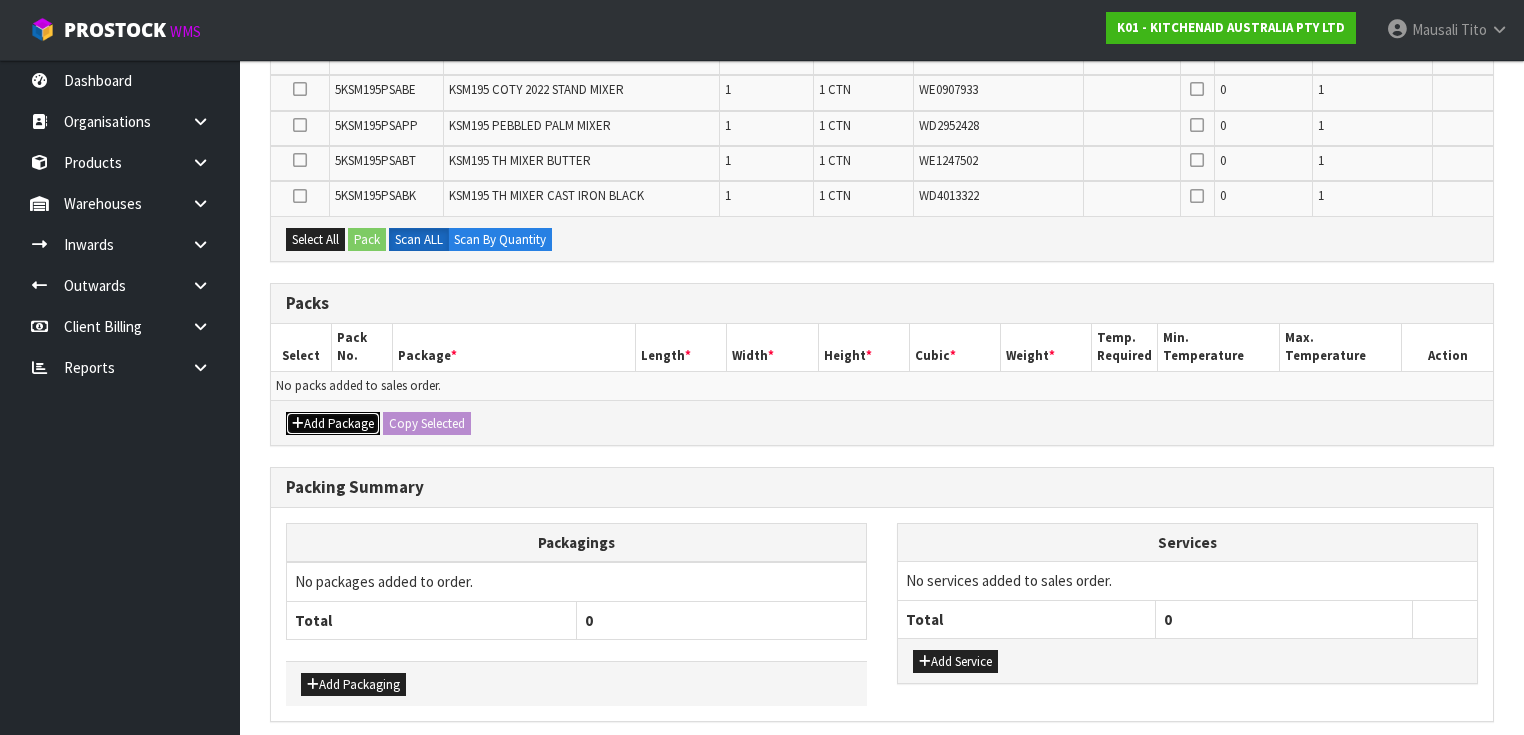 click on "Add Package" at bounding box center (333, 424) 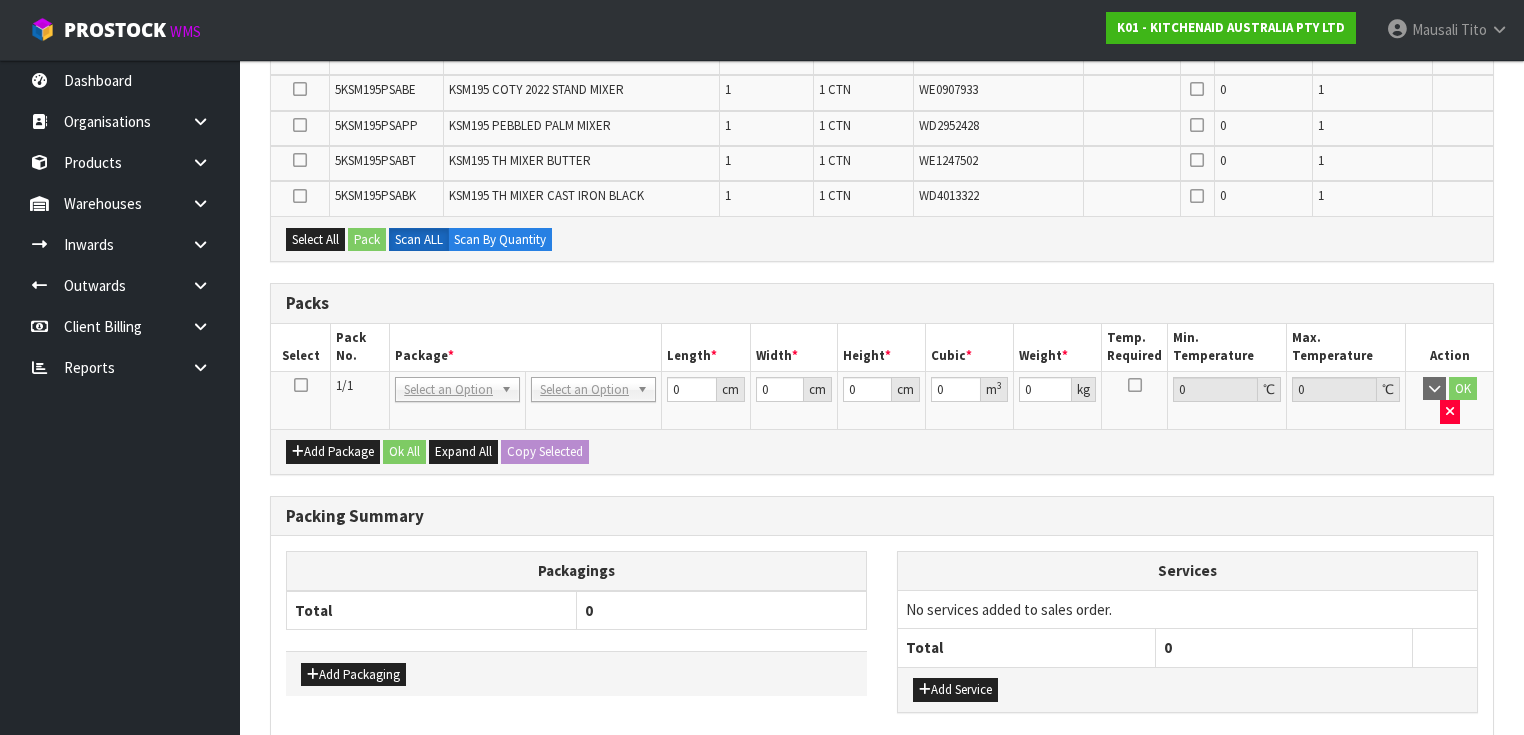 click at bounding box center (301, 385) 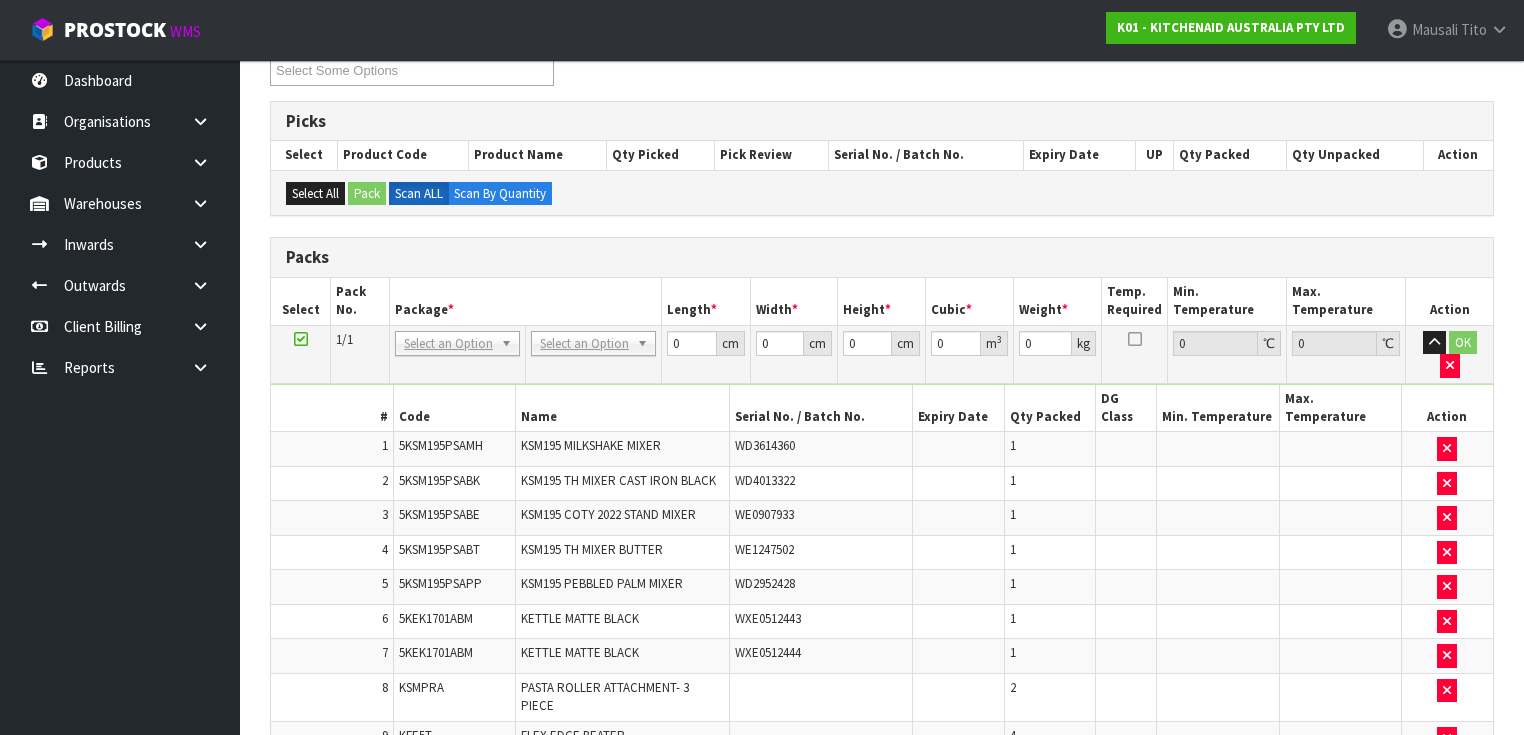 scroll, scrollTop: 364, scrollLeft: 0, axis: vertical 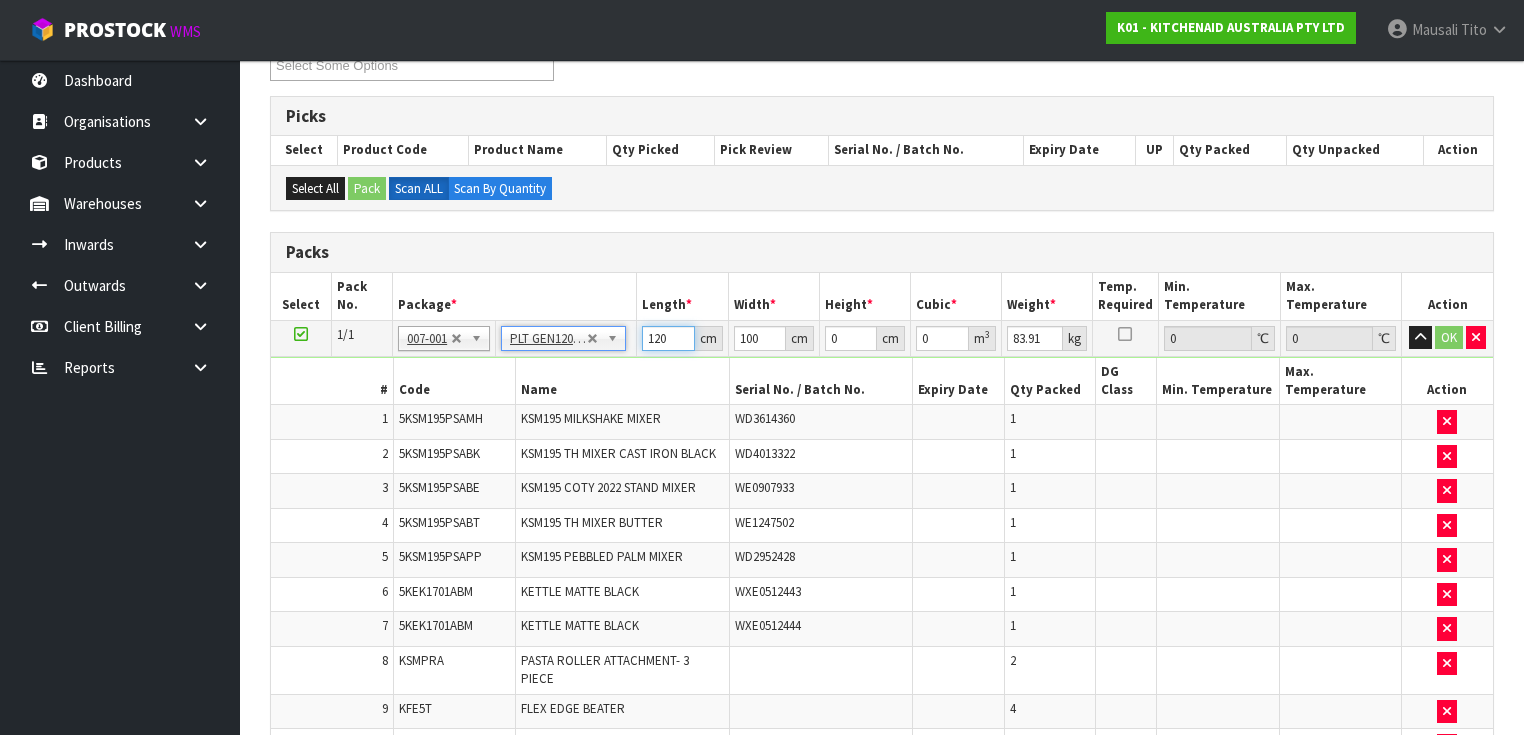 drag, startPoint x: 671, startPoint y: 330, endPoint x: 607, endPoint y: 354, distance: 68.35203 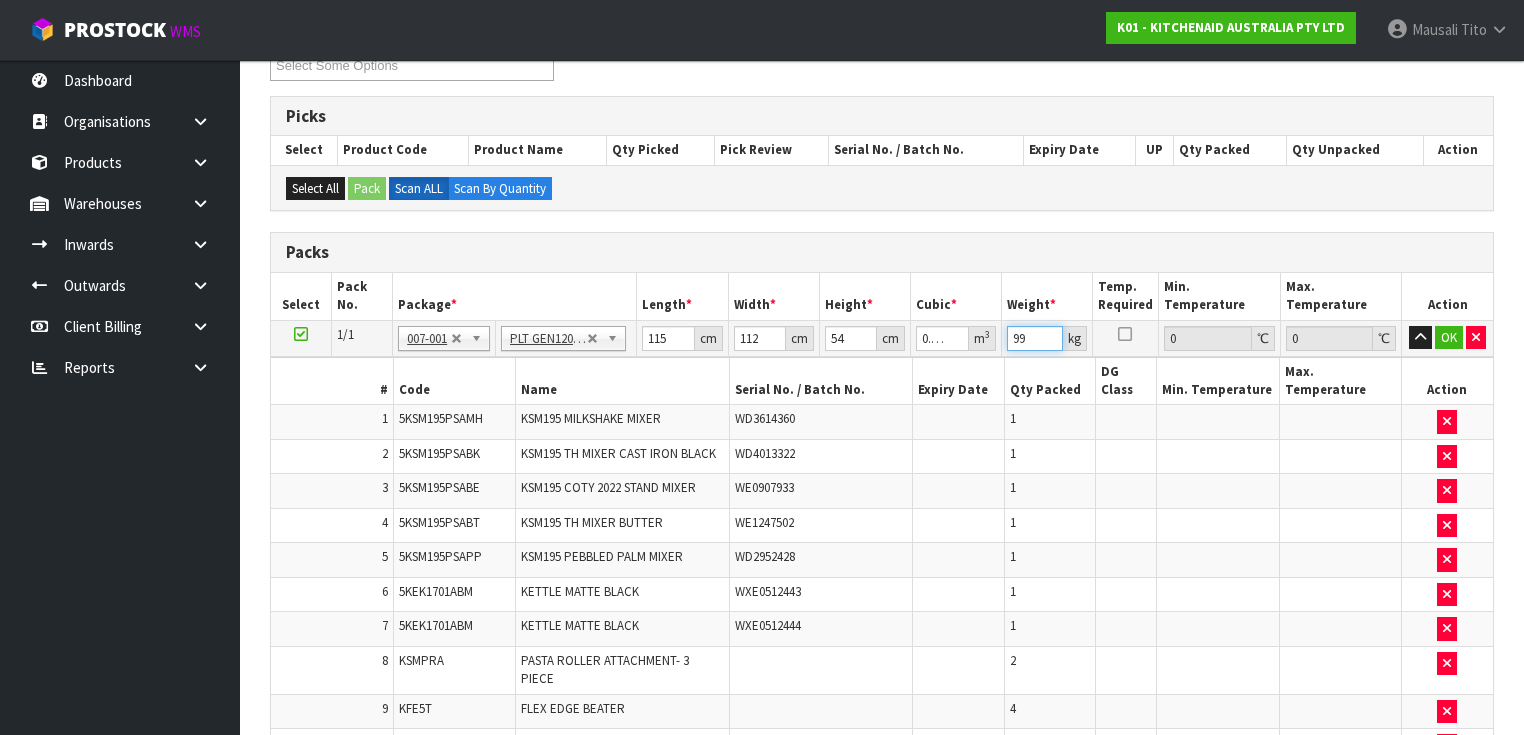 scroll, scrollTop: 684, scrollLeft: 0, axis: vertical 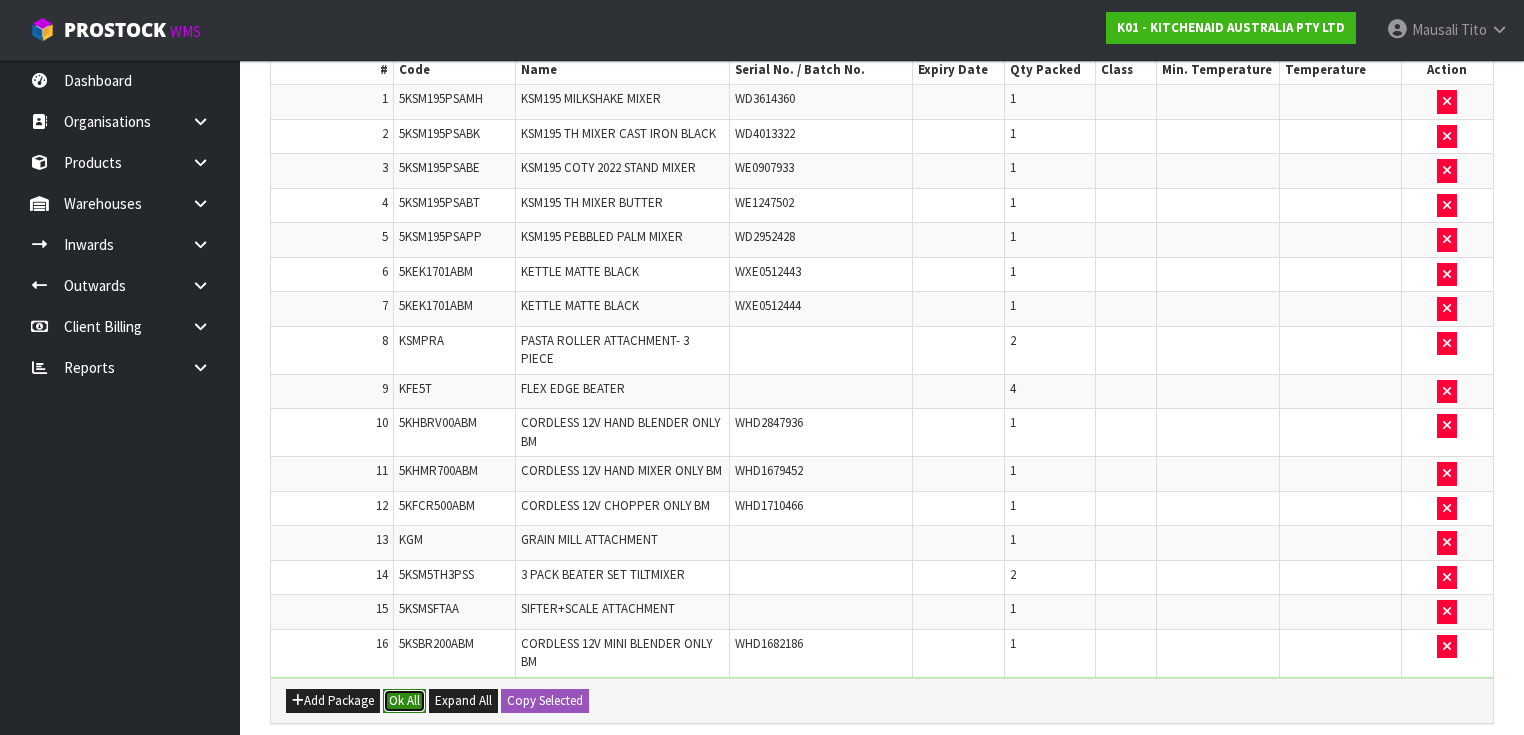 click on "Ok All" at bounding box center (404, 701) 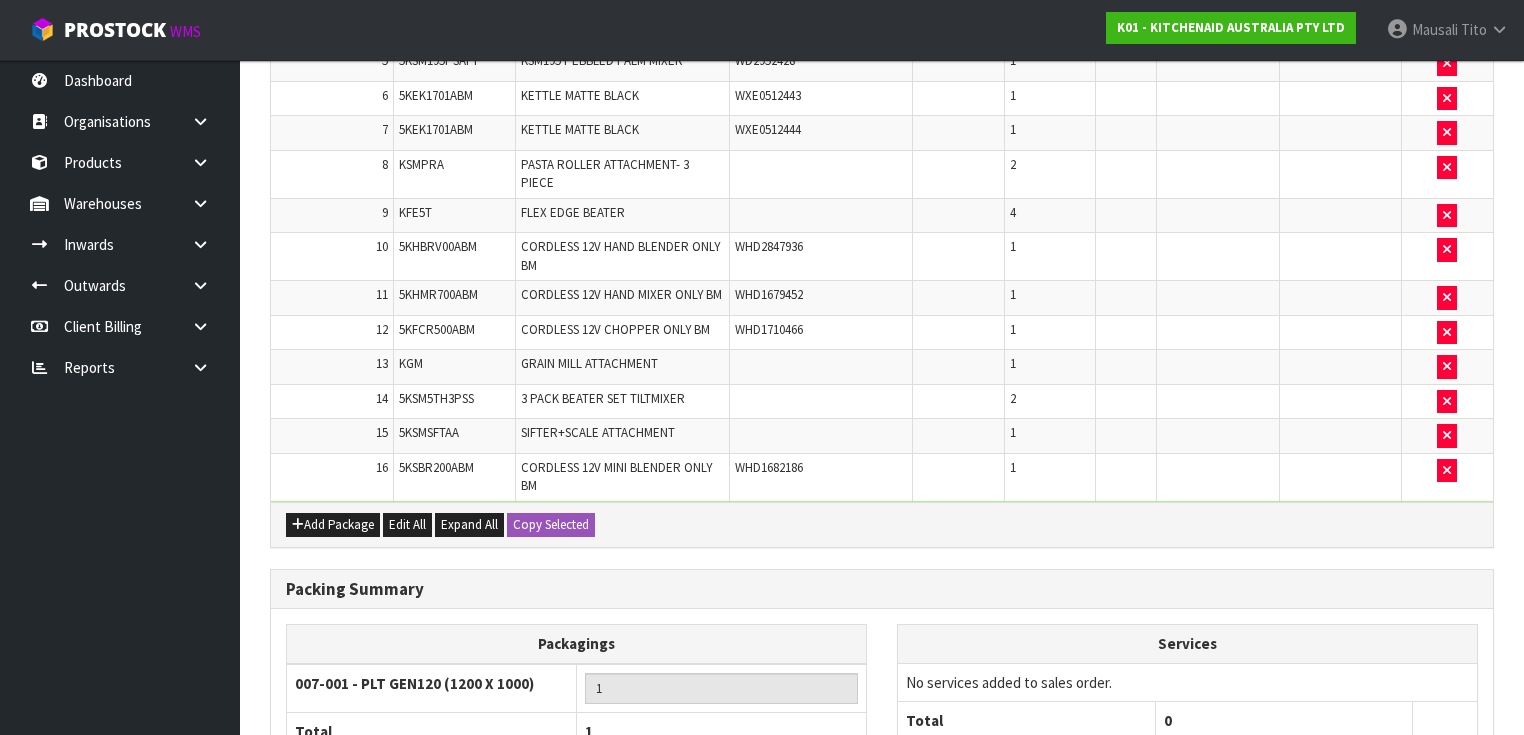scroll, scrollTop: 1001, scrollLeft: 0, axis: vertical 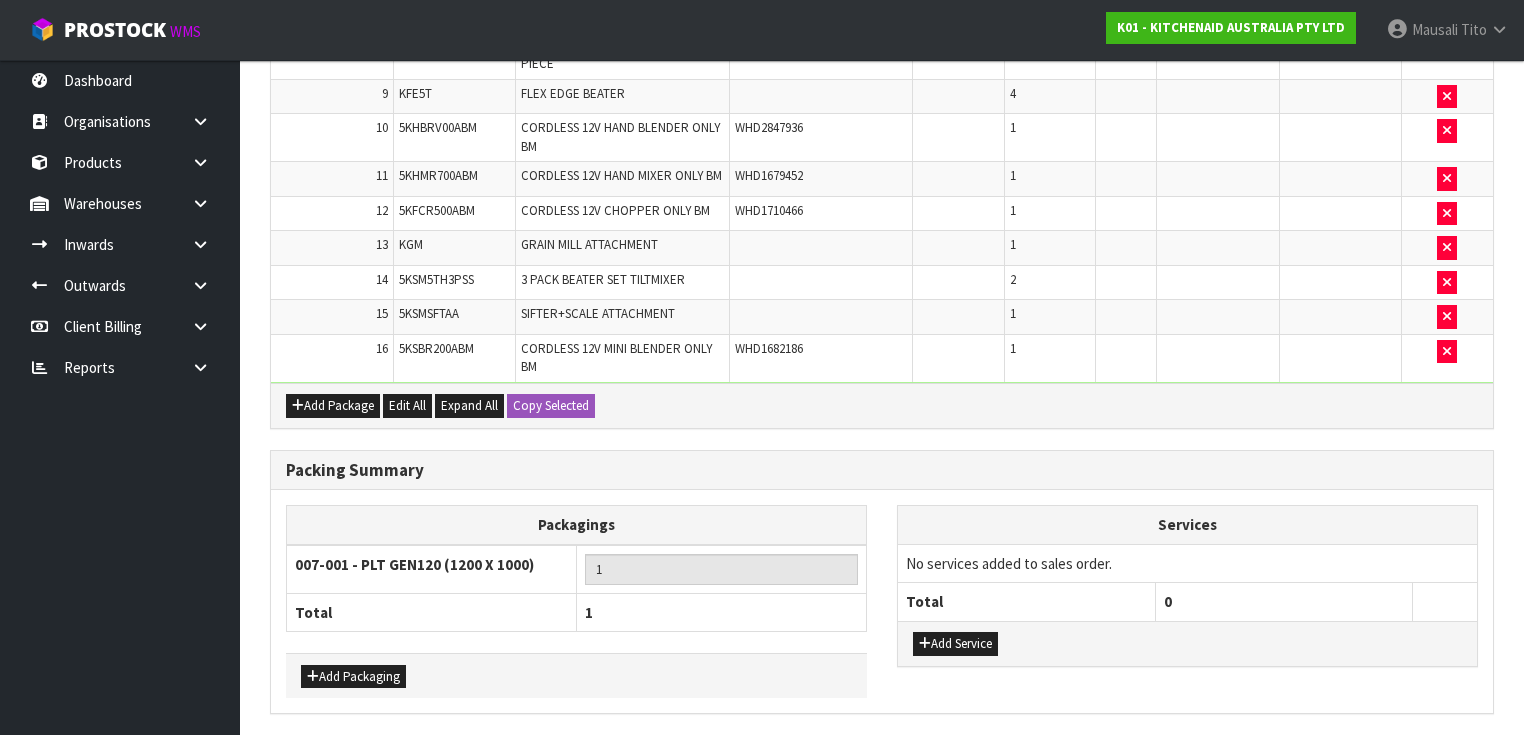 click on "Save & Confirm Packs" at bounding box center (427, 756) 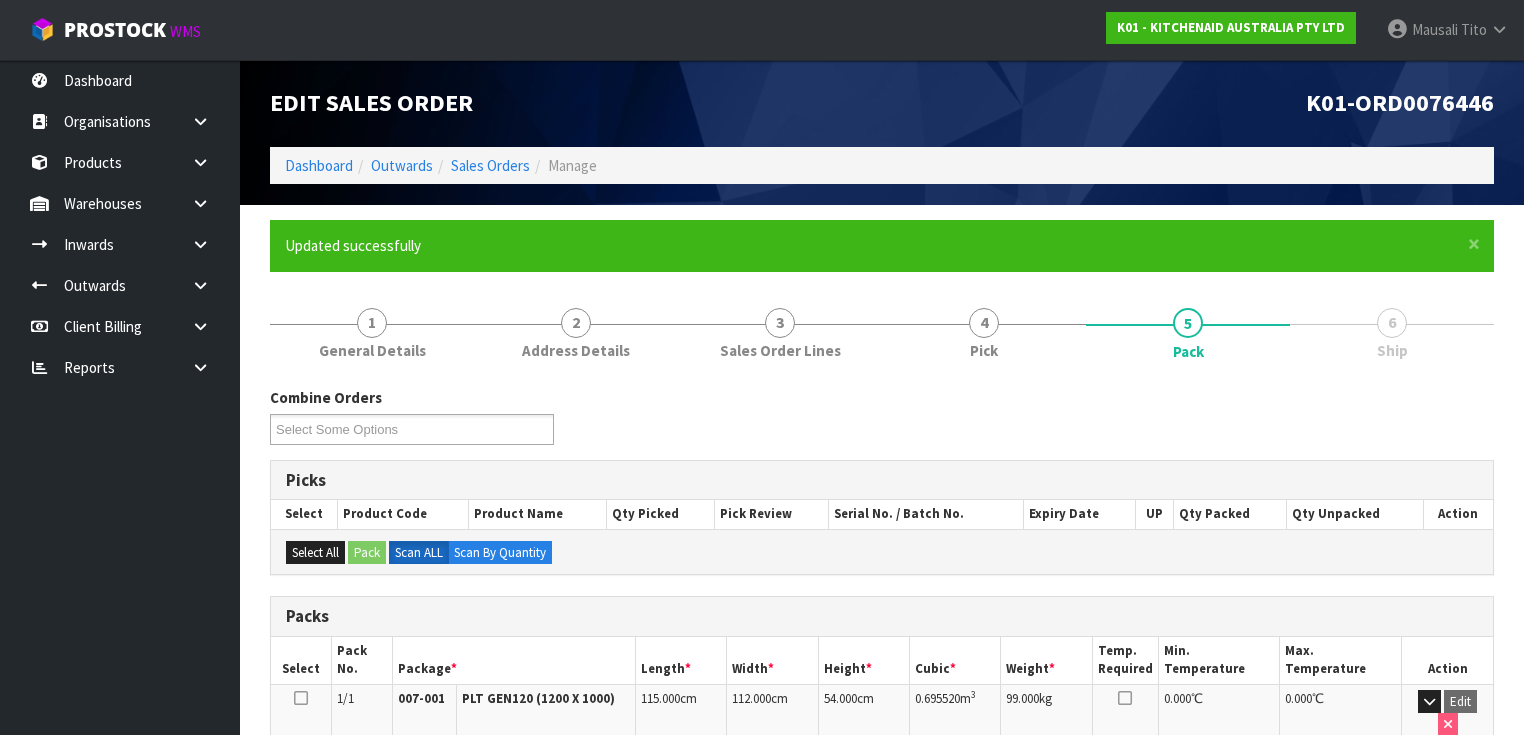 scroll, scrollTop: 358, scrollLeft: 0, axis: vertical 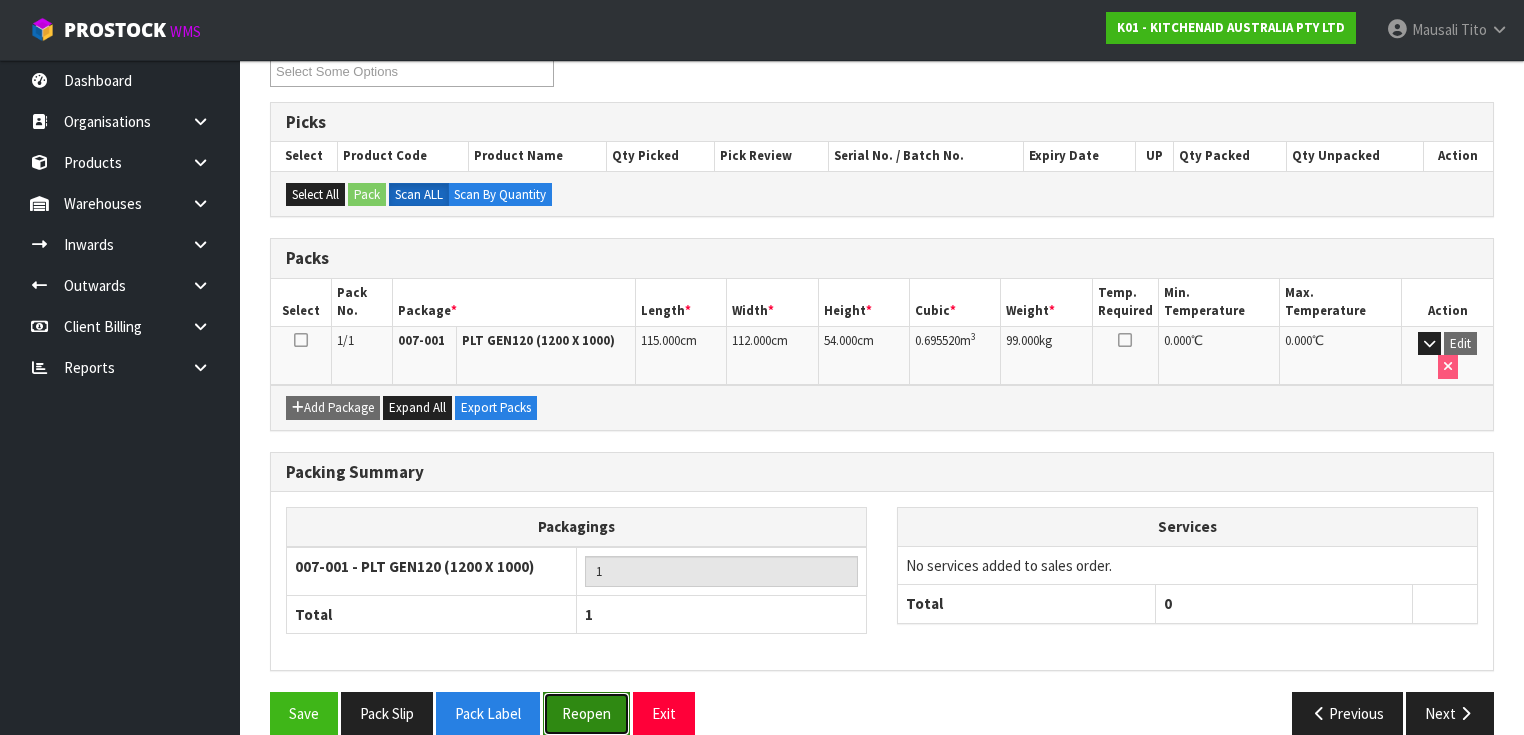 click on "Reopen" at bounding box center [586, 713] 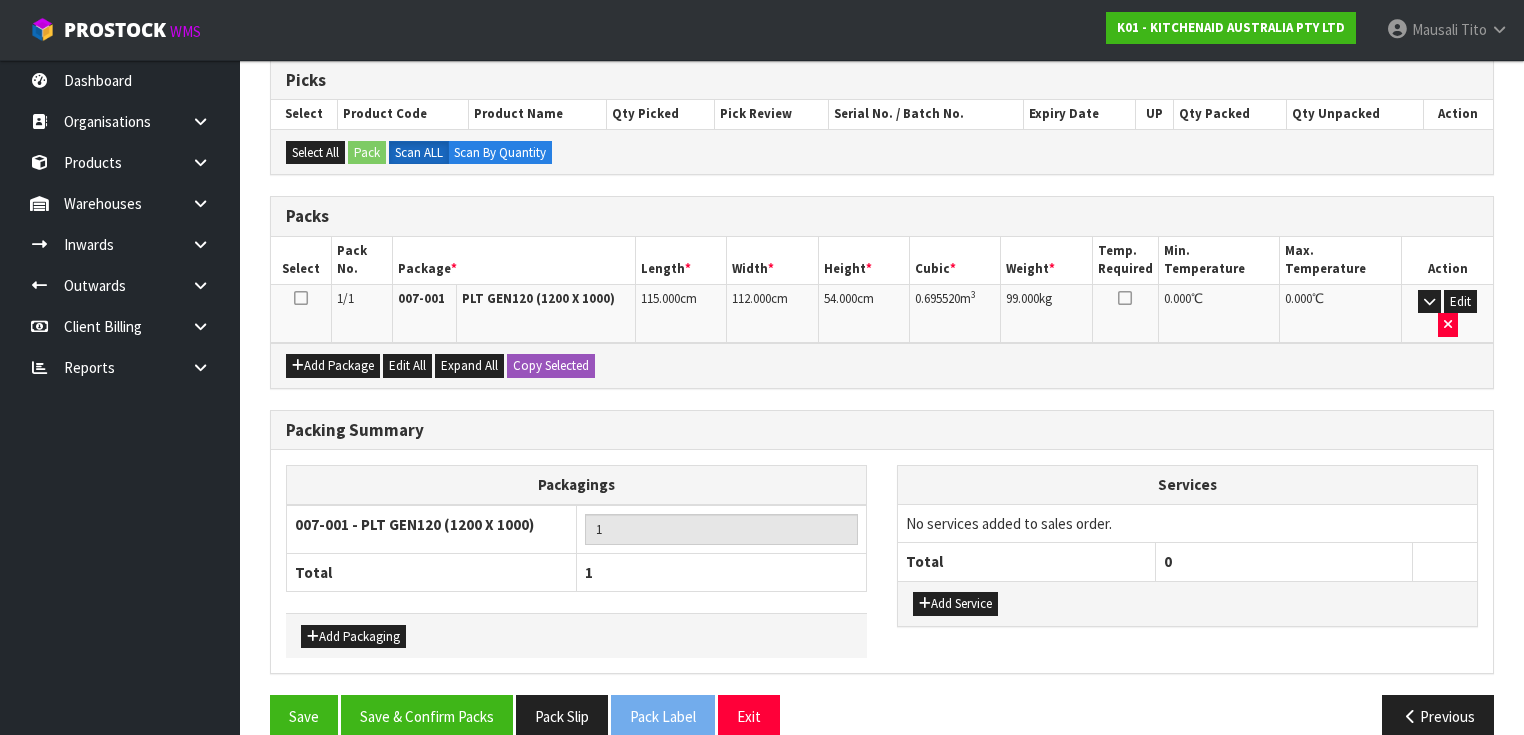 scroll, scrollTop: 401, scrollLeft: 0, axis: vertical 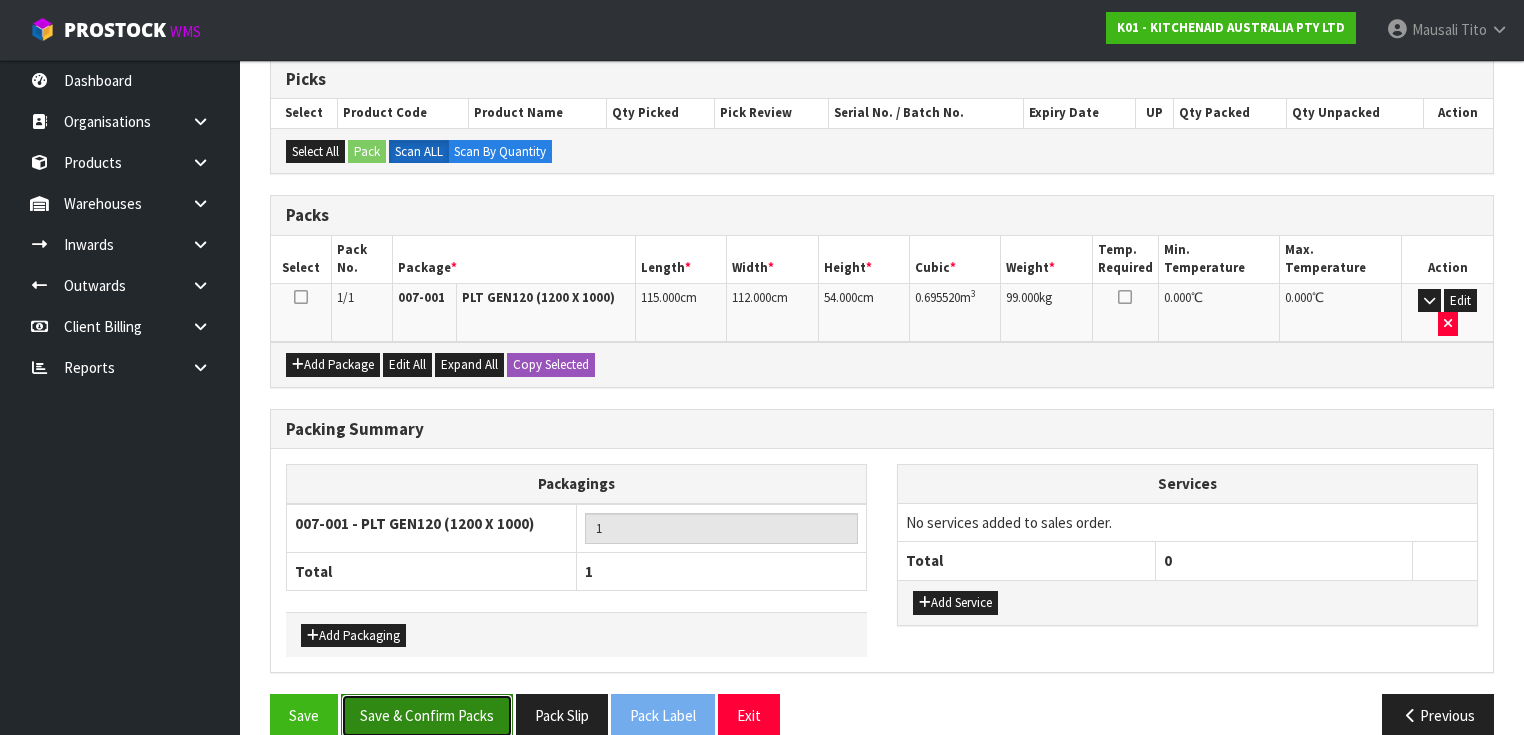 click on "Save & Confirm Packs" at bounding box center [427, 715] 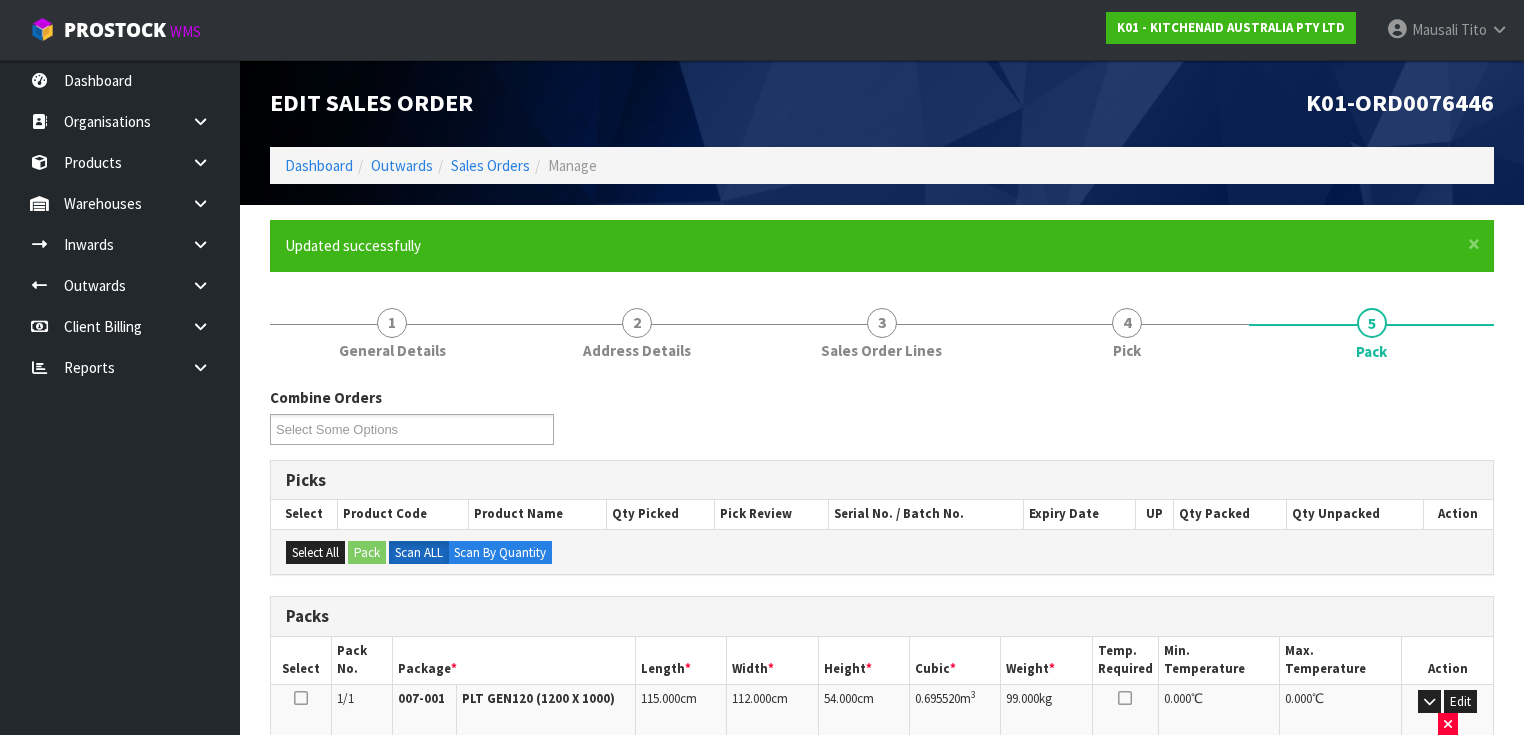 scroll, scrollTop: 358, scrollLeft: 0, axis: vertical 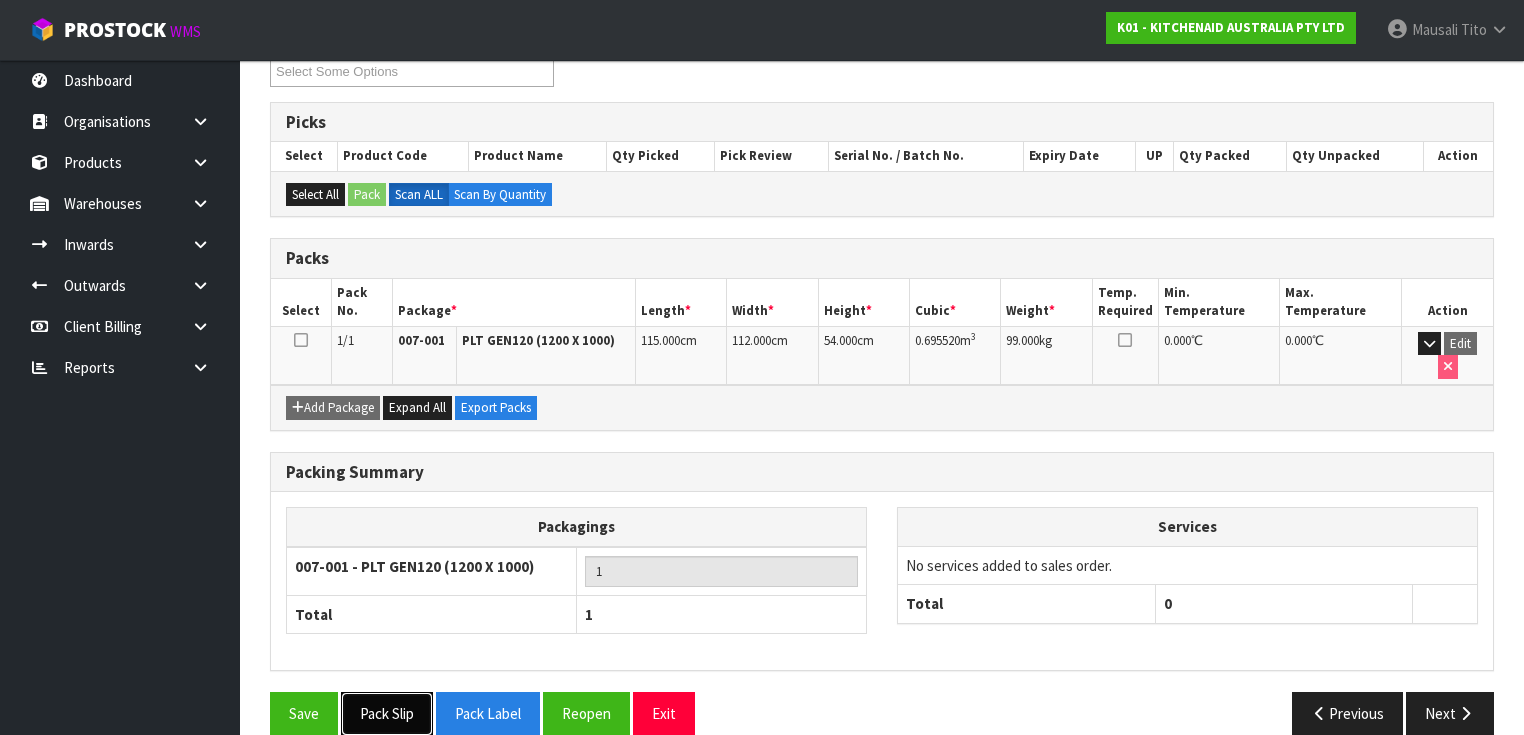 click on "Pack Slip" at bounding box center [387, 713] 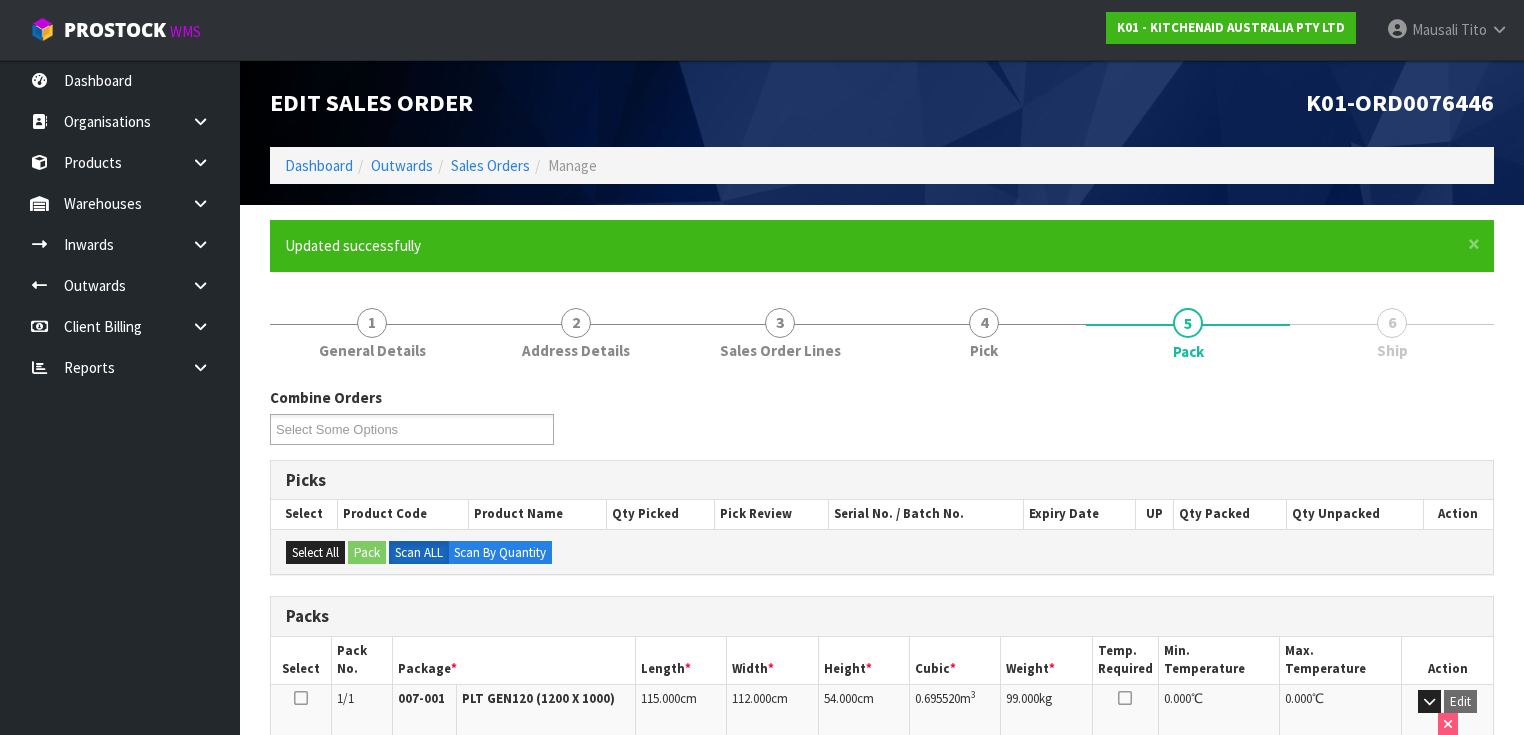 scroll, scrollTop: 0, scrollLeft: 0, axis: both 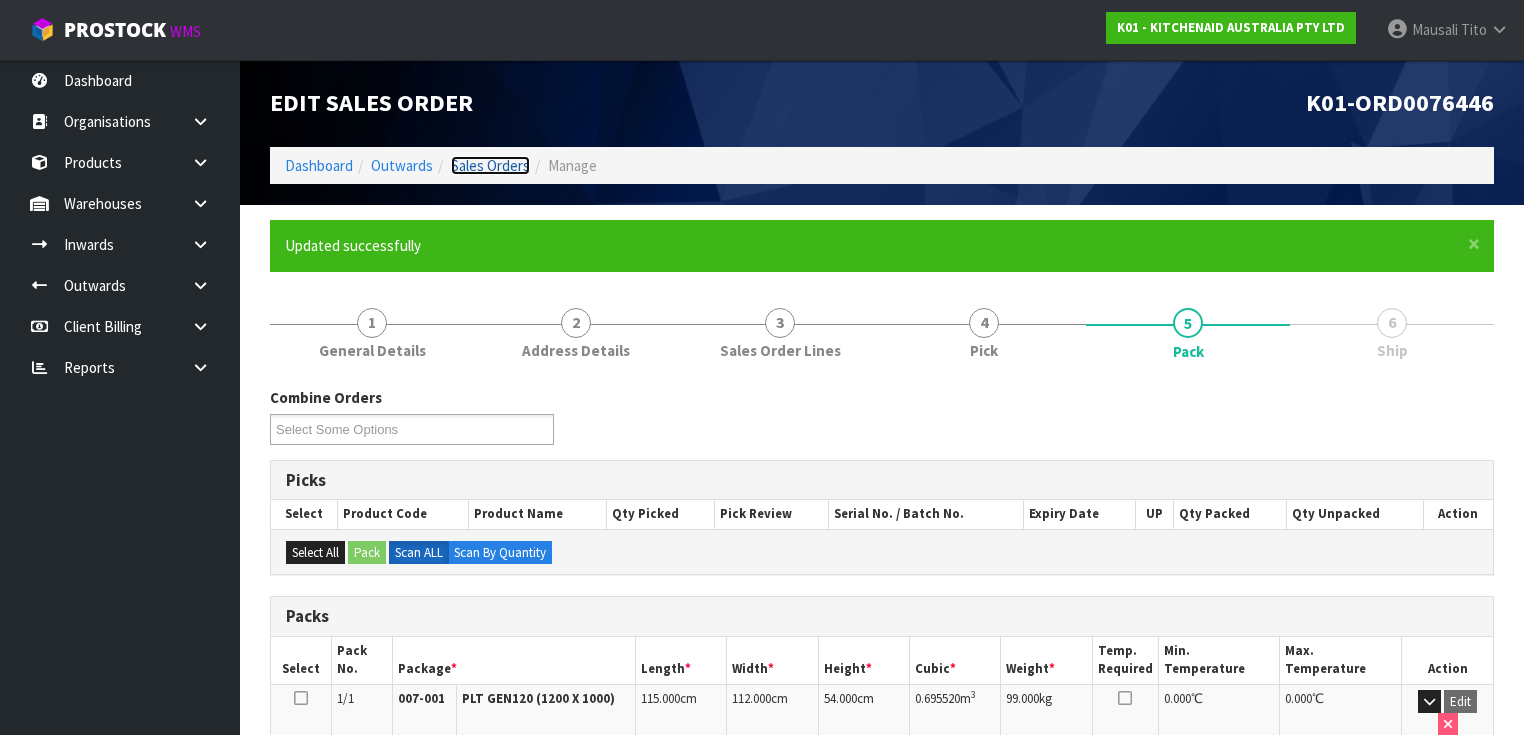 click on "Sales Orders" at bounding box center [490, 165] 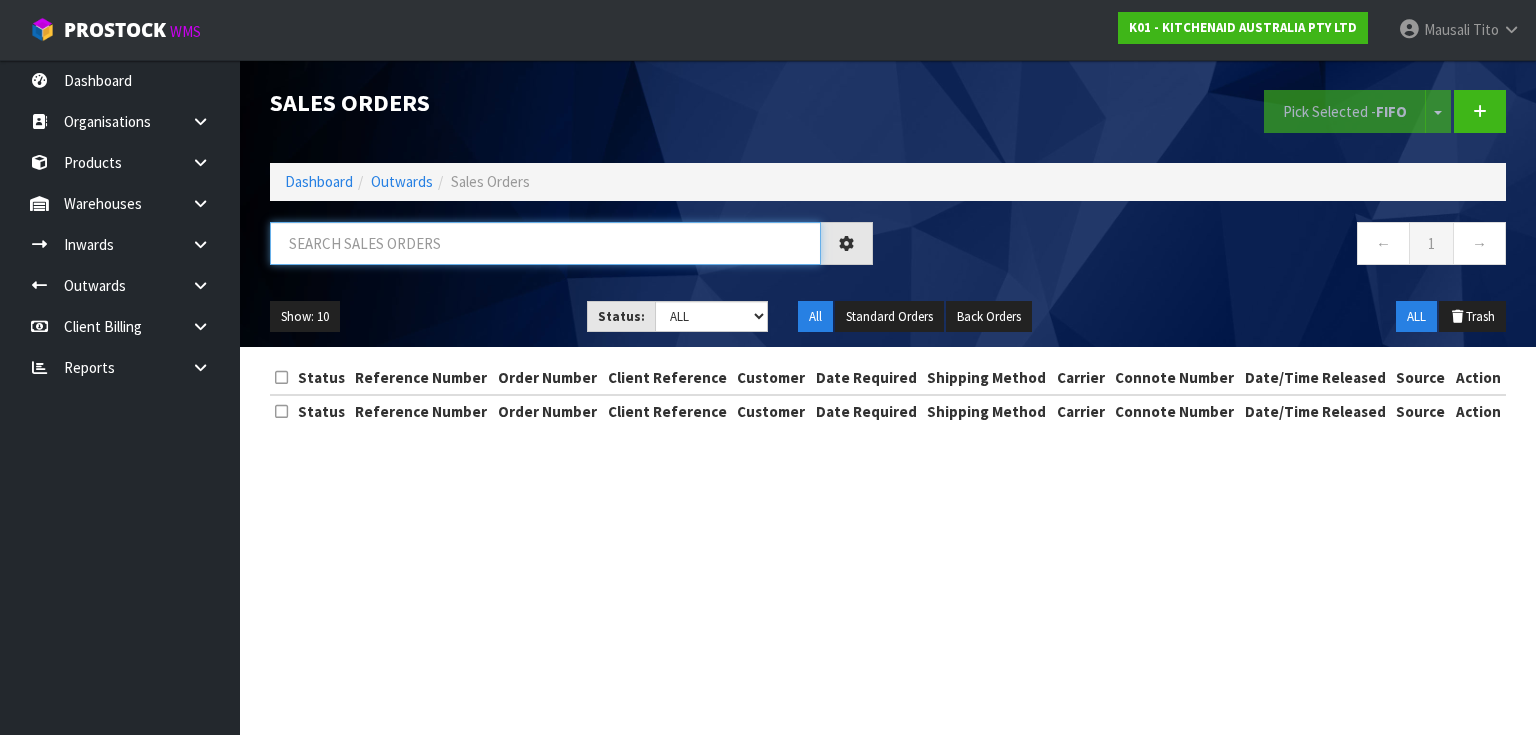 click at bounding box center [545, 243] 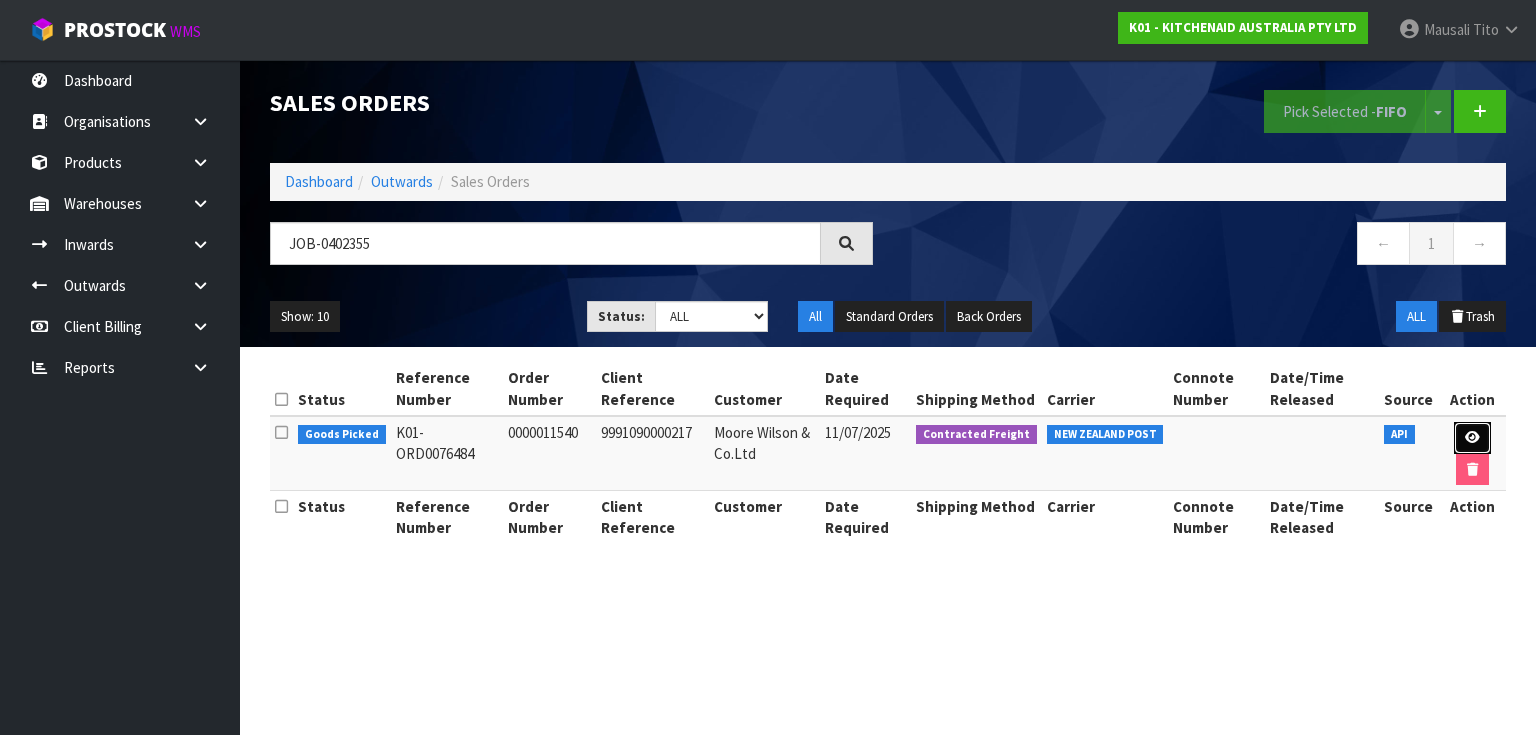 click at bounding box center [1472, 438] 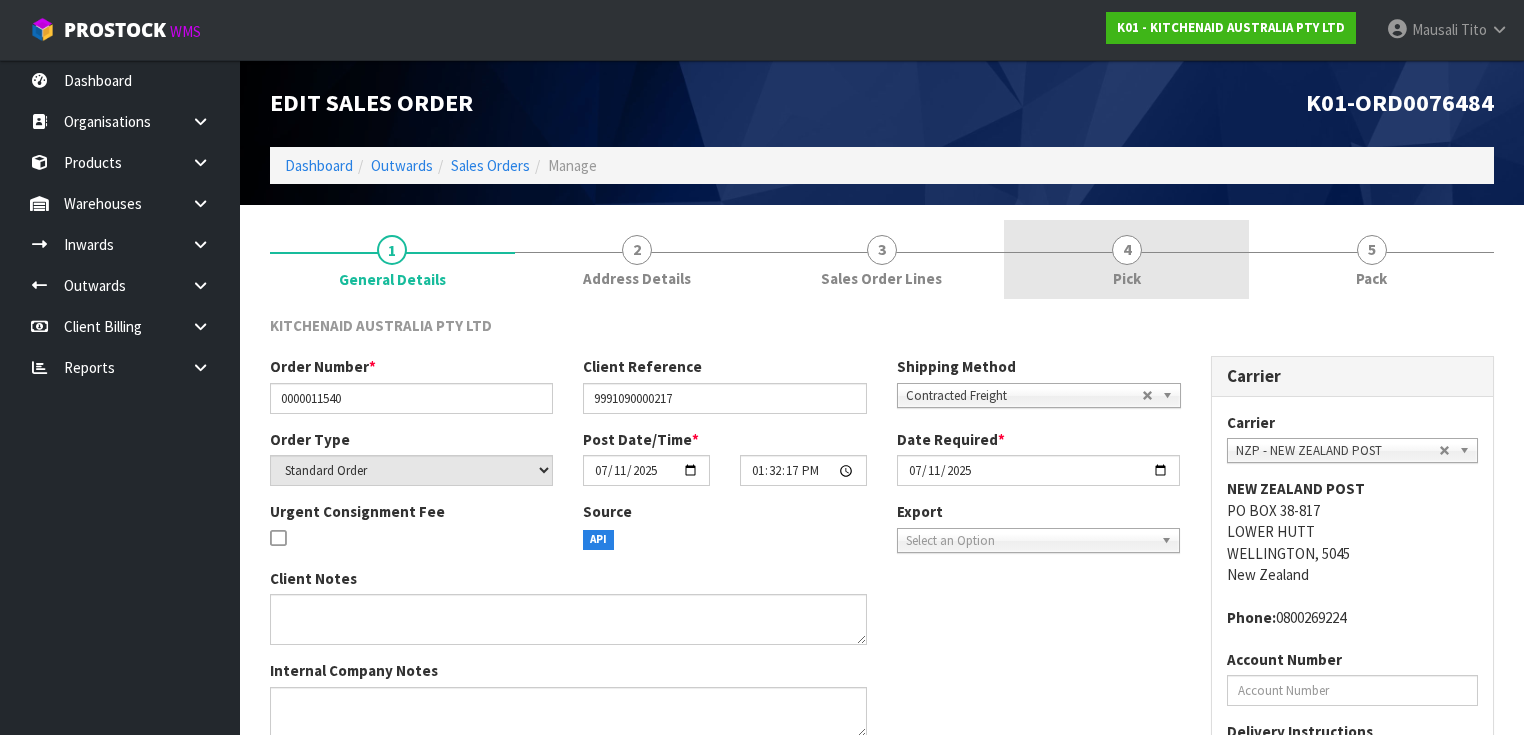 click on "4
Pick" at bounding box center [1126, 259] 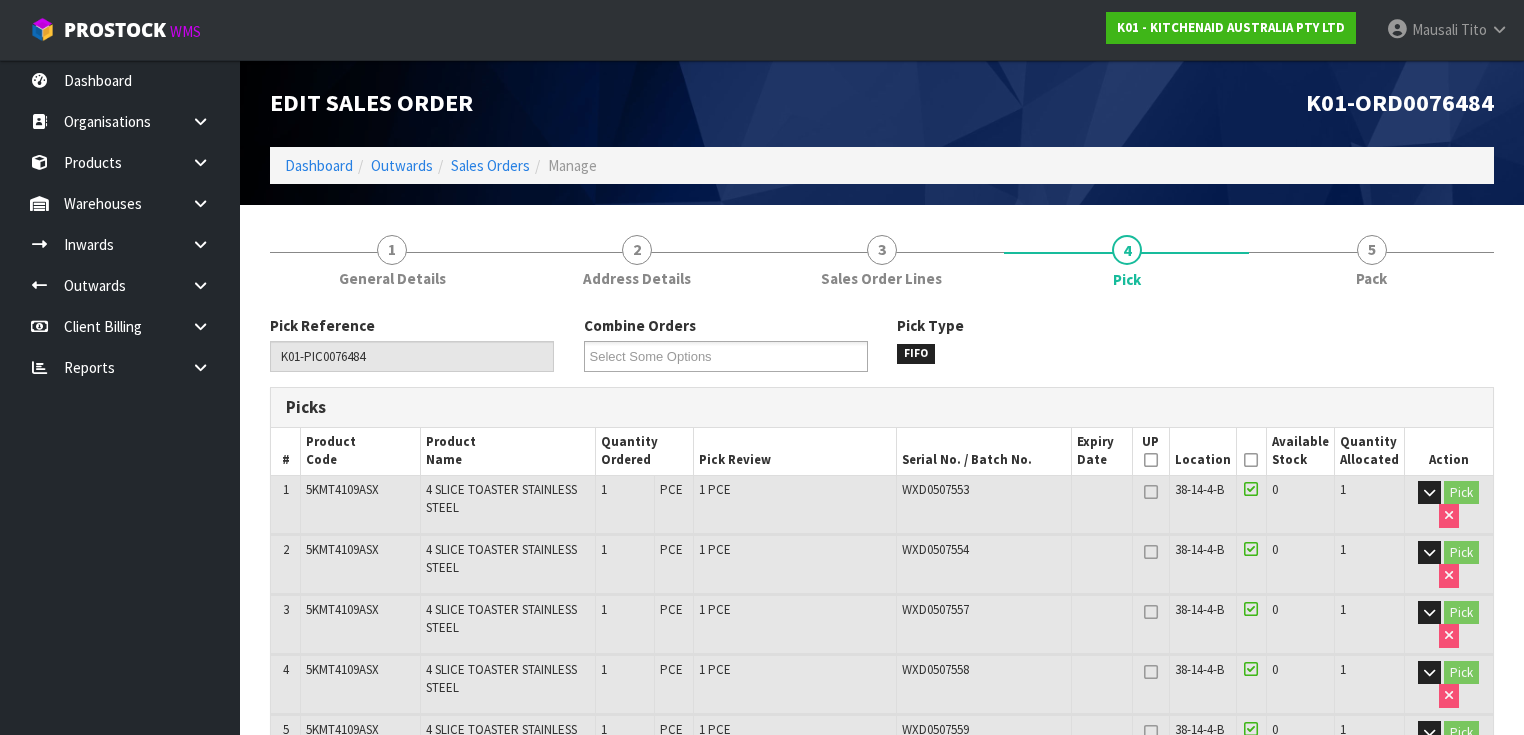 click at bounding box center (1251, 460) 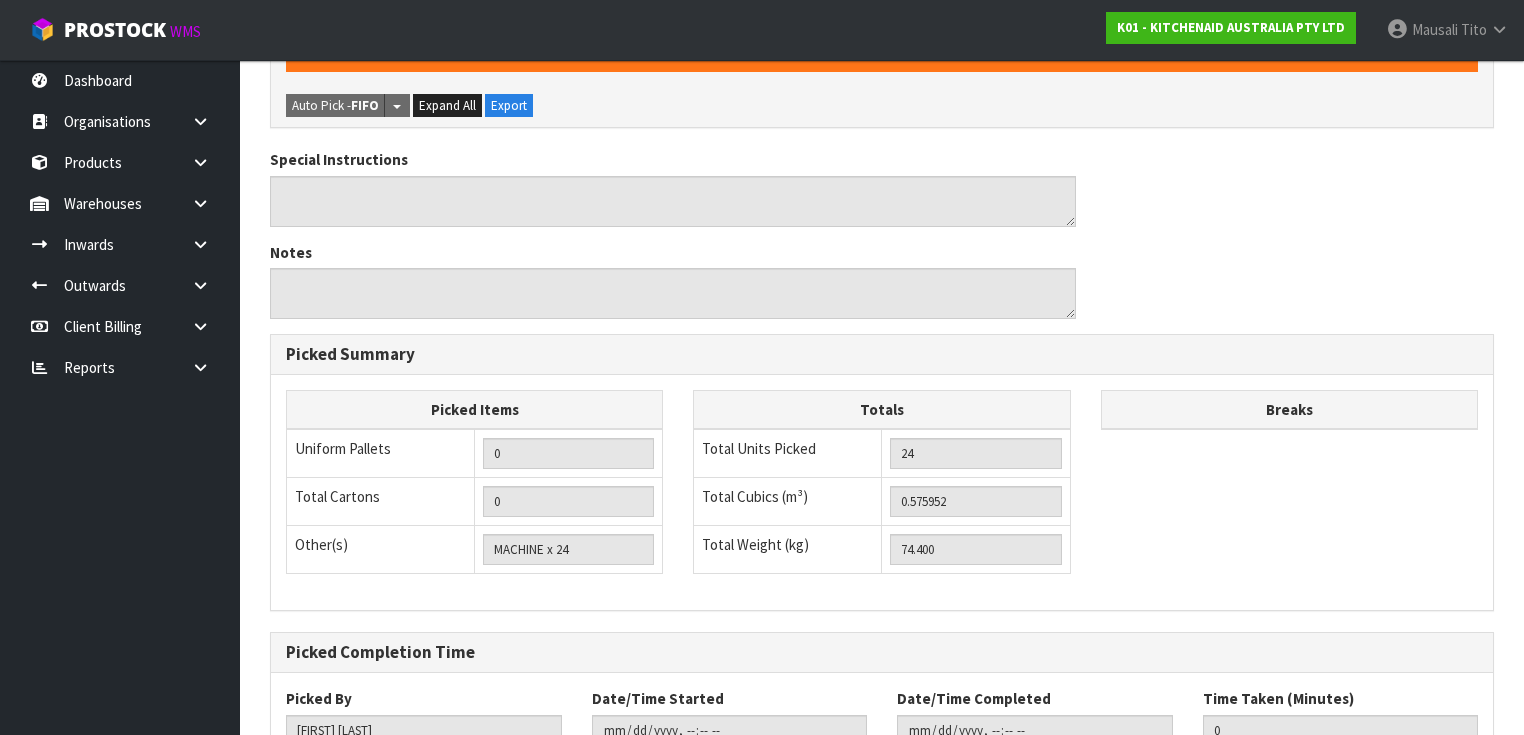 scroll, scrollTop: 2016, scrollLeft: 0, axis: vertical 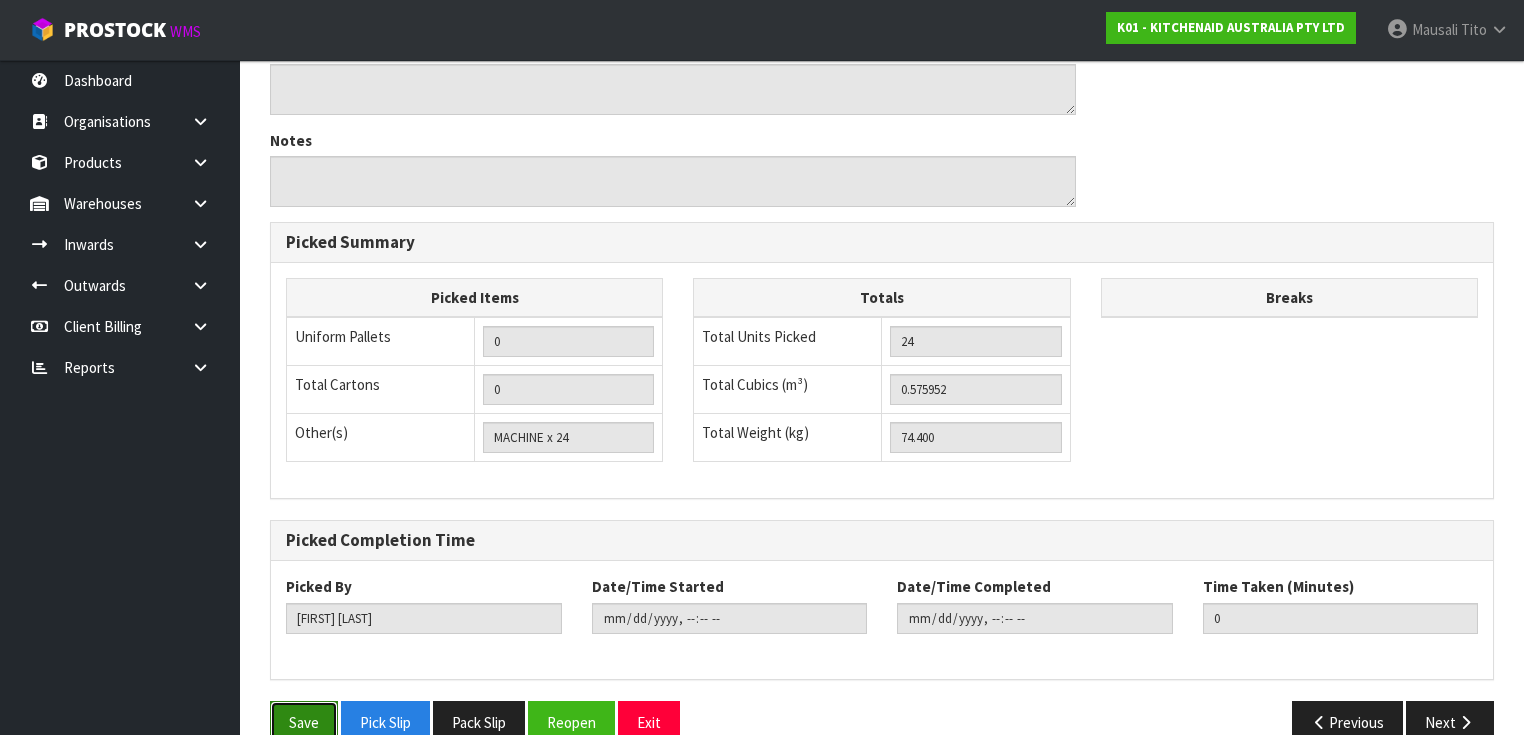 click on "Save" at bounding box center (304, 722) 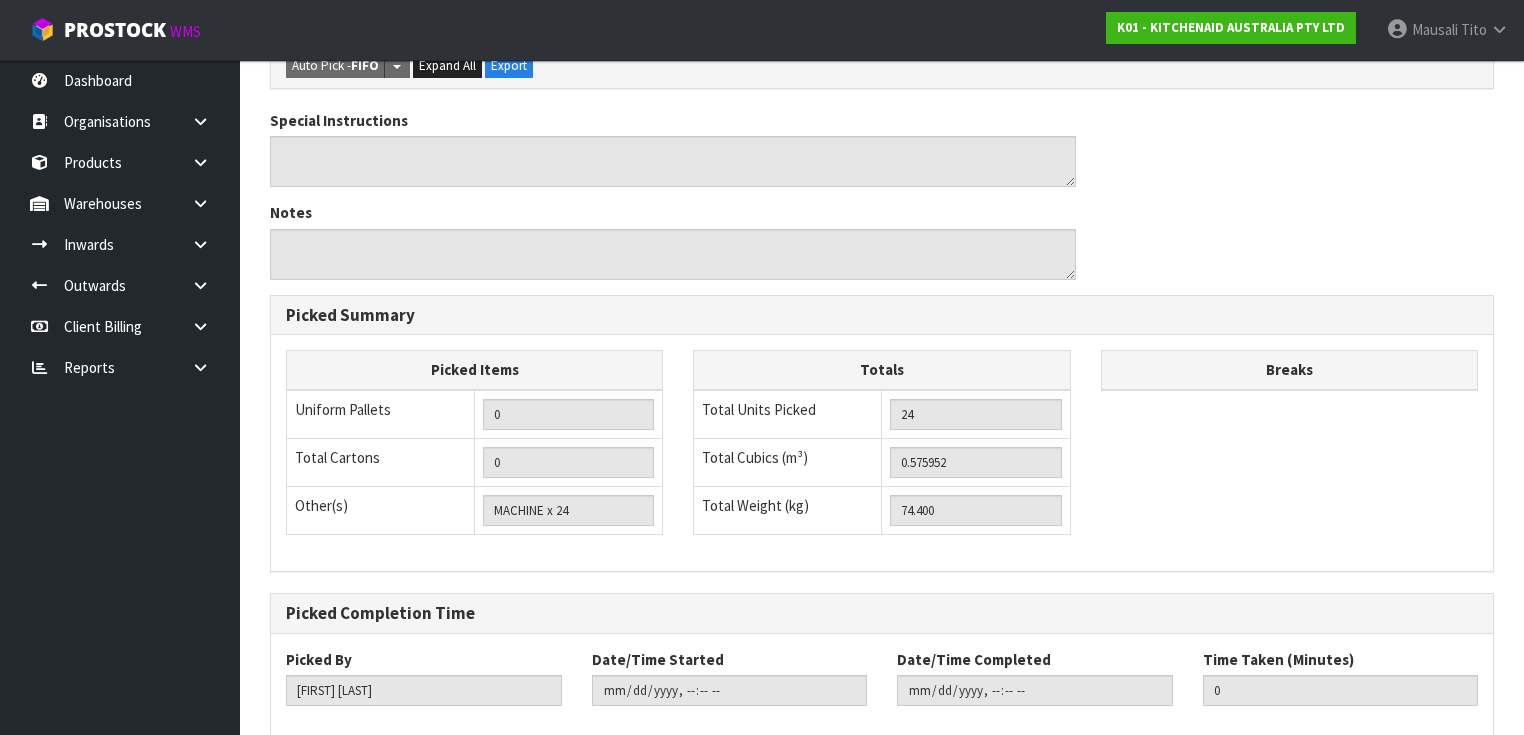 scroll, scrollTop: 0, scrollLeft: 0, axis: both 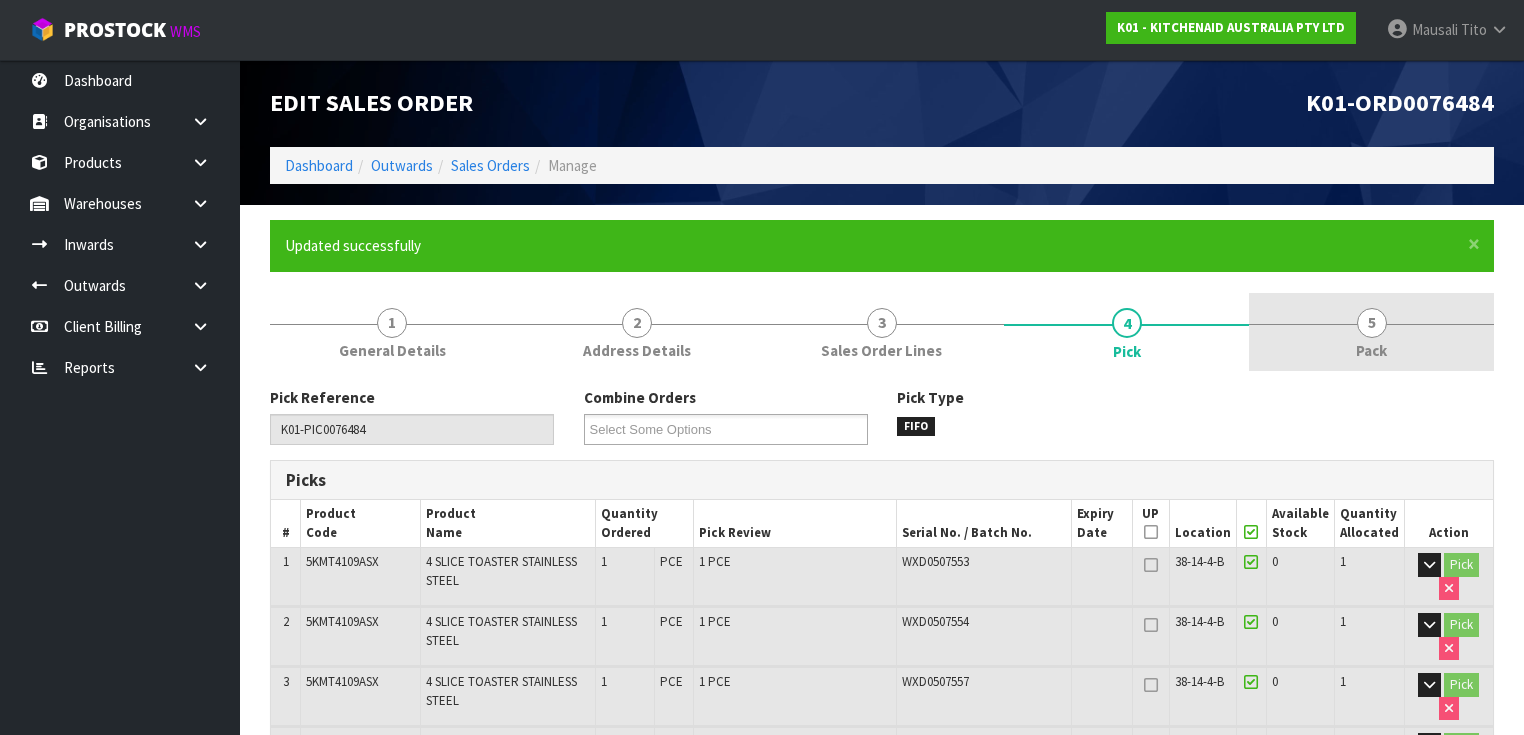 click on "Pack" at bounding box center [1371, 350] 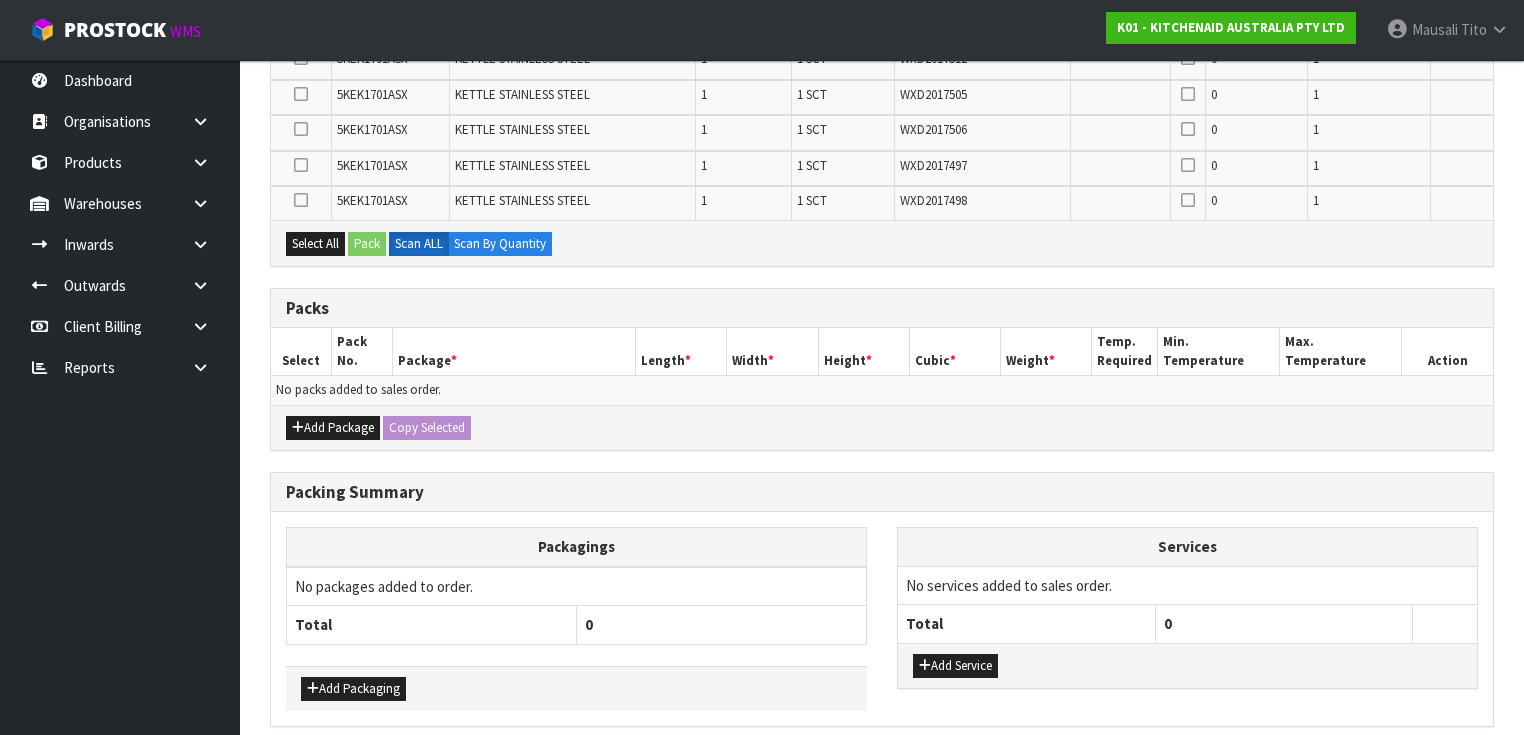scroll, scrollTop: 1120, scrollLeft: 0, axis: vertical 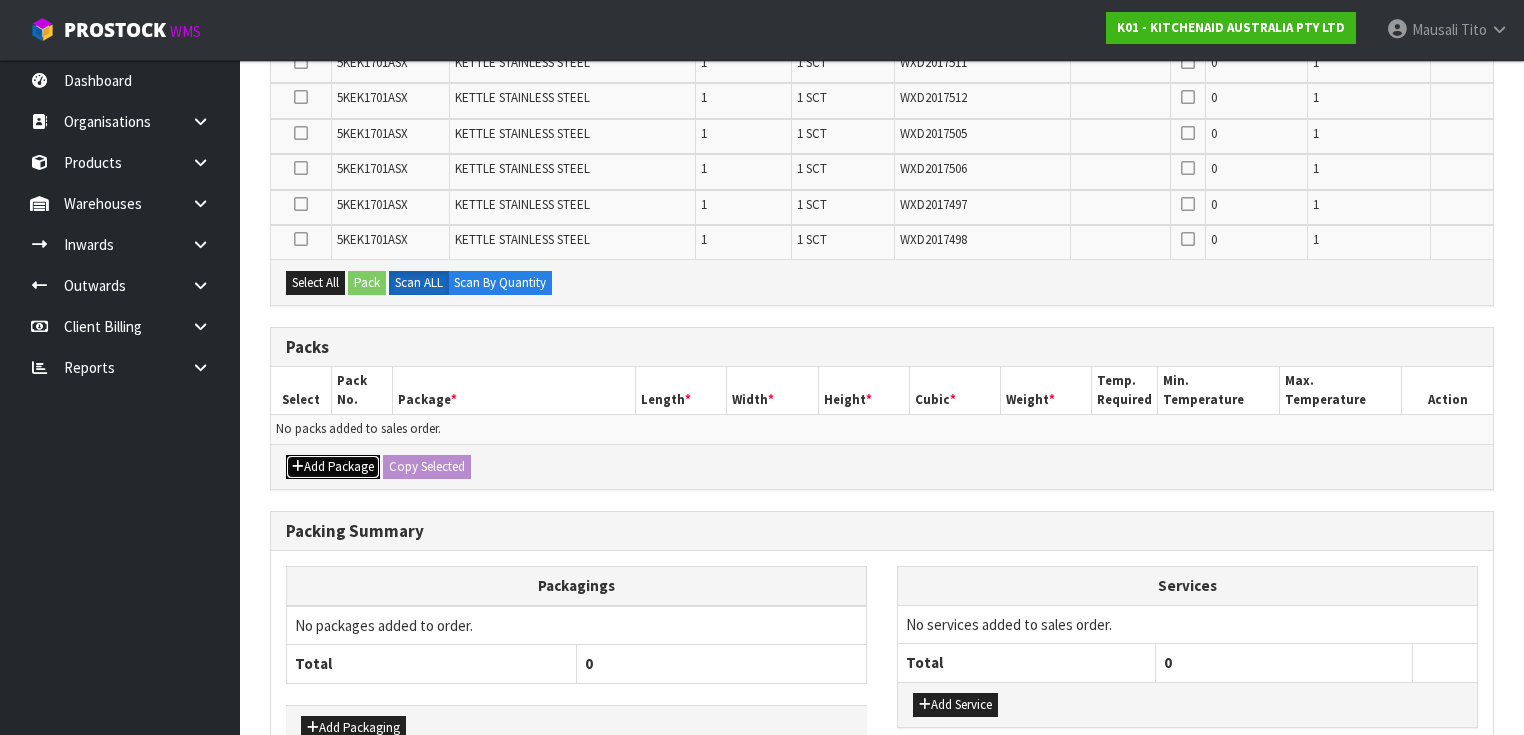 click on "Add Package" at bounding box center (333, 467) 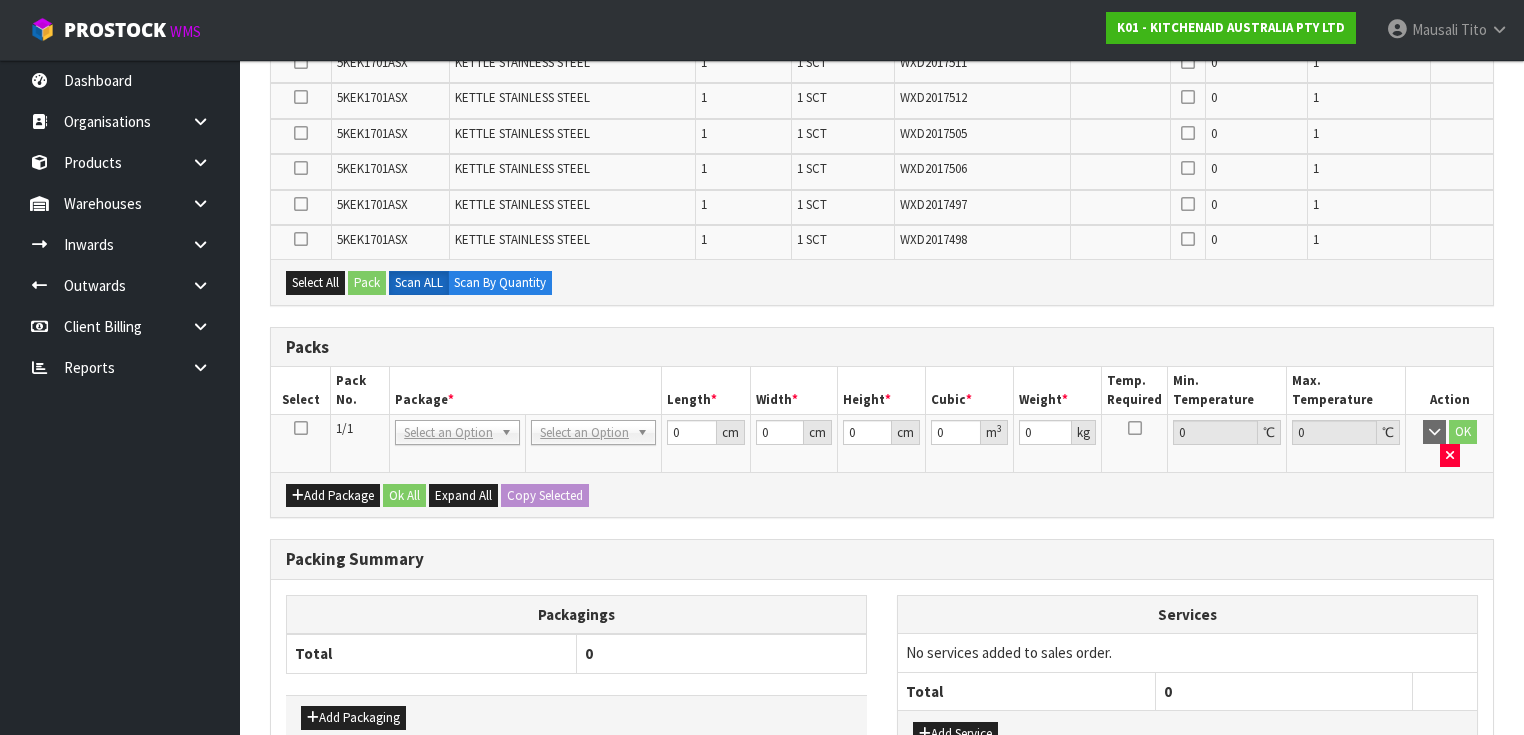 click at bounding box center [301, 428] 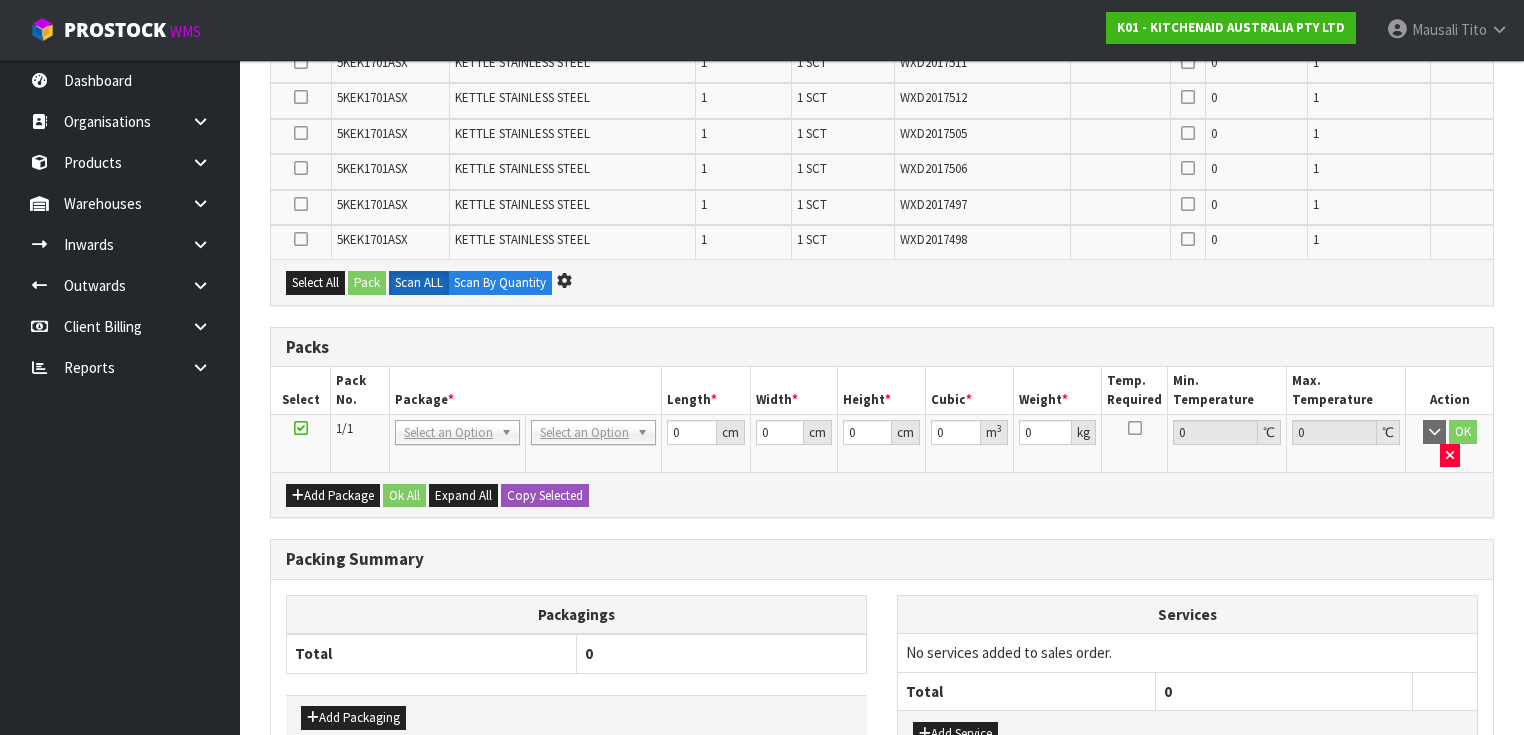 scroll, scrollTop: 0, scrollLeft: 0, axis: both 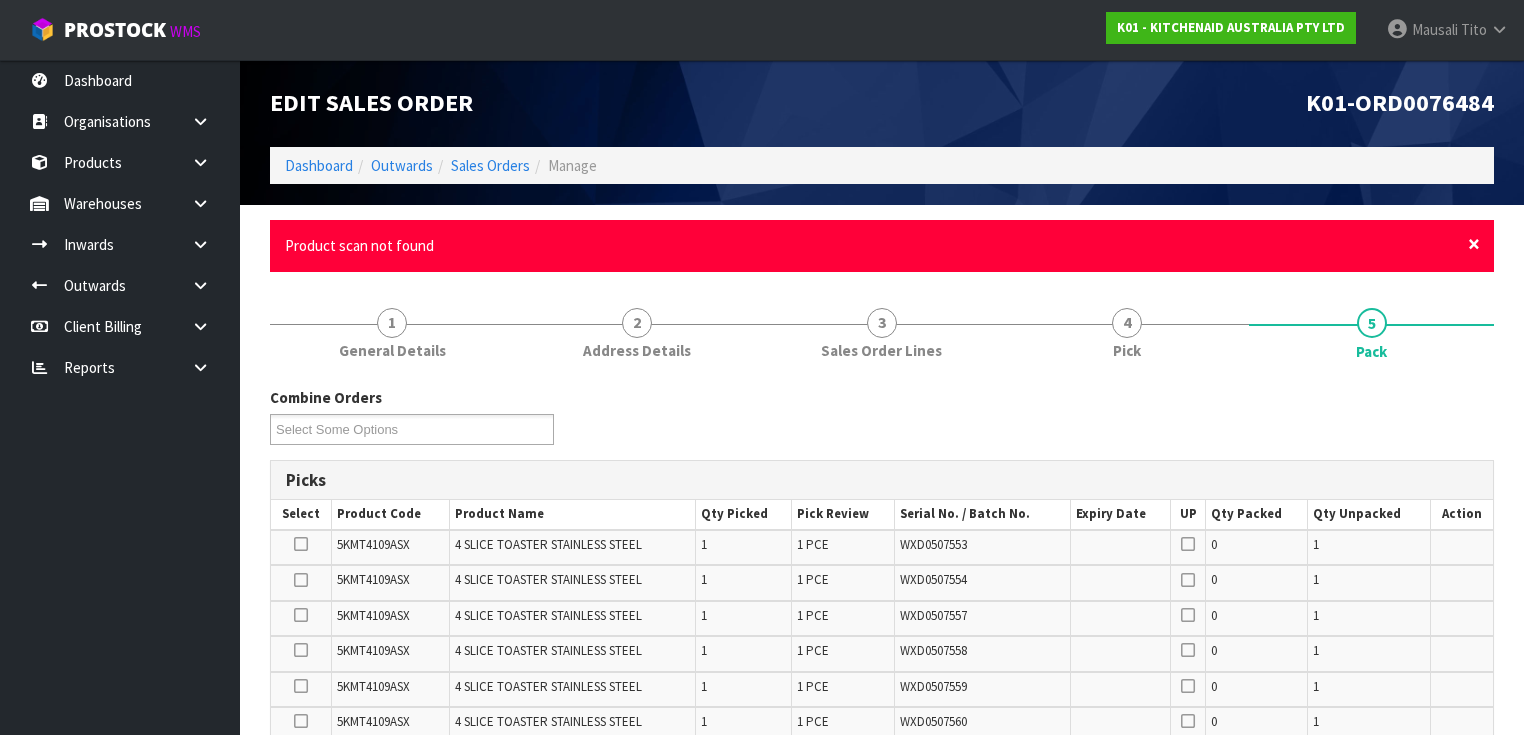 click on "×" at bounding box center [1474, 244] 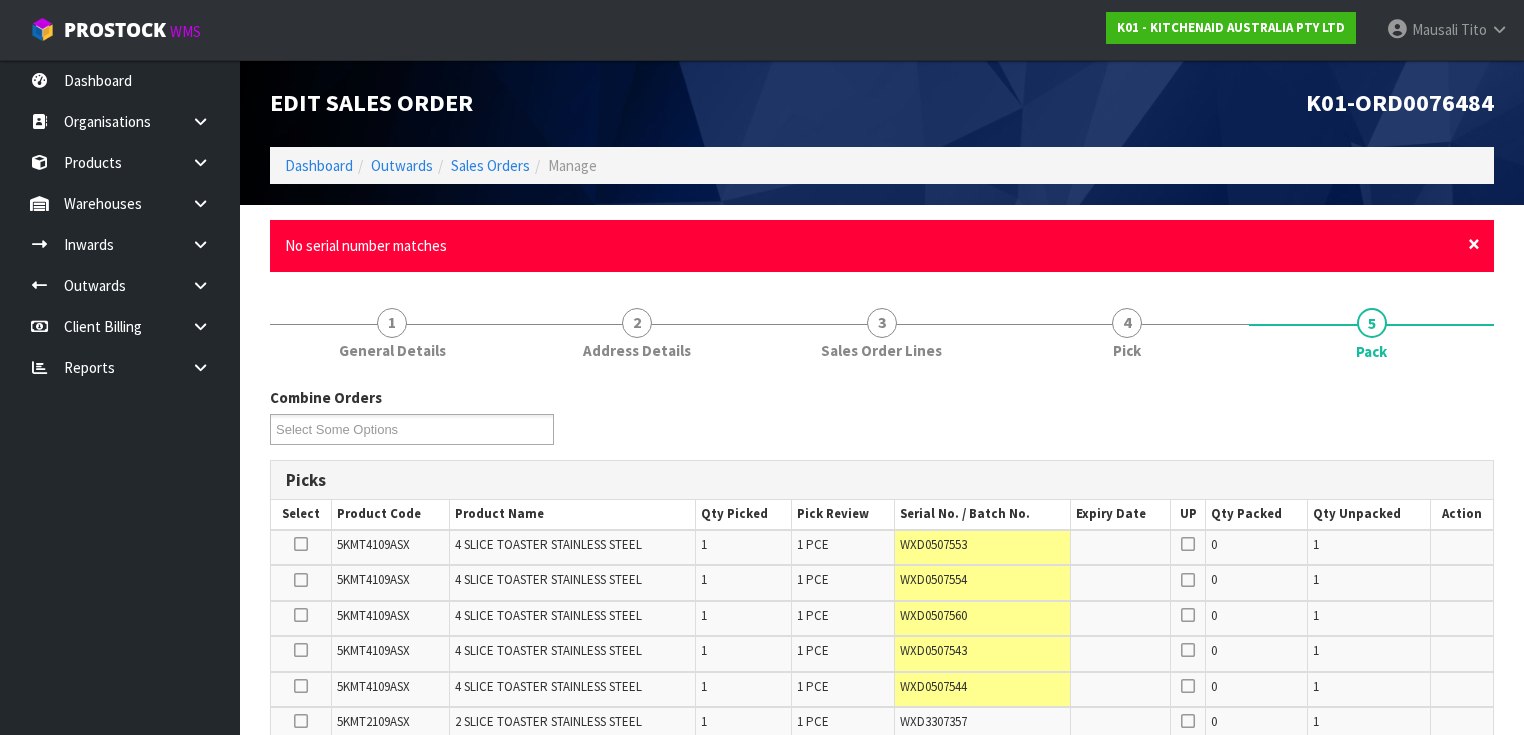 click on "×" at bounding box center [1474, 244] 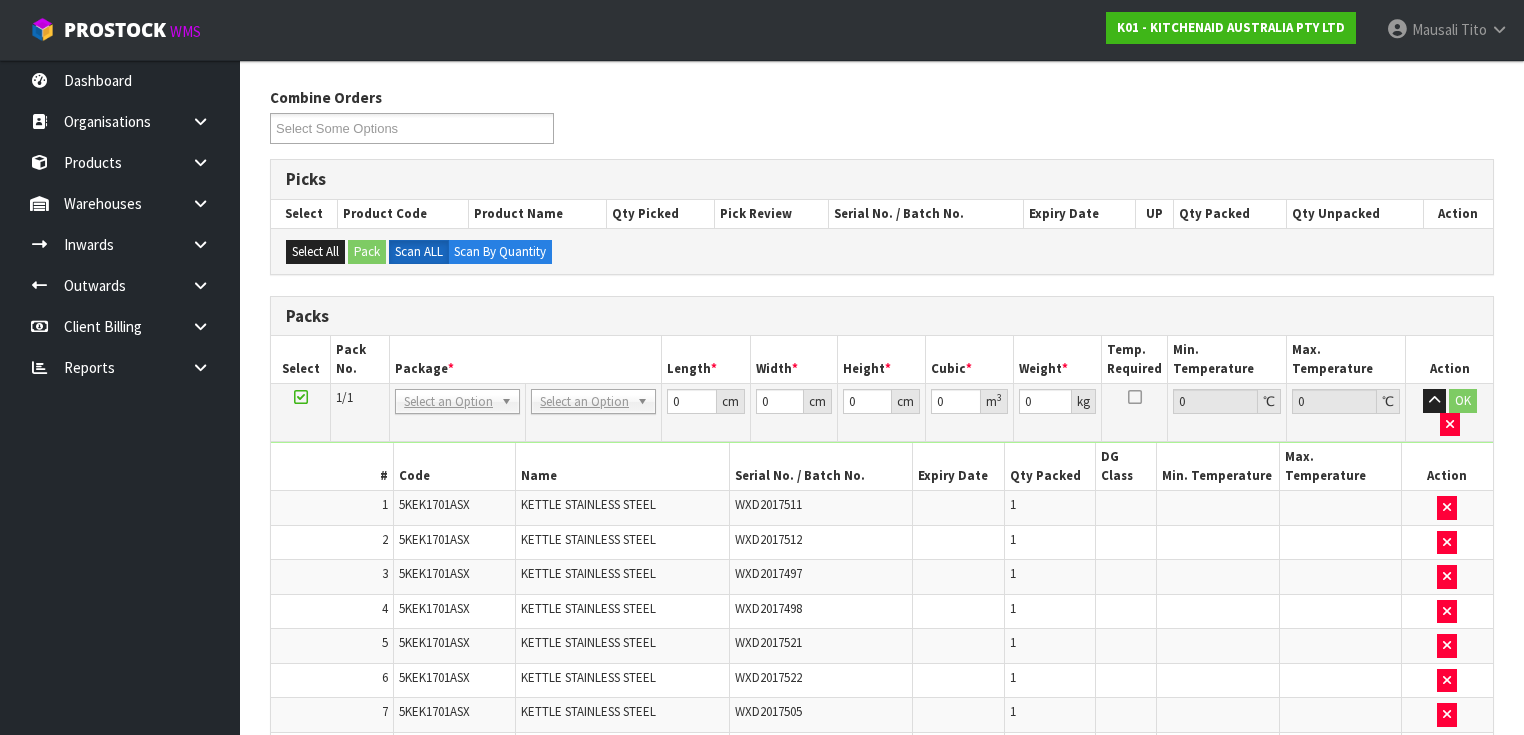 scroll, scrollTop: 240, scrollLeft: 0, axis: vertical 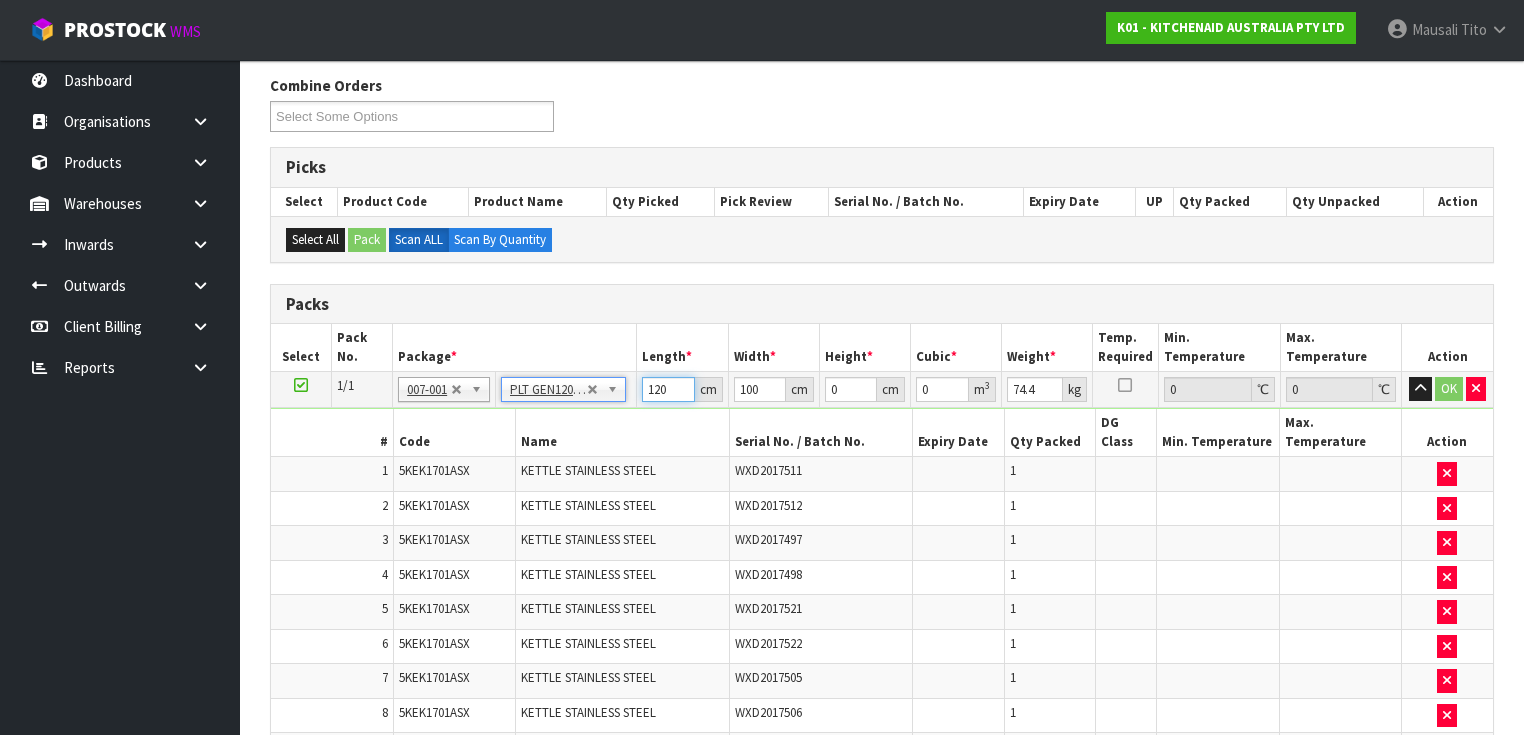 drag, startPoint x: 673, startPoint y: 380, endPoint x: 650, endPoint y: 382, distance: 23.086792 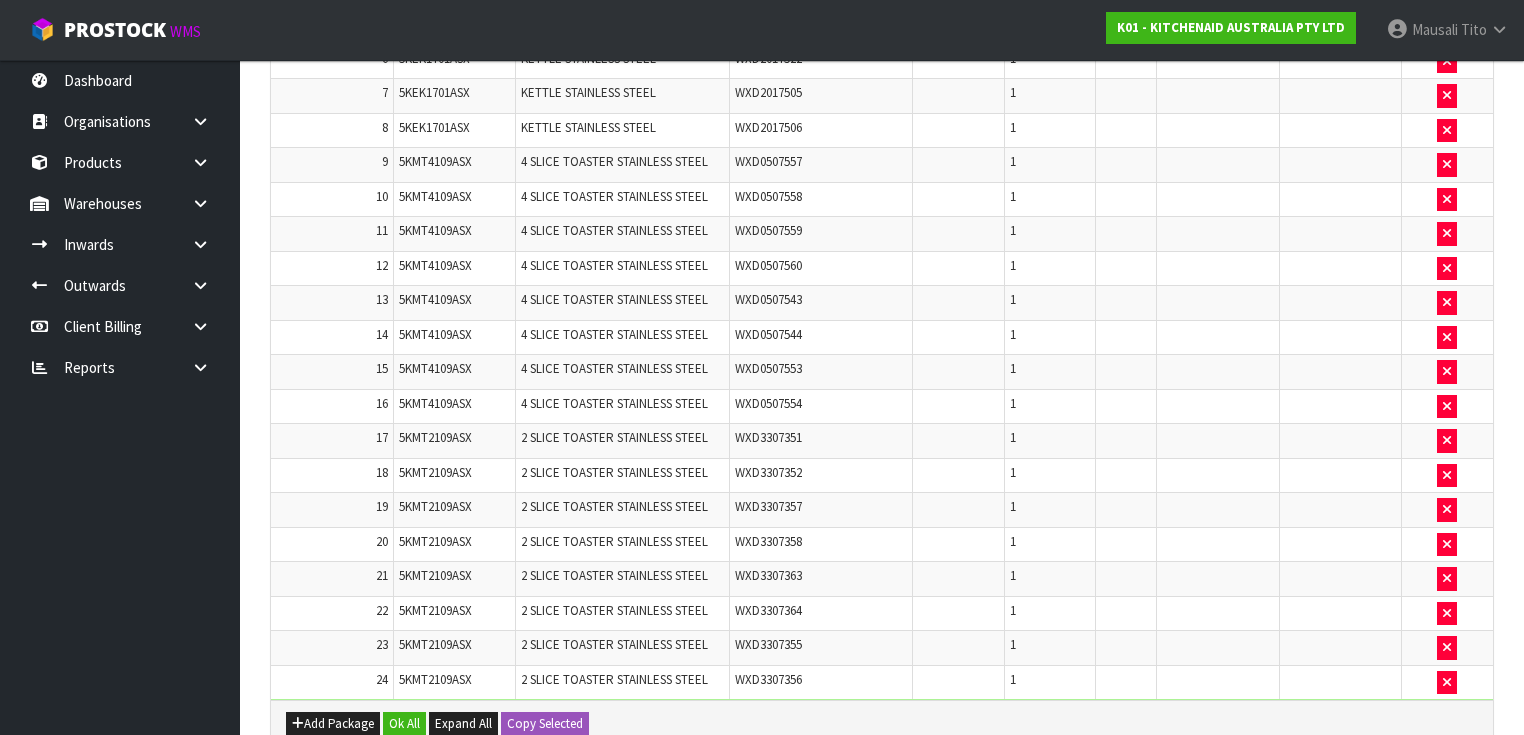 scroll, scrollTop: 880, scrollLeft: 0, axis: vertical 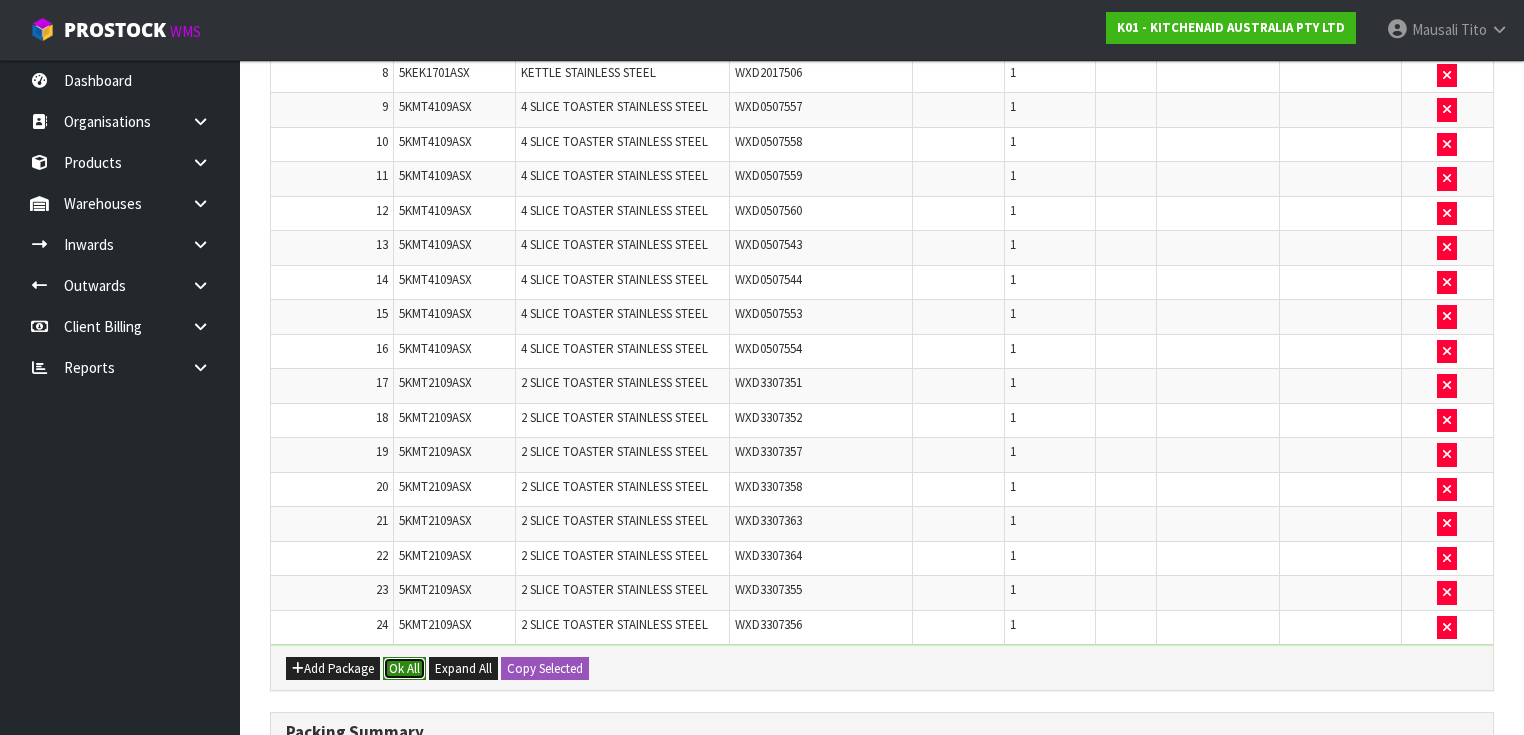 click on "Ok All" at bounding box center [404, 669] 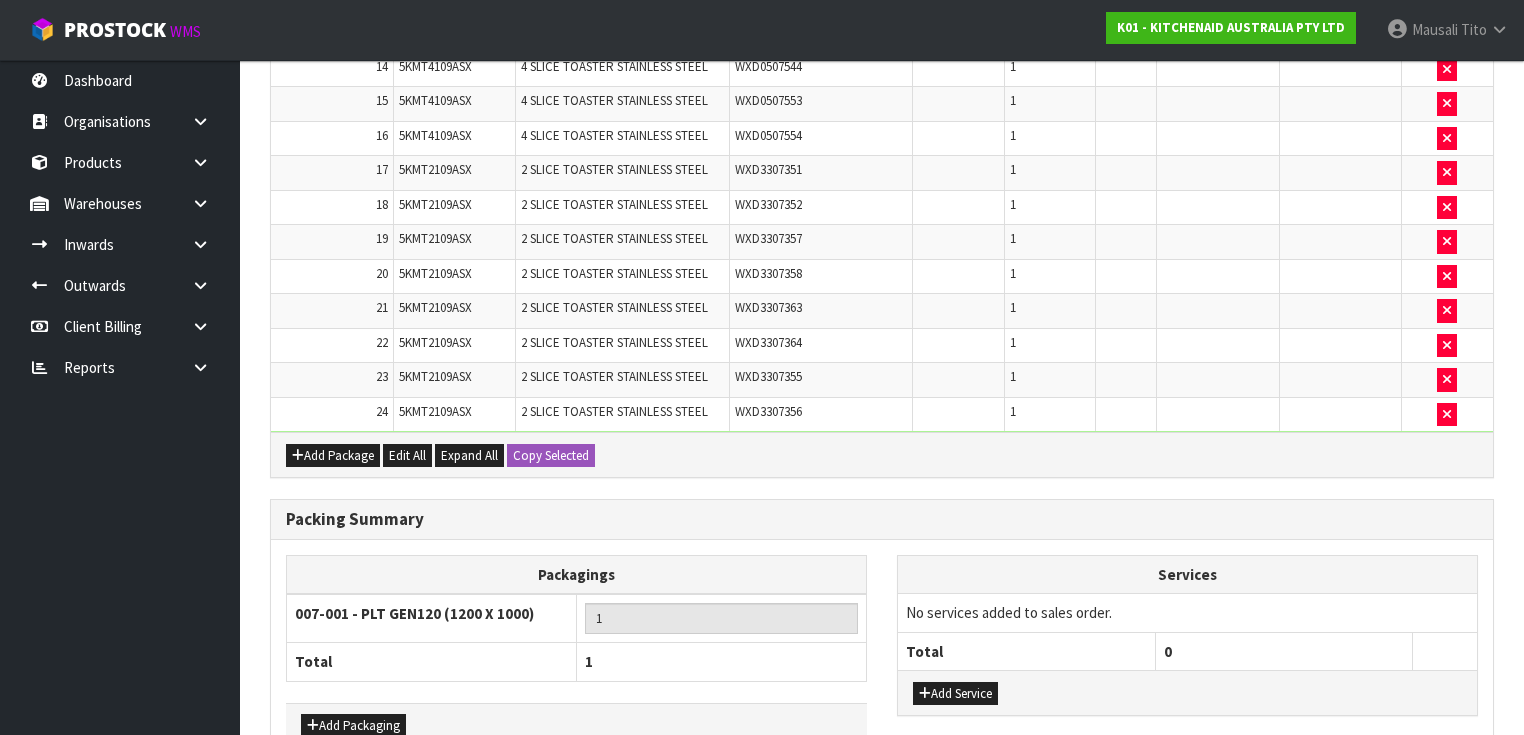 scroll, scrollTop: 1172, scrollLeft: 0, axis: vertical 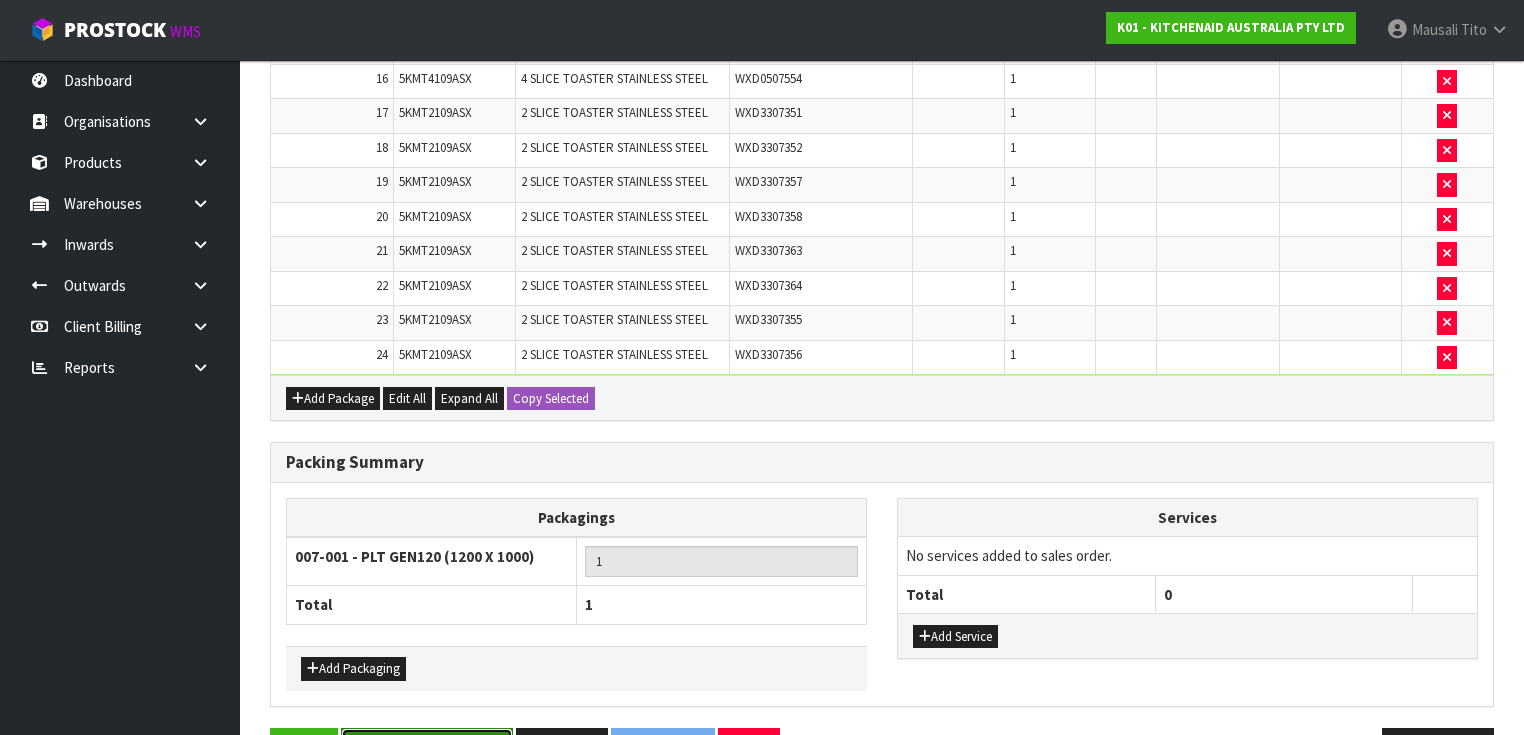 click on "Save & Confirm Packs" at bounding box center (427, 749) 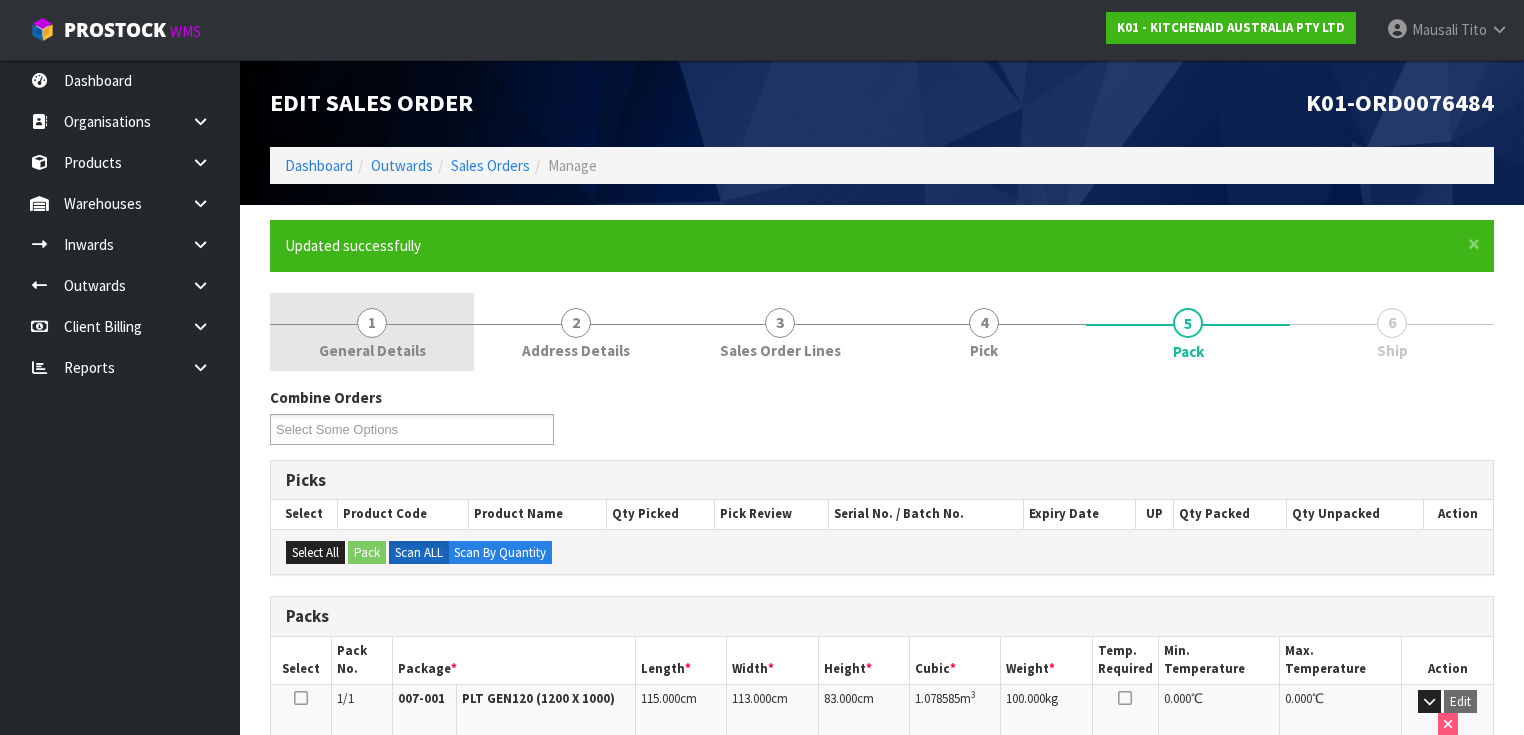 scroll, scrollTop: 358, scrollLeft: 0, axis: vertical 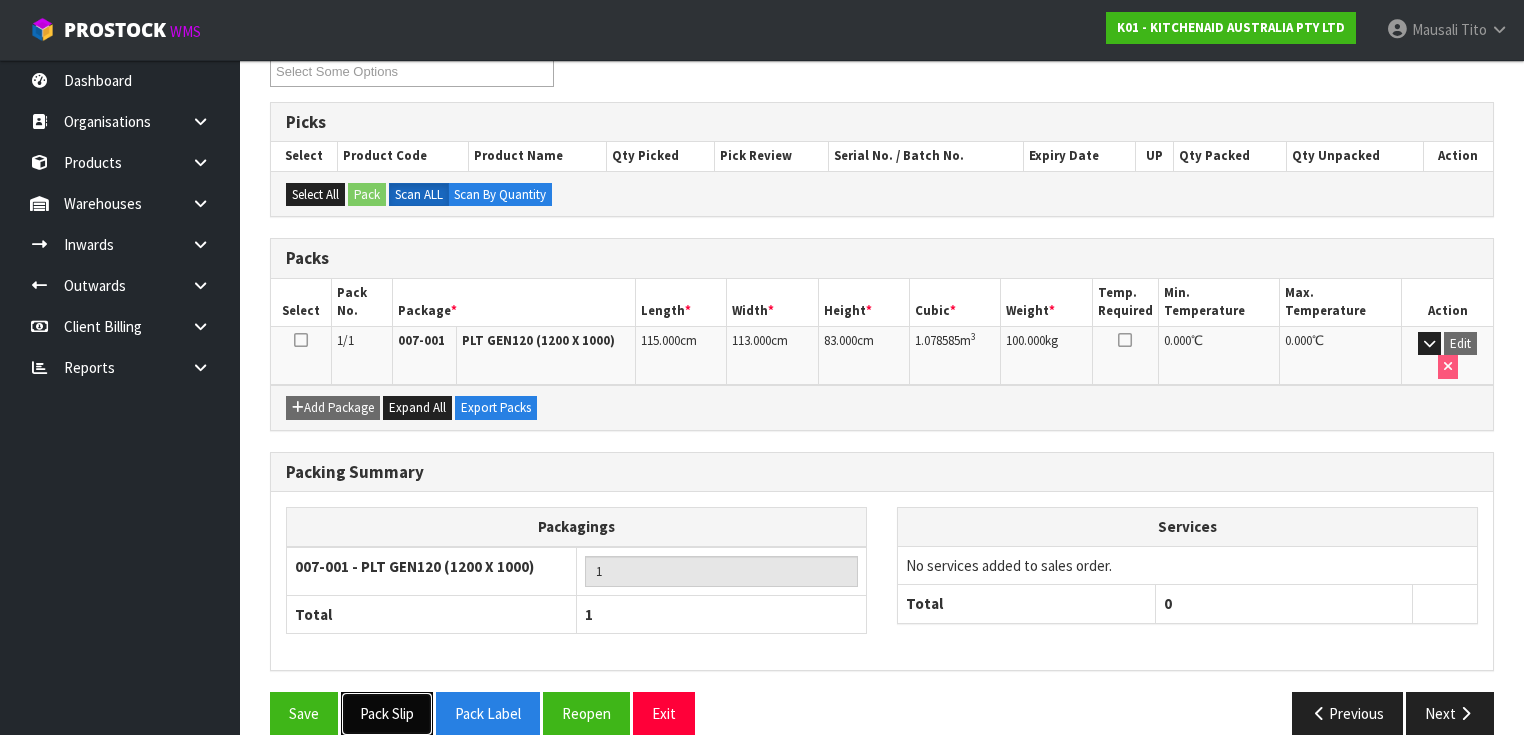 click on "Pack Slip" at bounding box center (387, 713) 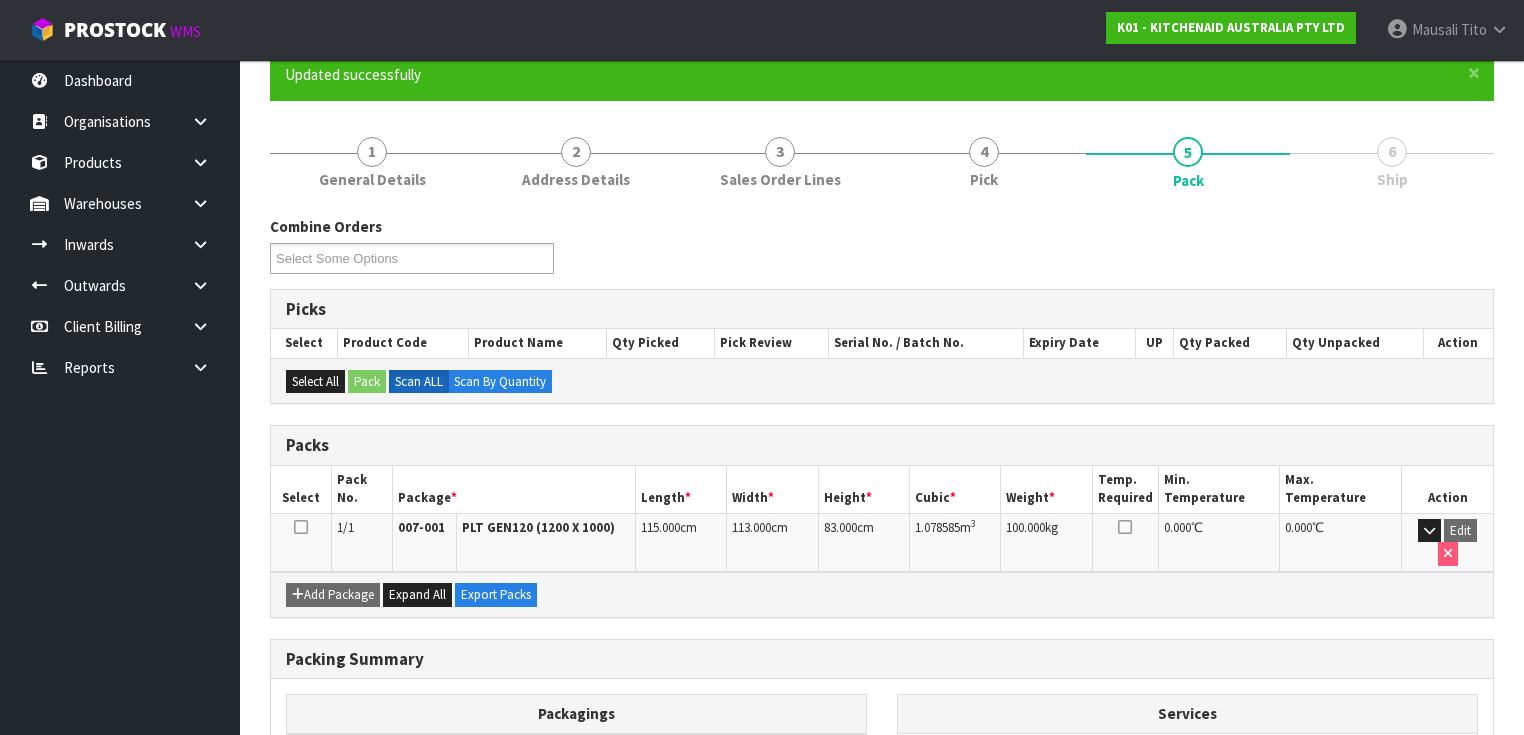 scroll, scrollTop: 38, scrollLeft: 0, axis: vertical 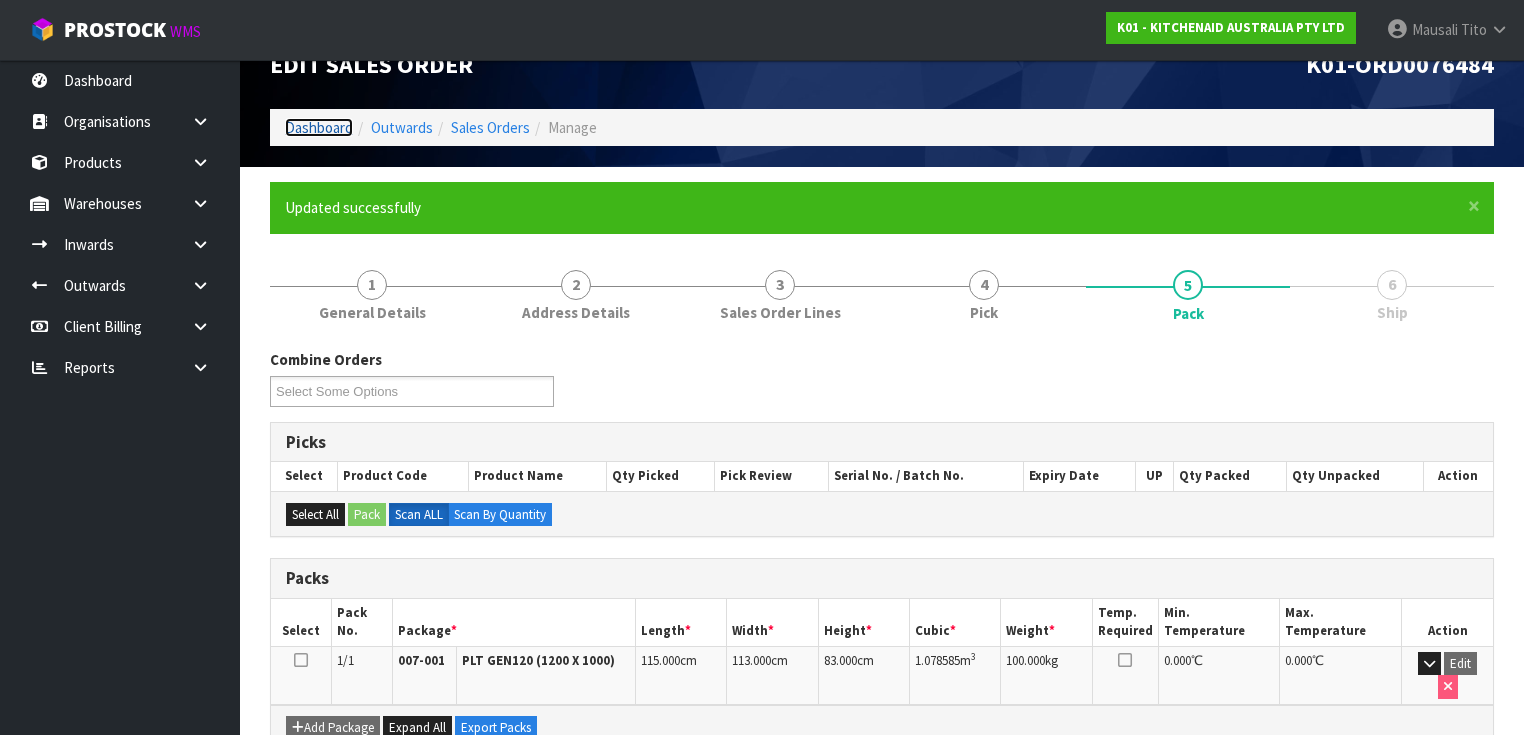 click on "Dashboard" at bounding box center [319, 127] 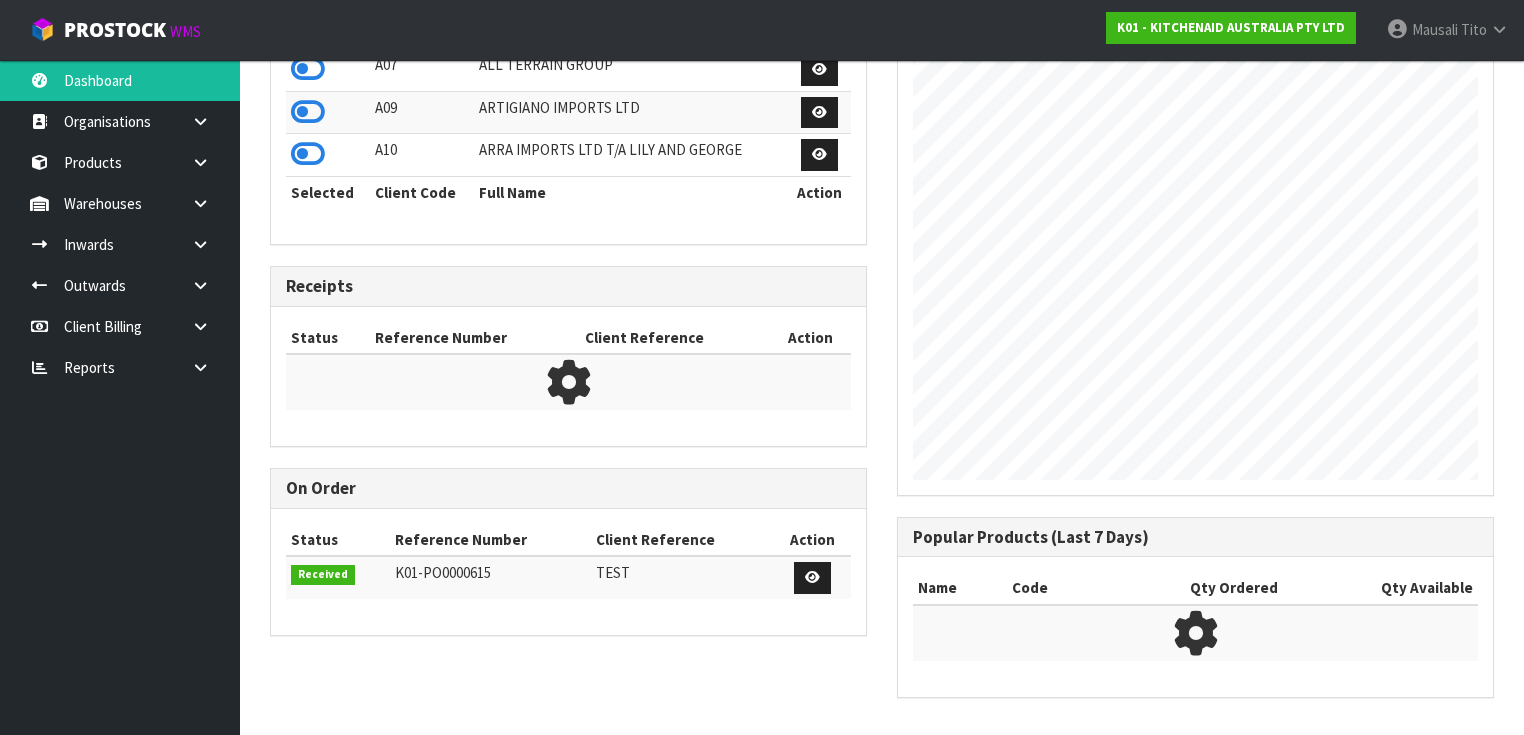 scroll, scrollTop: 744, scrollLeft: 0, axis: vertical 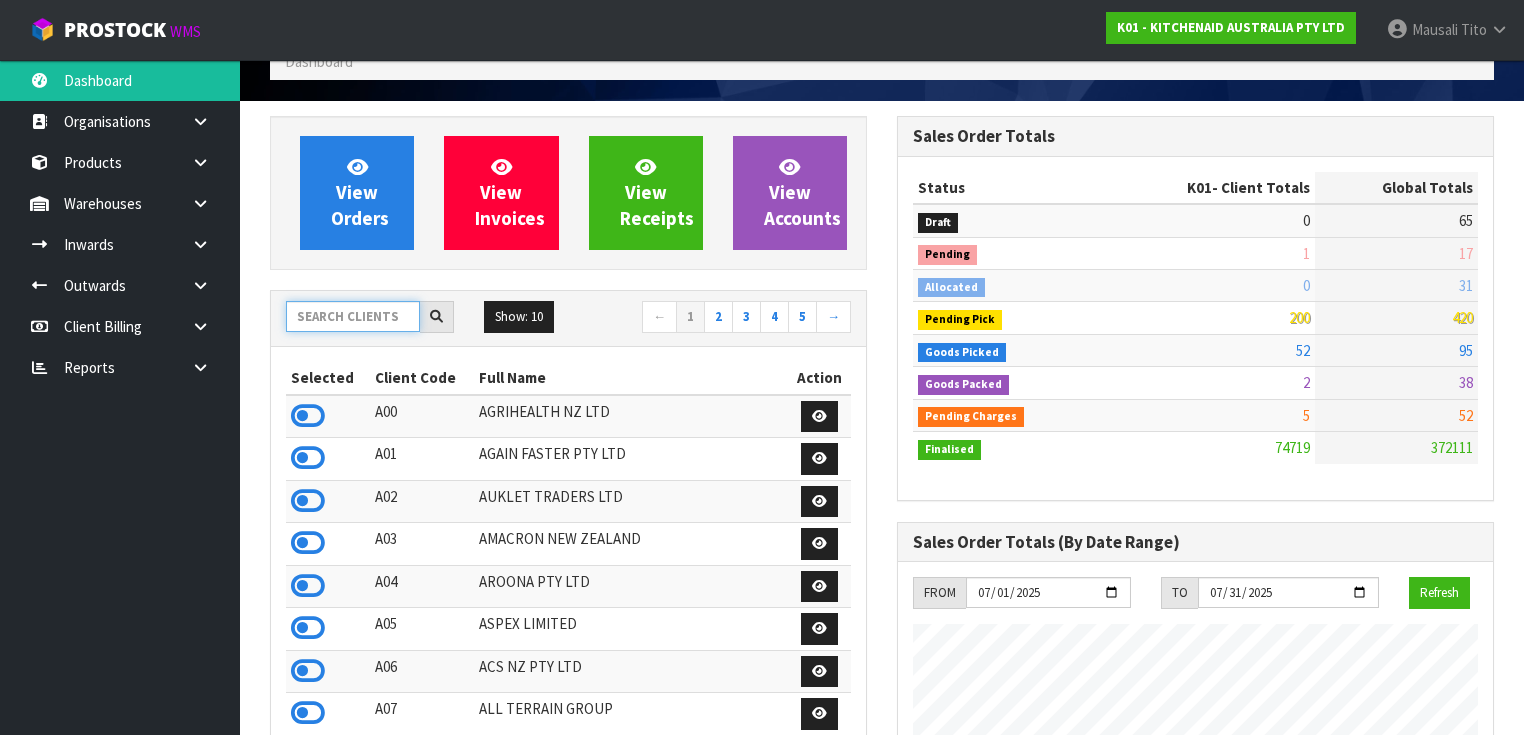 click at bounding box center [353, 316] 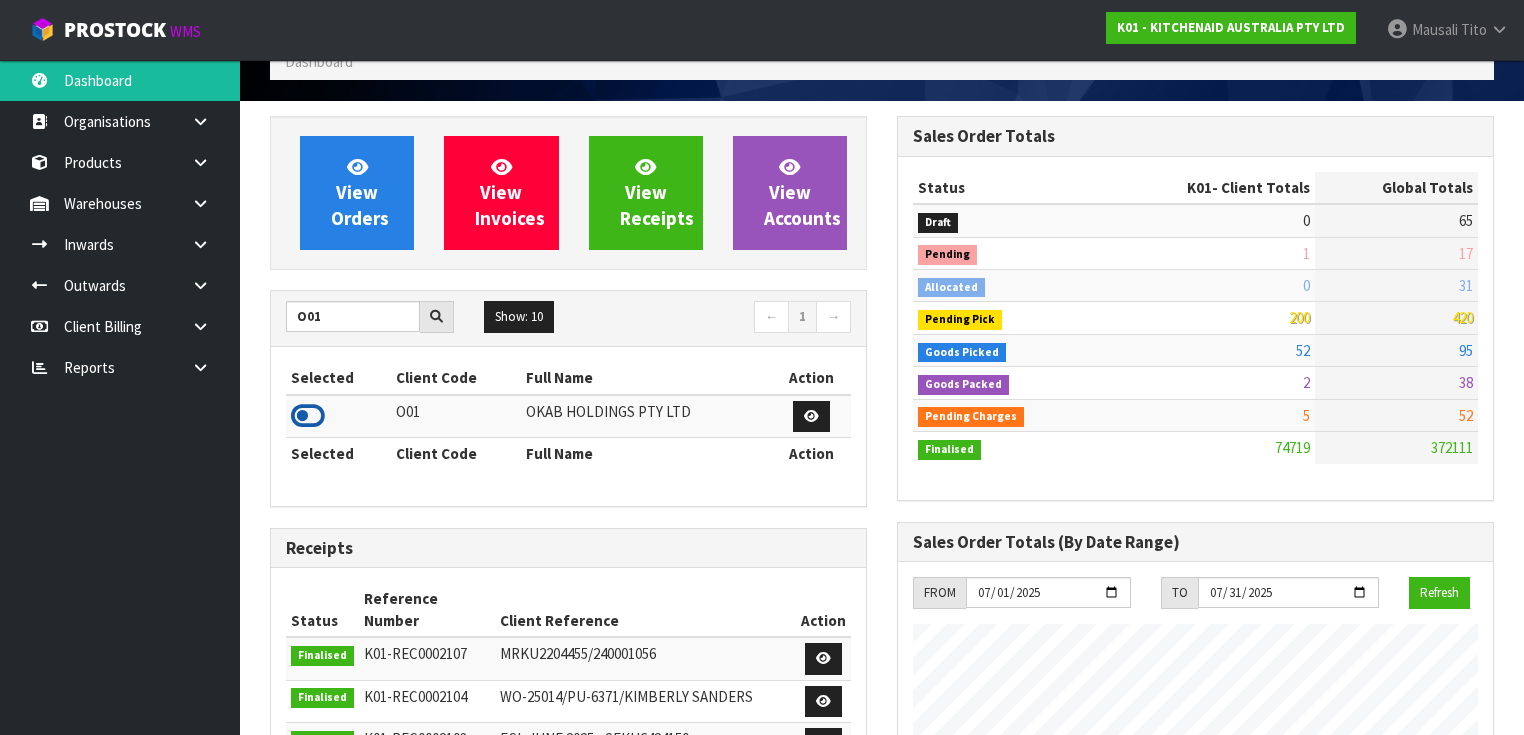 click at bounding box center [308, 416] 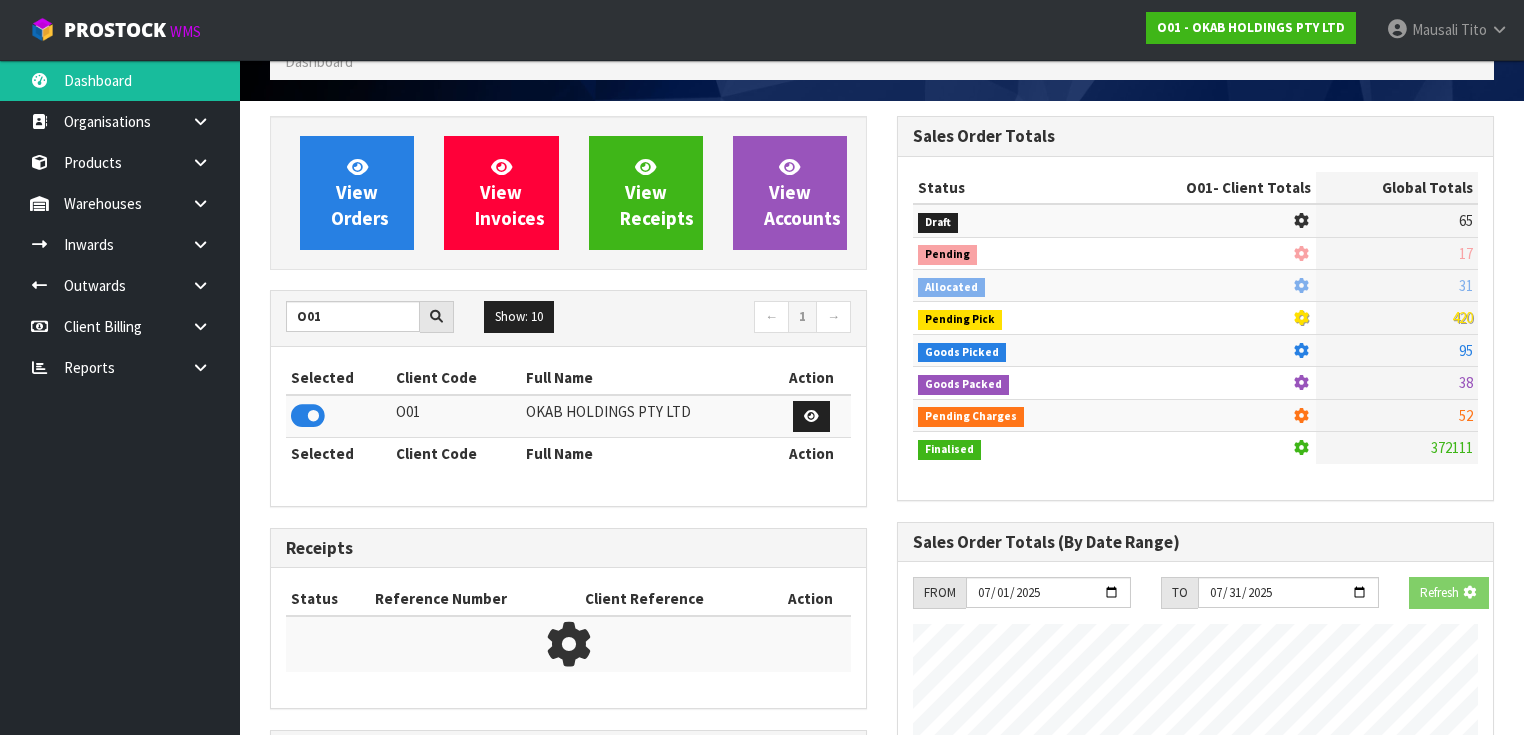 scroll, scrollTop: 1242, scrollLeft: 627, axis: both 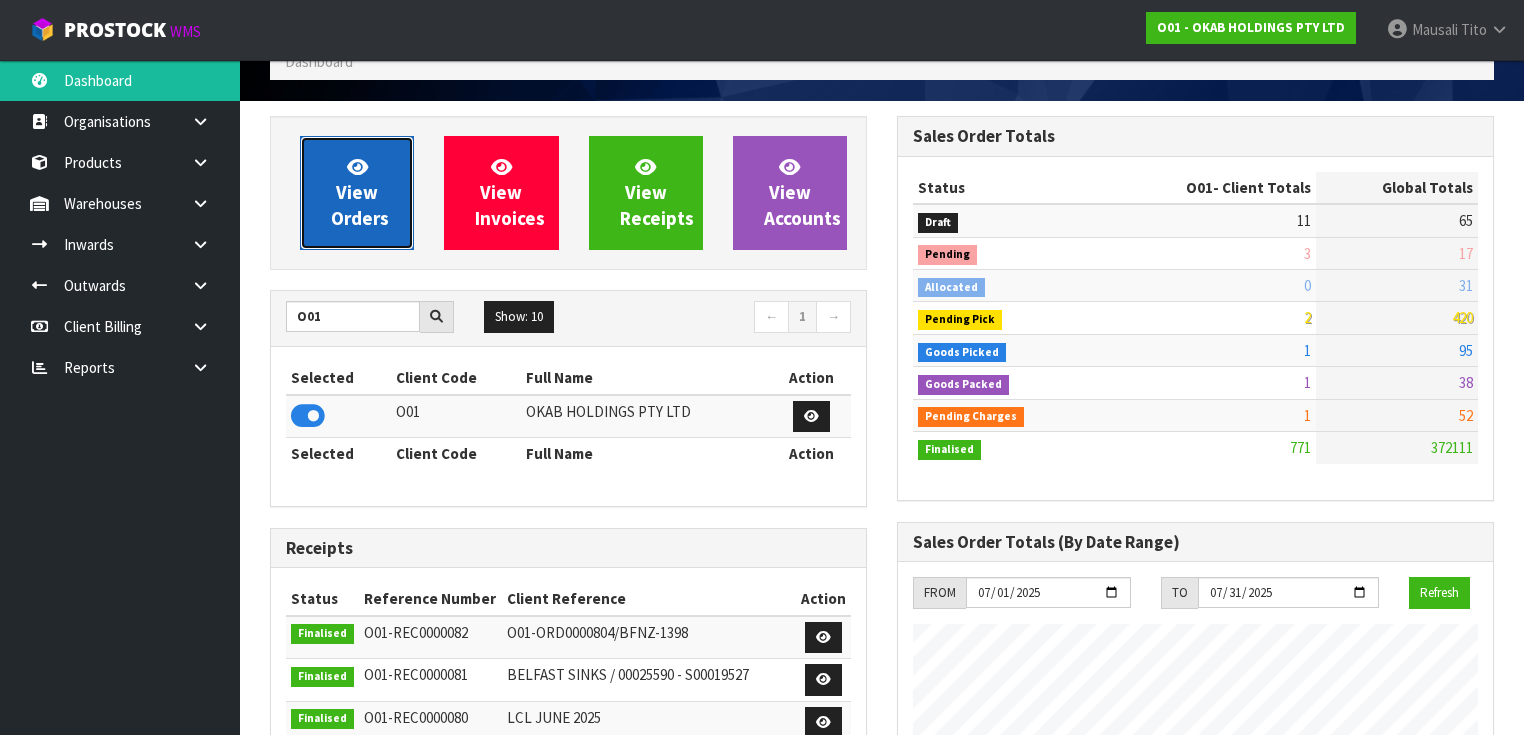 click on "View
Orders" at bounding box center (360, 192) 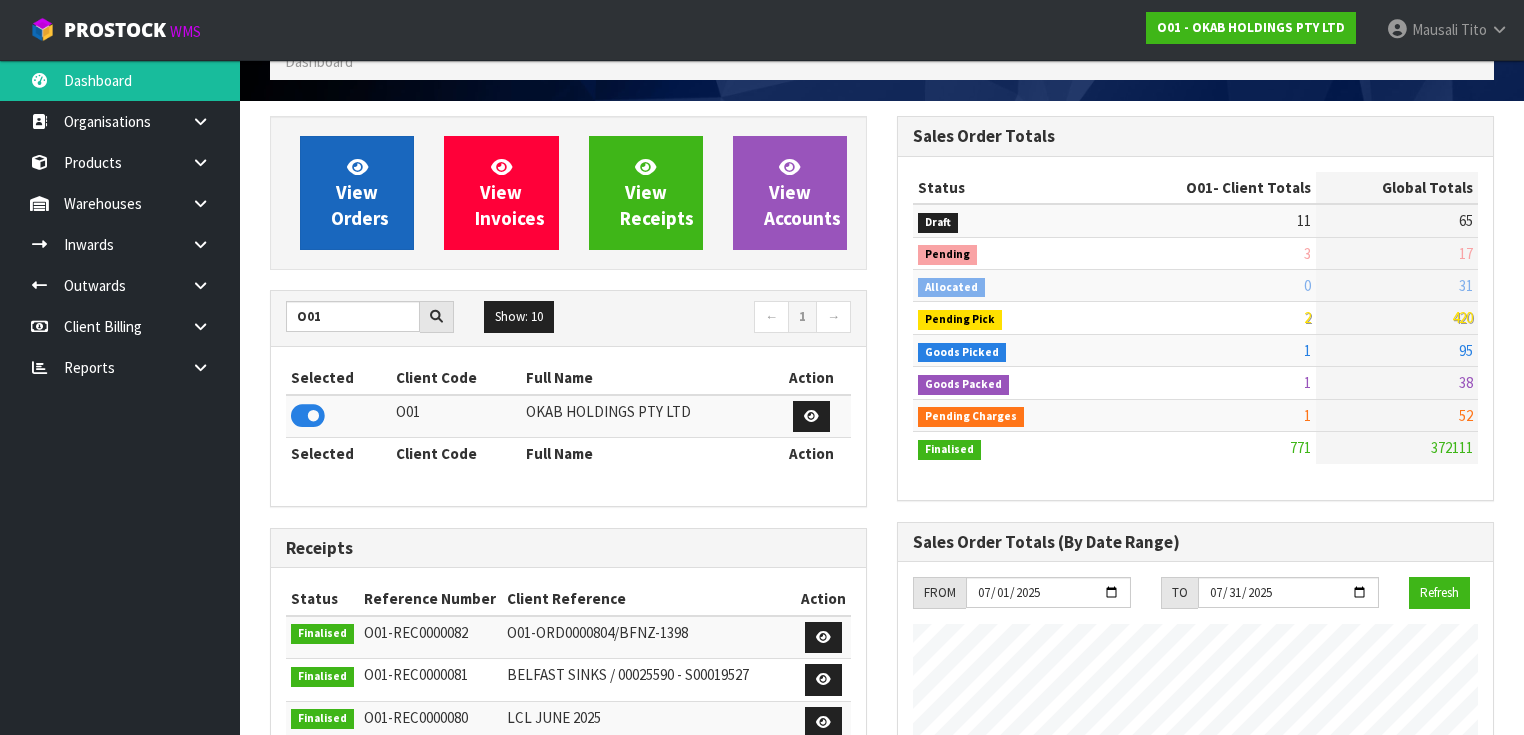 scroll, scrollTop: 0, scrollLeft: 0, axis: both 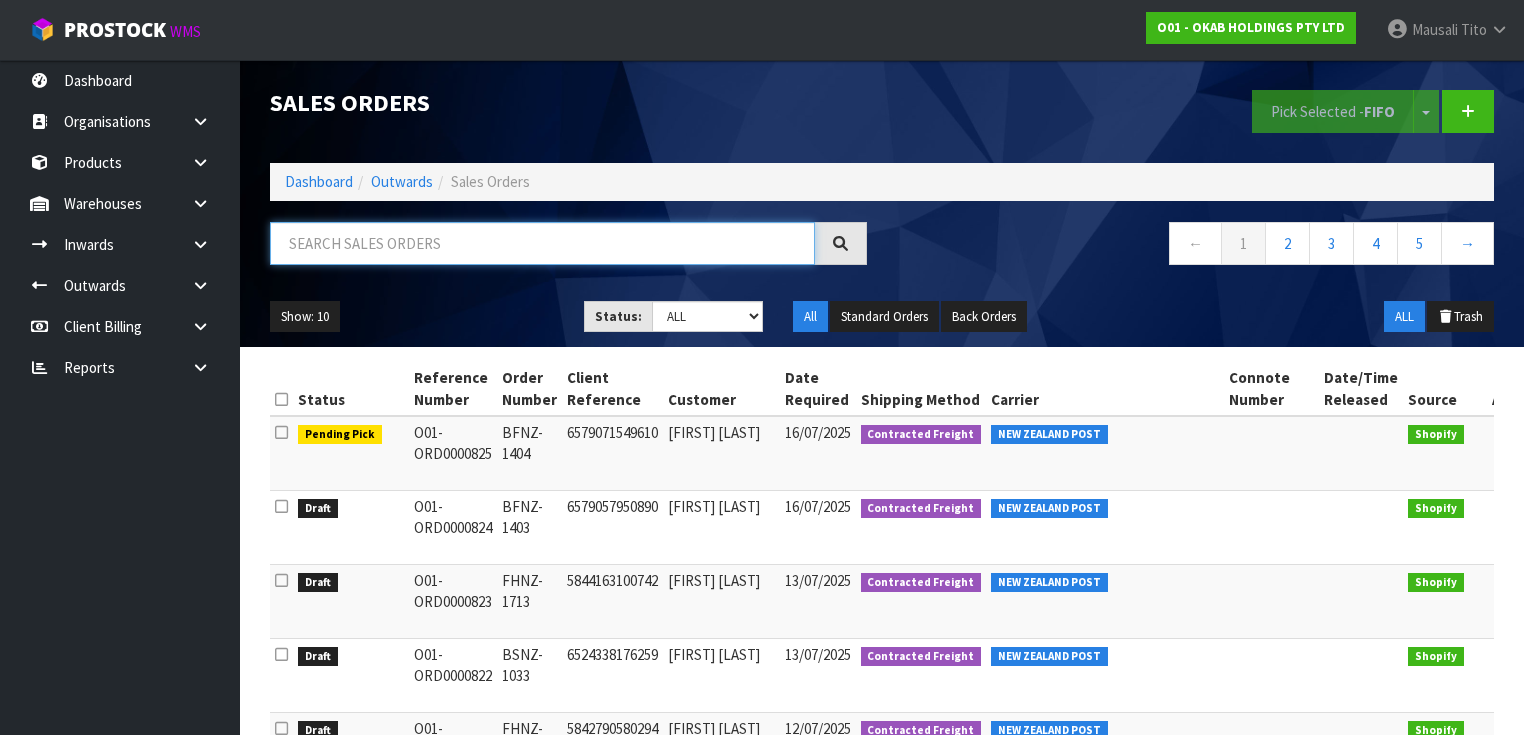 click at bounding box center [542, 243] 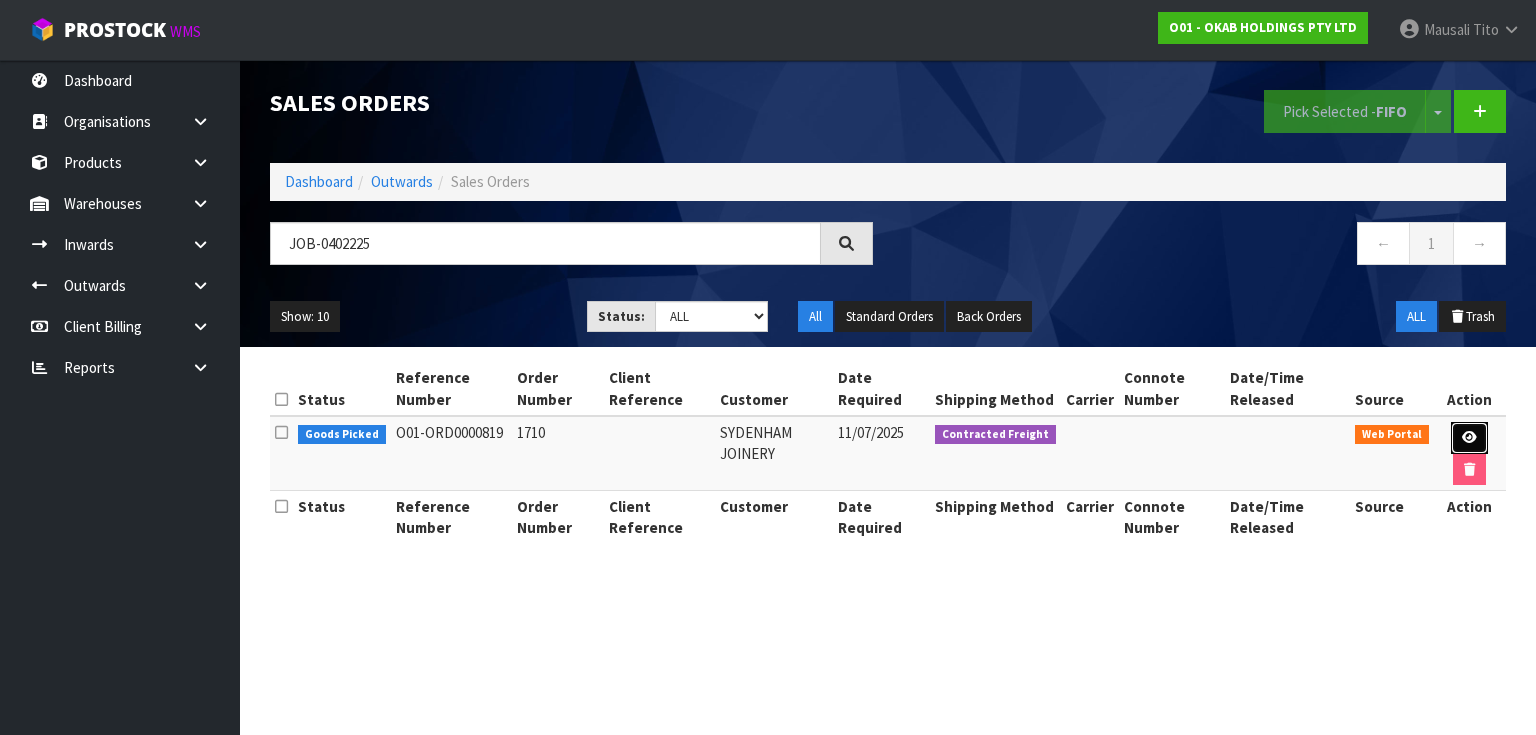 click at bounding box center (1469, 438) 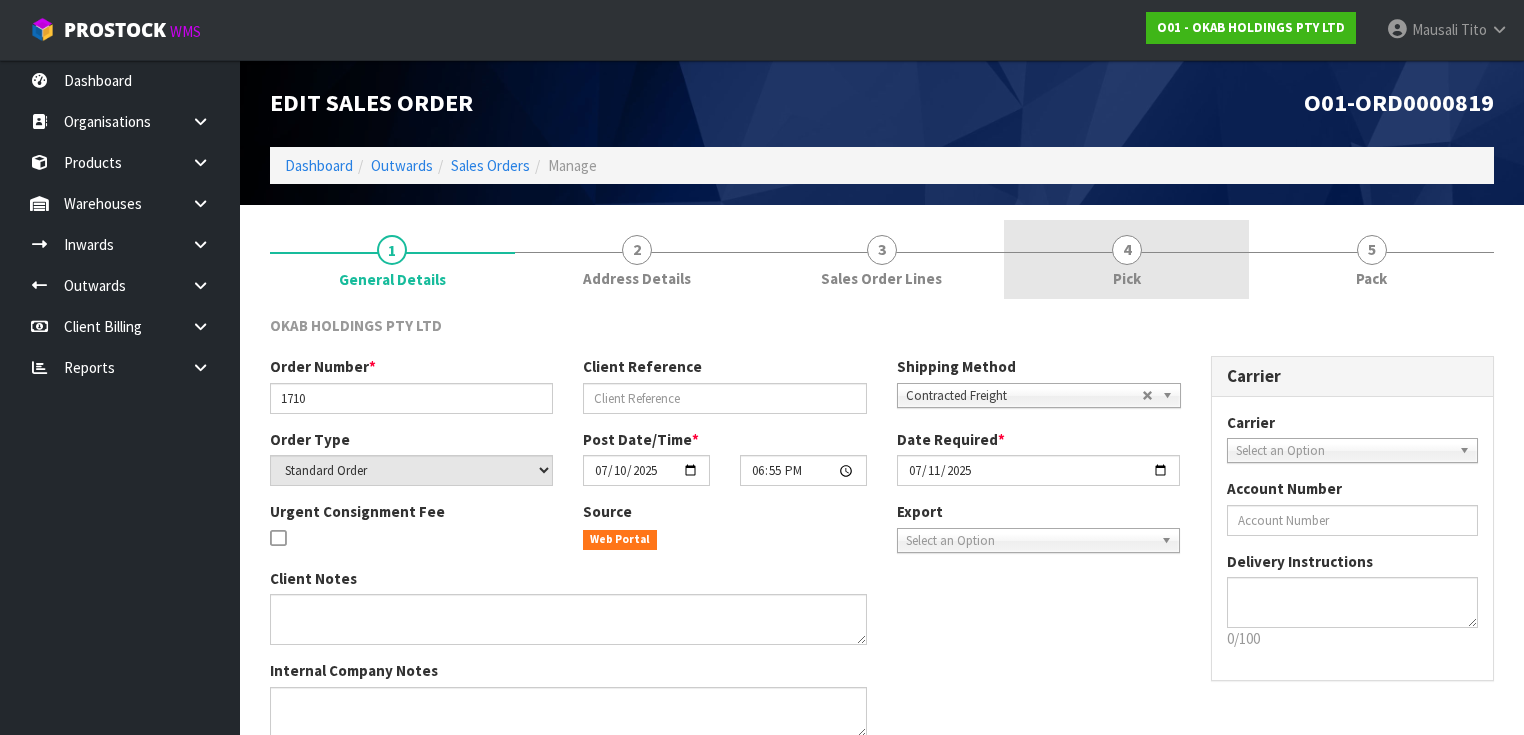 click on "4
Pick" at bounding box center [1126, 259] 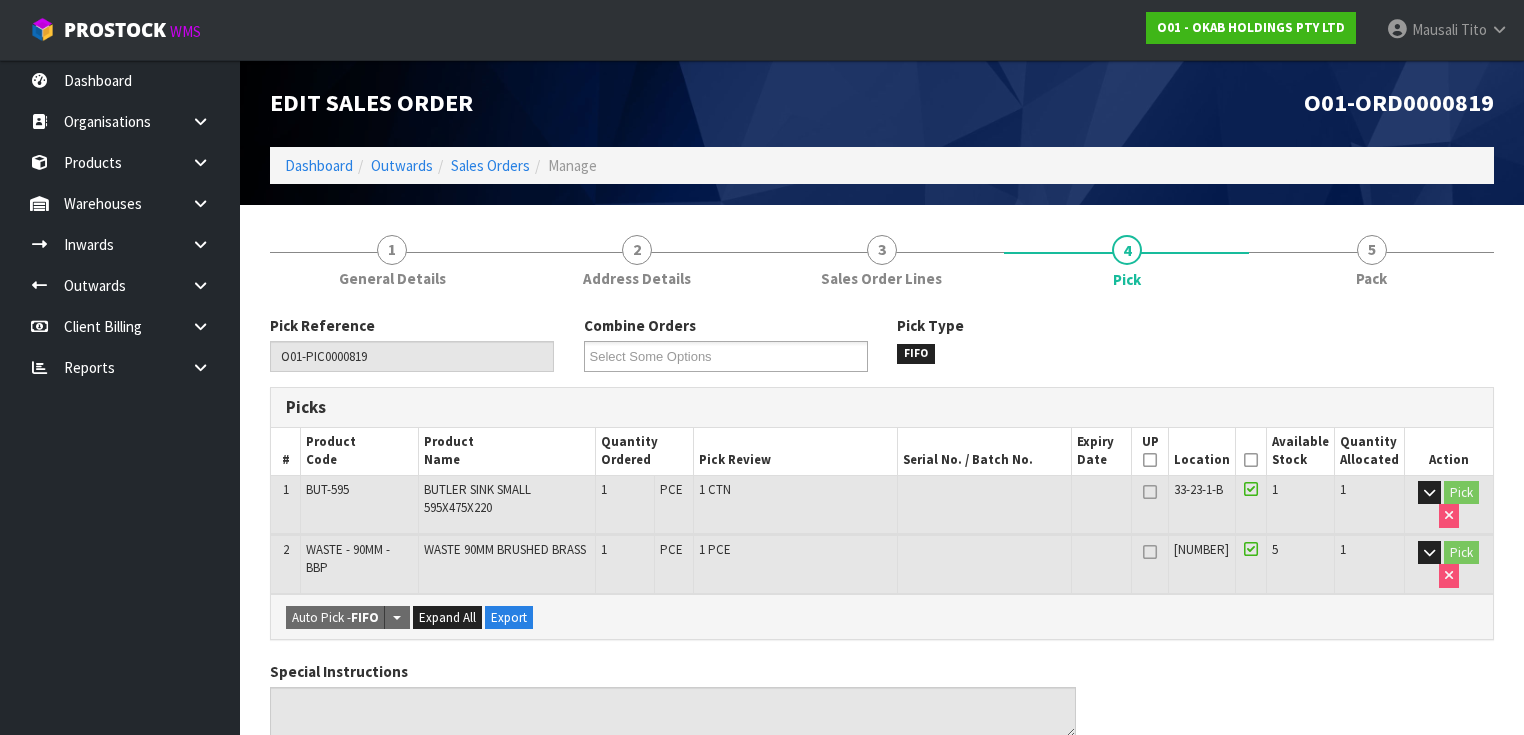 click at bounding box center (1251, 460) 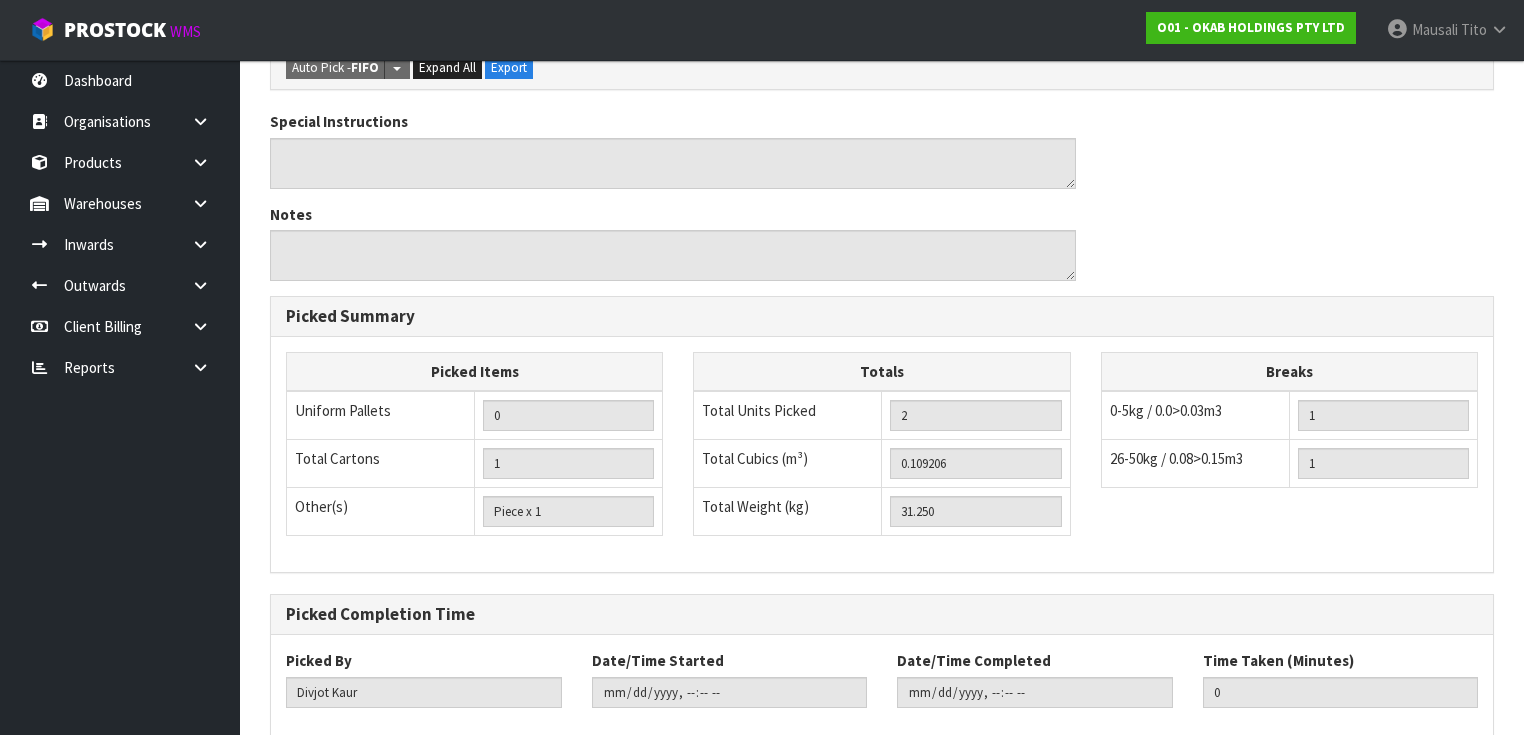 scroll, scrollTop: 726, scrollLeft: 0, axis: vertical 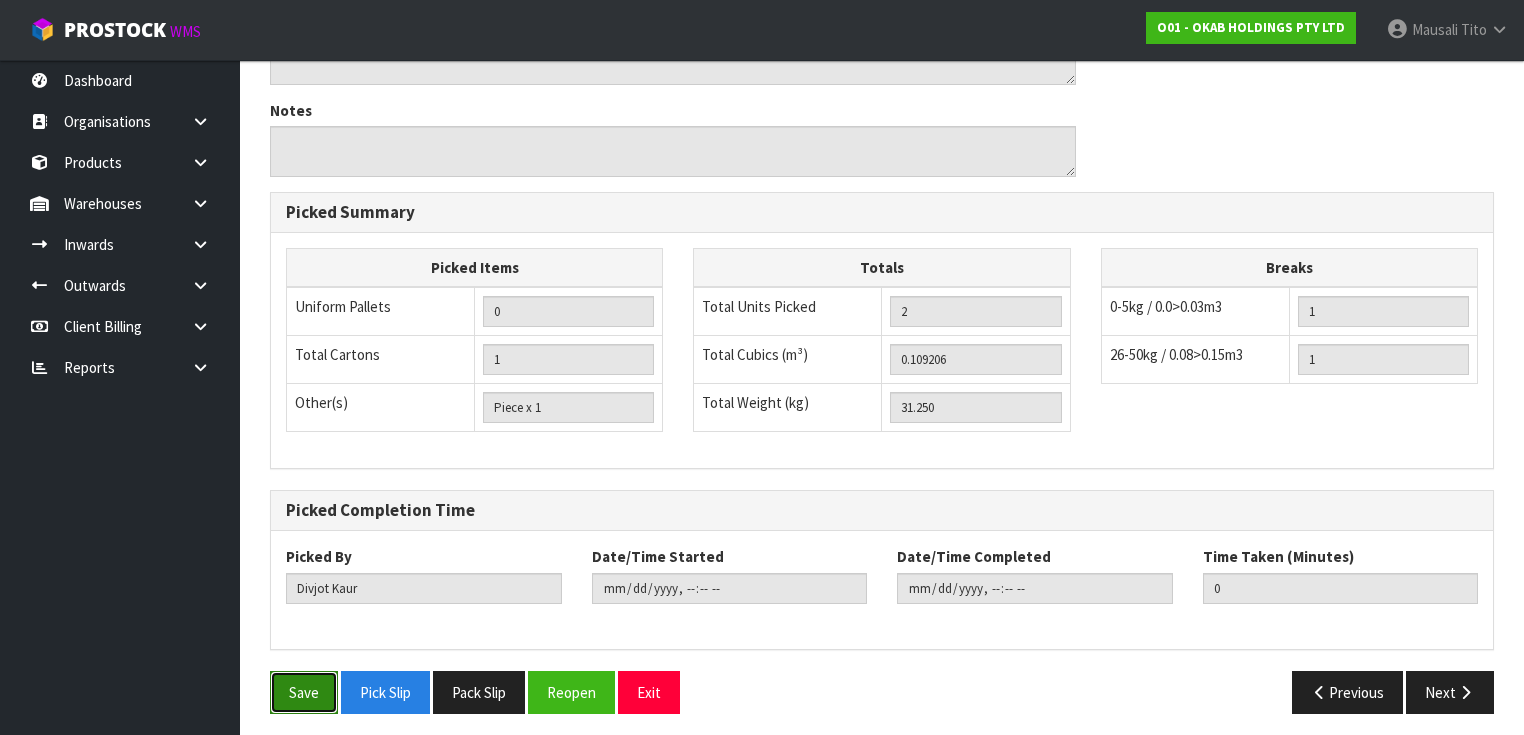 click on "Save" at bounding box center (304, 692) 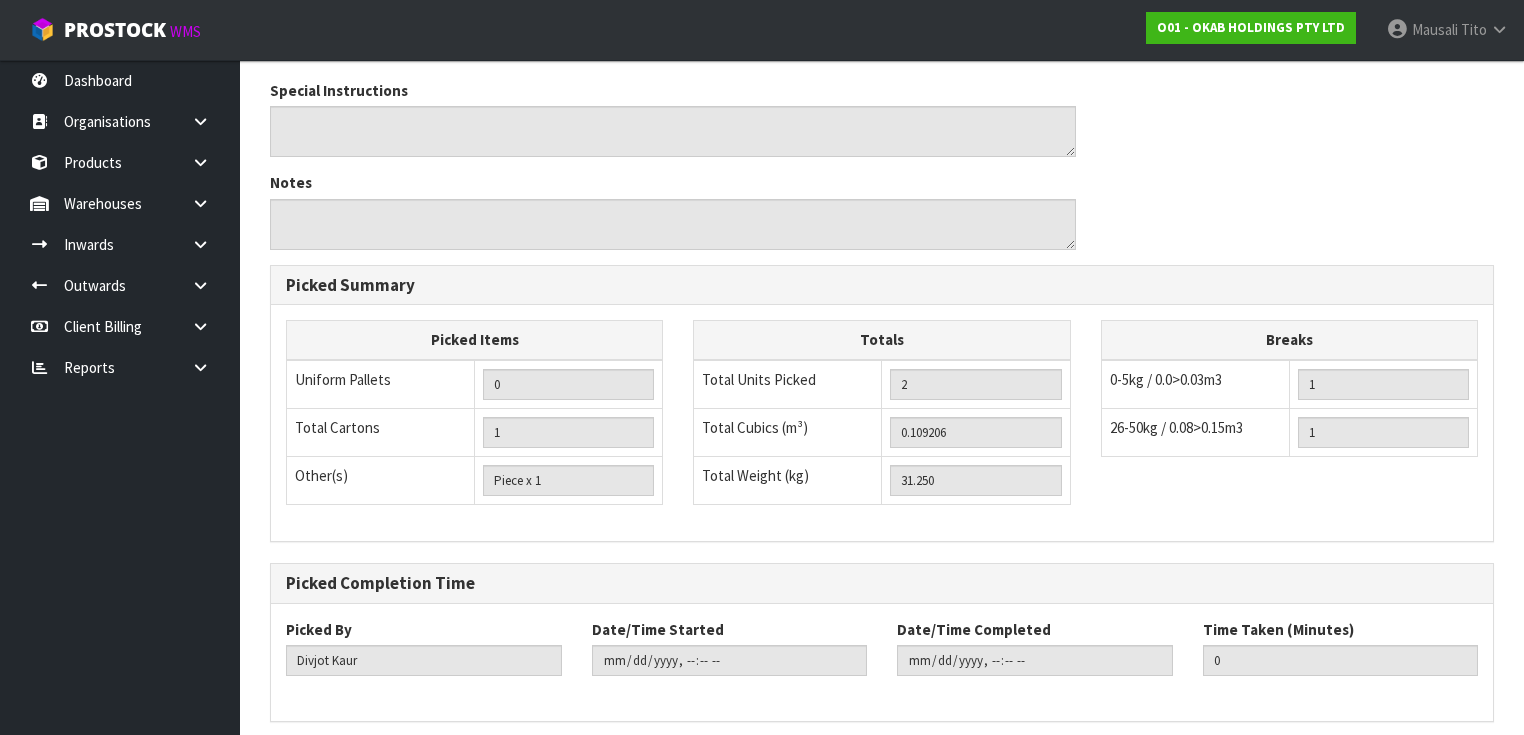 scroll, scrollTop: 0, scrollLeft: 0, axis: both 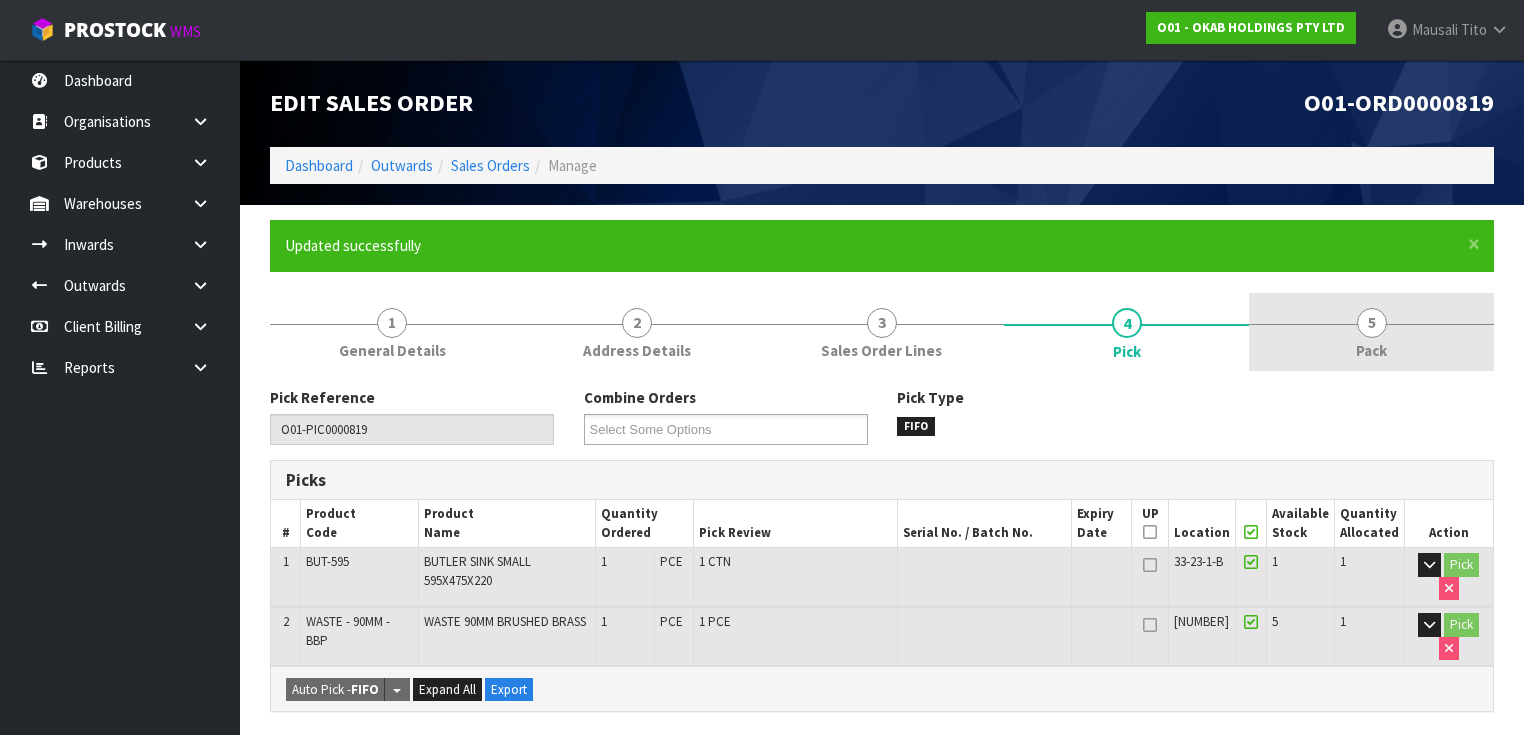 click on "Pack" at bounding box center [1371, 350] 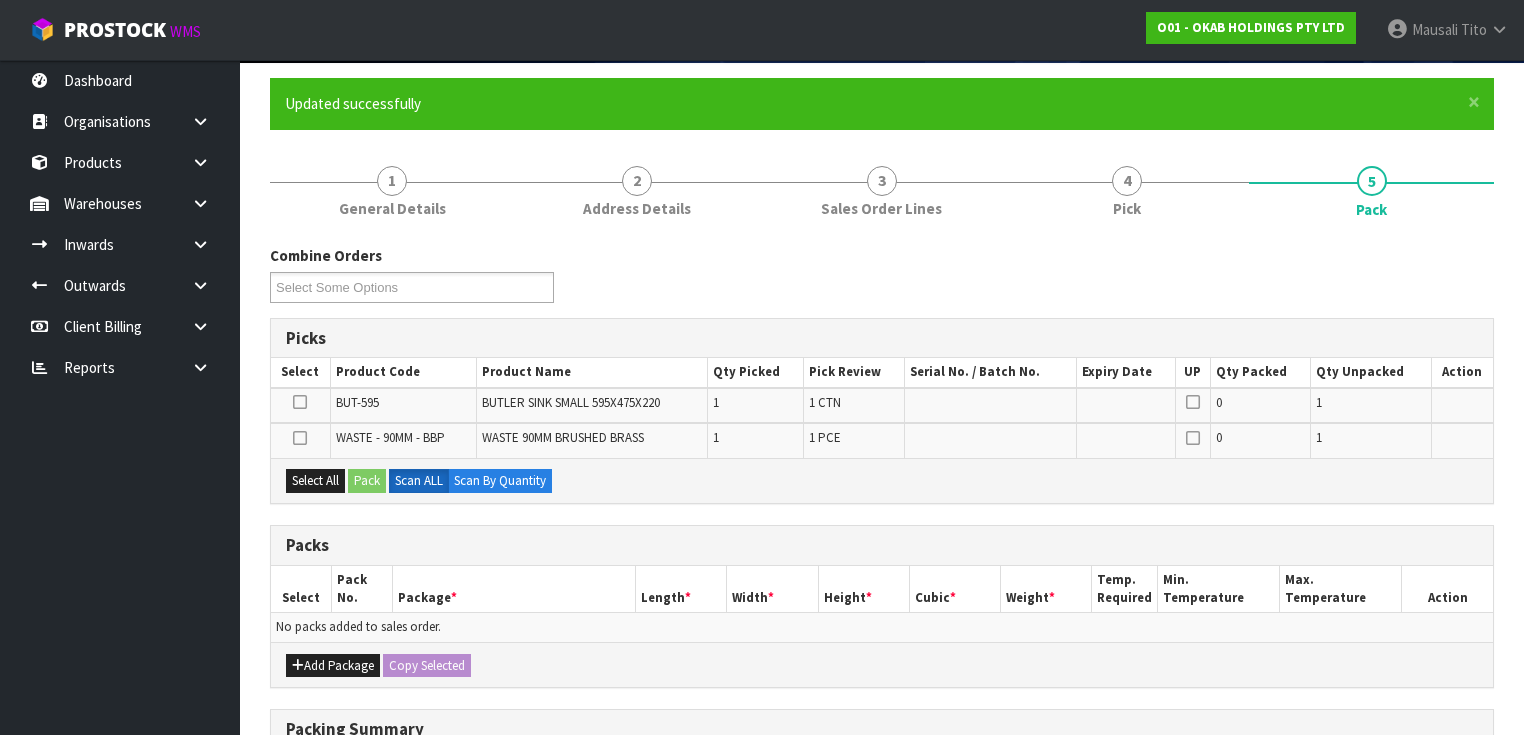 scroll, scrollTop: 320, scrollLeft: 0, axis: vertical 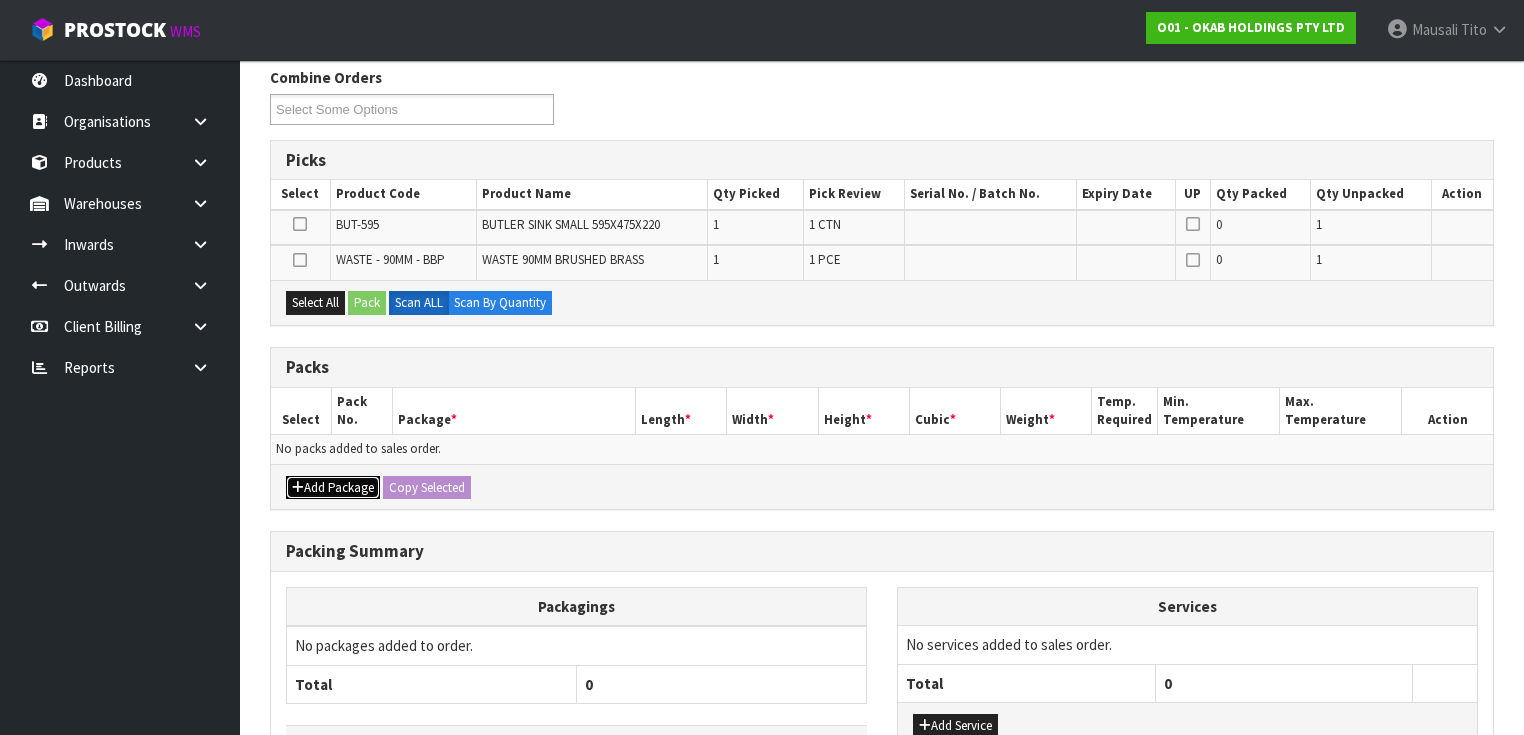 click on "Add Package" at bounding box center (333, 488) 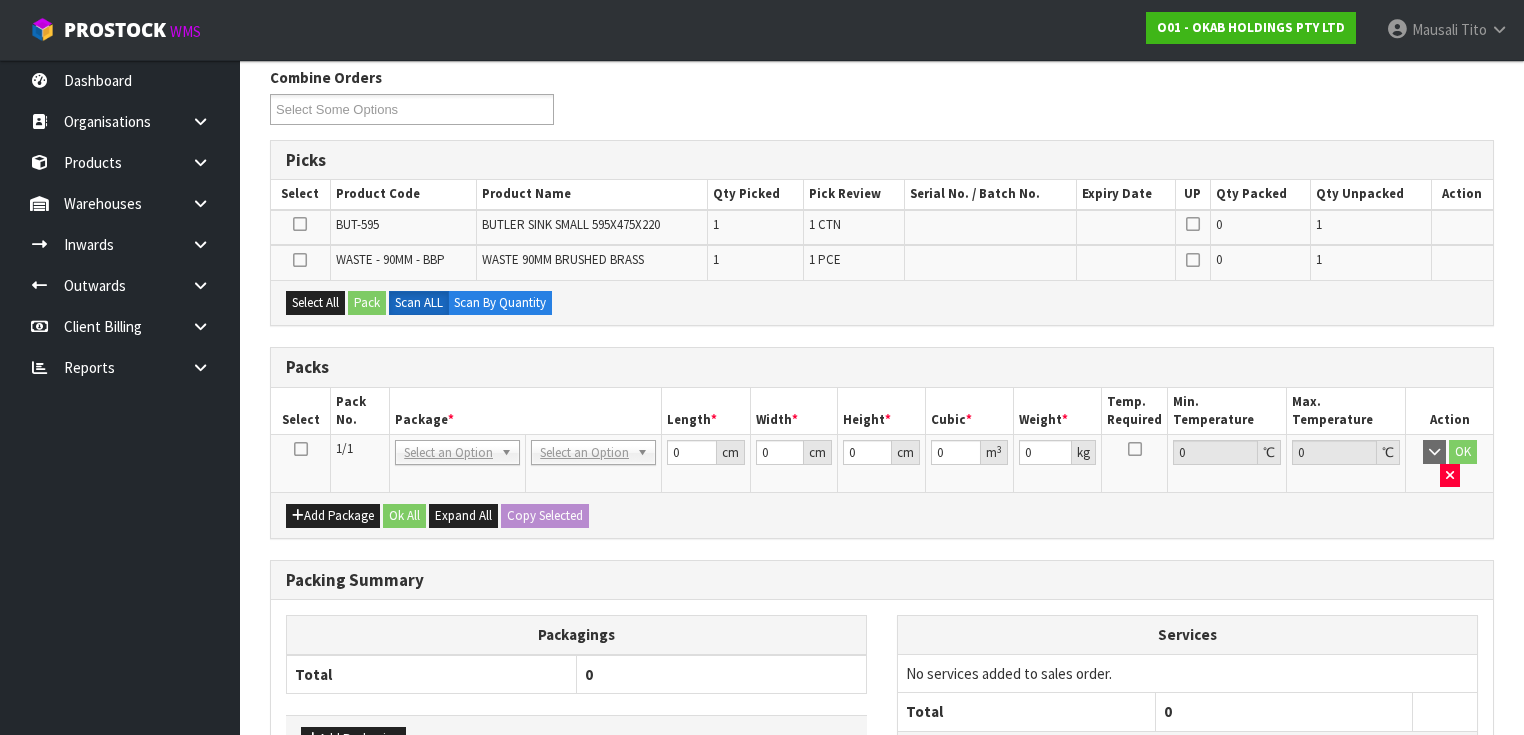 click at bounding box center [301, 449] 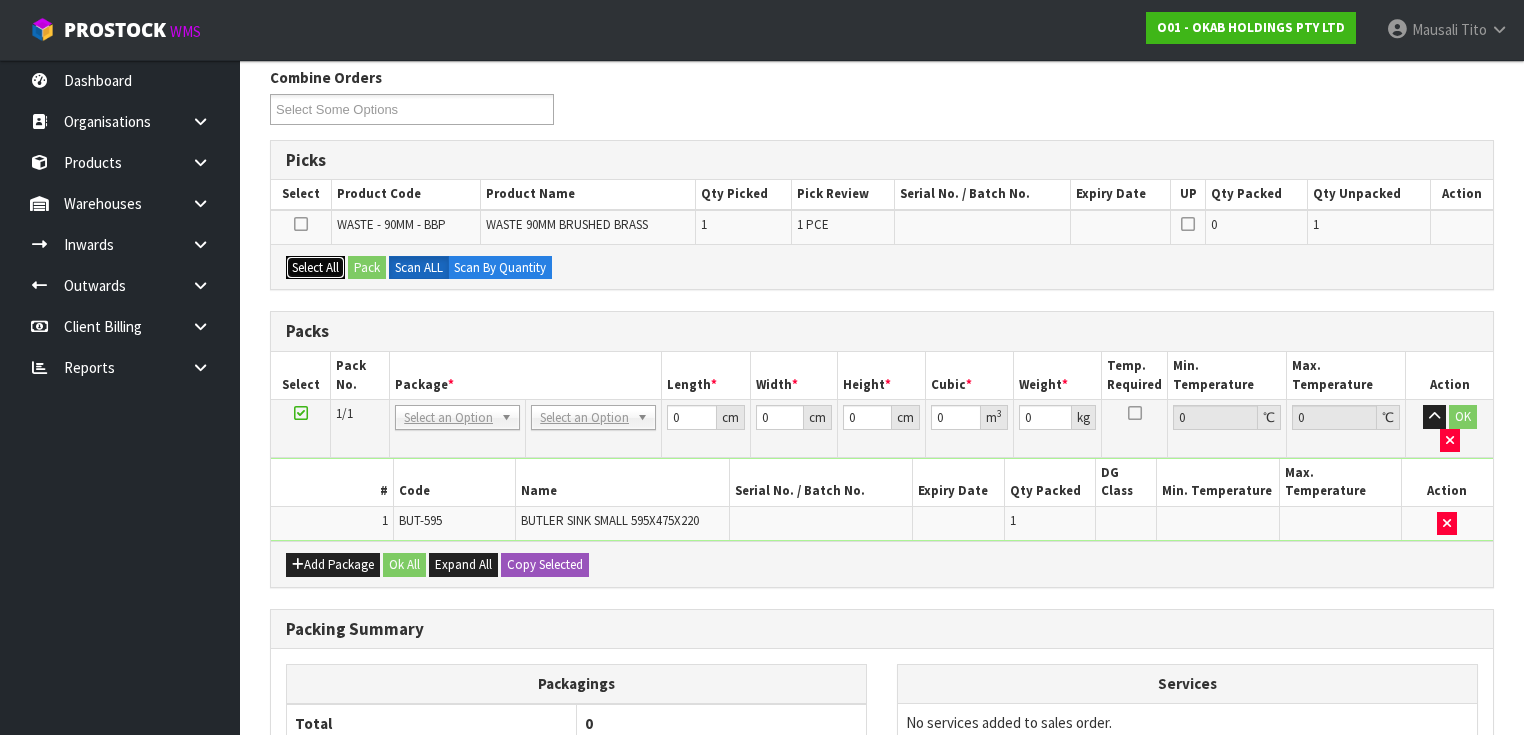 click on "Select All" at bounding box center [315, 268] 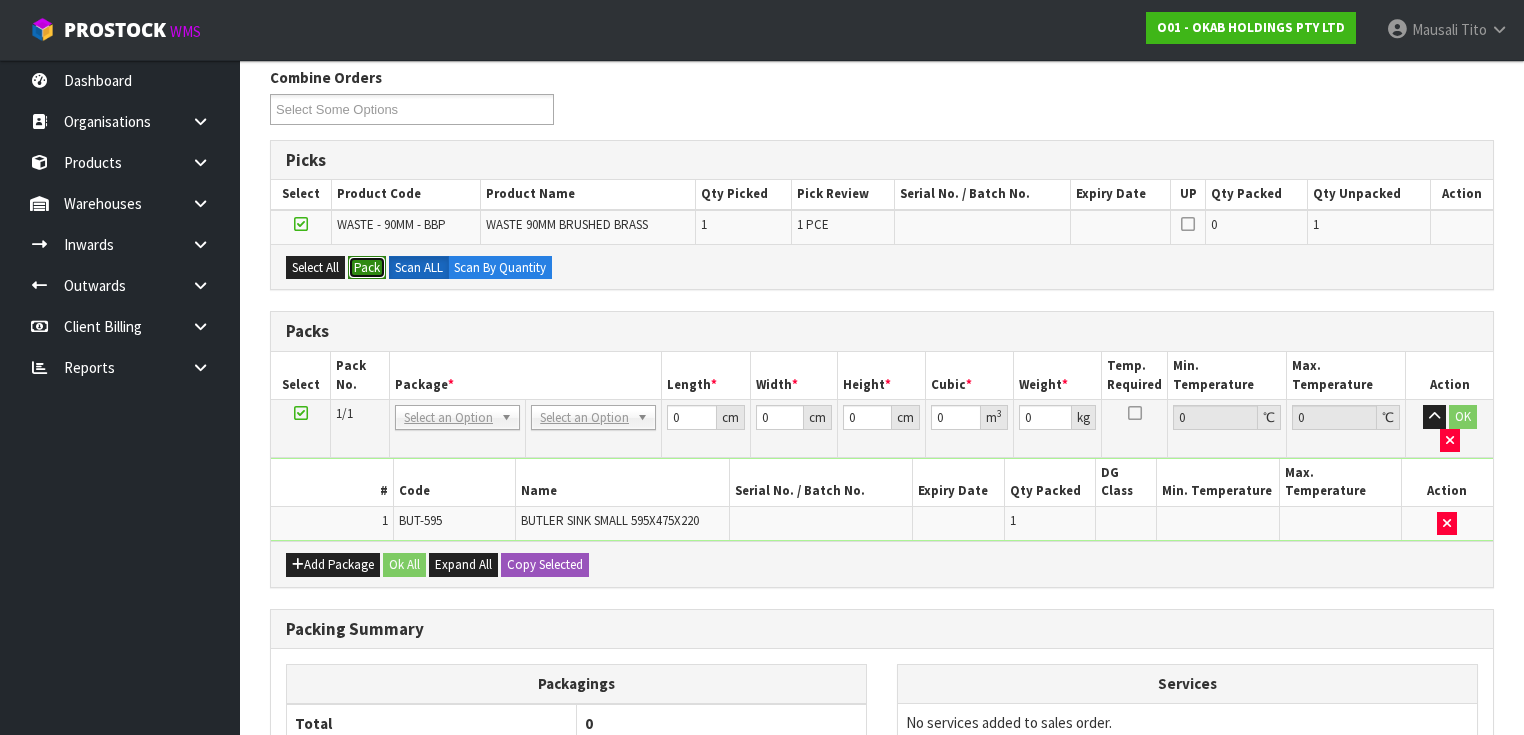 click on "Pack" at bounding box center (367, 268) 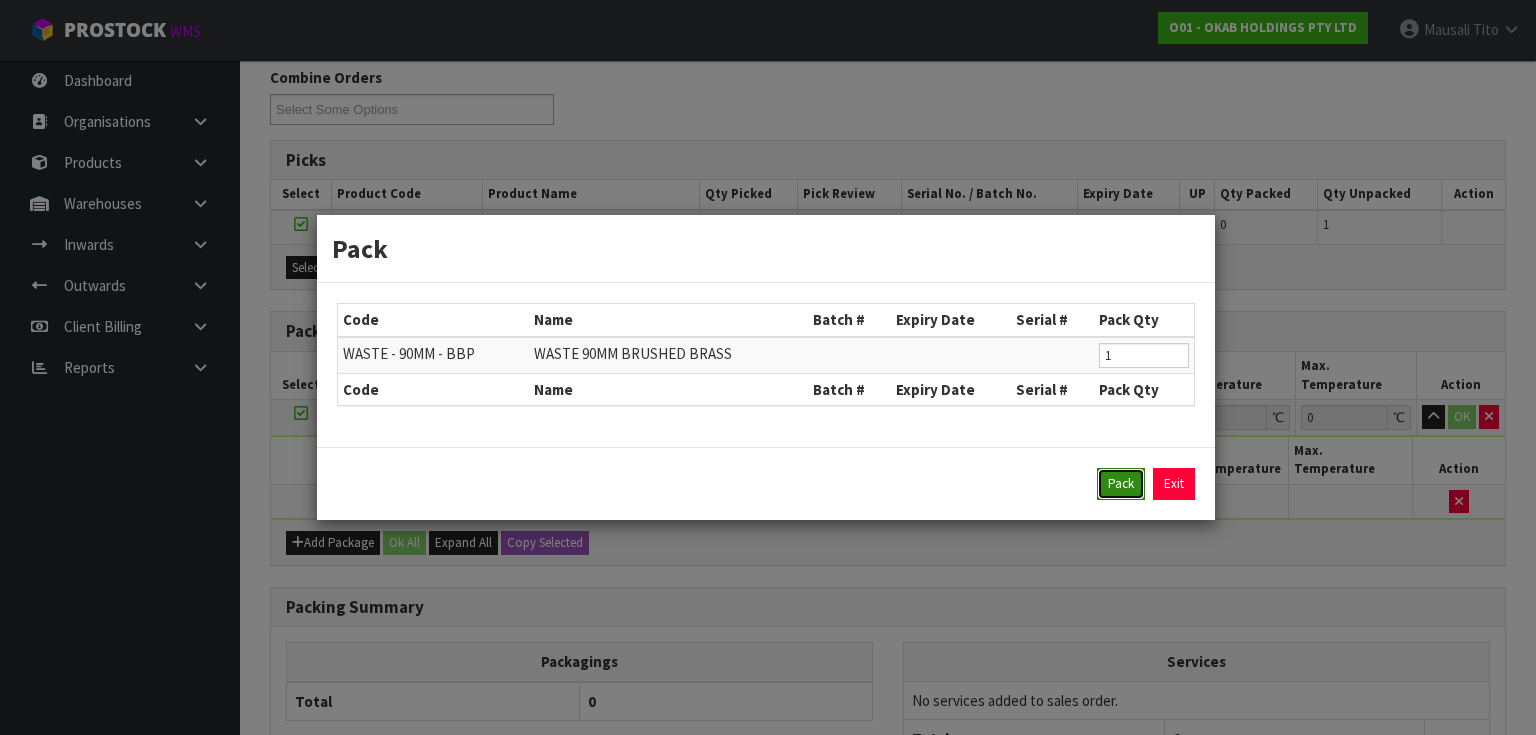 click on "Pack" at bounding box center [1121, 484] 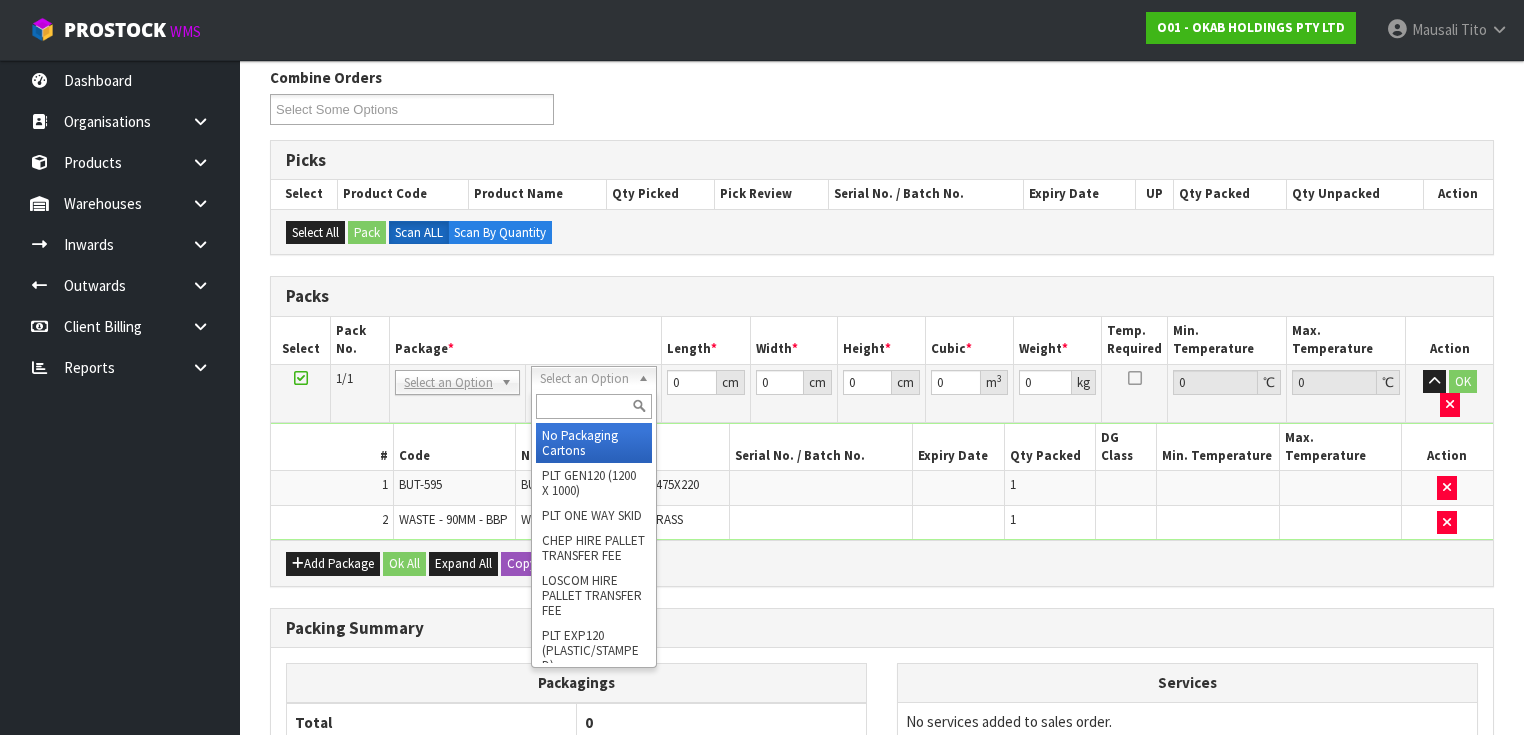 click at bounding box center (593, 406) 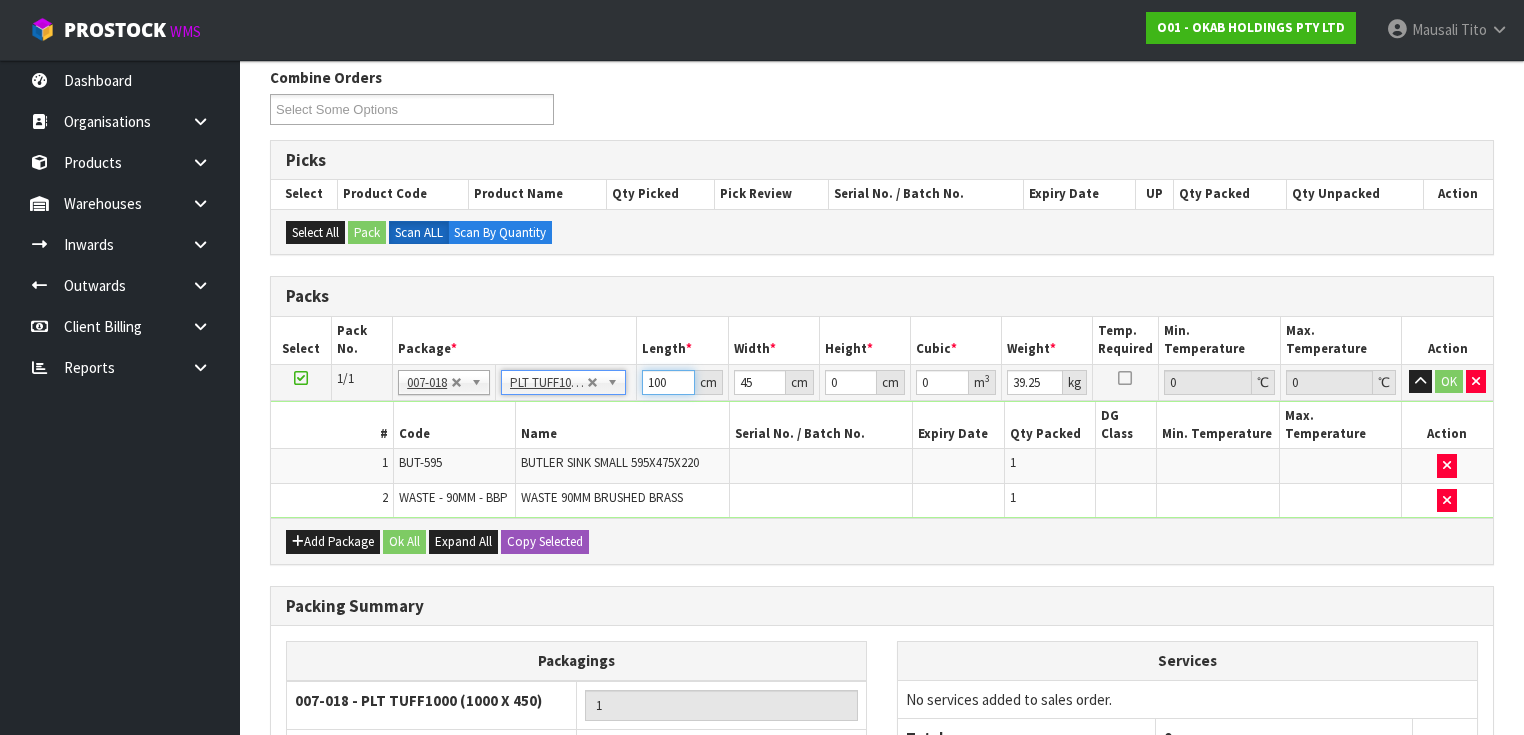 drag, startPoint x: 668, startPoint y: 383, endPoint x: 636, endPoint y: 383, distance: 32 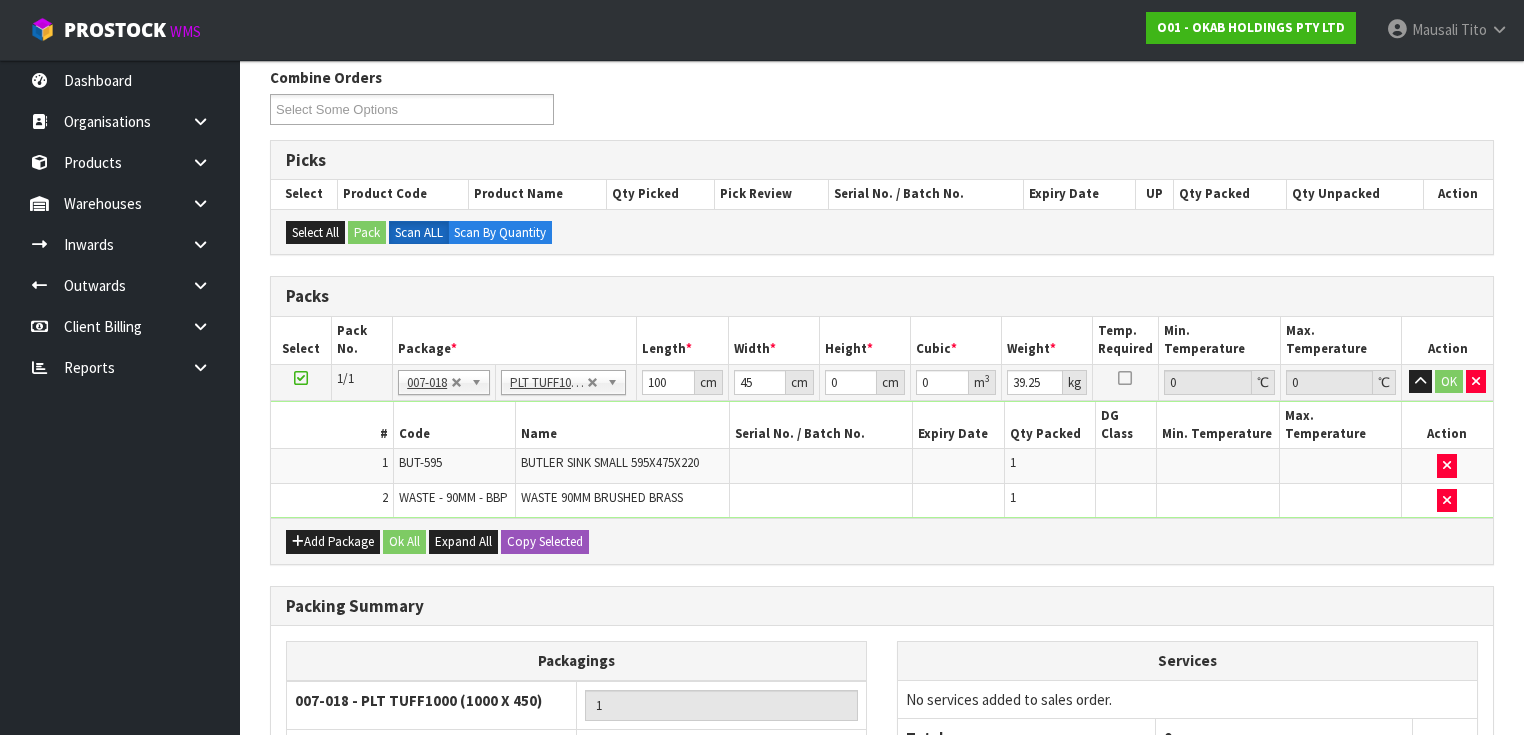 click on "Width  *" at bounding box center (773, 340) 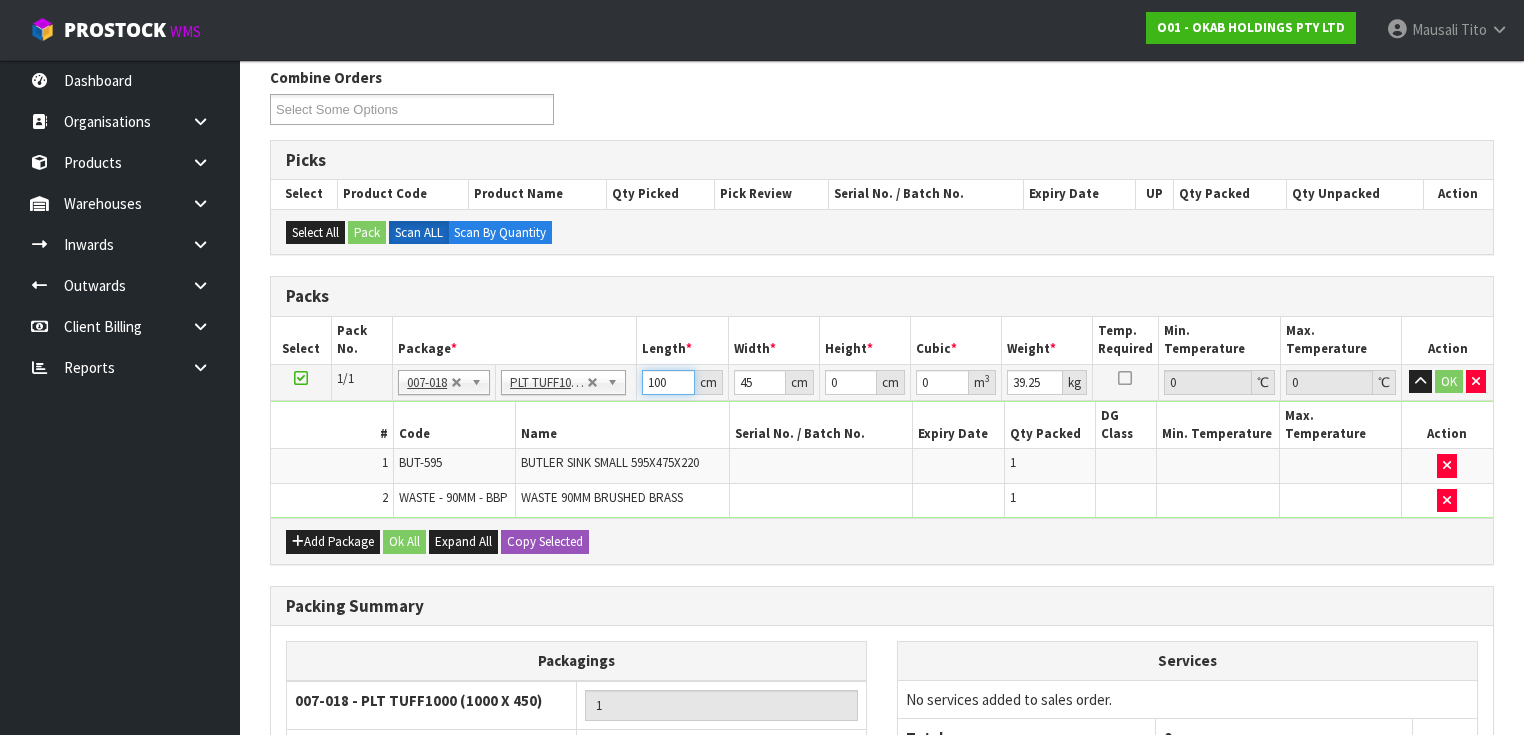 drag, startPoint x: 672, startPoint y: 381, endPoint x: 640, endPoint y: 383, distance: 32.06244 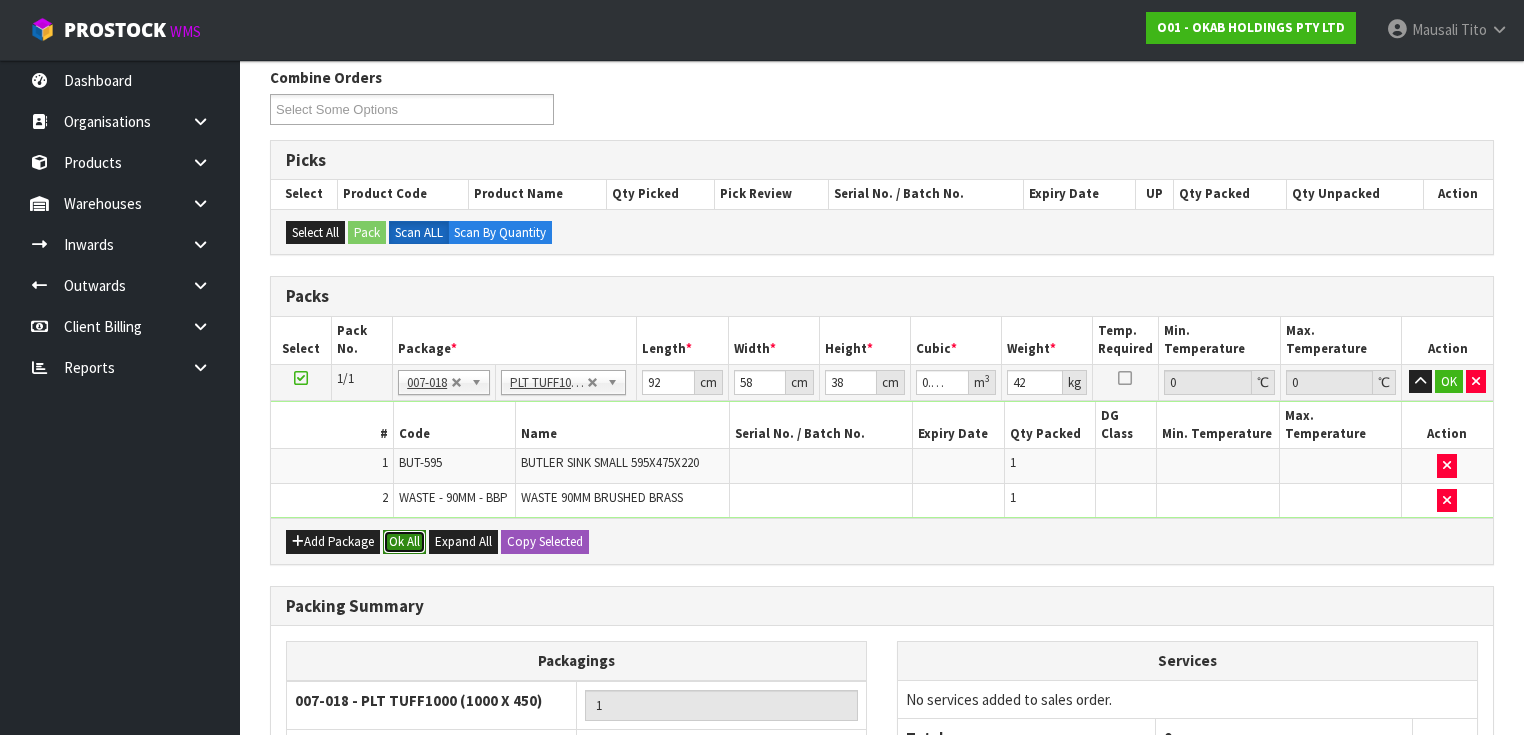 click on "Ok All" at bounding box center [404, 542] 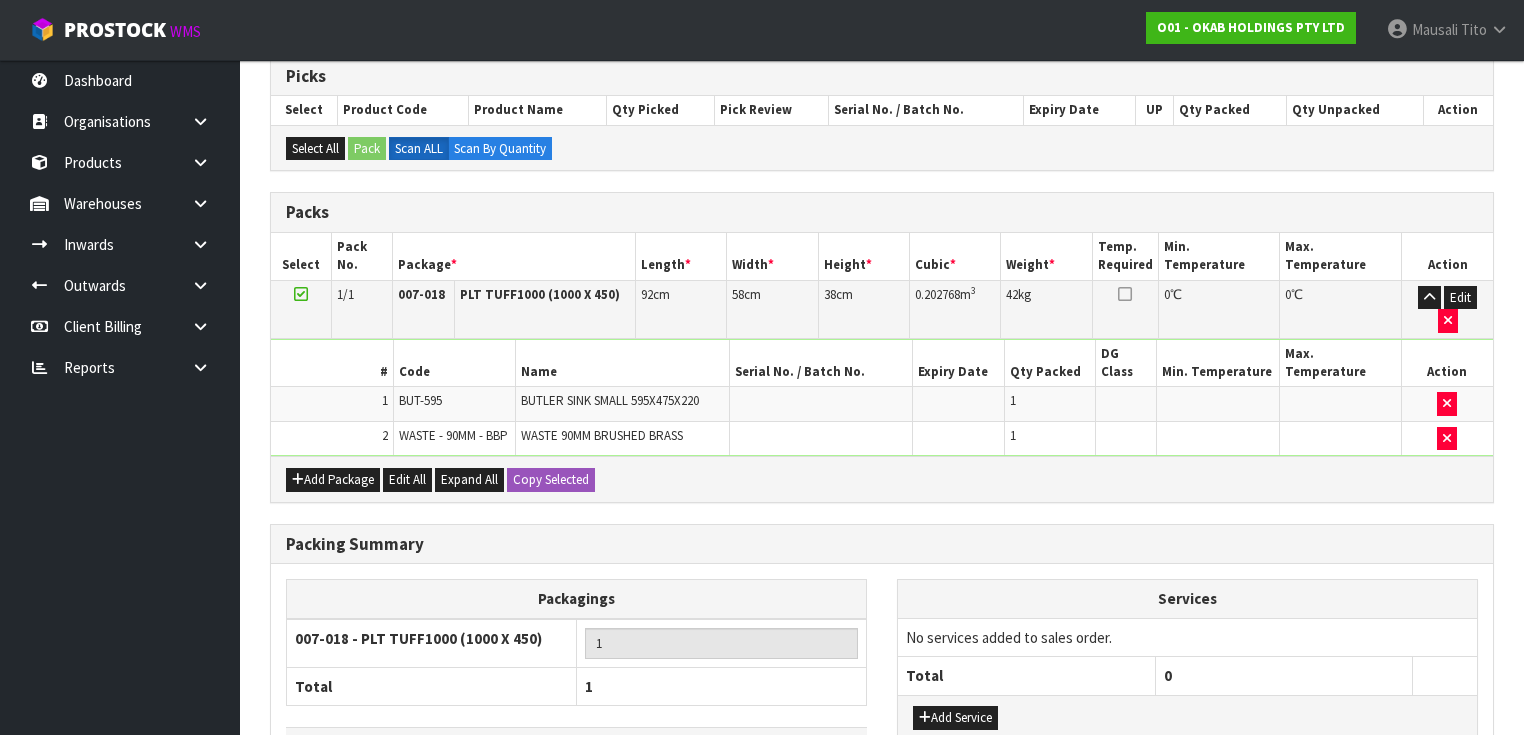 scroll, scrollTop: 500, scrollLeft: 0, axis: vertical 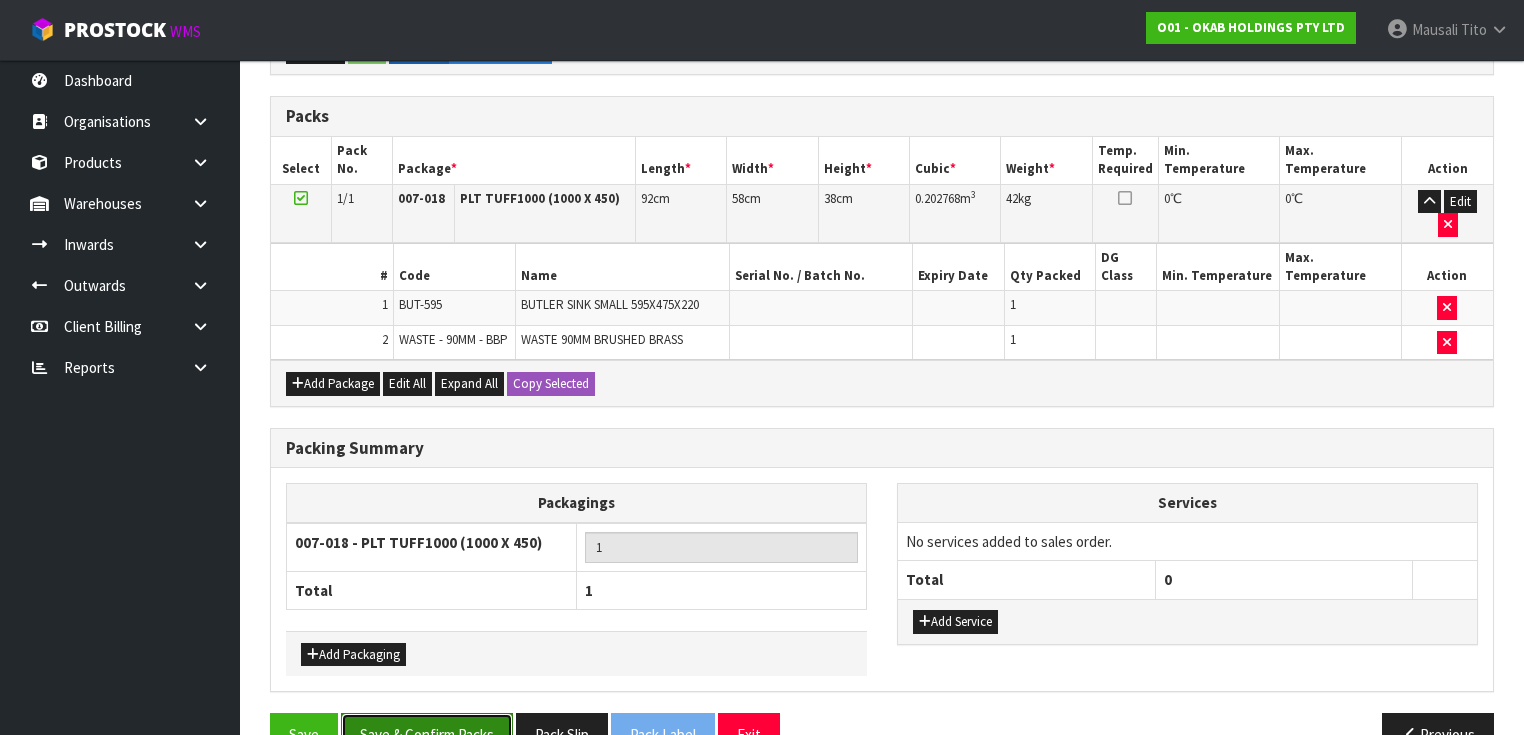 click on "Save & Confirm Packs" at bounding box center (427, 734) 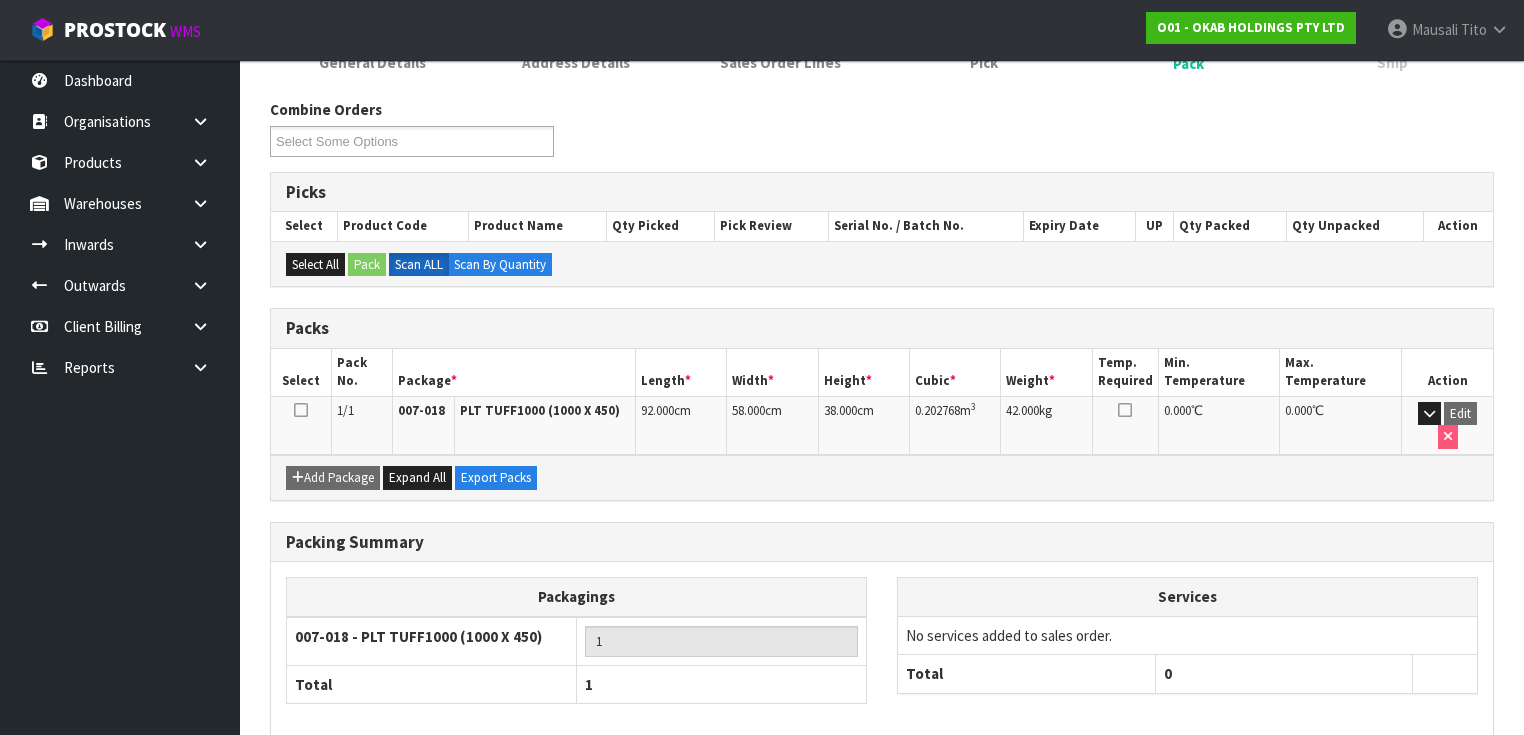 scroll, scrollTop: 358, scrollLeft: 0, axis: vertical 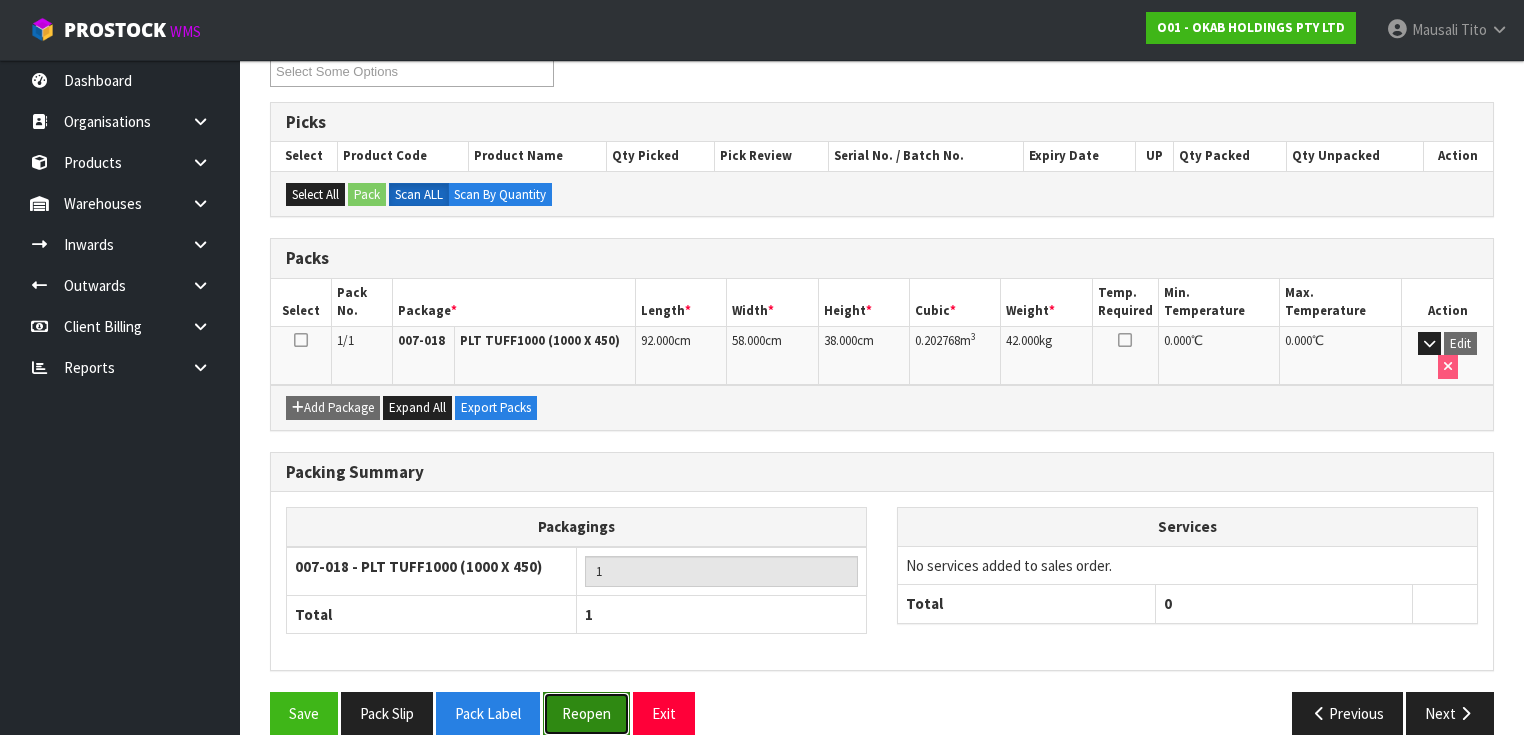 click on "Reopen" at bounding box center (586, 713) 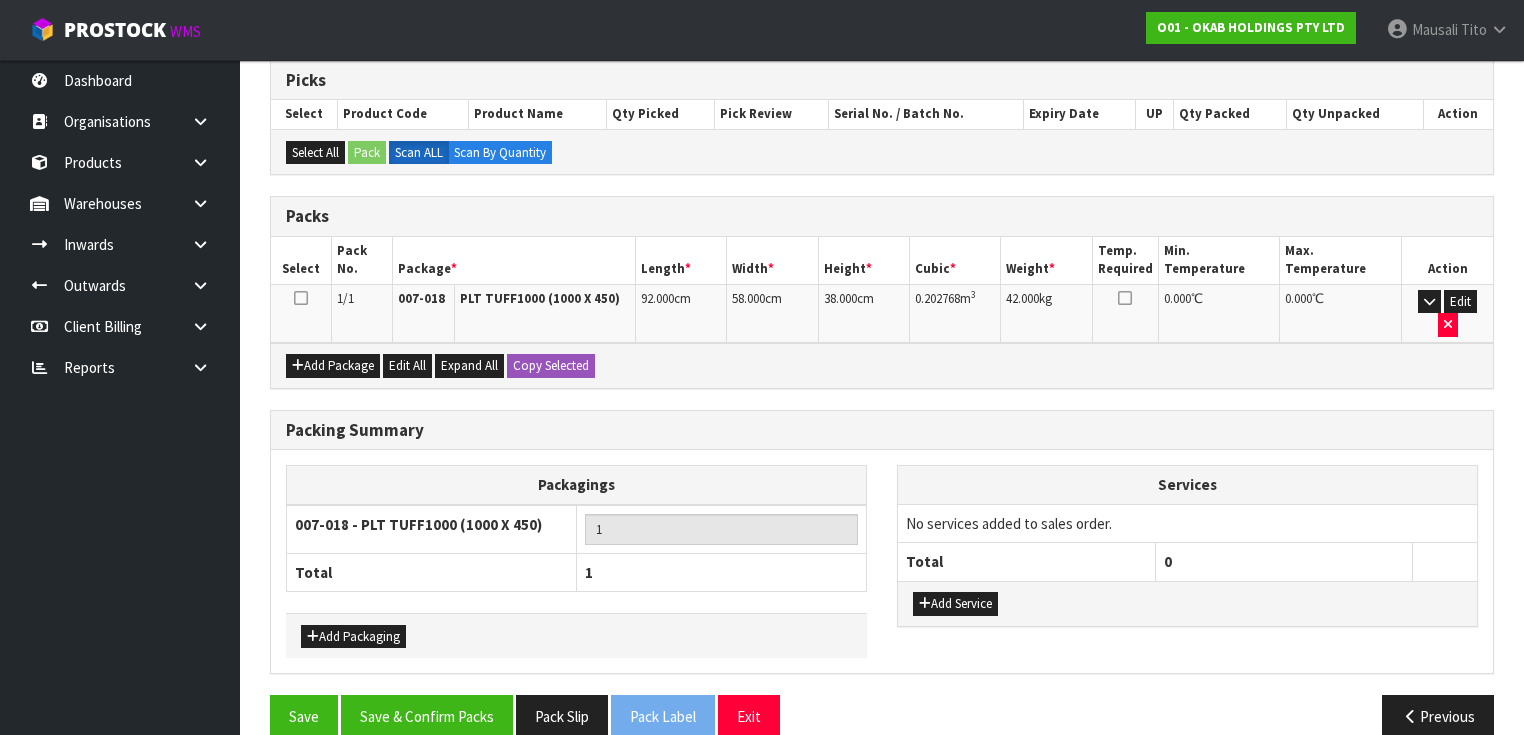 scroll, scrollTop: 401, scrollLeft: 0, axis: vertical 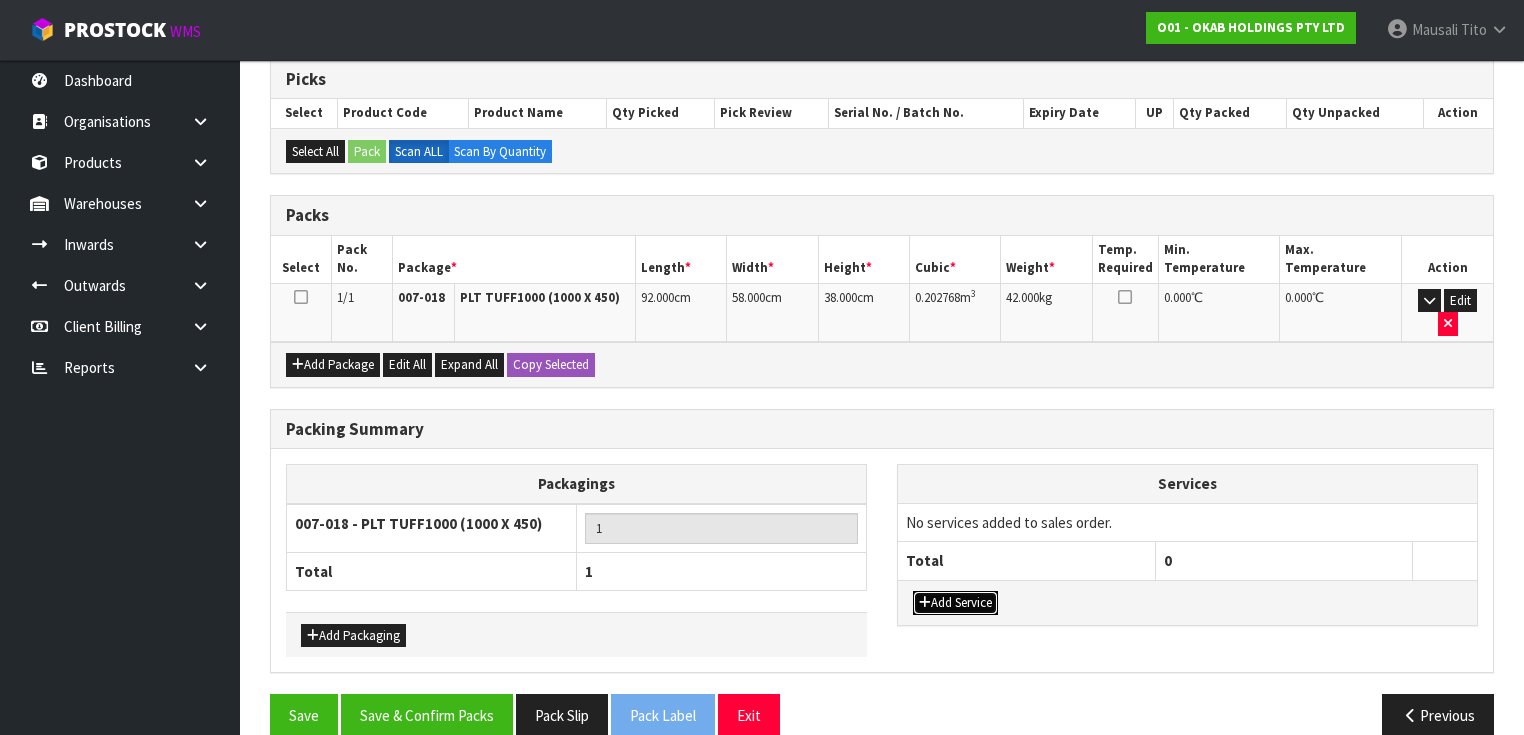 click on "Add Service" at bounding box center (955, 603) 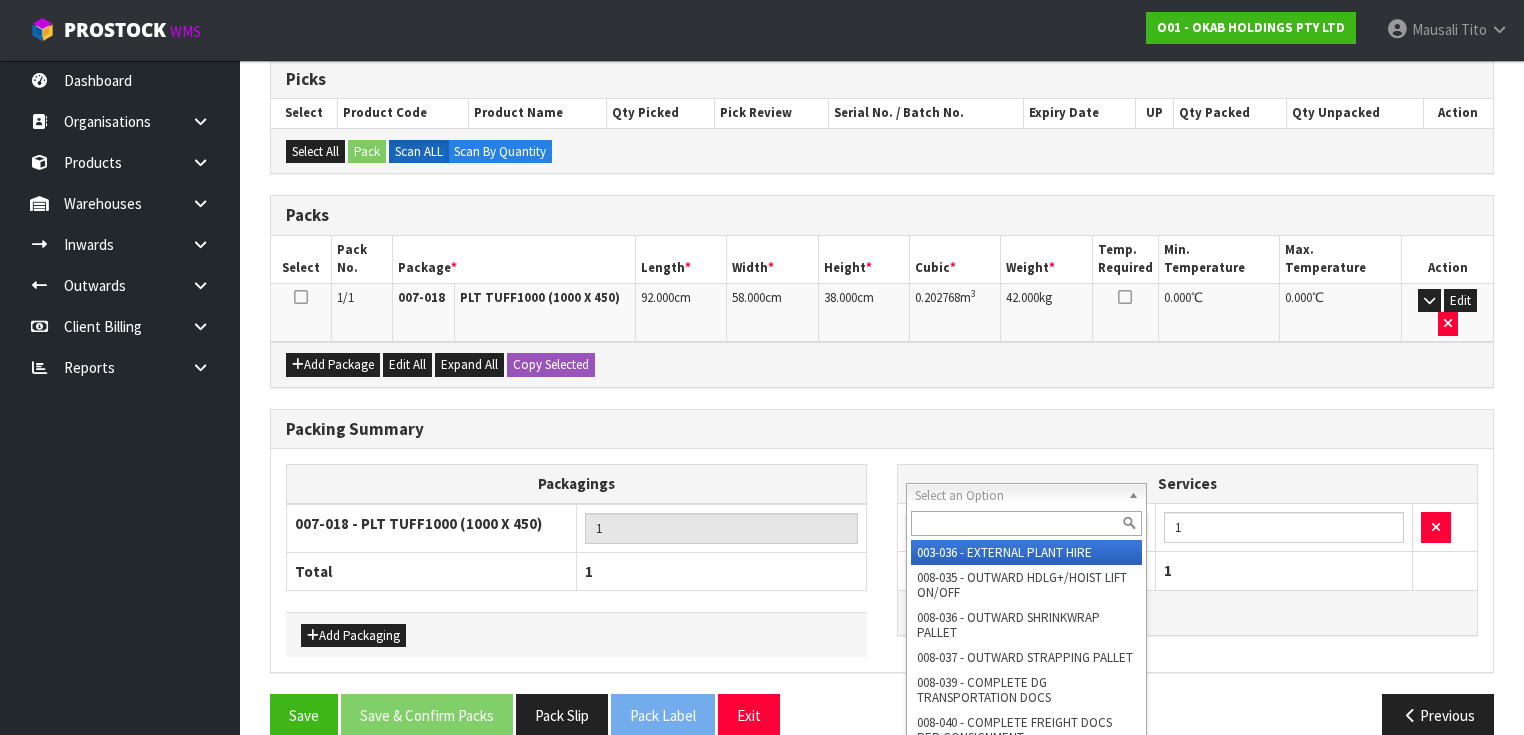 click at bounding box center [1026, 523] 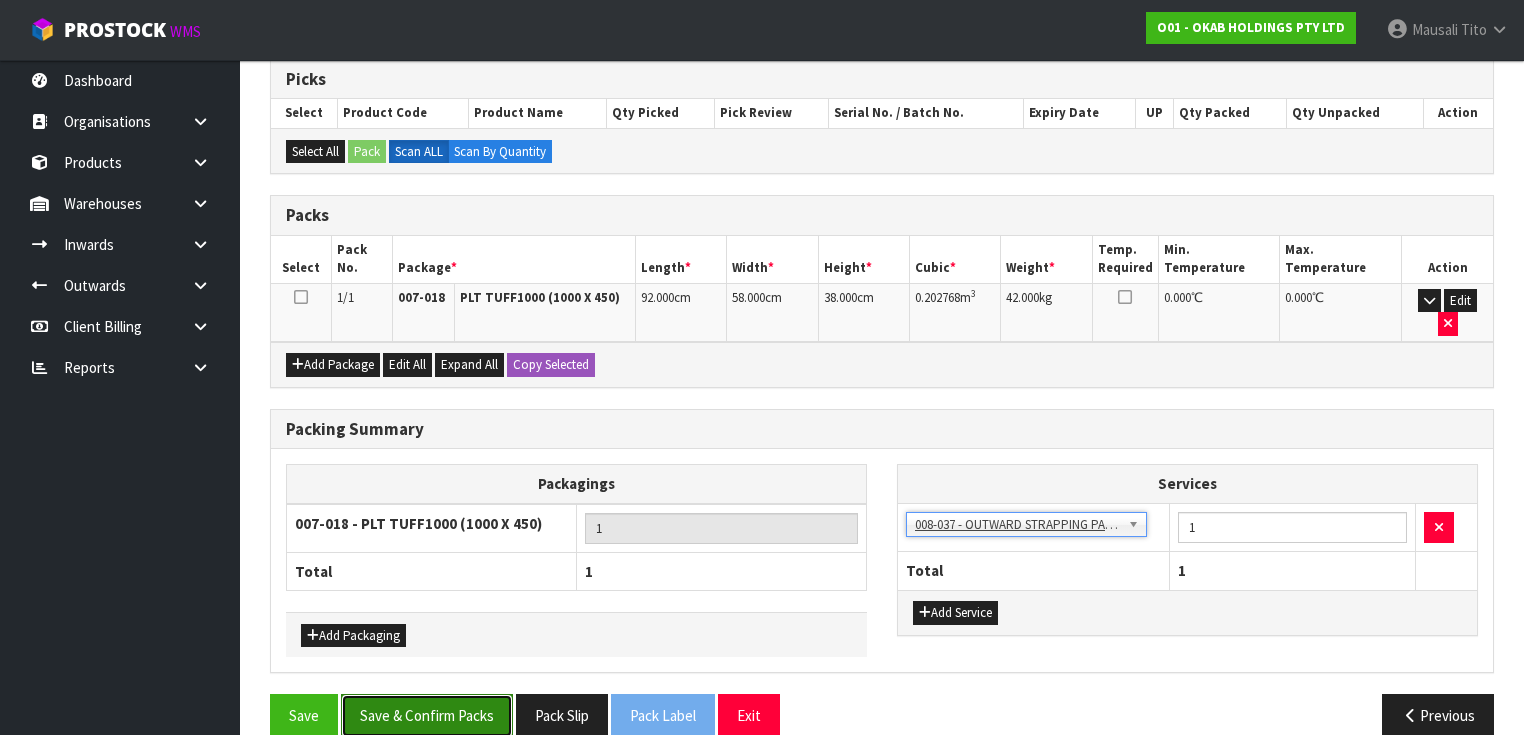 click on "Save & Confirm Packs" at bounding box center [427, 715] 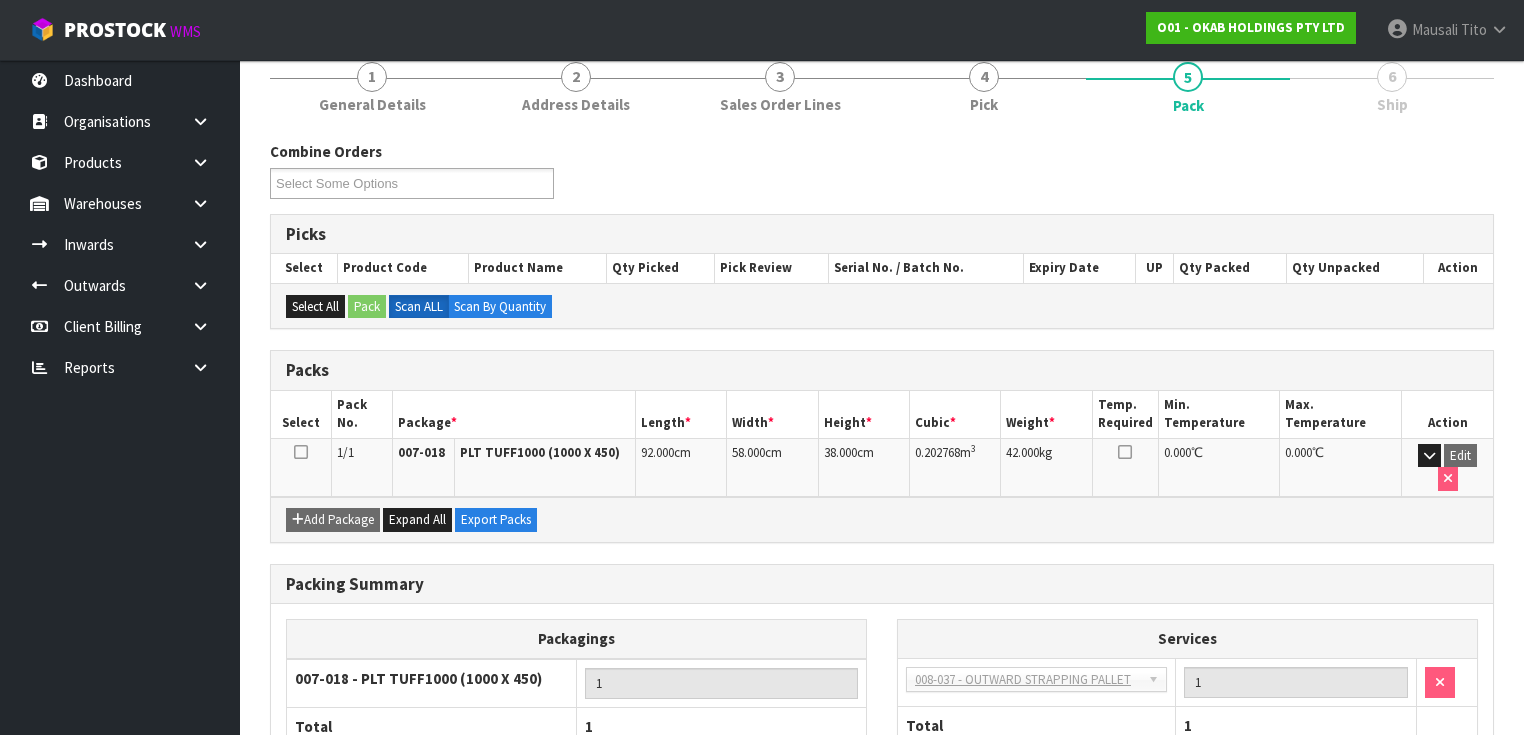 scroll, scrollTop: 0, scrollLeft: 0, axis: both 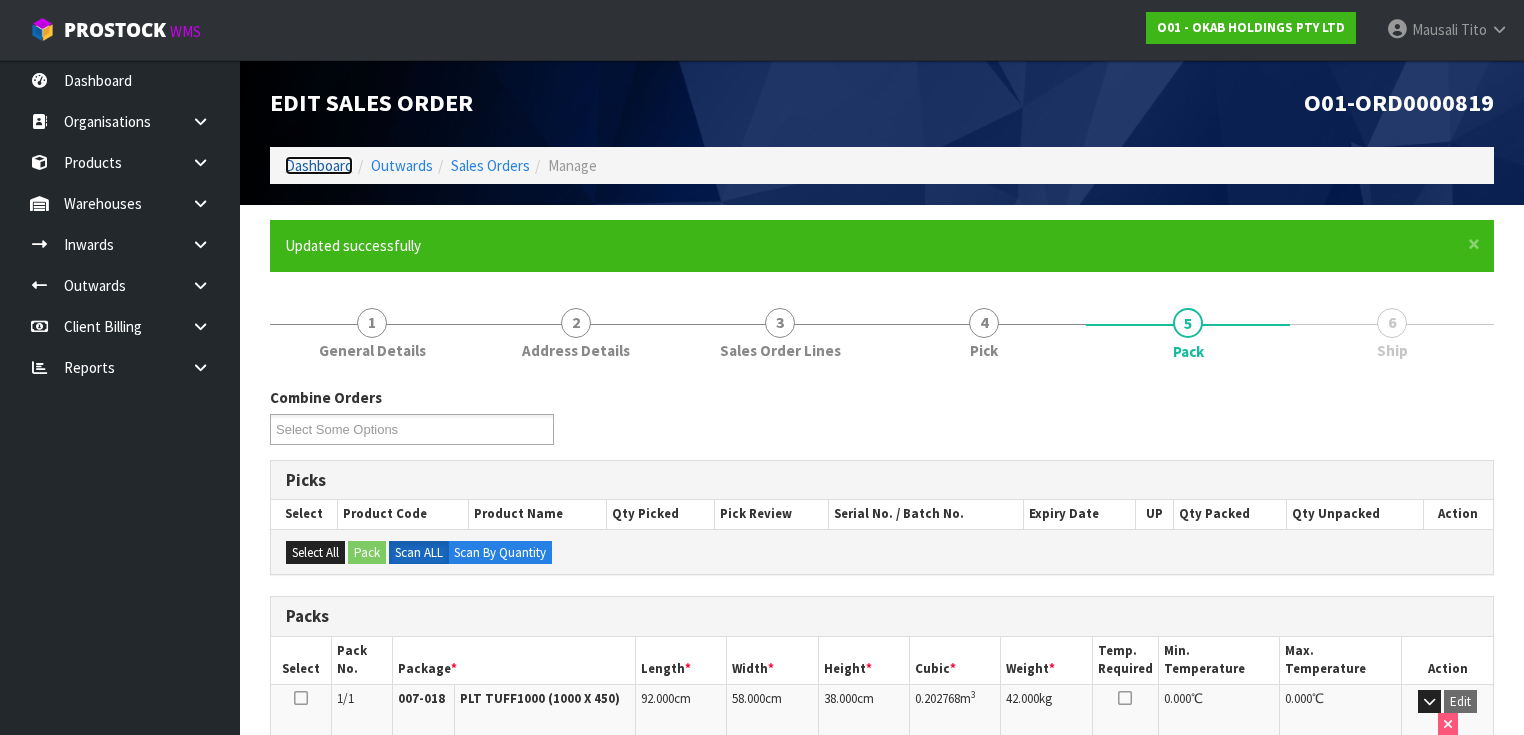 click on "Dashboard" at bounding box center [319, 165] 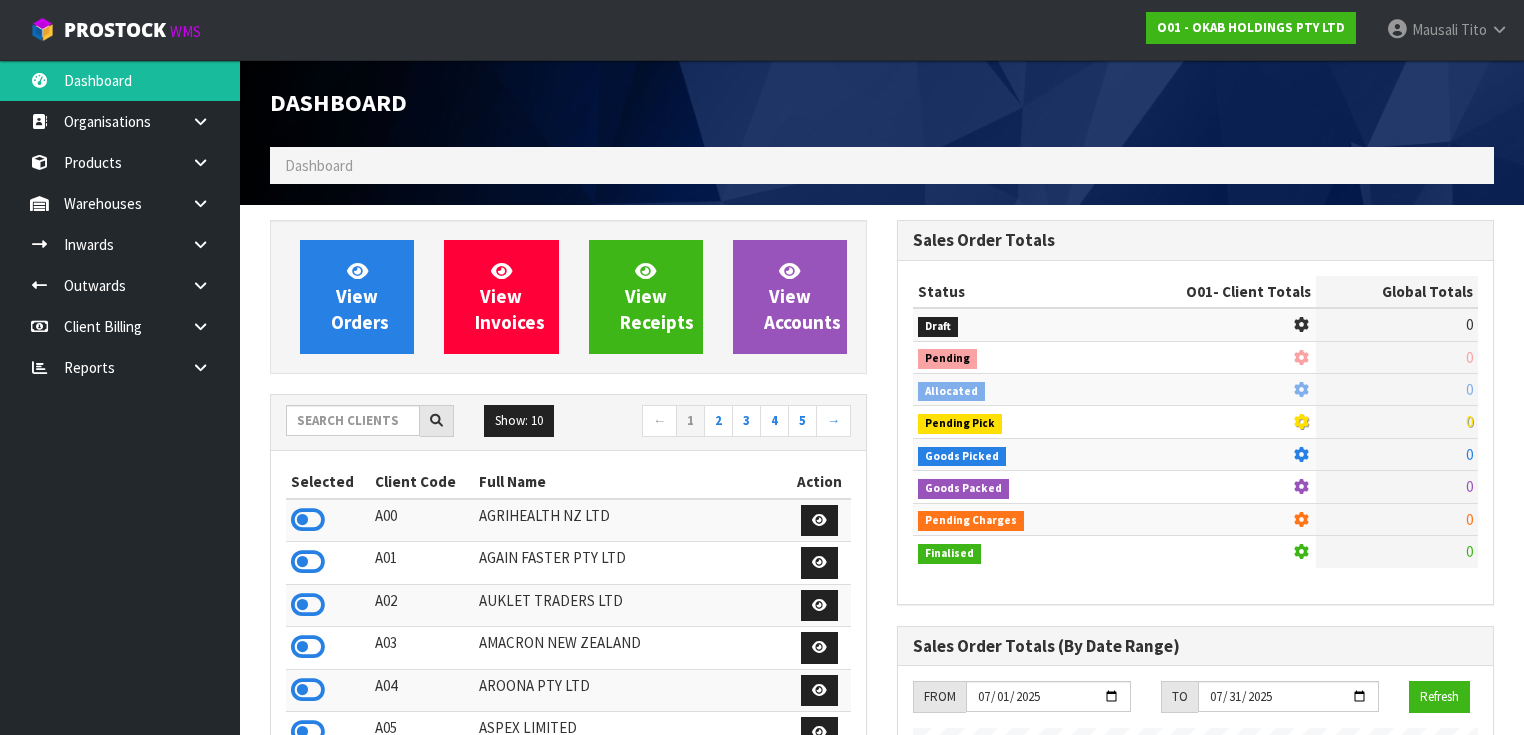 scroll, scrollTop: 998276, scrollLeft: 999372, axis: both 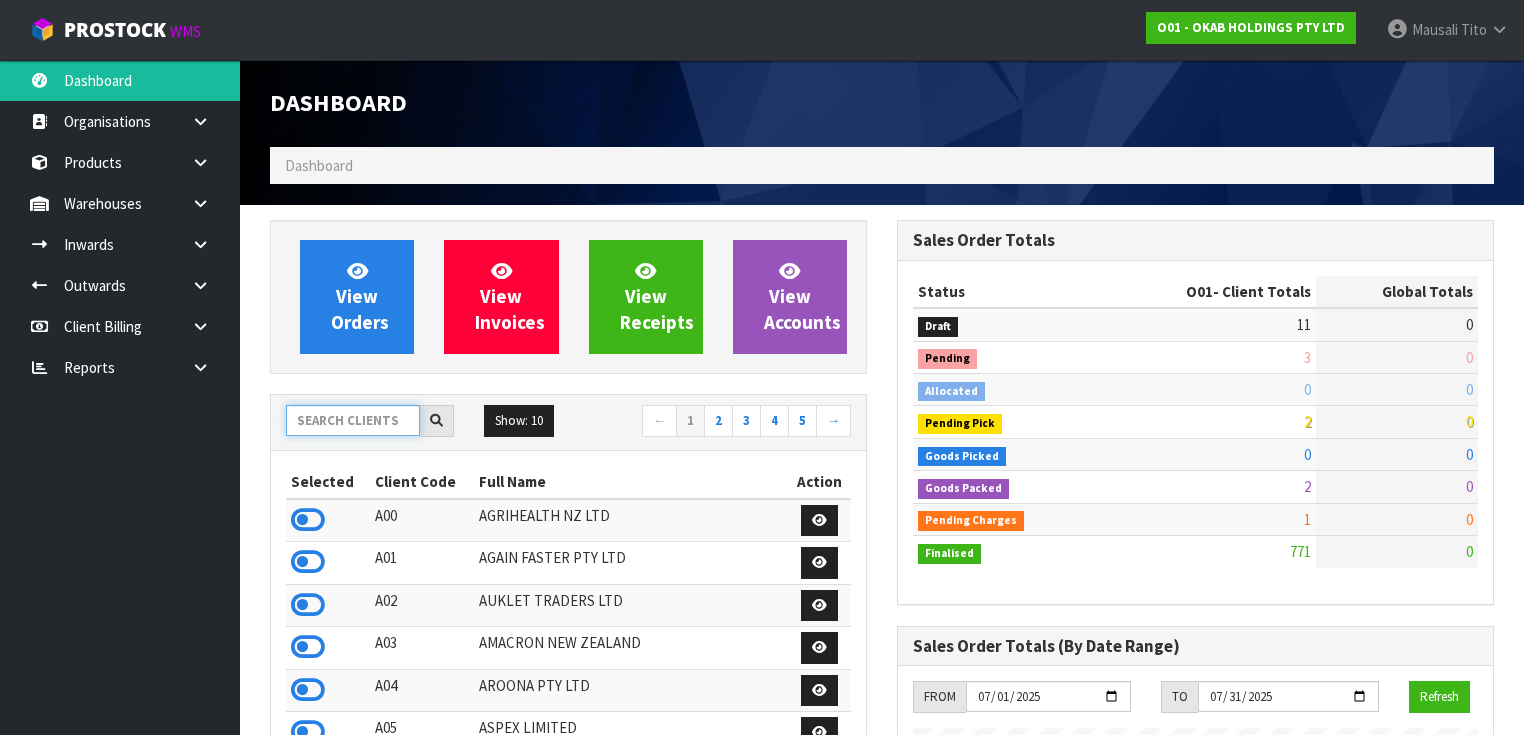 click at bounding box center (353, 420) 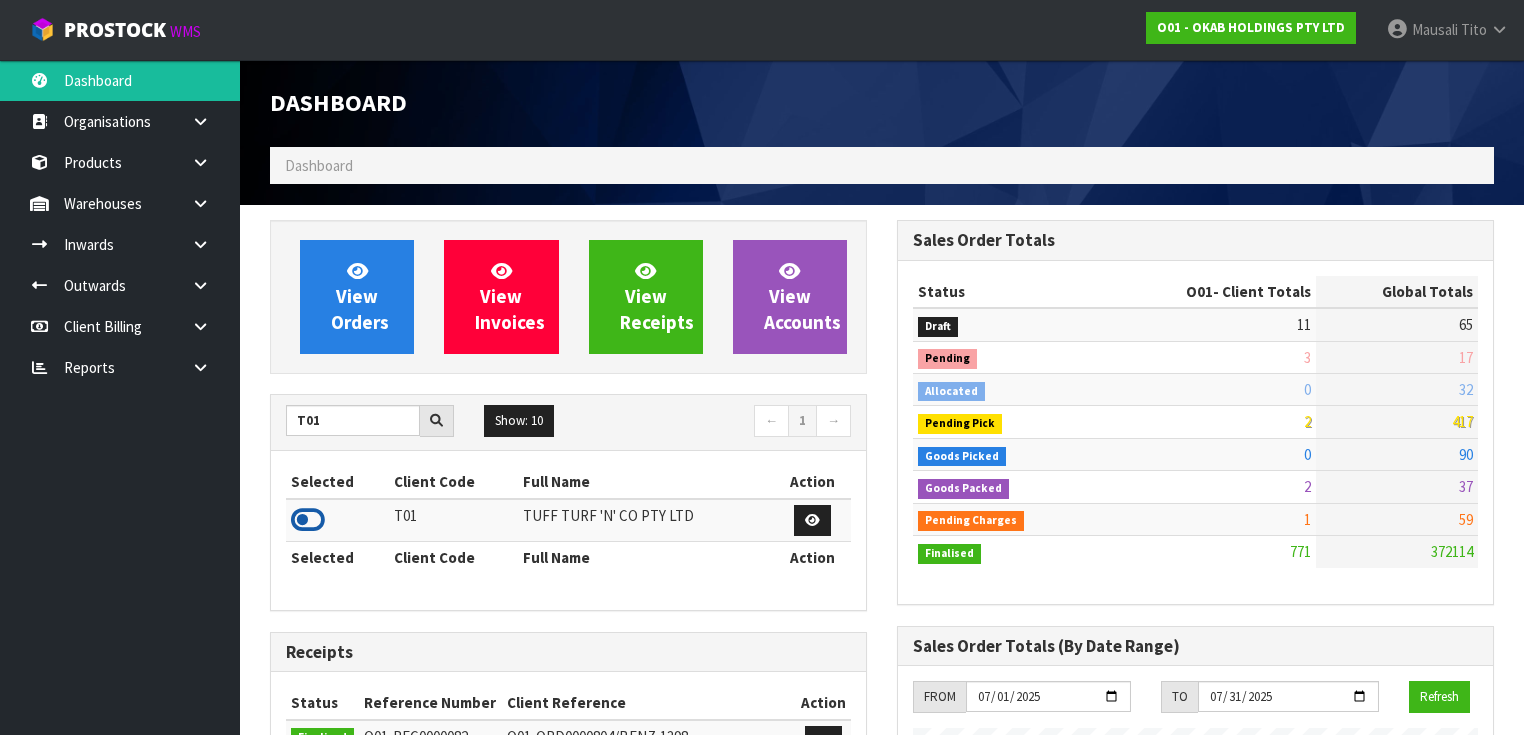 click at bounding box center (308, 520) 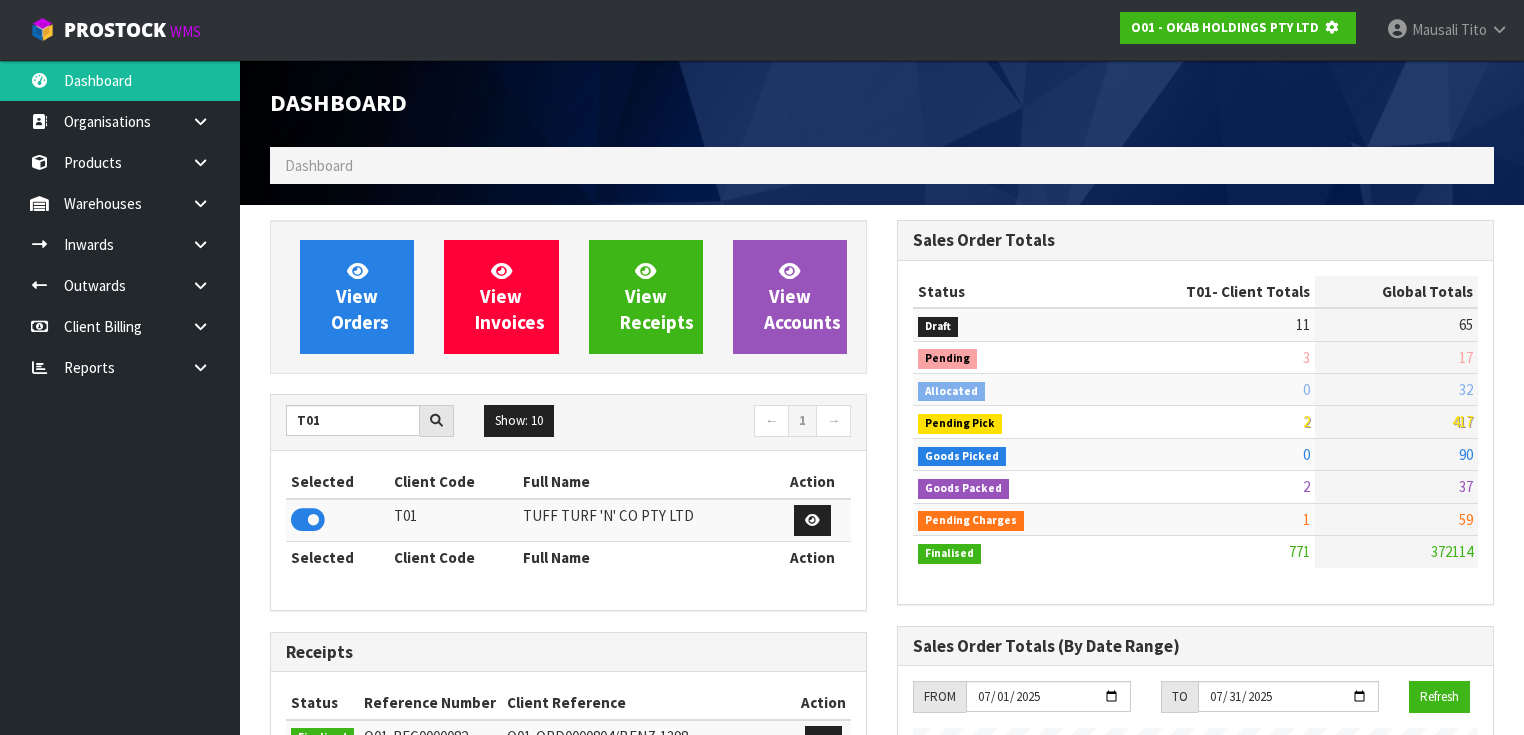 scroll, scrollTop: 1242, scrollLeft: 627, axis: both 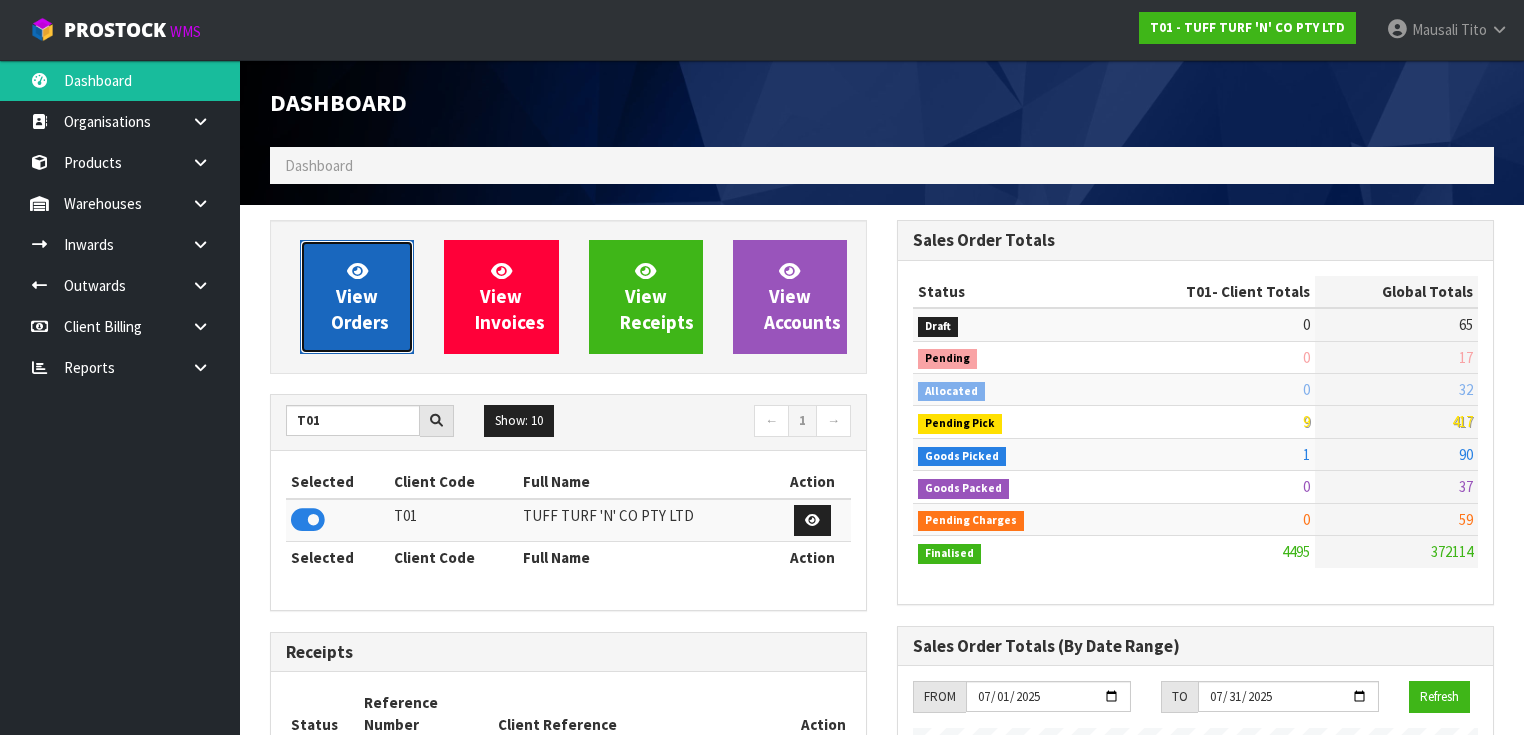click at bounding box center [357, 270] 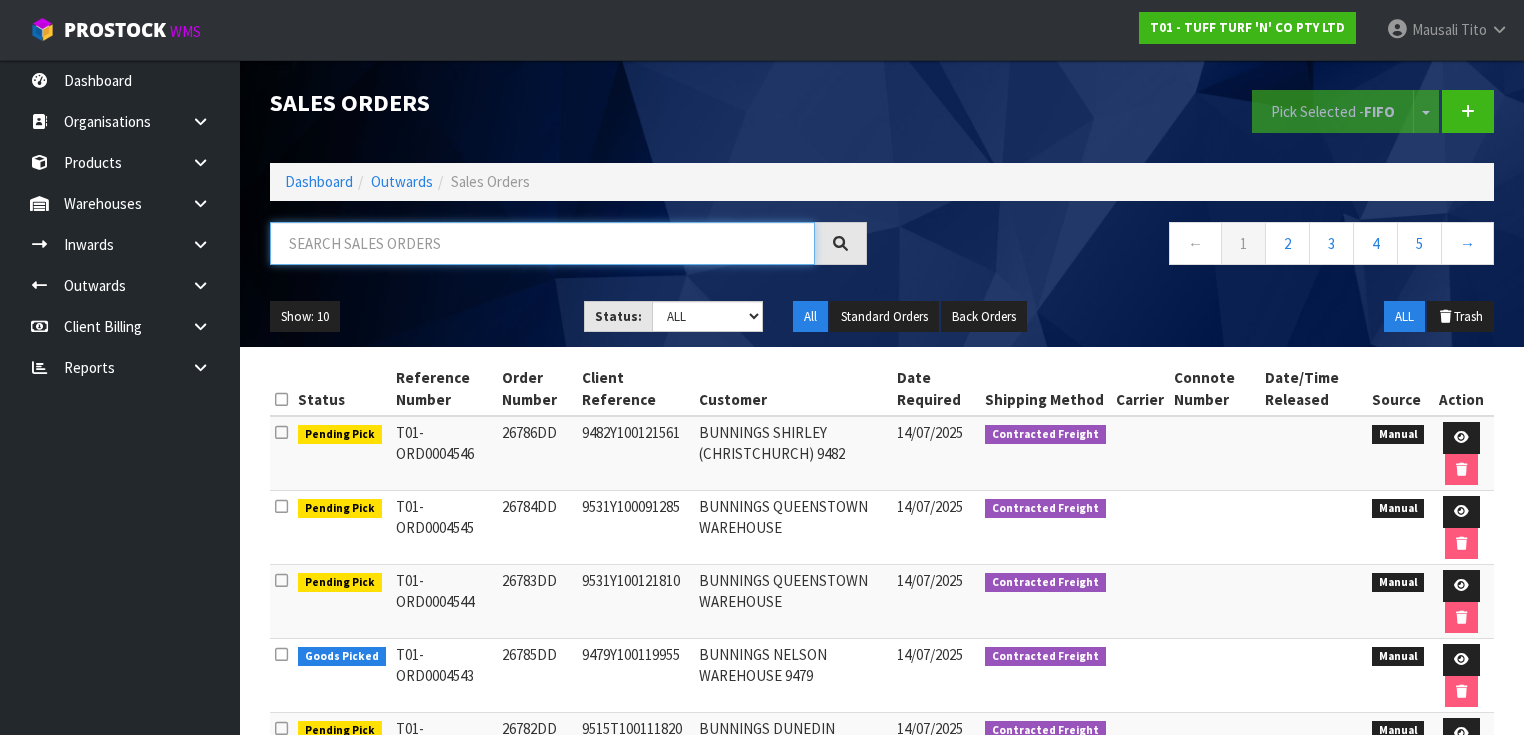 click at bounding box center (542, 243) 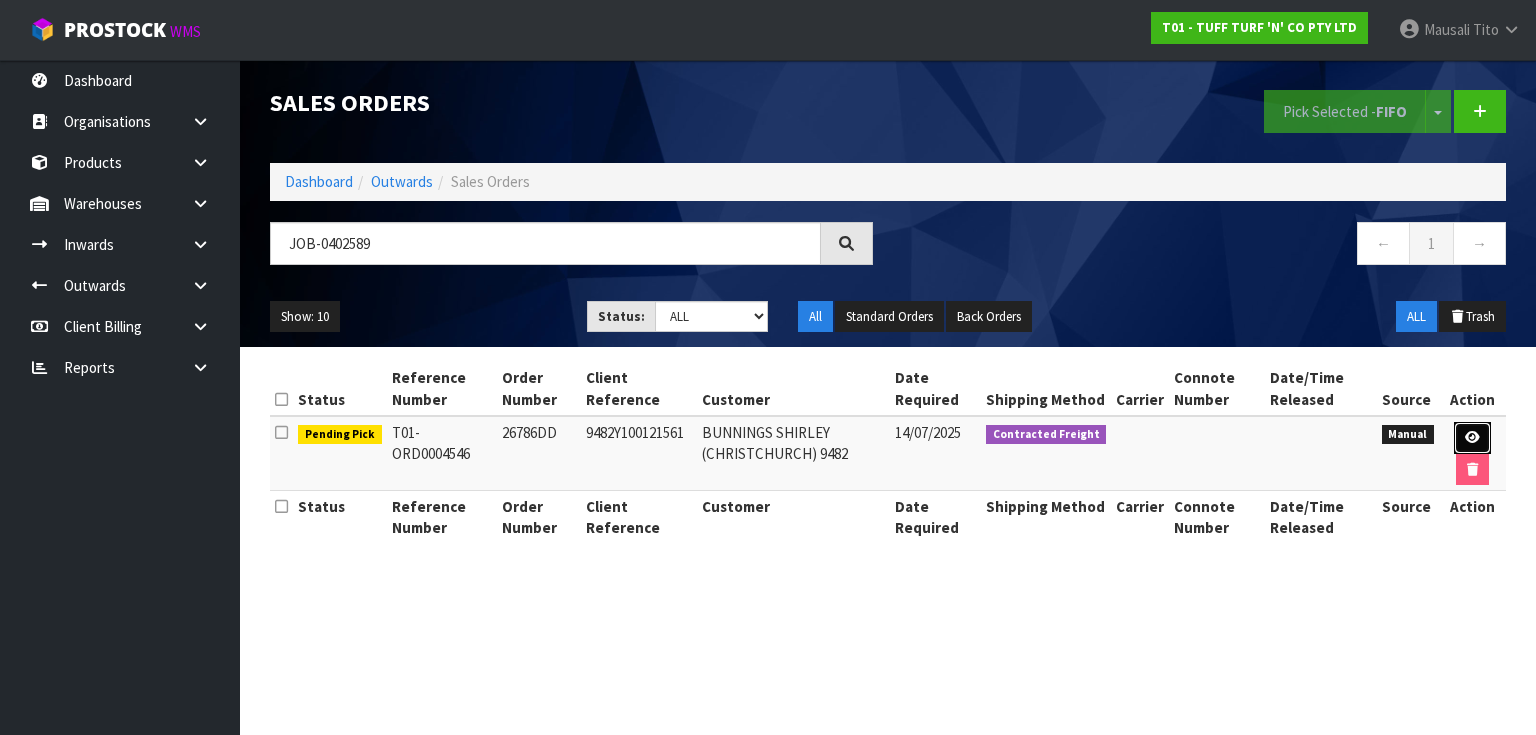 click at bounding box center [1472, 438] 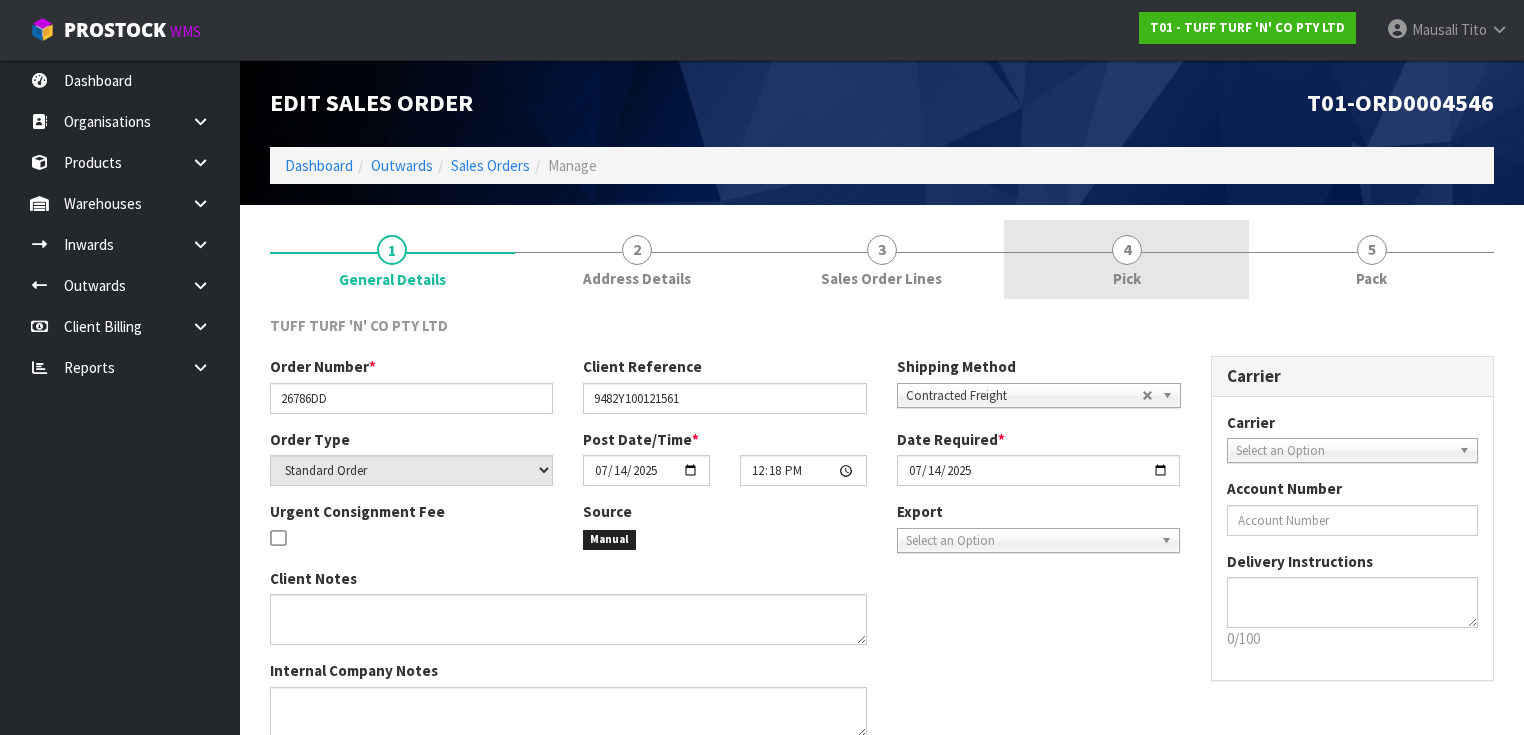 click on "4
Pick" at bounding box center [1126, 259] 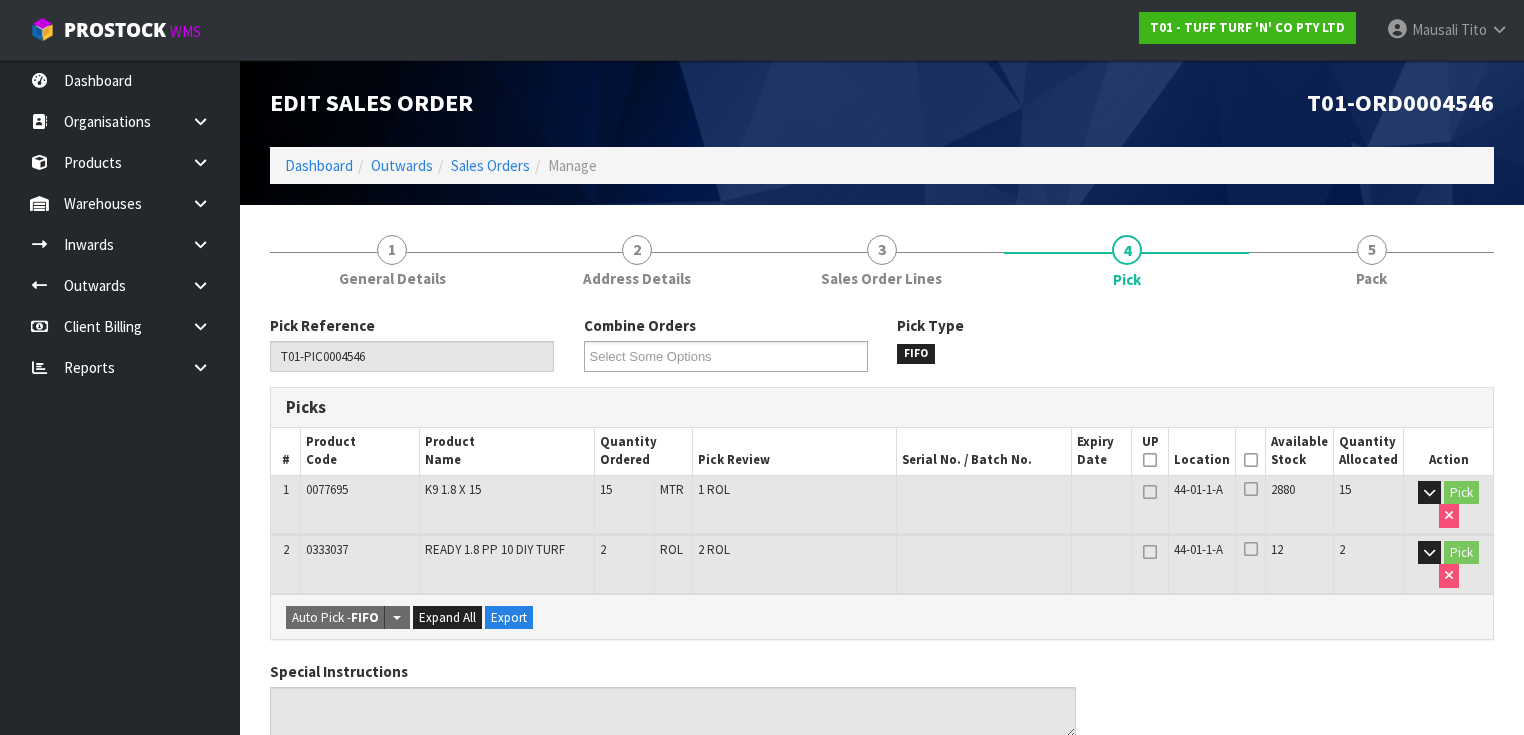 click at bounding box center (1251, 460) 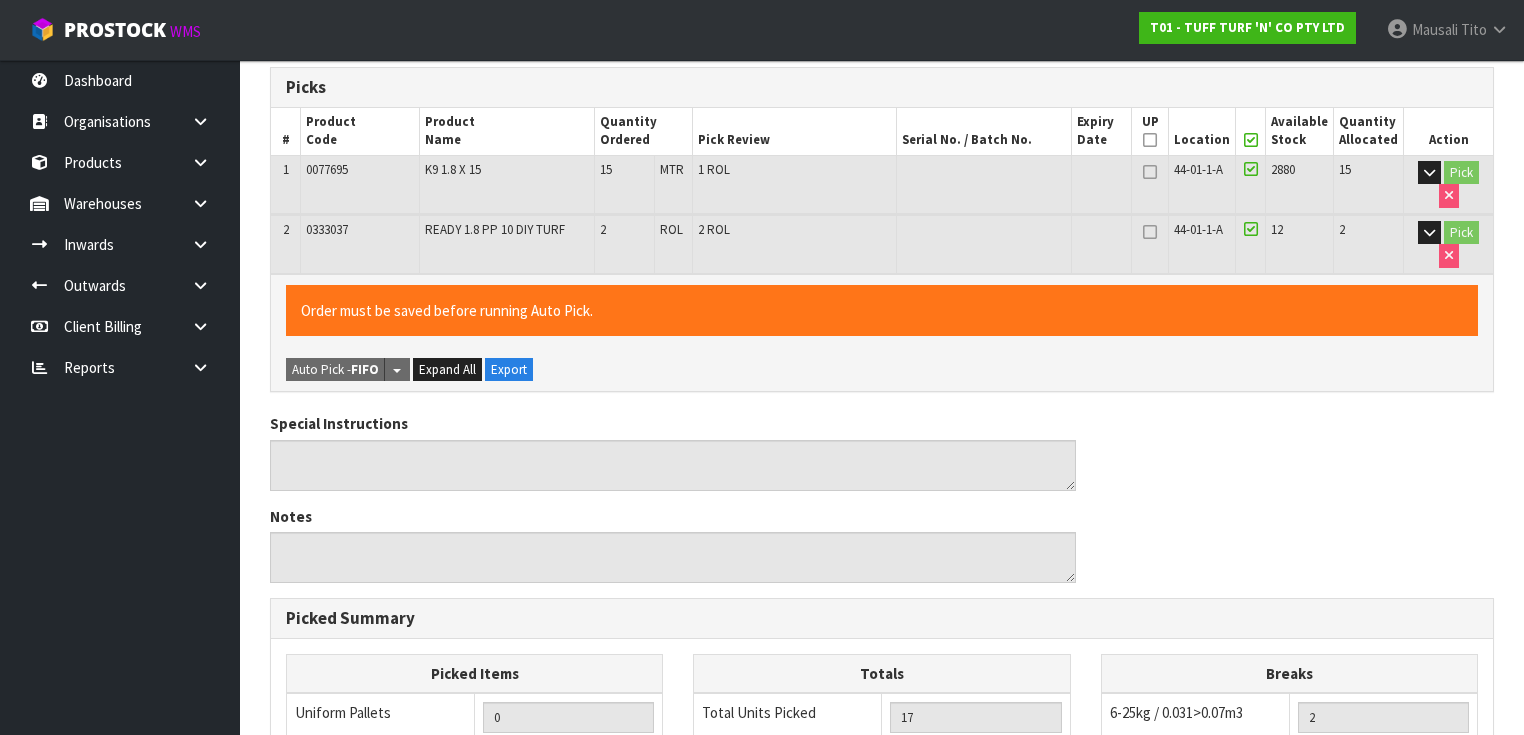 scroll, scrollTop: 720, scrollLeft: 0, axis: vertical 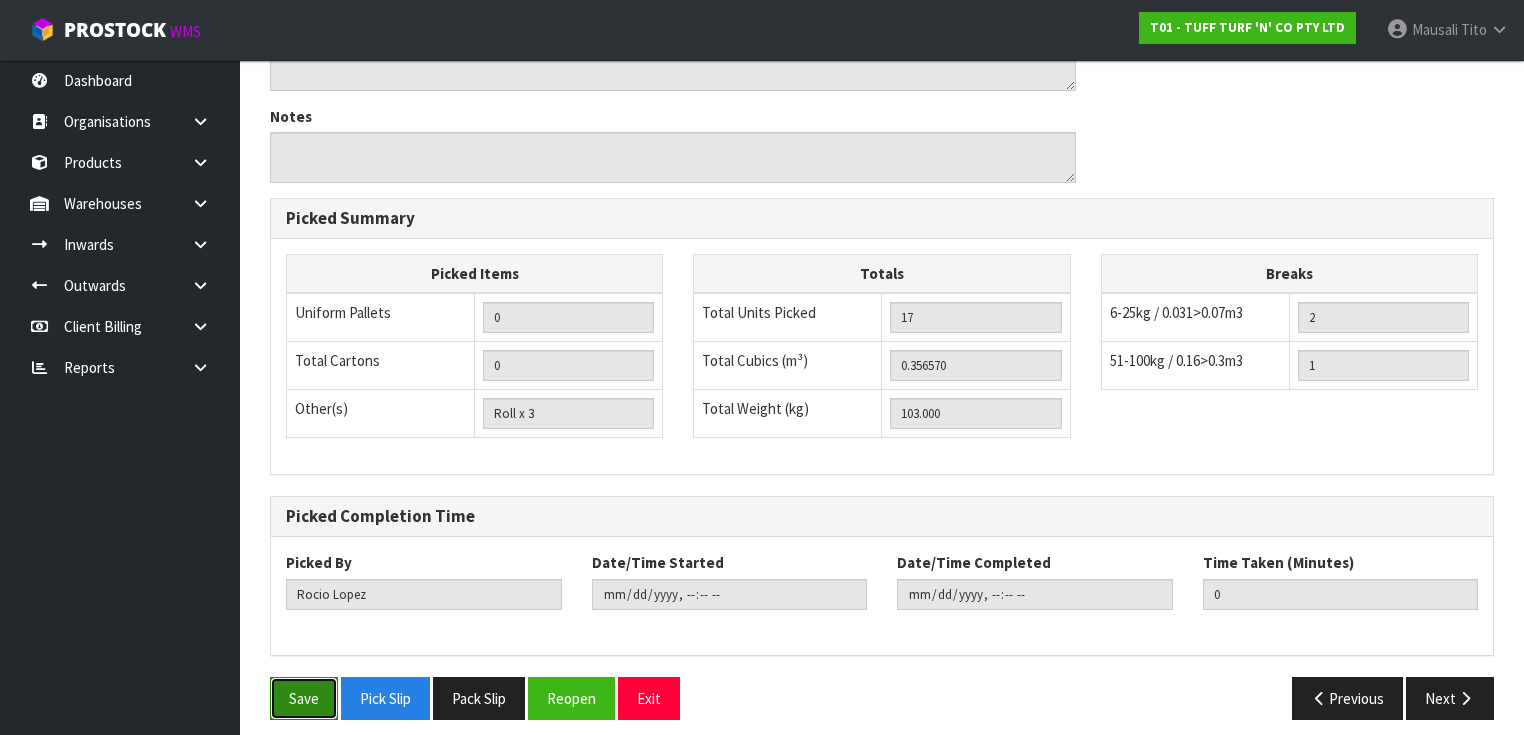 click on "Save" at bounding box center [304, 698] 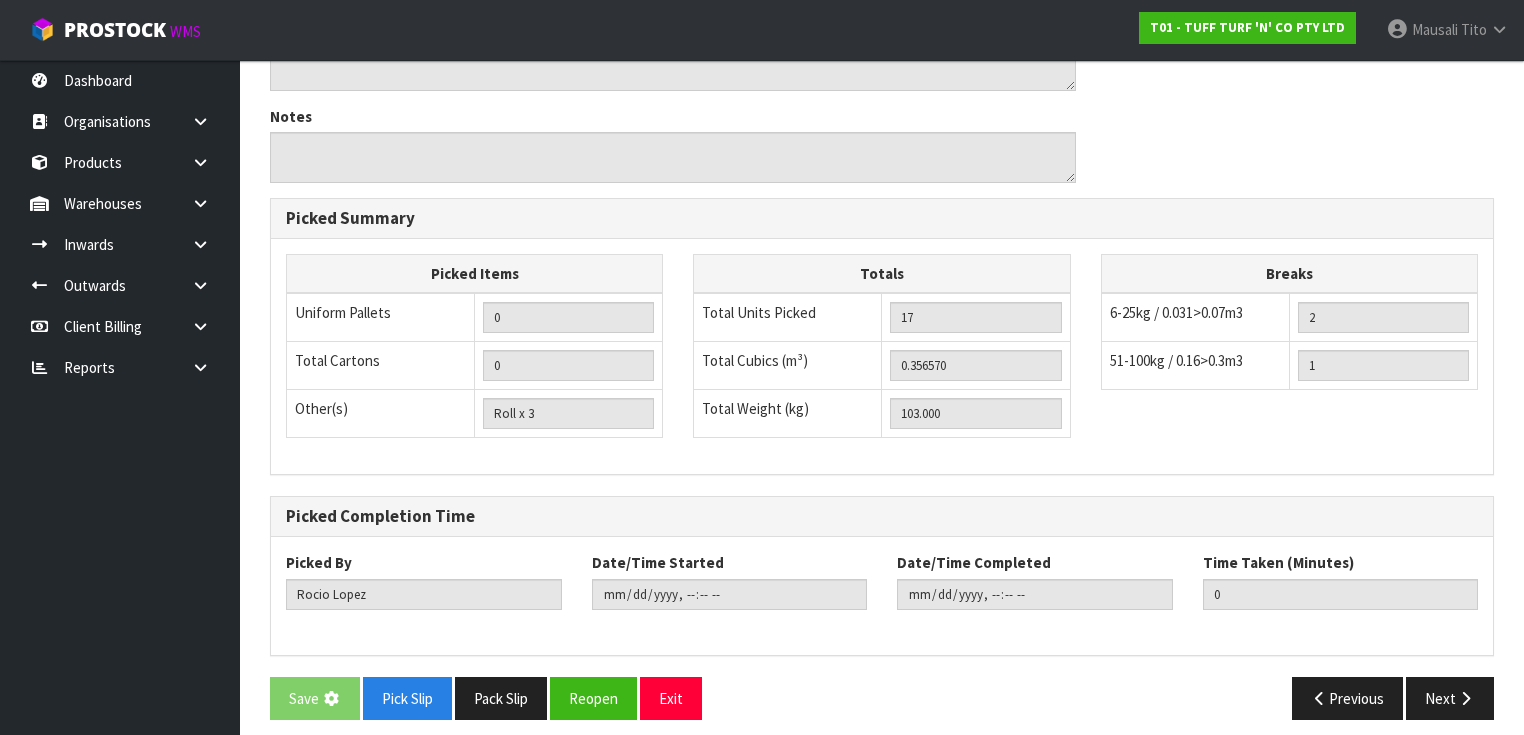 scroll, scrollTop: 0, scrollLeft: 0, axis: both 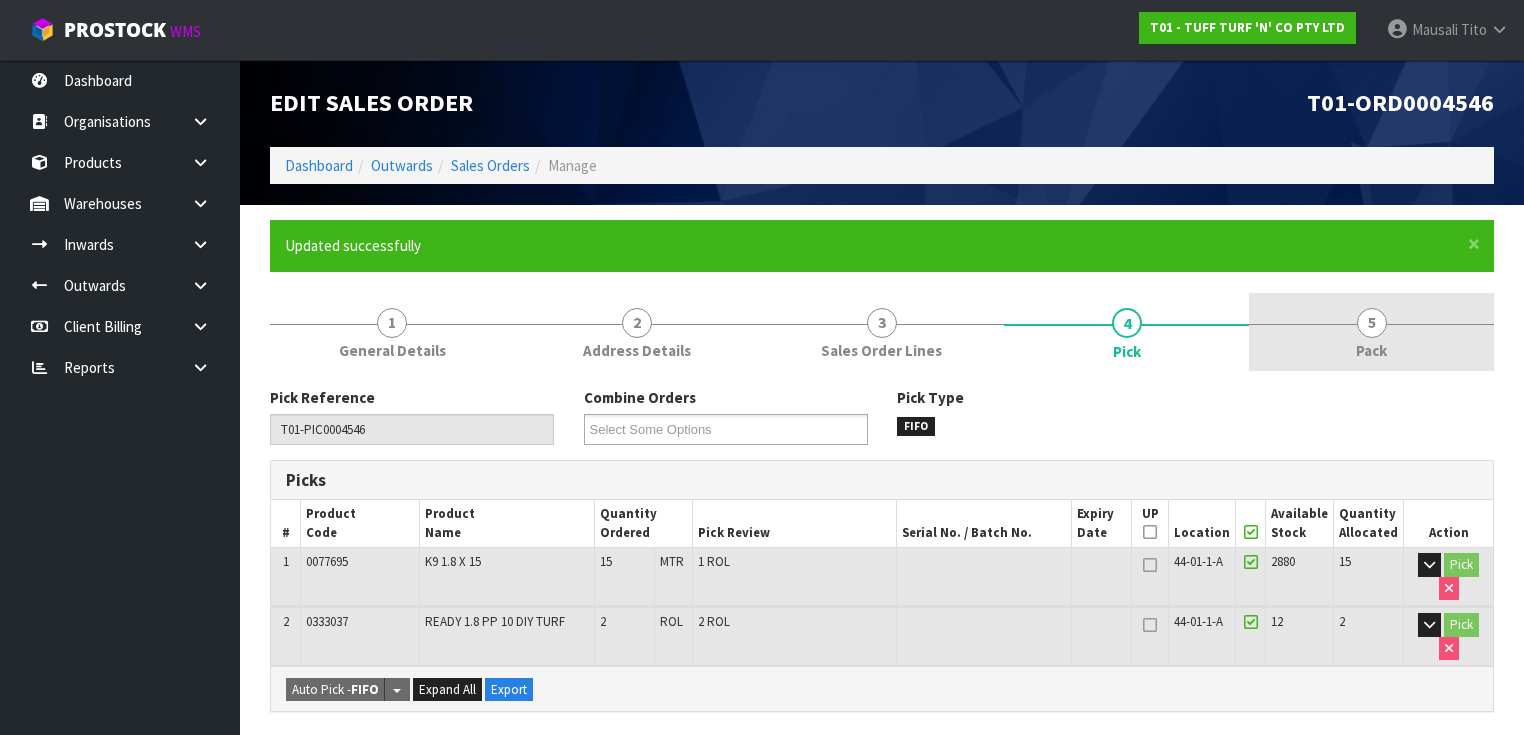 click on "5
Pack" at bounding box center [1371, 332] 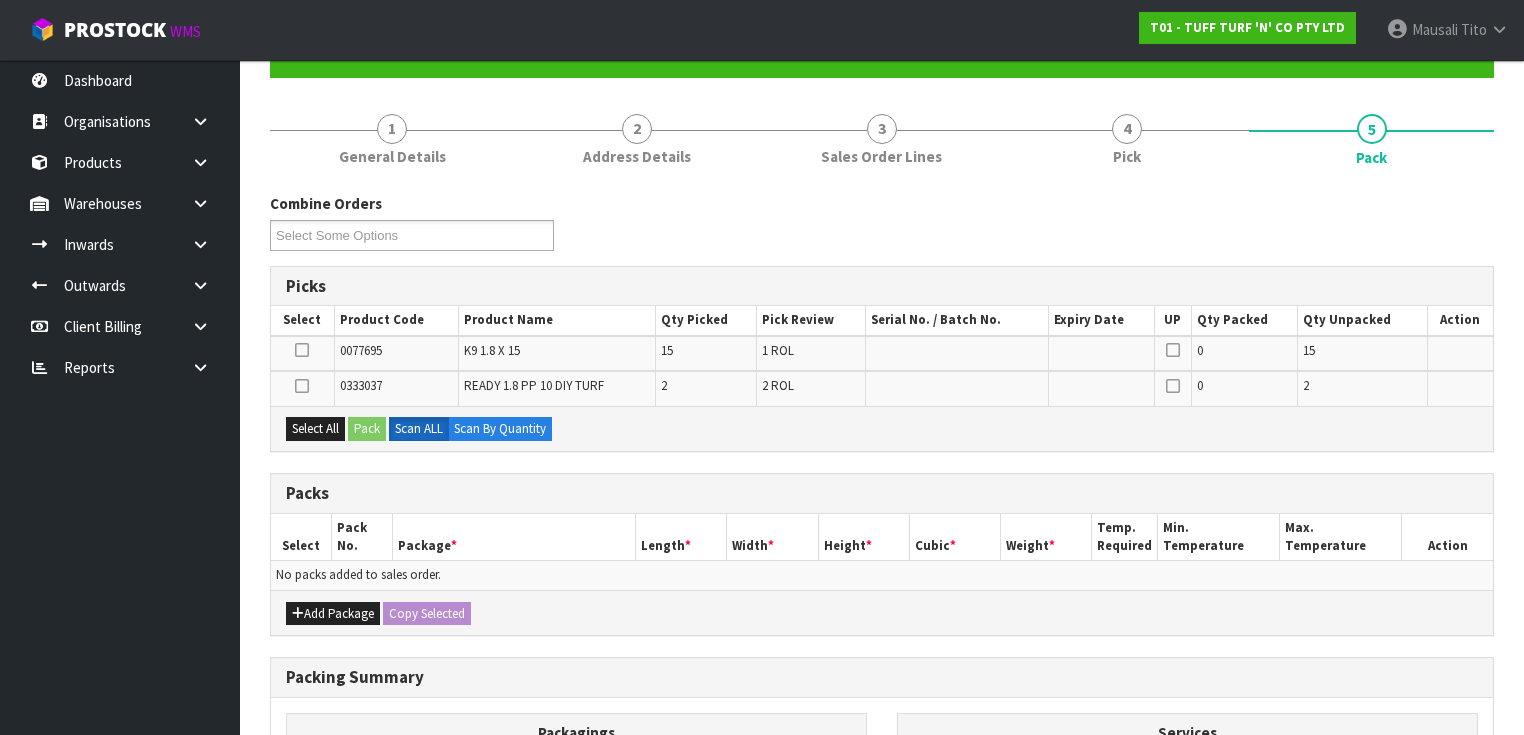 scroll, scrollTop: 320, scrollLeft: 0, axis: vertical 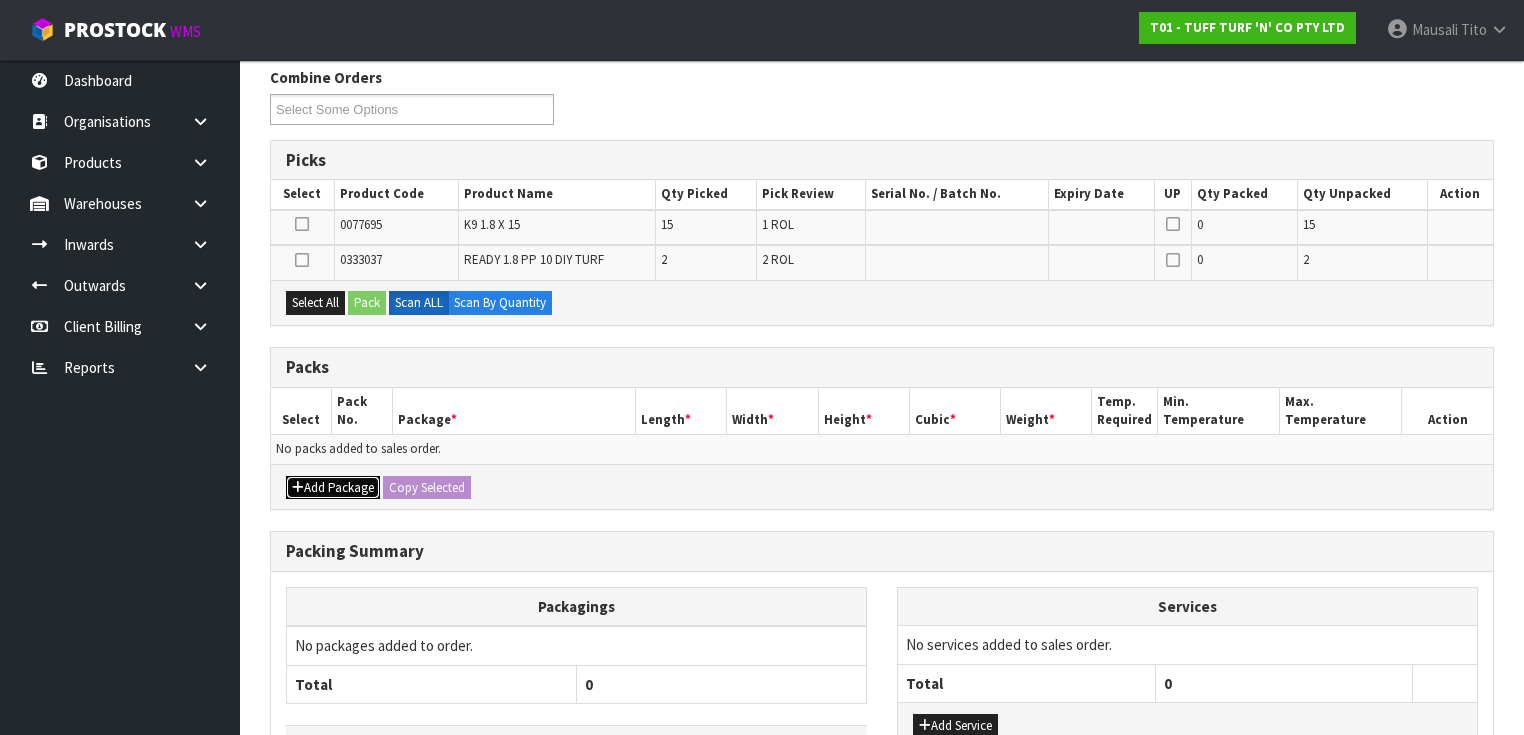 click on "Add Package" at bounding box center [333, 488] 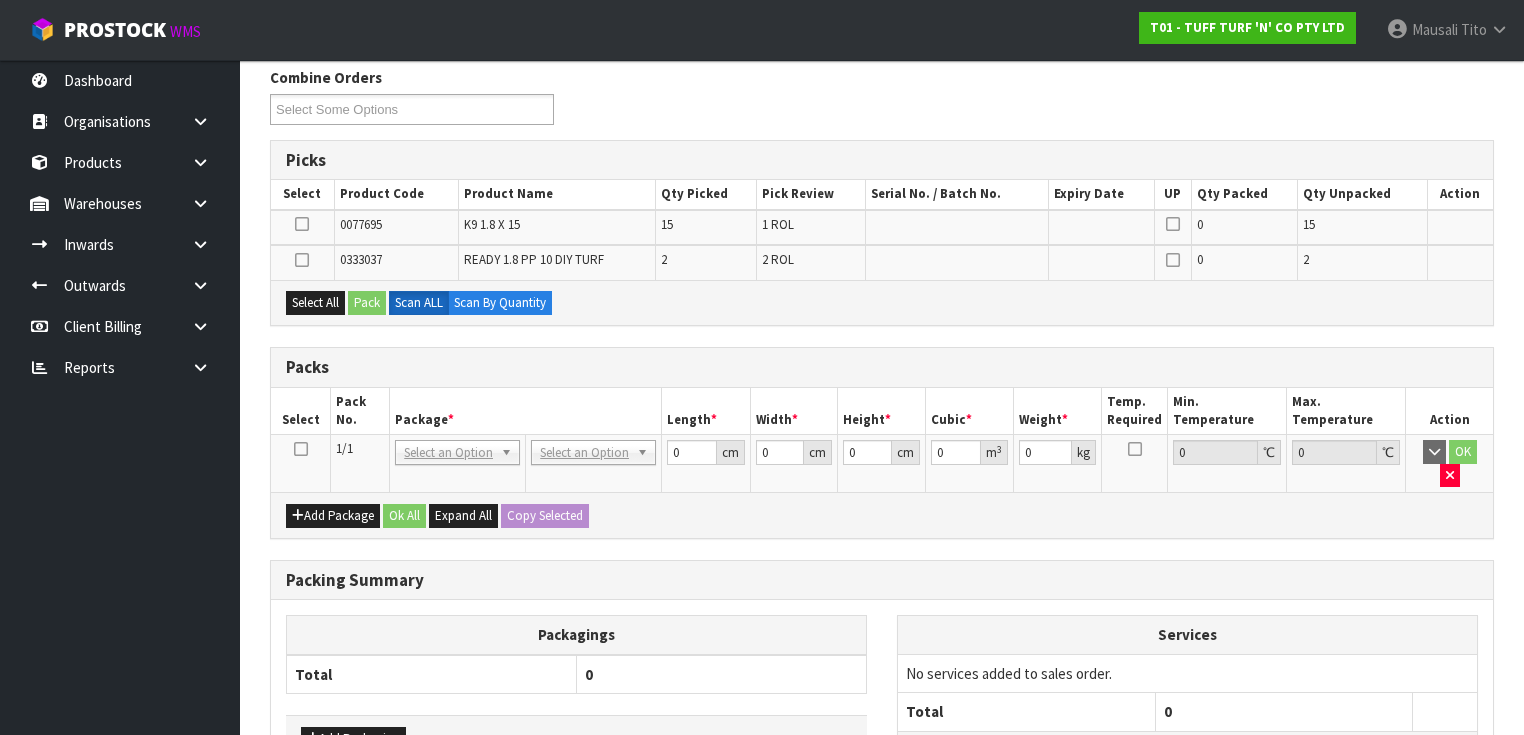 click at bounding box center (301, 449) 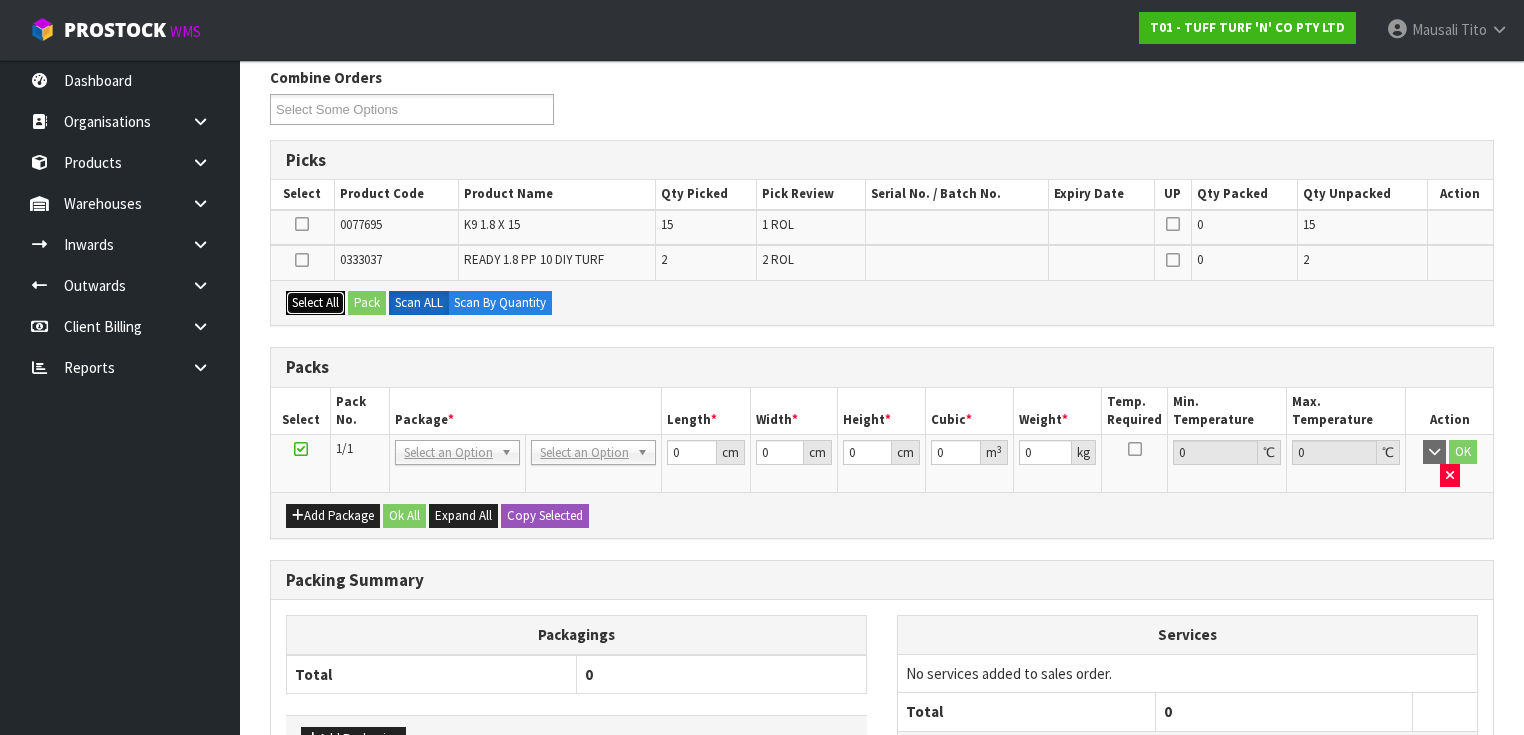 click on "Select All" at bounding box center (315, 303) 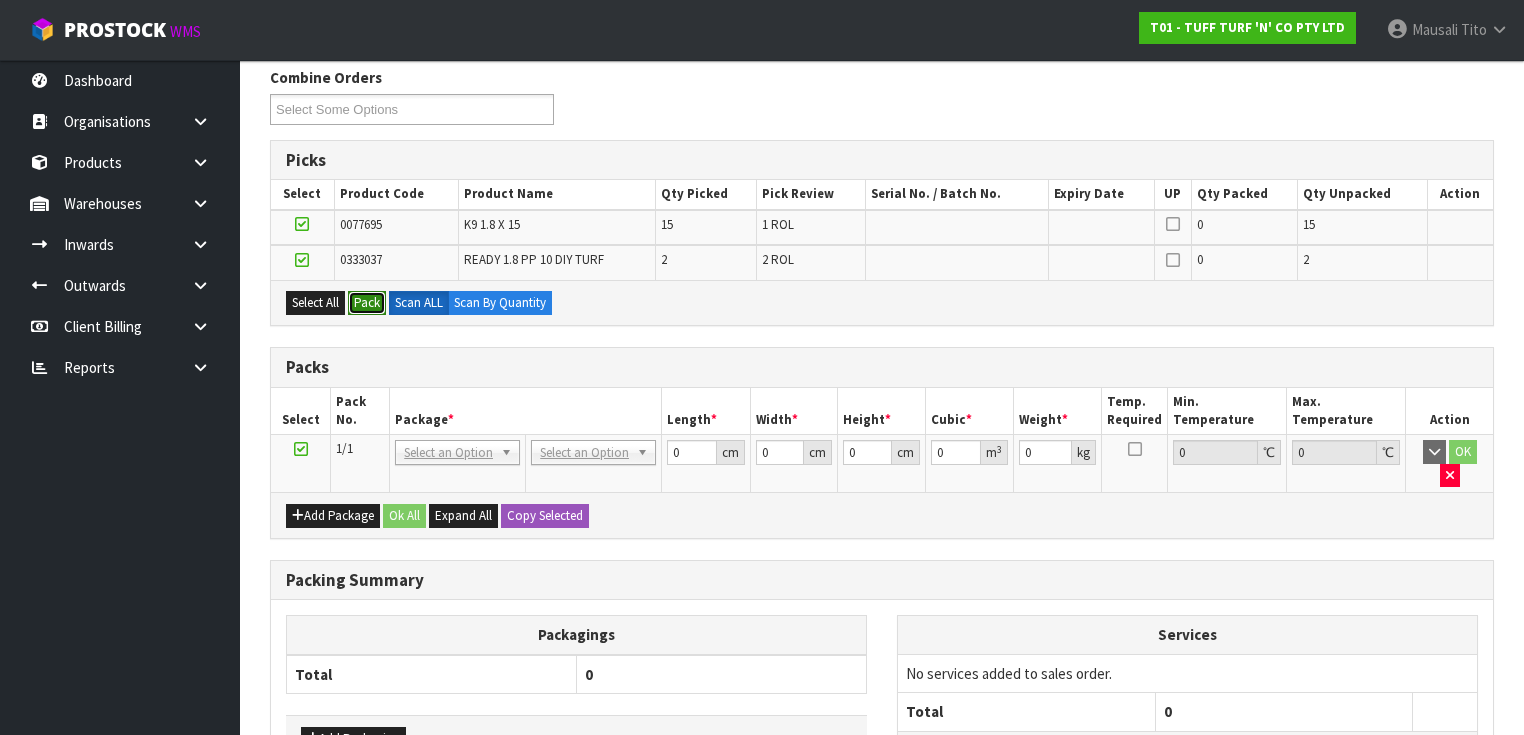 click on "Pack" at bounding box center [367, 303] 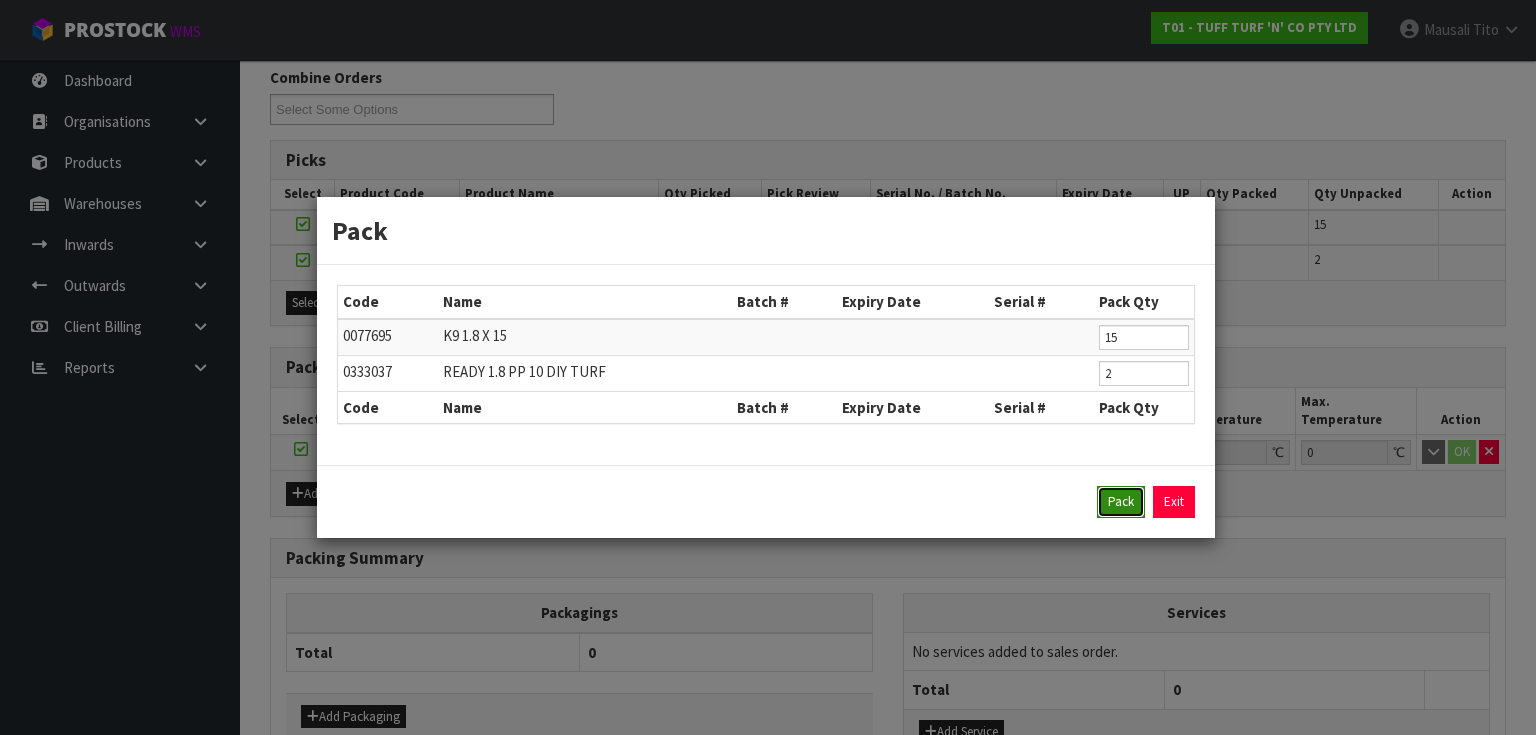 click on "Pack" at bounding box center (1121, 502) 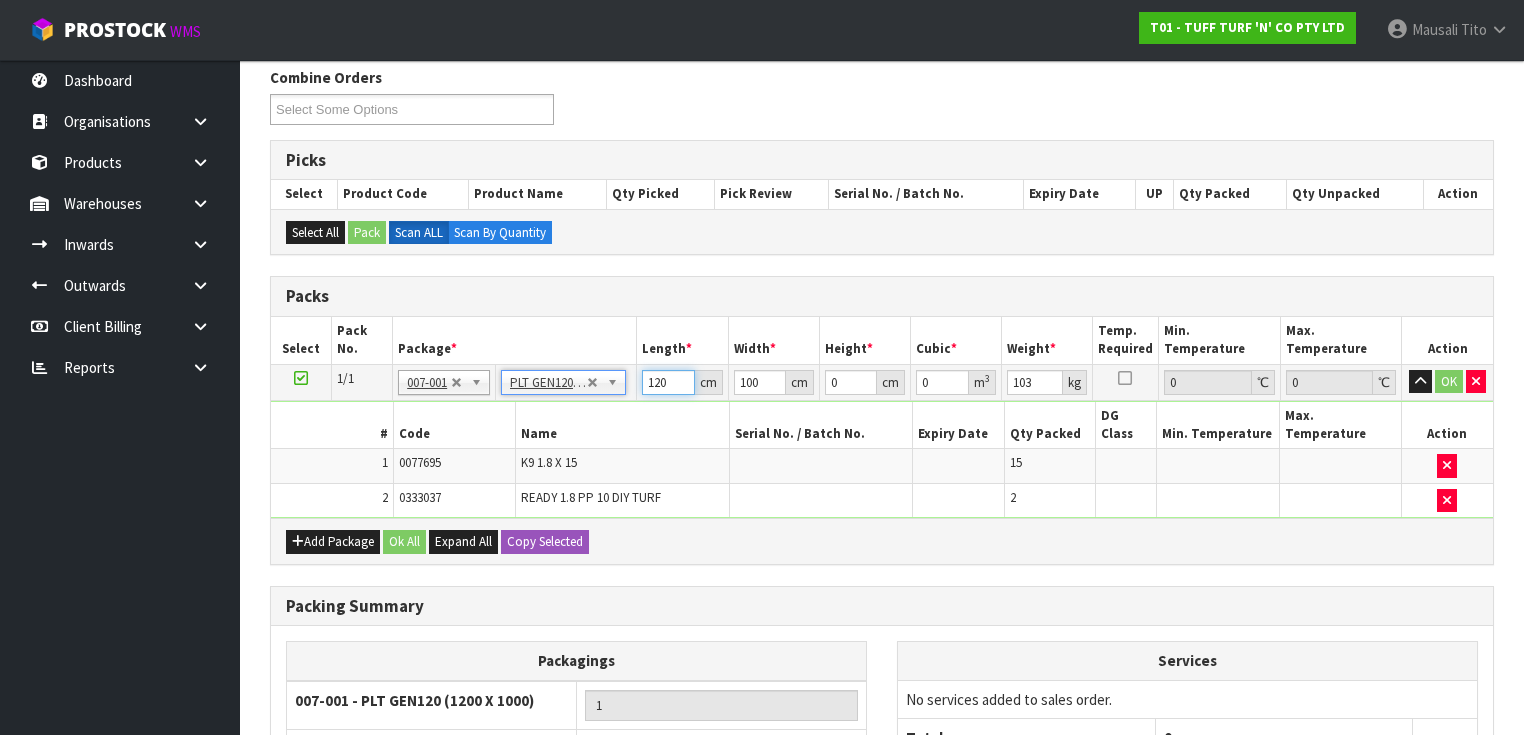 drag, startPoint x: 665, startPoint y: 384, endPoint x: 635, endPoint y: 392, distance: 31.04835 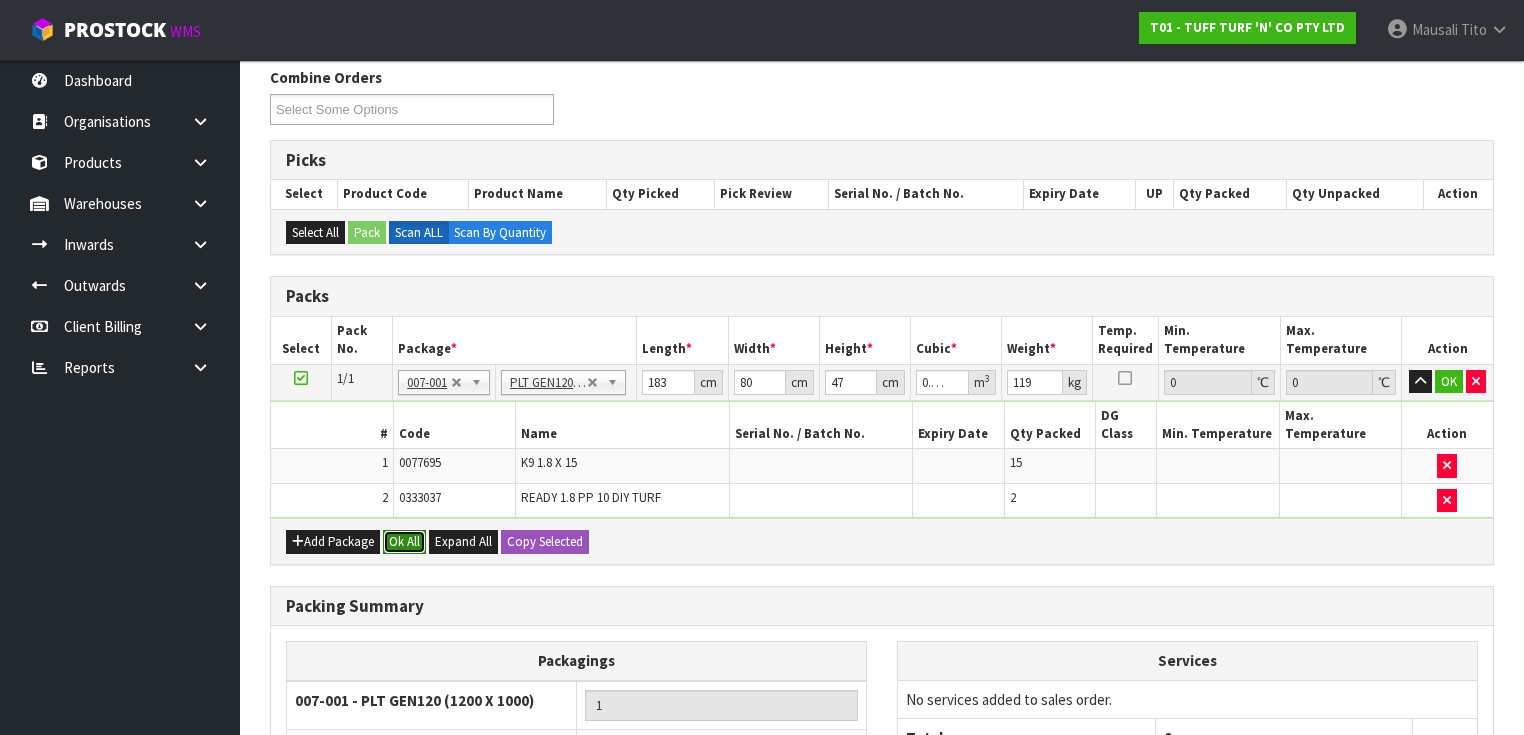 click on "Ok All" at bounding box center [404, 542] 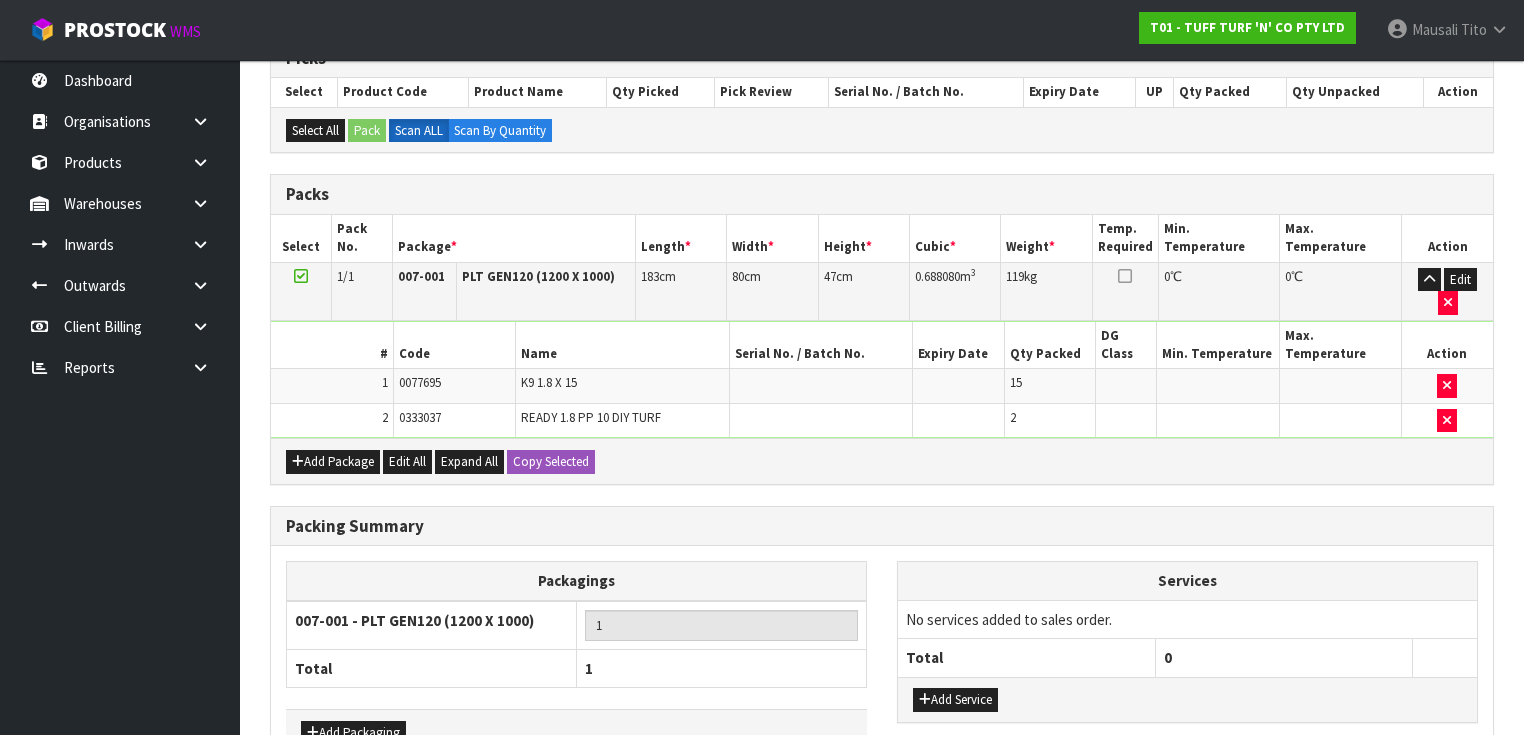 scroll, scrollTop: 500, scrollLeft: 0, axis: vertical 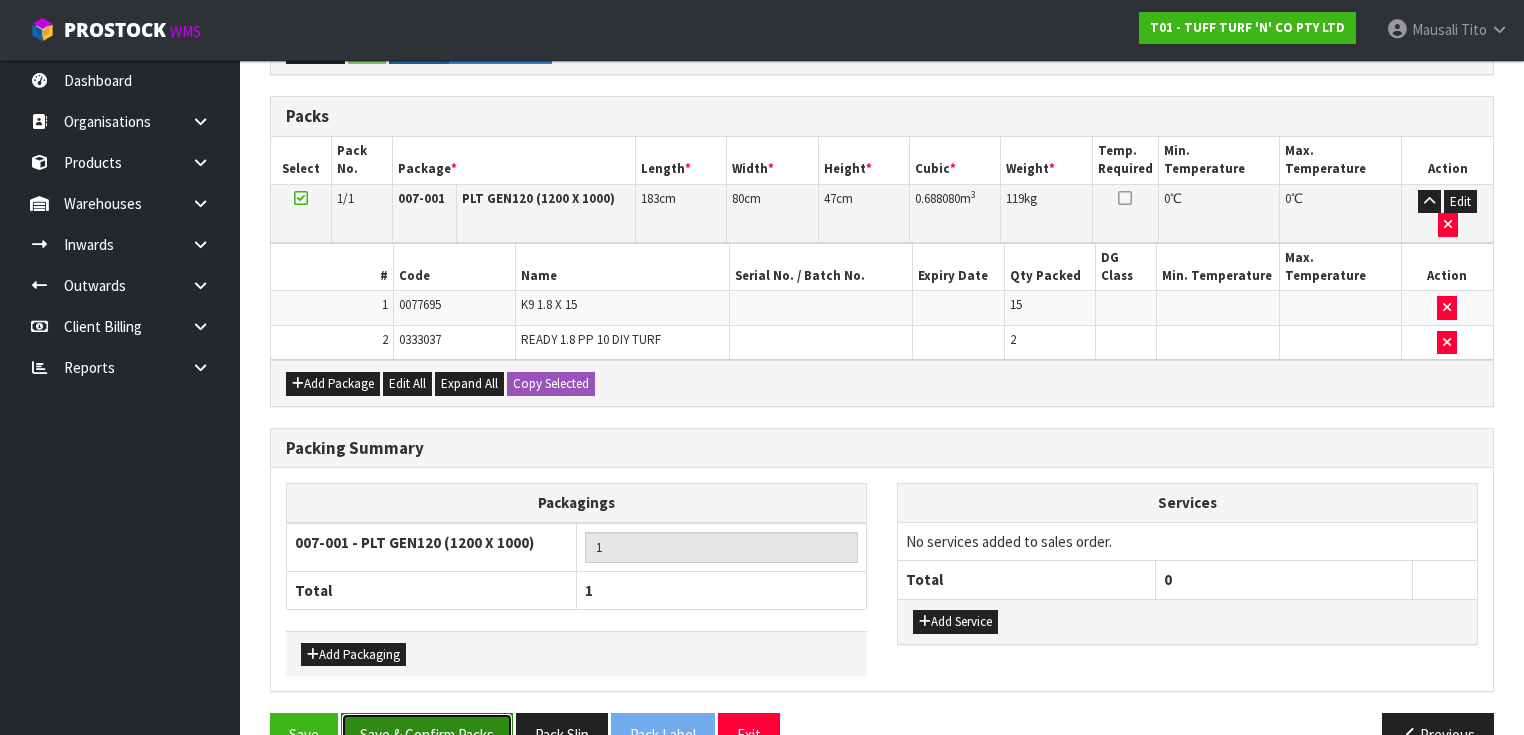 click on "Save & Confirm Packs" at bounding box center (427, 734) 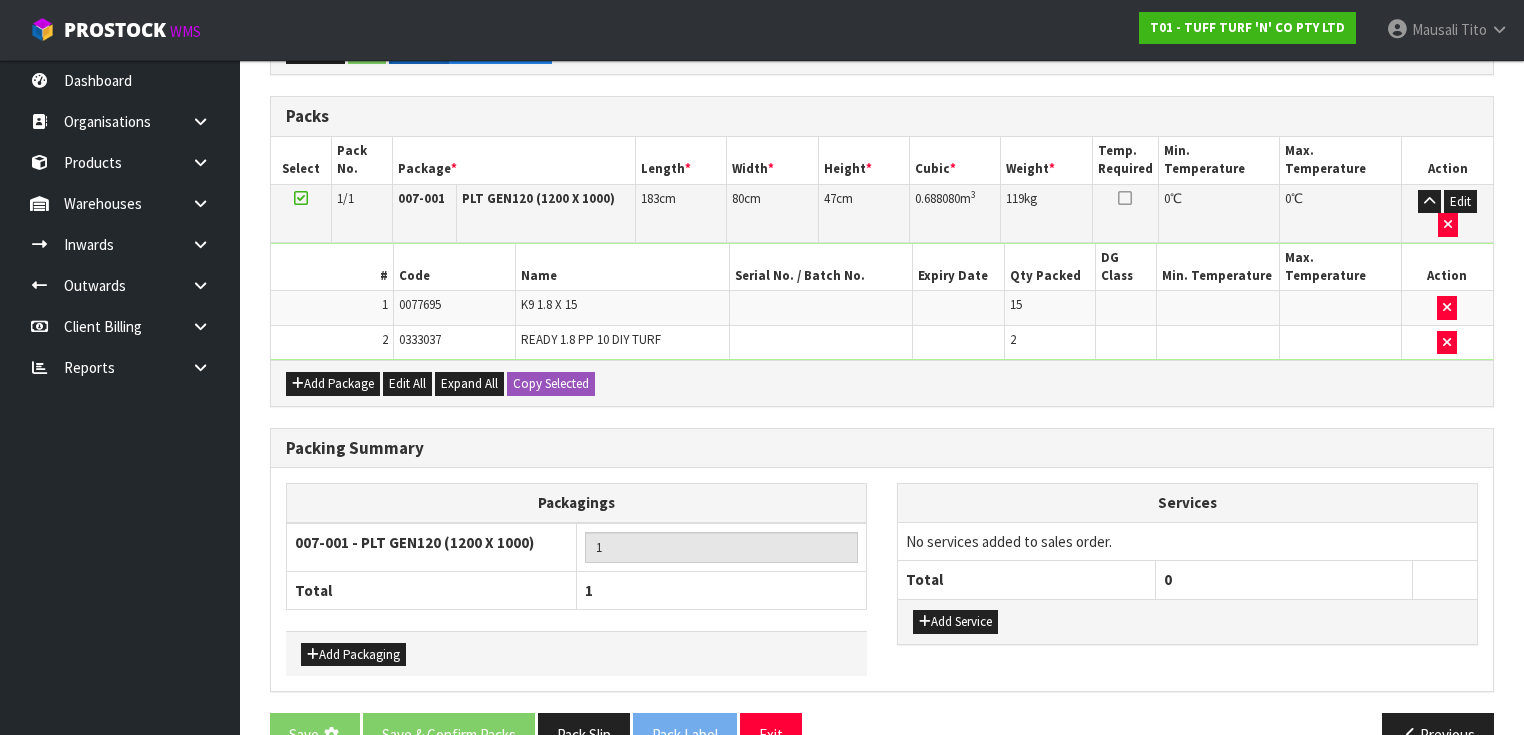 scroll, scrollTop: 0, scrollLeft: 0, axis: both 